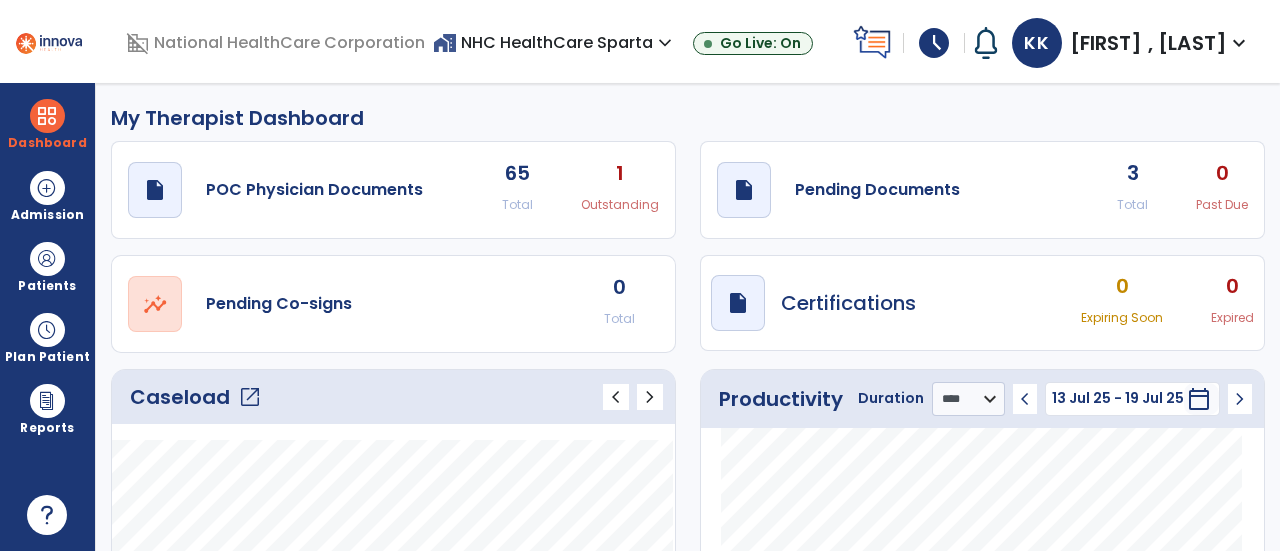 select on "****" 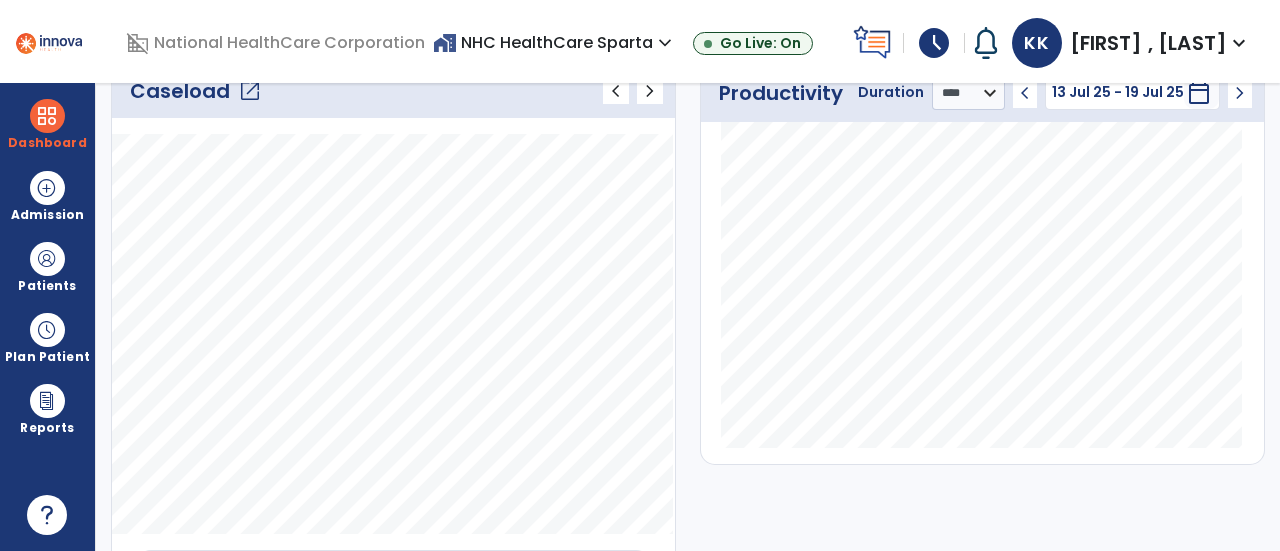 scroll, scrollTop: 0, scrollLeft: 0, axis: both 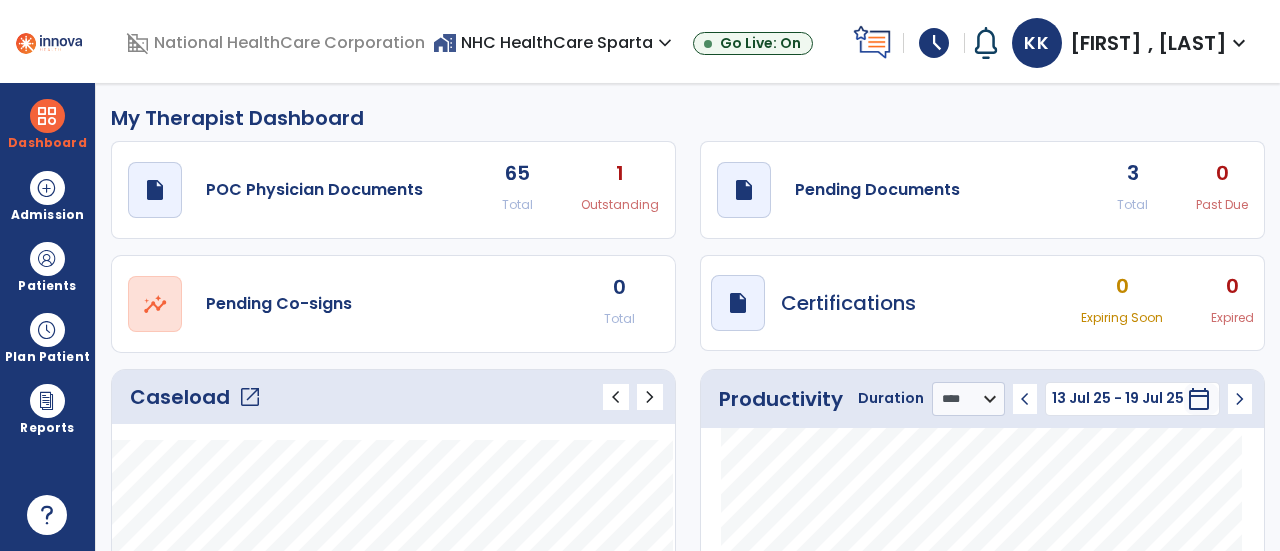 click on "schedule" at bounding box center (934, 43) 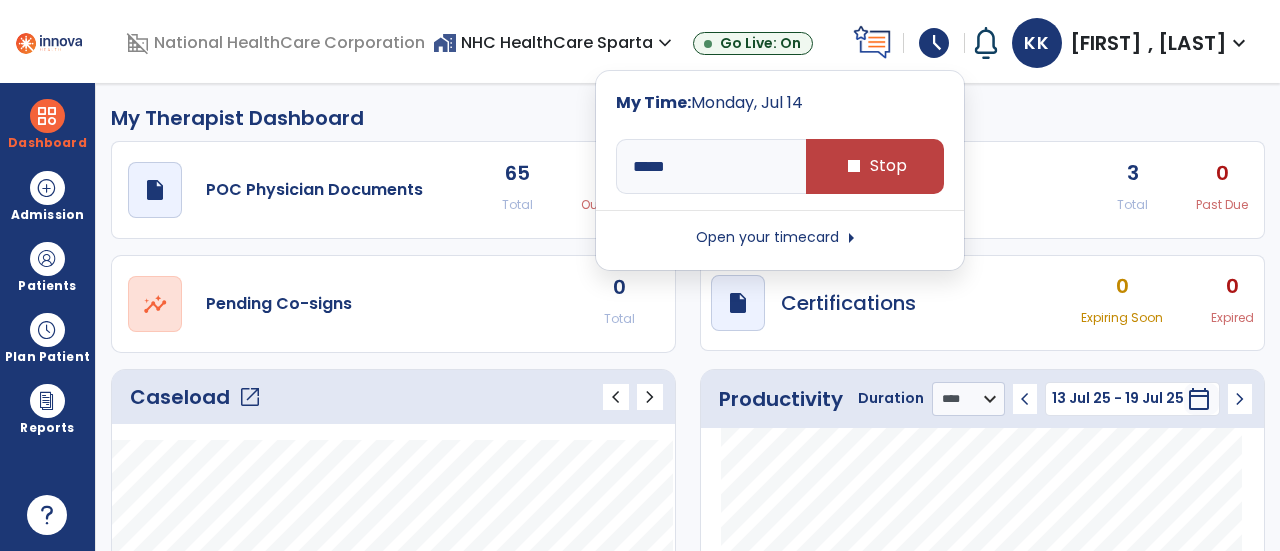 click on "My Therapist Dashboard" 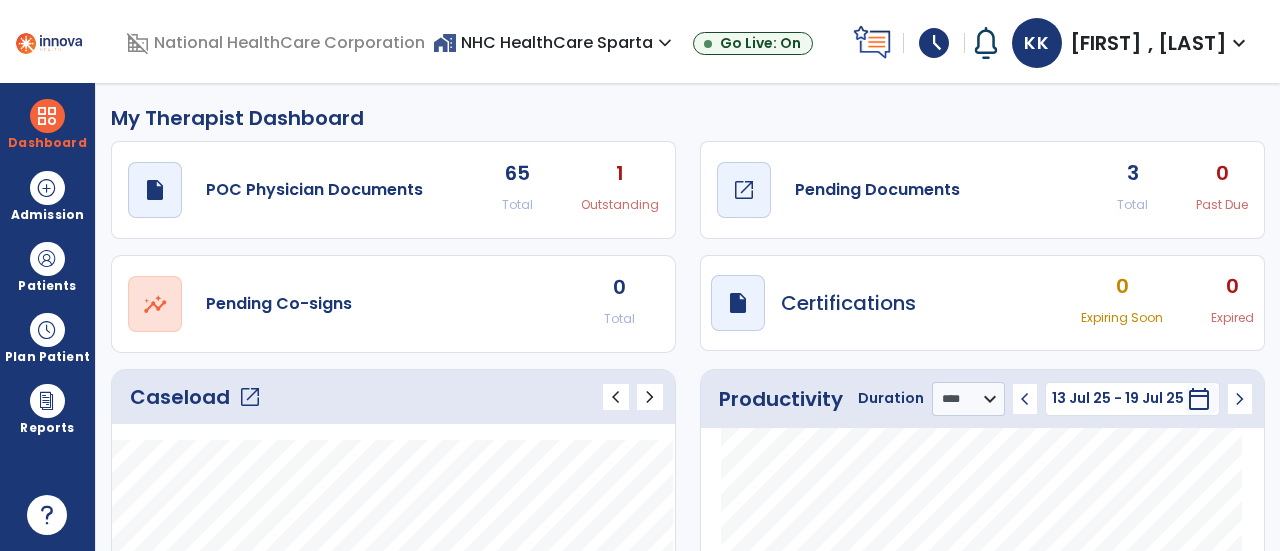 click on "draft   open_in_new" 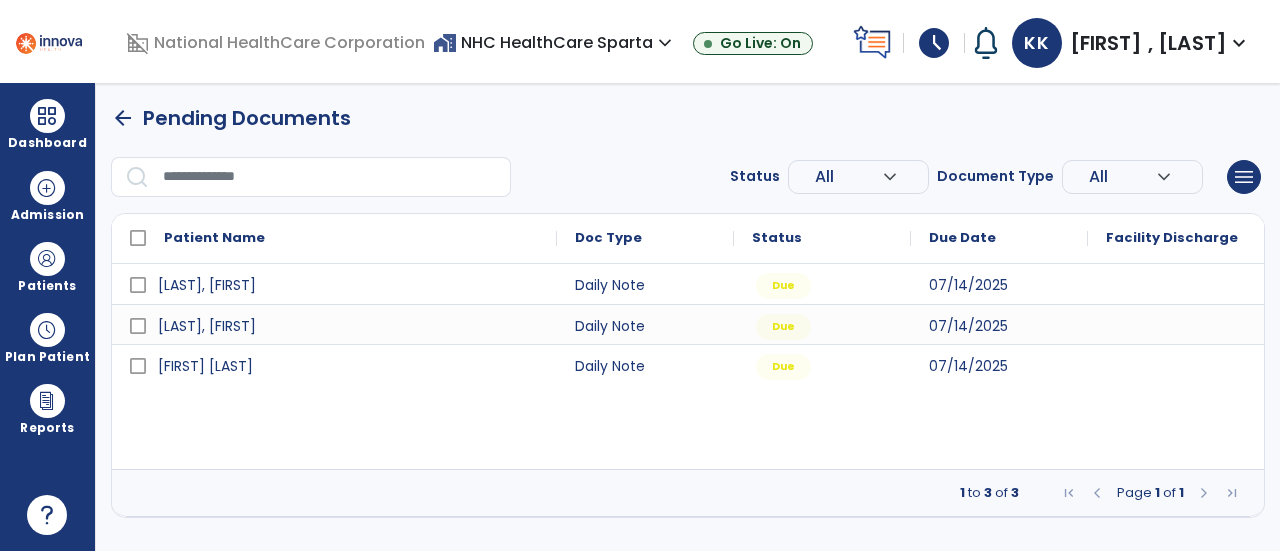 click on "arrow_back" at bounding box center (123, 118) 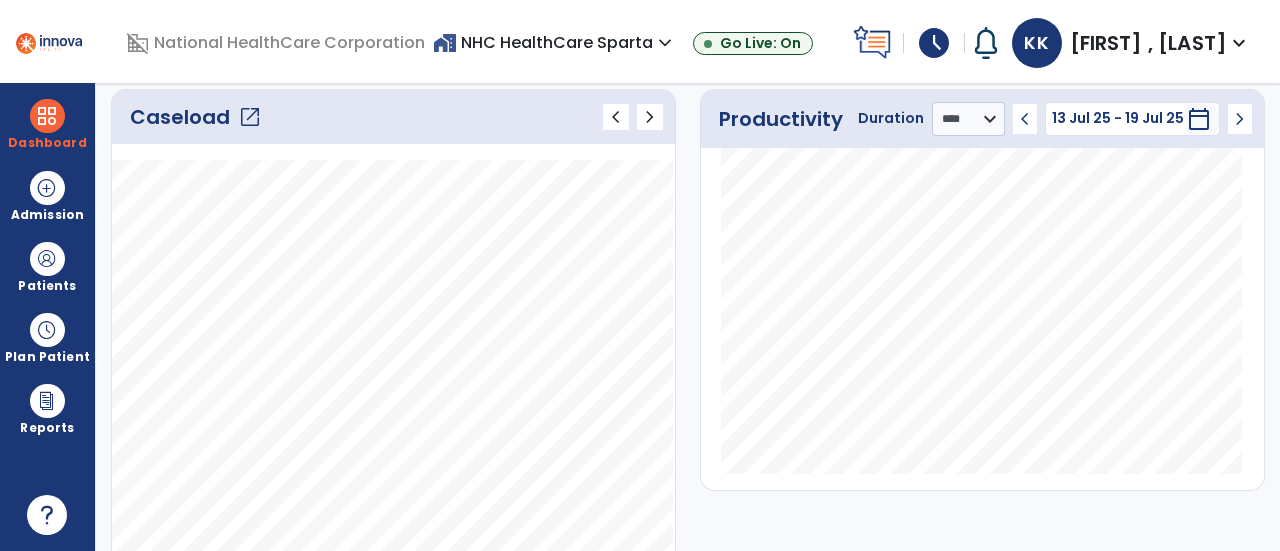 scroll, scrollTop: 279, scrollLeft: 0, axis: vertical 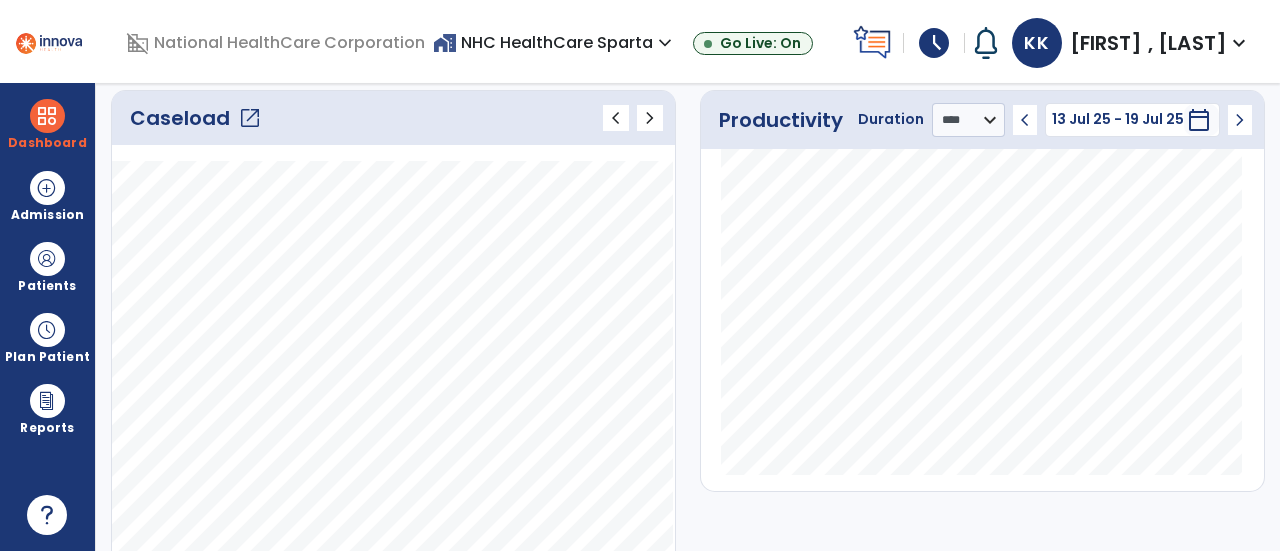 click on "Productivity Duration  ******** **** *** chevron_left 13 Jul 25 - 19 Jul 25  *********  calendar_today  chevron_right" 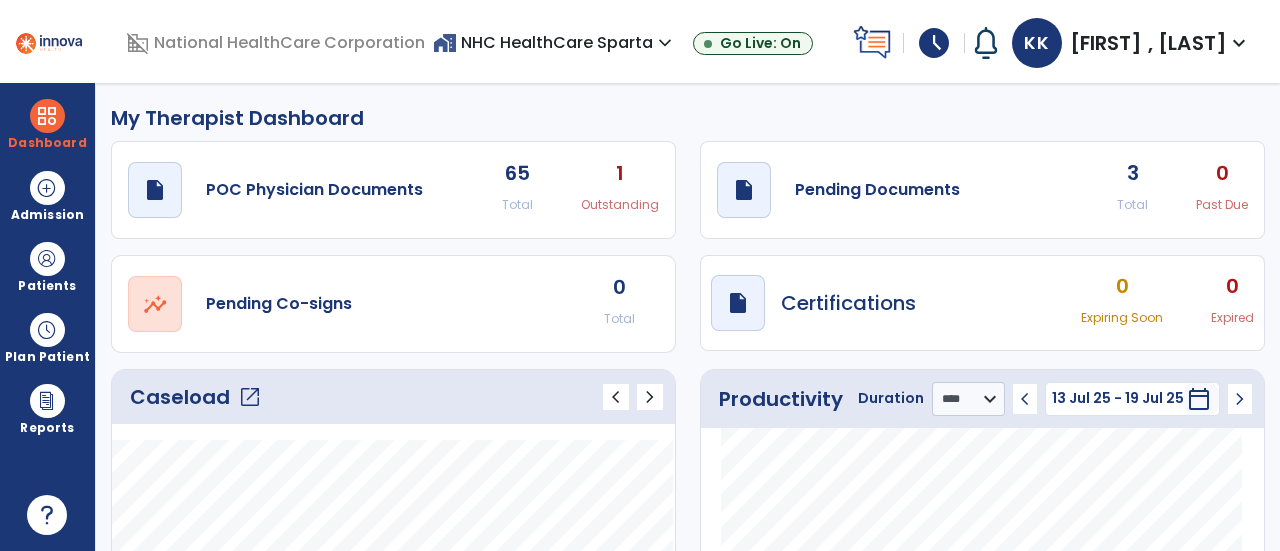 scroll, scrollTop: 1, scrollLeft: 0, axis: vertical 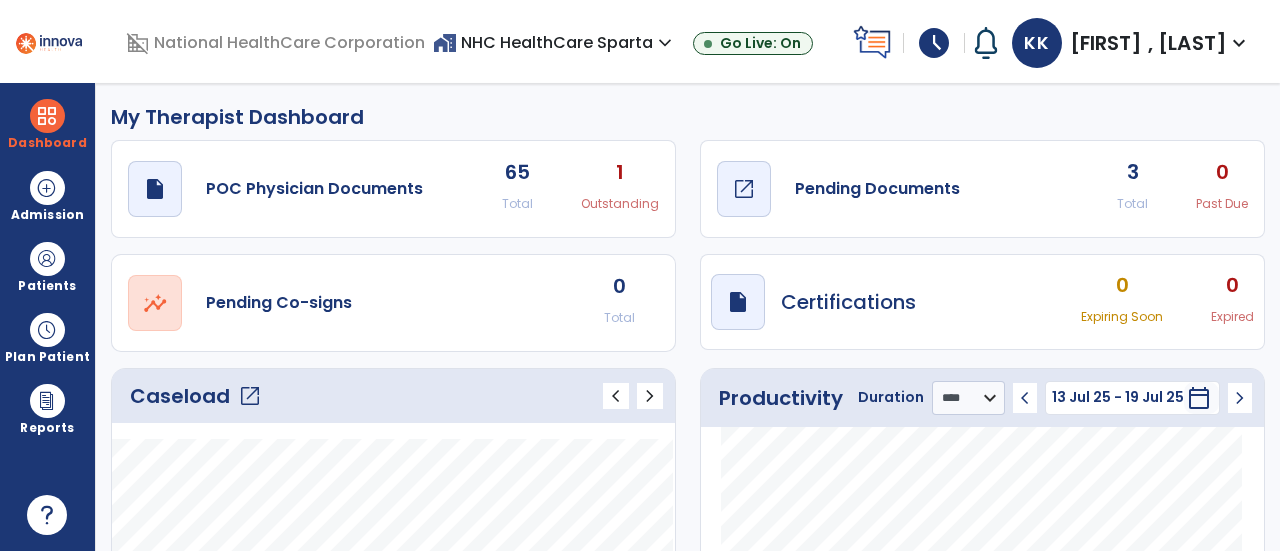 click on "draft   open_in_new" 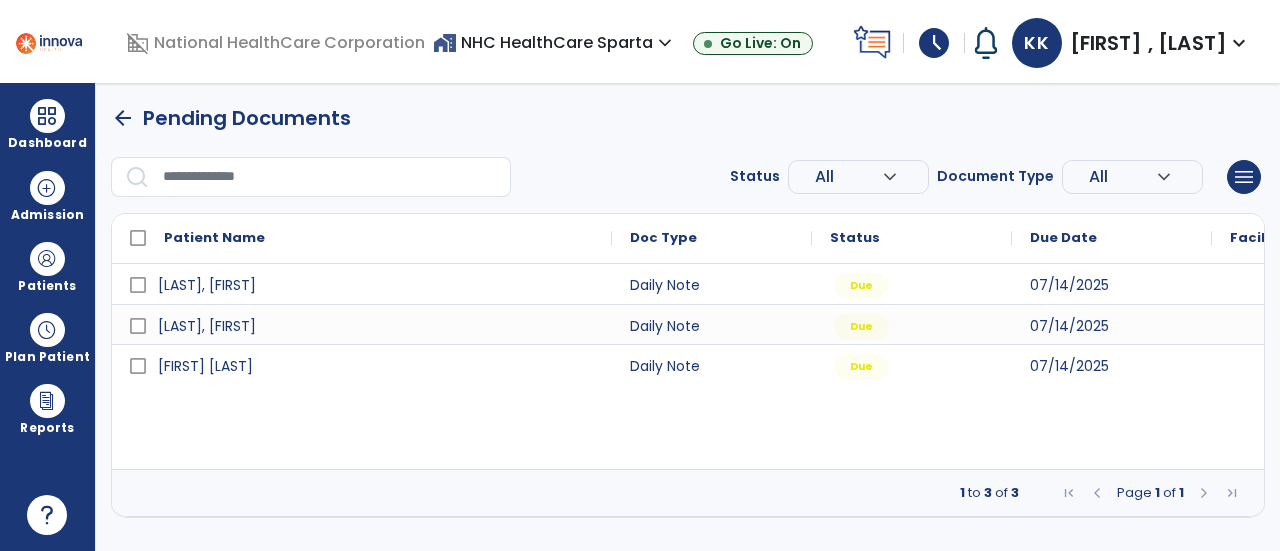scroll, scrollTop: 0, scrollLeft: 0, axis: both 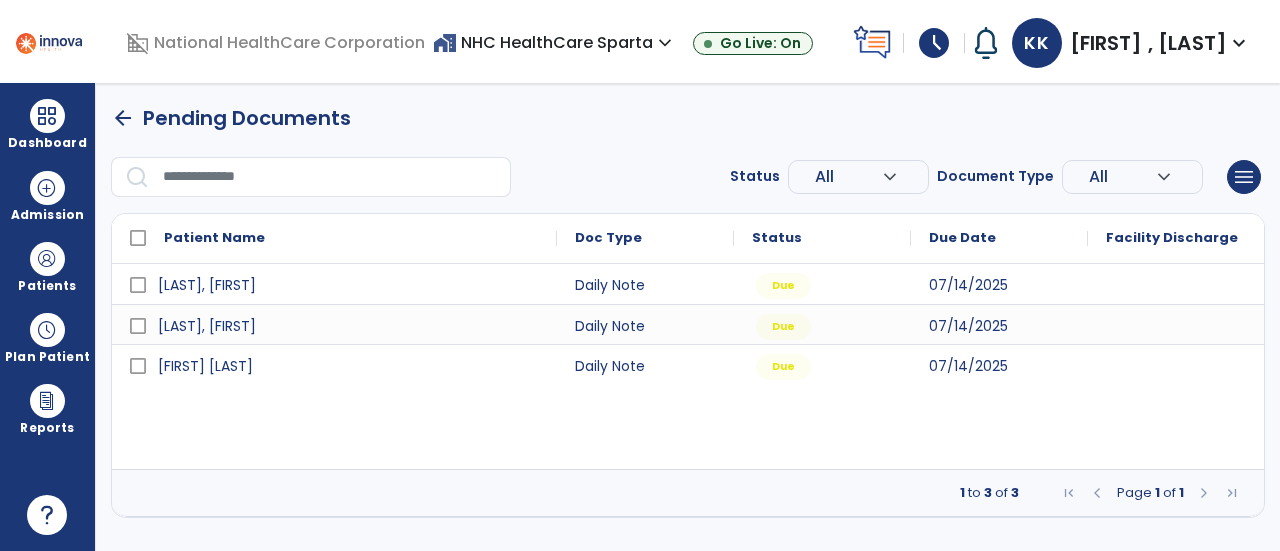 click on "arrow_back" at bounding box center [123, 118] 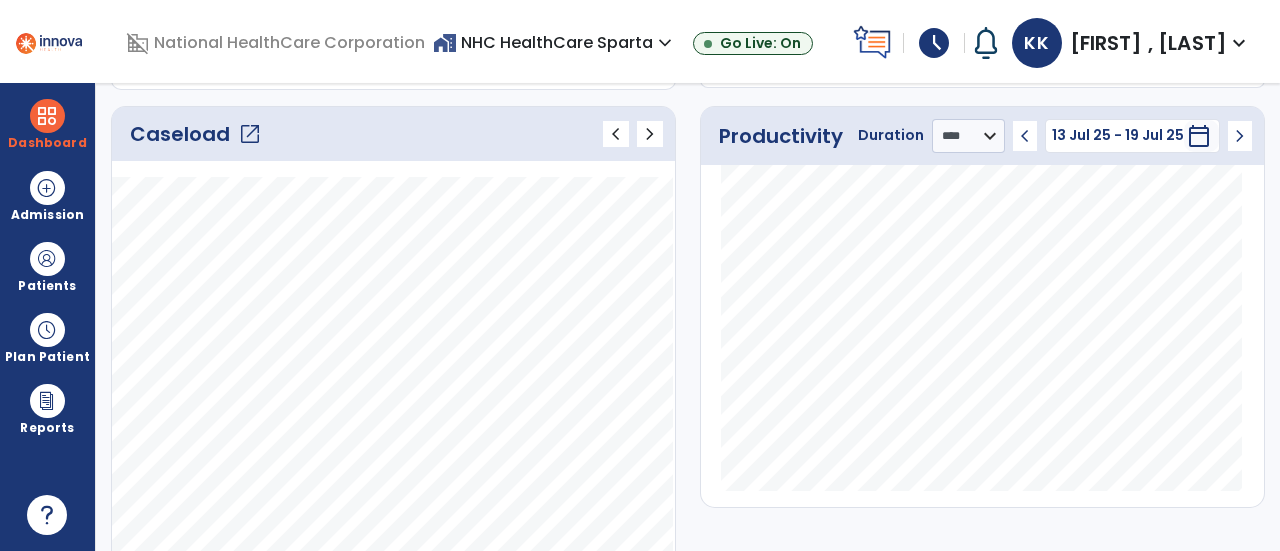scroll, scrollTop: 0, scrollLeft: 0, axis: both 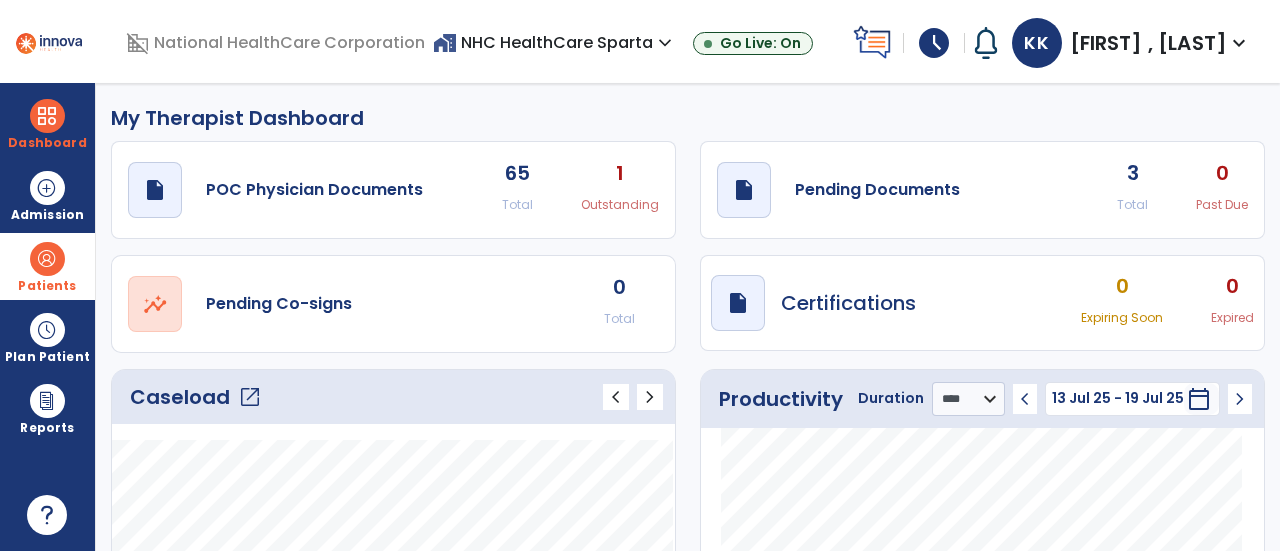 click at bounding box center [47, 259] 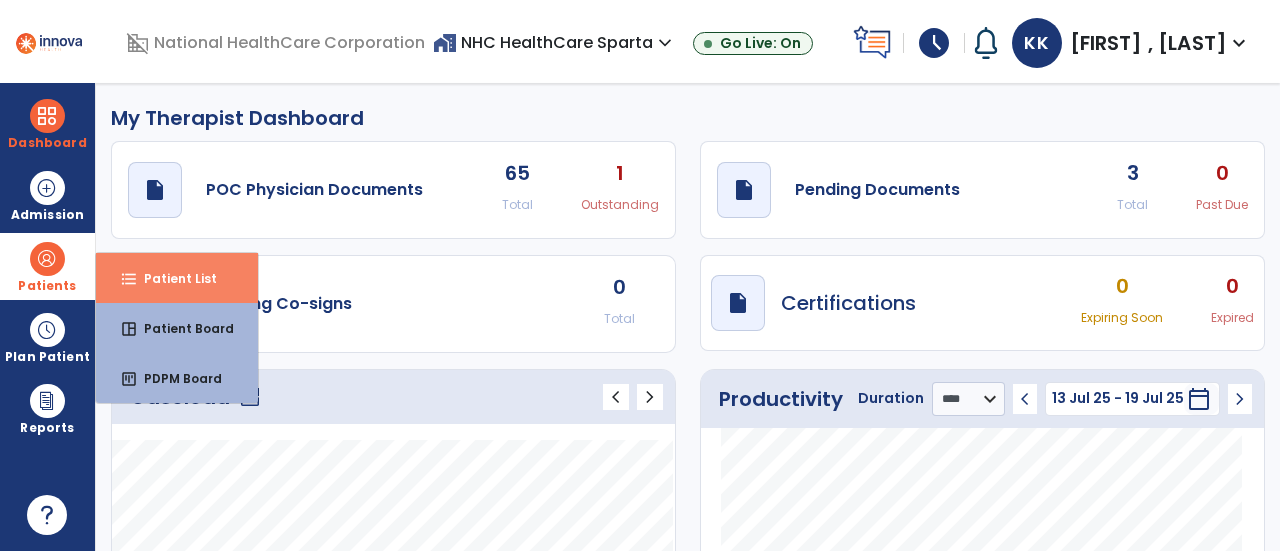 click on "format_list_bulleted  Patient List" at bounding box center (177, 278) 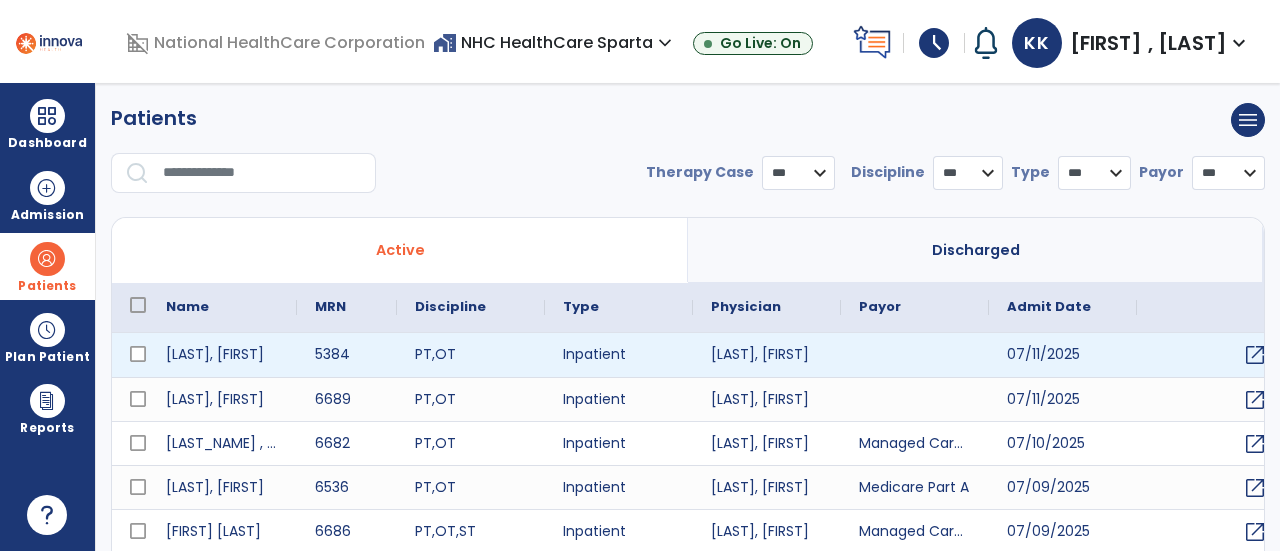 select on "***" 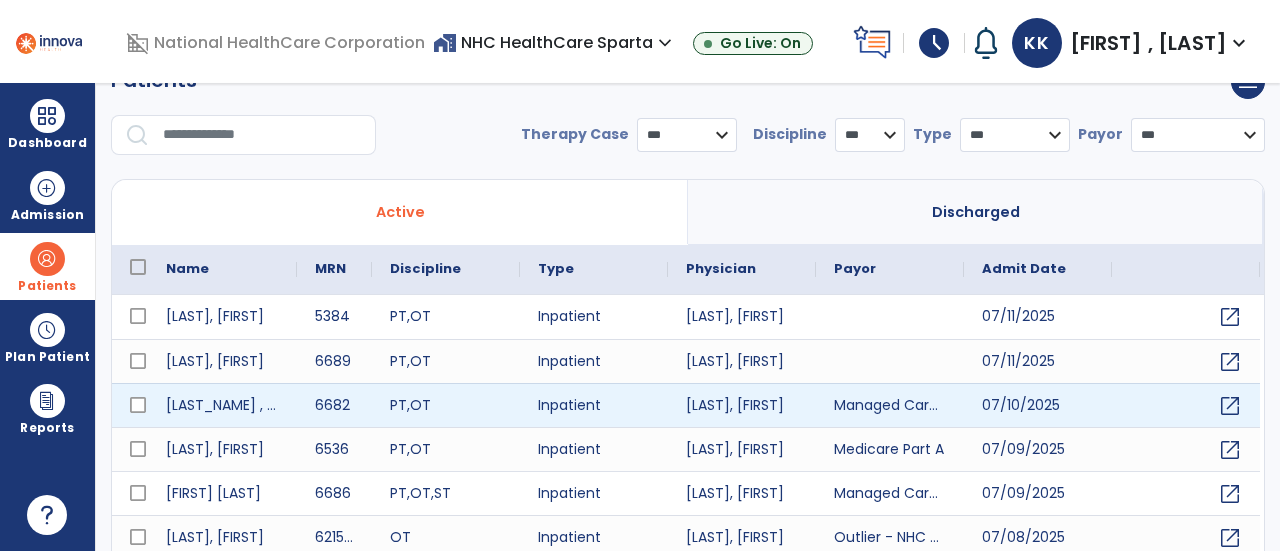 scroll, scrollTop: 40, scrollLeft: 0, axis: vertical 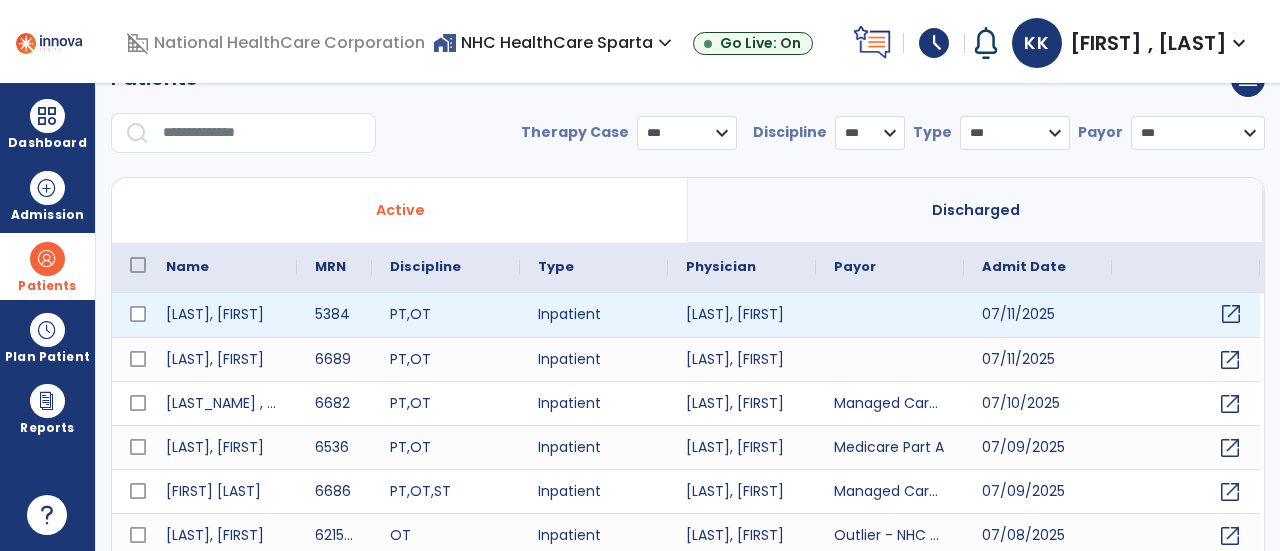 click on "open_in_new" at bounding box center [1231, 314] 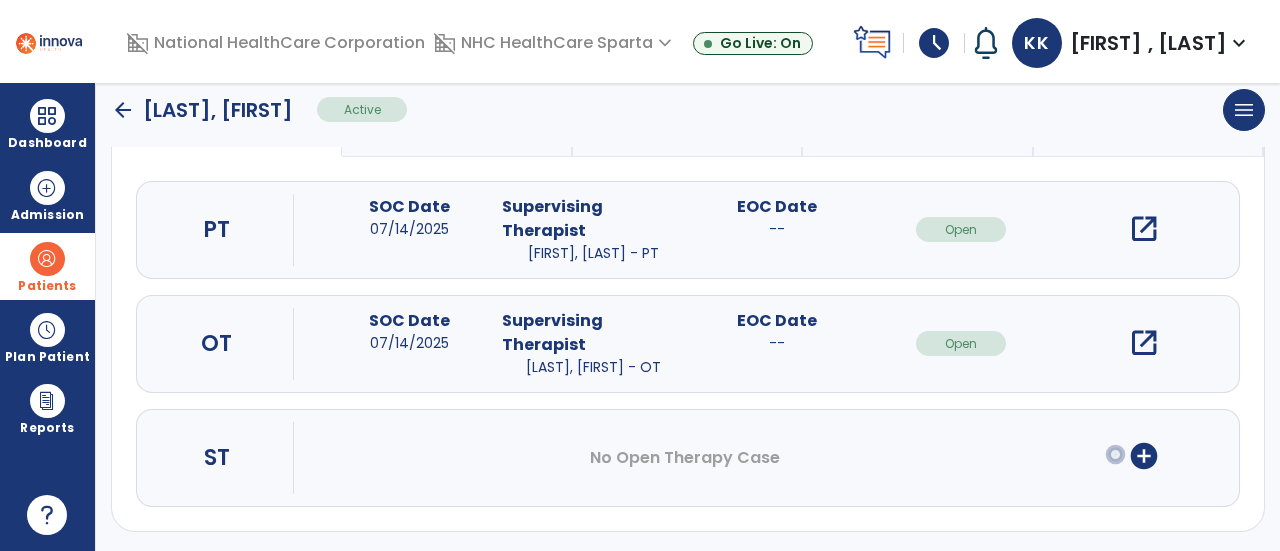 scroll, scrollTop: 204, scrollLeft: 0, axis: vertical 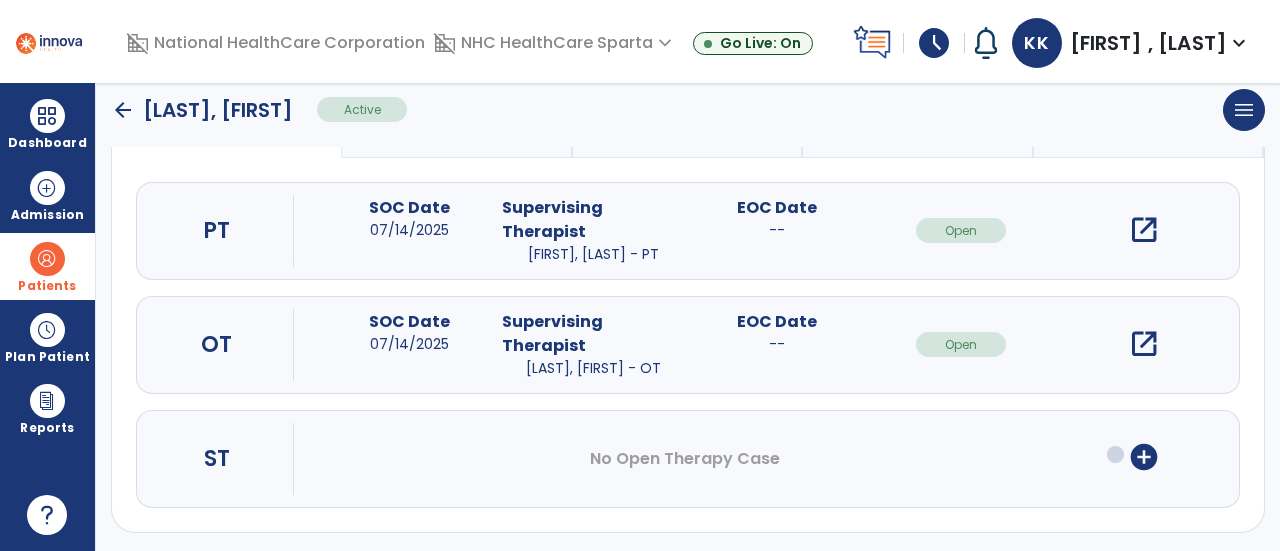 click on "add_circle" at bounding box center [1144, 457] 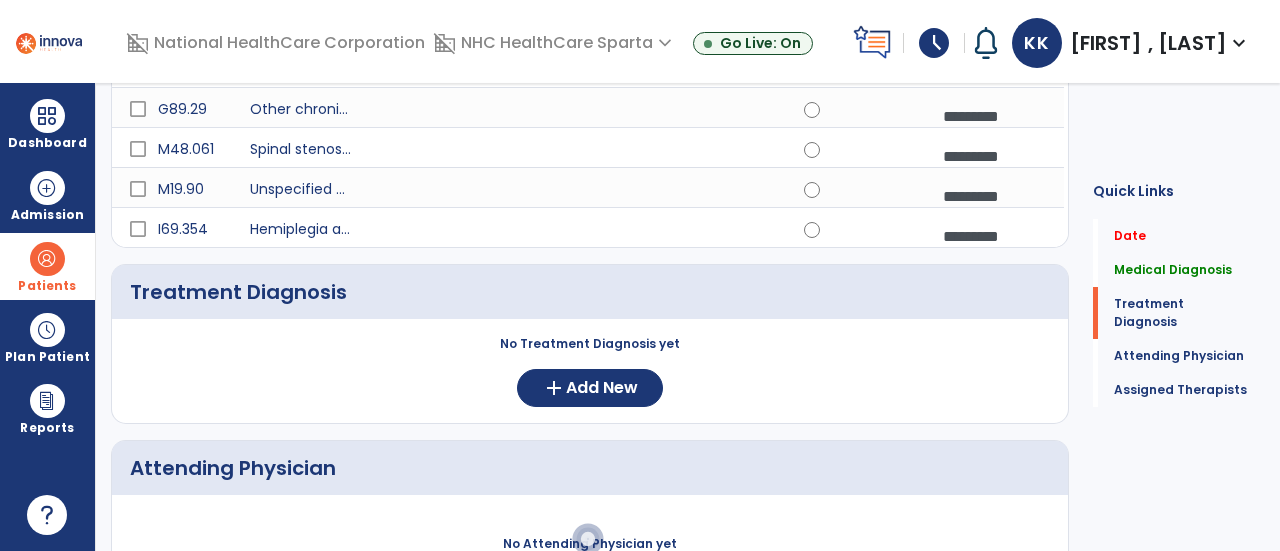 scroll, scrollTop: 415, scrollLeft: 0, axis: vertical 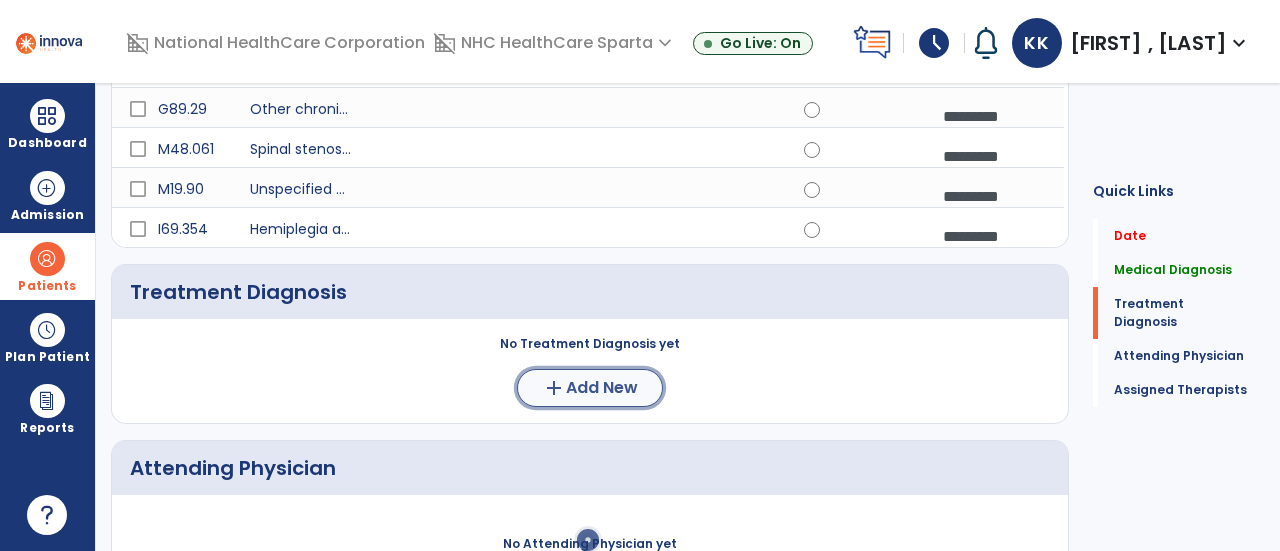 click on "add  Add New" 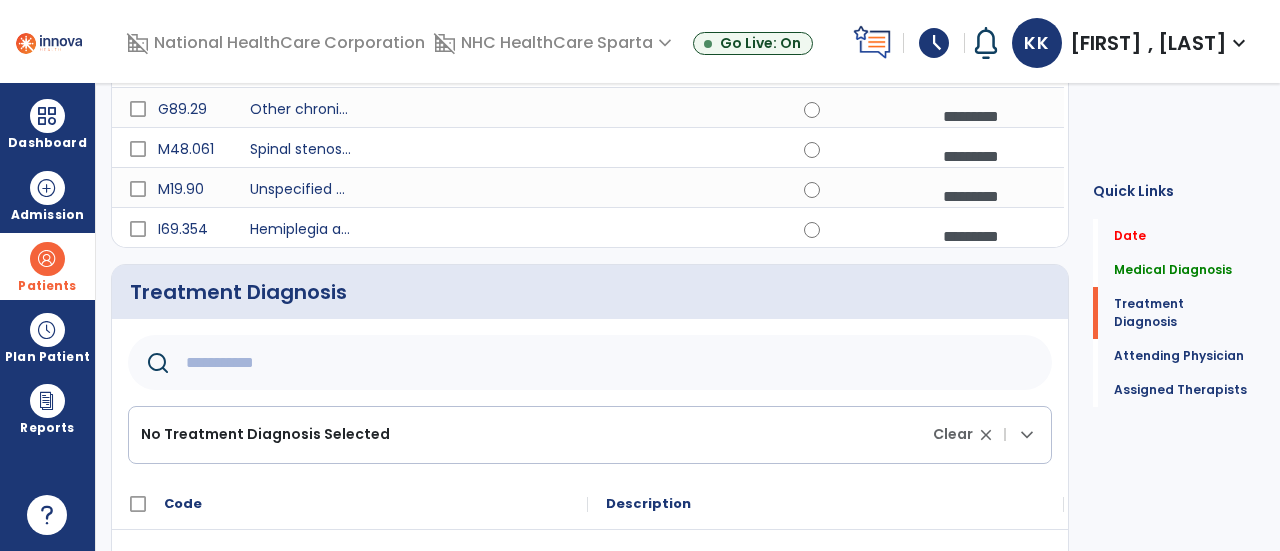 click 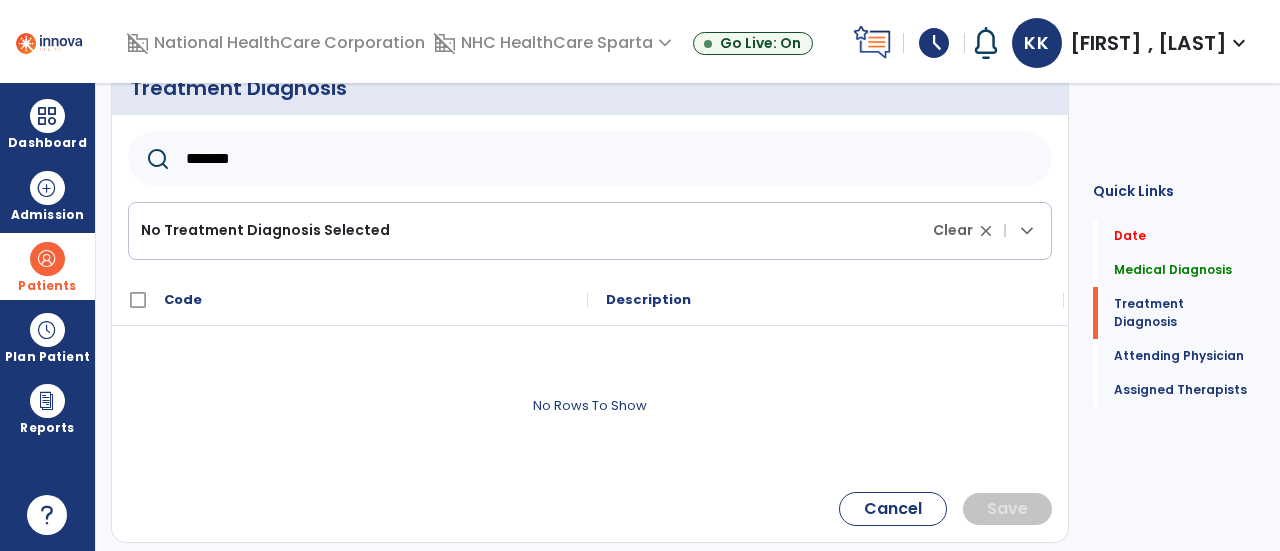 scroll, scrollTop: 618, scrollLeft: 0, axis: vertical 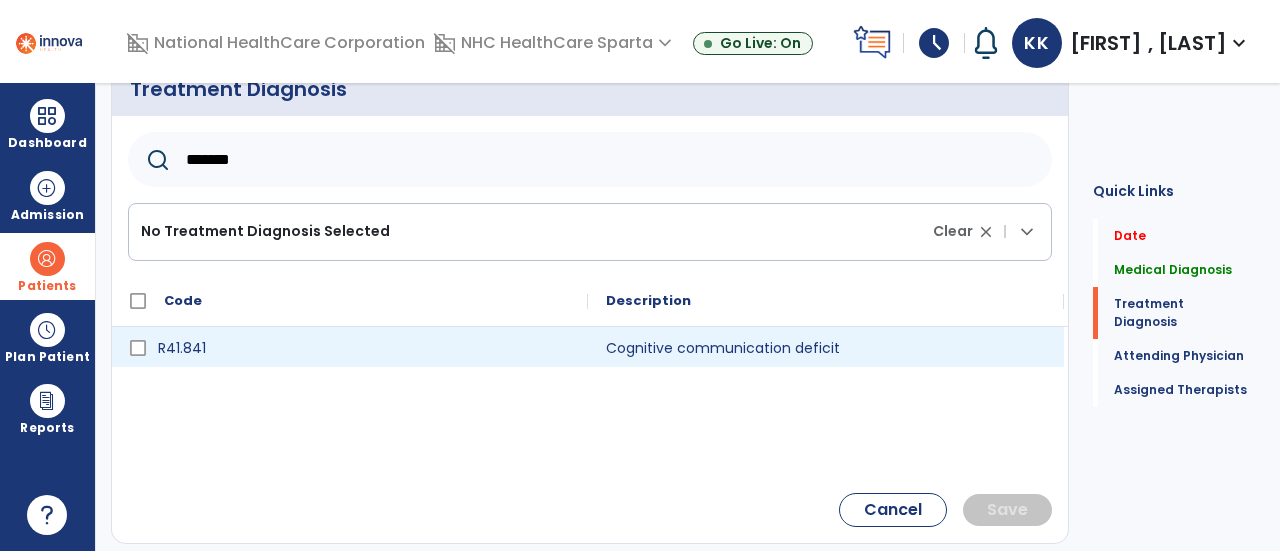 type on "*******" 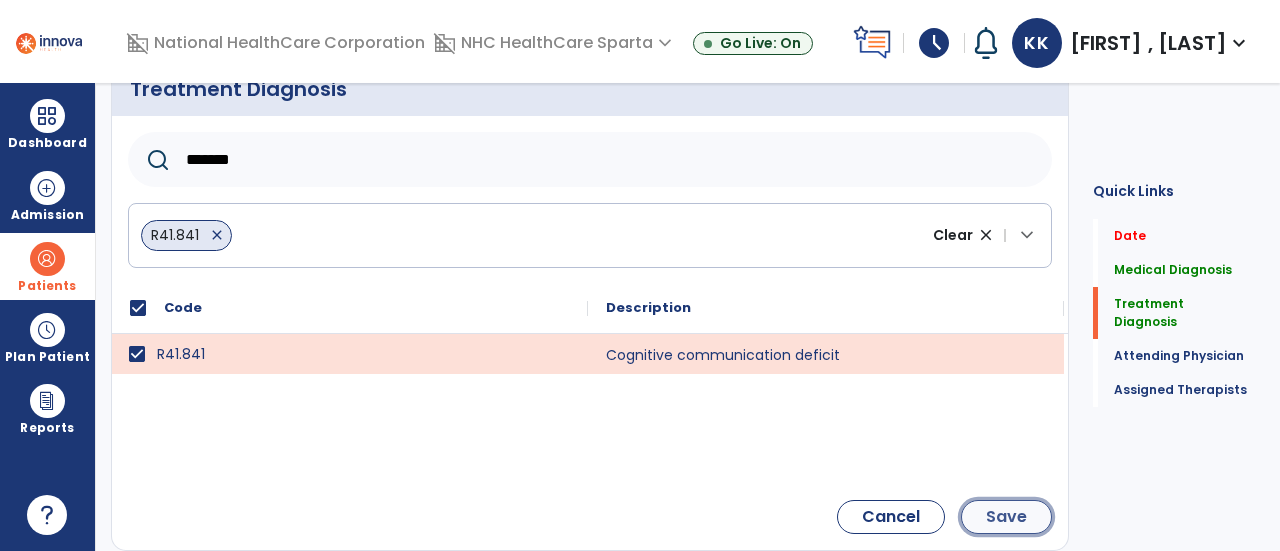 click on "Save" 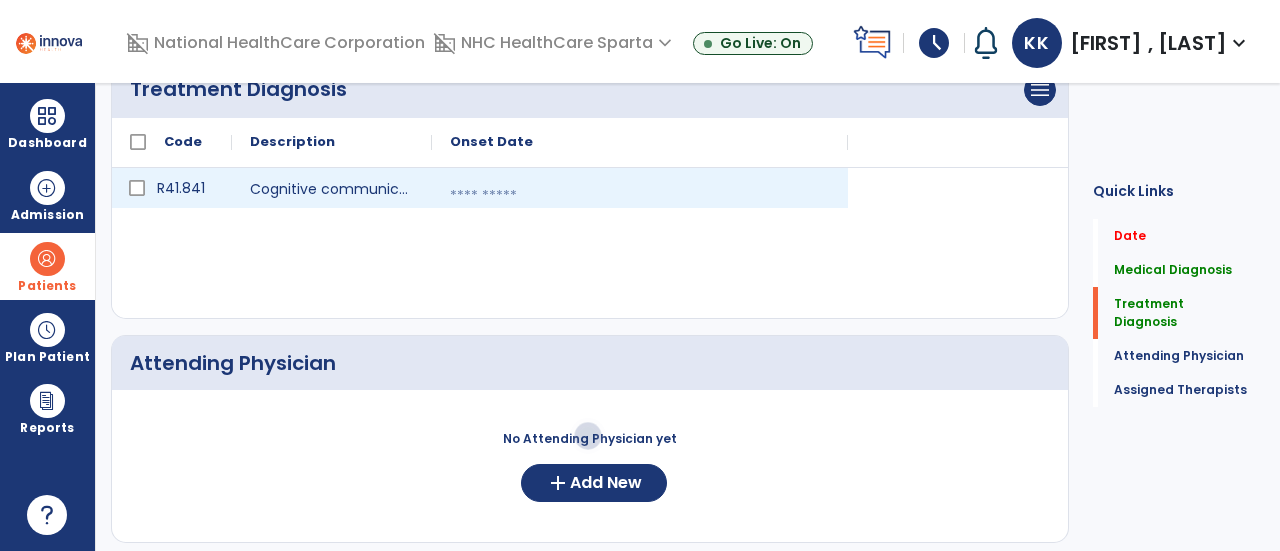 click at bounding box center (640, 196) 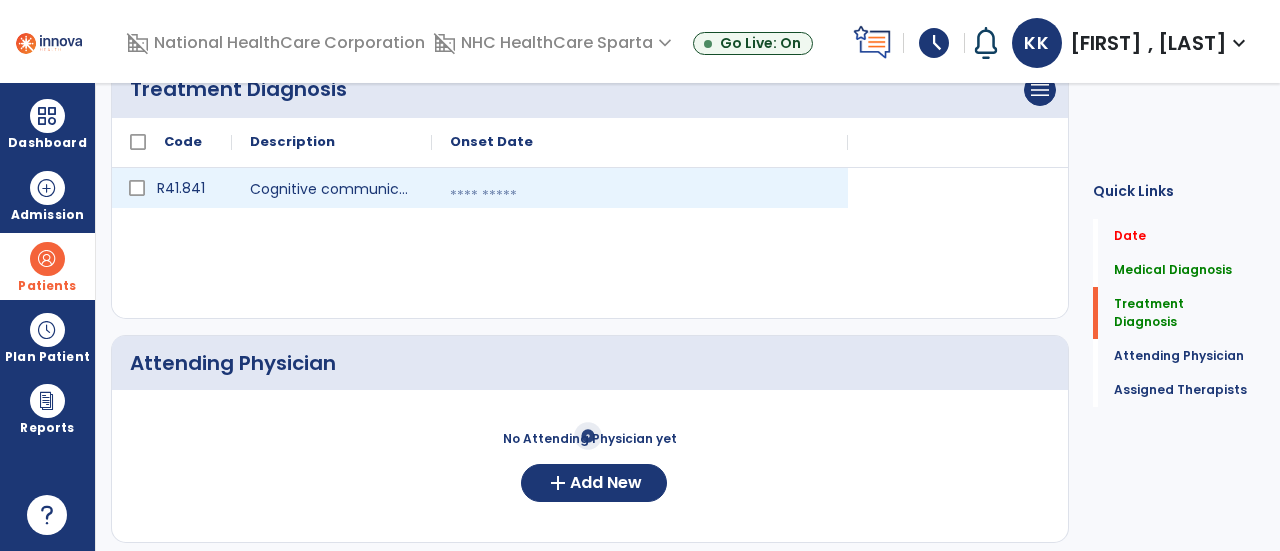 select on "*" 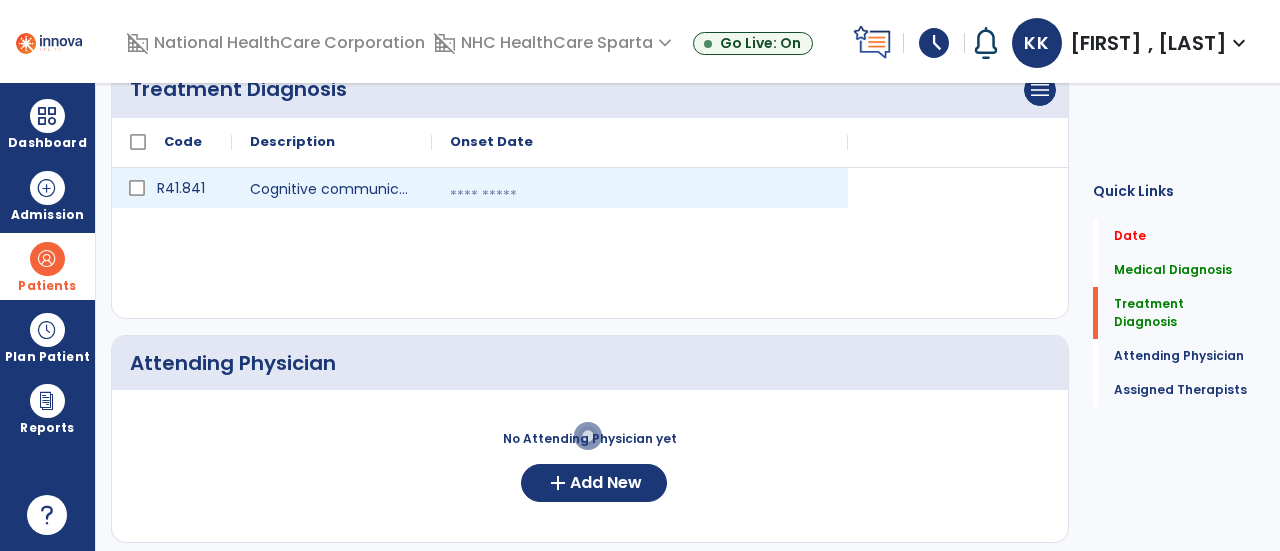 select on "****" 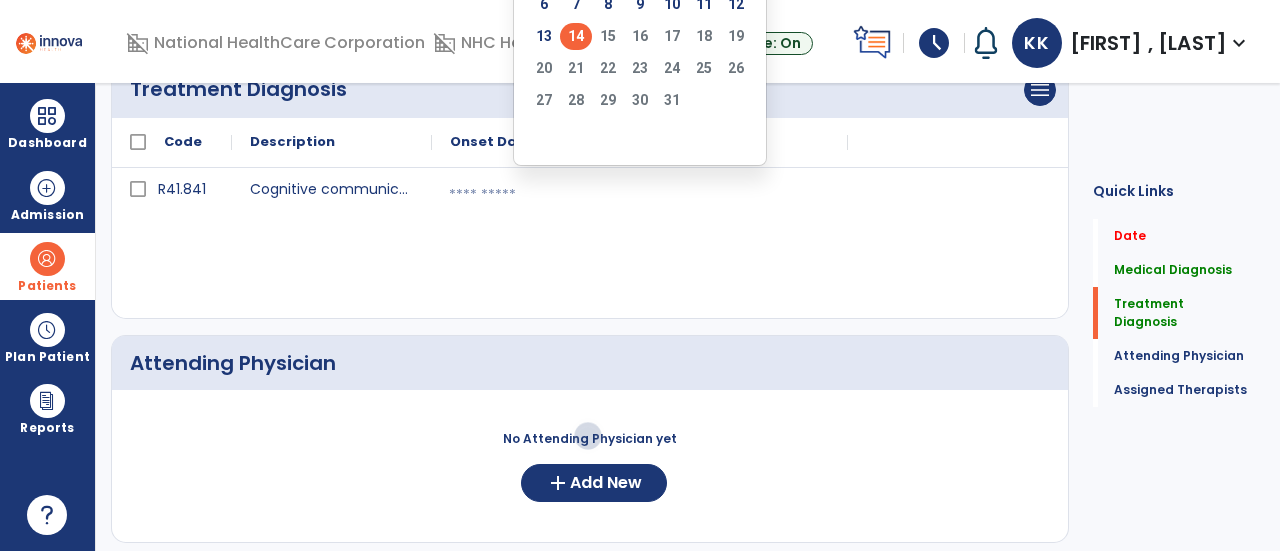 click on "14" 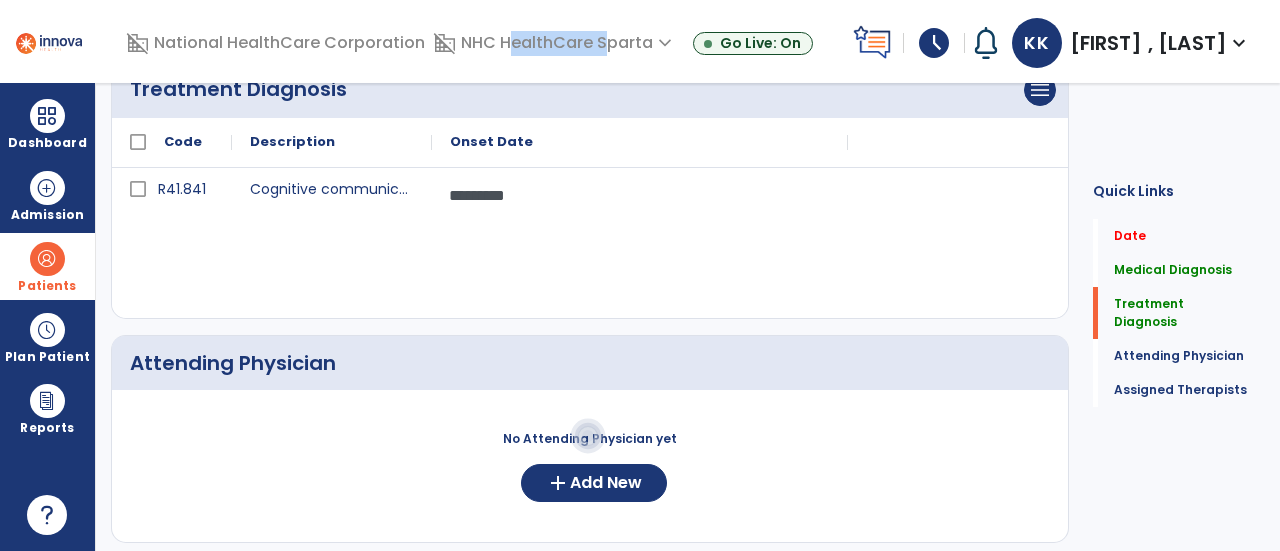 click on "domain_disabled   NHC HealthCare Sparta   expand_more   [COMPANY_NAME]" at bounding box center (555, 43) 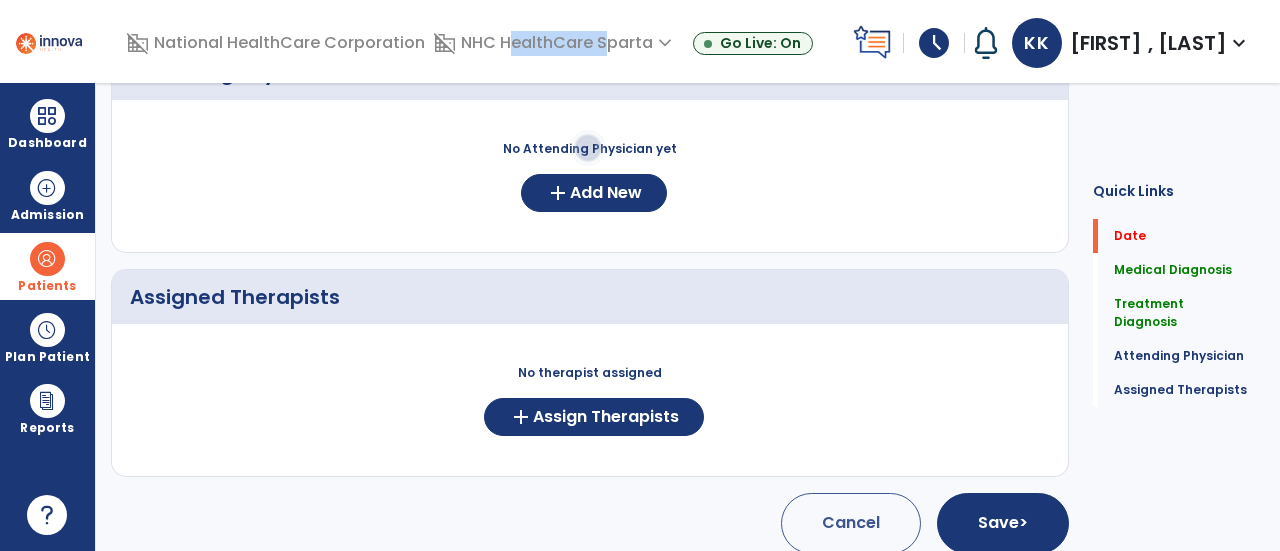 scroll, scrollTop: 906, scrollLeft: 0, axis: vertical 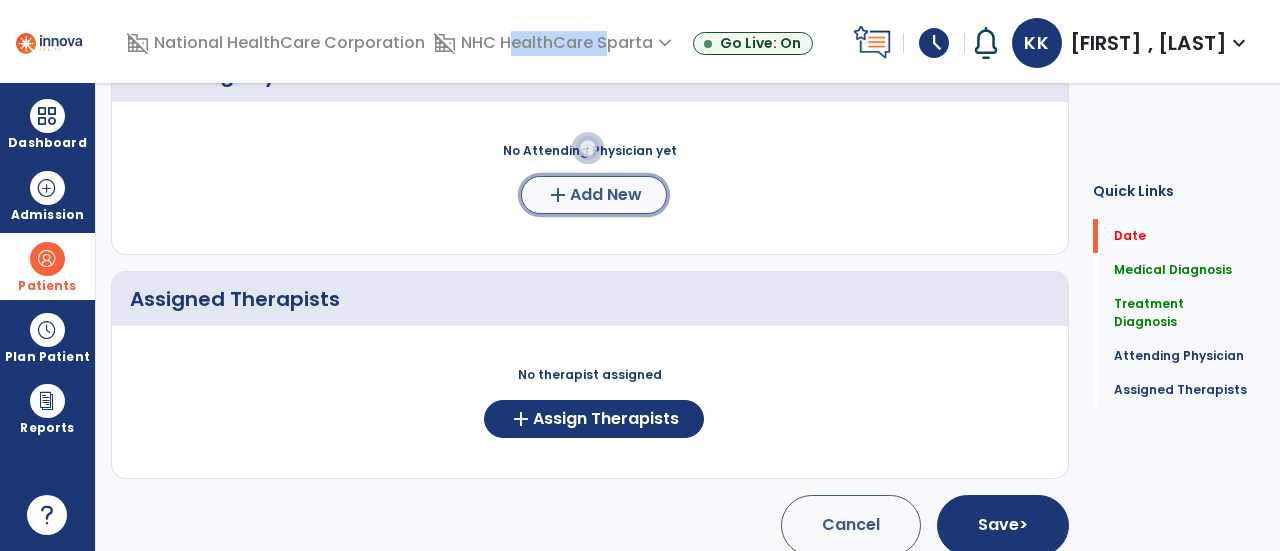 click on "Add New" 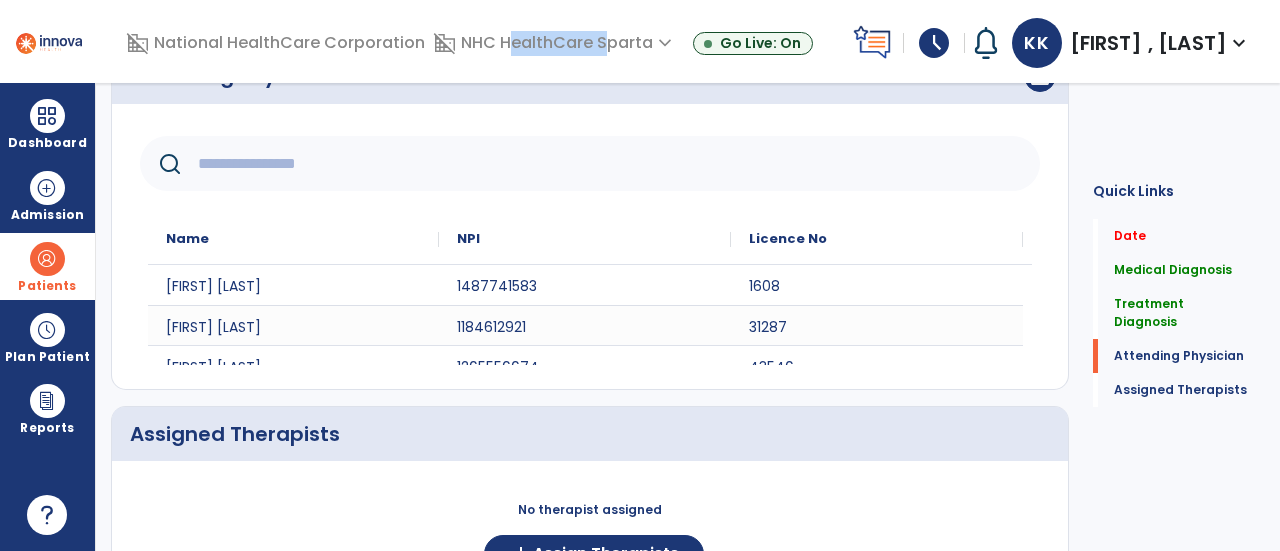 scroll, scrollTop: 876, scrollLeft: 0, axis: vertical 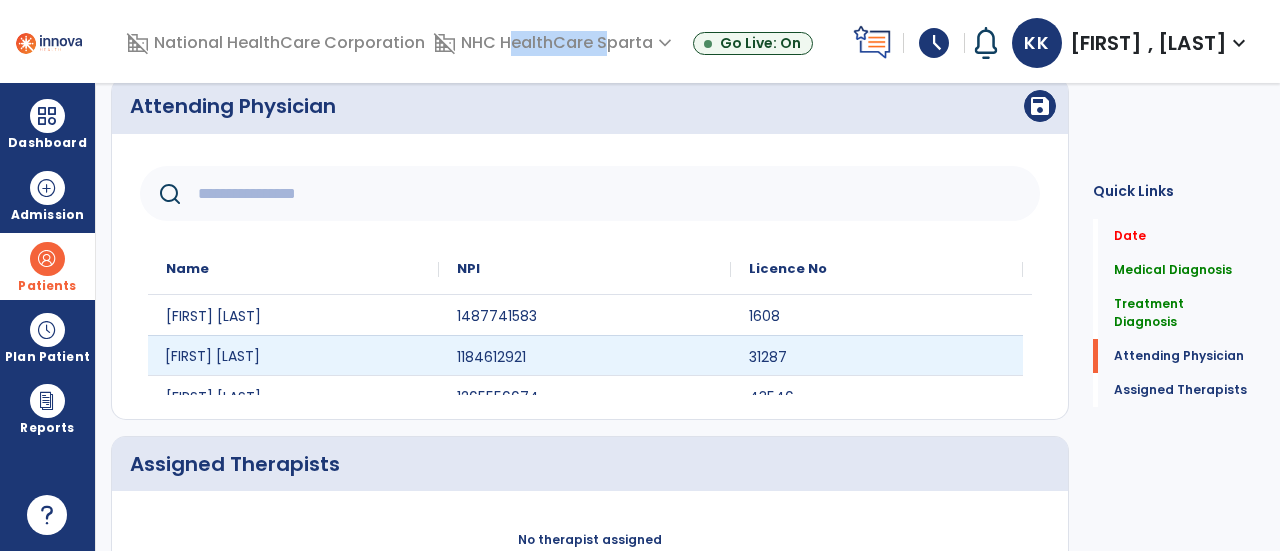 click on "[FIRST] [LAST]" 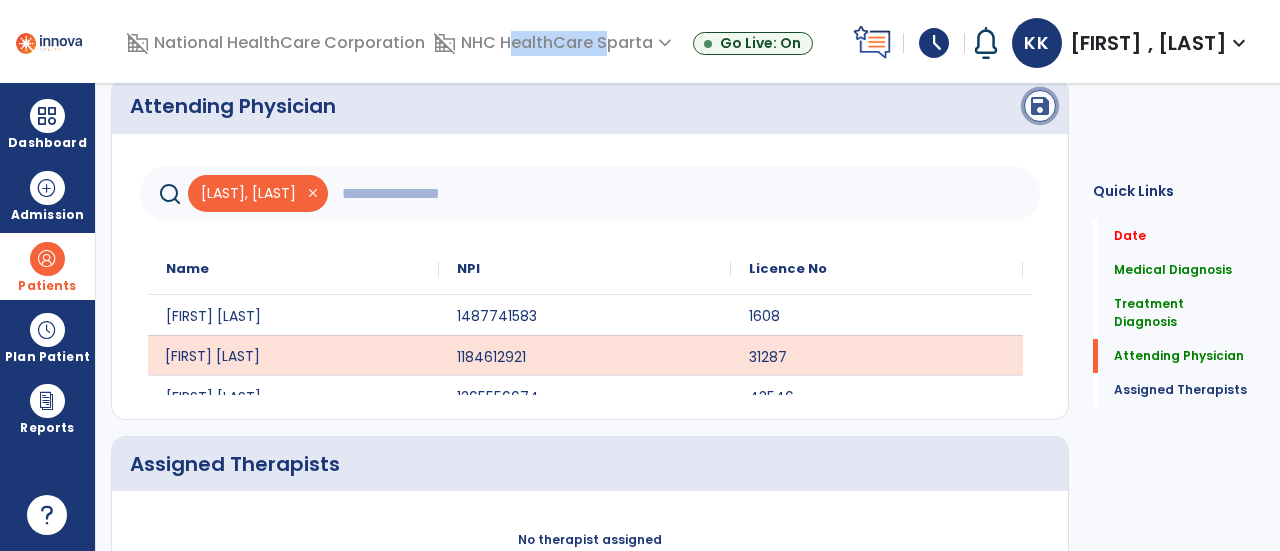click on "save" 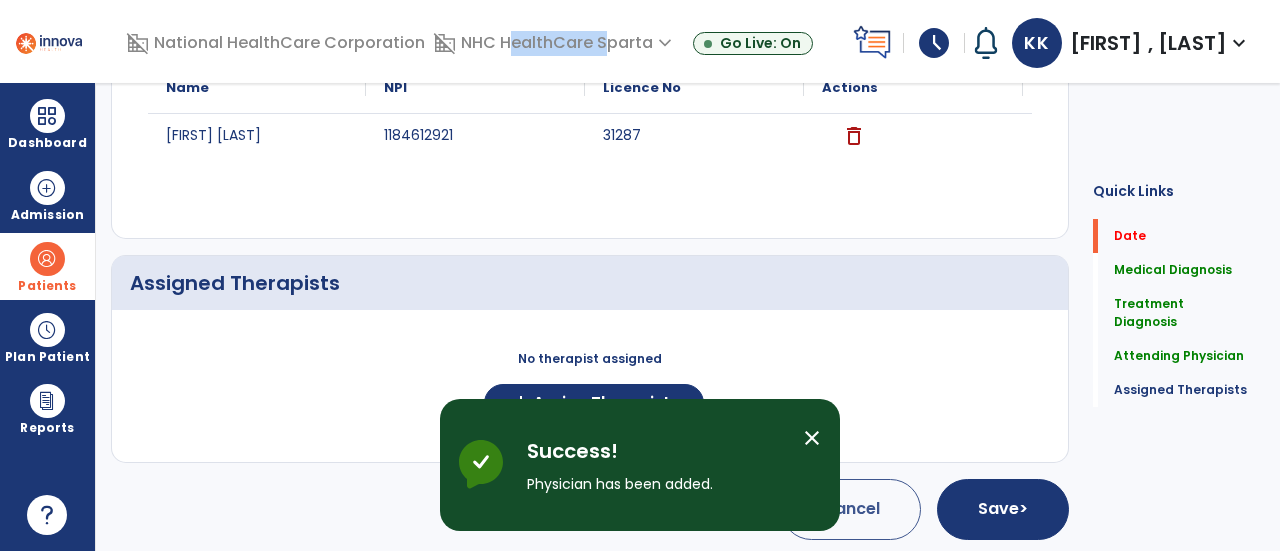 scroll, scrollTop: 968, scrollLeft: 0, axis: vertical 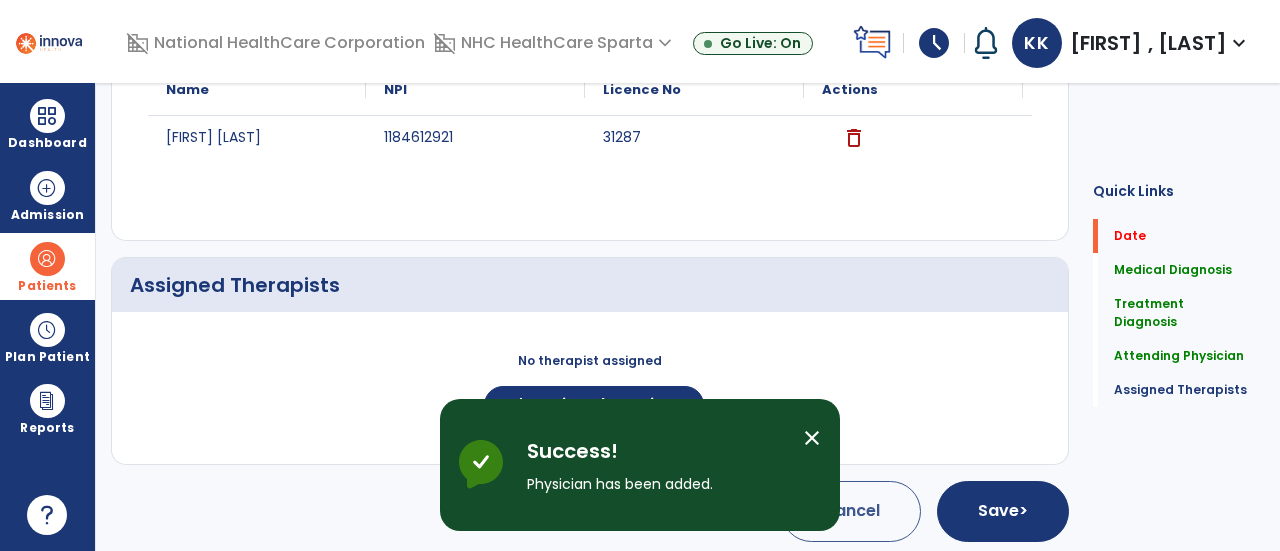 click on "close" at bounding box center [820, 465] 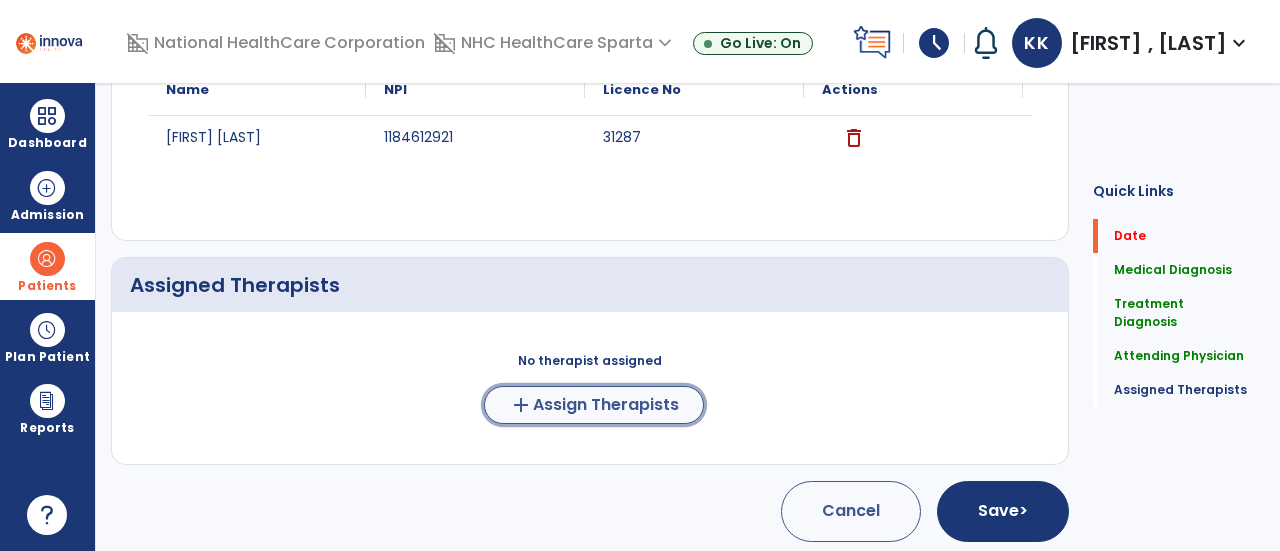 click on "Assign Therapists" 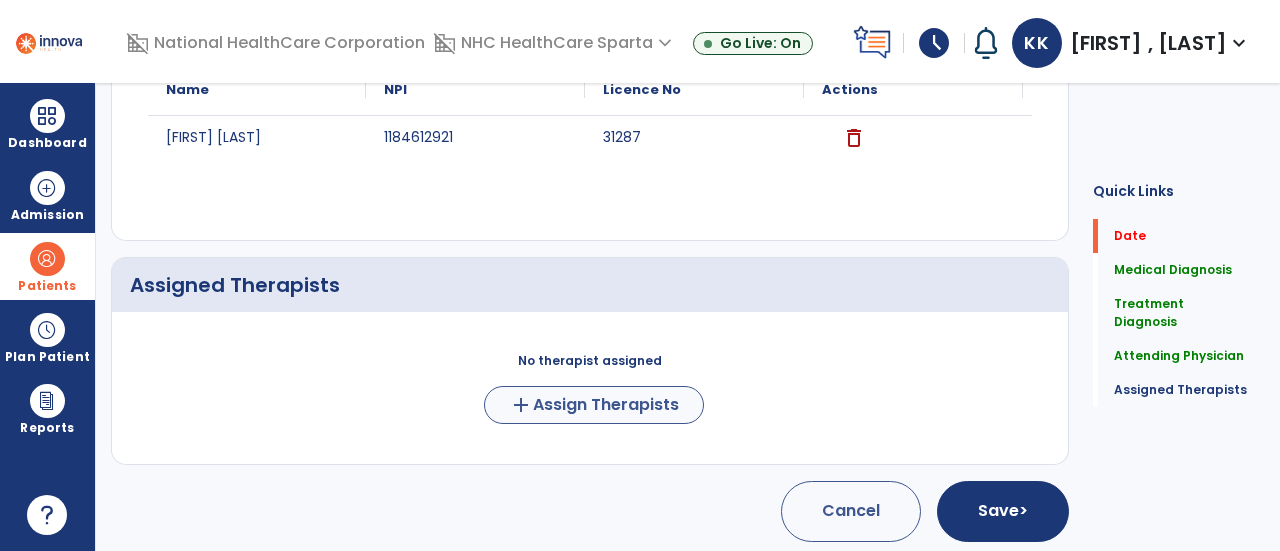 scroll, scrollTop: 967, scrollLeft: 0, axis: vertical 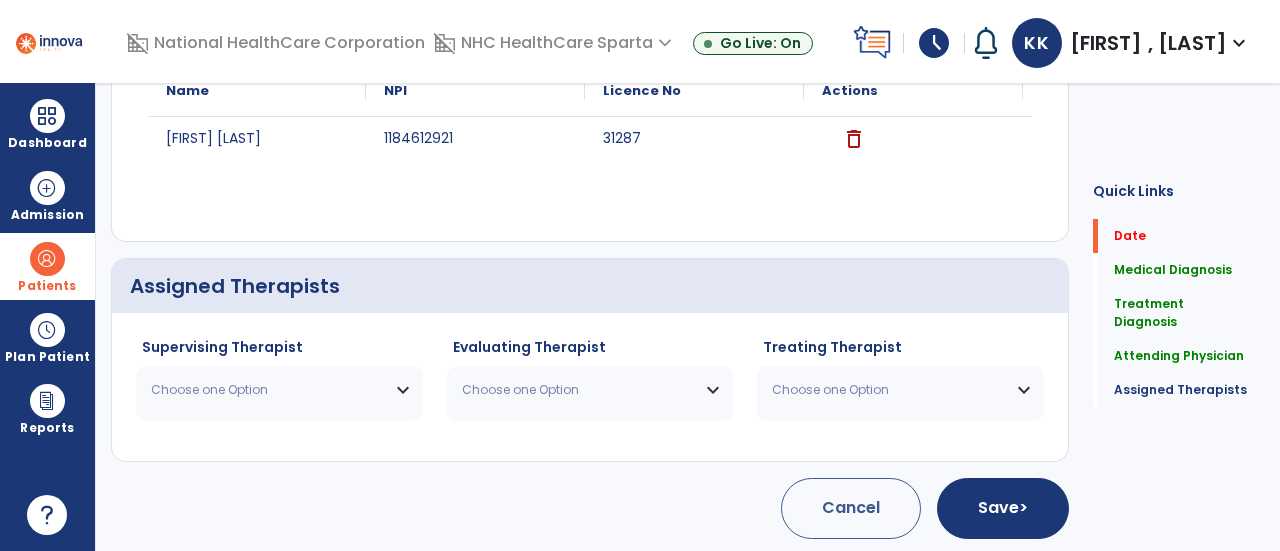 click on "Choose one Option" at bounding box center (267, 390) 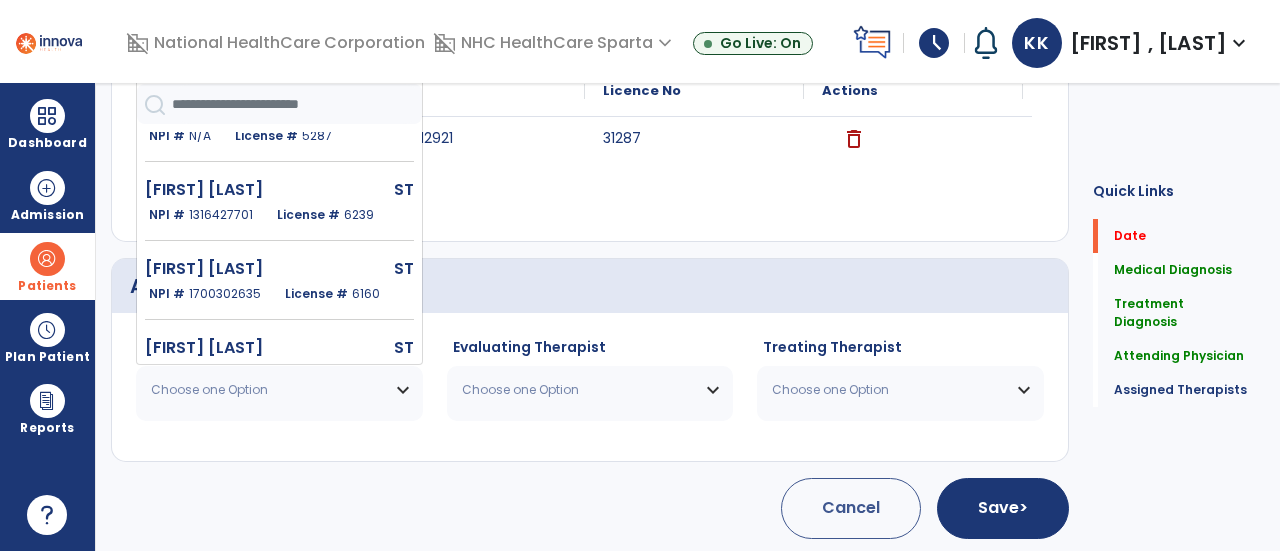 scroll, scrollTop: 219, scrollLeft: 0, axis: vertical 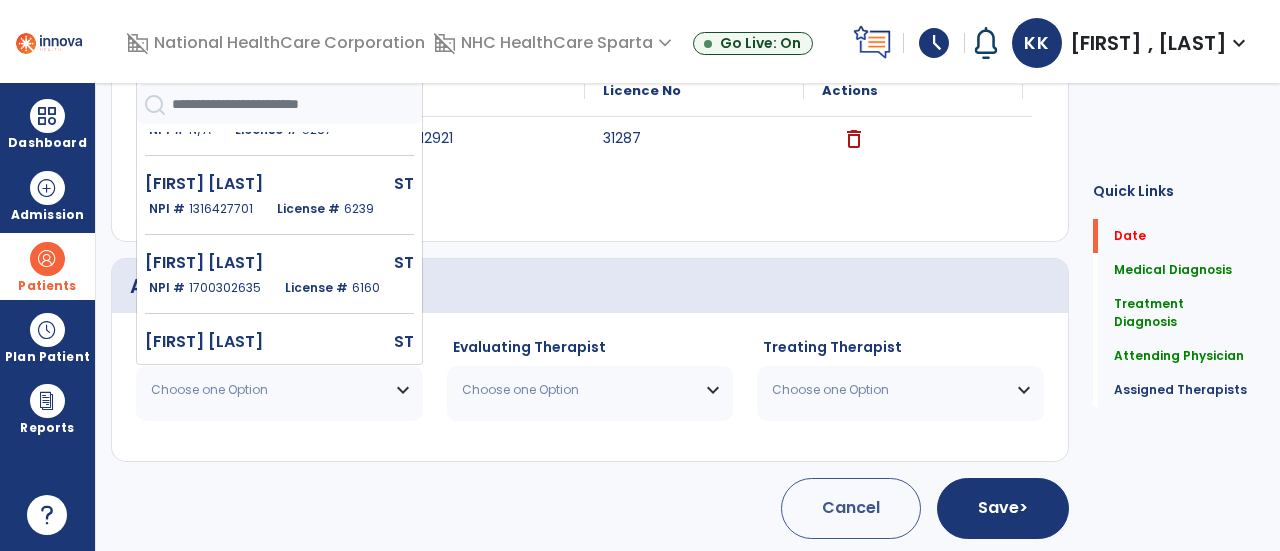 click on "NPI # [NUMBER]" 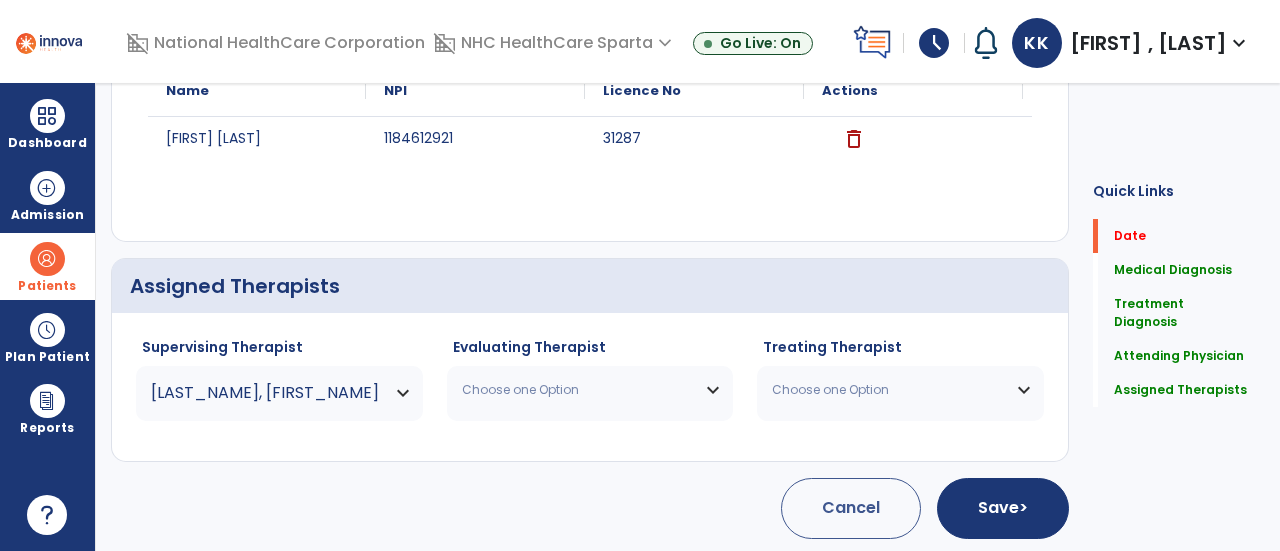 click on "Choose one Option" at bounding box center (578, 390) 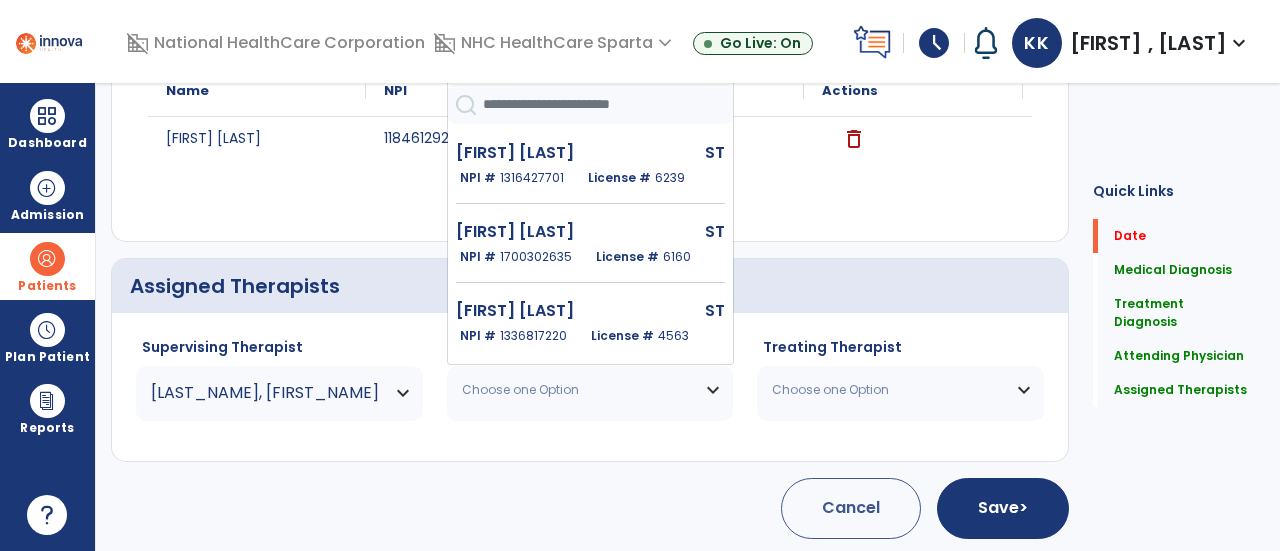 scroll, scrollTop: 249, scrollLeft: 0, axis: vertical 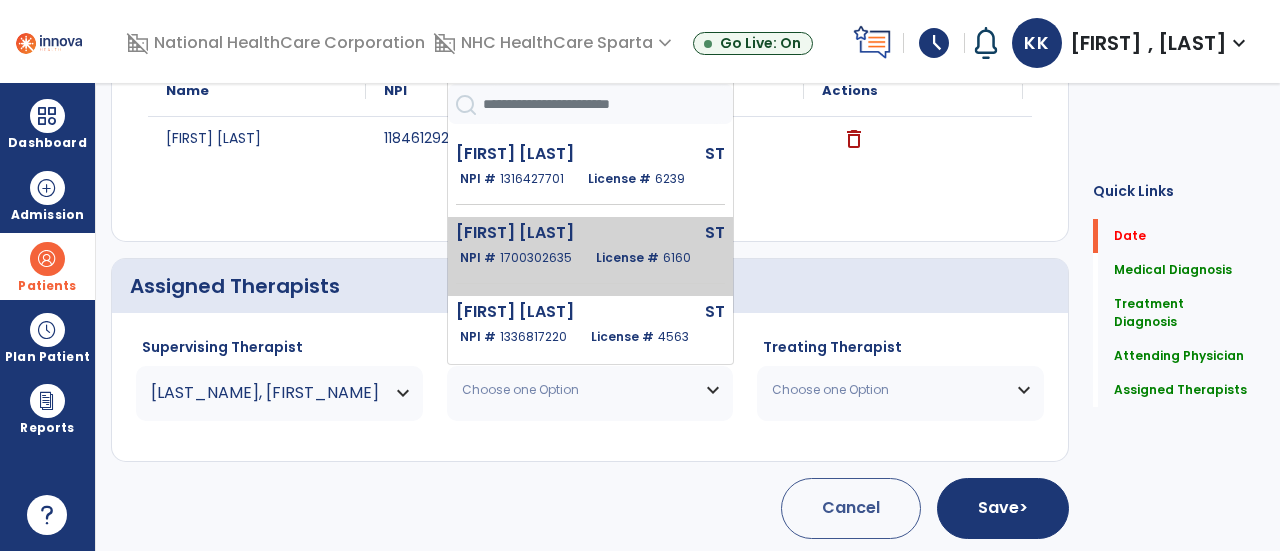 click on "License #  6160" 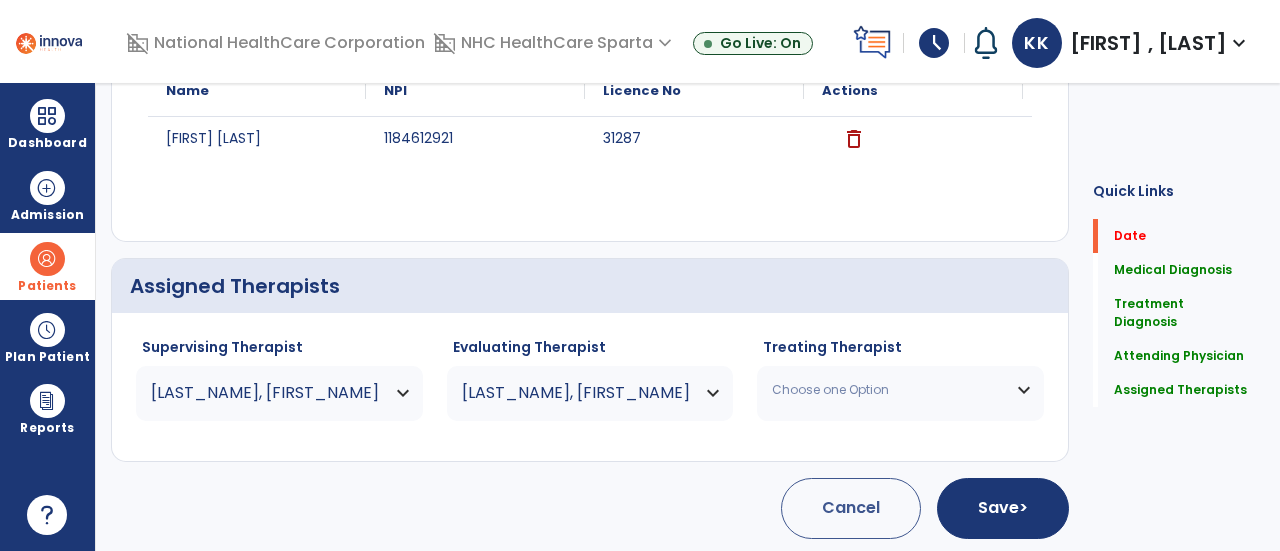 click on "Choose one Option" at bounding box center [900, 390] 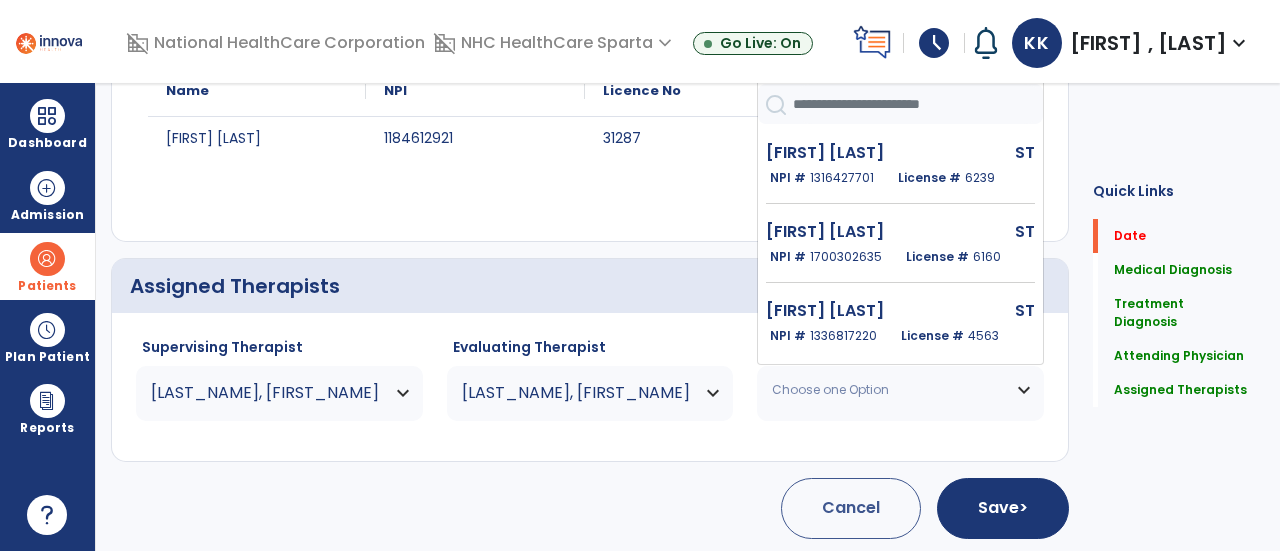 scroll, scrollTop: 249, scrollLeft: 0, axis: vertical 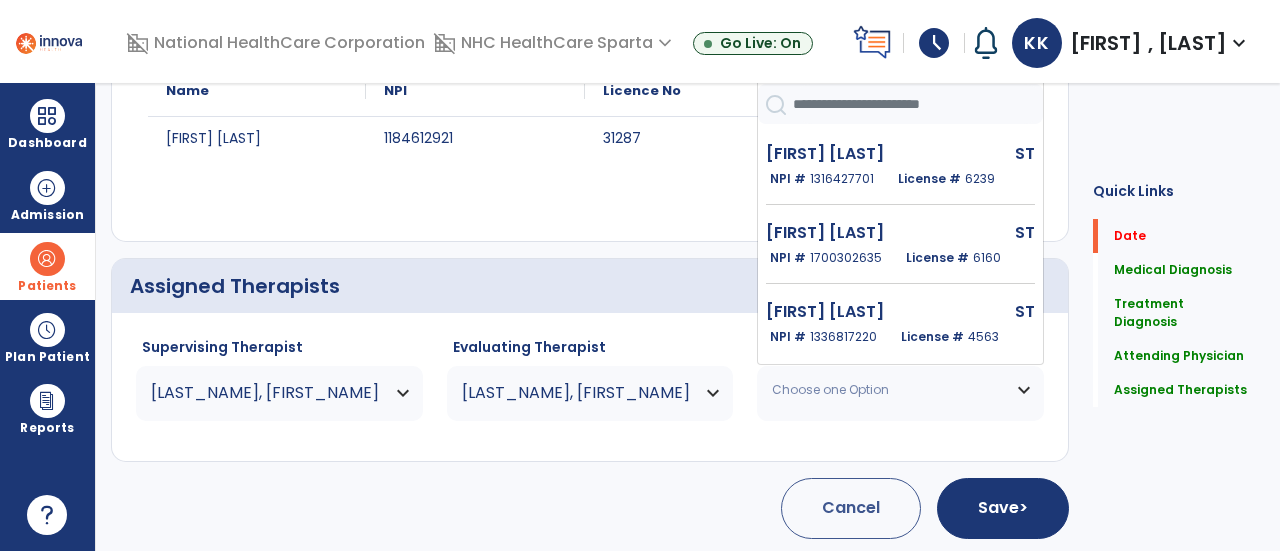 click on "[FIRST] [LAST]   ST   NPI #  [NUMBER]  License #  [NUMBER]" 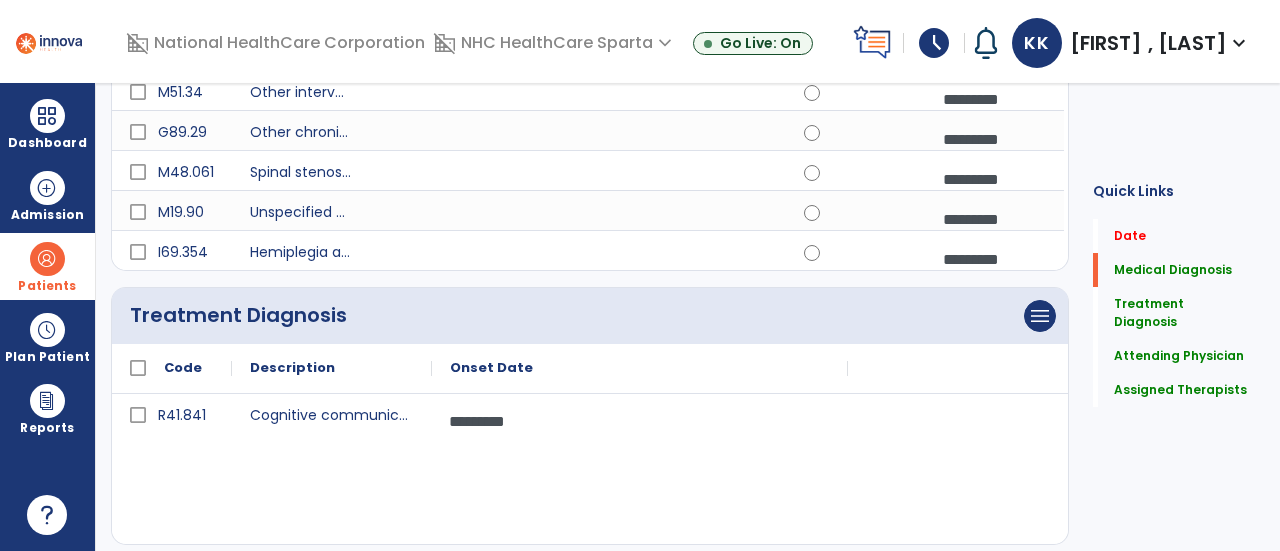 scroll, scrollTop: 0, scrollLeft: 0, axis: both 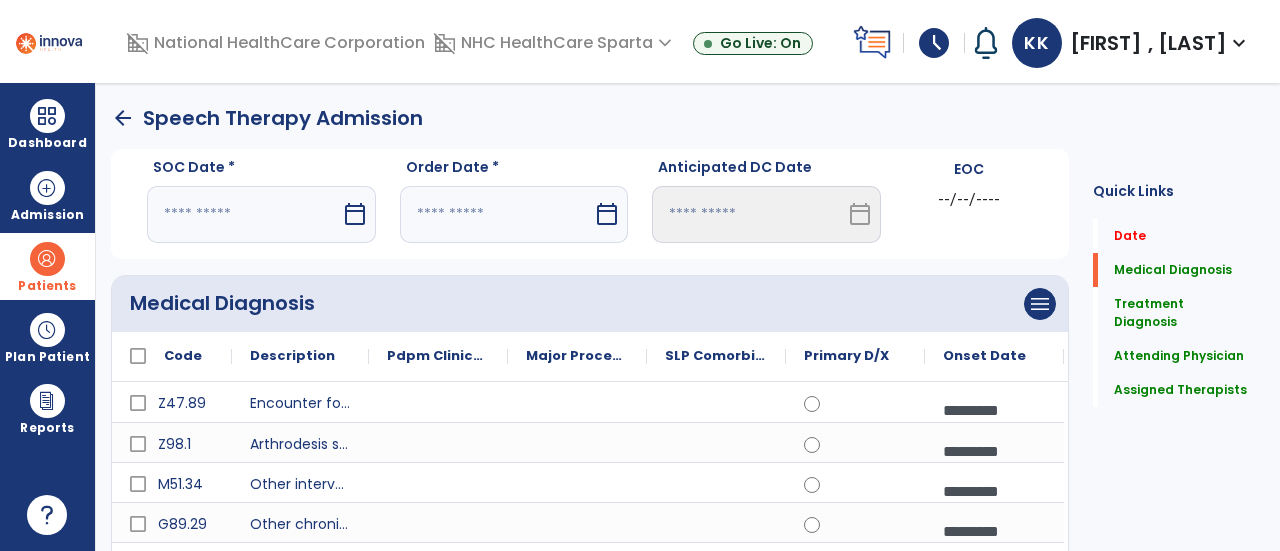 click on "calendar_today" at bounding box center [355, 214] 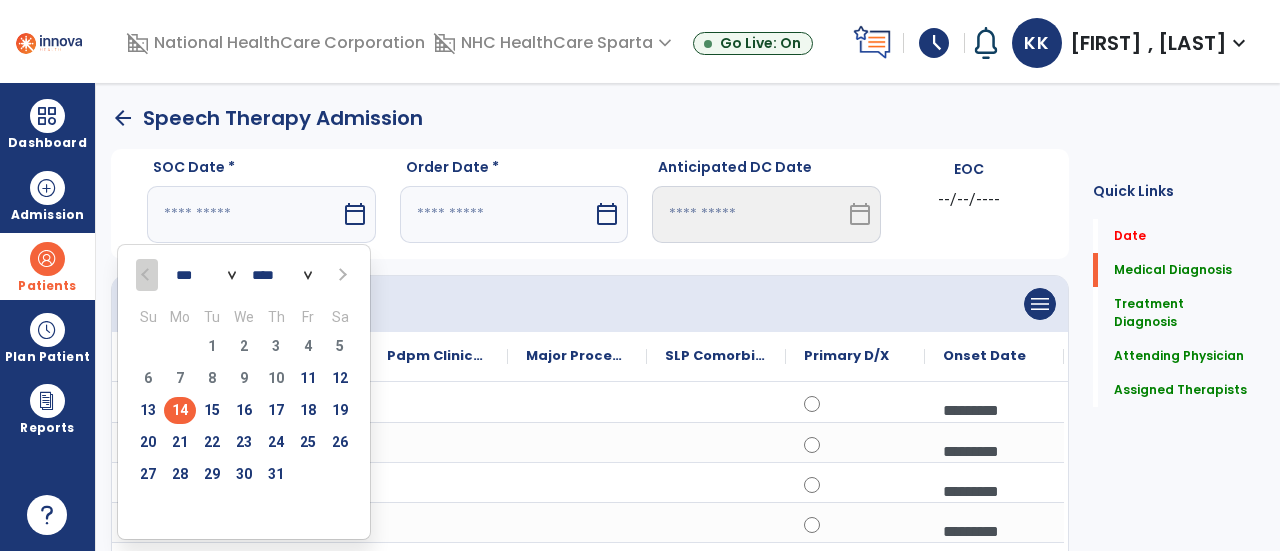 click on "14" at bounding box center [180, 410] 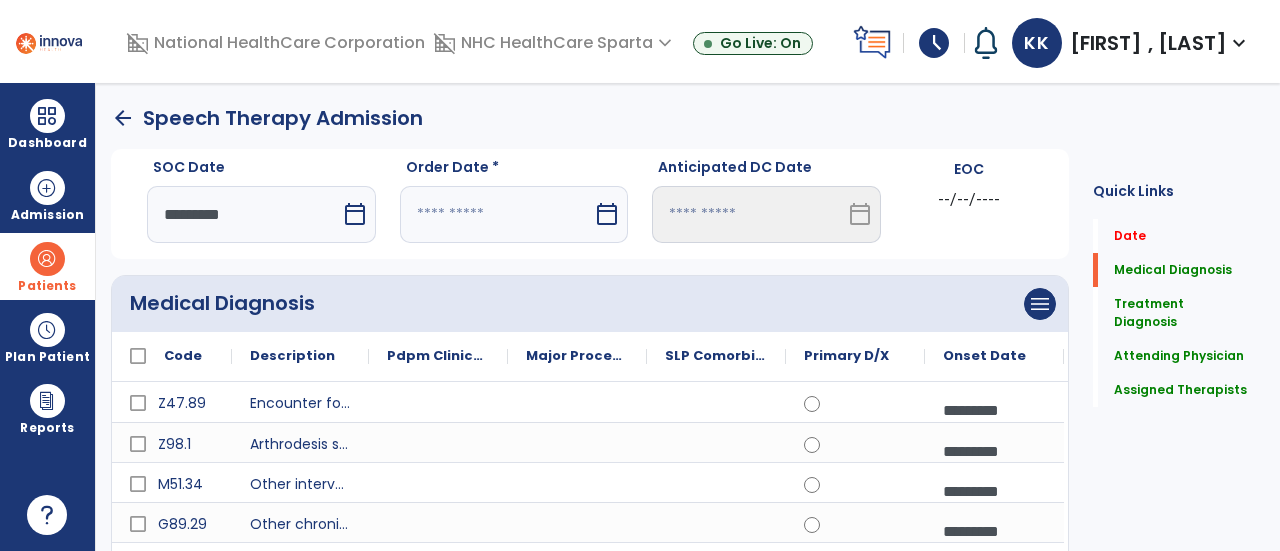 click on "calendar_today" at bounding box center [607, 214] 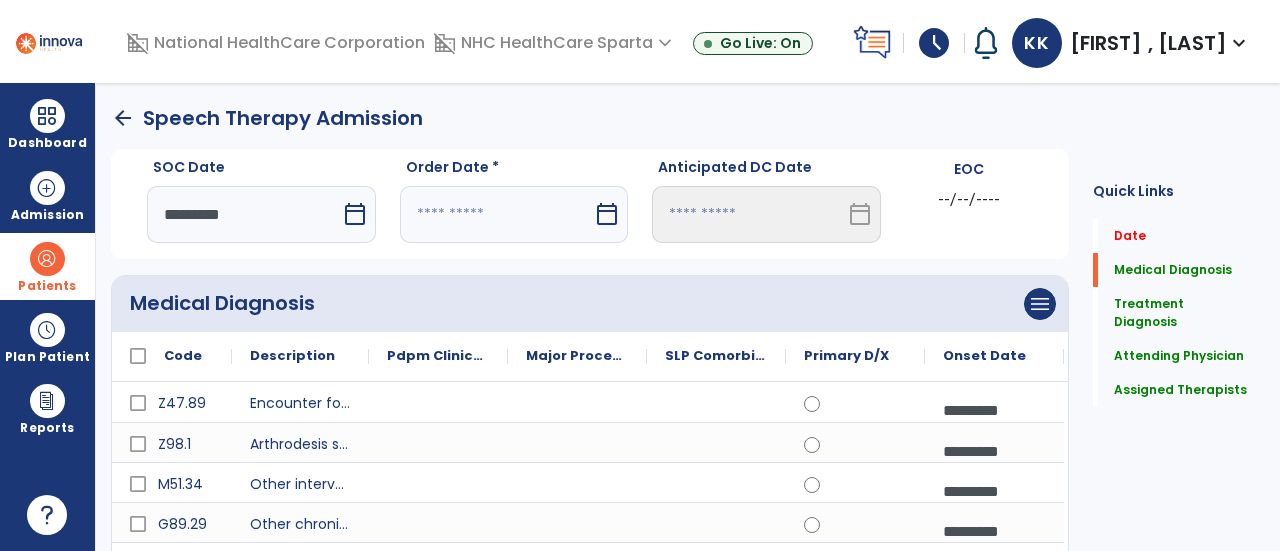 select on "*" 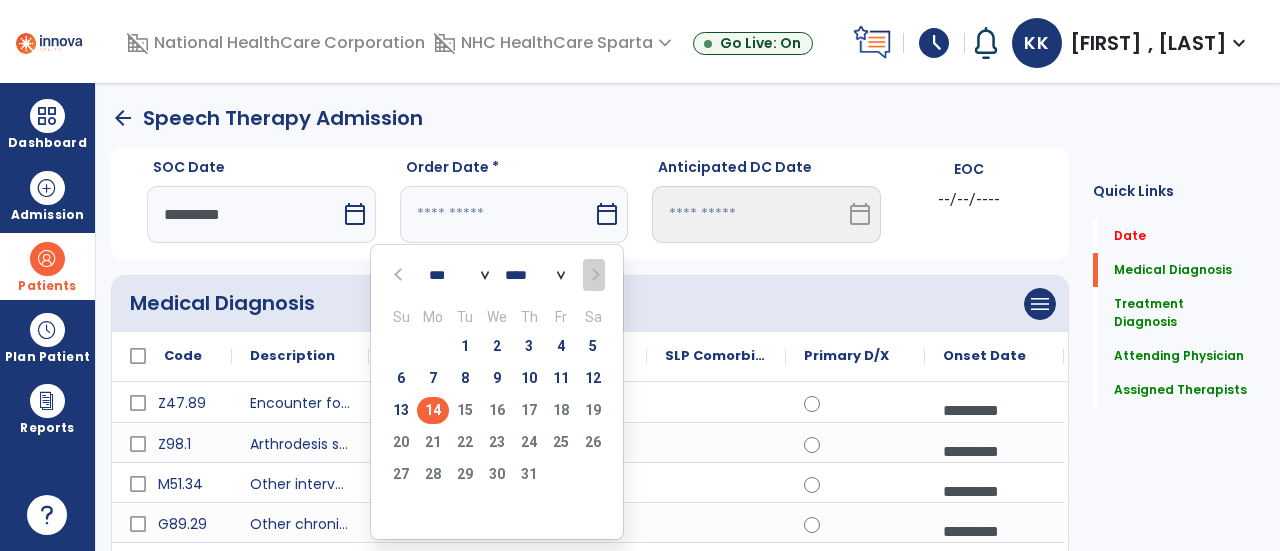 click on "14" at bounding box center (433, 410) 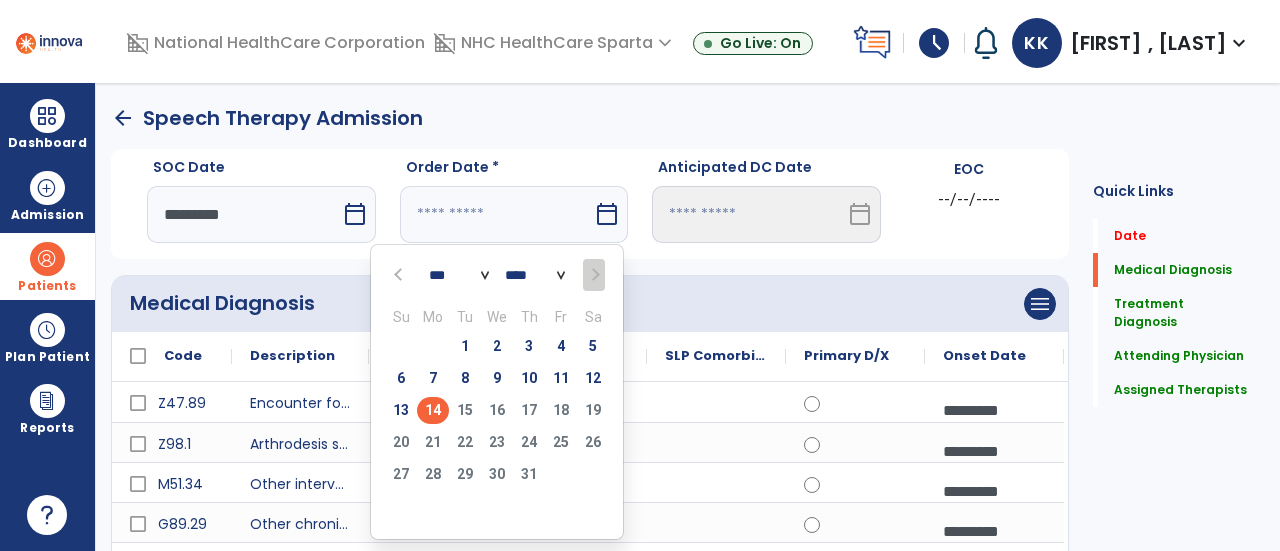 type on "*********" 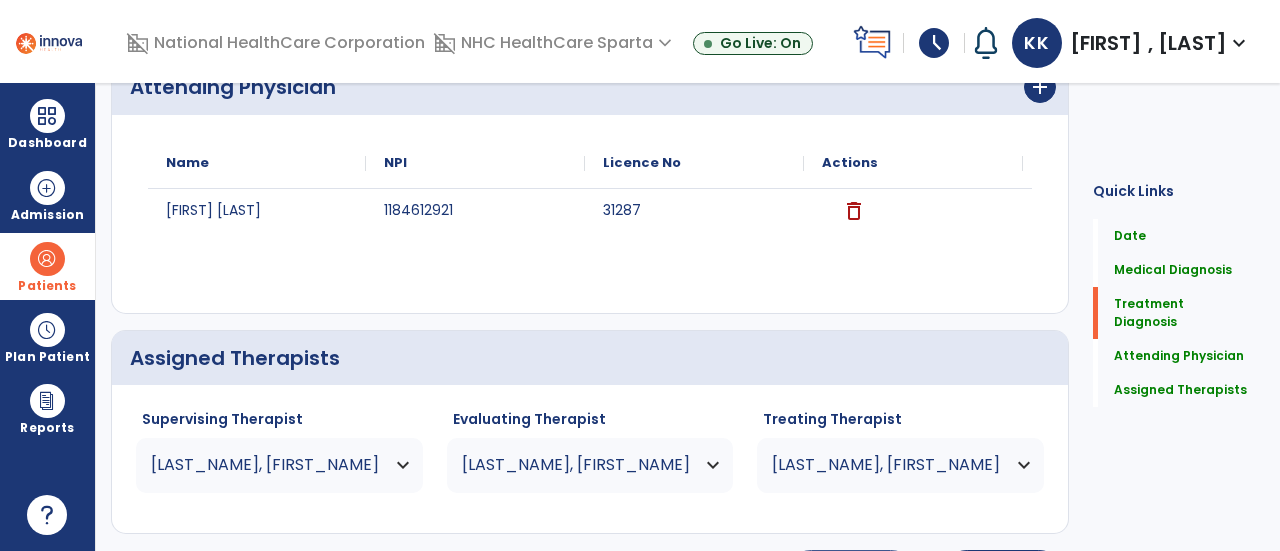 scroll, scrollTop: 967, scrollLeft: 0, axis: vertical 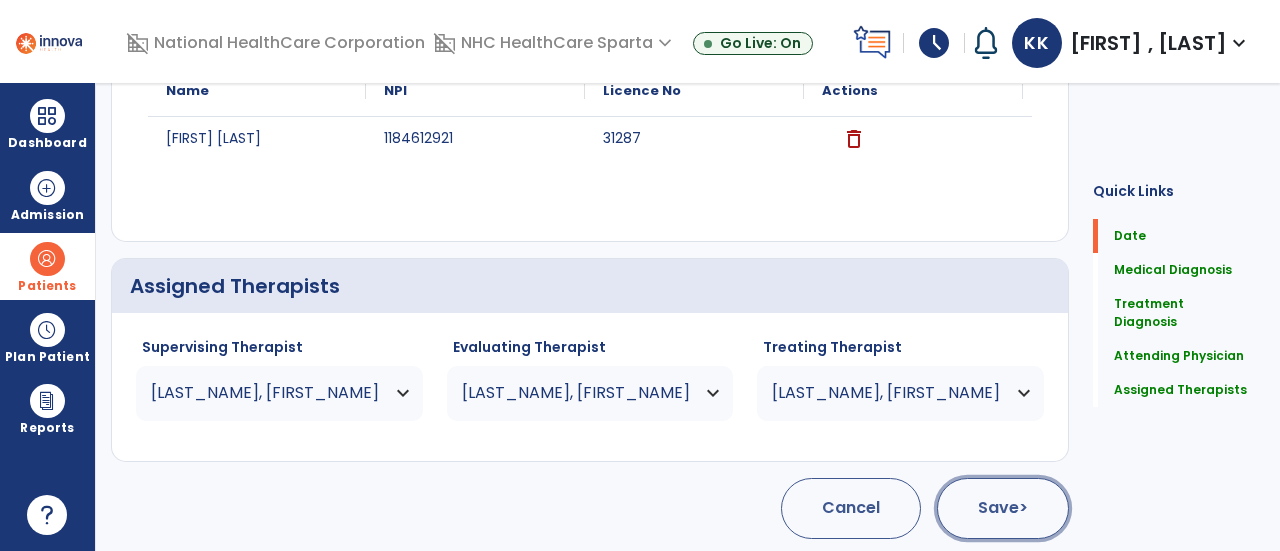 click on "Save  >" 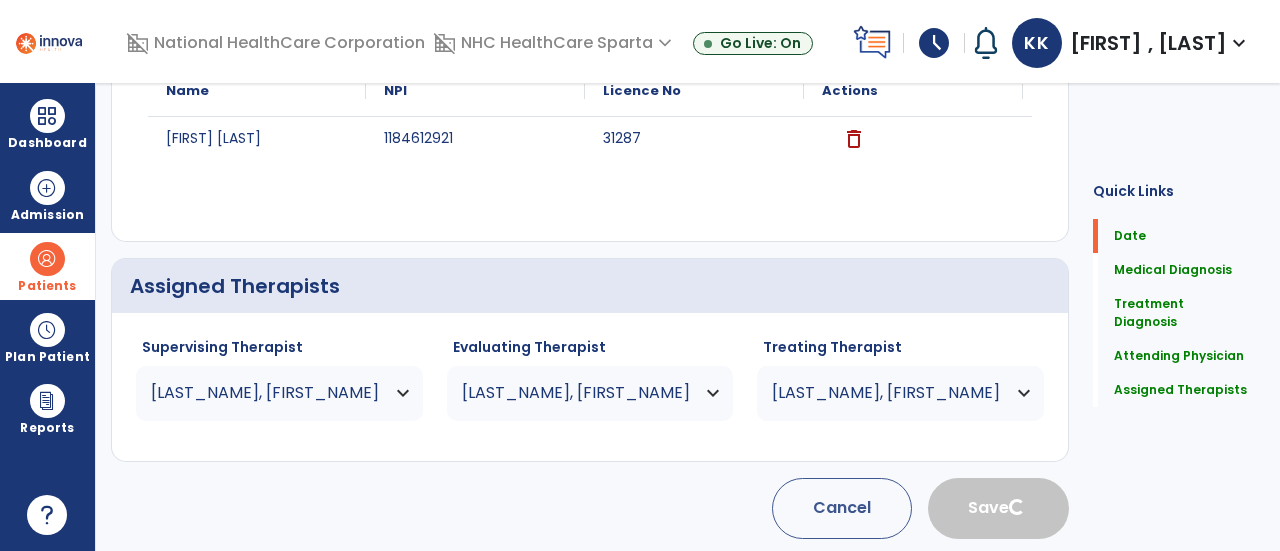 type 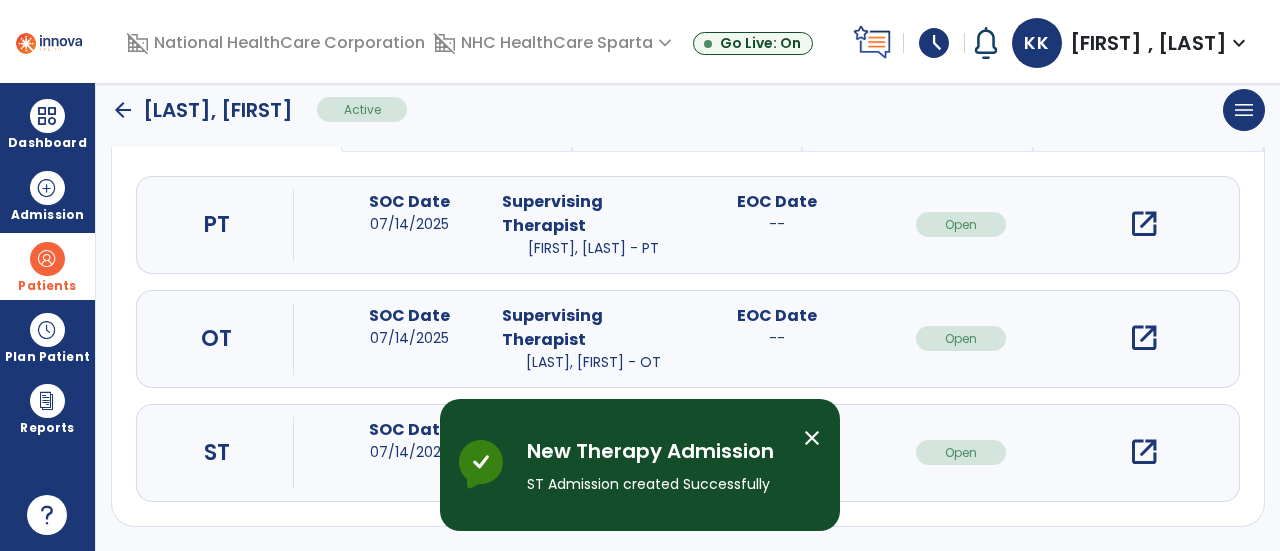 scroll, scrollTop: 205, scrollLeft: 0, axis: vertical 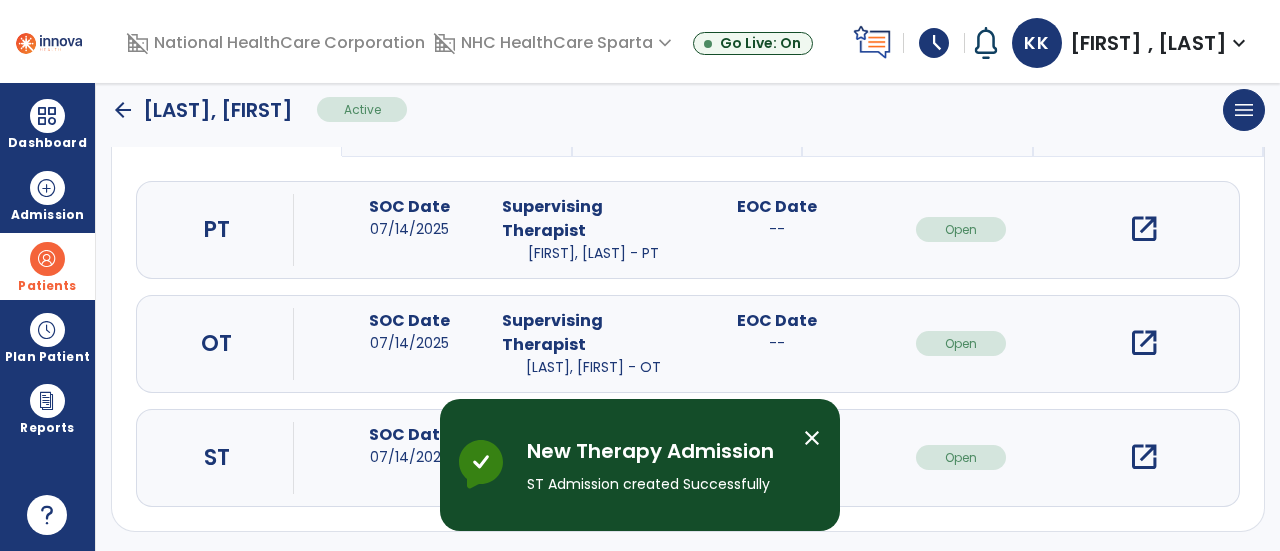 click on "close" at bounding box center (812, 438) 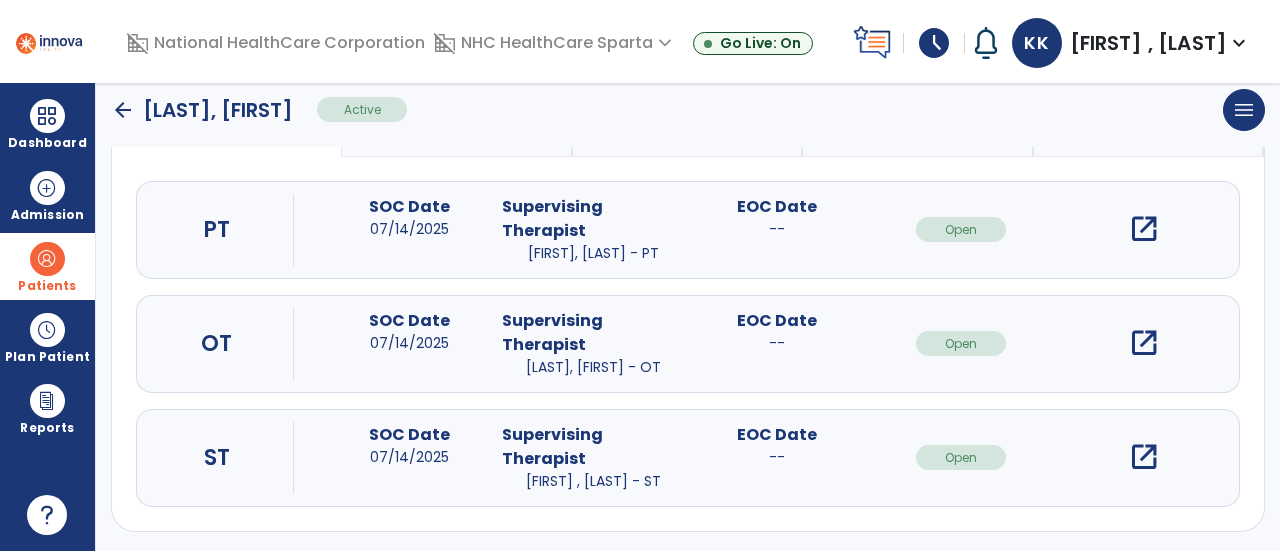 click on "open_in_new" at bounding box center (1144, 457) 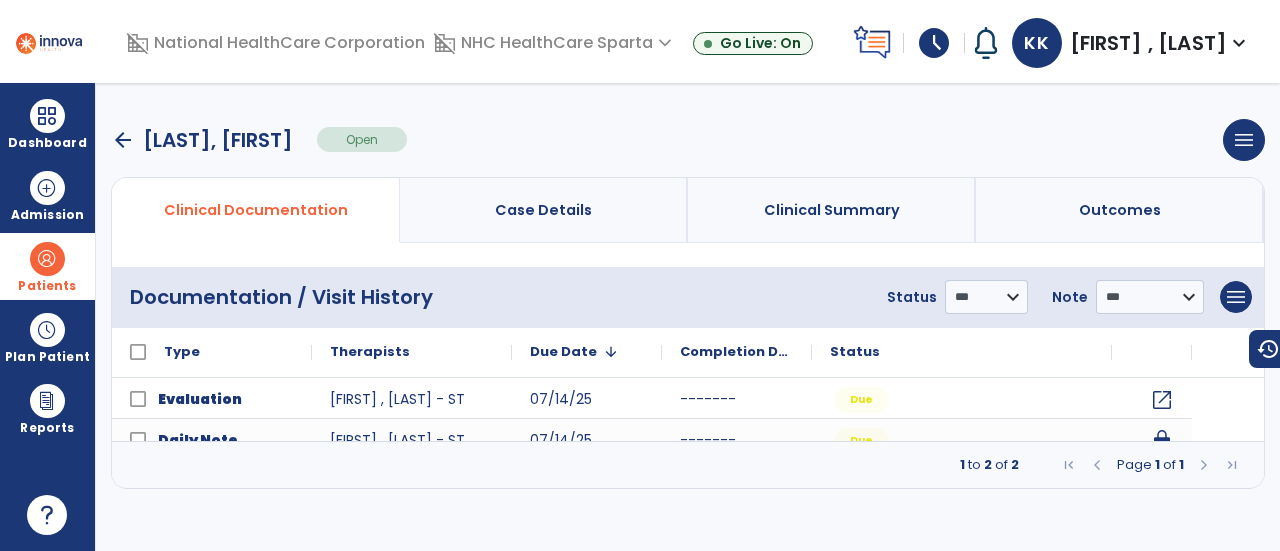scroll, scrollTop: 0, scrollLeft: 0, axis: both 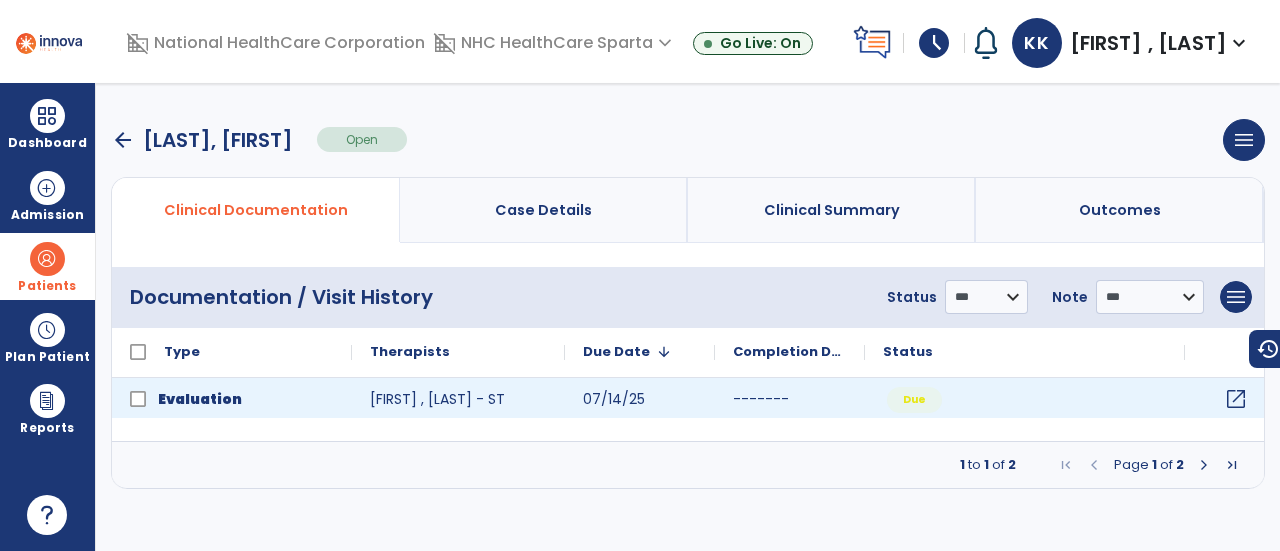 click on "open_in_new" 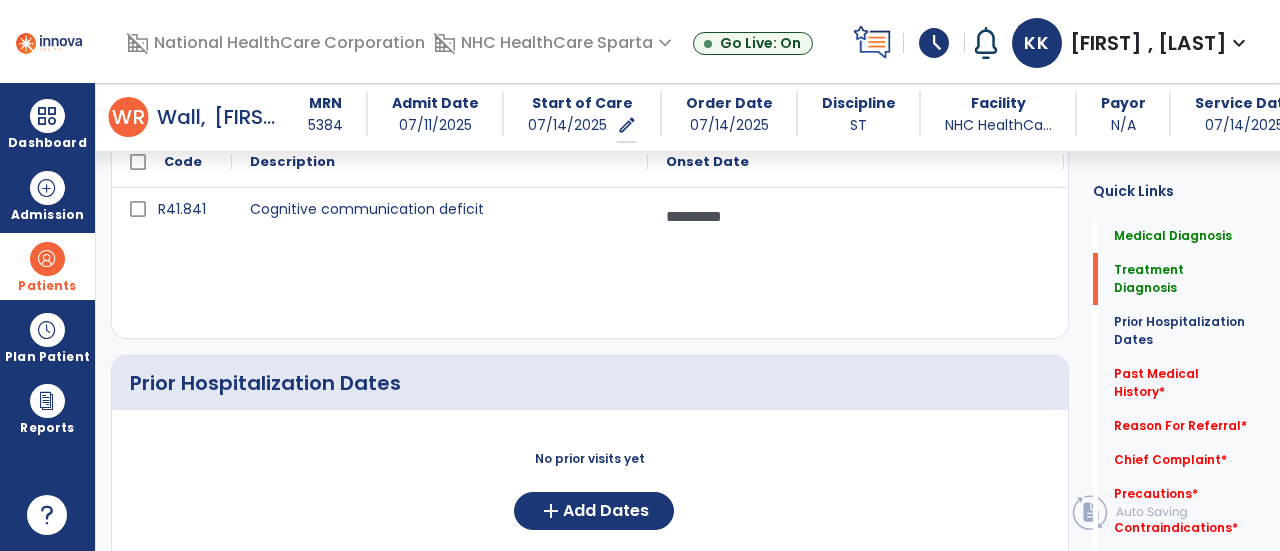 scroll, scrollTop: 674, scrollLeft: 0, axis: vertical 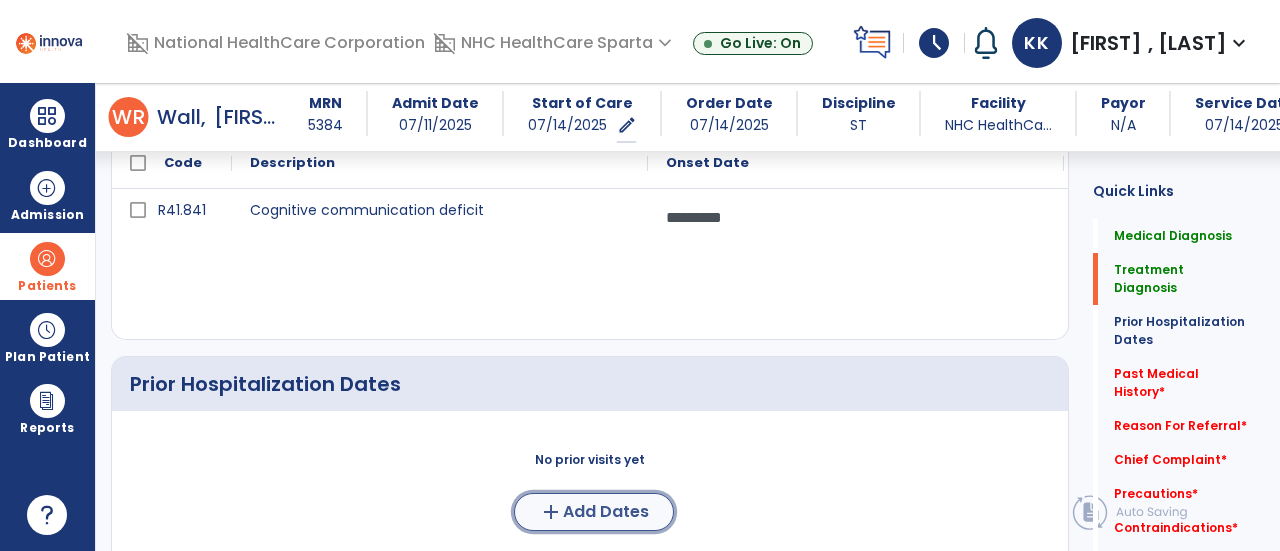 click on "add" 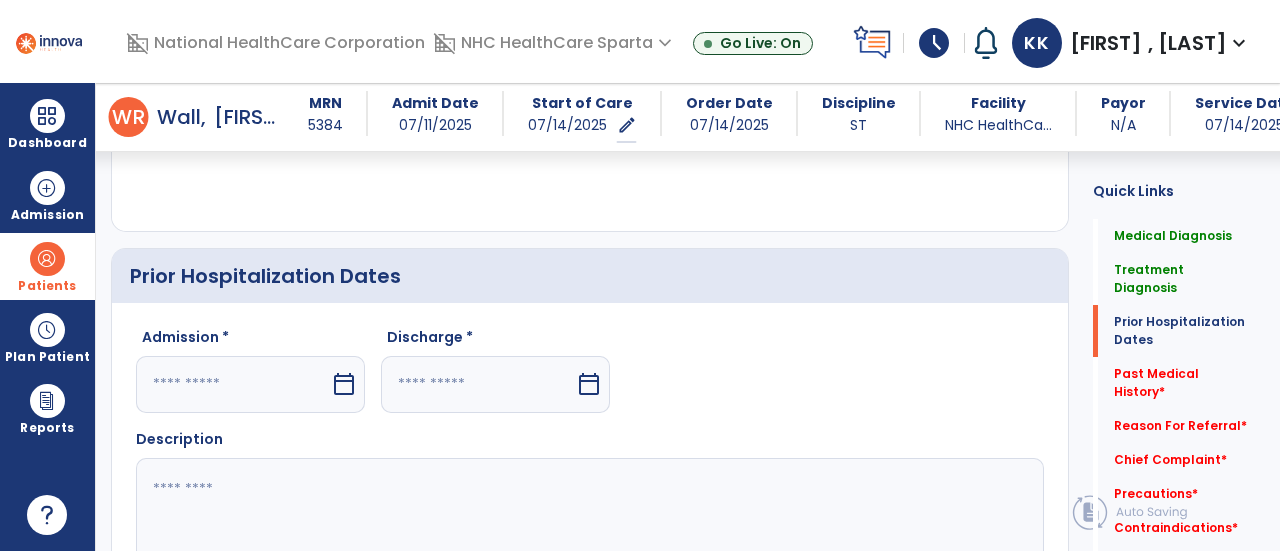 scroll, scrollTop: 787, scrollLeft: 0, axis: vertical 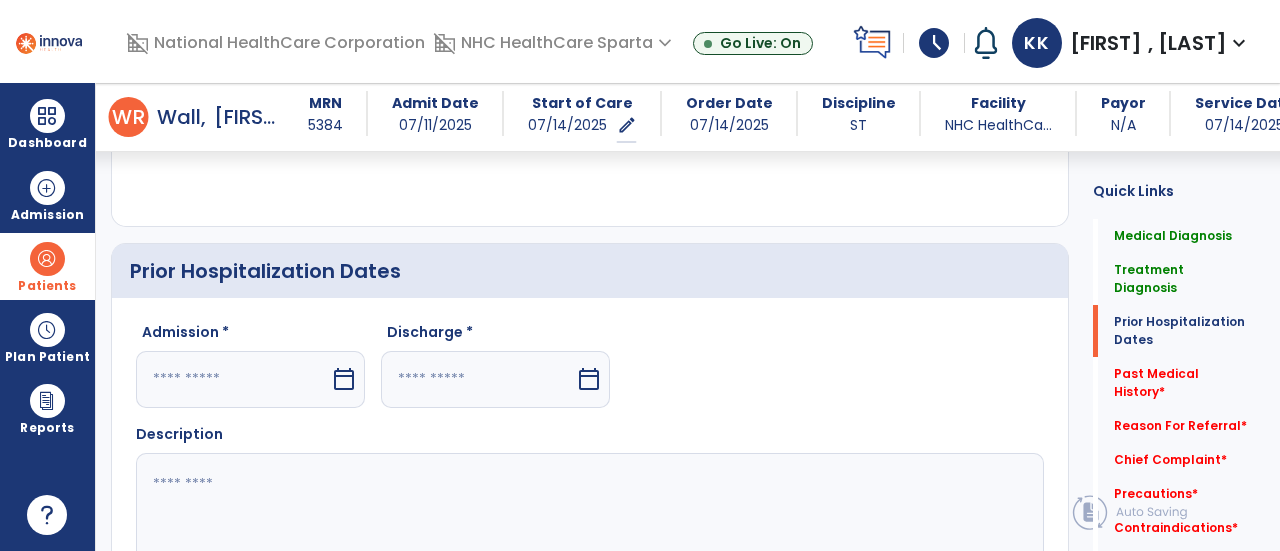 click on "calendar_today" at bounding box center (344, 379) 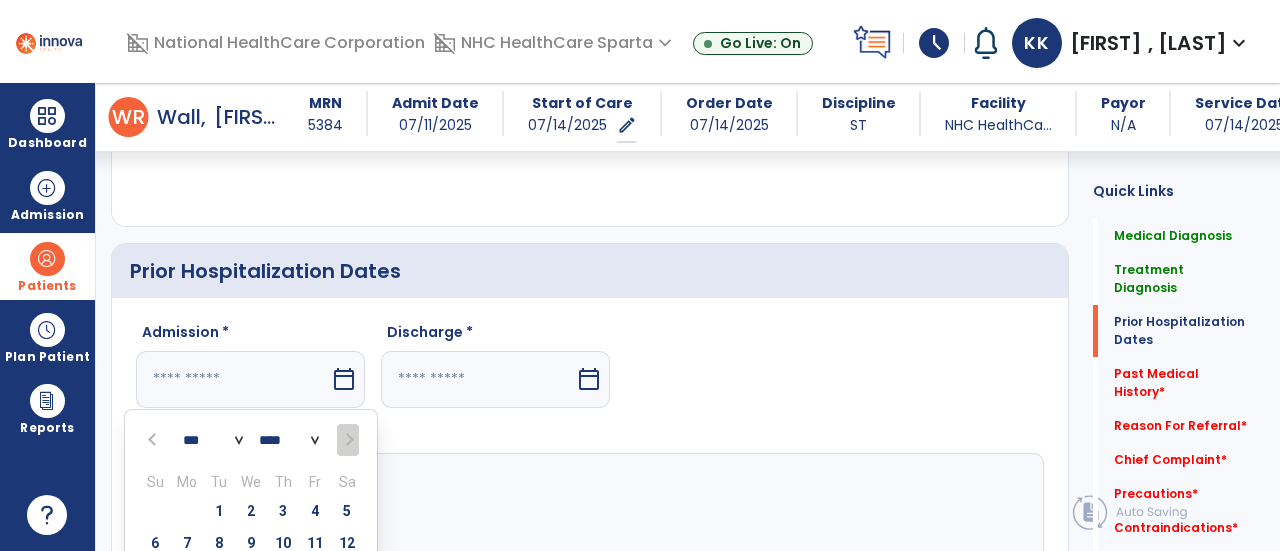 scroll, scrollTop: 812, scrollLeft: 0, axis: vertical 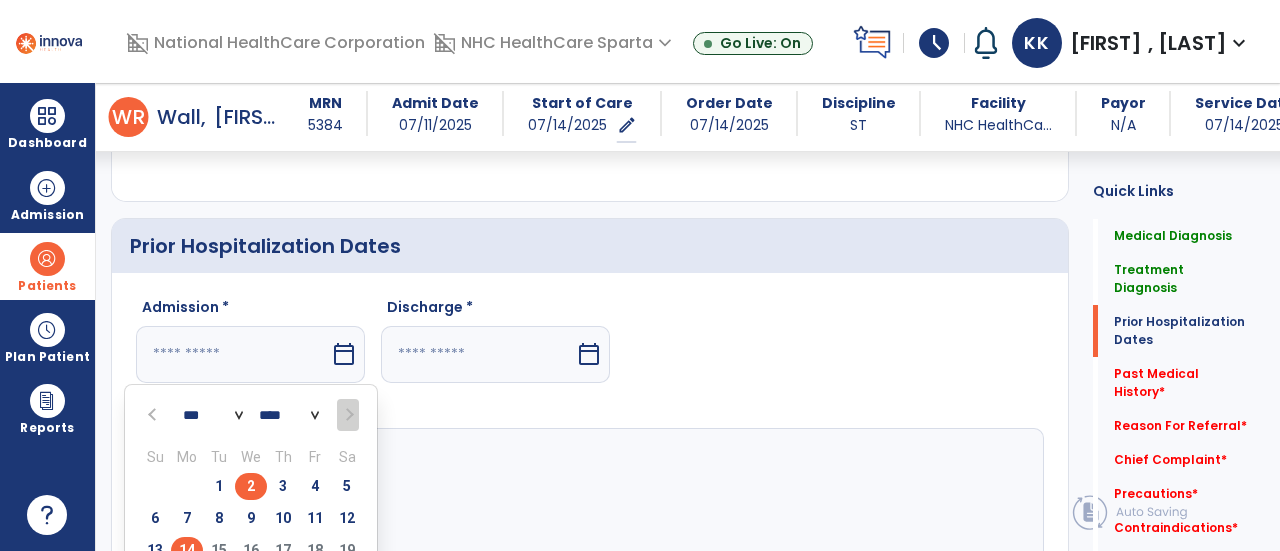 click on "2" at bounding box center (251, 486) 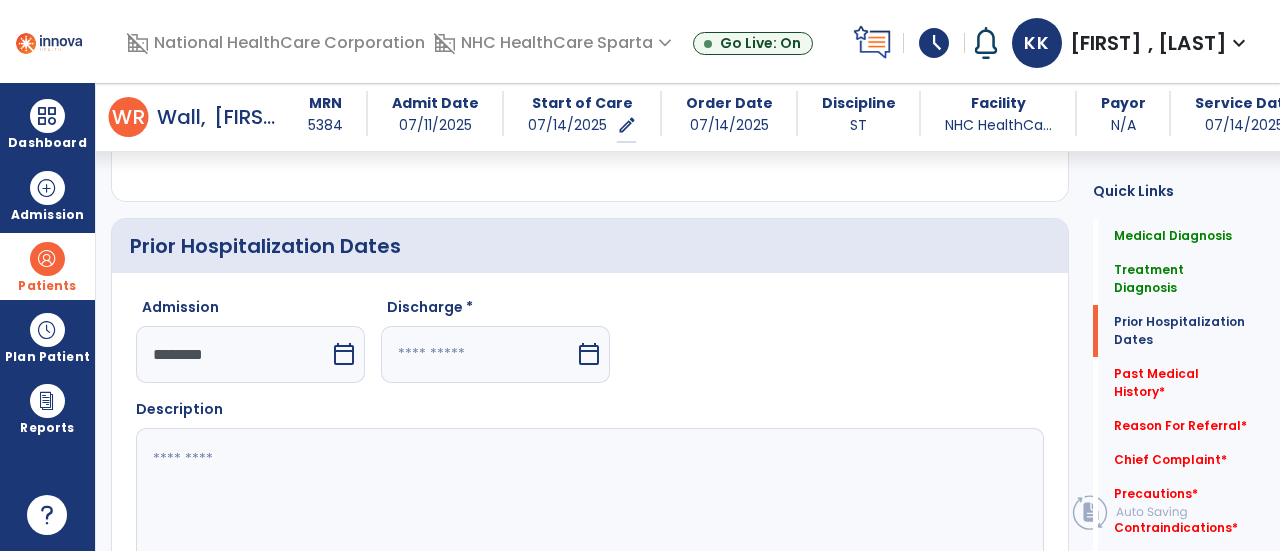 click on "calendar_today" at bounding box center [589, 354] 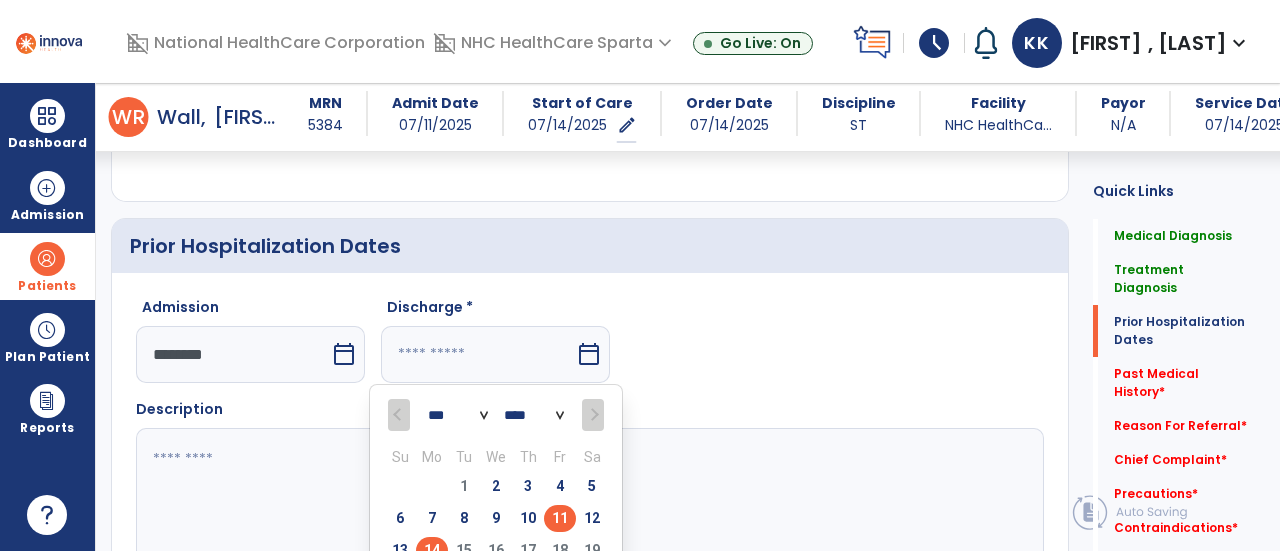click on "11" at bounding box center (560, 518) 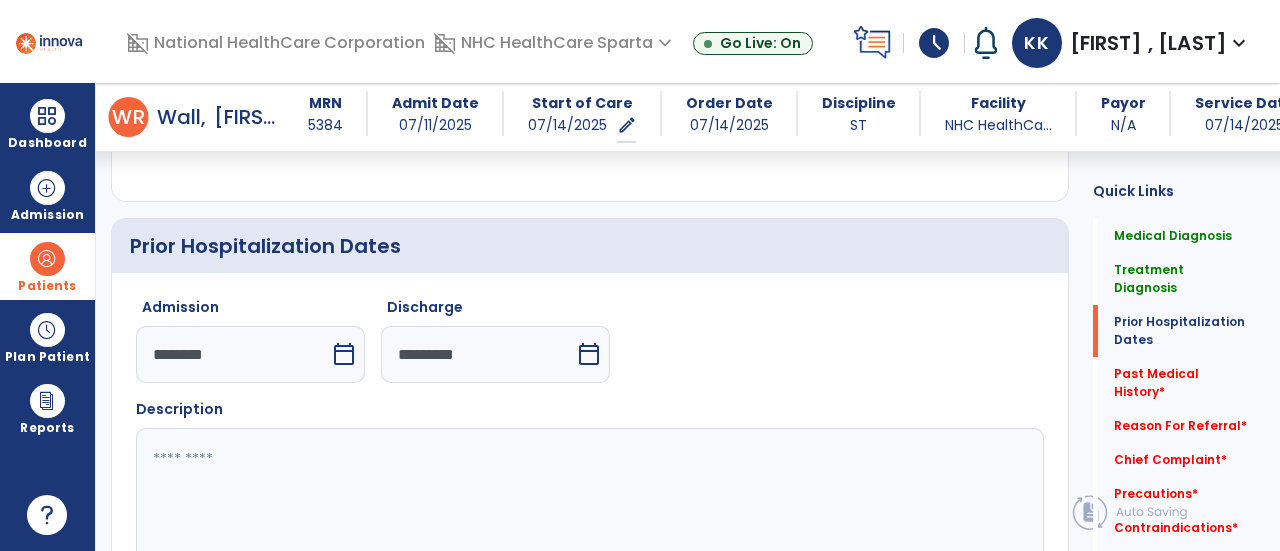 click 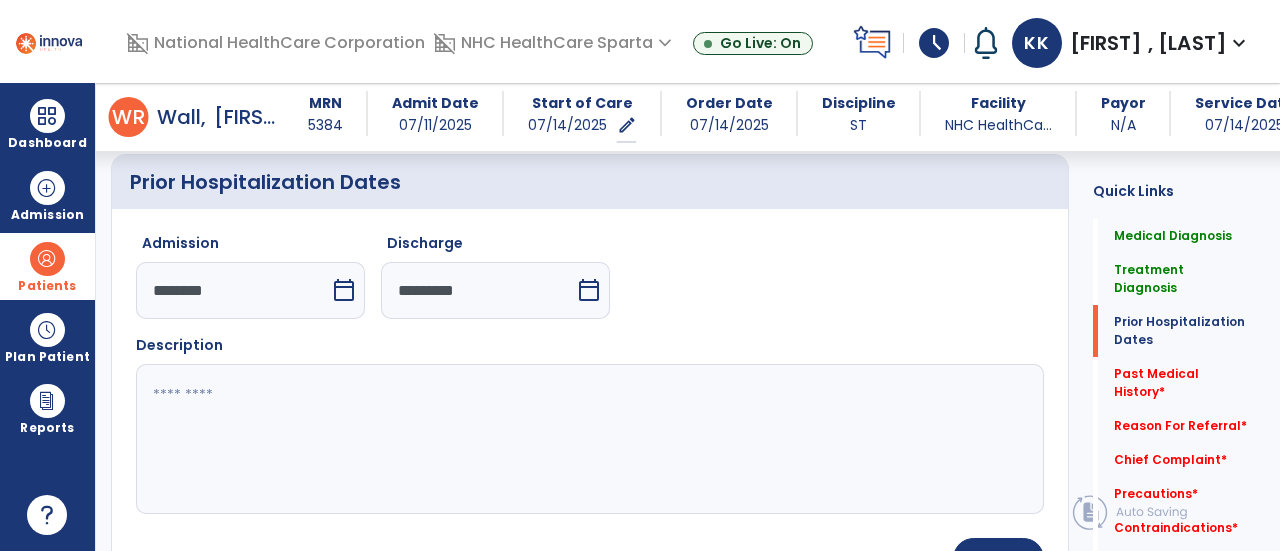 scroll, scrollTop: 876, scrollLeft: 0, axis: vertical 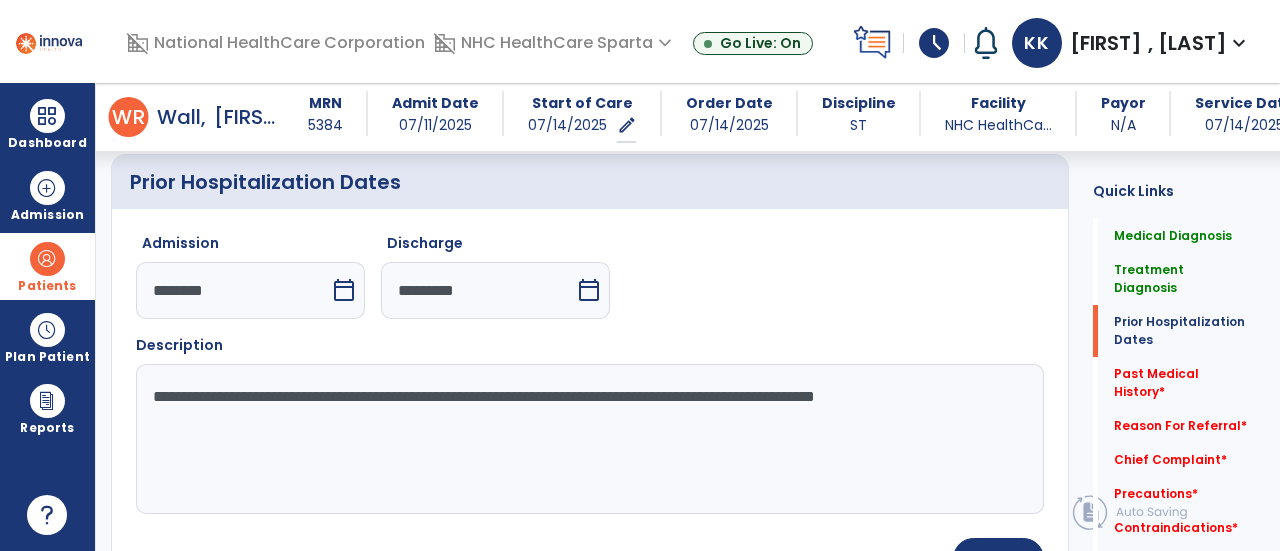 click on "**********" 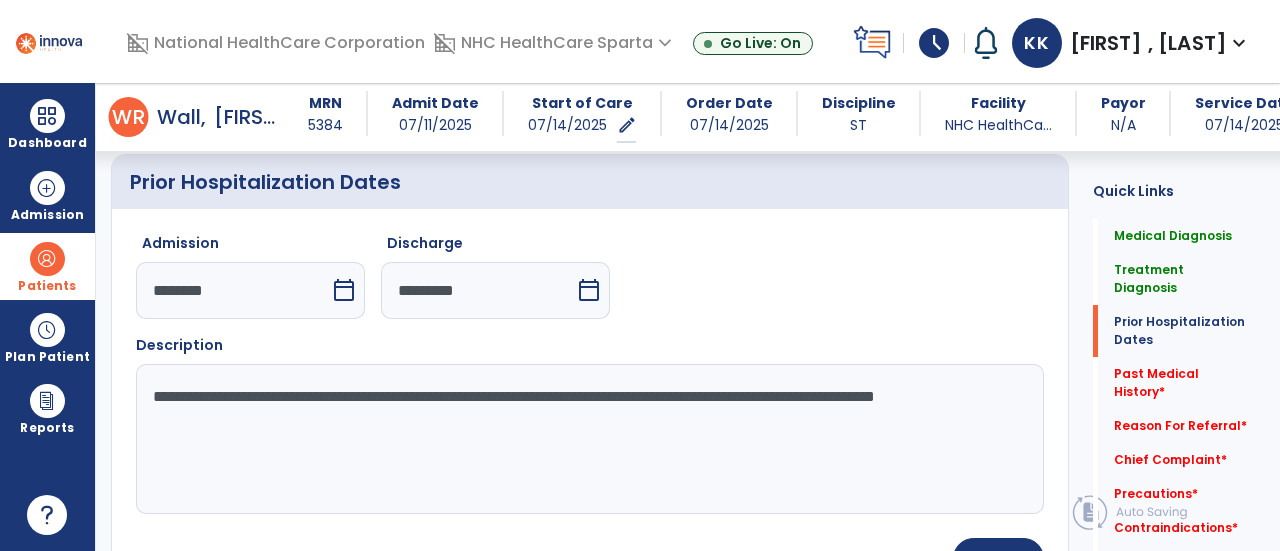 click on "**********" 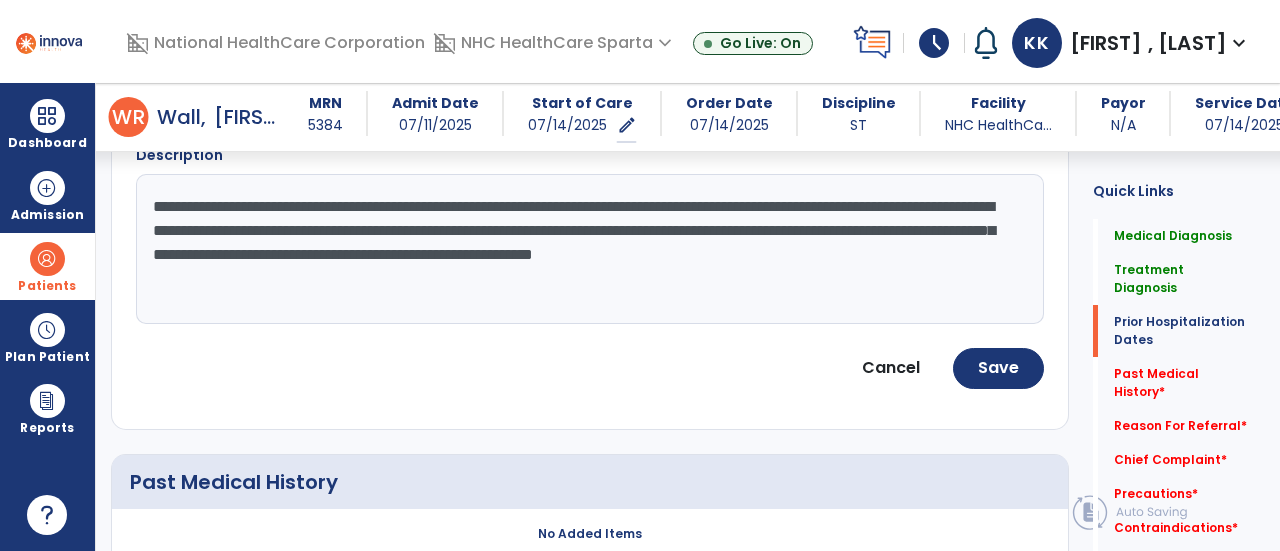scroll, scrollTop: 1066, scrollLeft: 0, axis: vertical 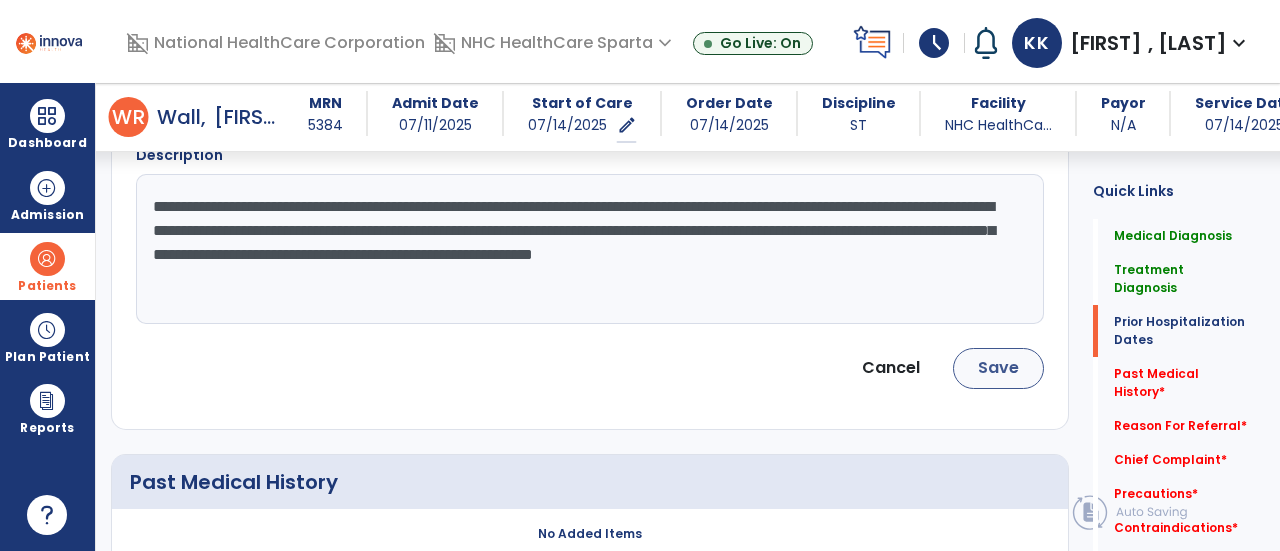 type on "**********" 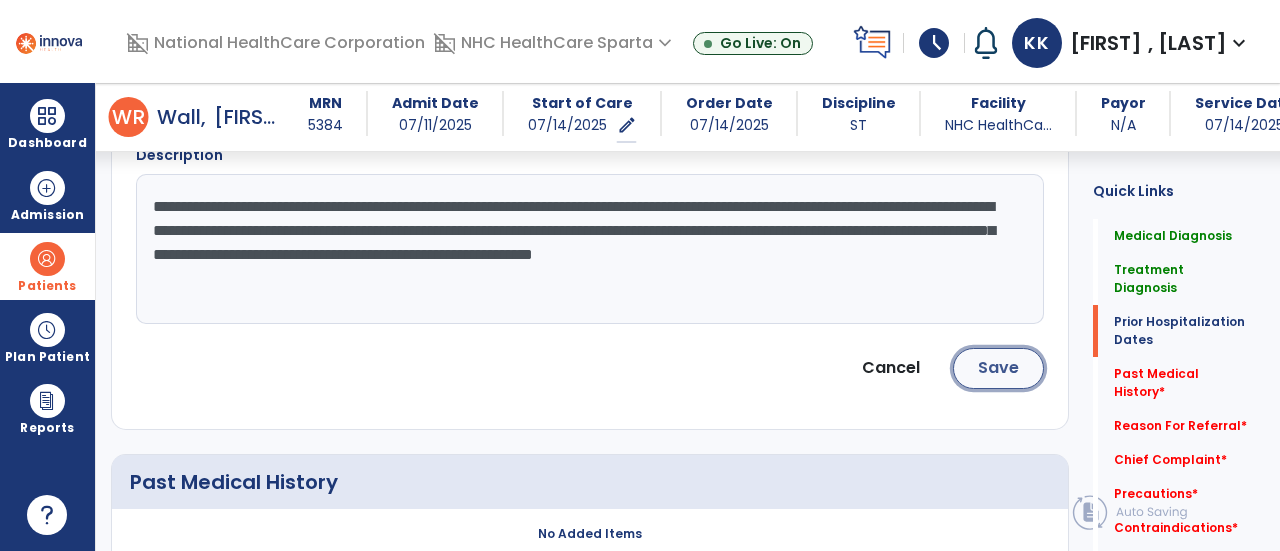 click on "Save" 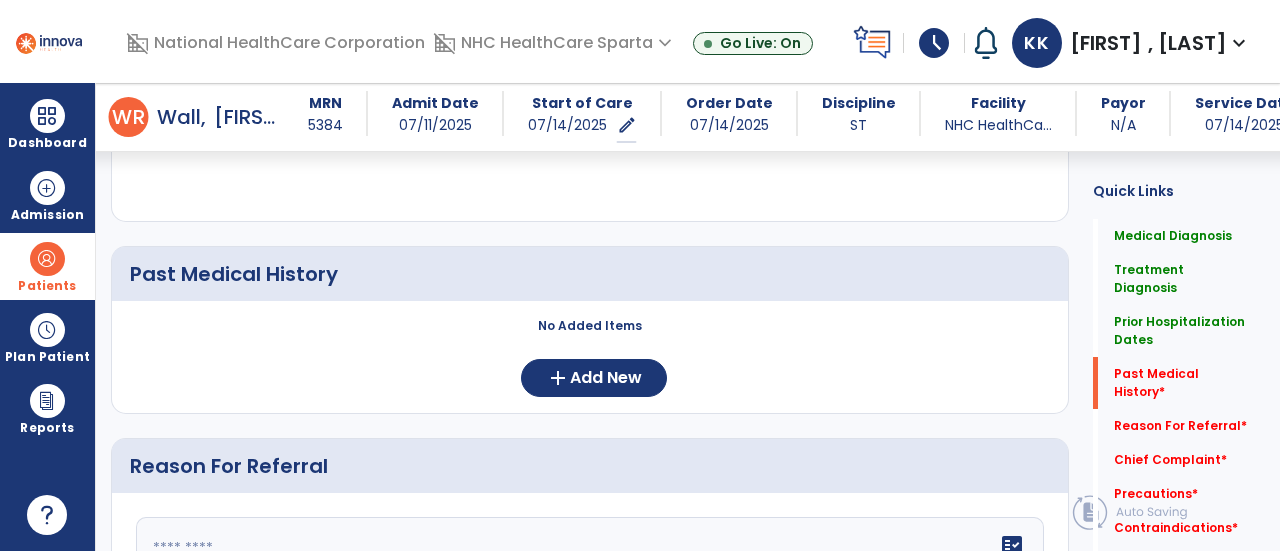 scroll, scrollTop: 1114, scrollLeft: 0, axis: vertical 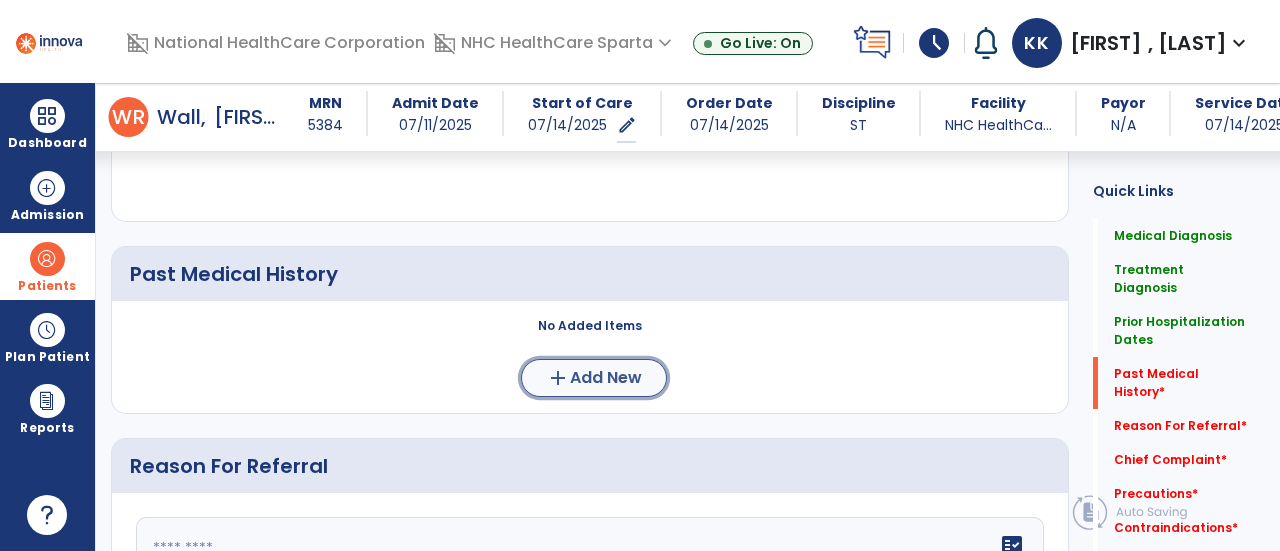 click on "Add New" 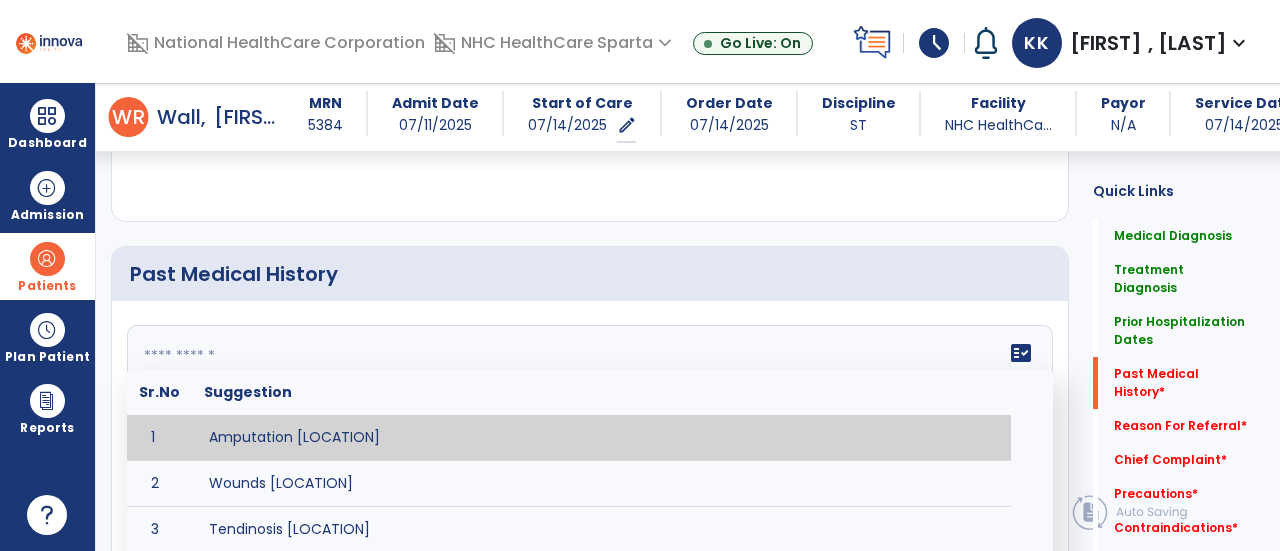 click 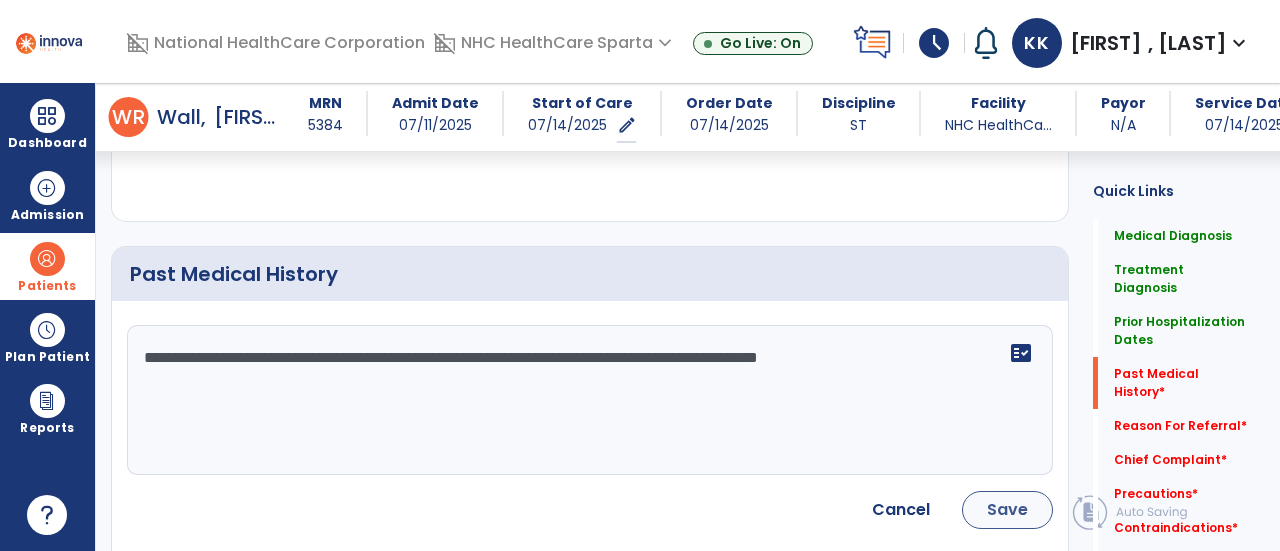 type on "**********" 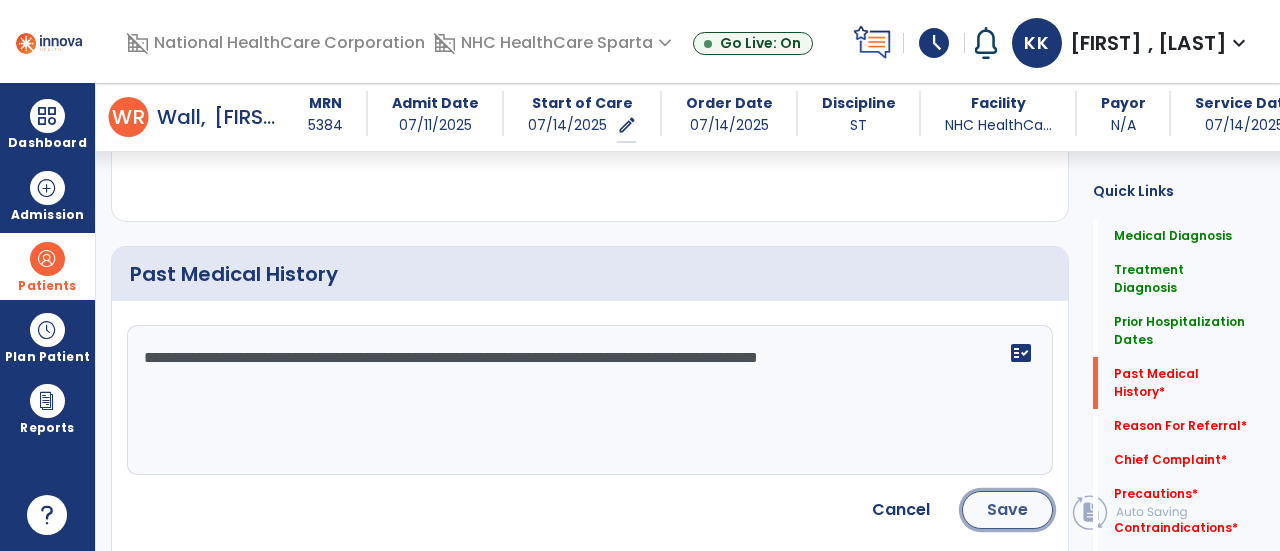 click on "Save" 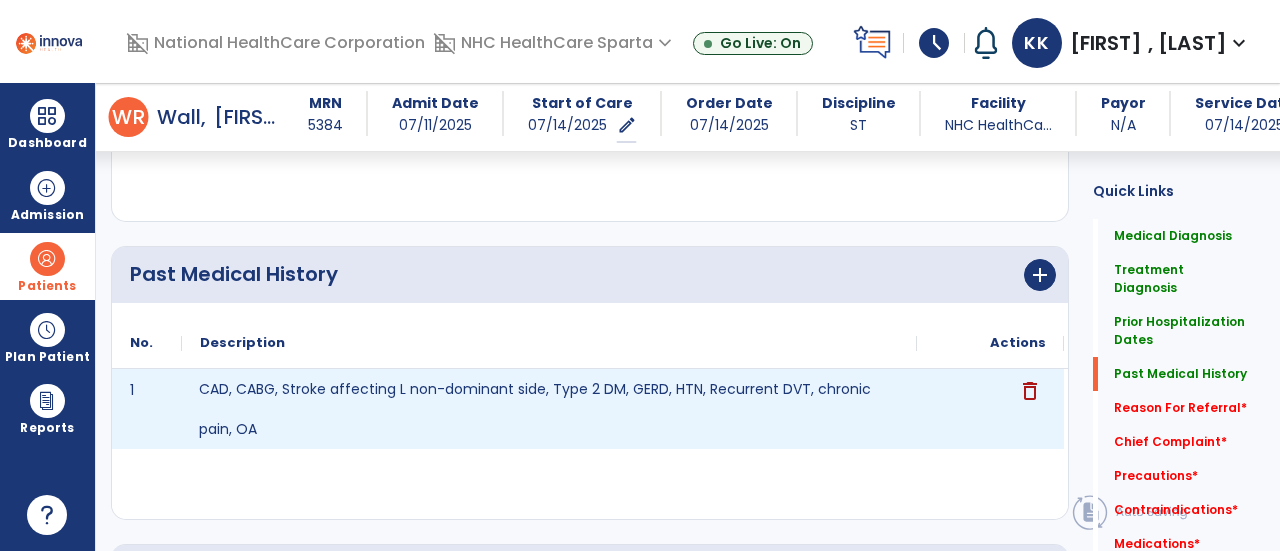 click on "CAD, CABG, Stroke affecting L non-dominant side, Type 2 DM, GERD, HTN, Recurrent DVT, chronic pain, OA" 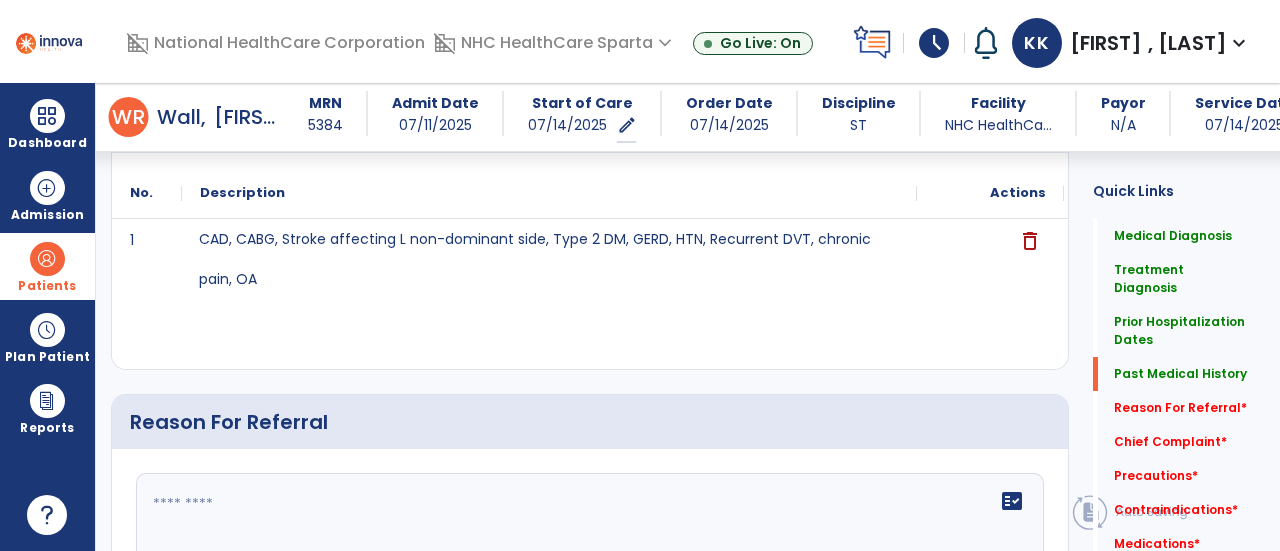 scroll, scrollTop: 1398, scrollLeft: 0, axis: vertical 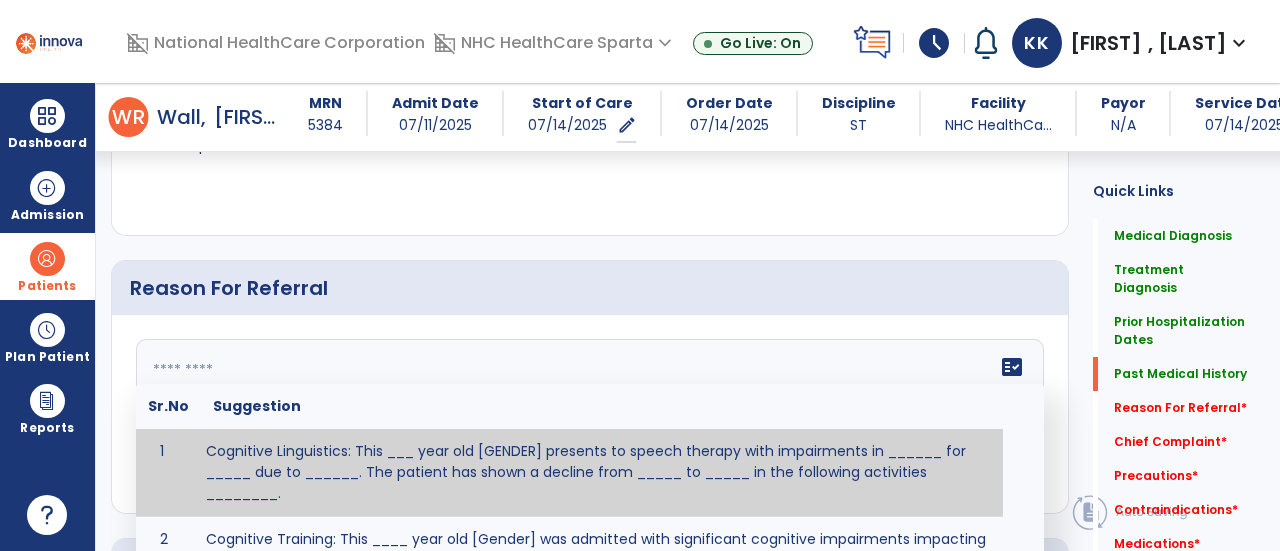 click on "fact_check  Sr.No Suggestion 1 Cognitive Linguistics: This ___ year old [GENDER] presents to speech therapy with impairments in ______ for _____ due to ______.  The patient has shown a decline from _____ to _____ in the following activities ________. 2 Cognitive Training: This ____ year old [Gender] was admitted with significant cognitive impairments impacting an ability to safely return to home.  Skilled Speech Therapy is required to address these impairments to ensure a safe discharge to home. 3 Dysphagia: This _____ year old [GENDER] was admitted with significant swallowing difficulty. Skilled Speech Therapy is necessary for ______ in order for patient to tolerate safest diet and/or liquid consistency in order to return home safely. 4 5 6 Post Surgical: This ____ year old ____ [GENDER] underwent [SURGERY] on [DATE].The patient reports complaints of ________ and impaired ability to perform ___________. 7 8" 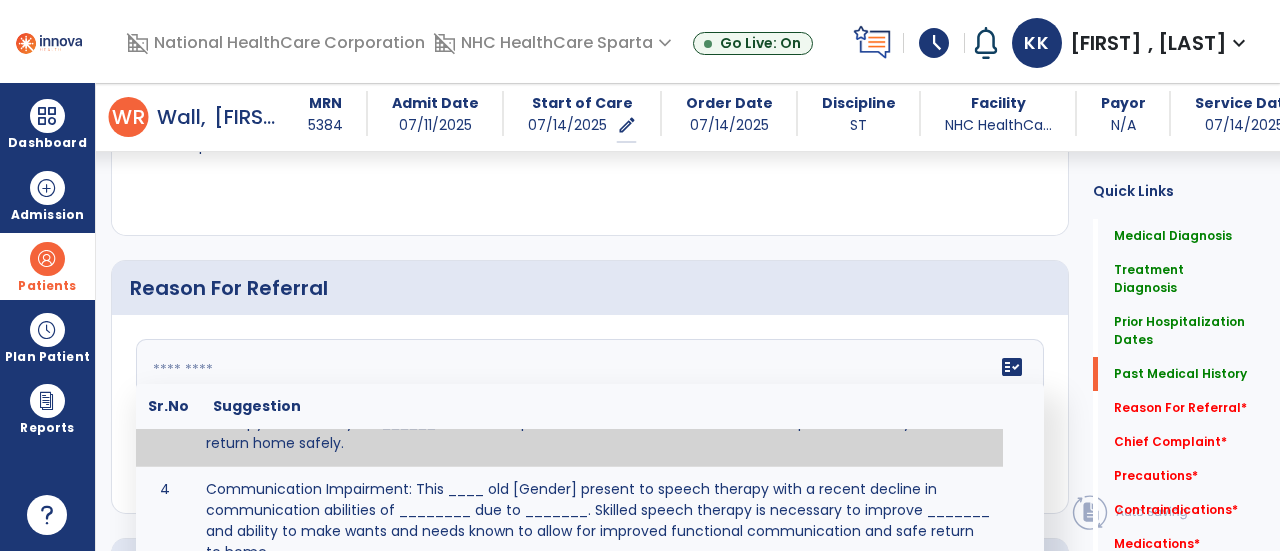 scroll, scrollTop: 0, scrollLeft: 0, axis: both 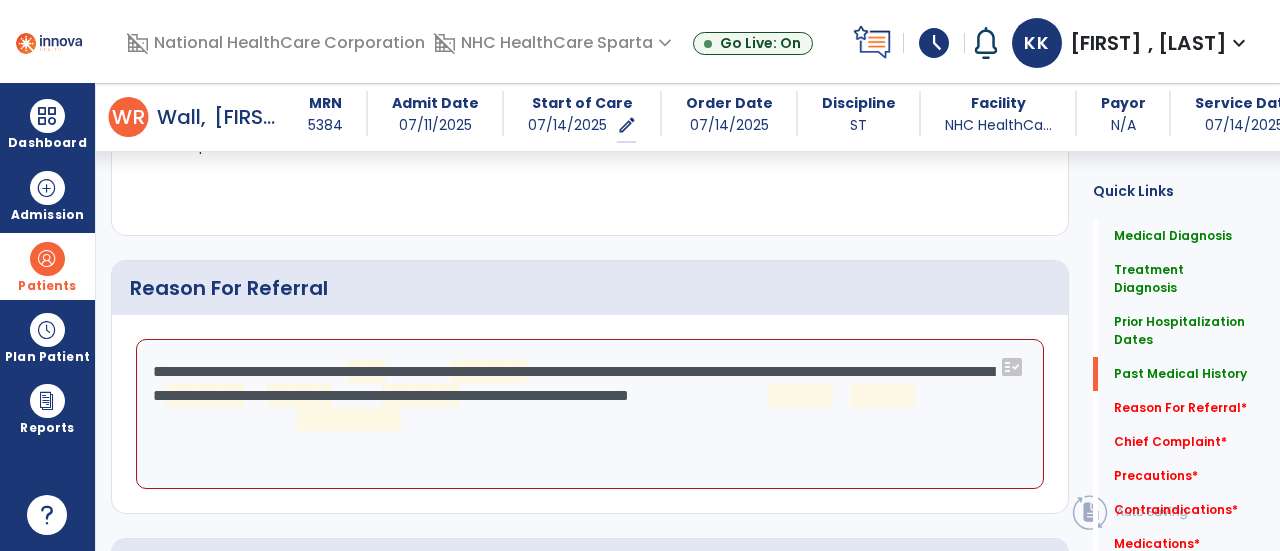 click on "**********" 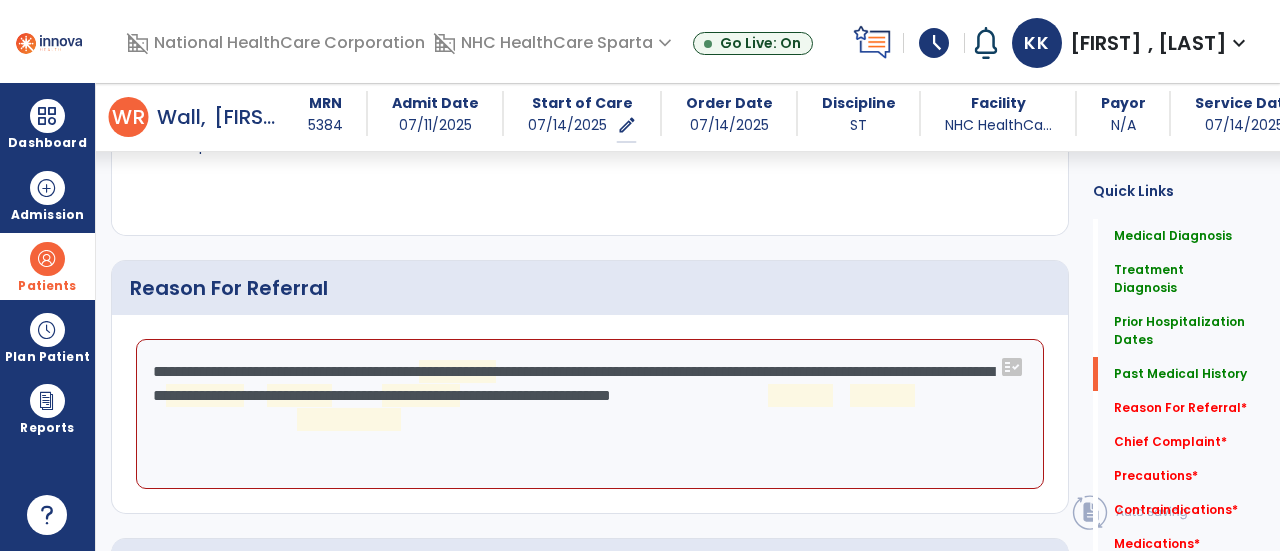 click on "**********" 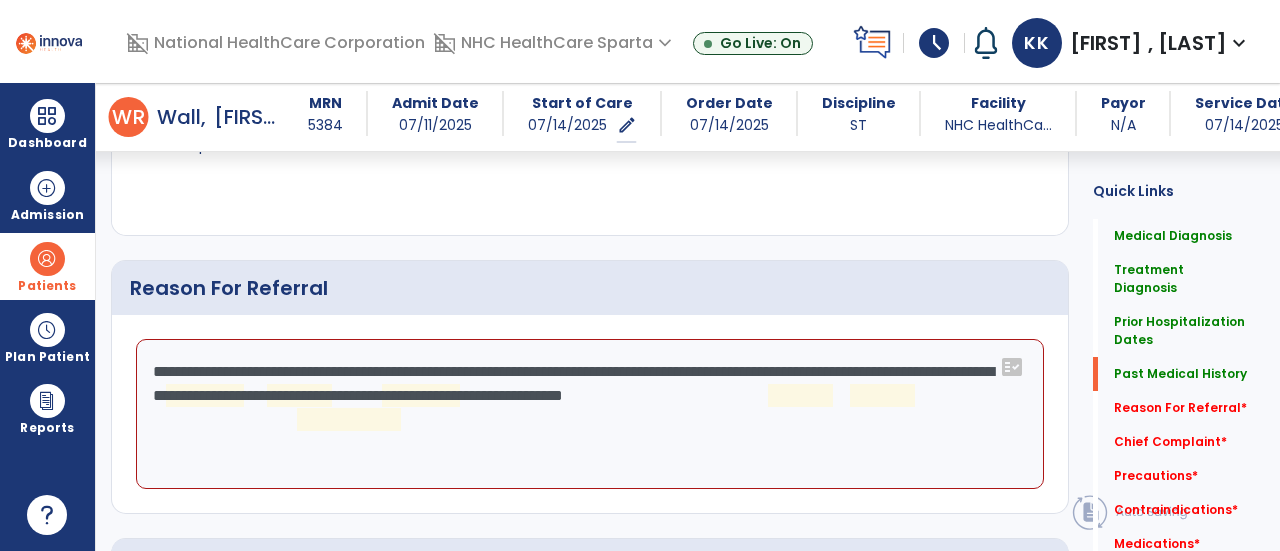 click on "**********" 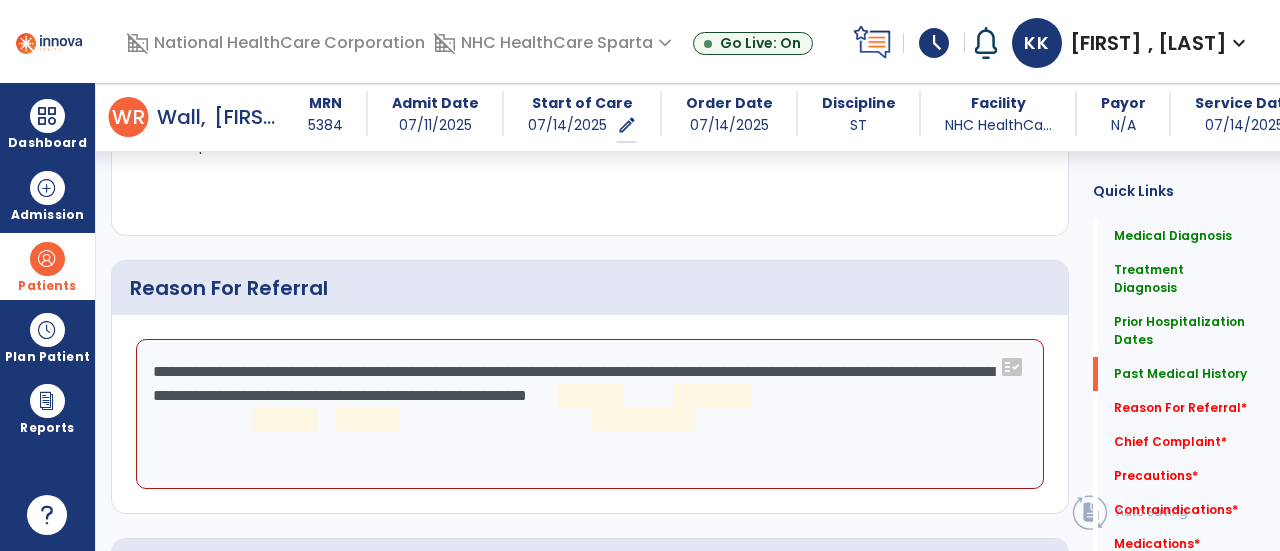 click on "**********" 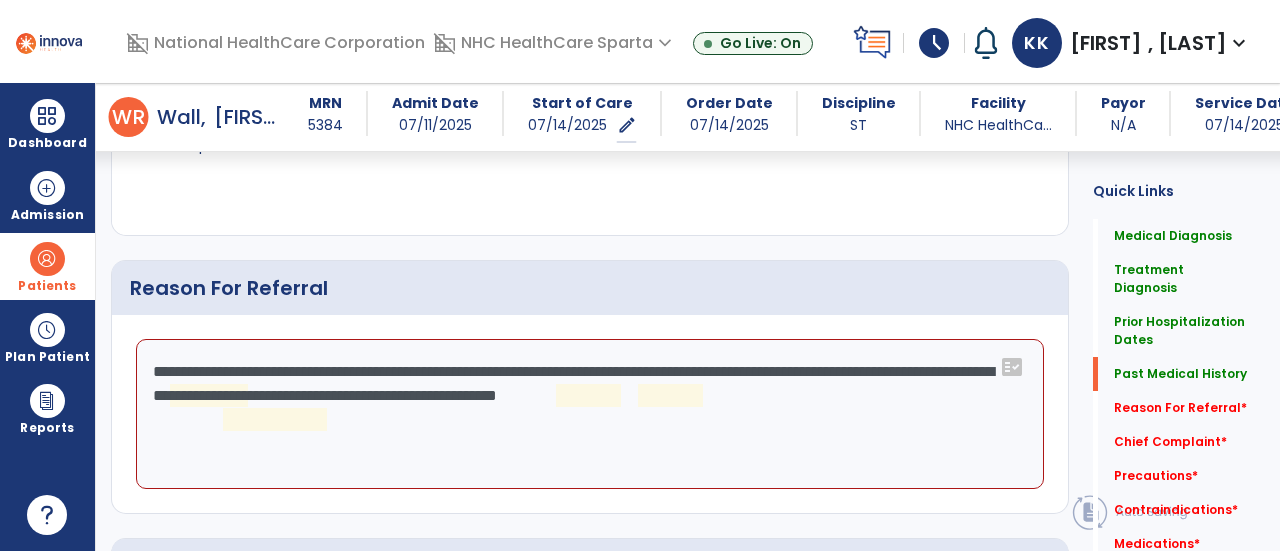 click on "**********" 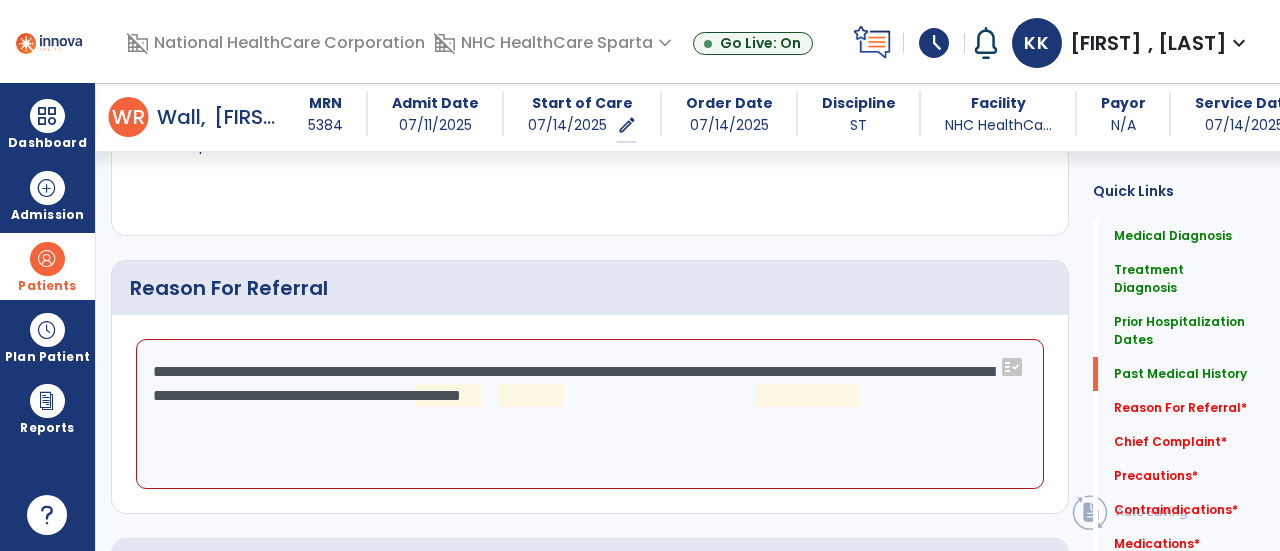 click on "**********" 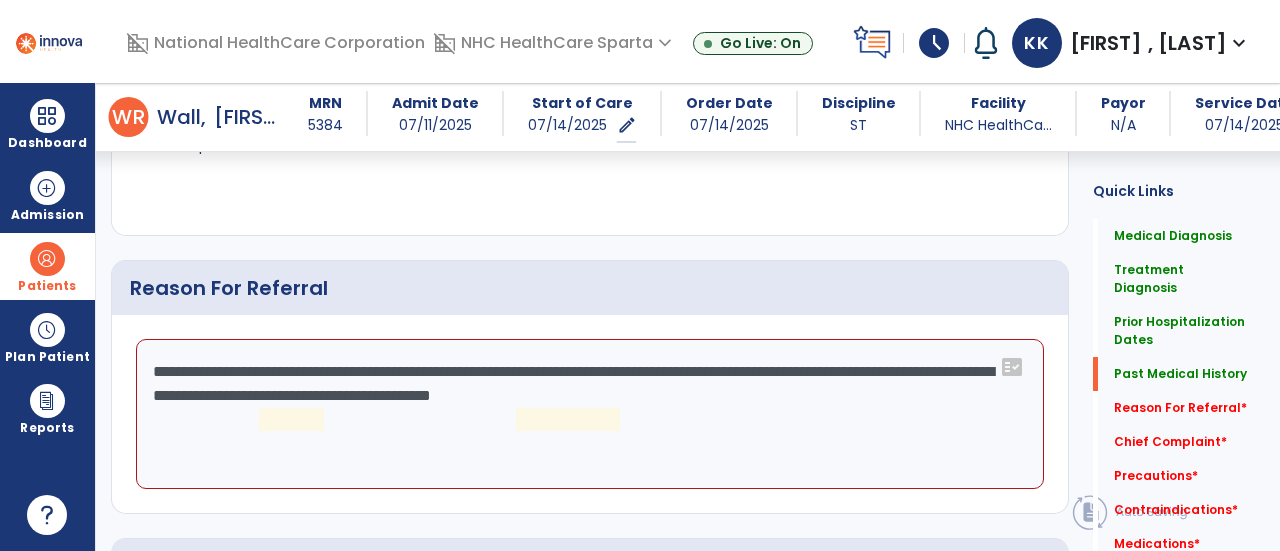 click on "**********" 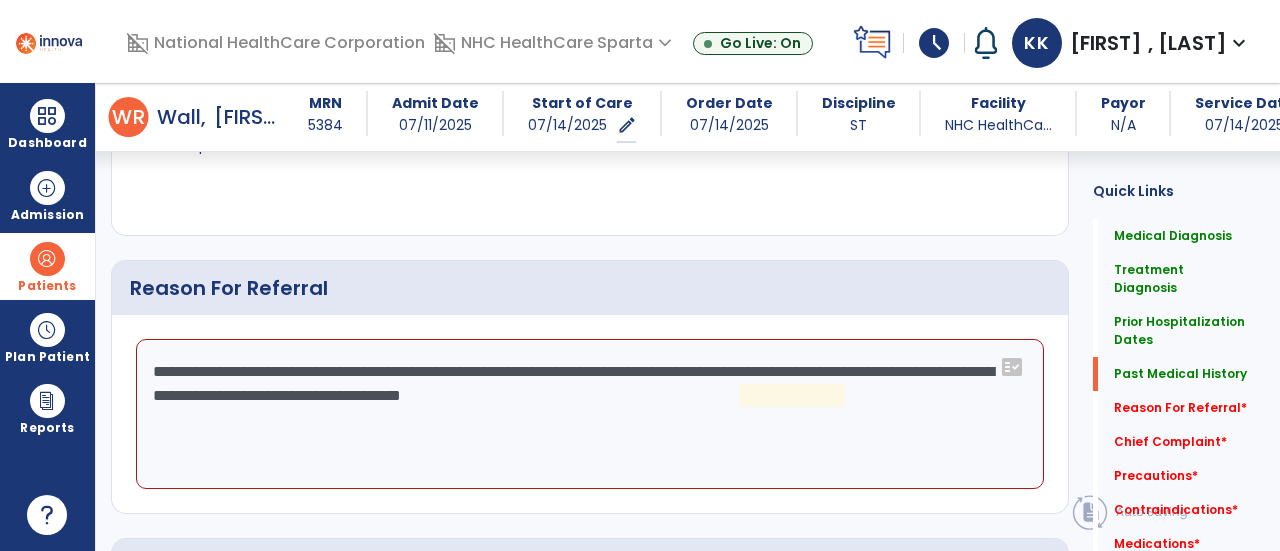 click on "**********" 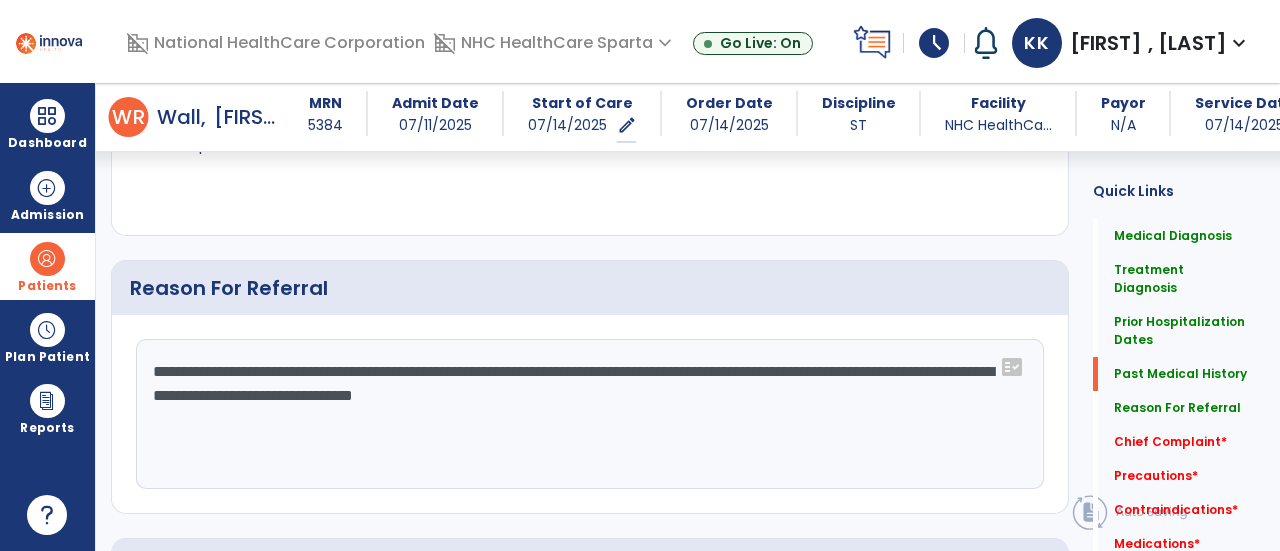 drag, startPoint x: 659, startPoint y: 393, endPoint x: 43, endPoint y: 257, distance: 630.83435 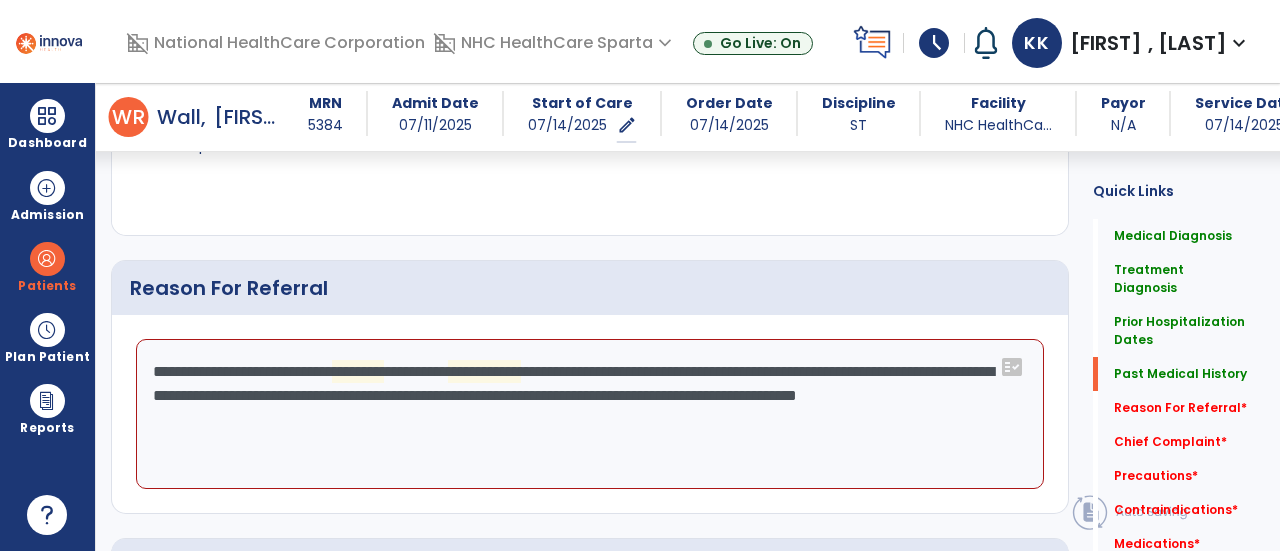 click on "**********" 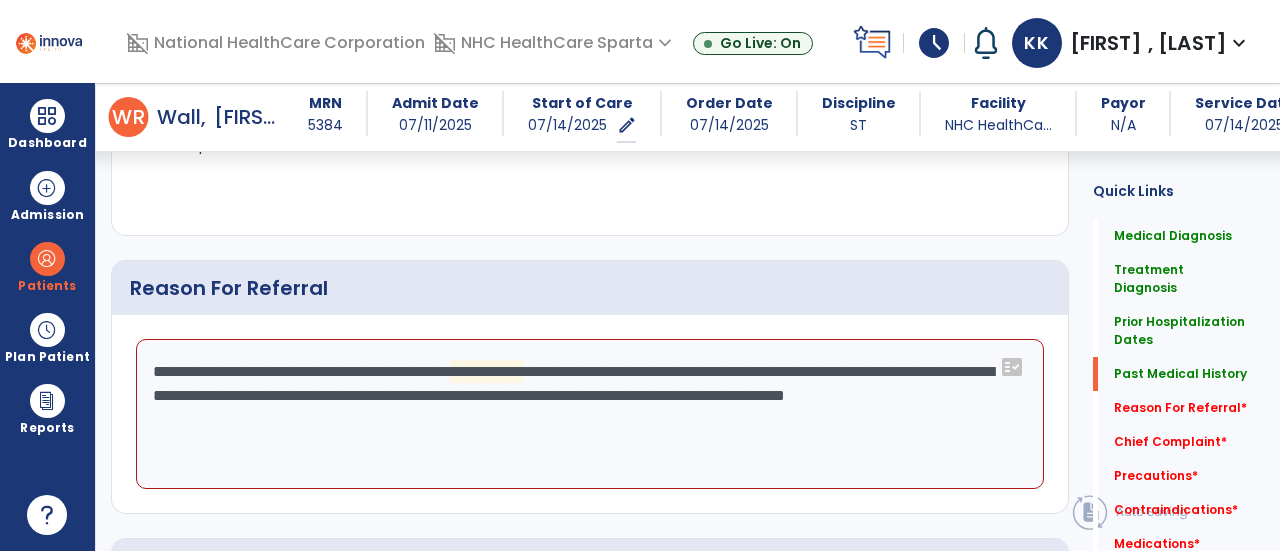 click on "**********" 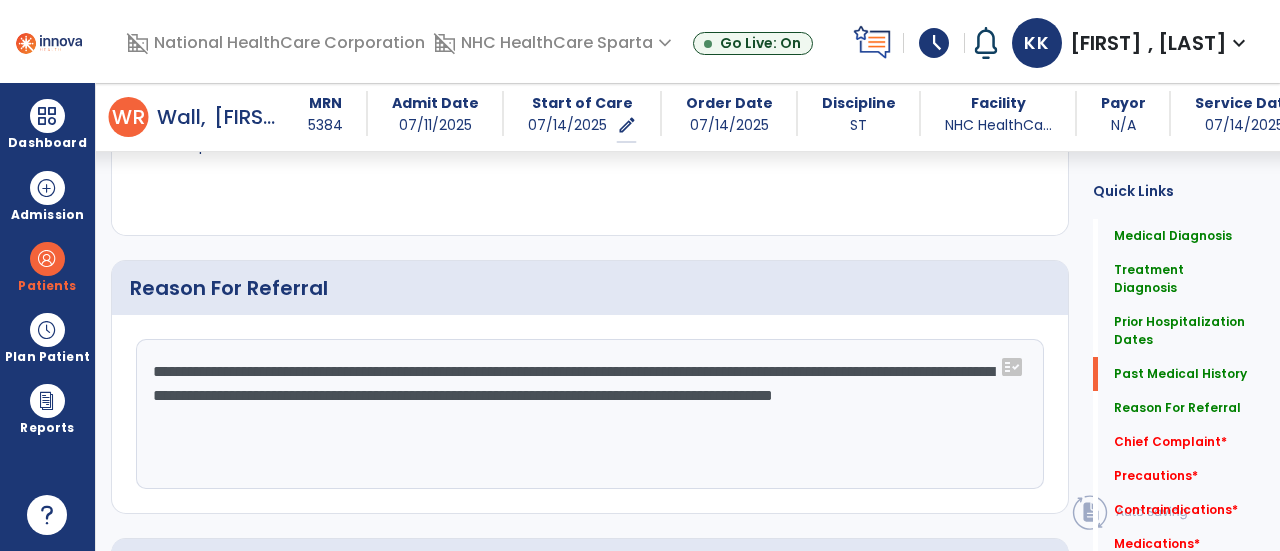click on "**********" 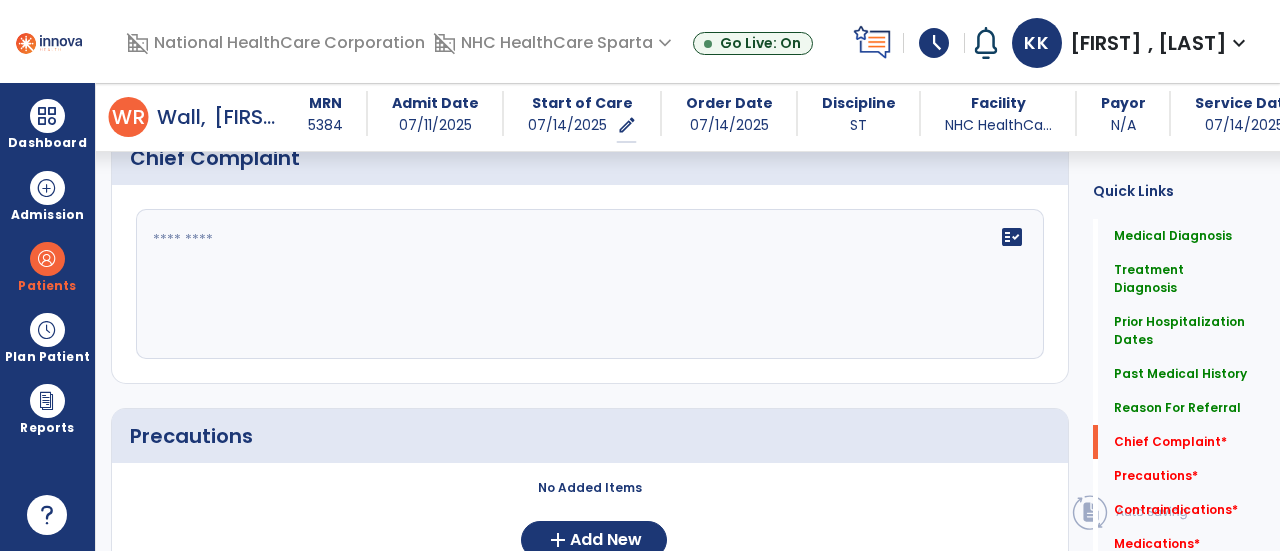 scroll, scrollTop: 1806, scrollLeft: 0, axis: vertical 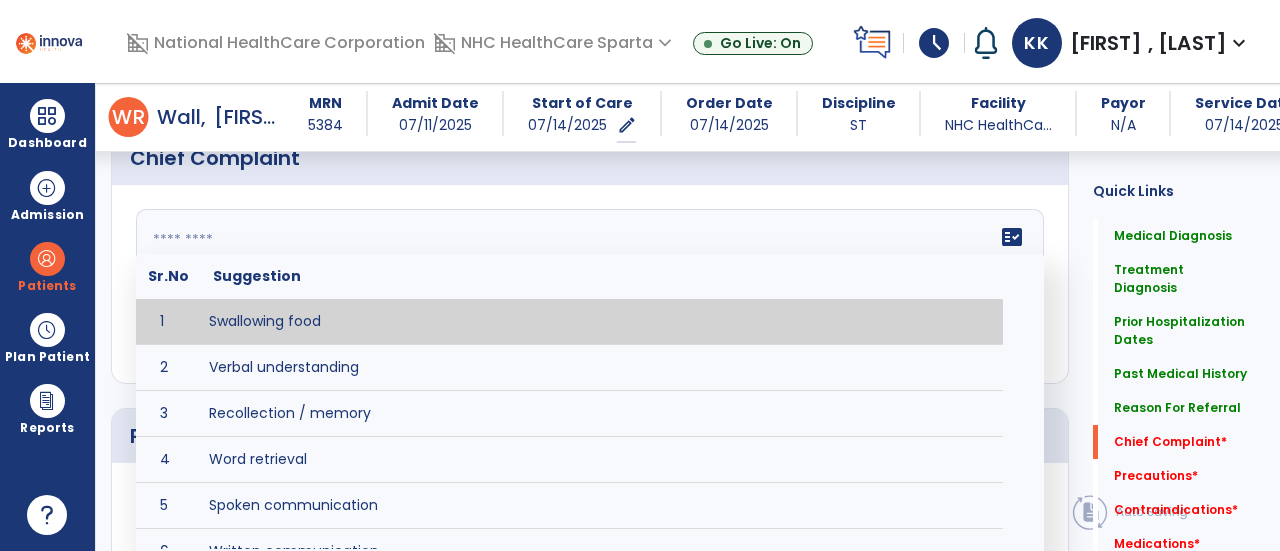 click on "fact_check  Sr.No Suggestion 1 Swallowing food 2 Verbal understanding 3 Recollection / memory 4 Word retrieval 5 Spoken communication 6 Written communication 7 Understanding 8 Pocketing food 9 Holding food in mouth 10 Coughing at meals 11 Expectorating food or medications 12 Weight loss related to dysphagia 13 Recurrent aspiration PNA" 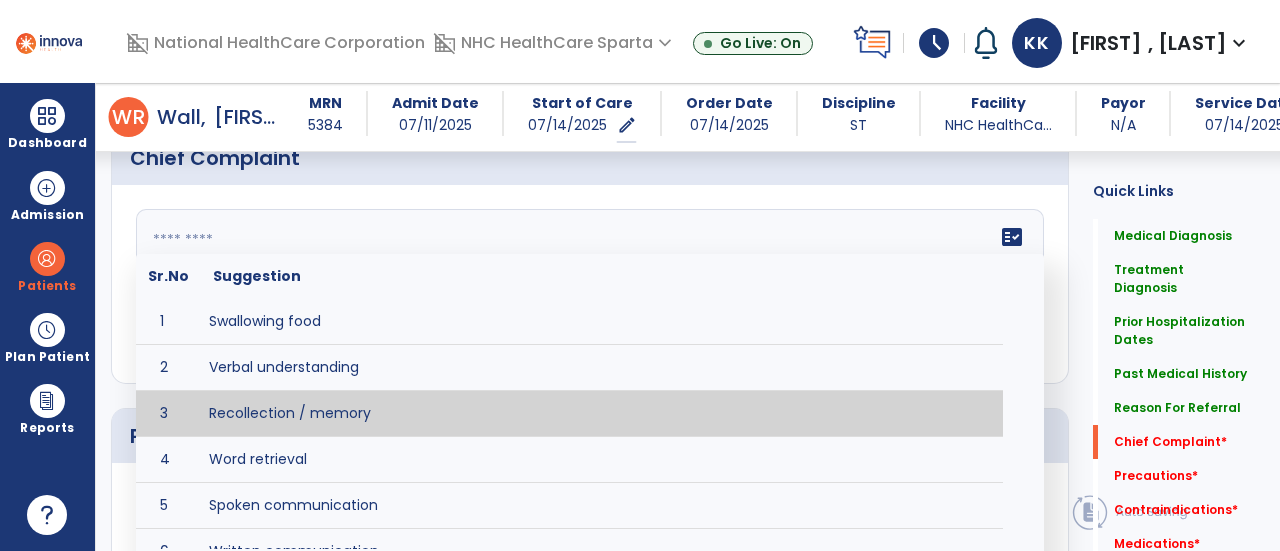 type on "**********" 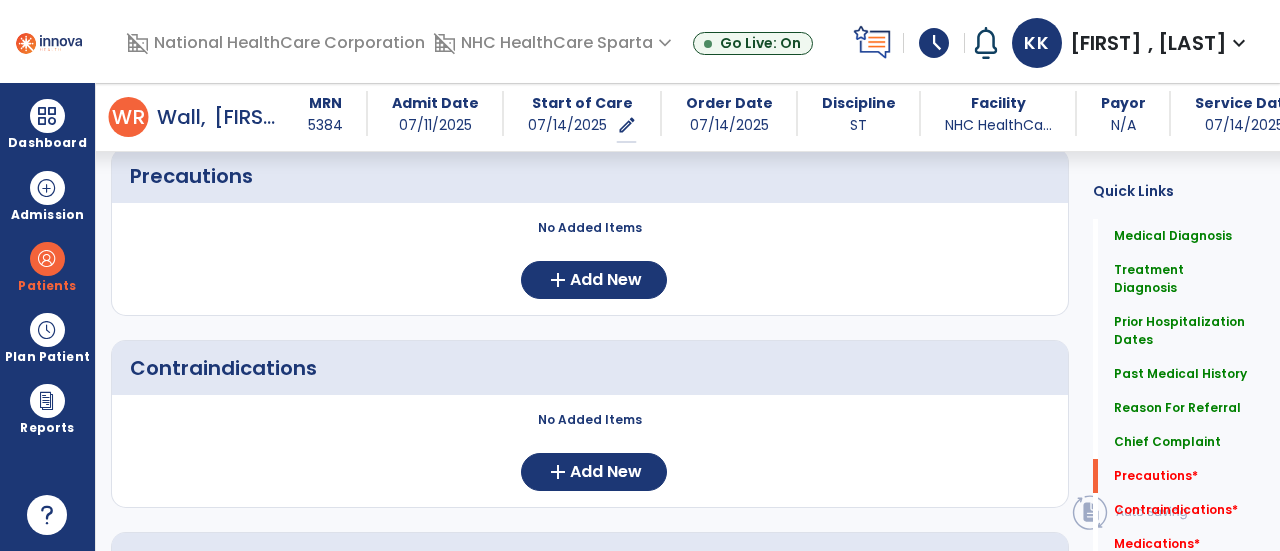 scroll, scrollTop: 2064, scrollLeft: 0, axis: vertical 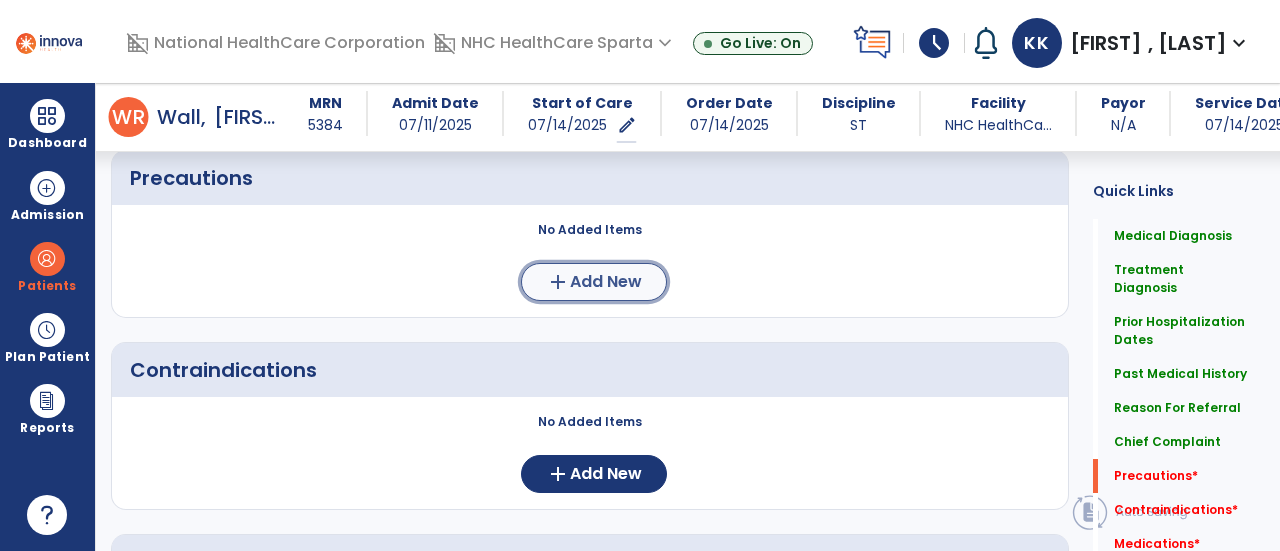 click on "Add New" 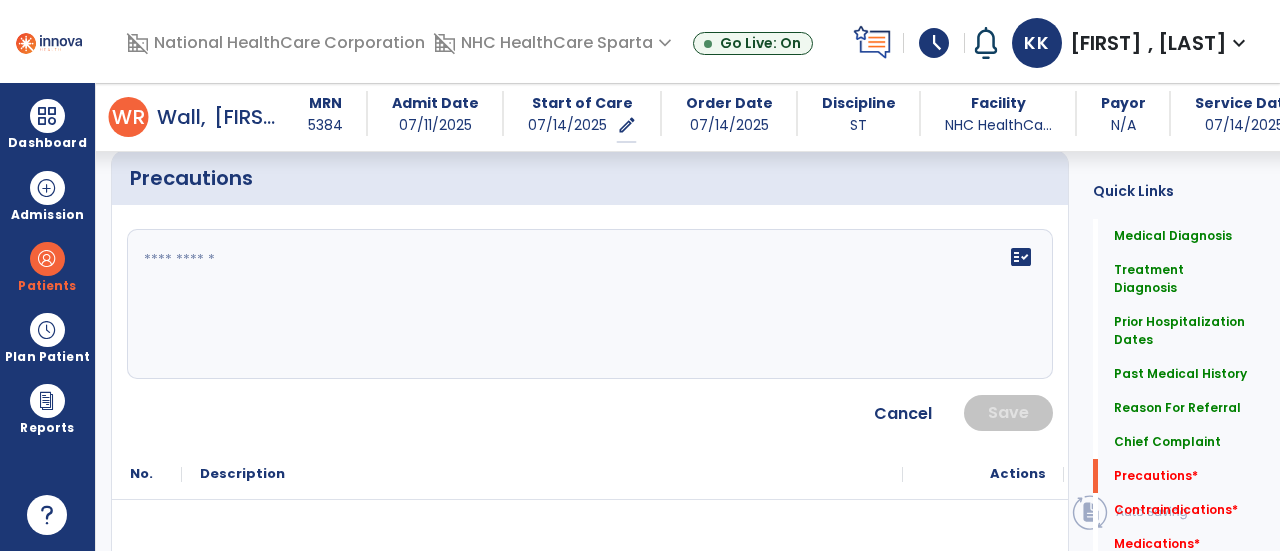 click on "fact_check" 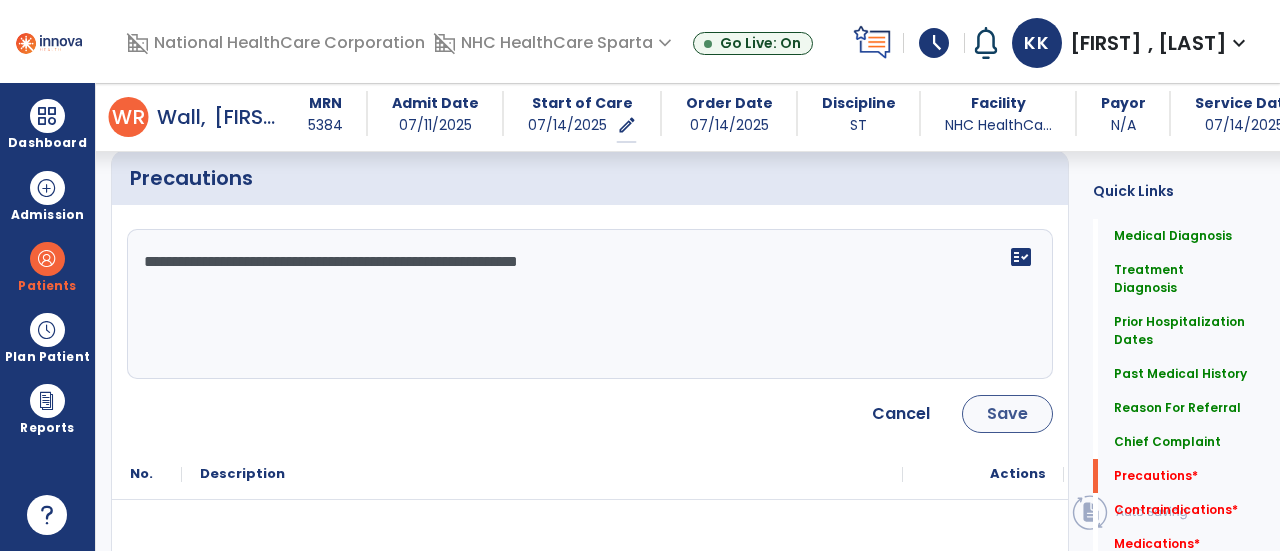 type on "**********" 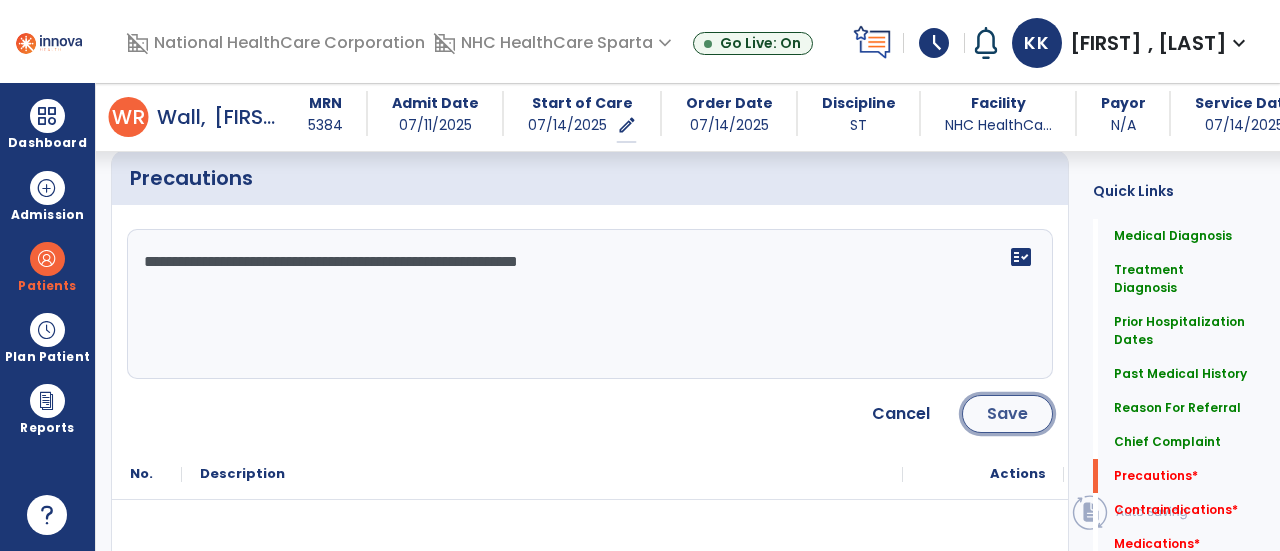click on "Save" 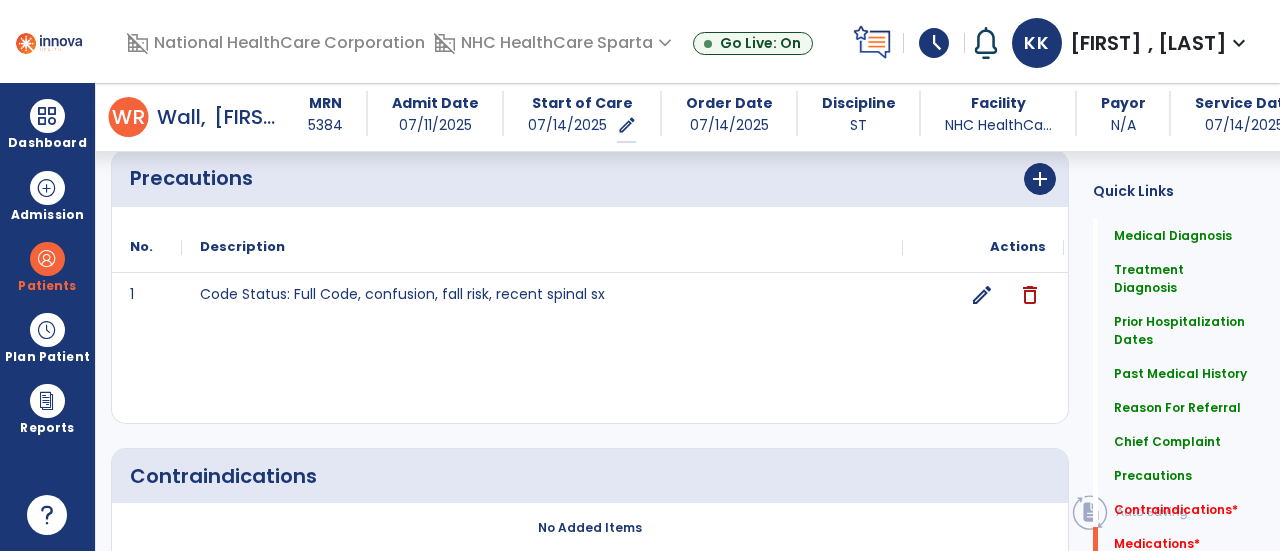 scroll, scrollTop: 2364, scrollLeft: 0, axis: vertical 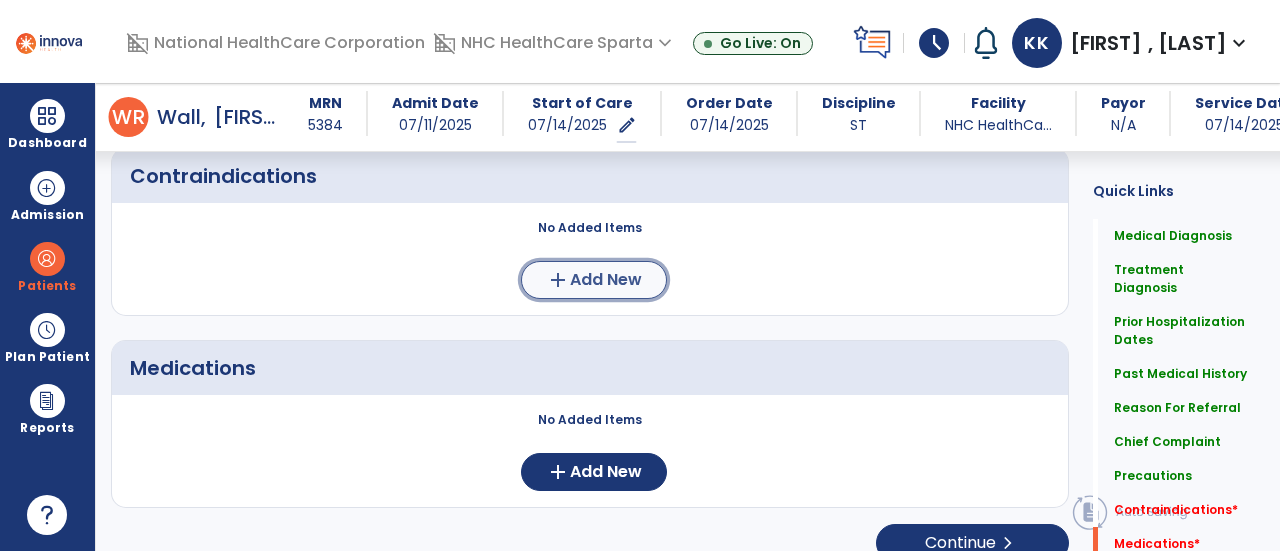 click on "add  Add New" 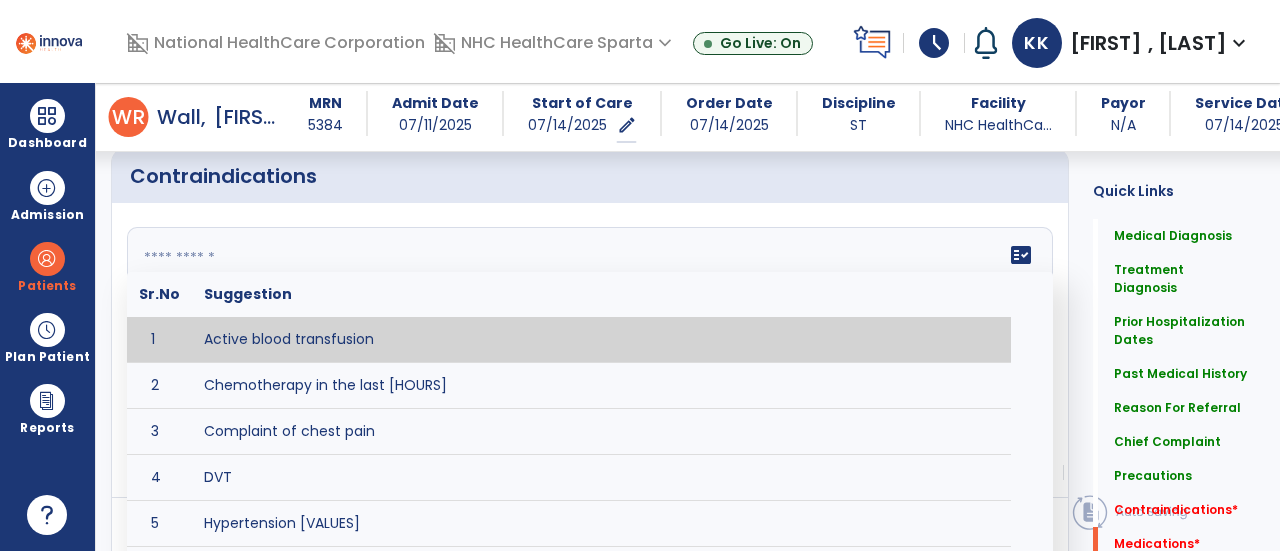 click on "fact_check  Sr.No Suggestion 1 Active blood transfusion 2 Chemotherapy in the last [HOURS] 3 Complaint of chest pain 4 DVT 5 Hypertension [VALUES] 6 Inflammation or infection in the heart. 7 Oxygen saturation lower than [VALUE] 8 Pacemaker 9 Pulmonary infarction 10 Recent changes in EKG 11 Severe aortic stenosis 12 Severe dehydration 13 Severe diaphoresis 14 Severe orthostatic hypotension 15 Severe shortness of breath/dyspnea 16 Significantly elevated potassium levels 17 Significantly low potassium levels 18 Suspected or known dissecting aneurysm 19 Systemic infection 20 Uncontrolled diabetes with blood sugar levels greater than [VALUE] or less than [Value]  21 Unstable angina 22 Untreated blood clots" 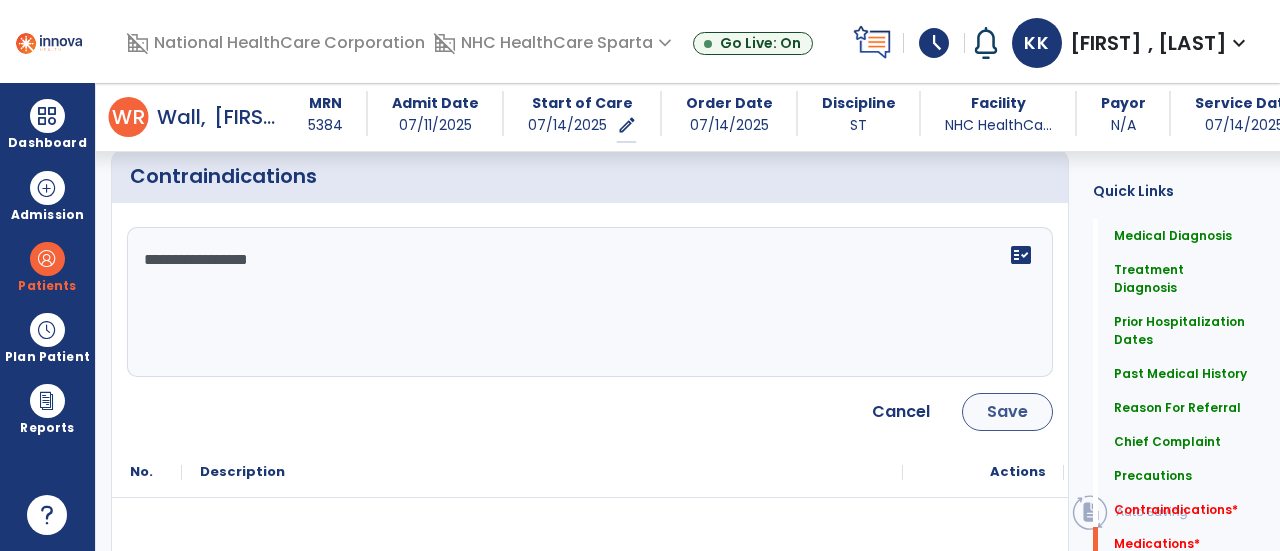 type on "**********" 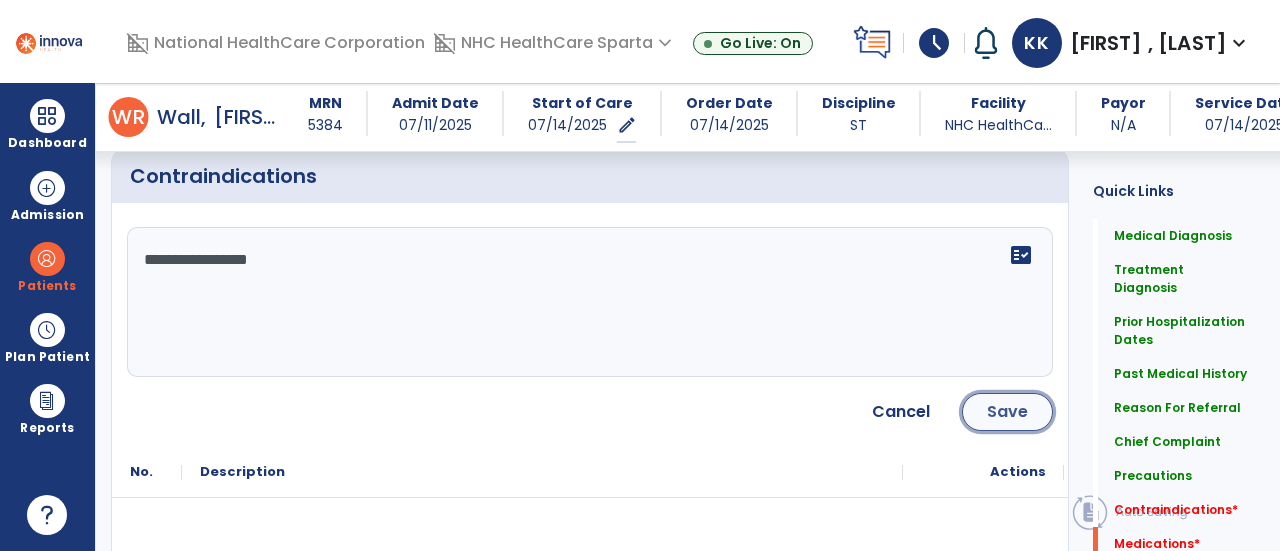 click on "Save" 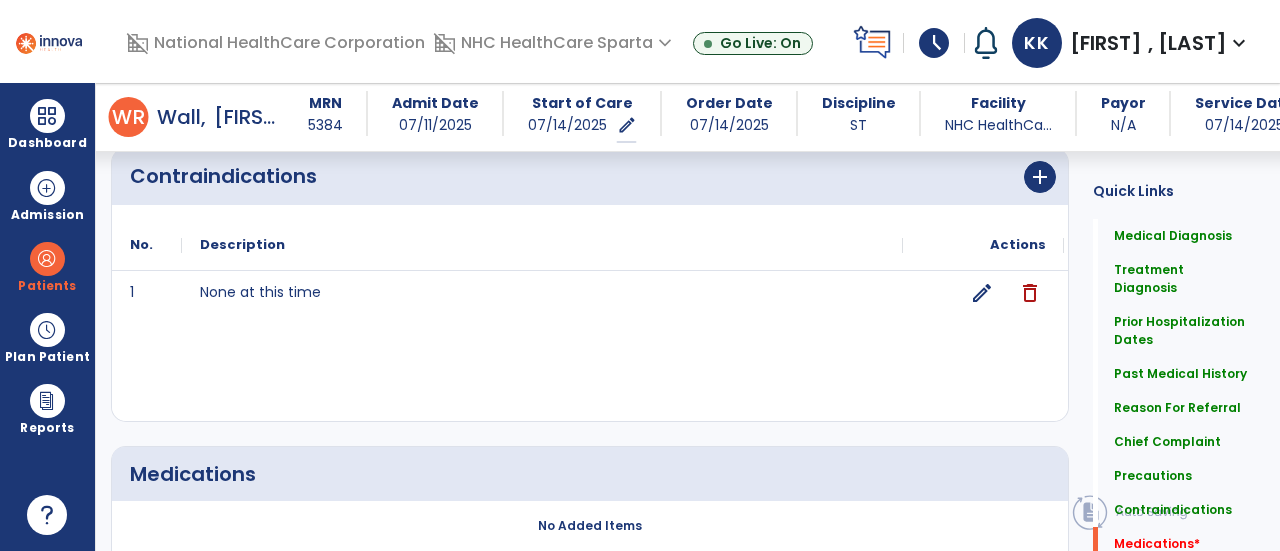 scroll, scrollTop: 2472, scrollLeft: 0, axis: vertical 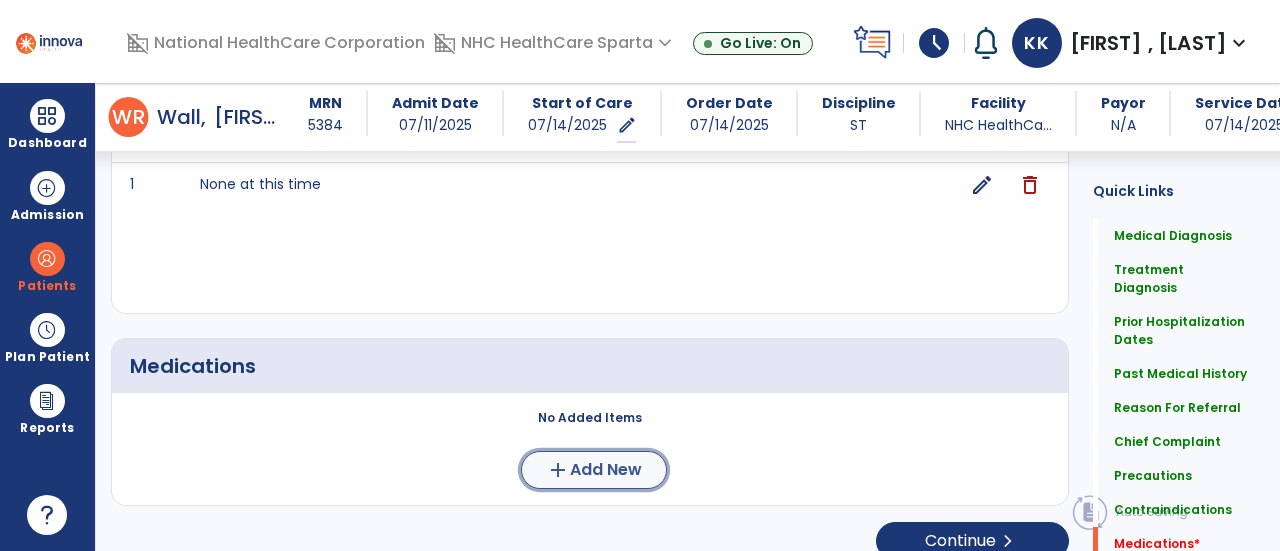 click on "Add New" 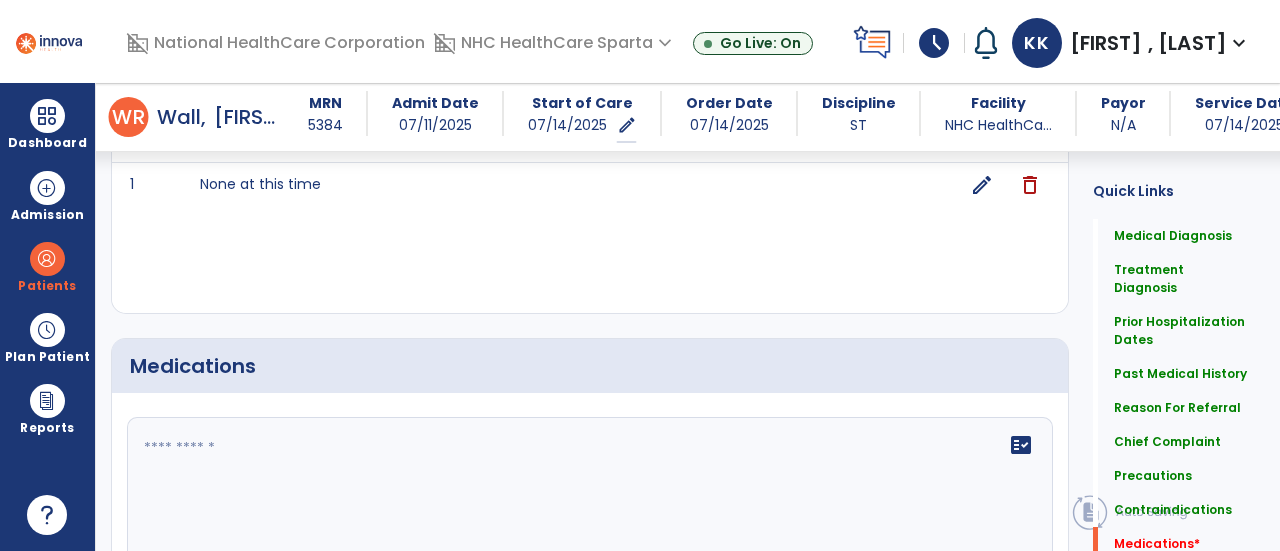 click on "fact_check" 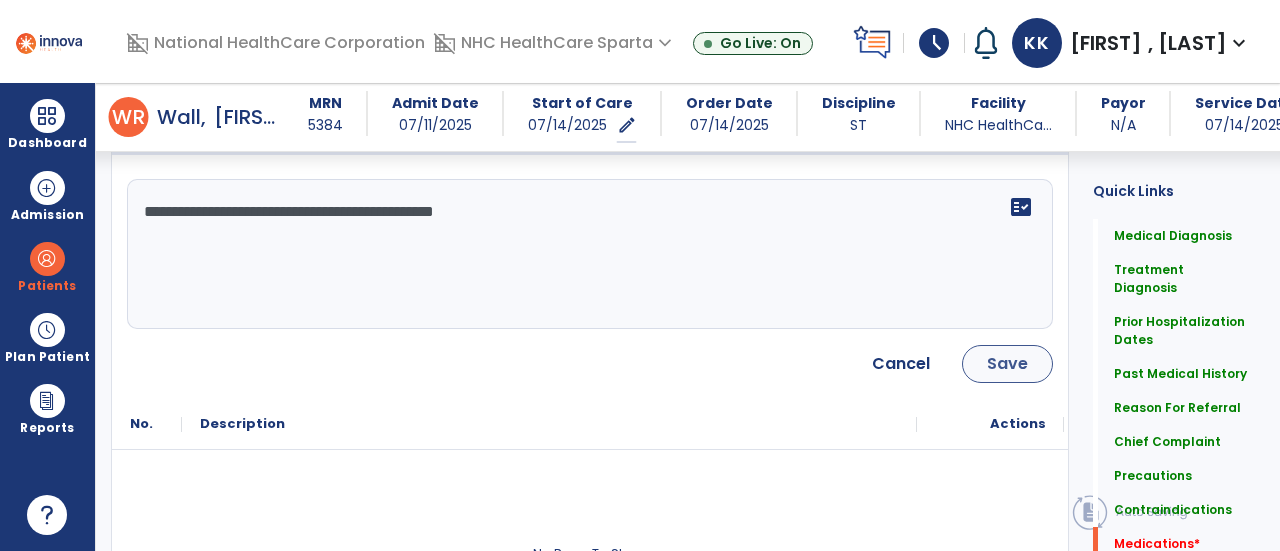 type on "**********" 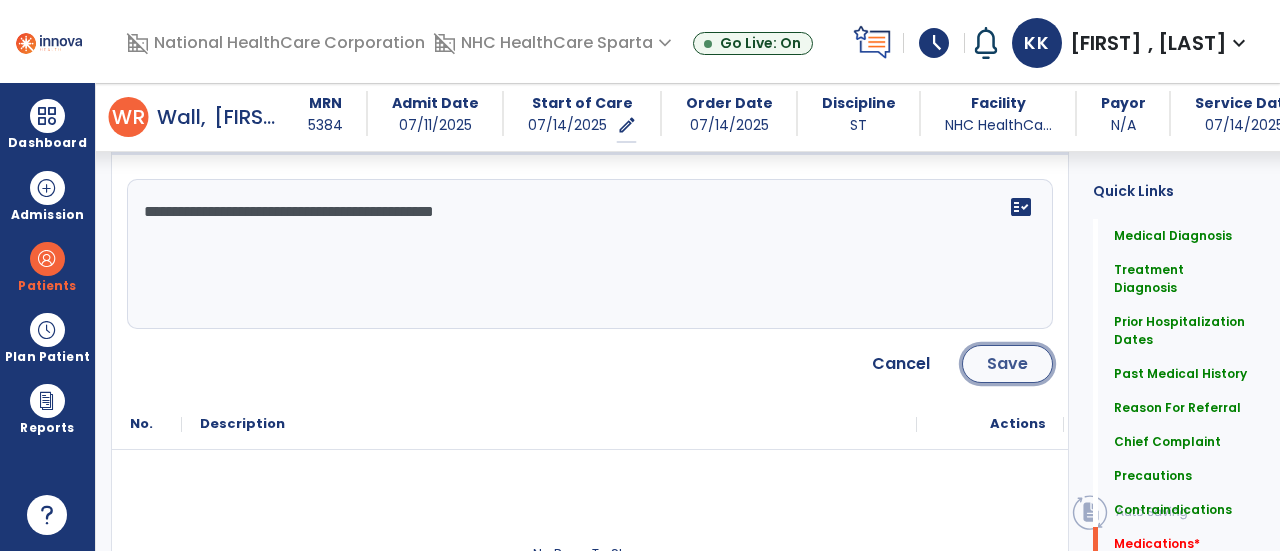 click on "Save" 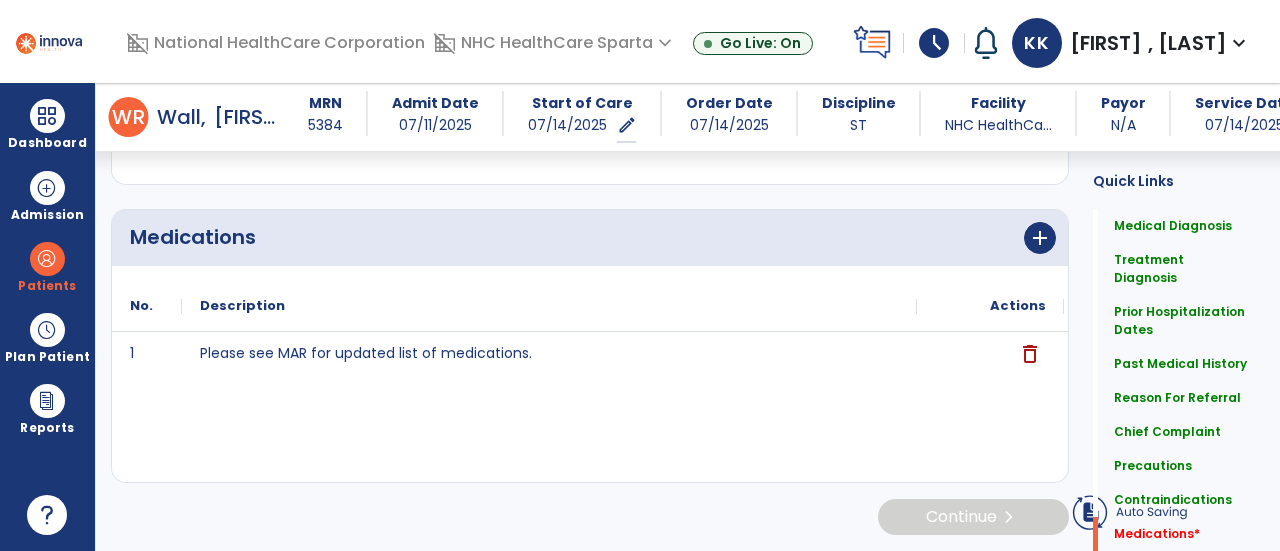 scroll, scrollTop: 2578, scrollLeft: 0, axis: vertical 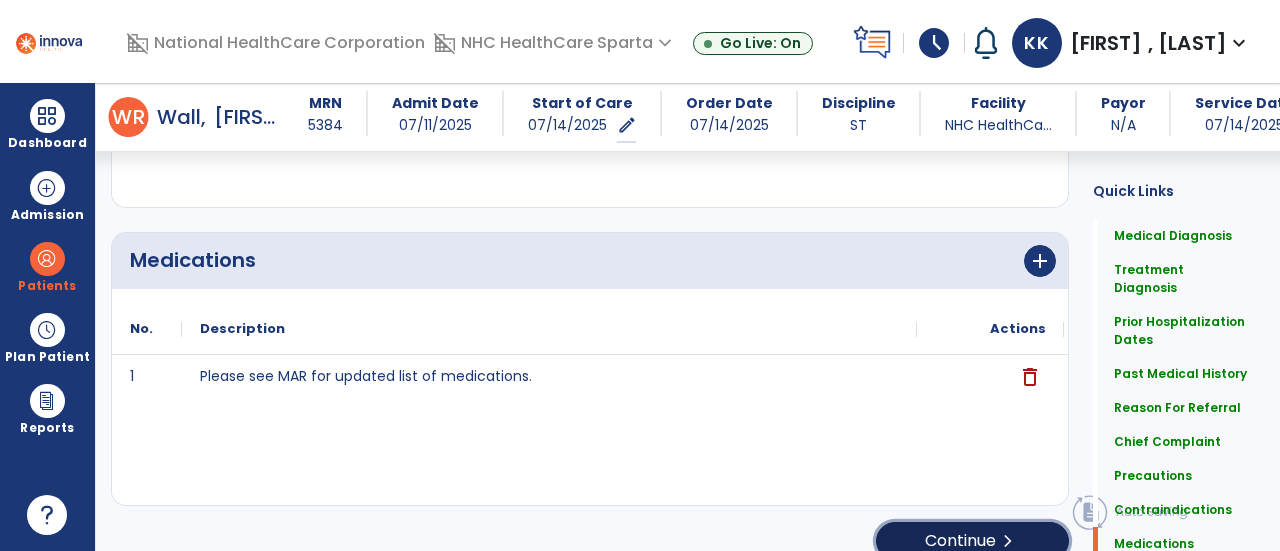 click on "Continue  chevron_right" 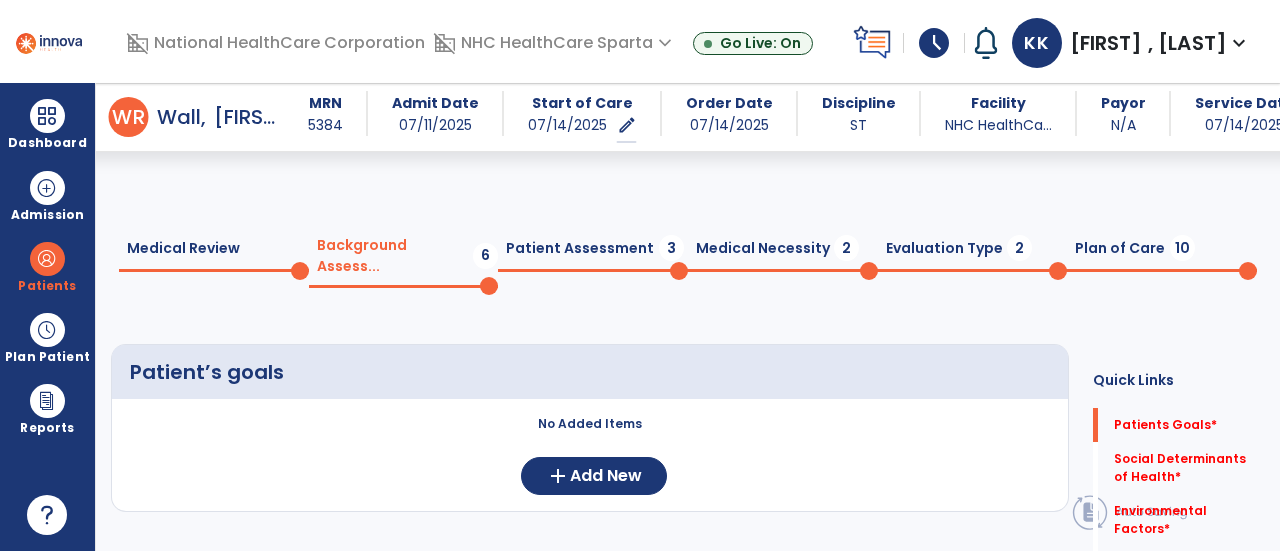 scroll, scrollTop: 120, scrollLeft: 0, axis: vertical 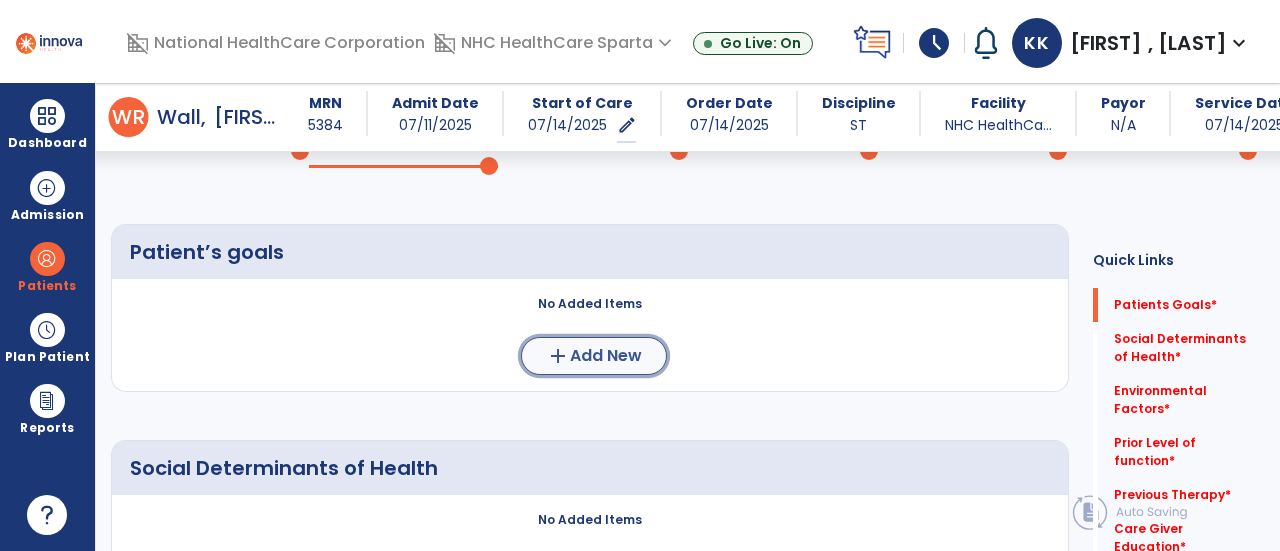 click on "Add New" 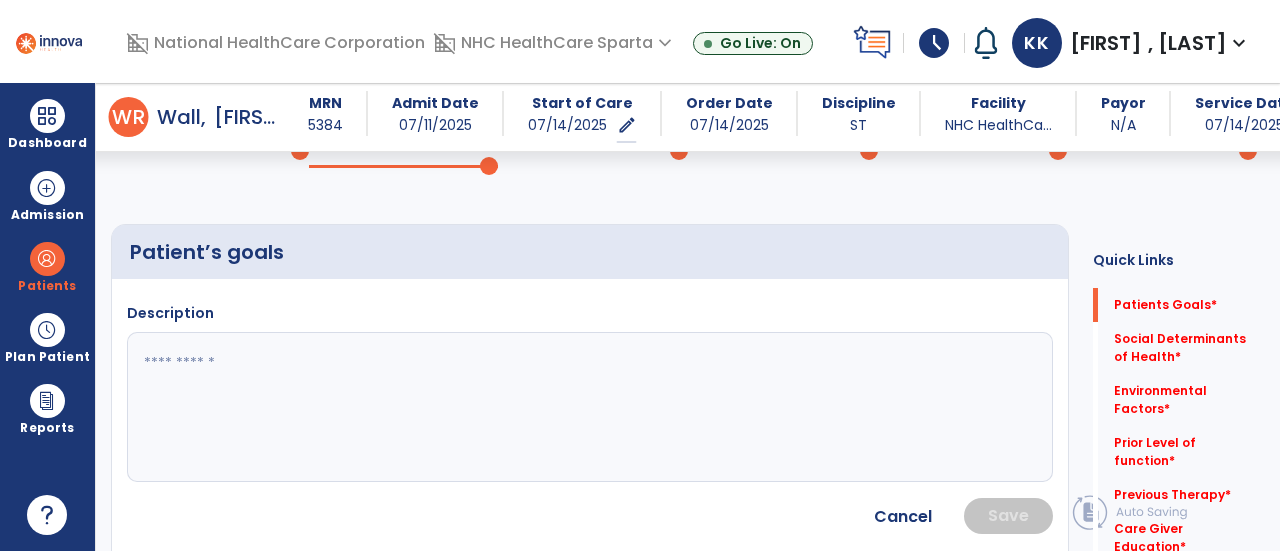 click 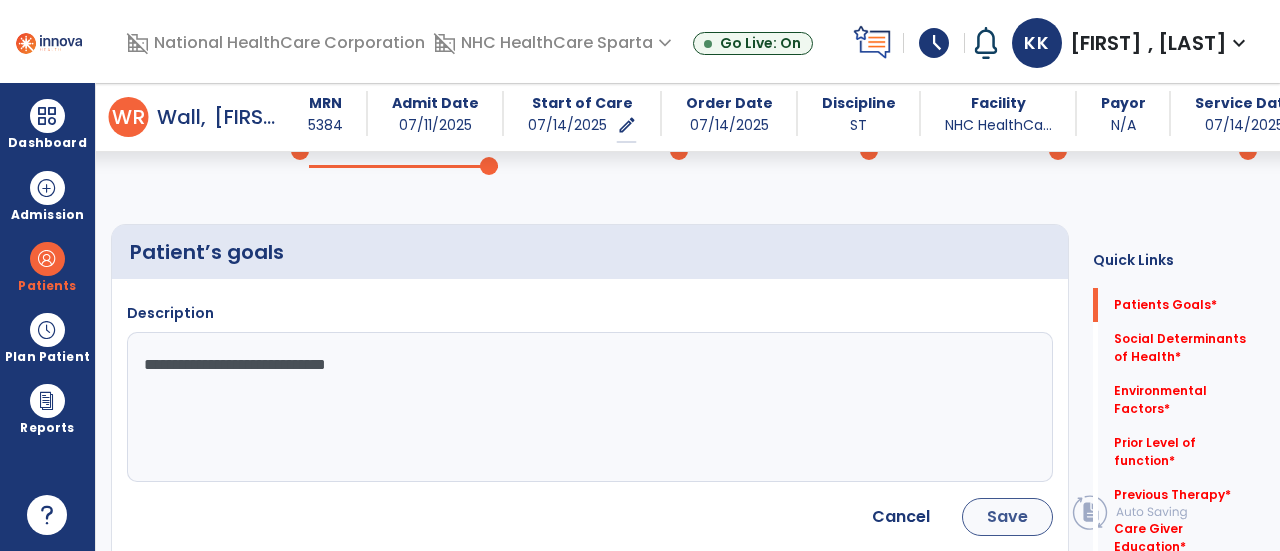 type on "**********" 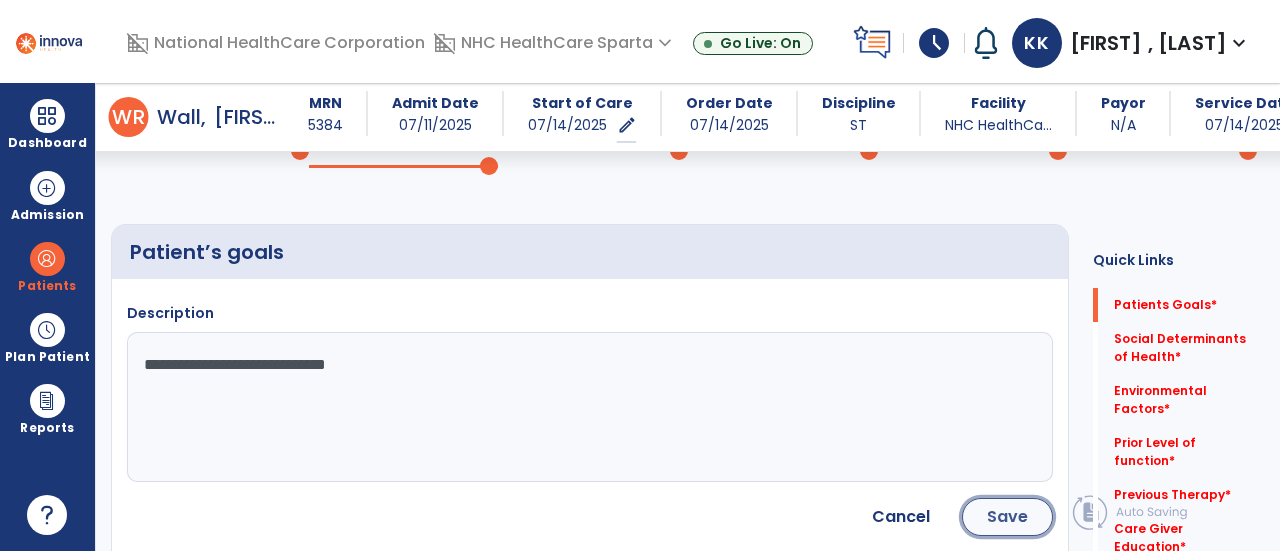 click on "Save" 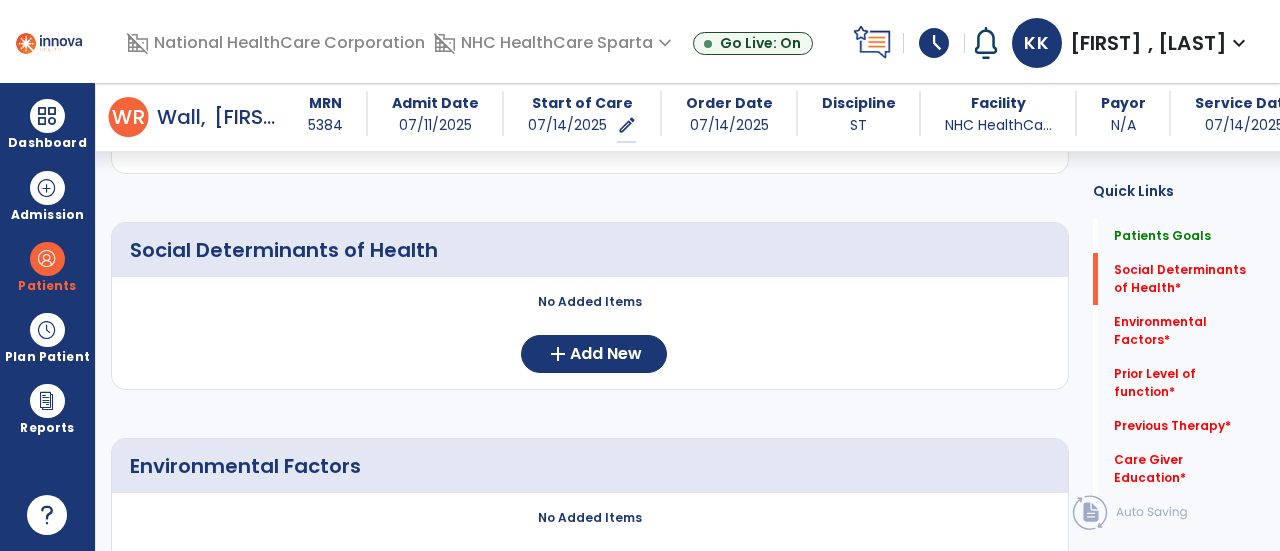 scroll, scrollTop: 446, scrollLeft: 0, axis: vertical 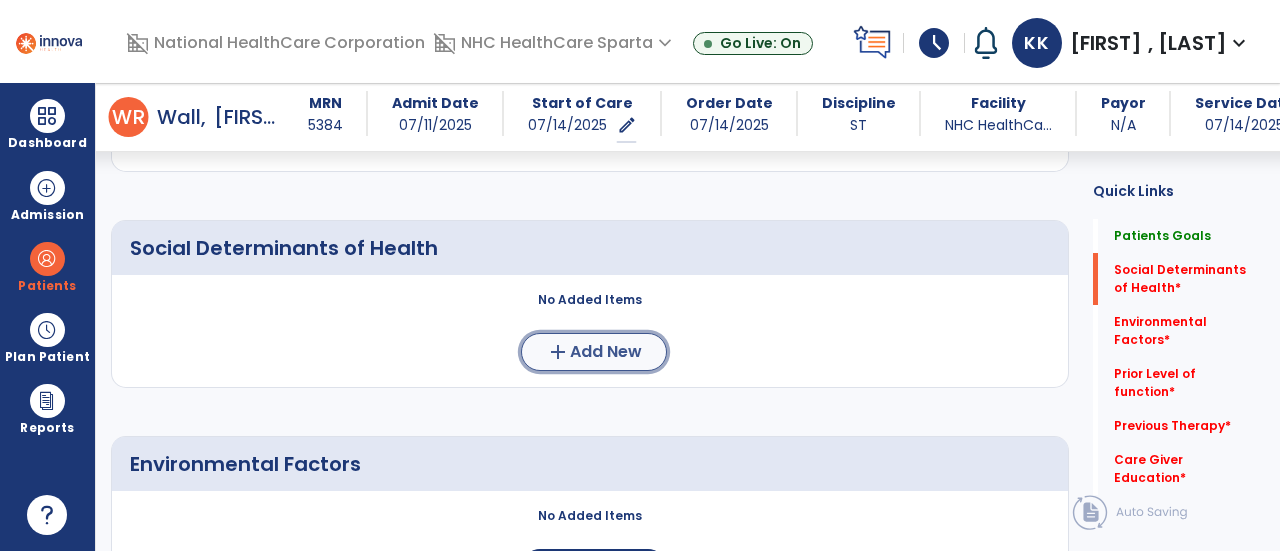 click on "add" 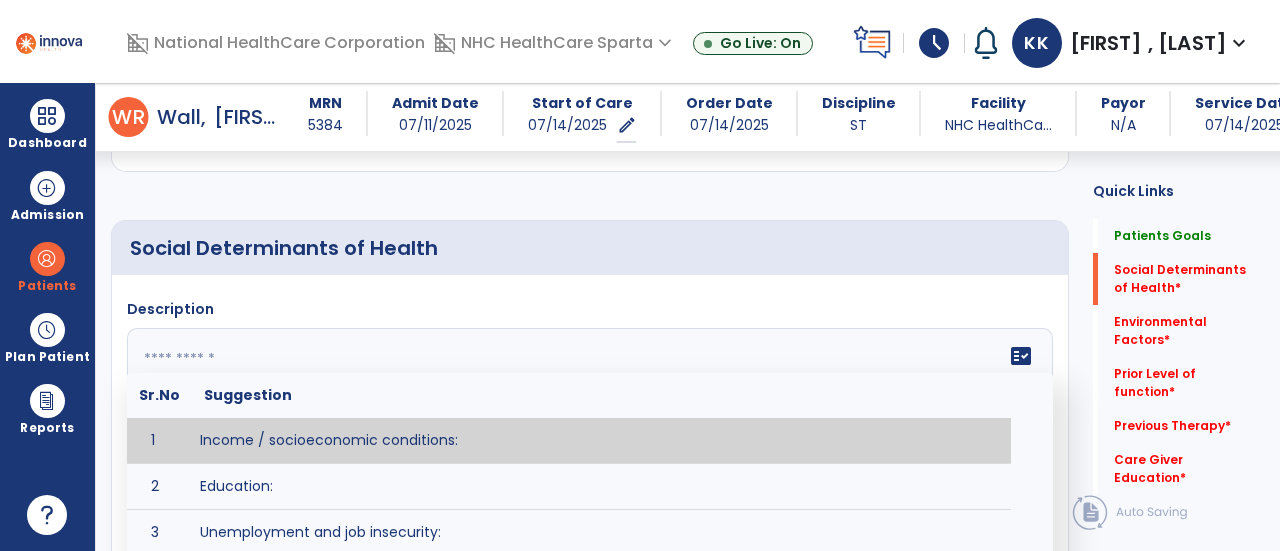 click 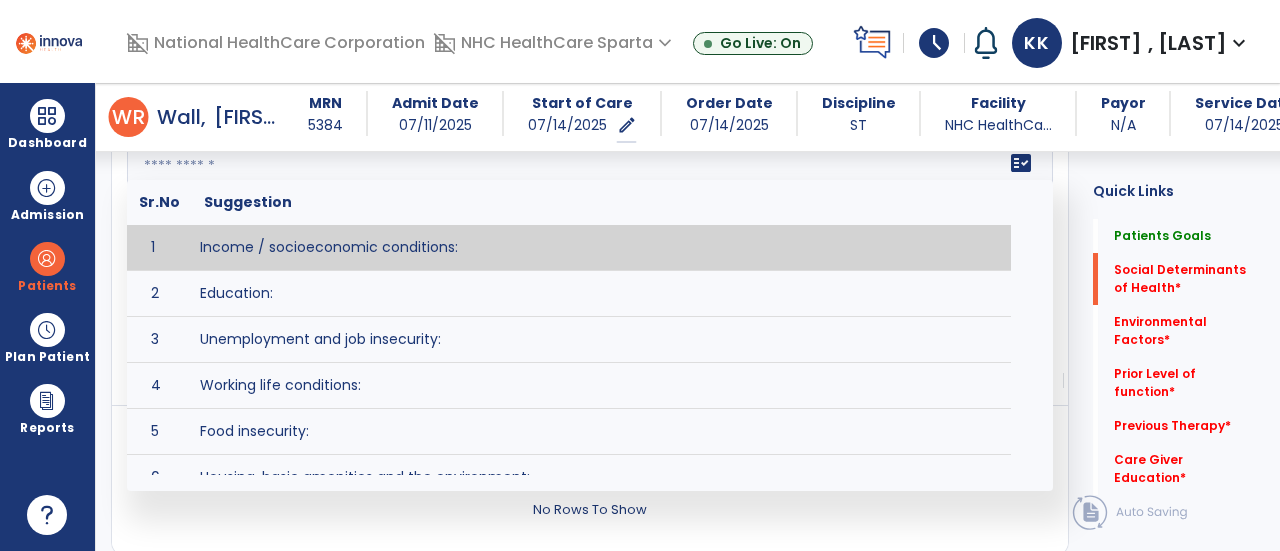 scroll, scrollTop: 638, scrollLeft: 0, axis: vertical 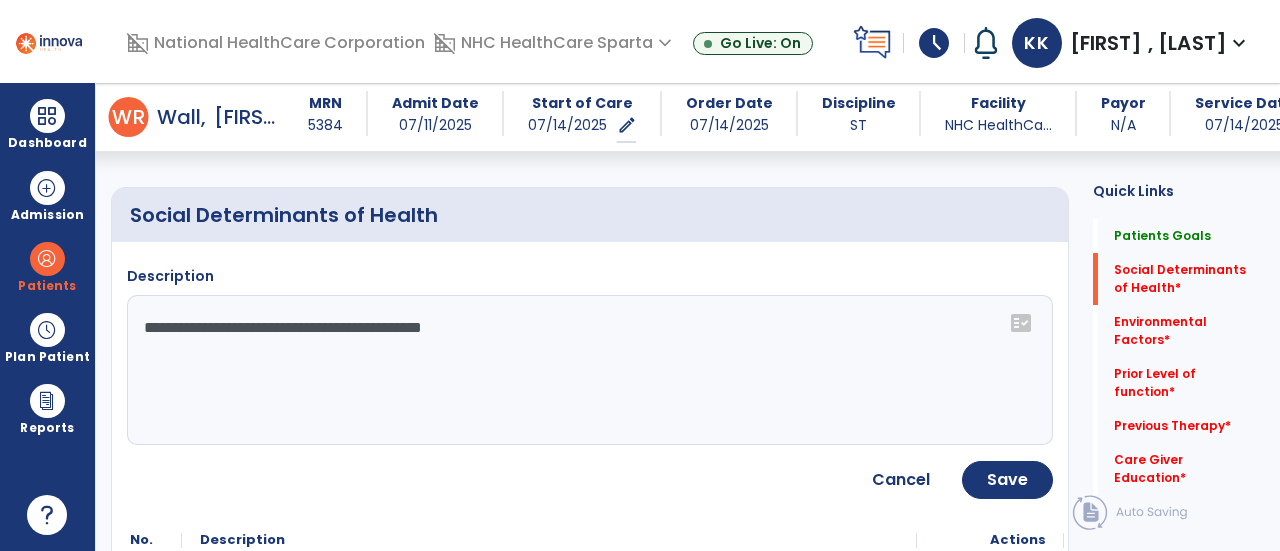 click on "**********" 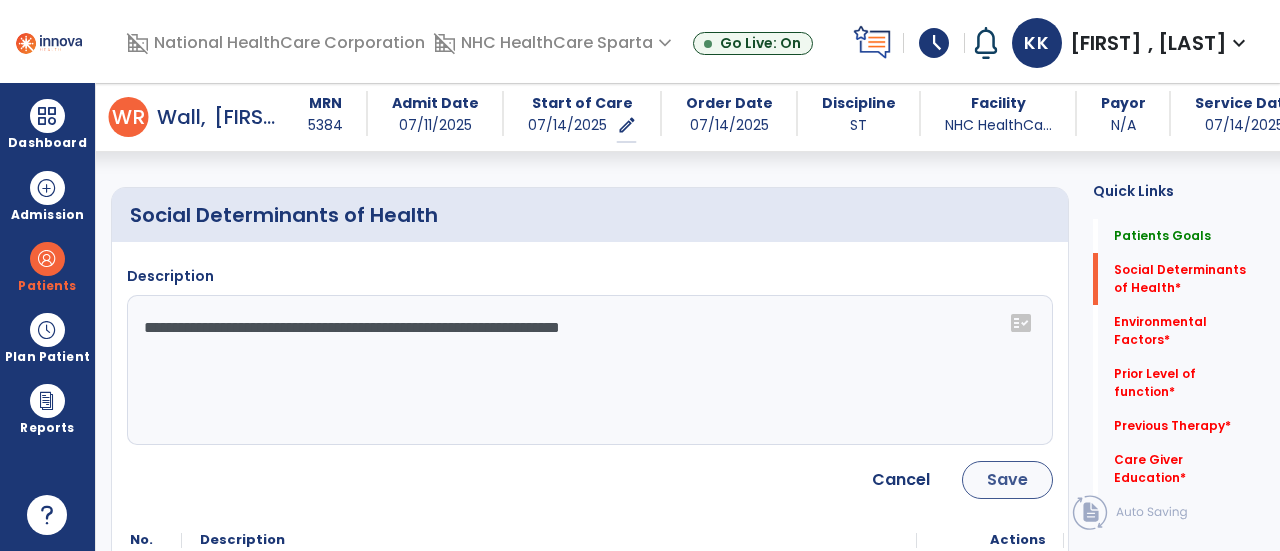 type on "**********" 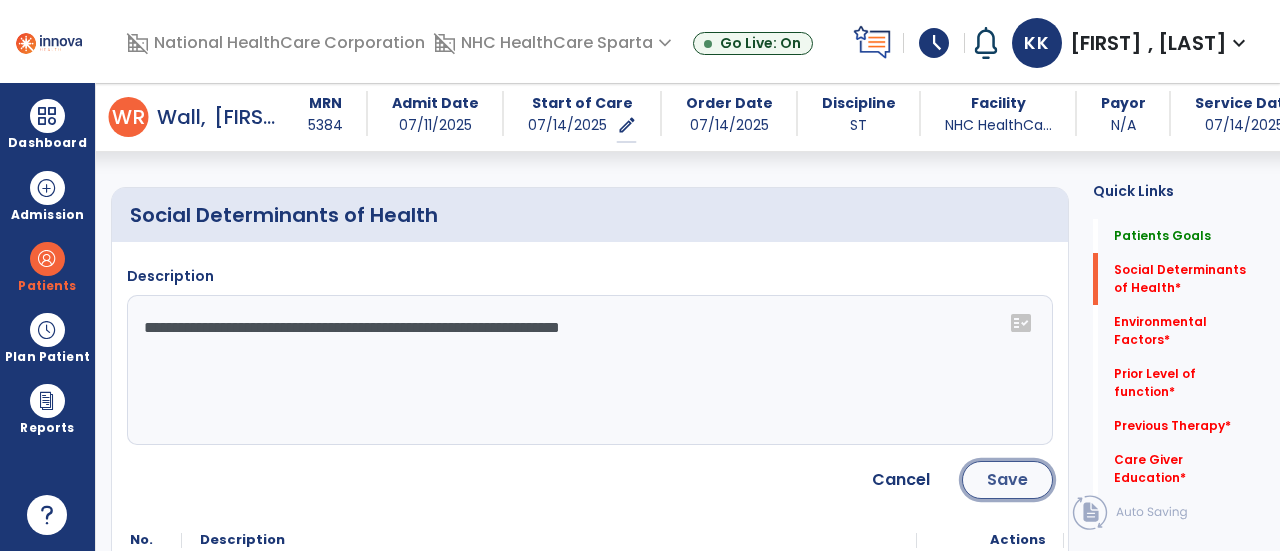 click on "Save" 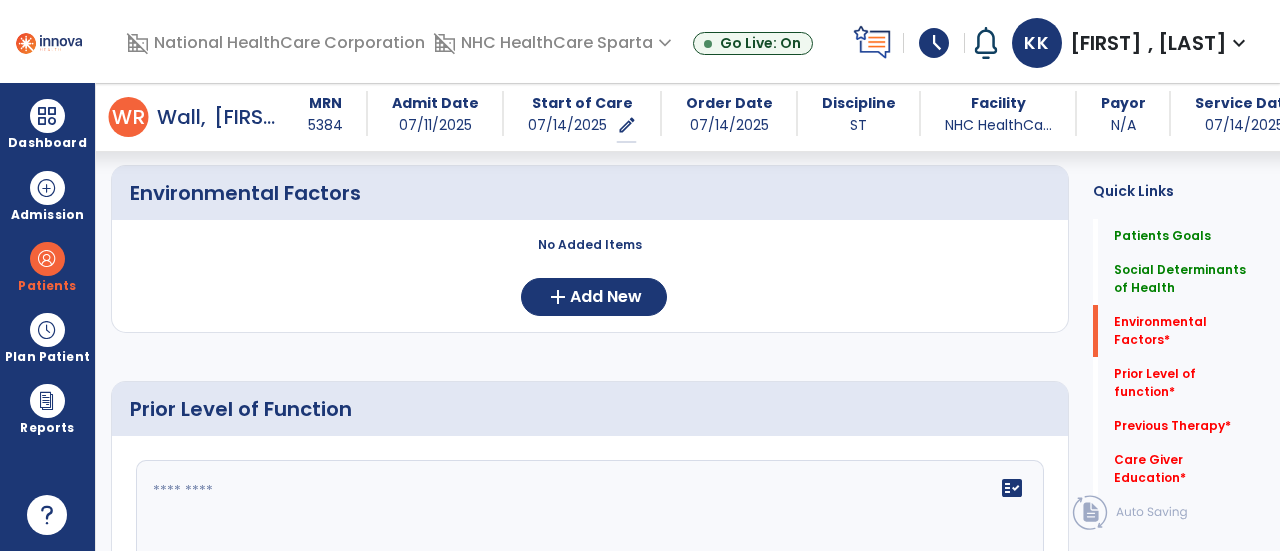scroll, scrollTop: 822, scrollLeft: 0, axis: vertical 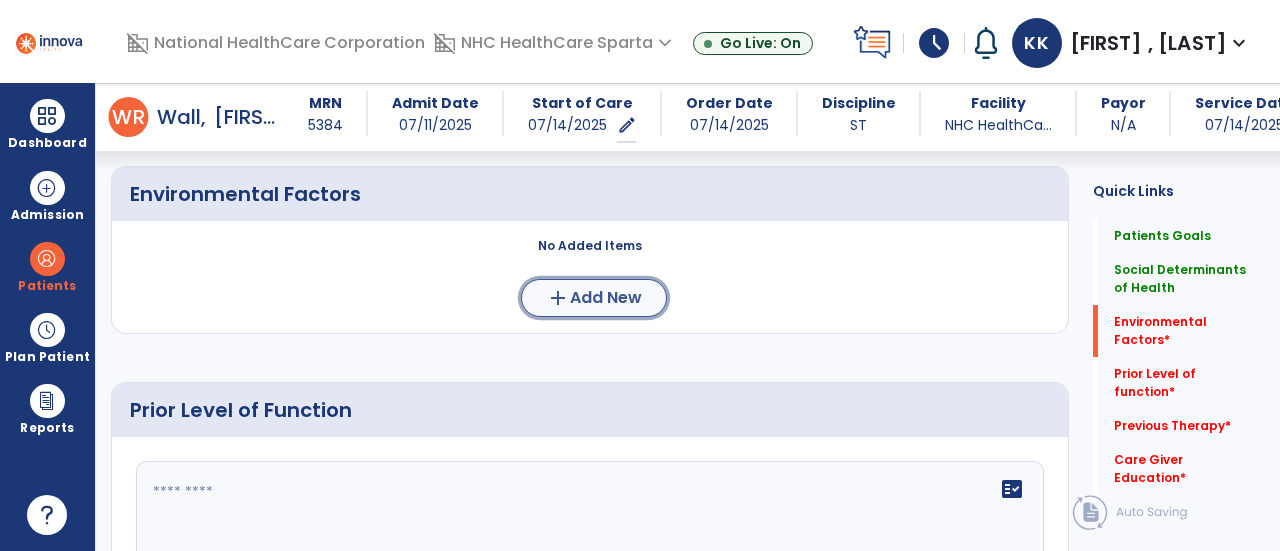 click on "add  Add New" 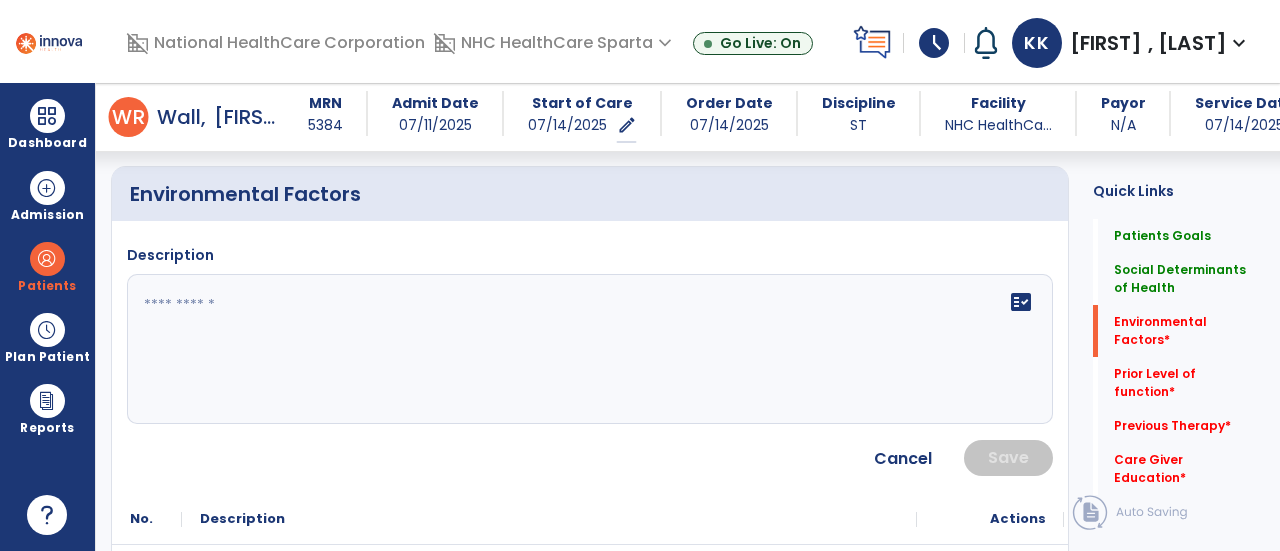 click on "fact_check" 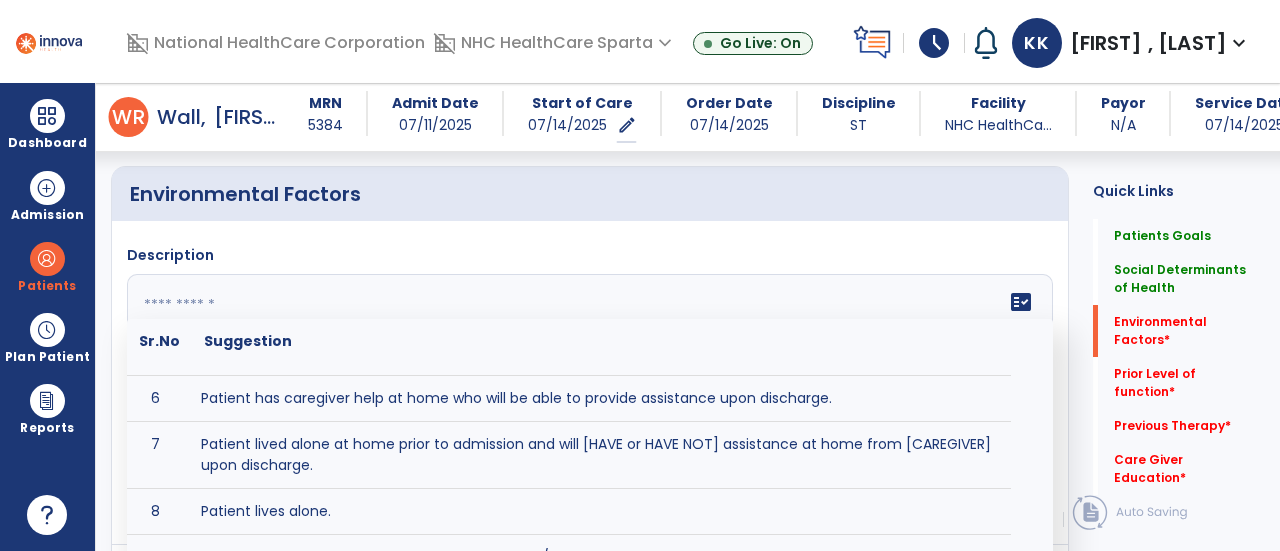 scroll, scrollTop: 216, scrollLeft: 0, axis: vertical 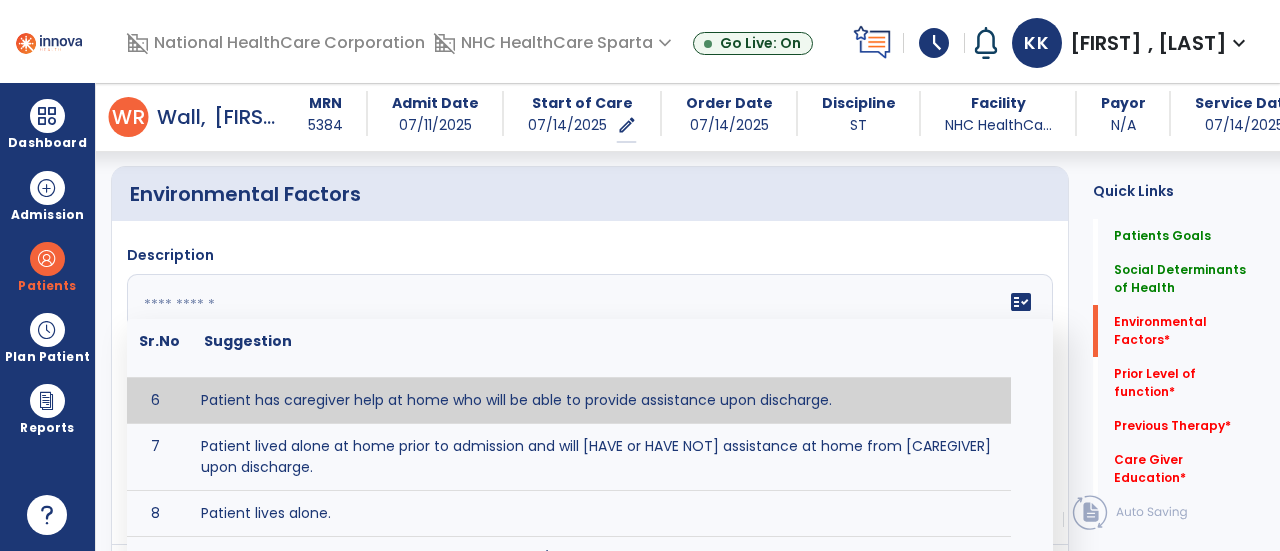 type on "**********" 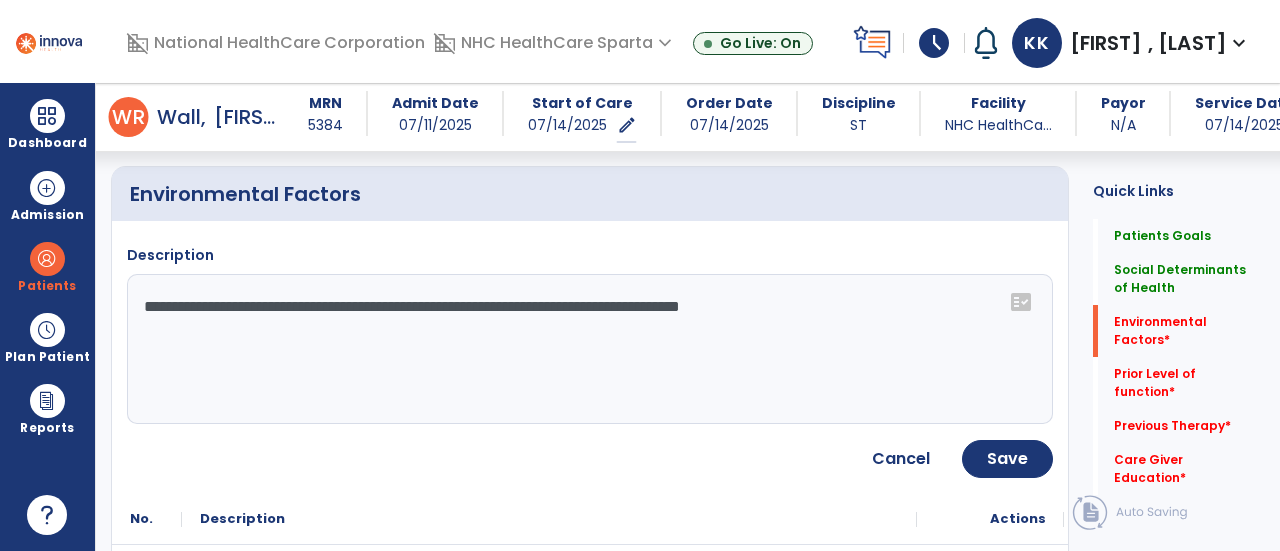 click on "**********" 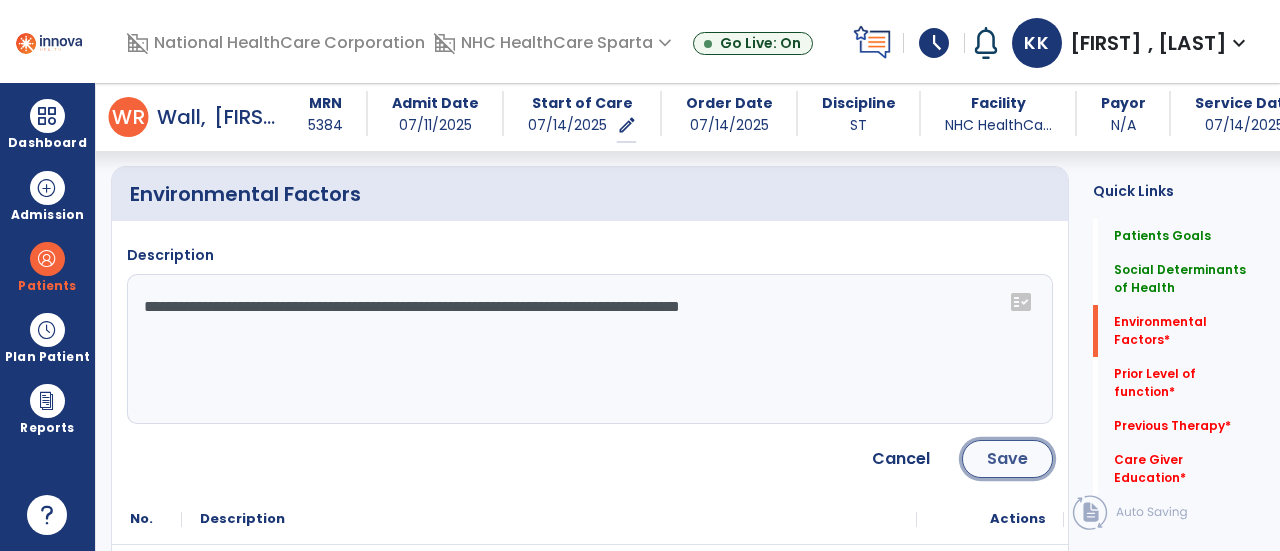 click on "Save" 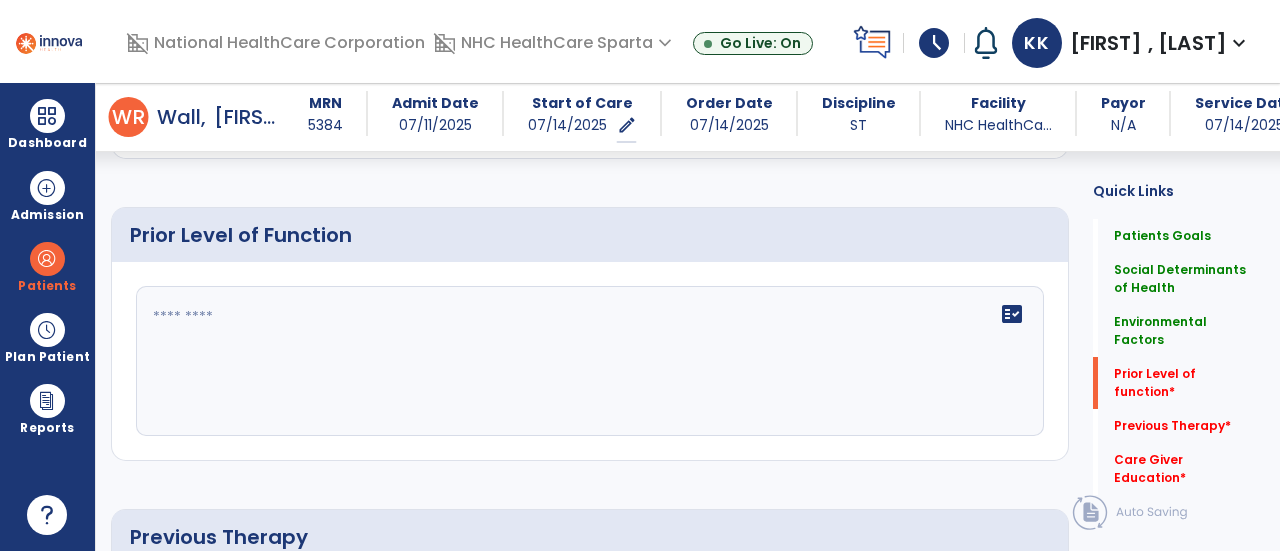 scroll, scrollTop: 1102, scrollLeft: 0, axis: vertical 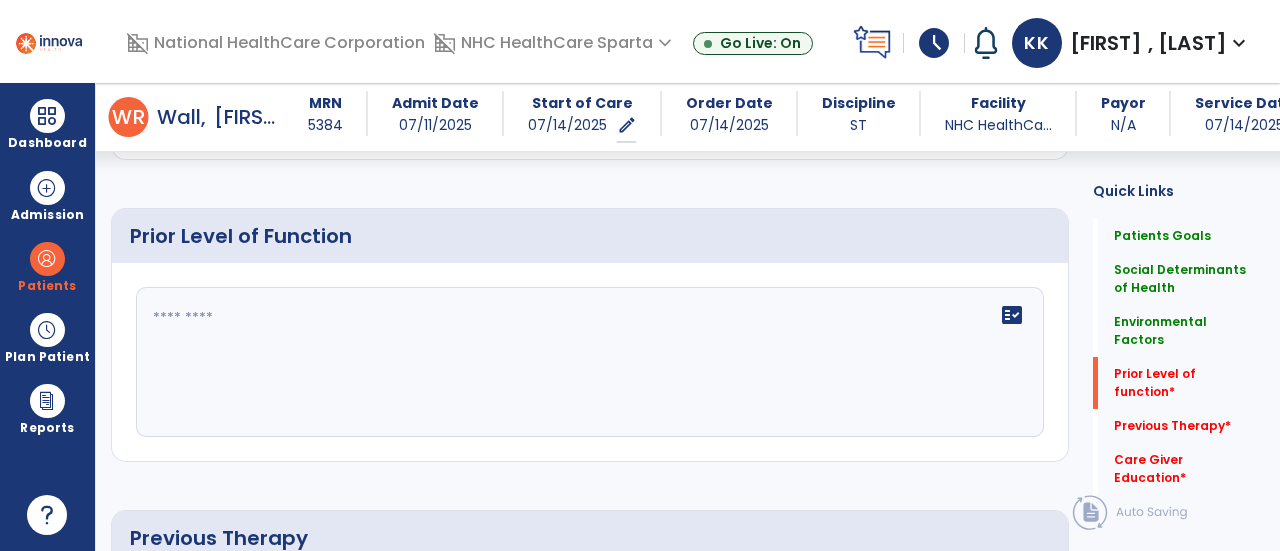 click on "fact_check" 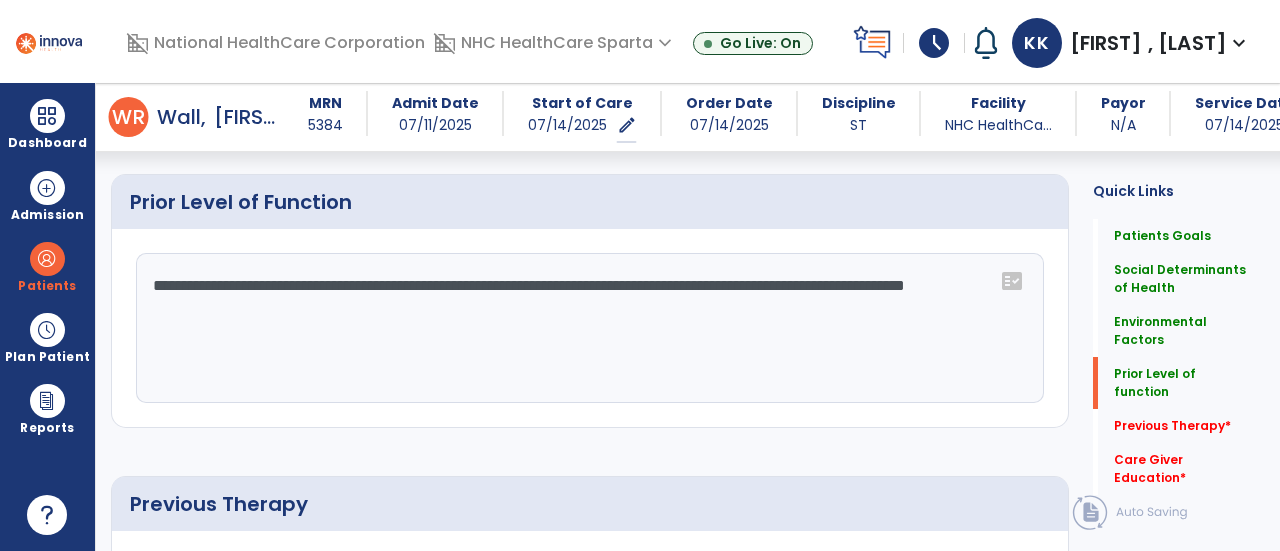 scroll, scrollTop: 1377, scrollLeft: 0, axis: vertical 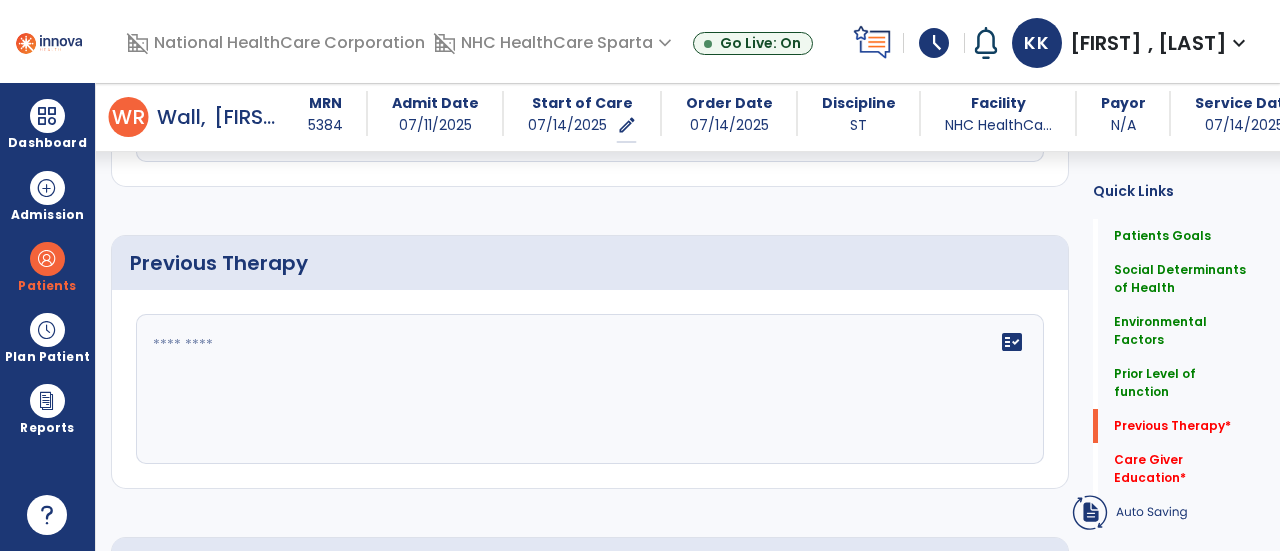 type on "**********" 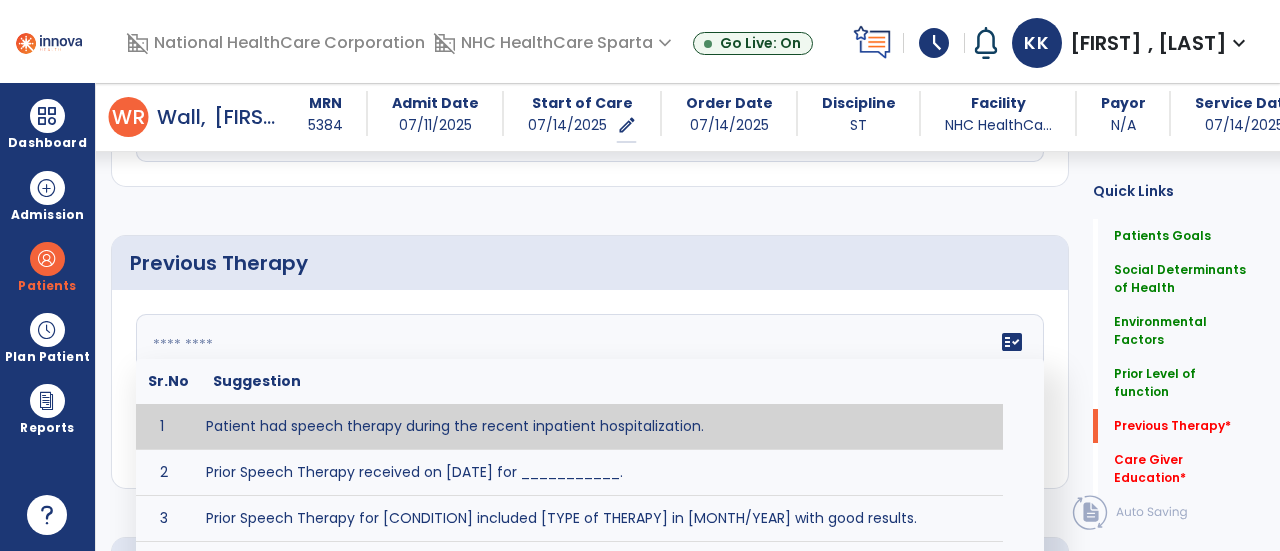 click on "fact_check  Sr.No Suggestion 1 Patient had speech therapy during the recent inpatient hospitalization. 2 Prior Speech Therapy received on [DATE] for ___________. 3 Prior Speech Therapy for [CONDITION] included [TYPE of THERAPY] in [MONTH/YEAR] with good results. 4 Patient has not received Speech Therapy for this current medical condition in the past year and had yet to achieve LTGs prior to being hospitalized. 5 Prior to this recent hospitalization, the patient had been on therapy case load for [TIME]and was still working to achieve LTGs before being hospitalized." 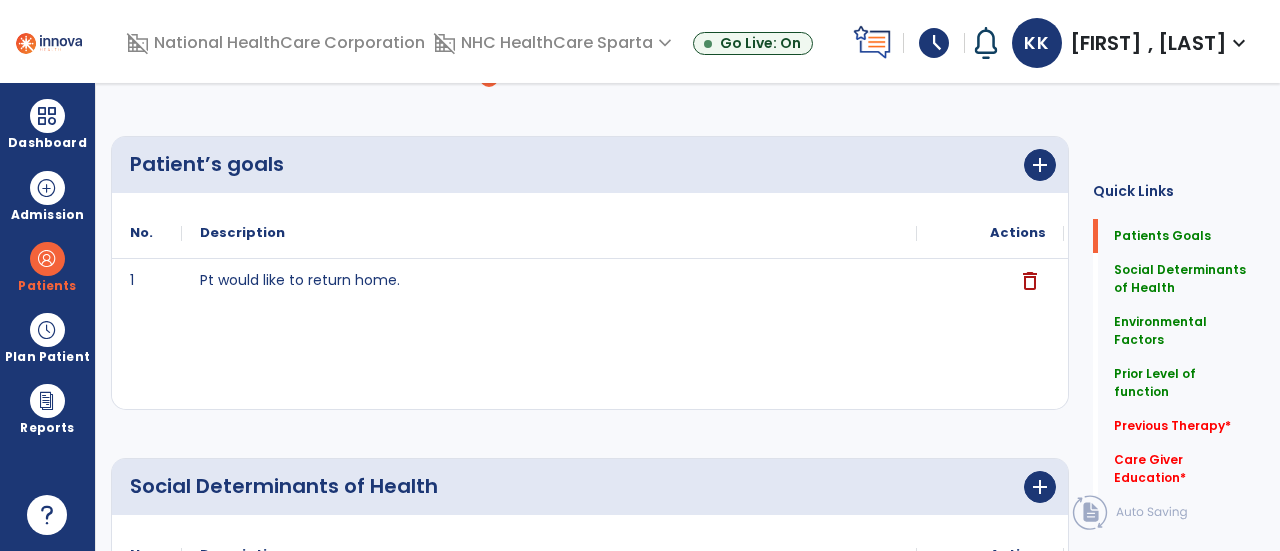 scroll, scrollTop: 0, scrollLeft: 0, axis: both 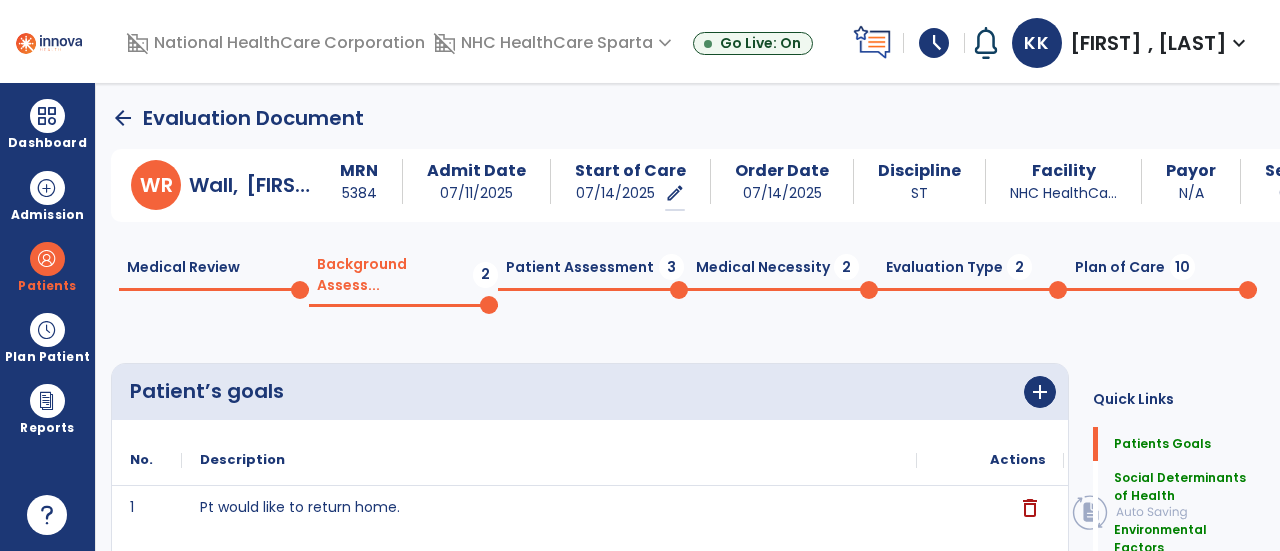 type on "**********" 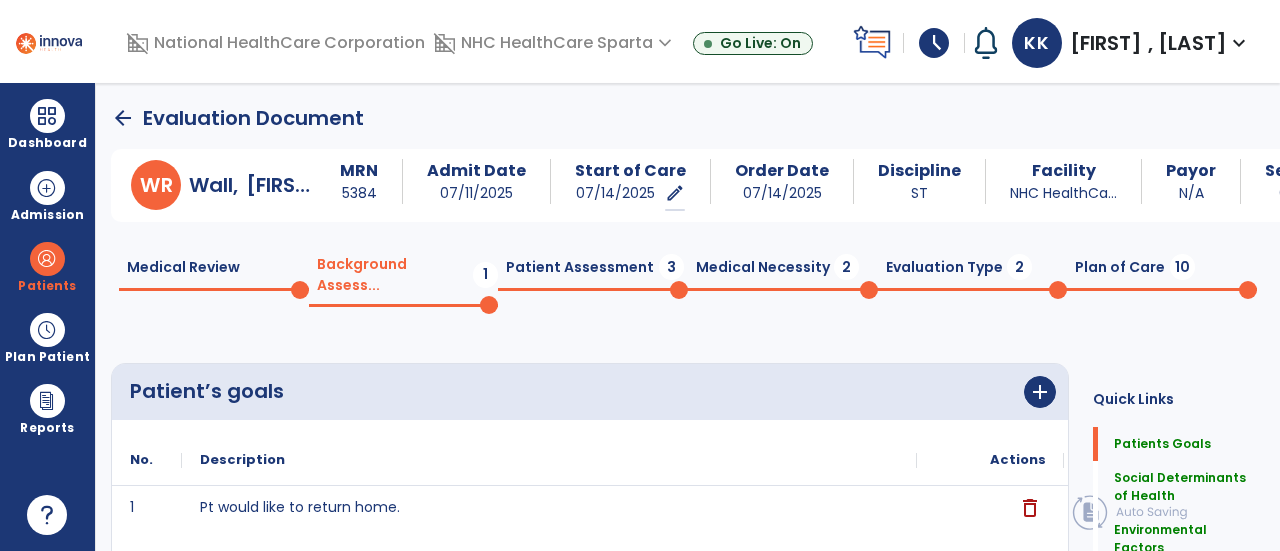 click on "arrow_back" 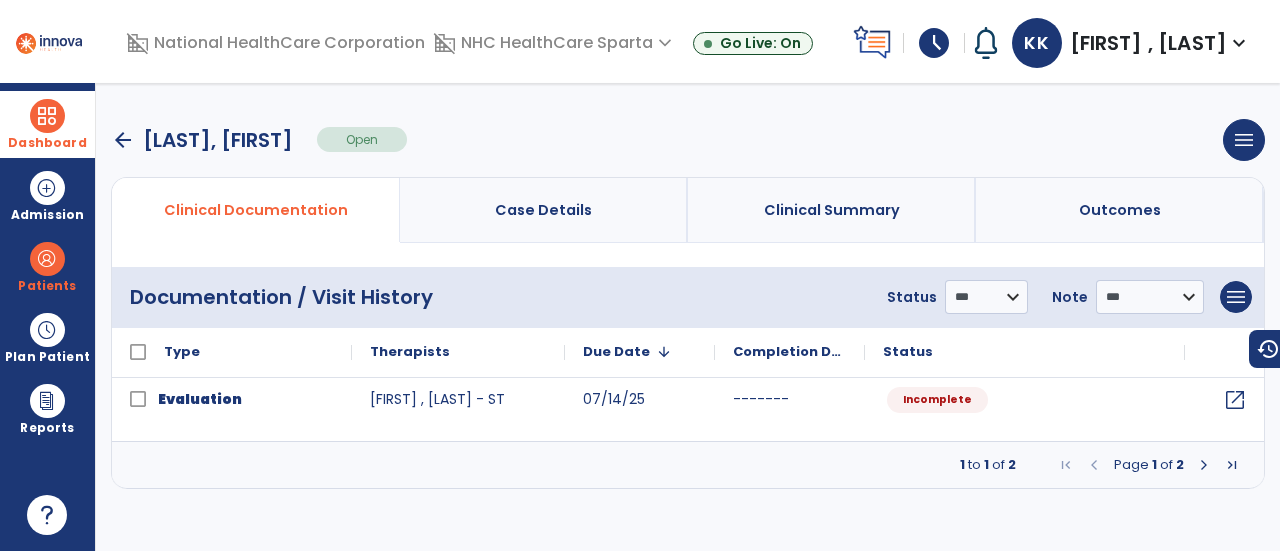 click at bounding box center (47, 116) 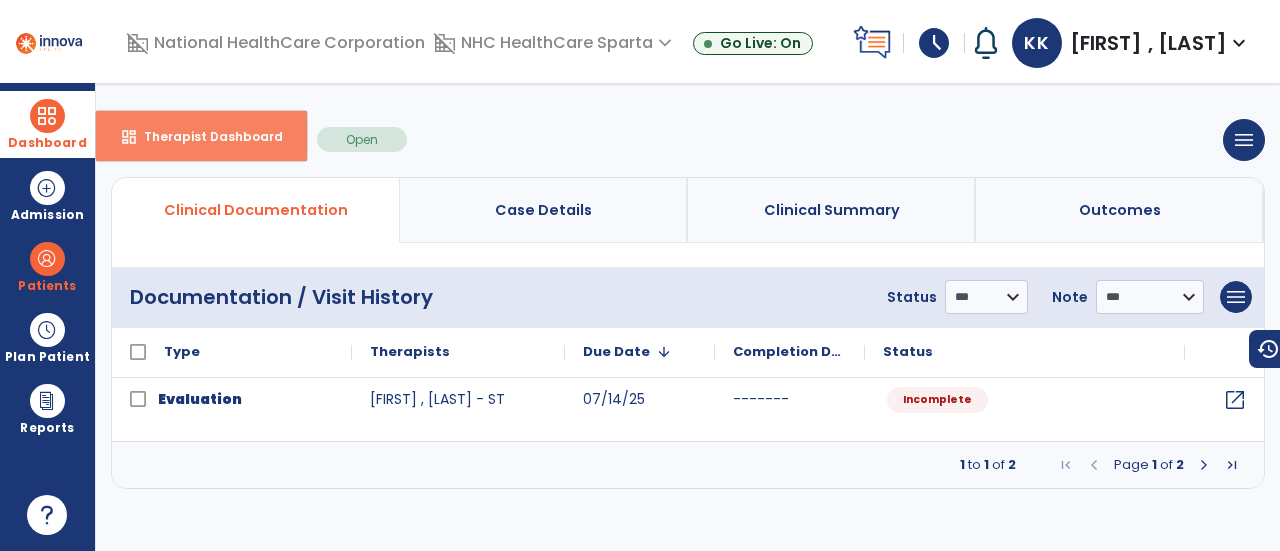 click on "dashboard  Therapist Dashboard" at bounding box center (201, 136) 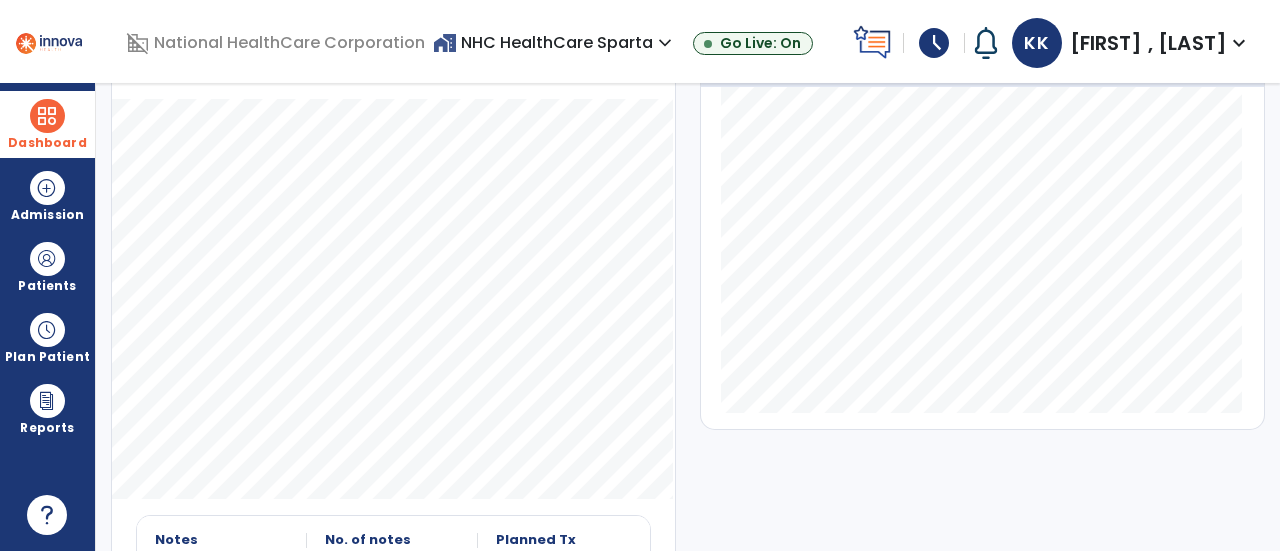 scroll, scrollTop: 0, scrollLeft: 0, axis: both 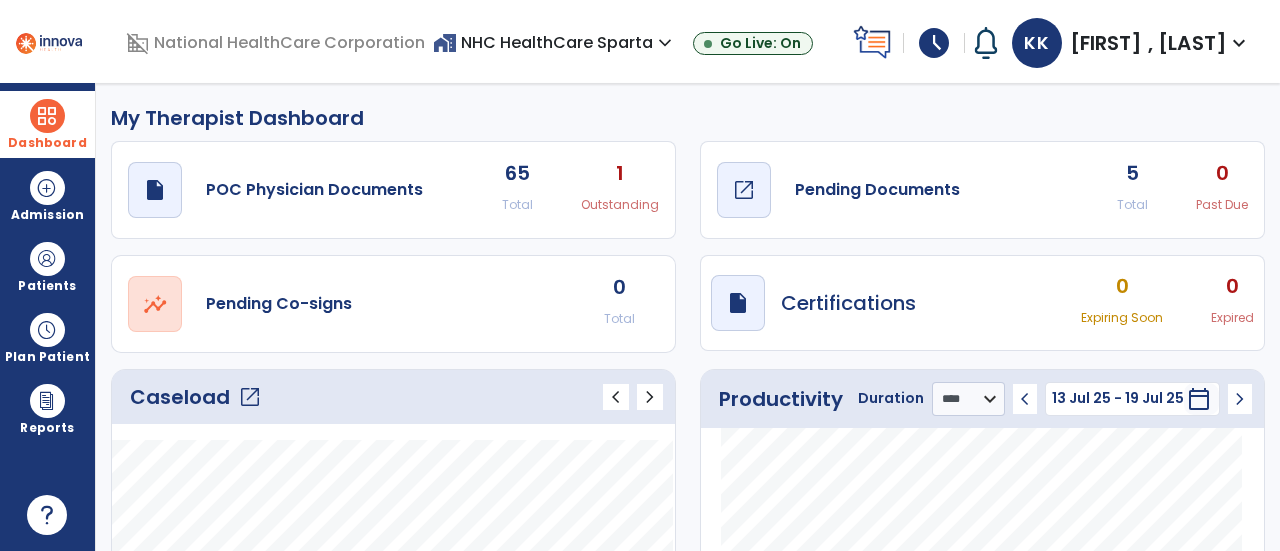 click on "open_in_new" 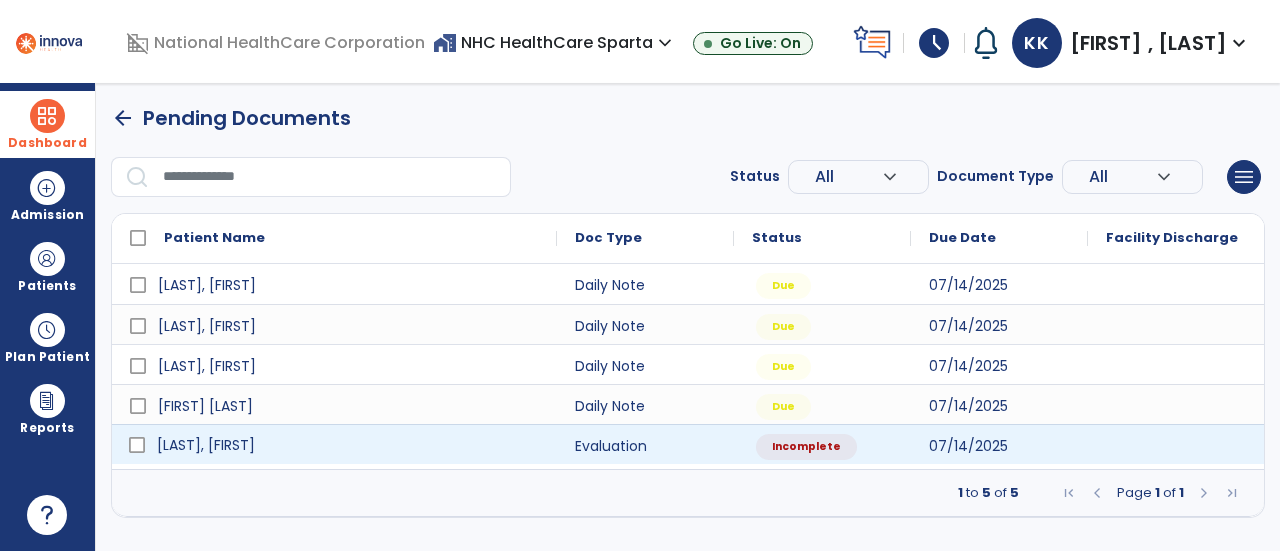 click on "[LAST], [LAST]" at bounding box center (348, 445) 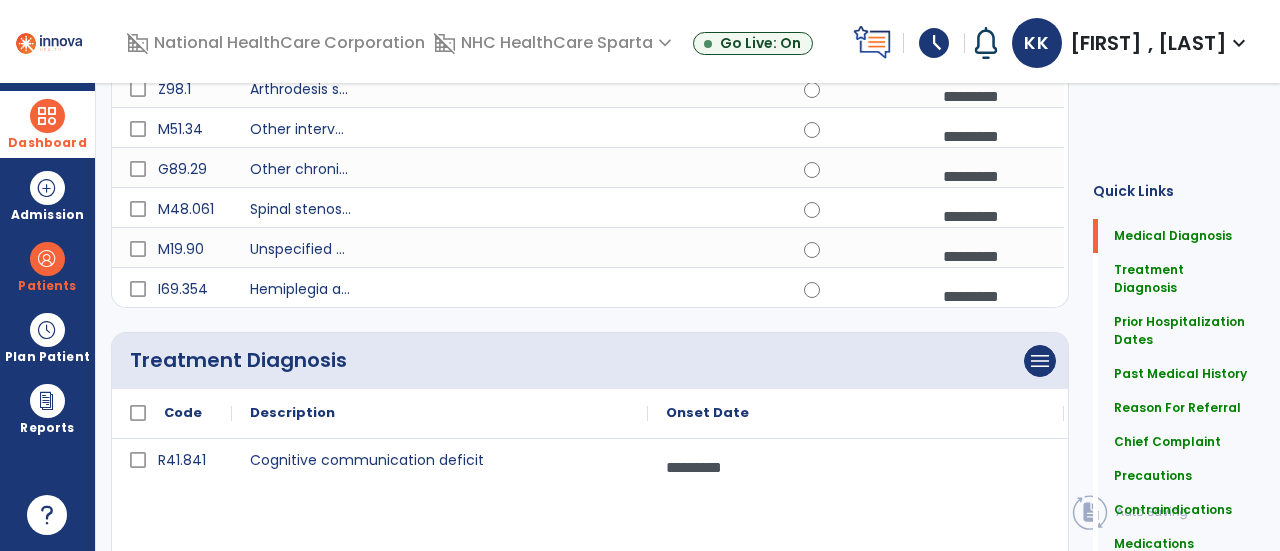 scroll, scrollTop: 0, scrollLeft: 0, axis: both 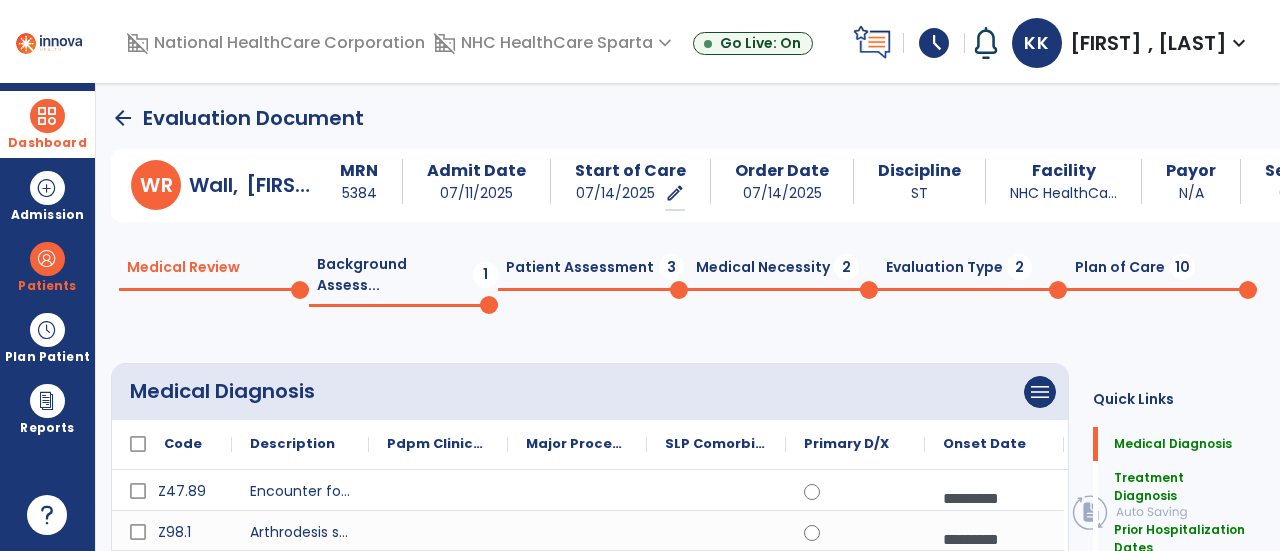 click on "Background Assess...  1" 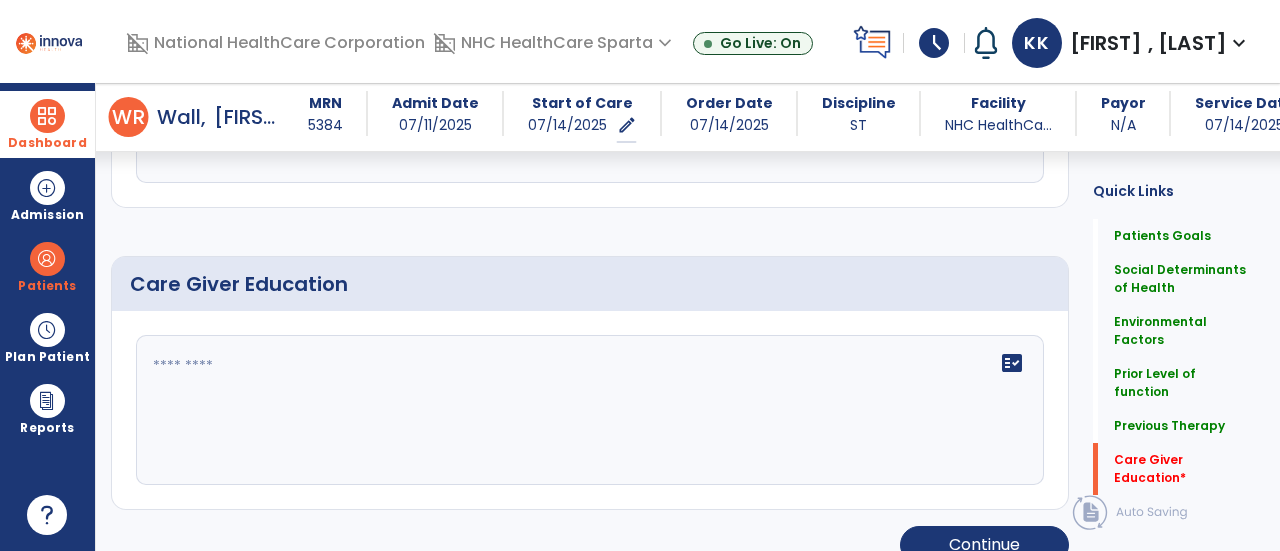 scroll, scrollTop: 1657, scrollLeft: 0, axis: vertical 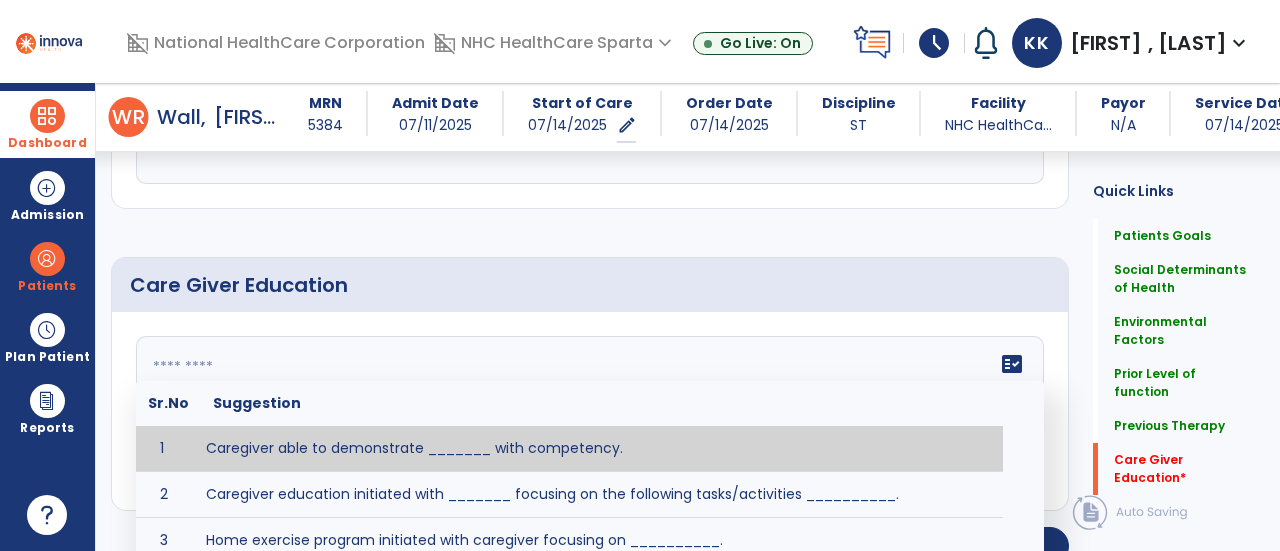 click on "fact_check  Sr.No Suggestion 1 Caregiver able to demonstrate _______ with competency. 2 Caregiver education initiated with _______ focusing on the following tasks/activities __________. 3 Home exercise program initiated with caregiver focusing on __________. 4 Patient educated in precautions and is able to recount information with [VALUE]% accuracy." 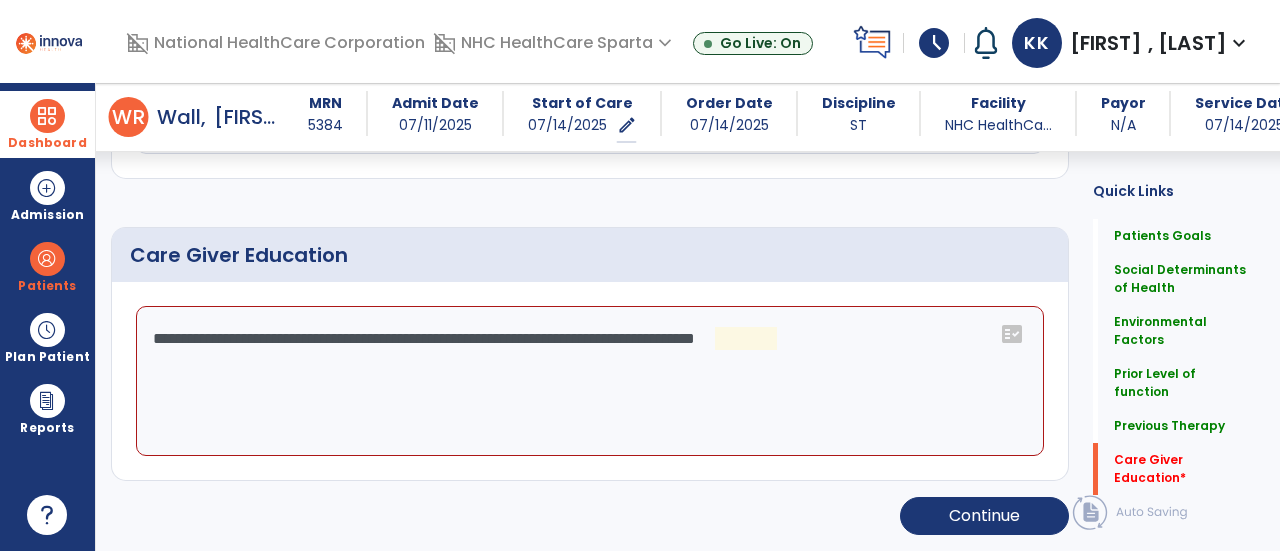 scroll, scrollTop: 1664, scrollLeft: 0, axis: vertical 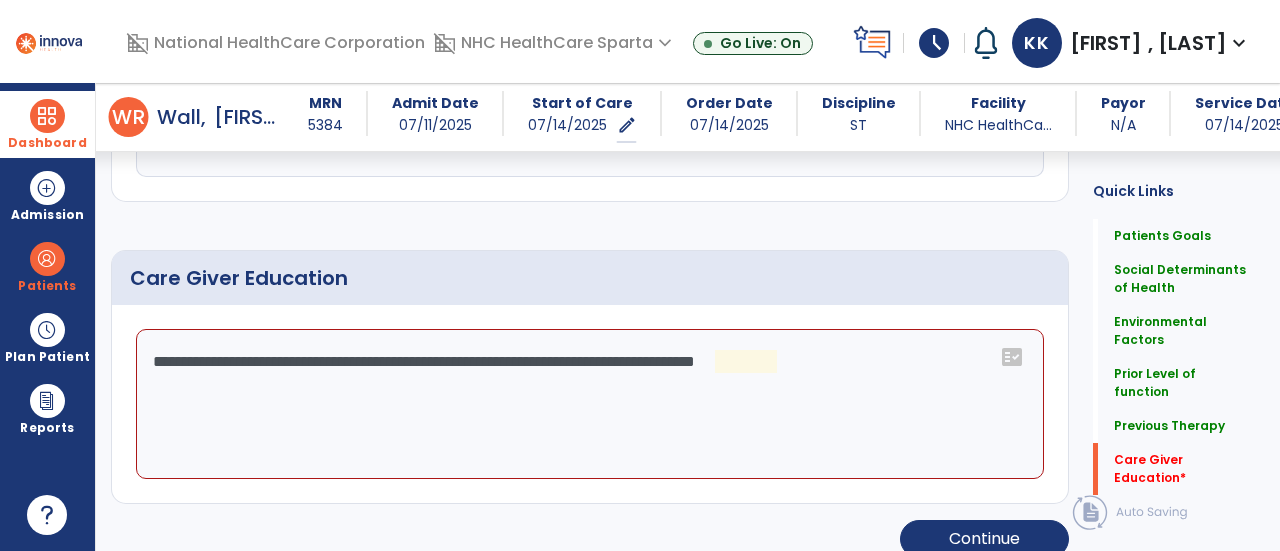 click on "**********" 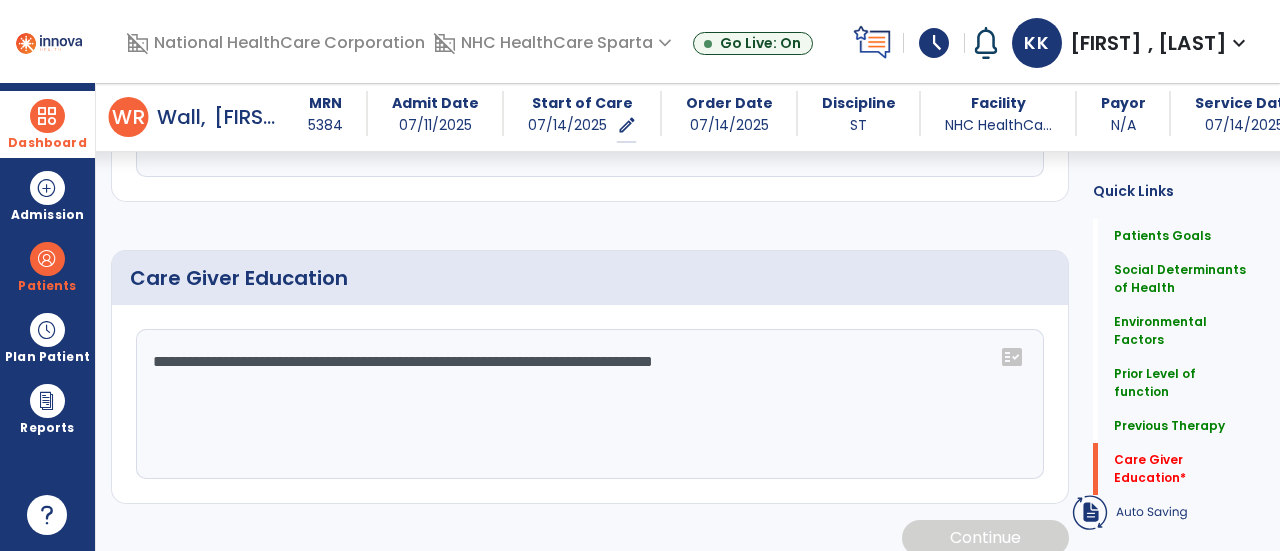 drag, startPoint x: 832, startPoint y: 349, endPoint x: 441, endPoint y: 292, distance: 395.1329 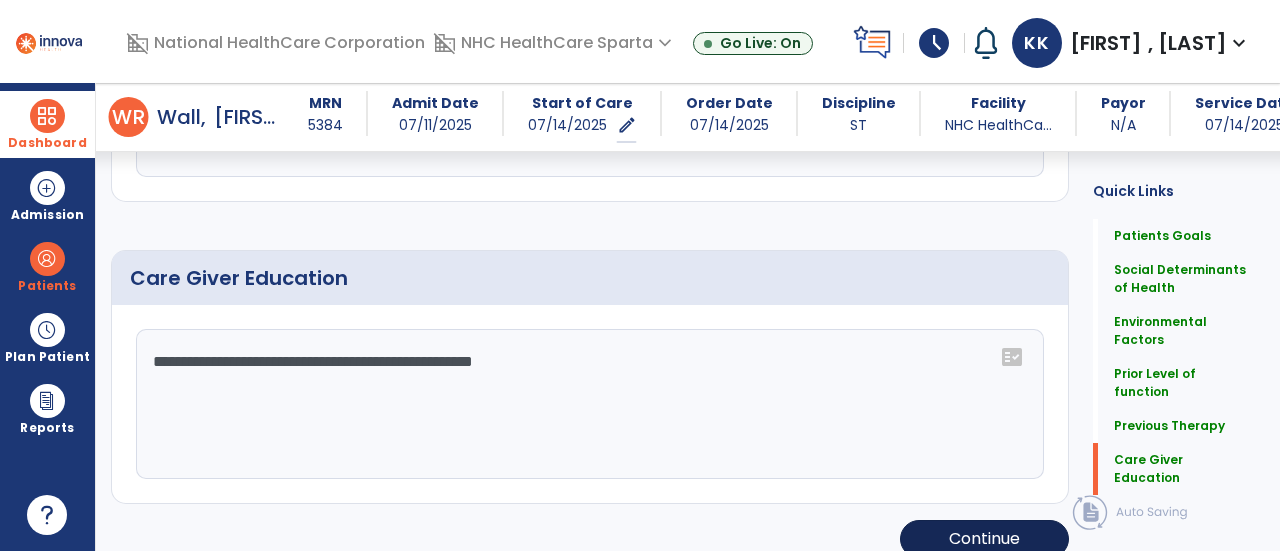 type on "**********" 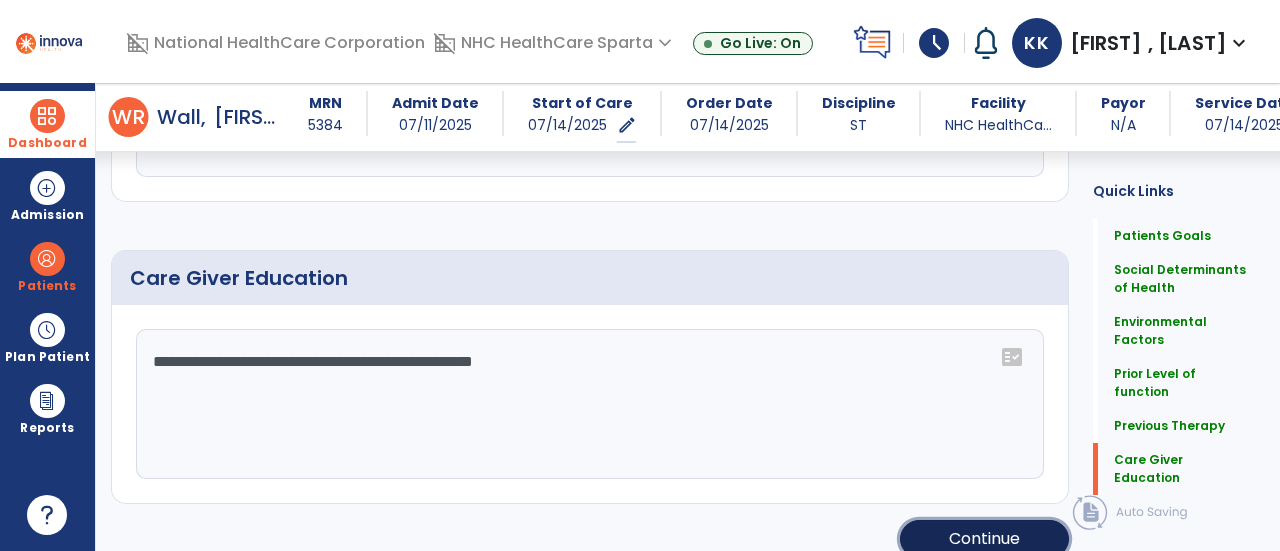 click on "Continue" 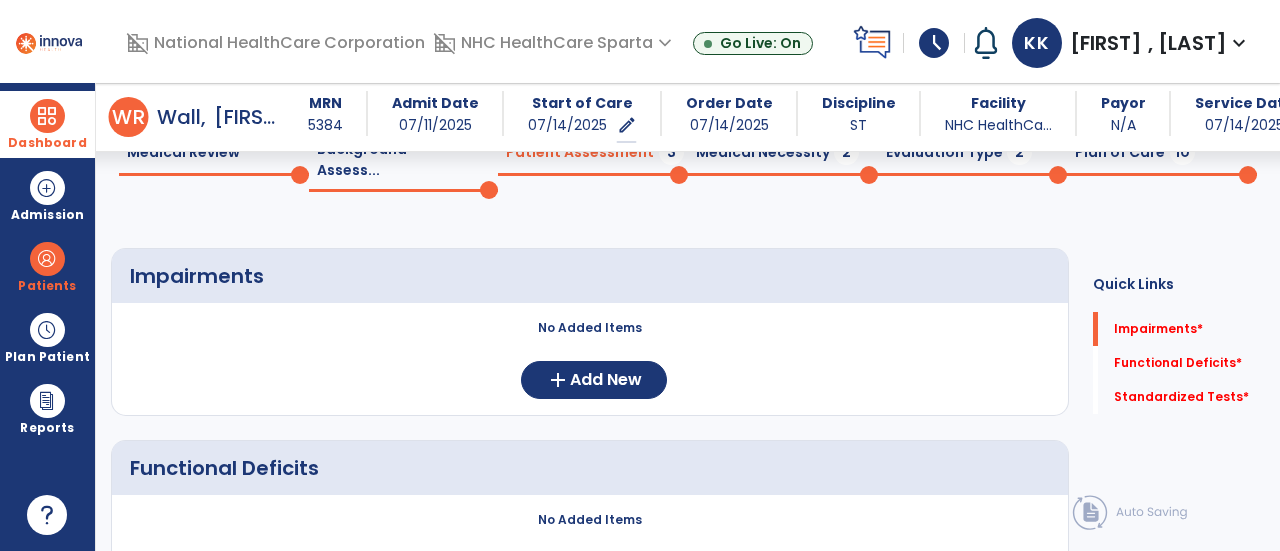 scroll, scrollTop: 92, scrollLeft: 0, axis: vertical 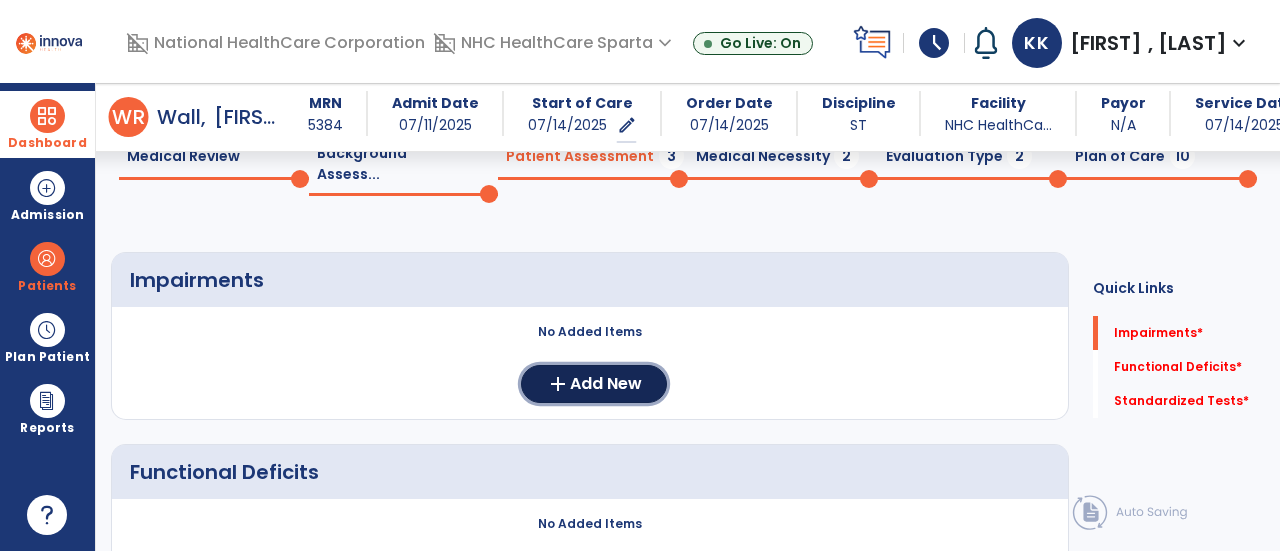 click on "add  Add New" 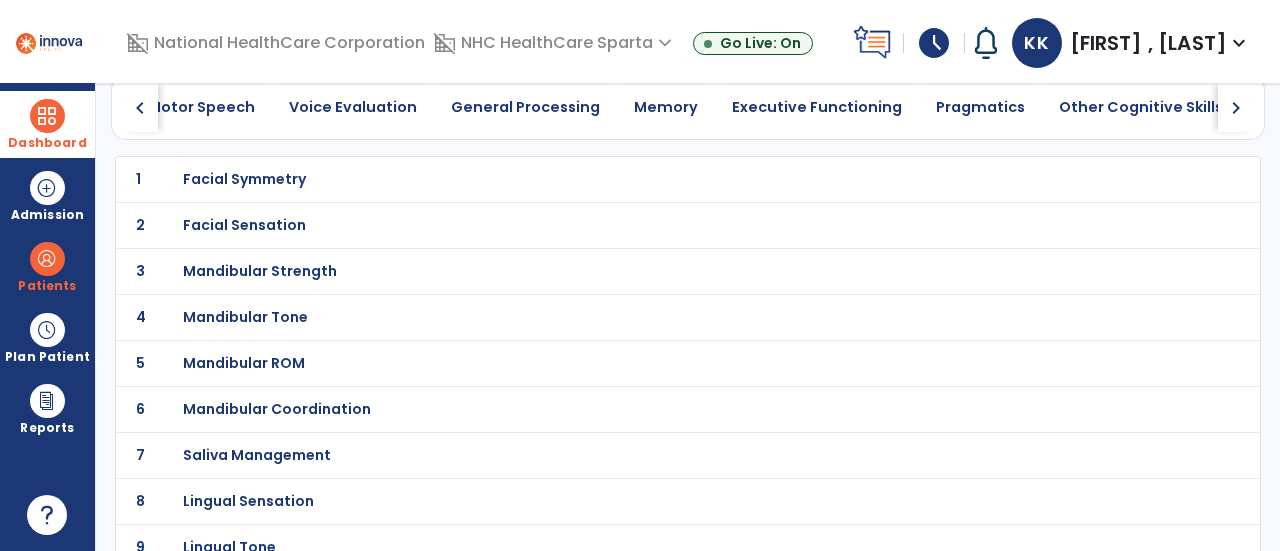 scroll, scrollTop: 0, scrollLeft: 1076, axis: horizontal 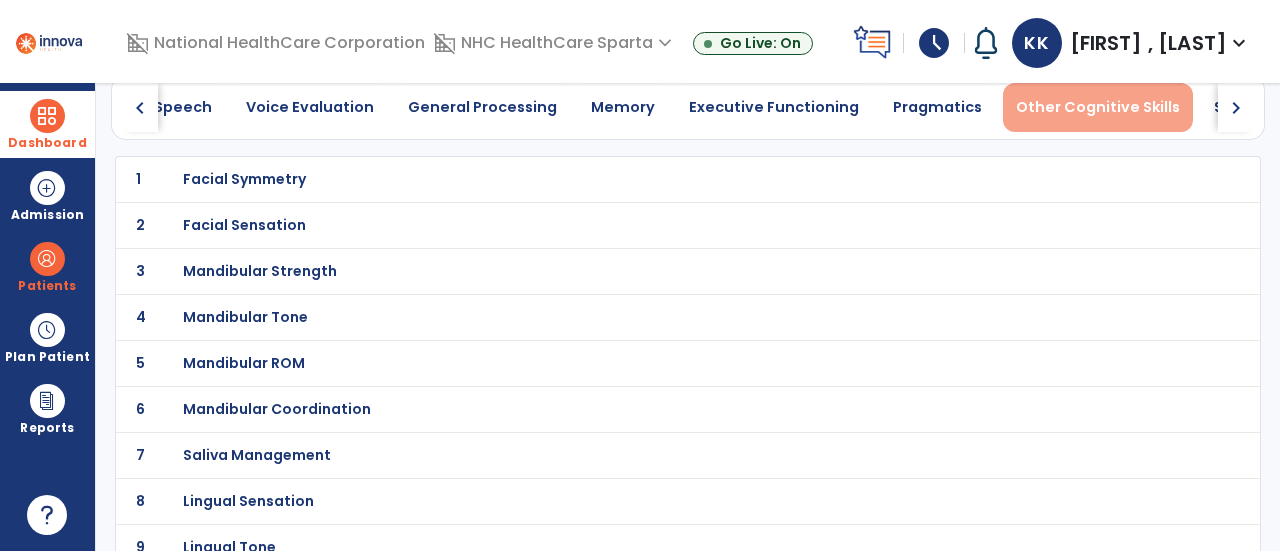 click on "Other Cognitive Skills" at bounding box center (1098, 107) 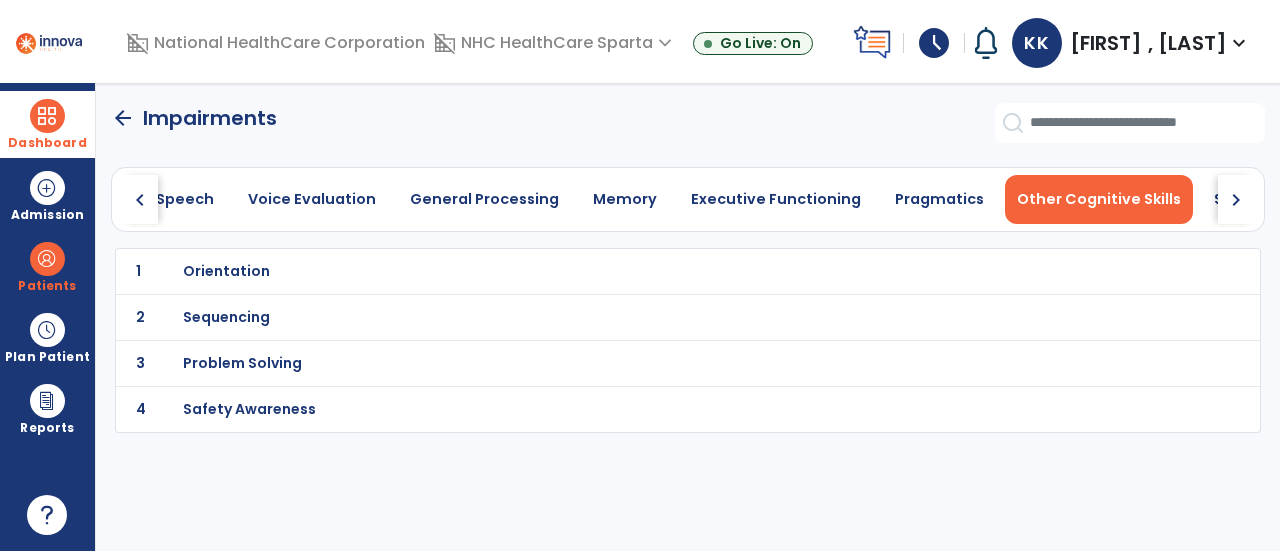 scroll, scrollTop: 0, scrollLeft: 1070, axis: horizontal 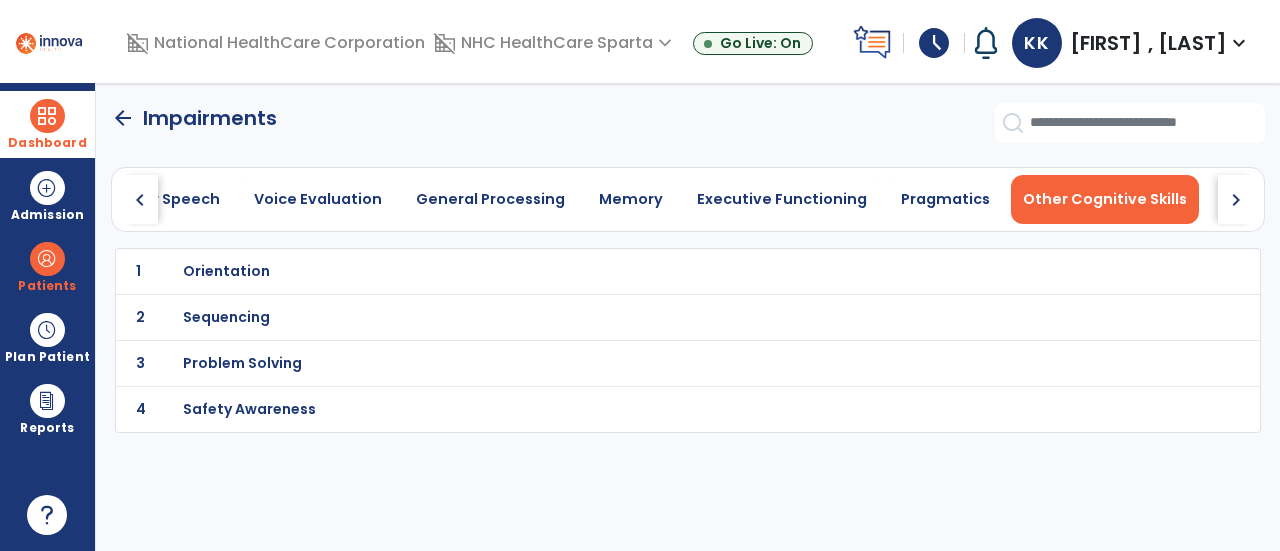 click on "Problem Solving" at bounding box center [226, 271] 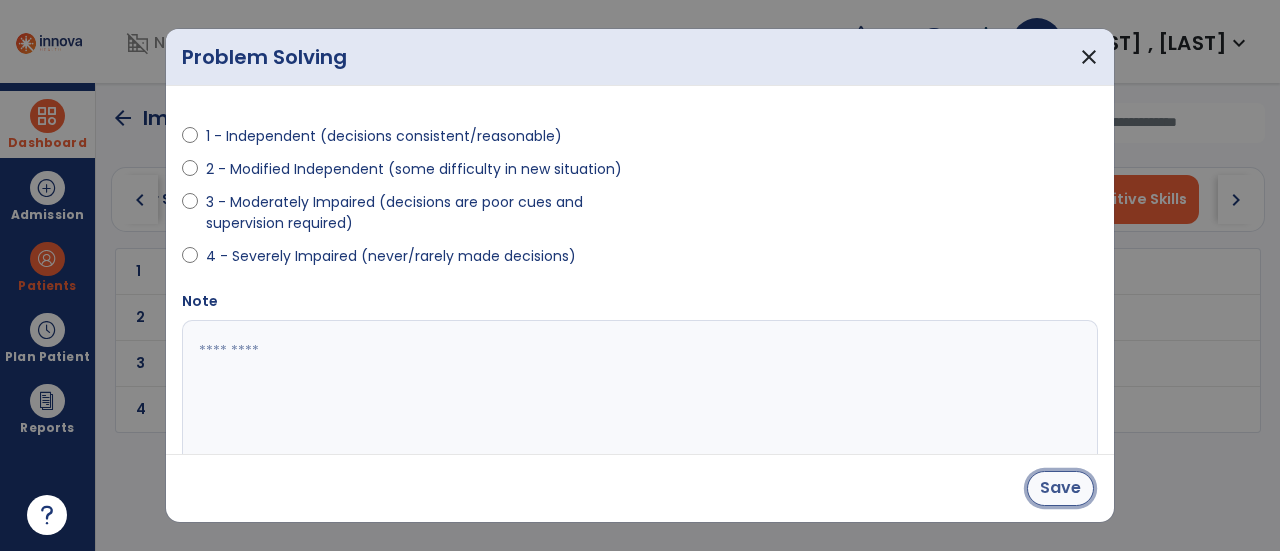 click on "Save" at bounding box center [1060, 488] 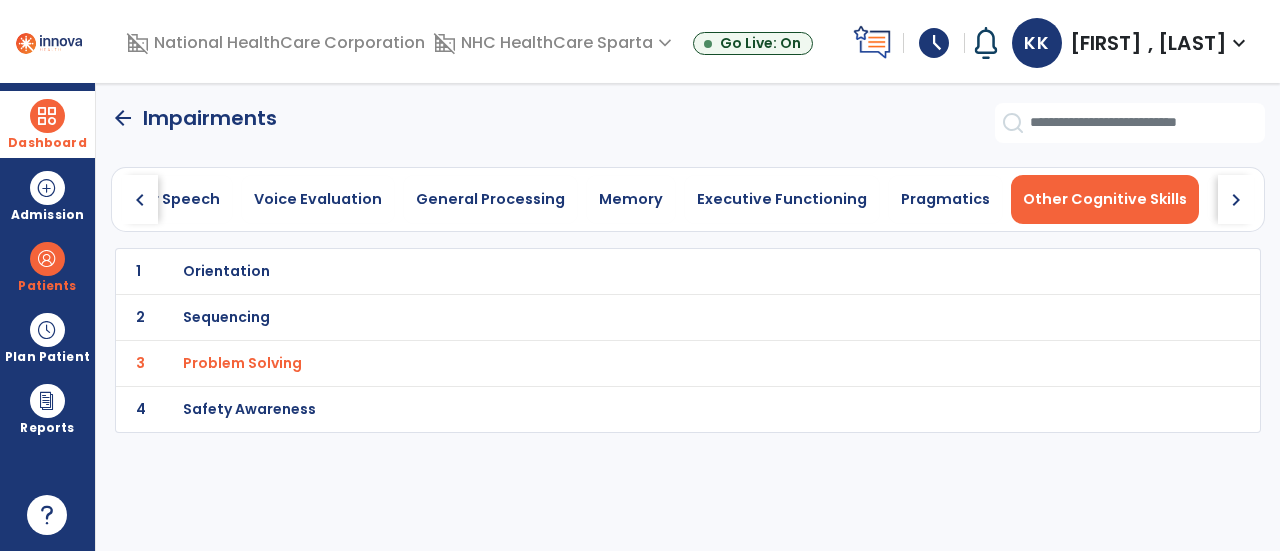 click on "Sequencing" at bounding box center [226, 271] 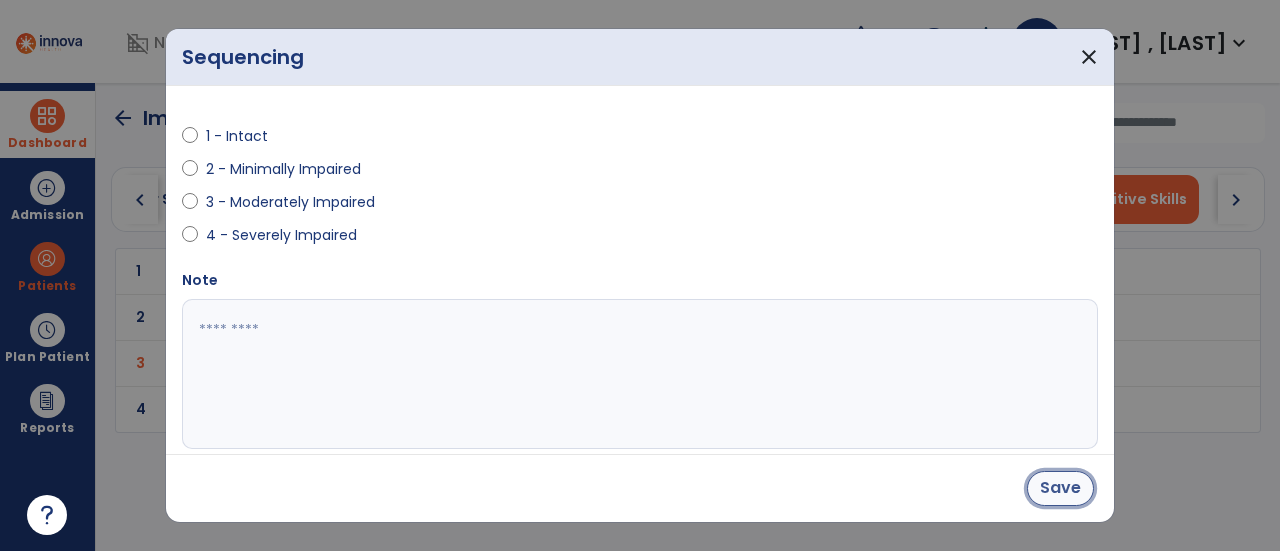 click on "Save" at bounding box center (1060, 488) 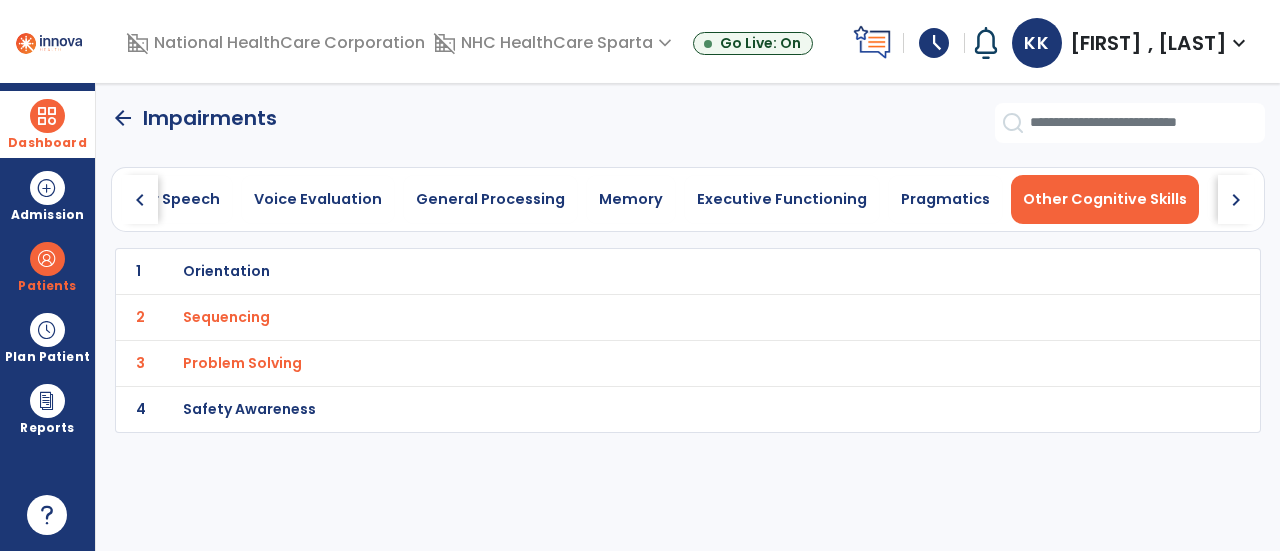 click on "Safety Awareness" at bounding box center [644, 271] 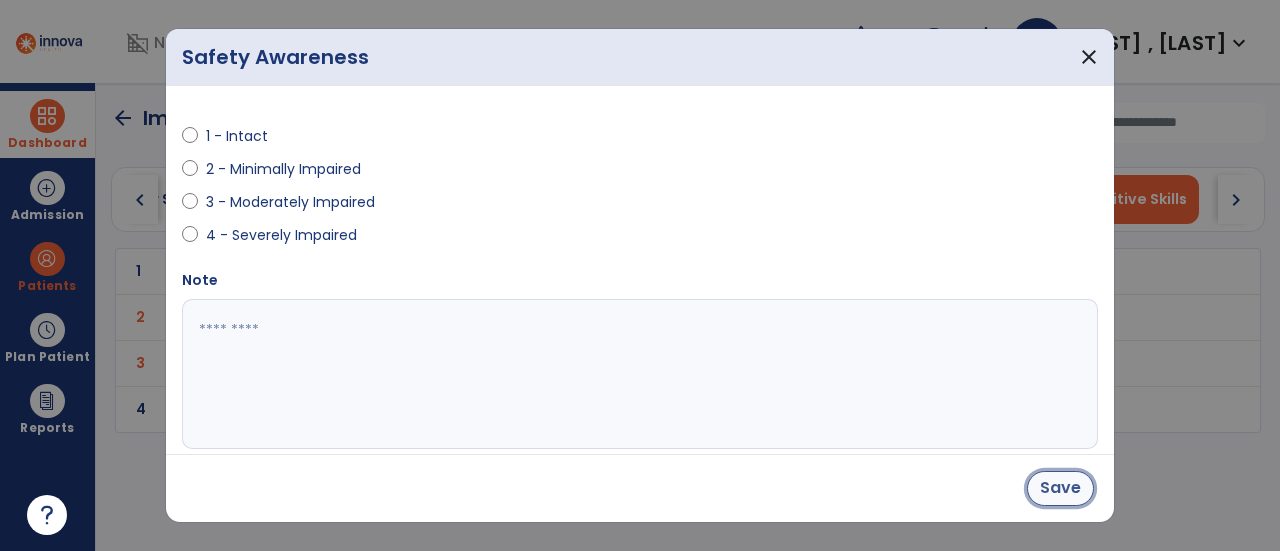 click on "Save" at bounding box center [1060, 488] 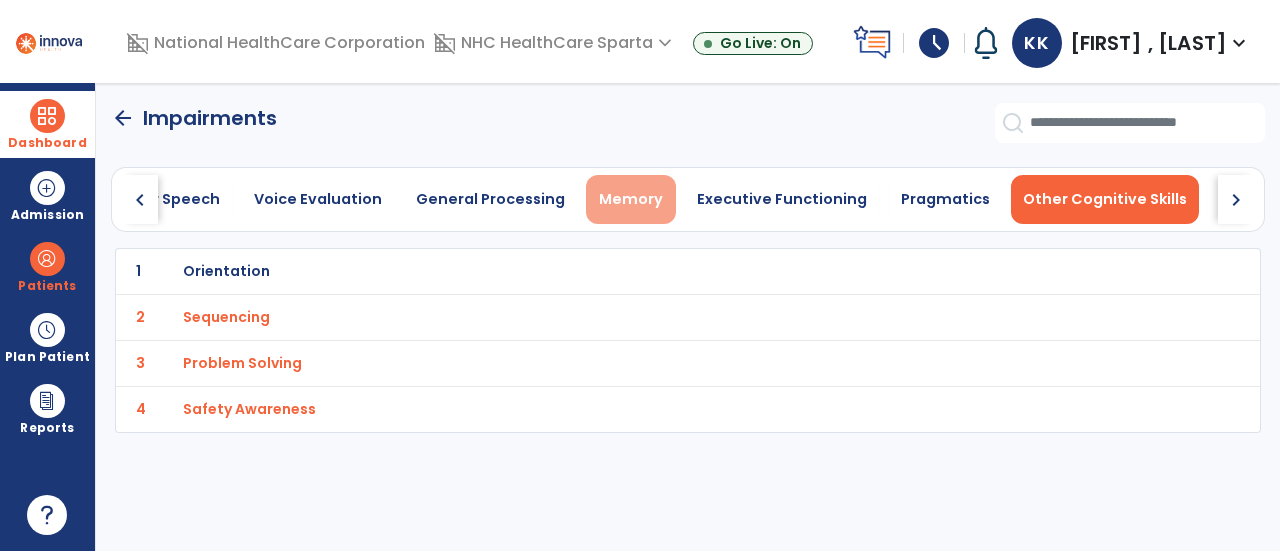 click on "Memory" at bounding box center [631, 199] 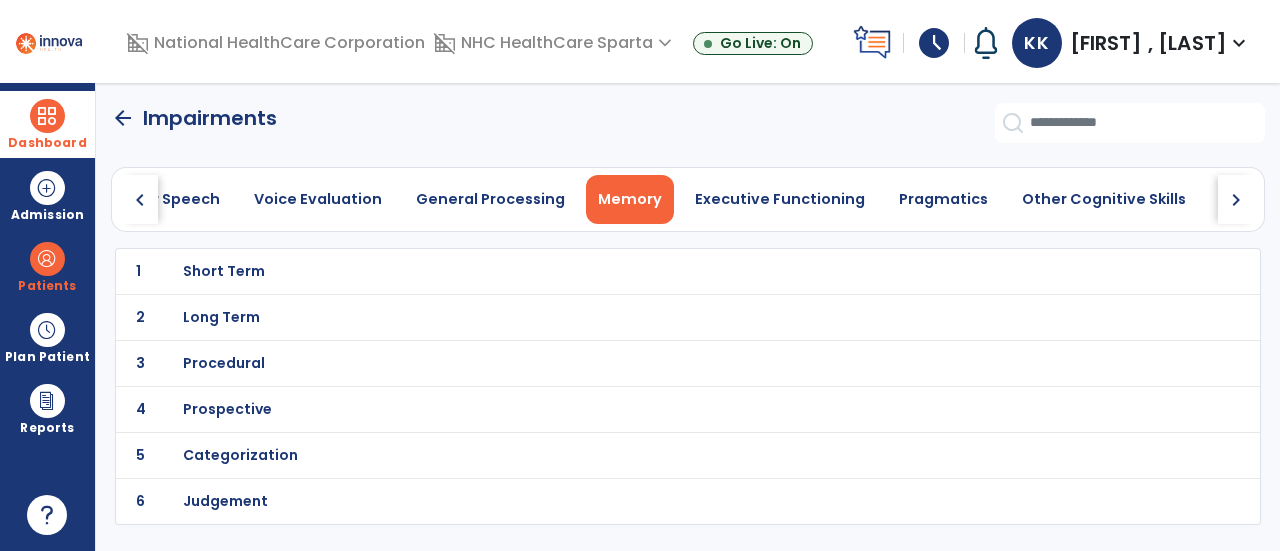 click on "Short Term" at bounding box center (224, 271) 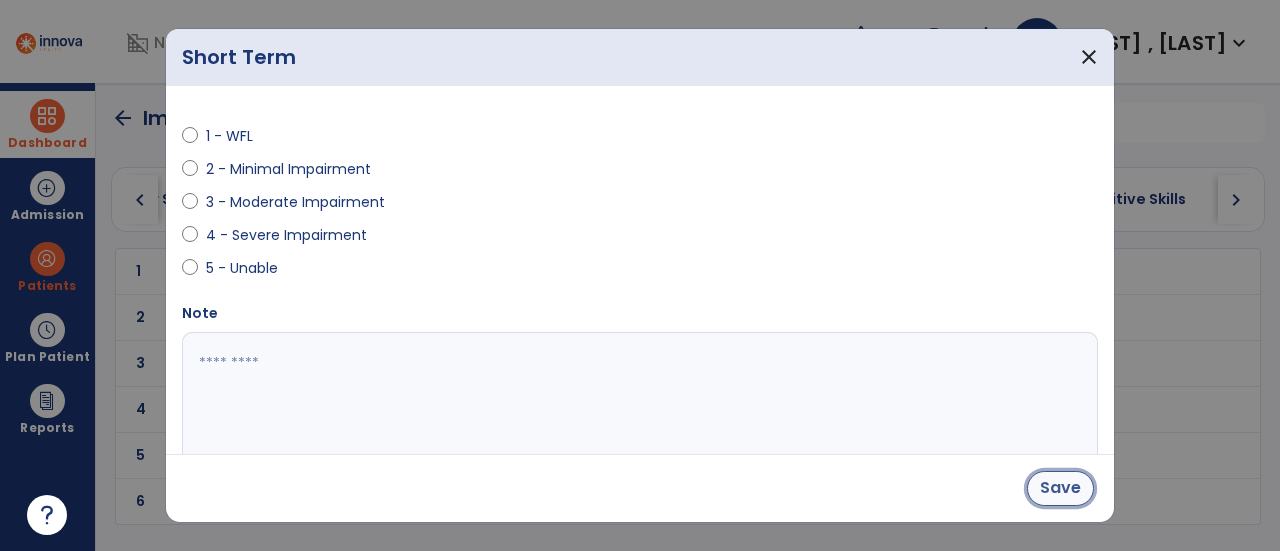 click on "Save" at bounding box center [1060, 488] 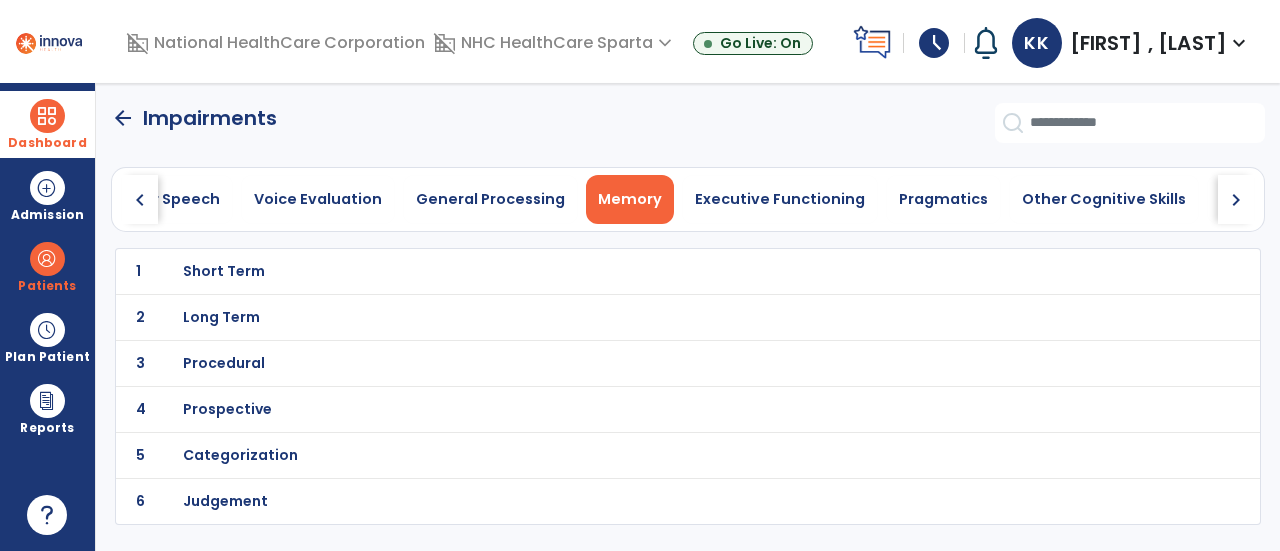 click on "Long Term" at bounding box center [224, 271] 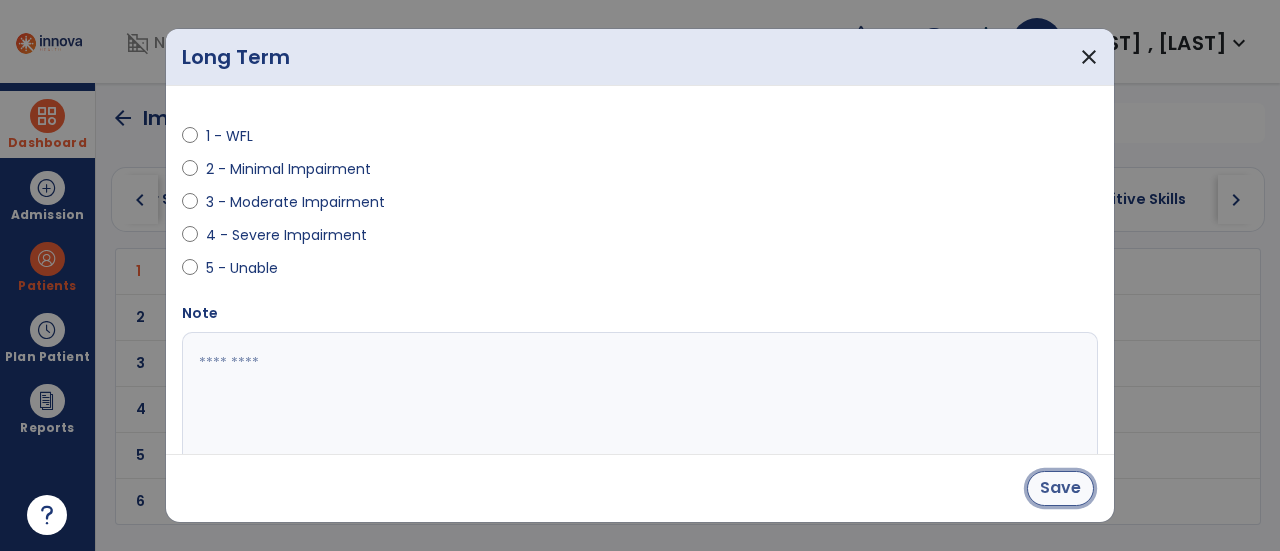 click on "Save" at bounding box center [1060, 488] 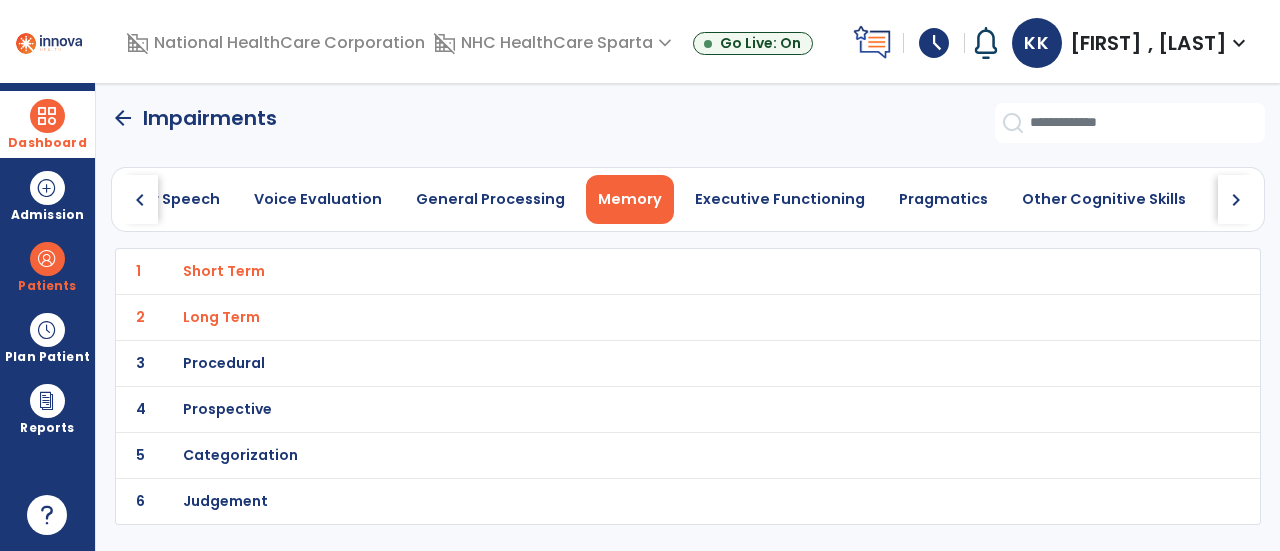 click on "Judgement" at bounding box center [224, 271] 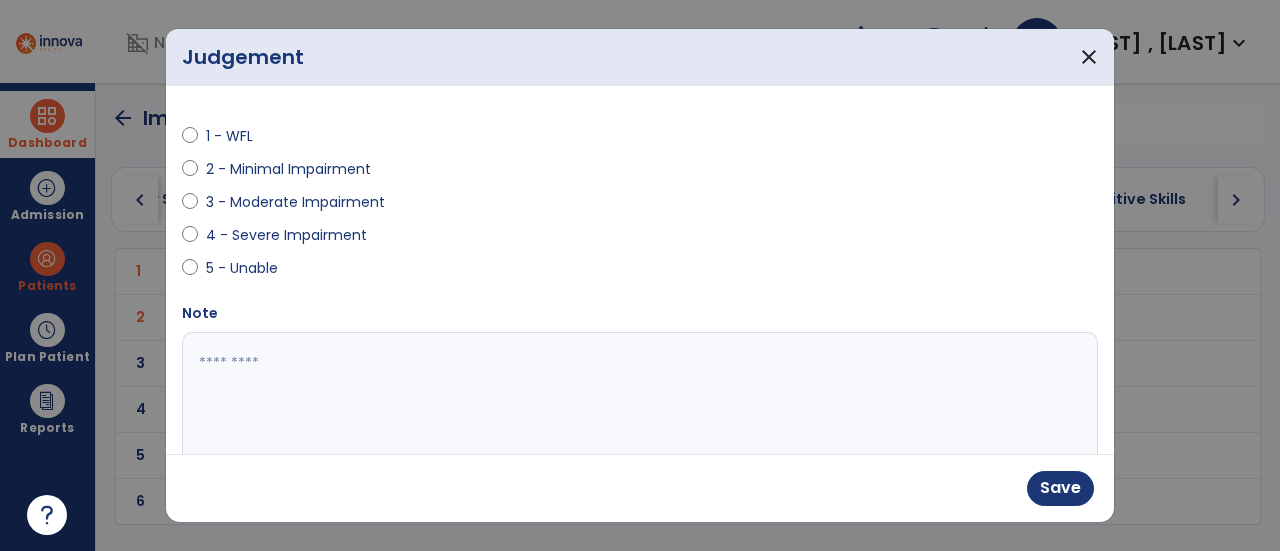 click on "Save" at bounding box center [640, 488] 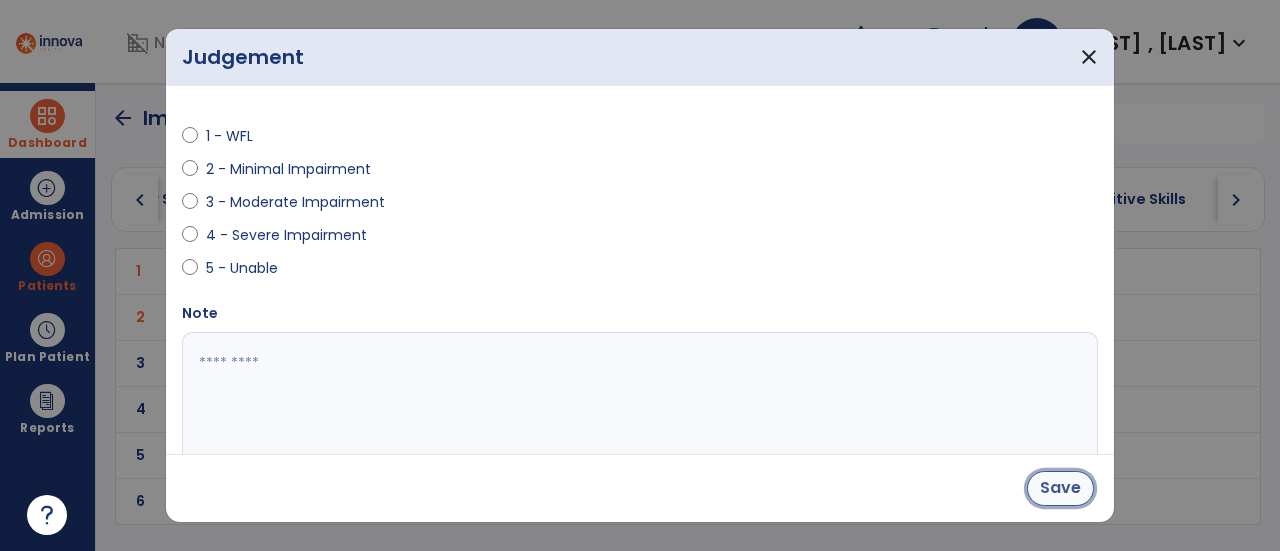 click on "Save" at bounding box center (1060, 488) 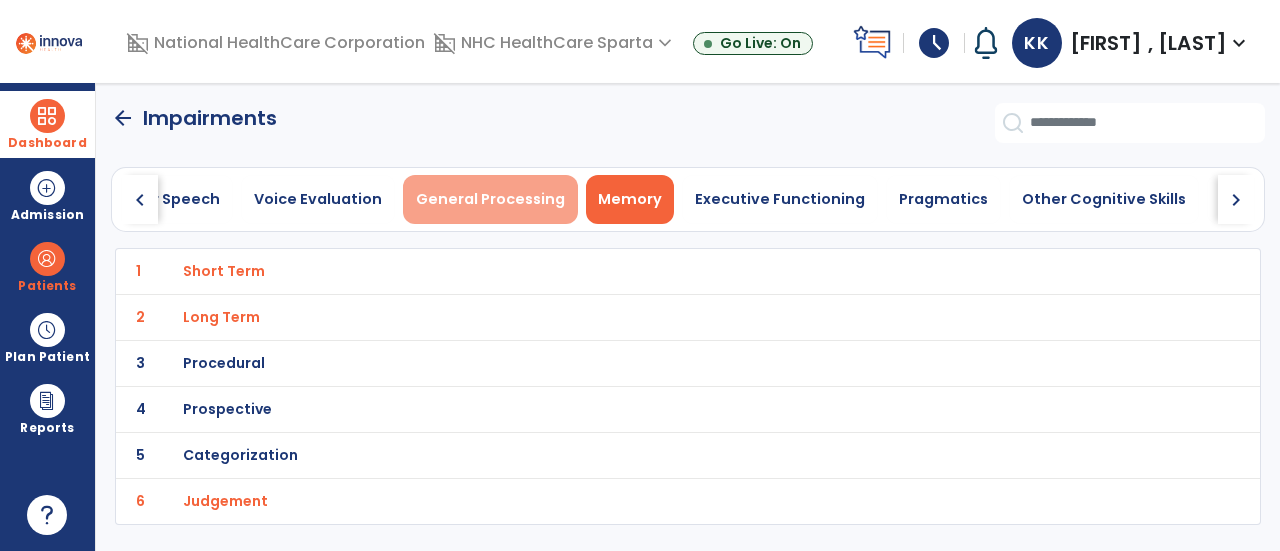 click on "General Processing" at bounding box center [490, 199] 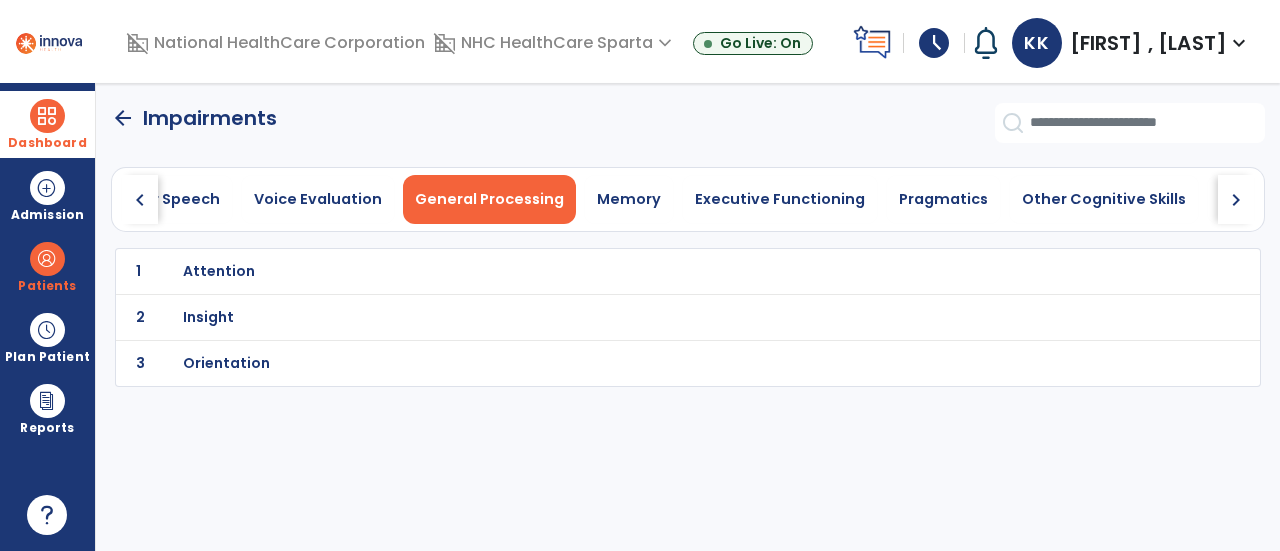 click on "Attention" at bounding box center (219, 271) 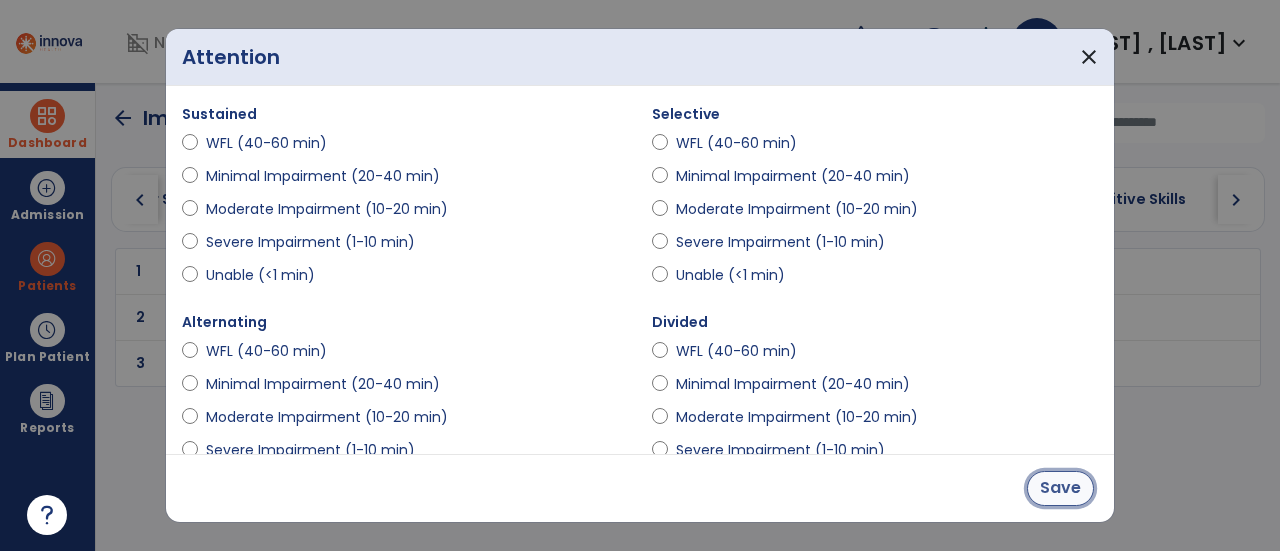 click on "Save" at bounding box center [1060, 488] 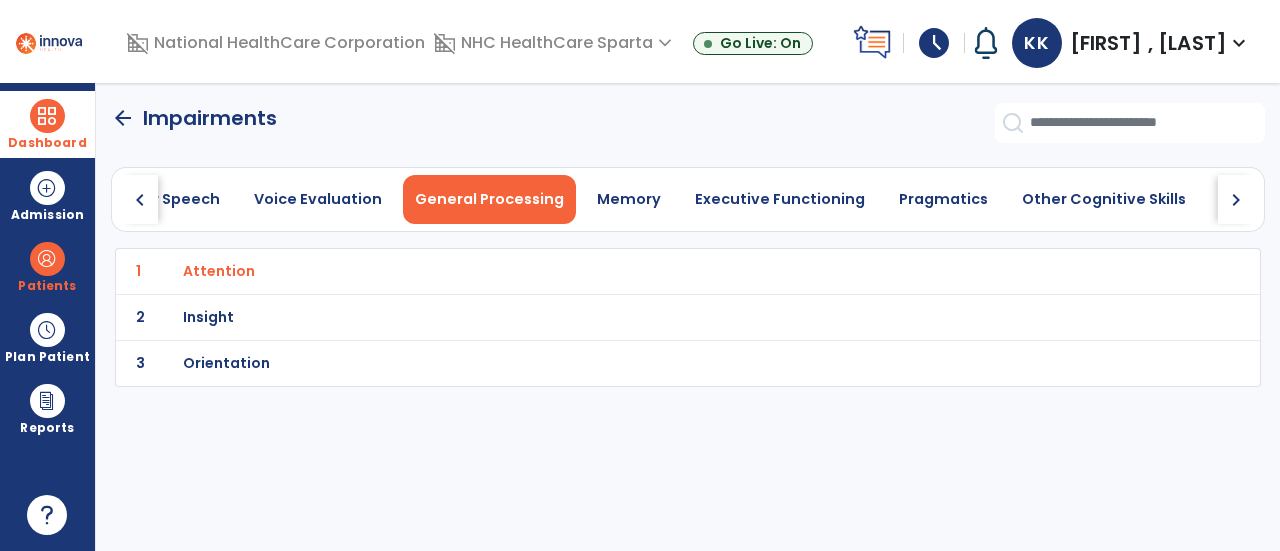 click on "arrow_back" 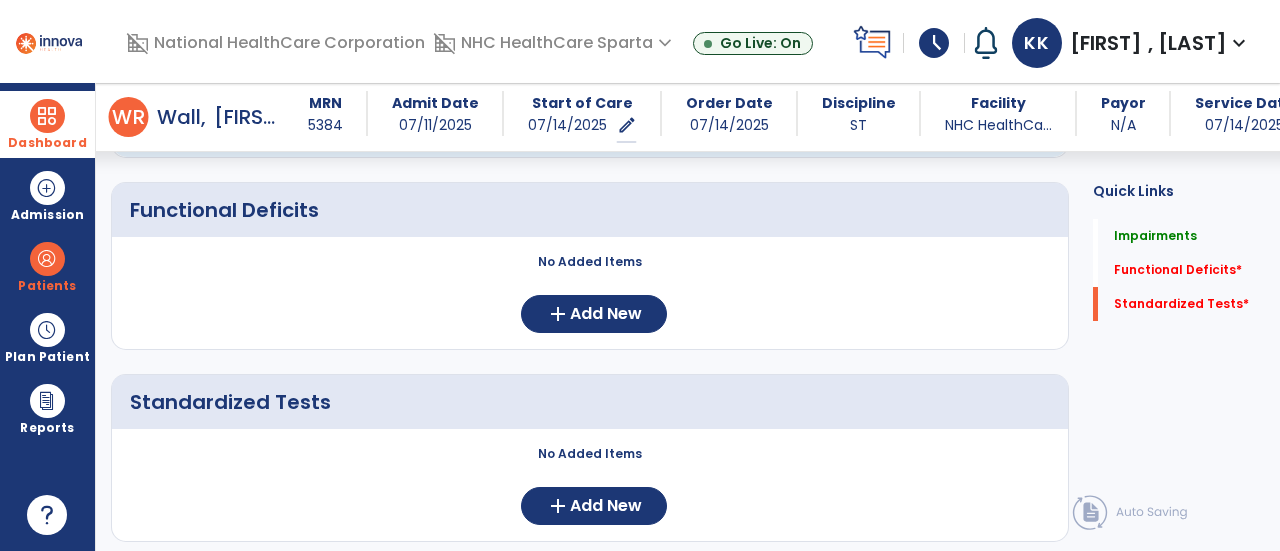 scroll, scrollTop: 1023, scrollLeft: 0, axis: vertical 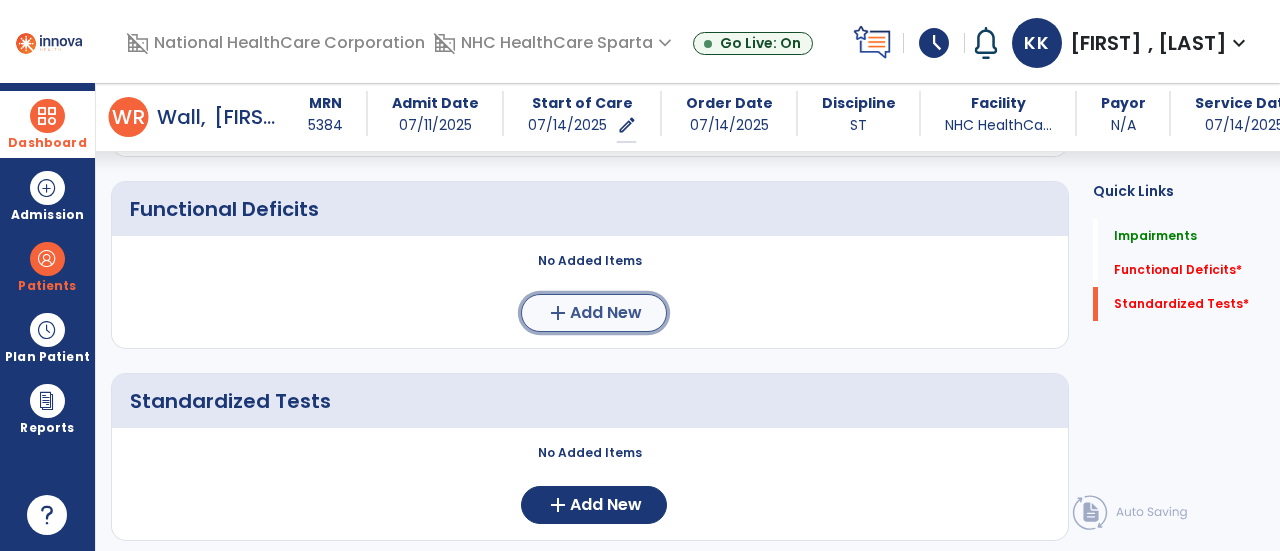 click on "add  Add New" 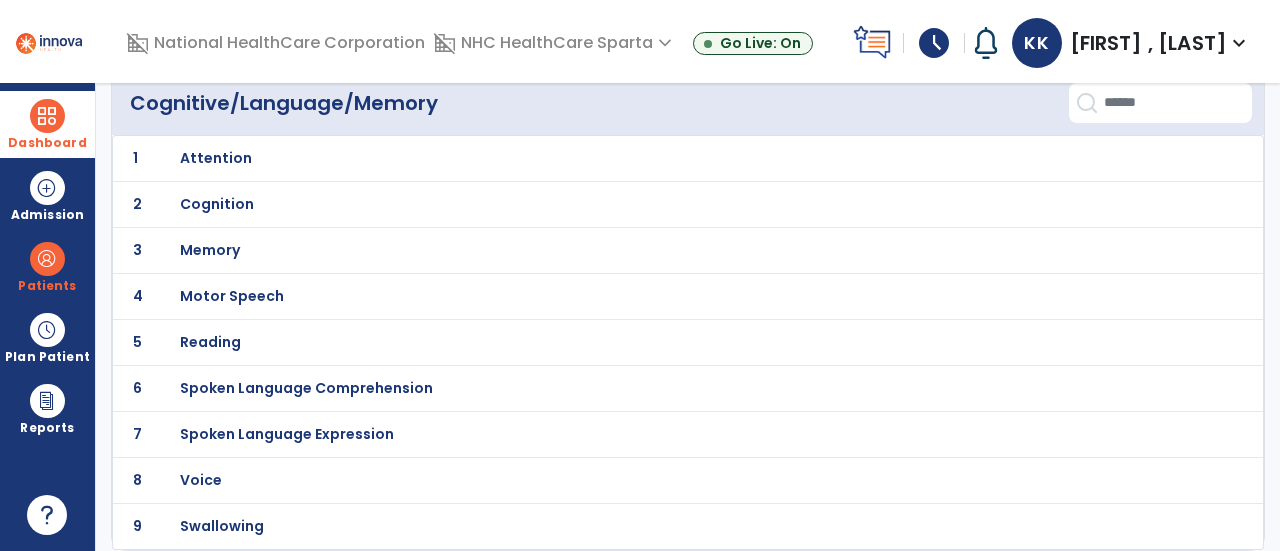 scroll, scrollTop: 0, scrollLeft: 0, axis: both 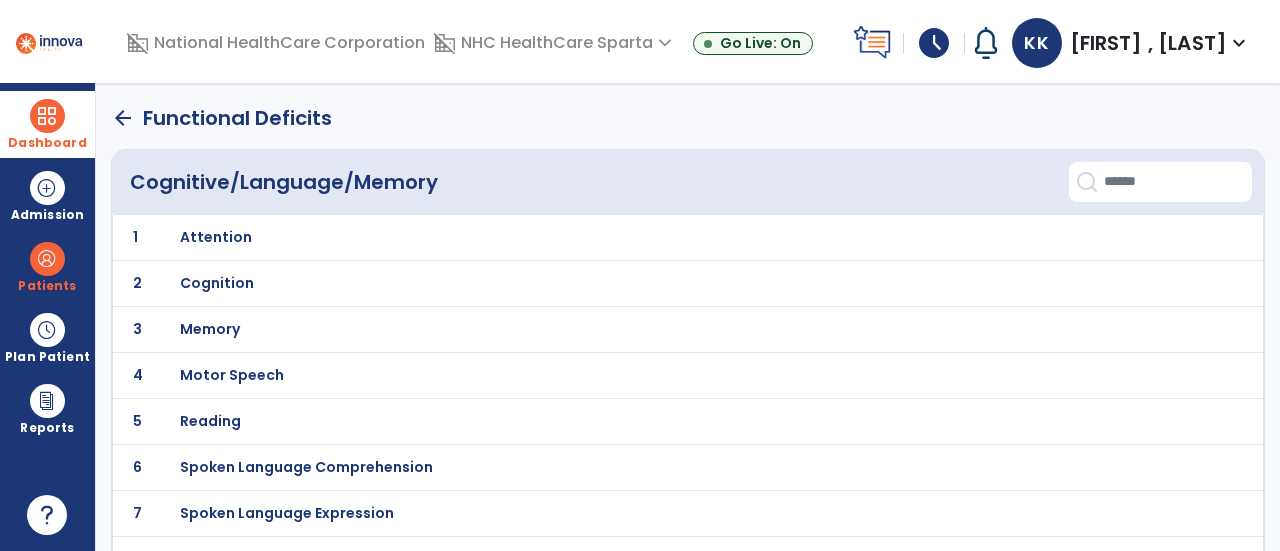 click on "Cognition" at bounding box center (216, 237) 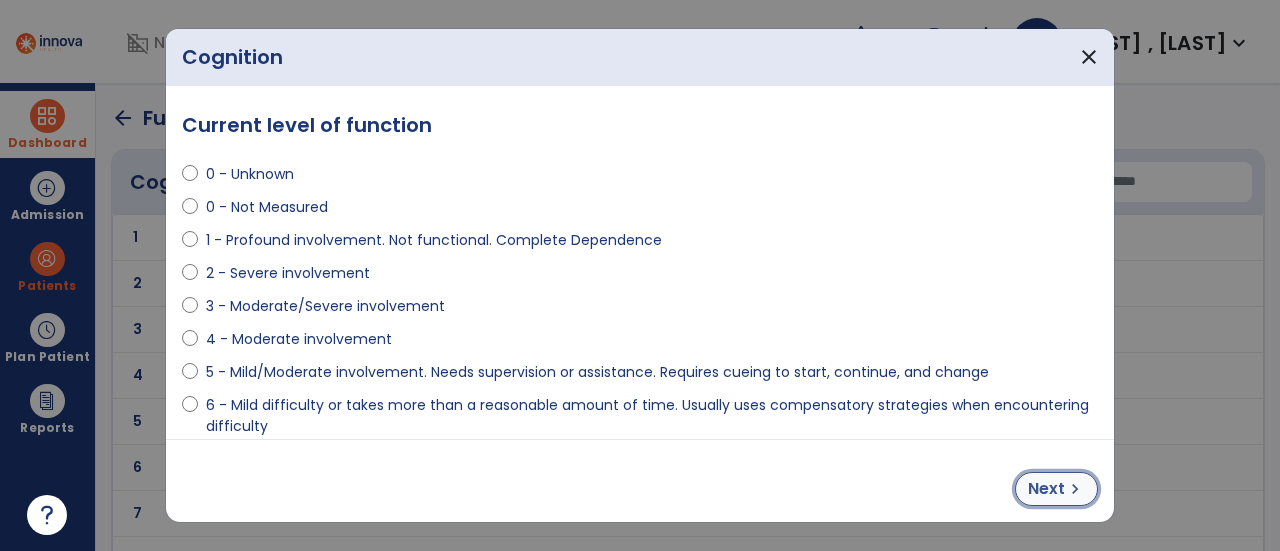 click on "Next" at bounding box center (1046, 489) 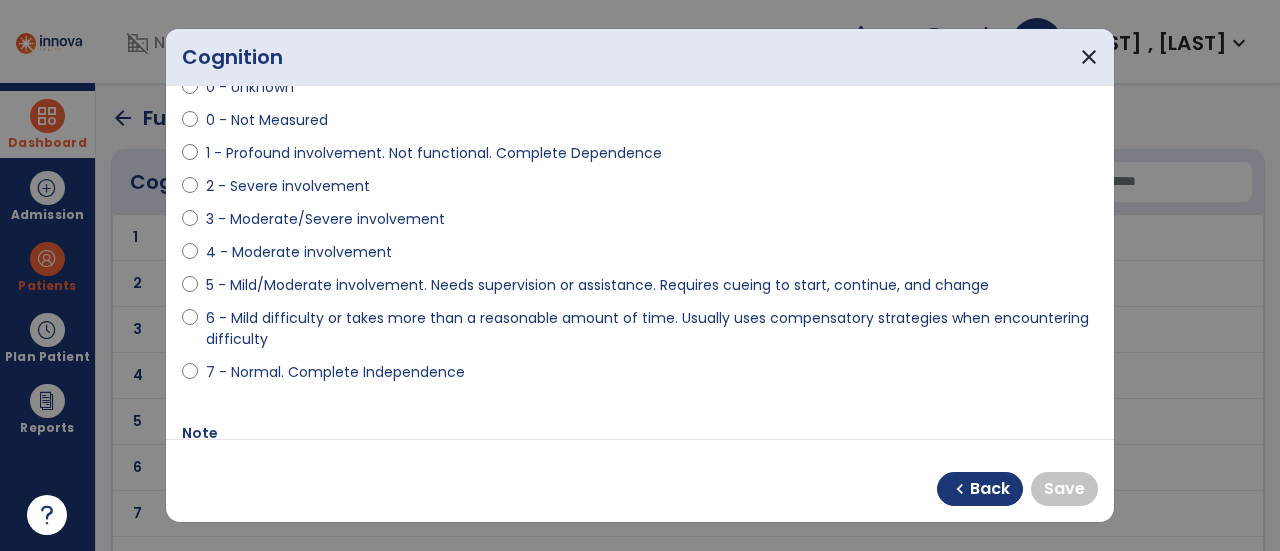 scroll, scrollTop: 86, scrollLeft: 0, axis: vertical 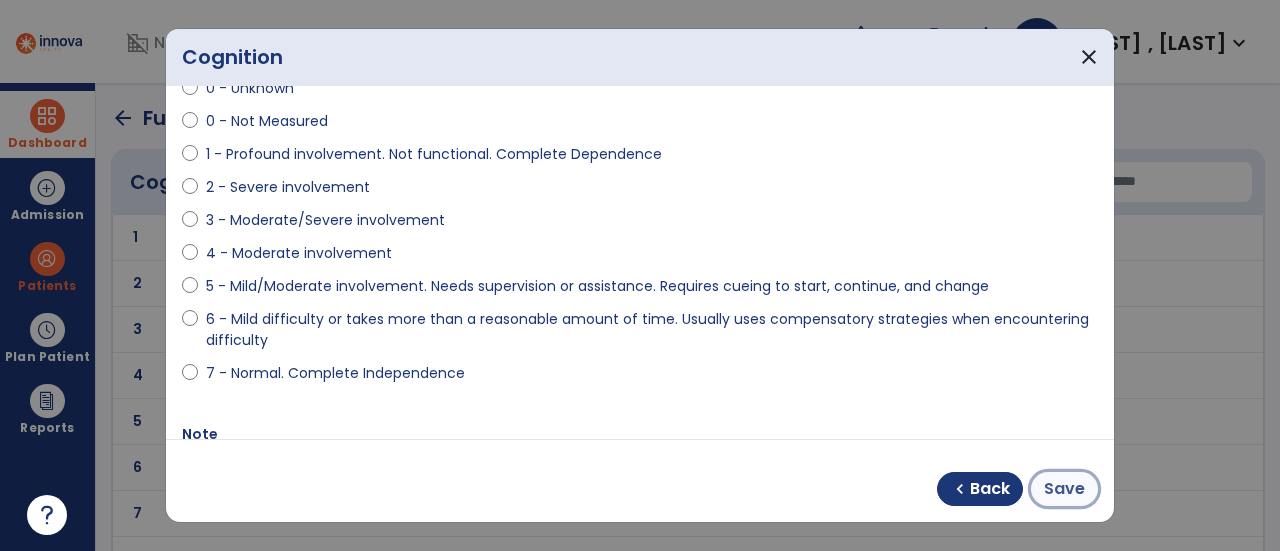 click on "Save" at bounding box center [1064, 489] 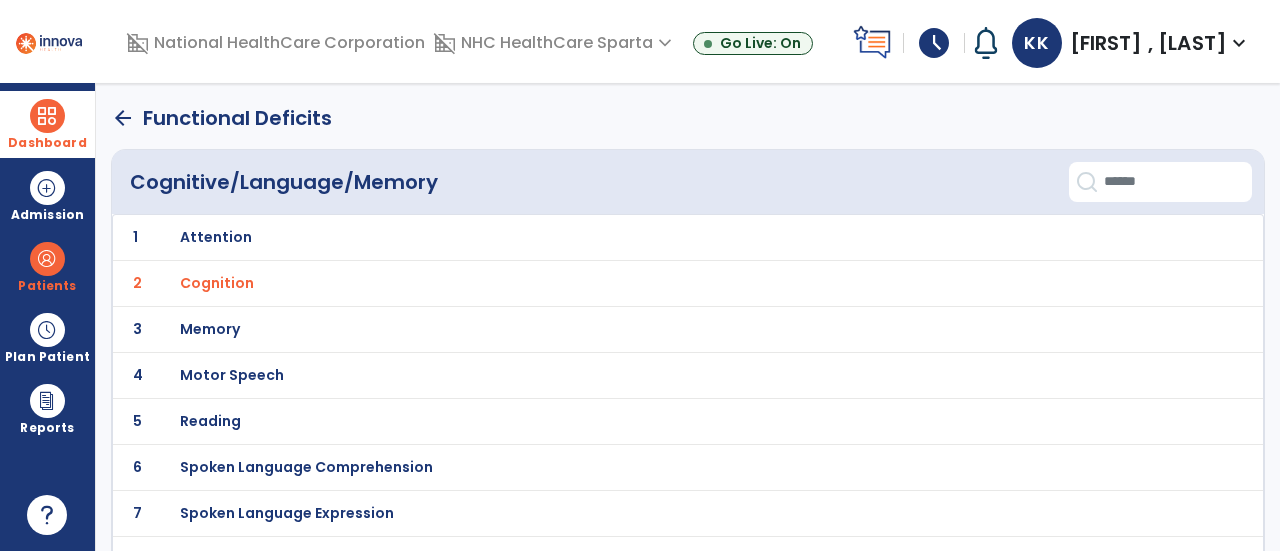 click on "arrow_back" 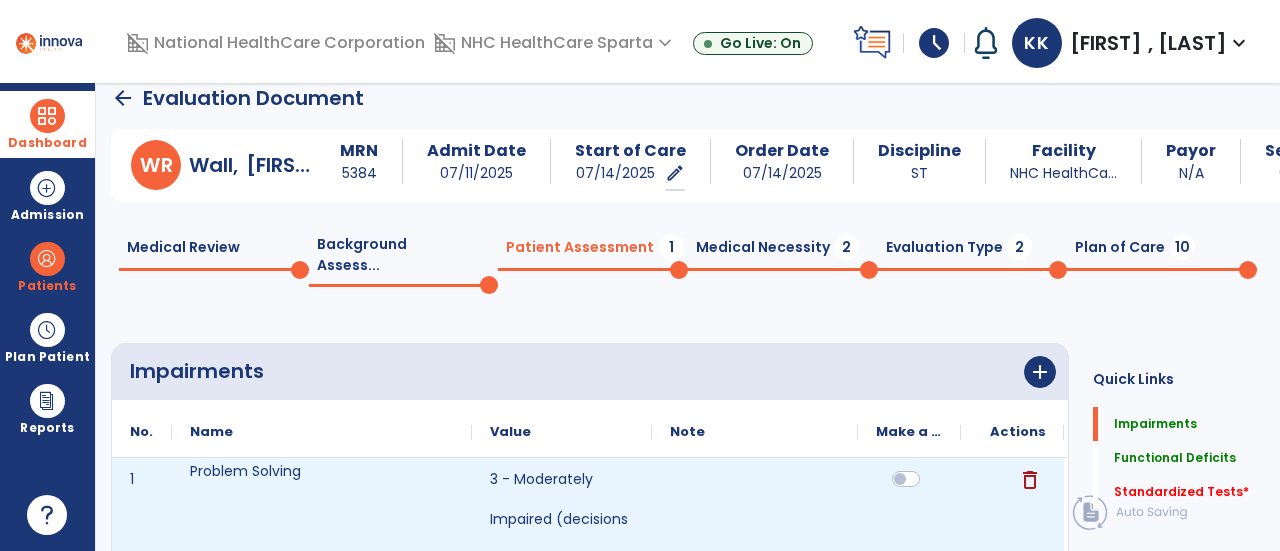 scroll, scrollTop: 1251, scrollLeft: 0, axis: vertical 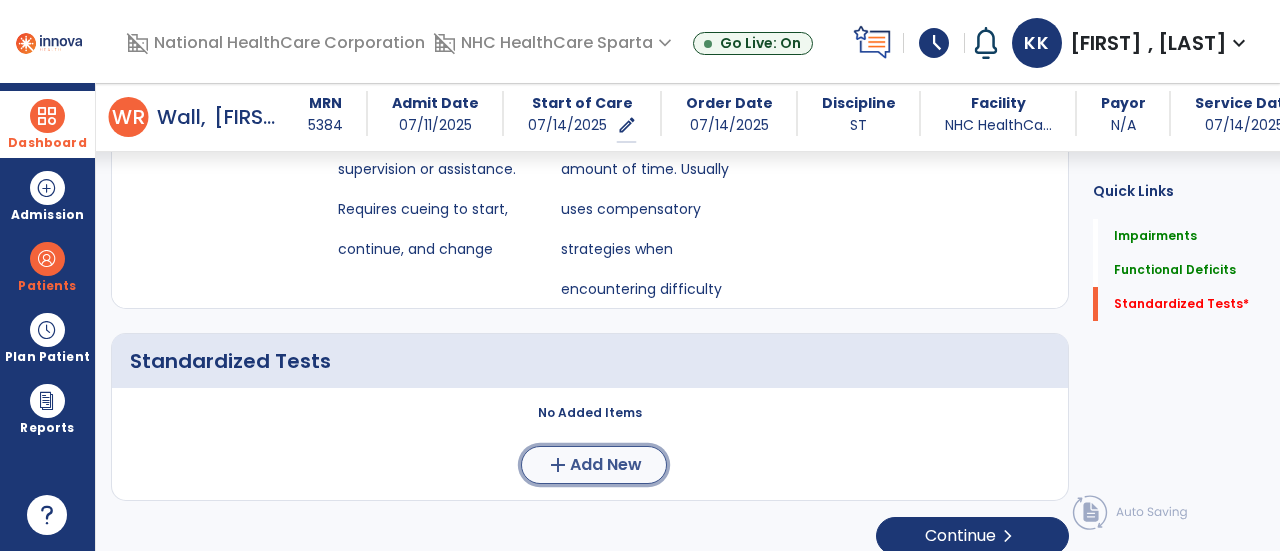 click on "Add New" 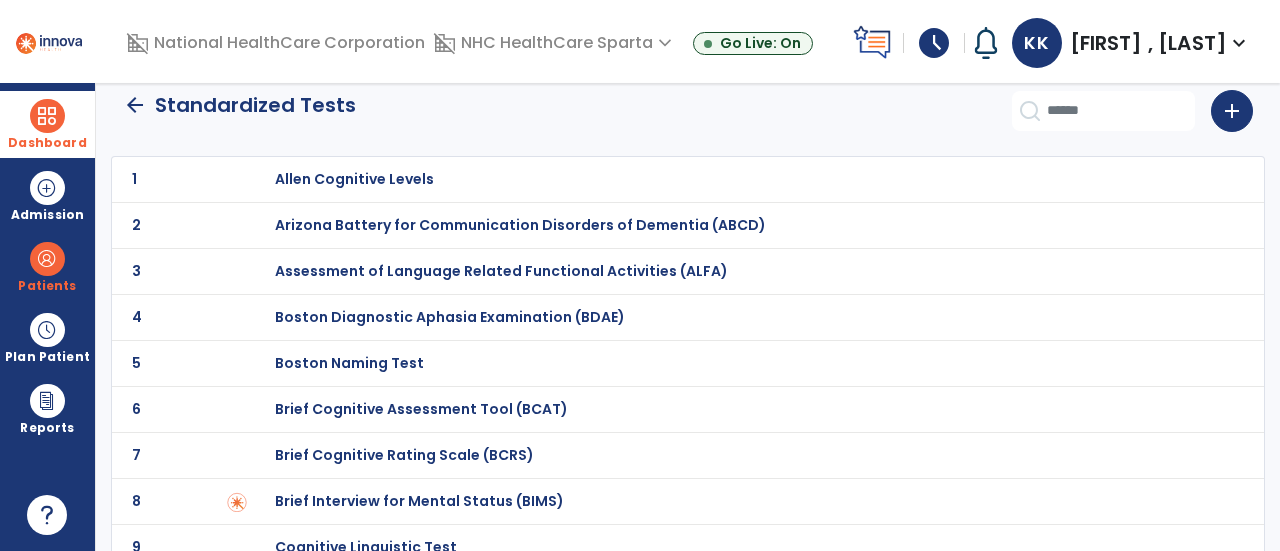 scroll, scrollTop: 20, scrollLeft: 0, axis: vertical 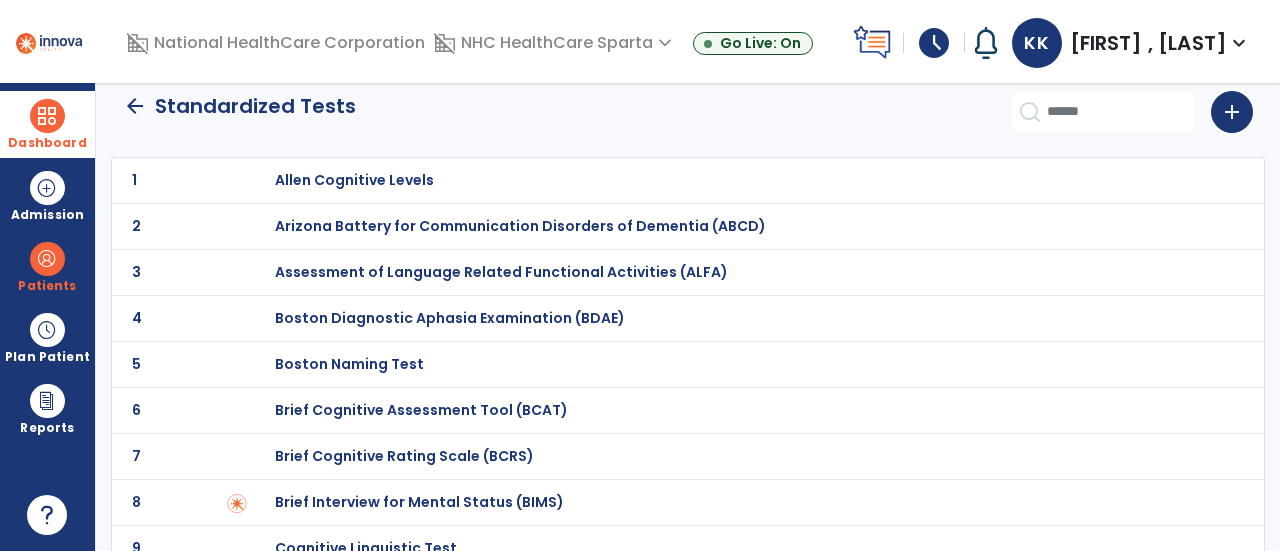 click on "Brief Cognitive Rating Scale (BCRS)" at bounding box center [354, 180] 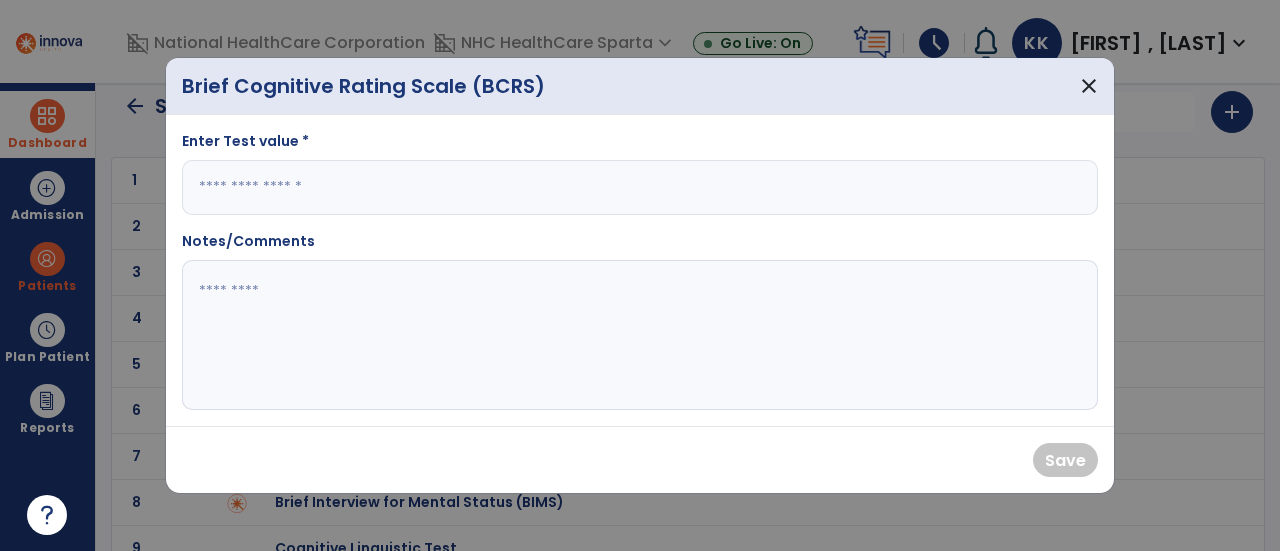 click at bounding box center (640, 187) 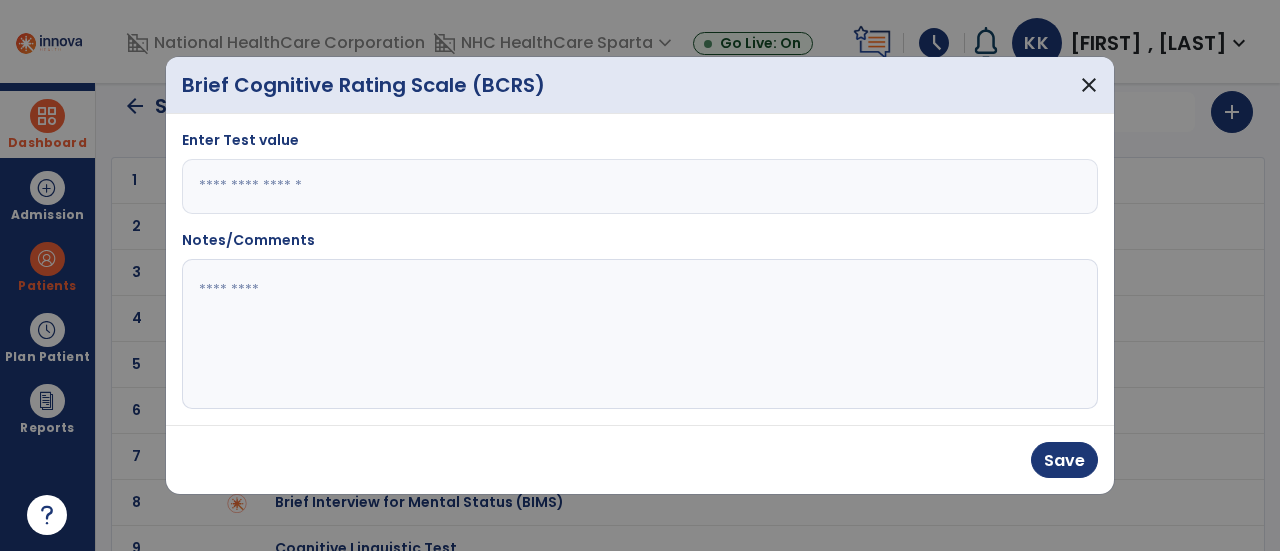 click on "**" at bounding box center (640, 186) 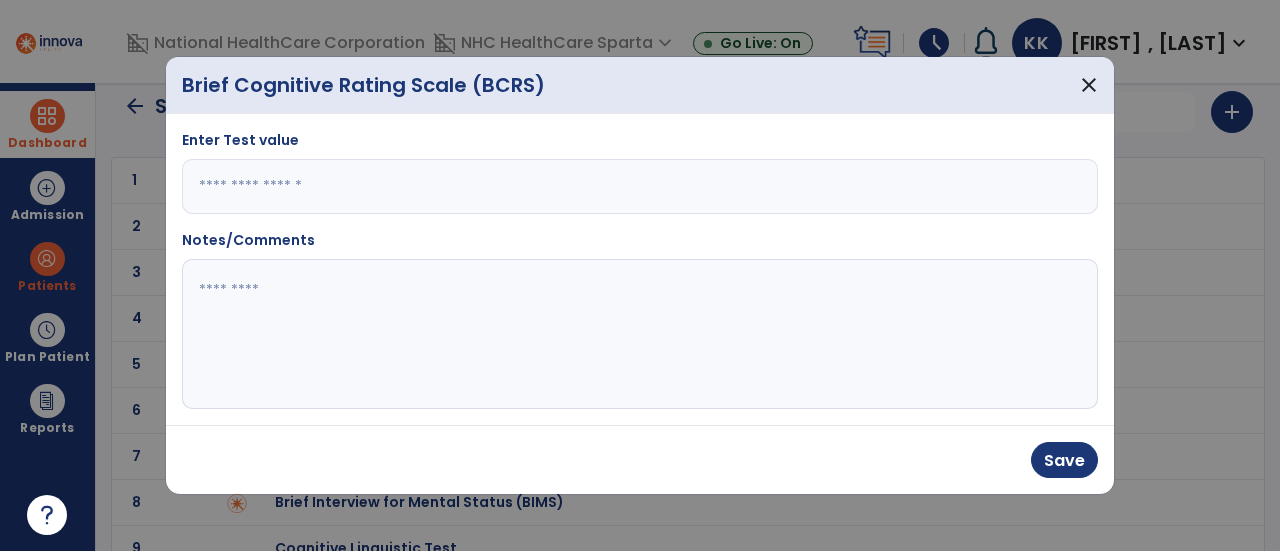 type on "*" 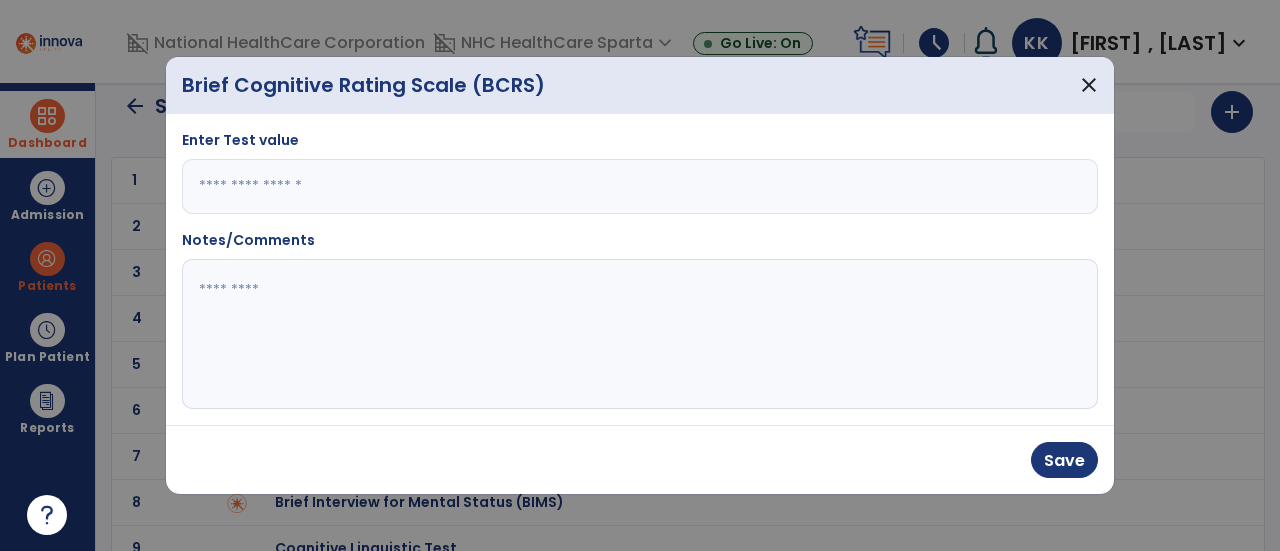 type on "***" 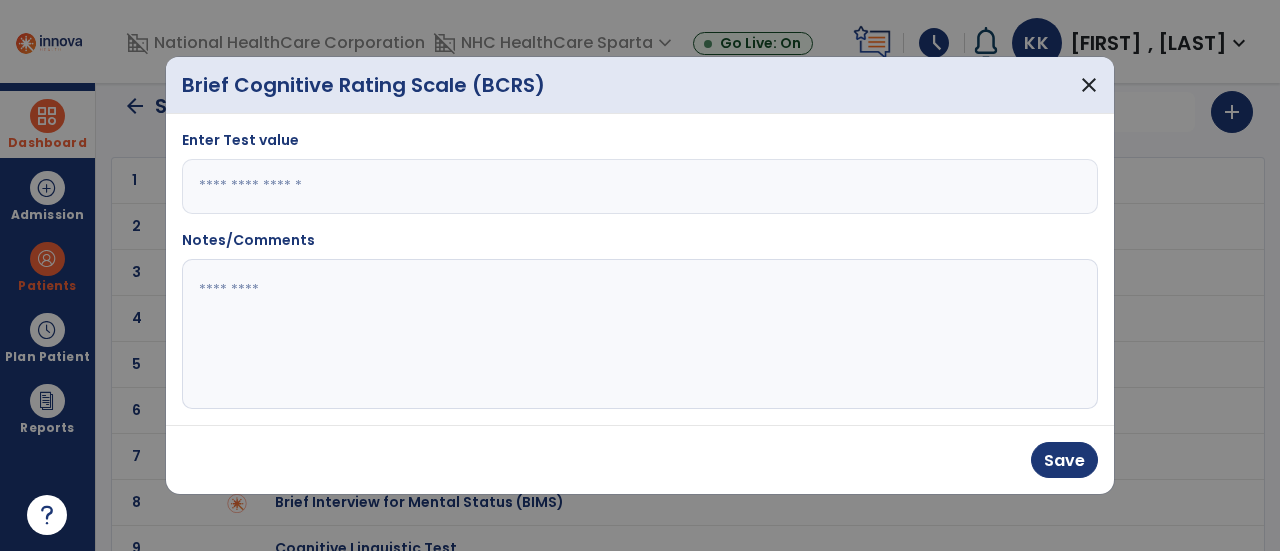 click 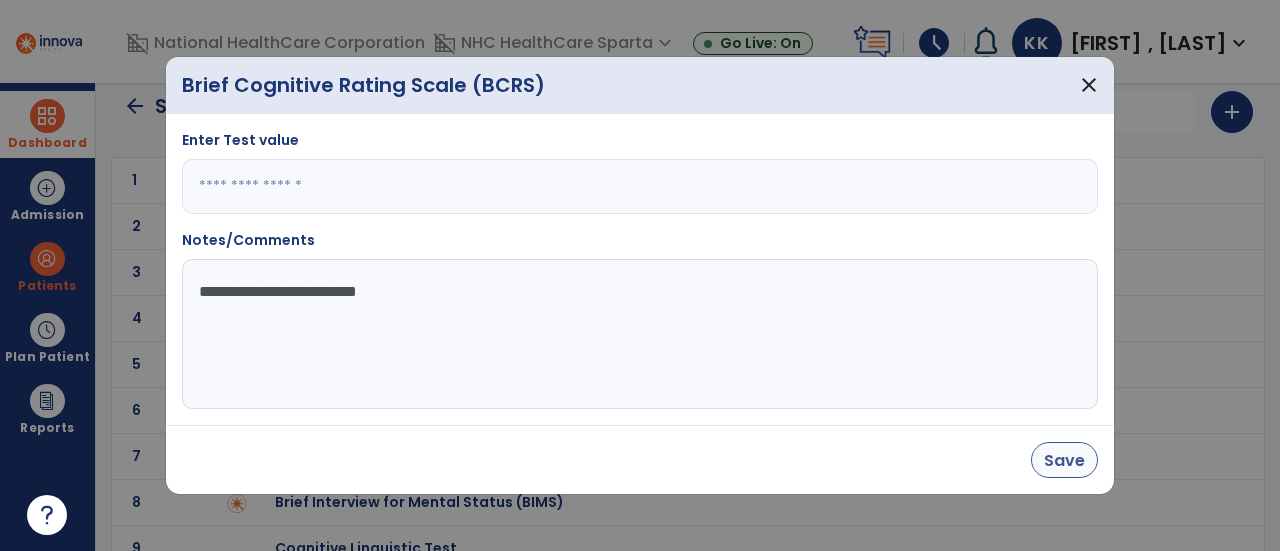 type on "**********" 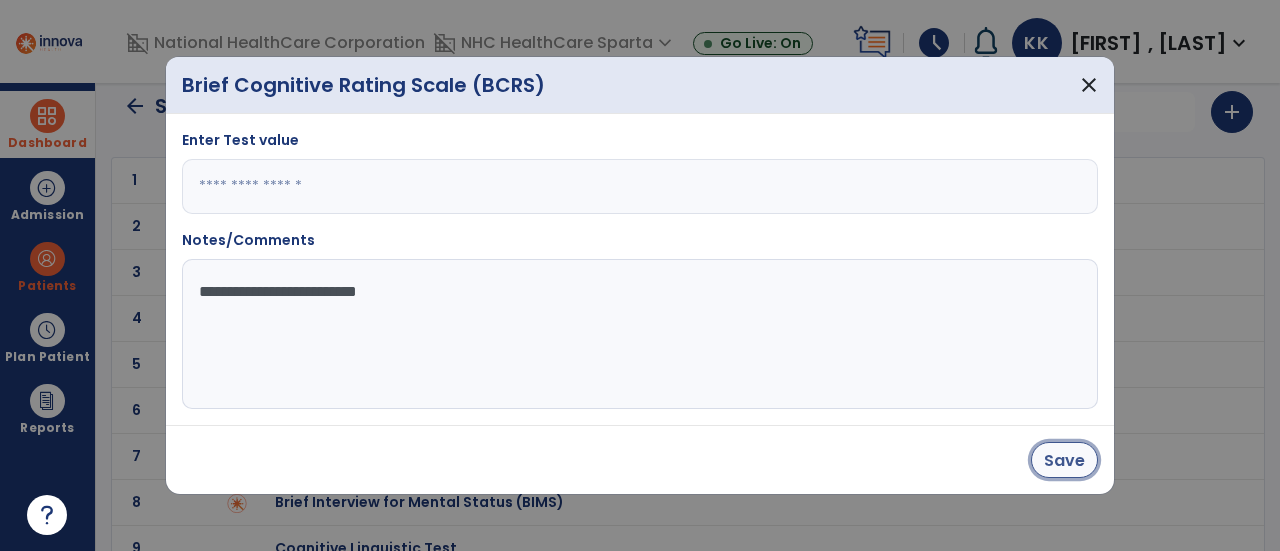 click on "Save" at bounding box center (1064, 460) 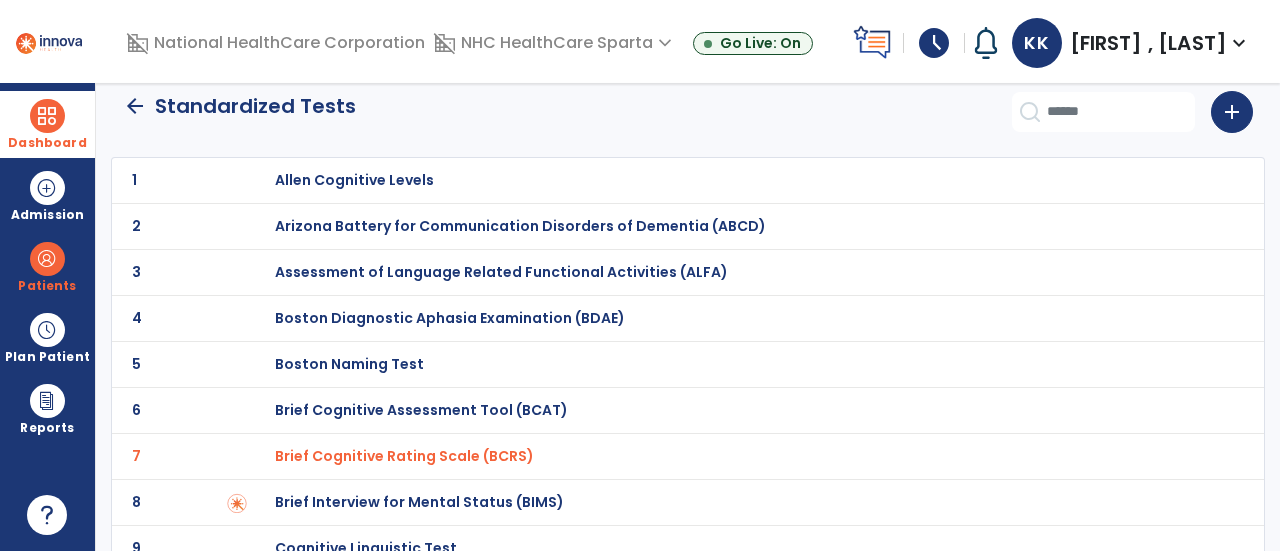 click on "arrow_back" 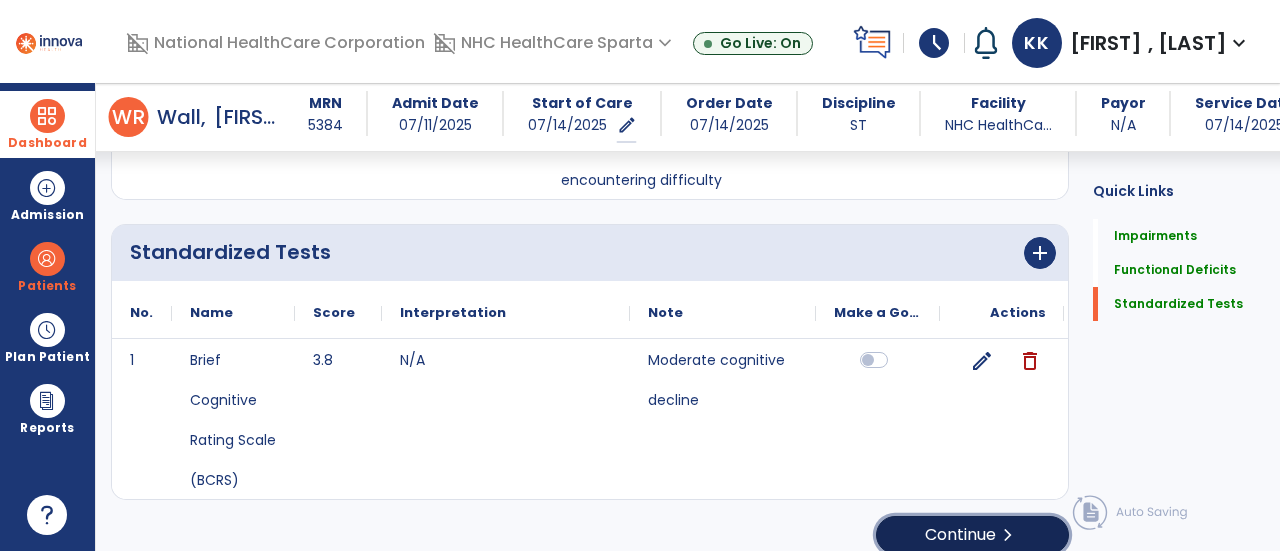 click on "Continue  chevron_right" 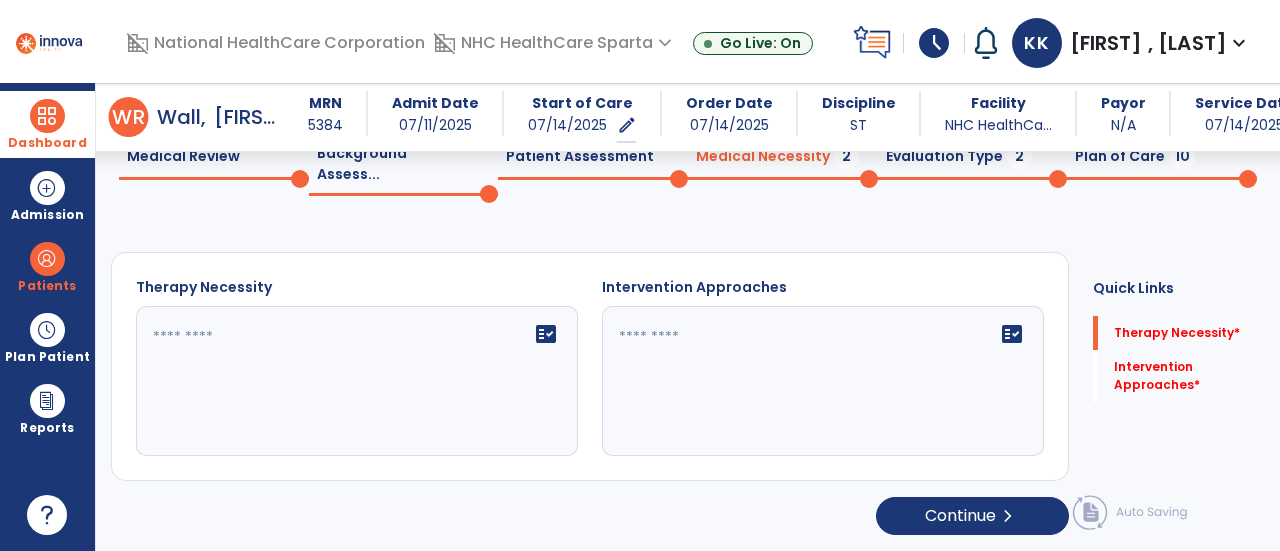 scroll, scrollTop: 74, scrollLeft: 0, axis: vertical 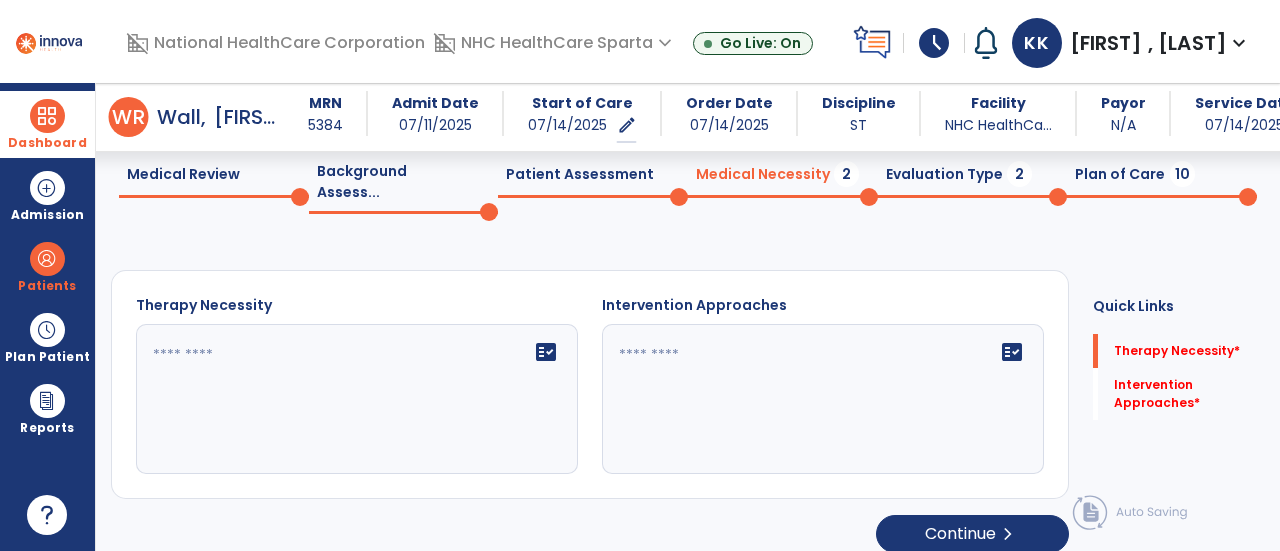 click on "fact_check" 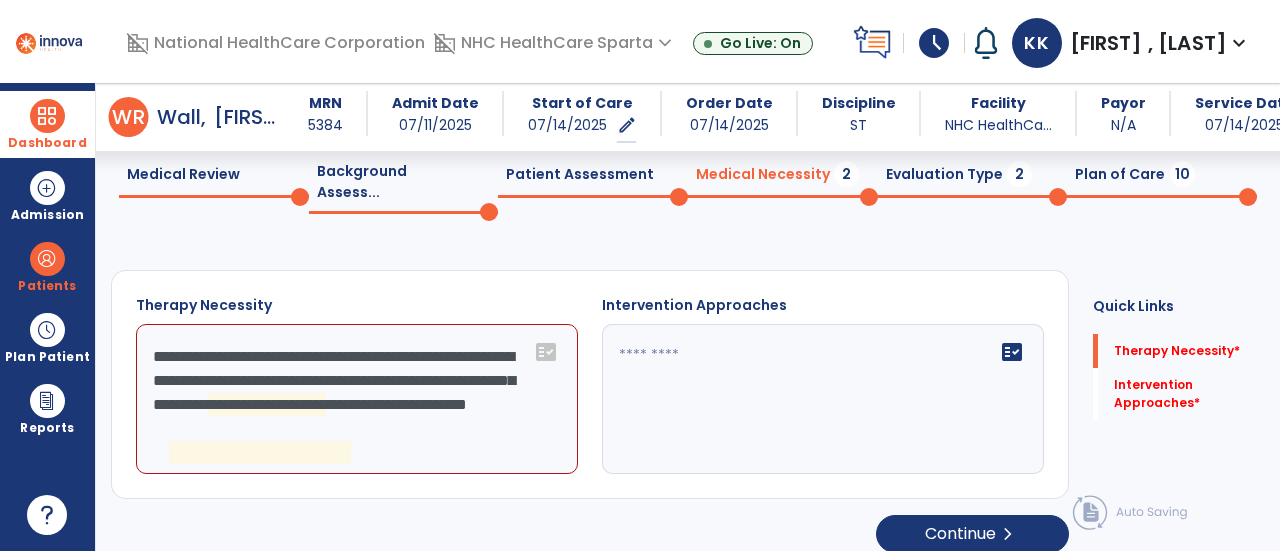 click on "**********" 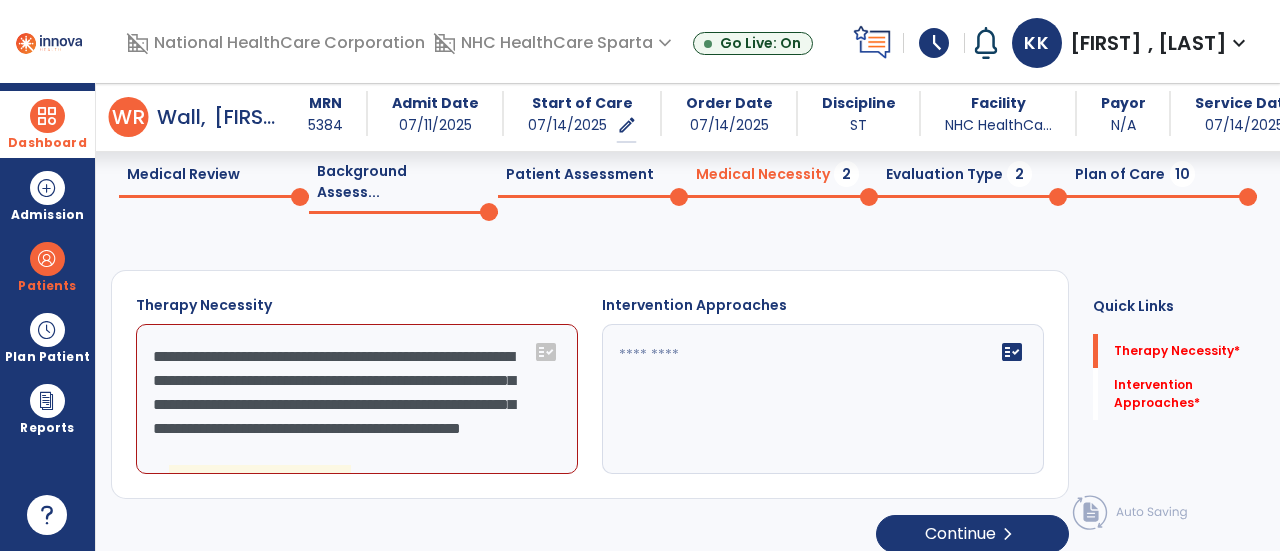 scroll, scrollTop: 24, scrollLeft: 0, axis: vertical 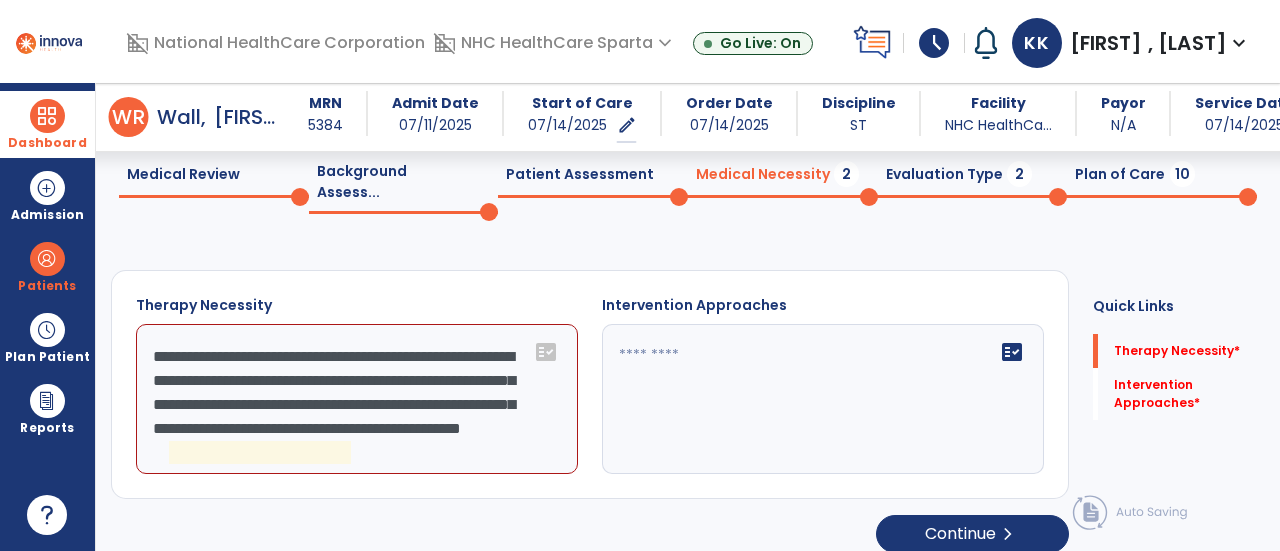 click on "**********" 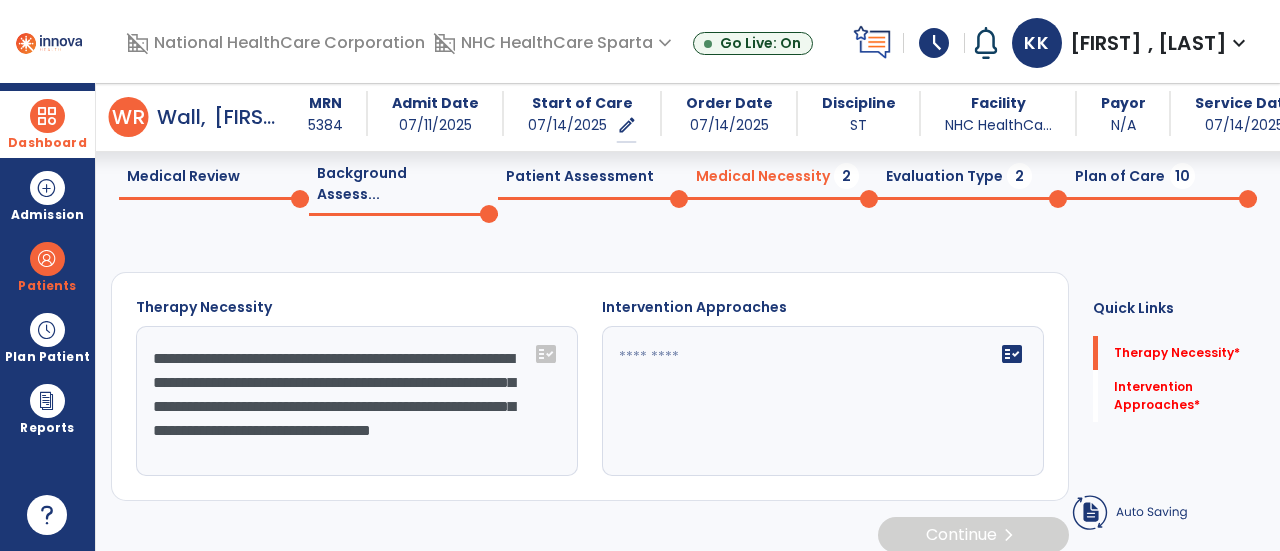 scroll, scrollTop: 74, scrollLeft: 0, axis: vertical 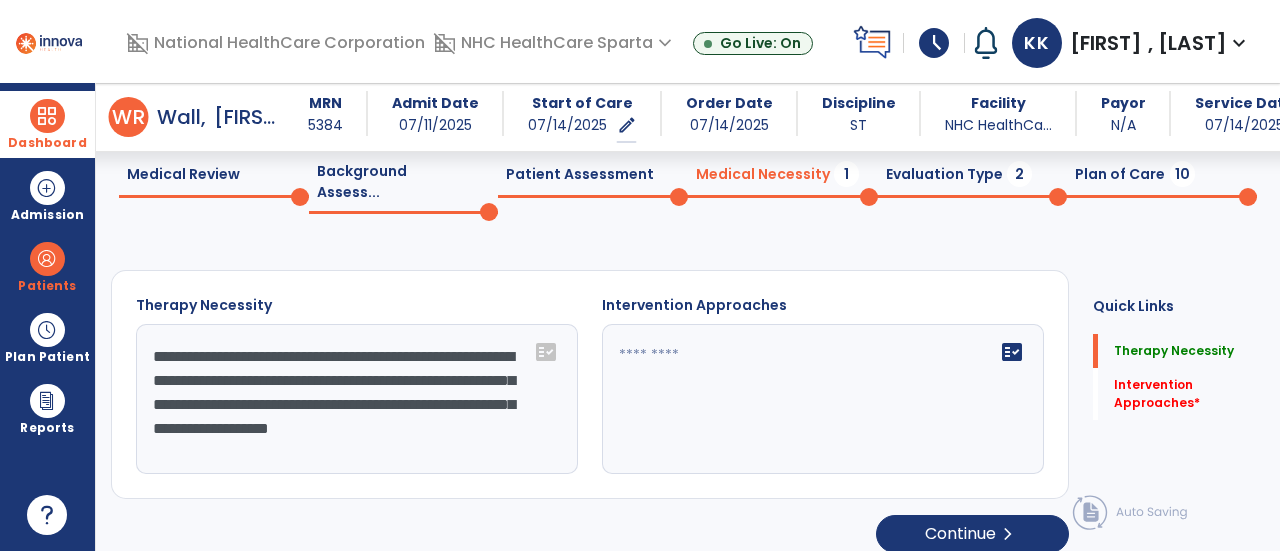 type on "**********" 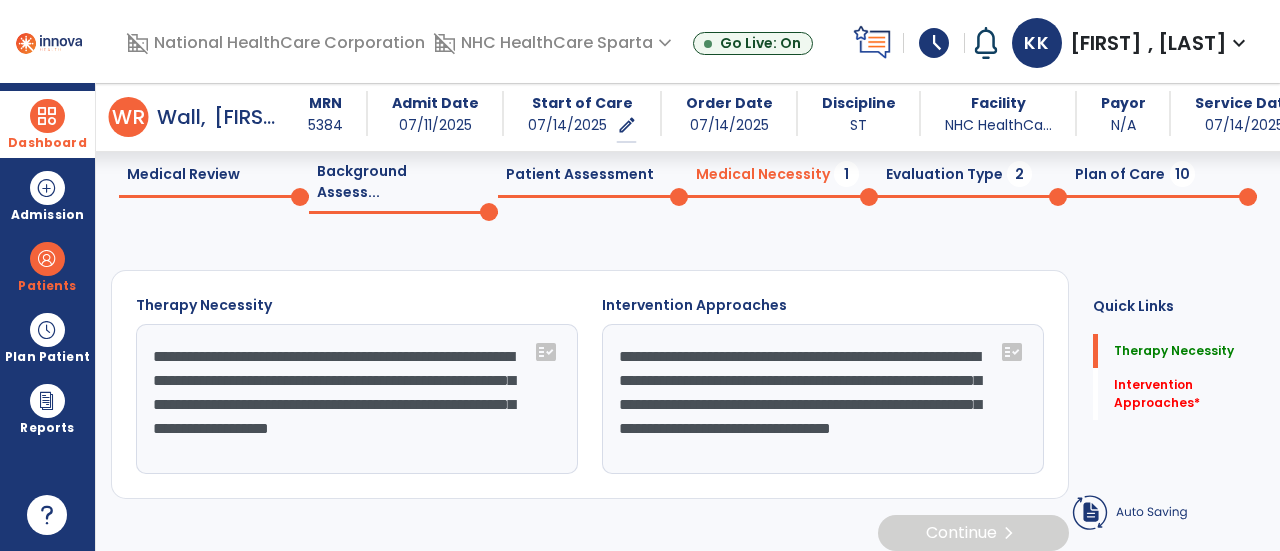 scroll, scrollTop: 72, scrollLeft: 0, axis: vertical 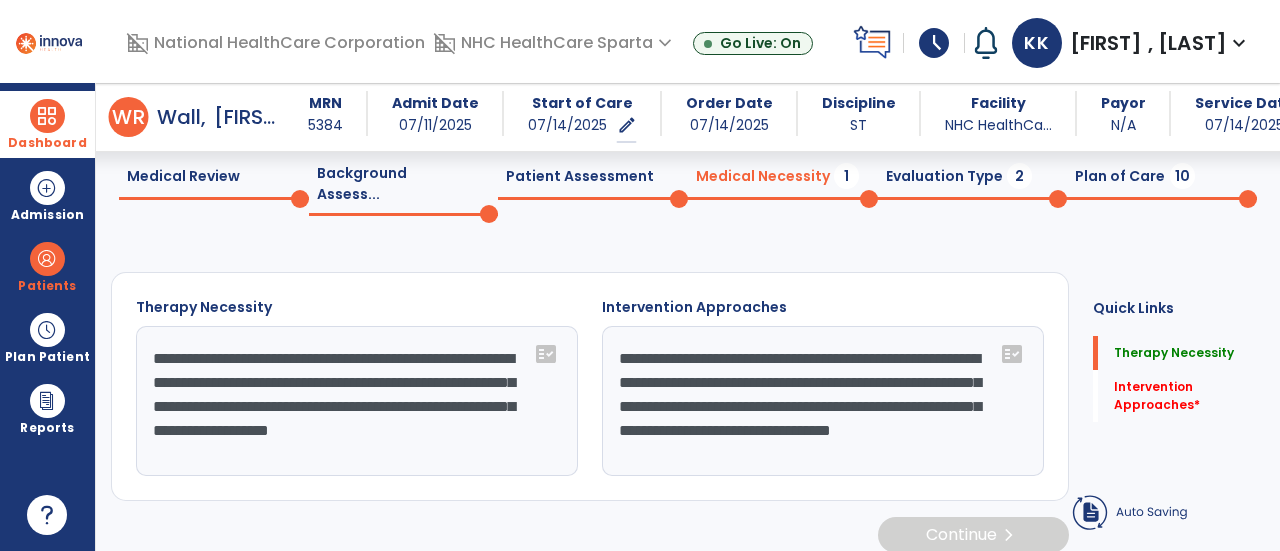 type on "**********" 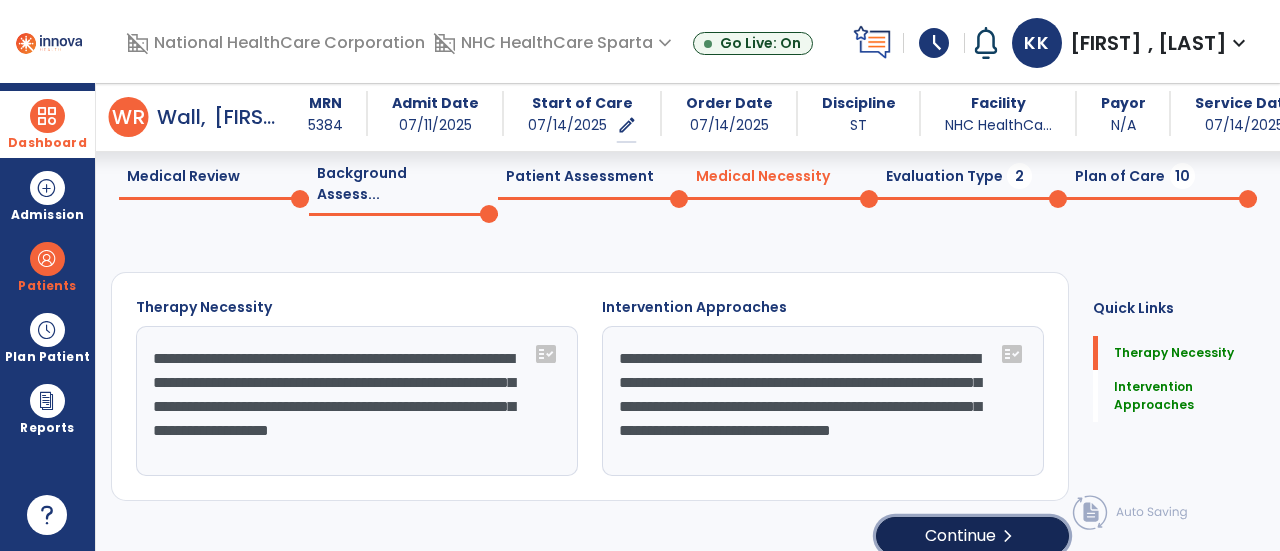 click on "Continue  chevron_right" 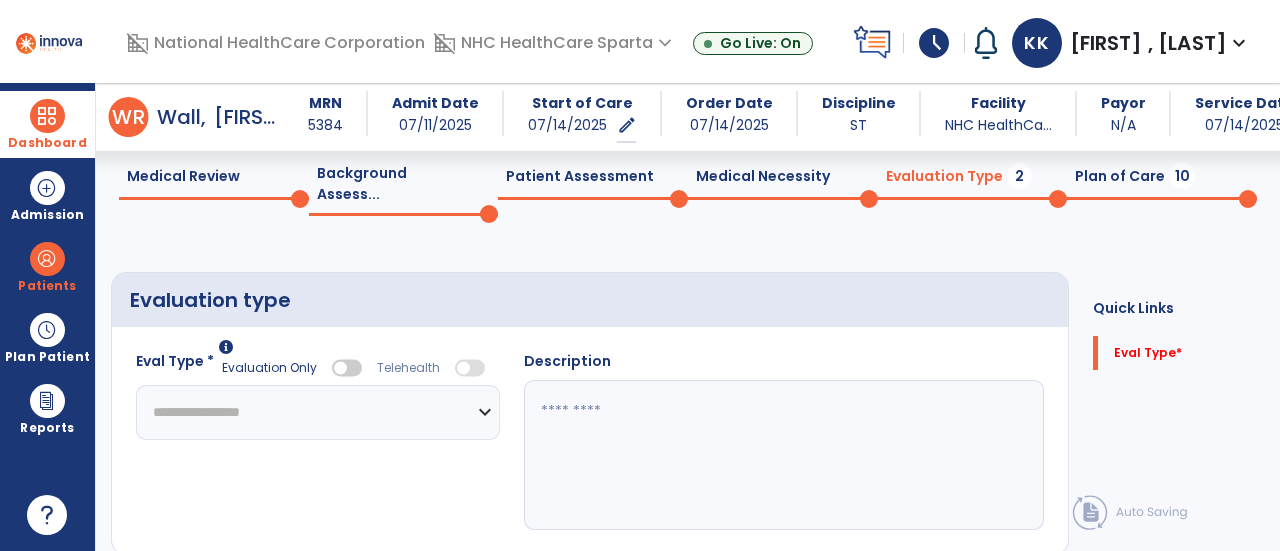 click on "**********" 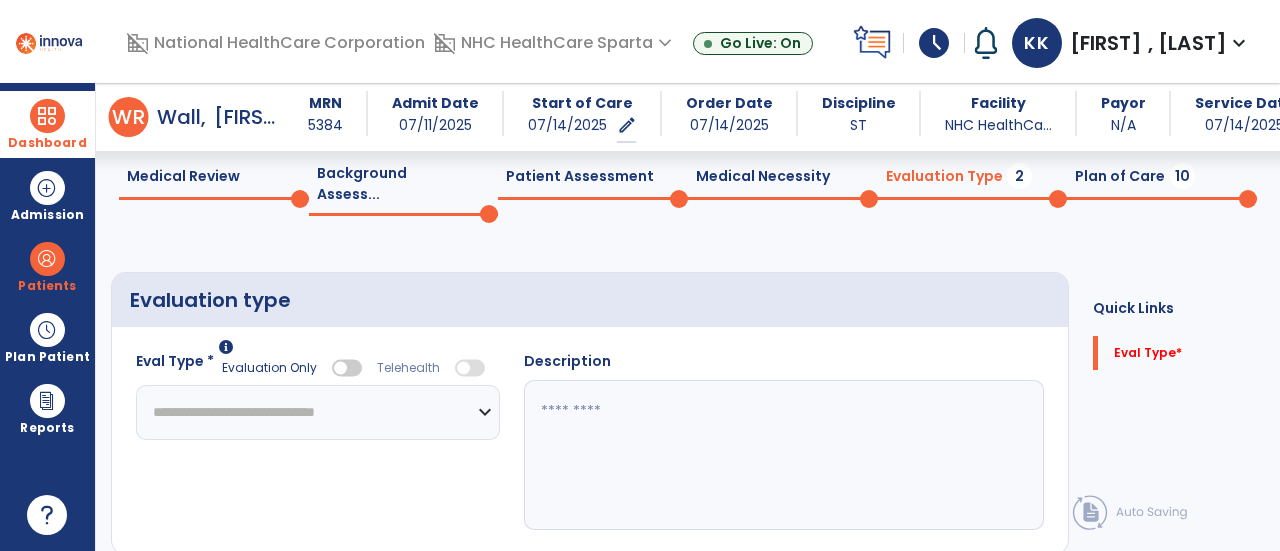click on "**********" 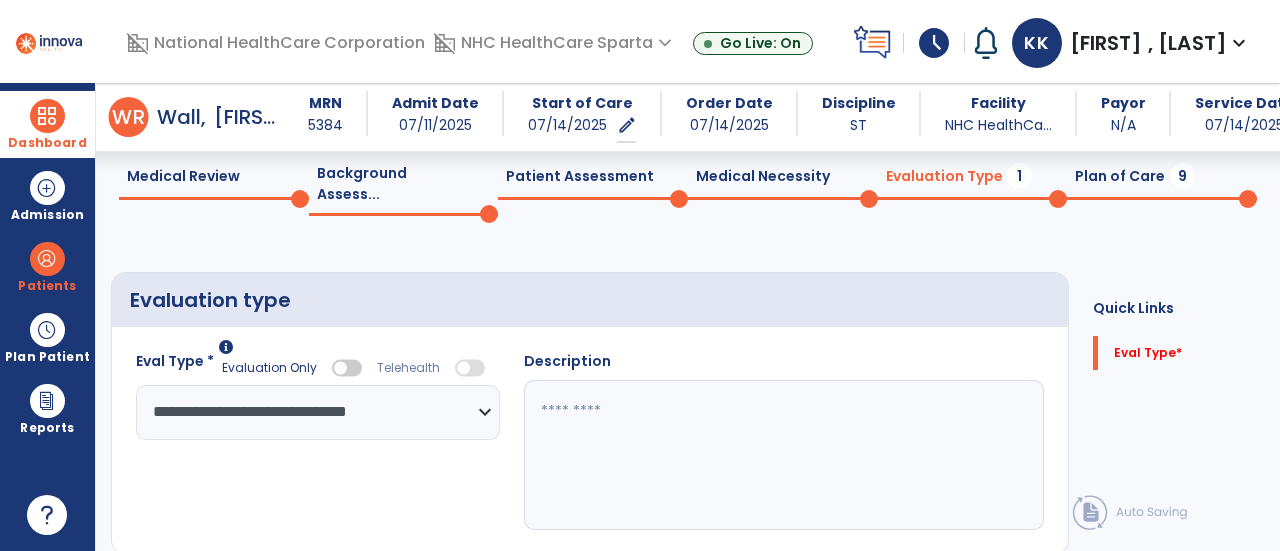 click 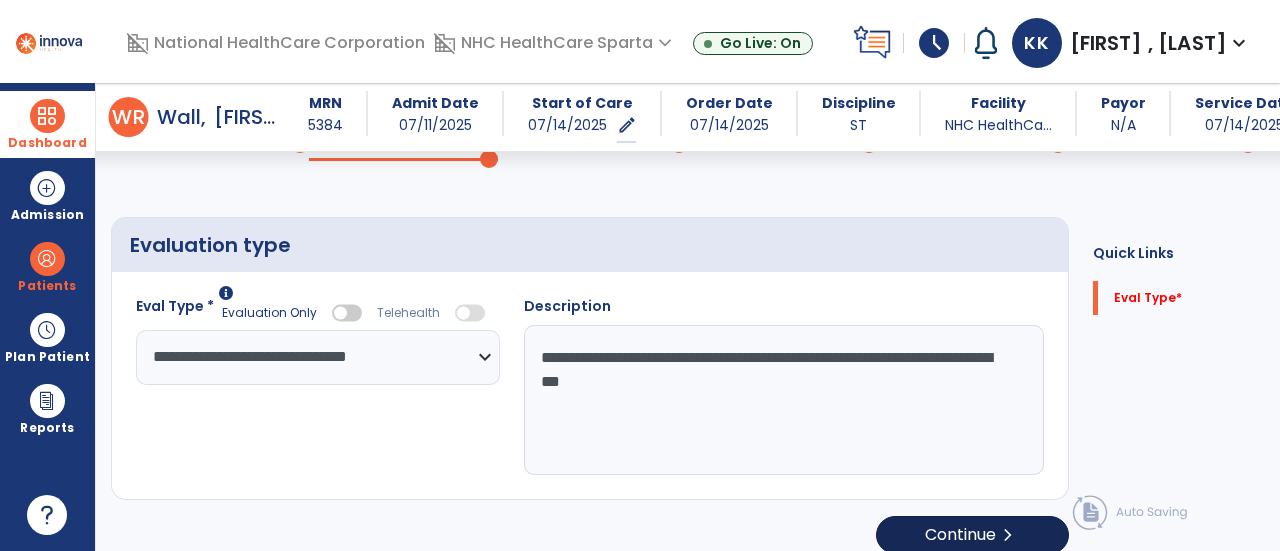 type on "**********" 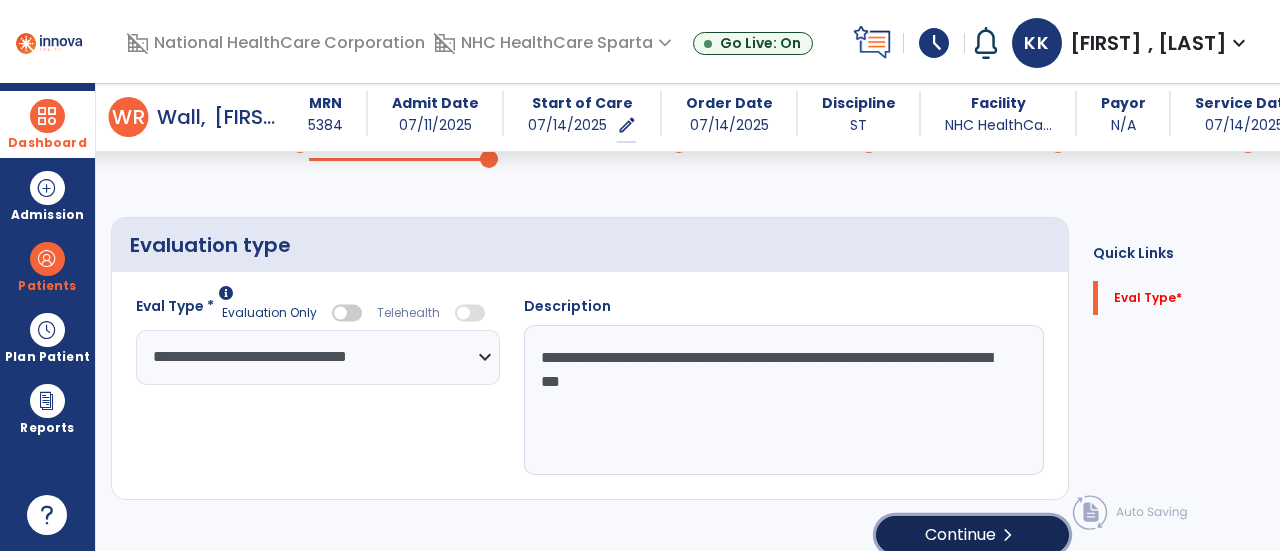click on "Continue  chevron_right" 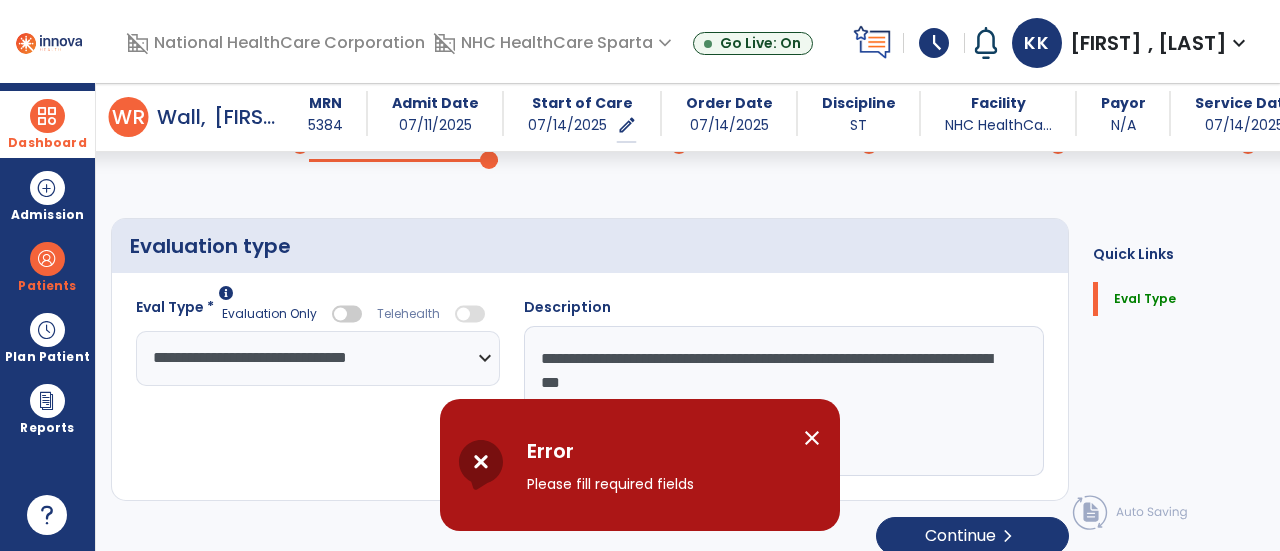 scroll, scrollTop: 127, scrollLeft: 0, axis: vertical 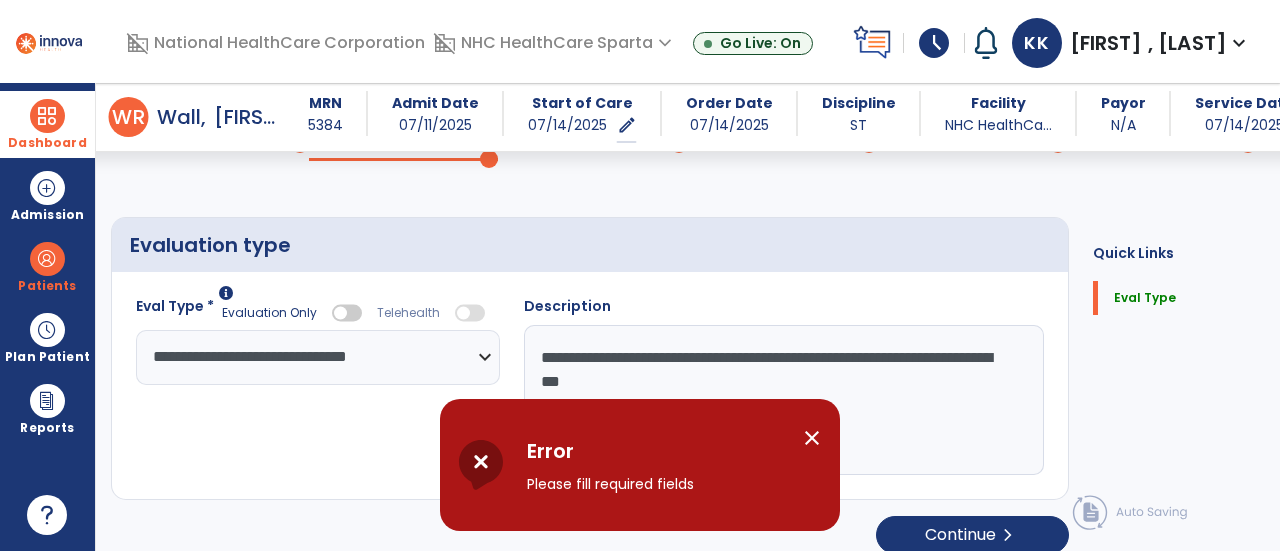 click on "close" at bounding box center [812, 438] 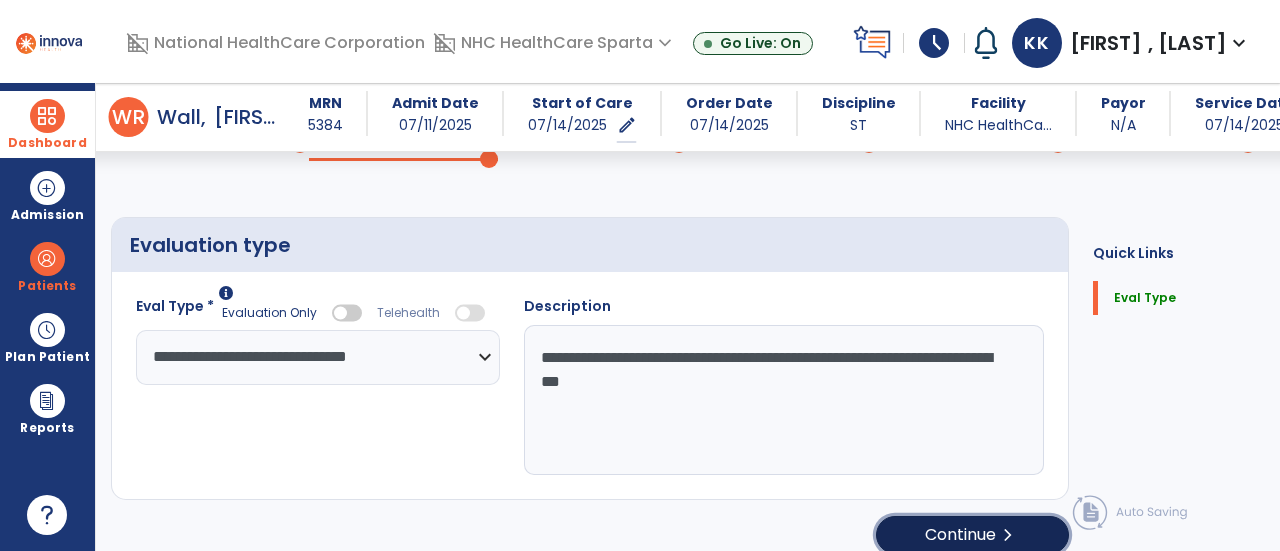 click on "Continue  chevron_right" 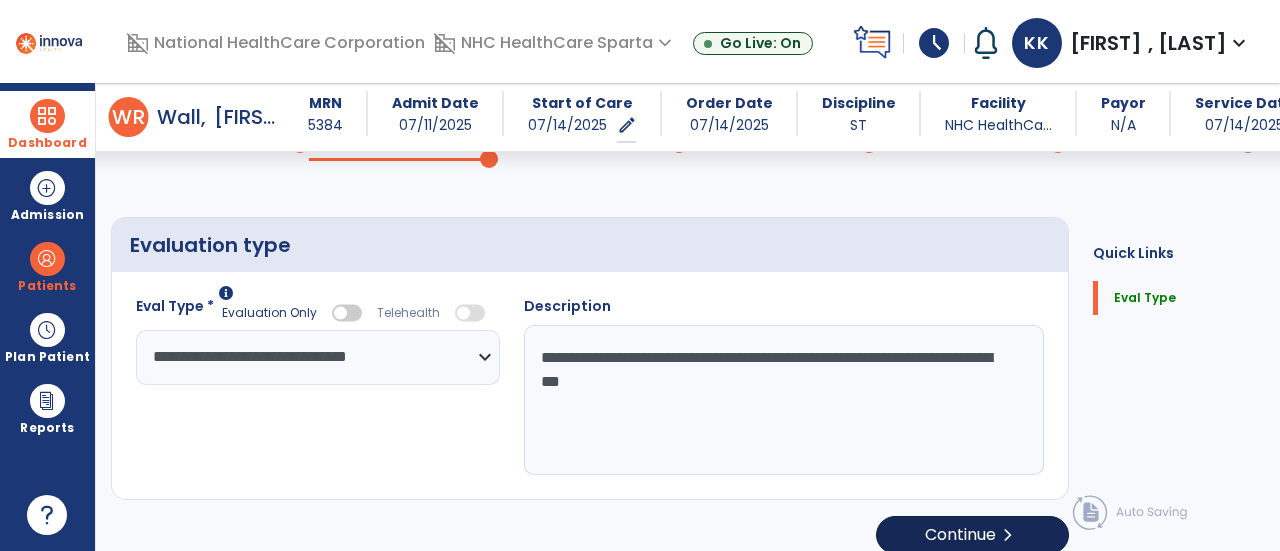 select on "*****" 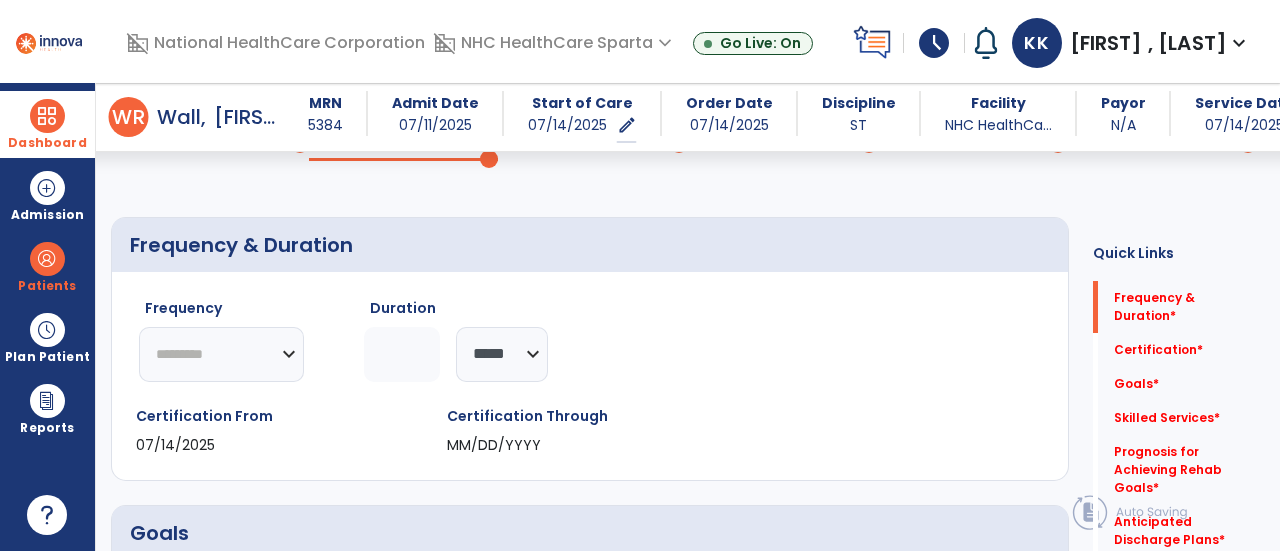 click on "********* ** ** ** ** ** ** **" 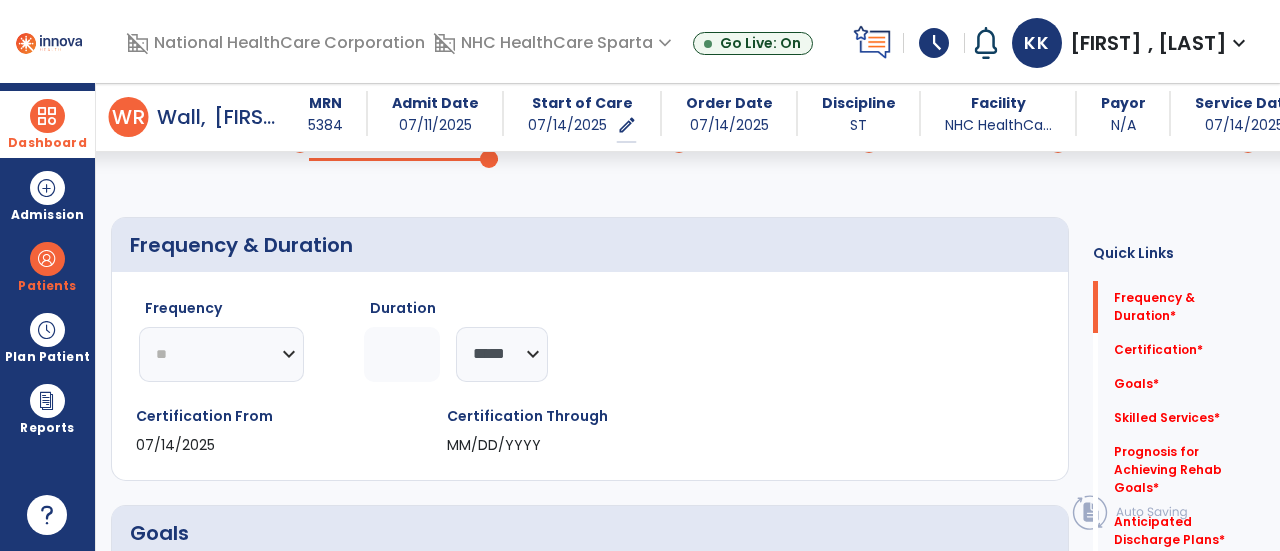 click on "********* ** ** ** ** ** ** **" 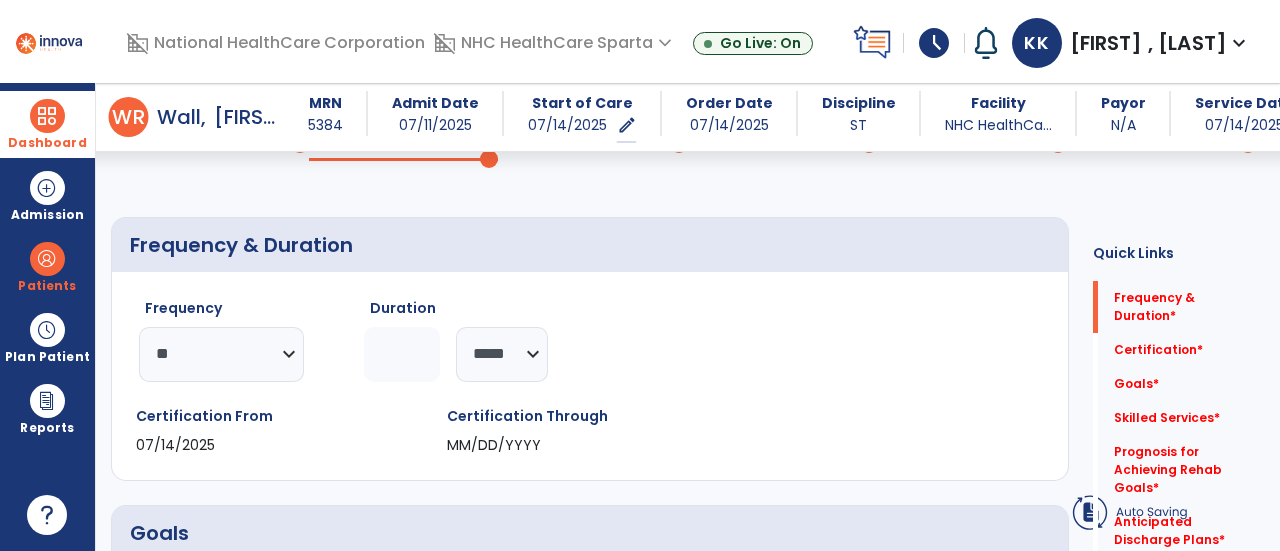 click 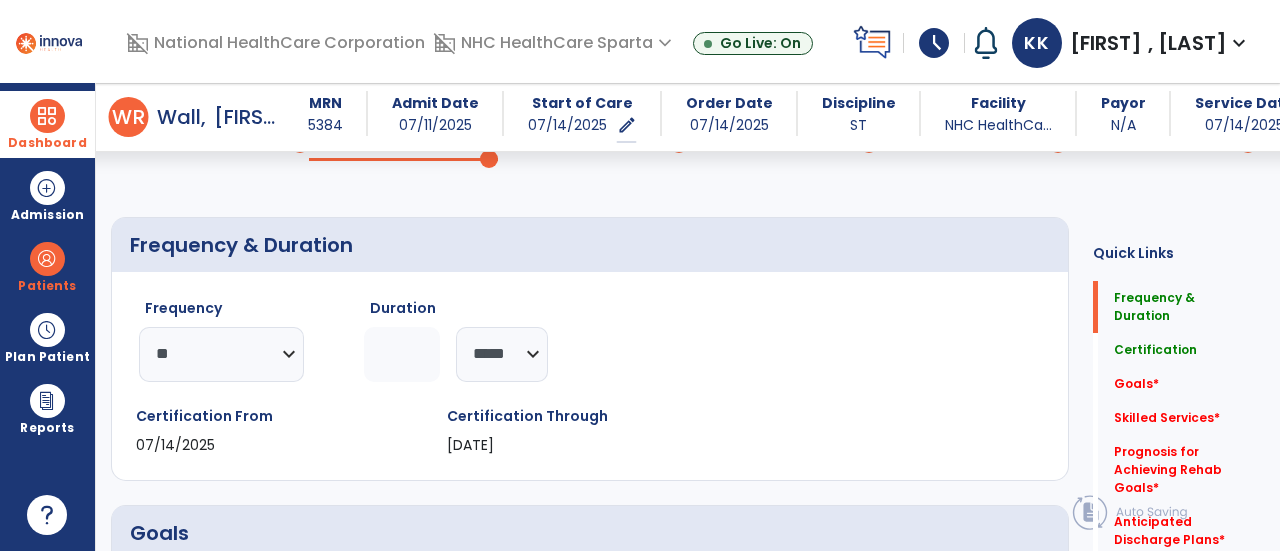 type on "*" 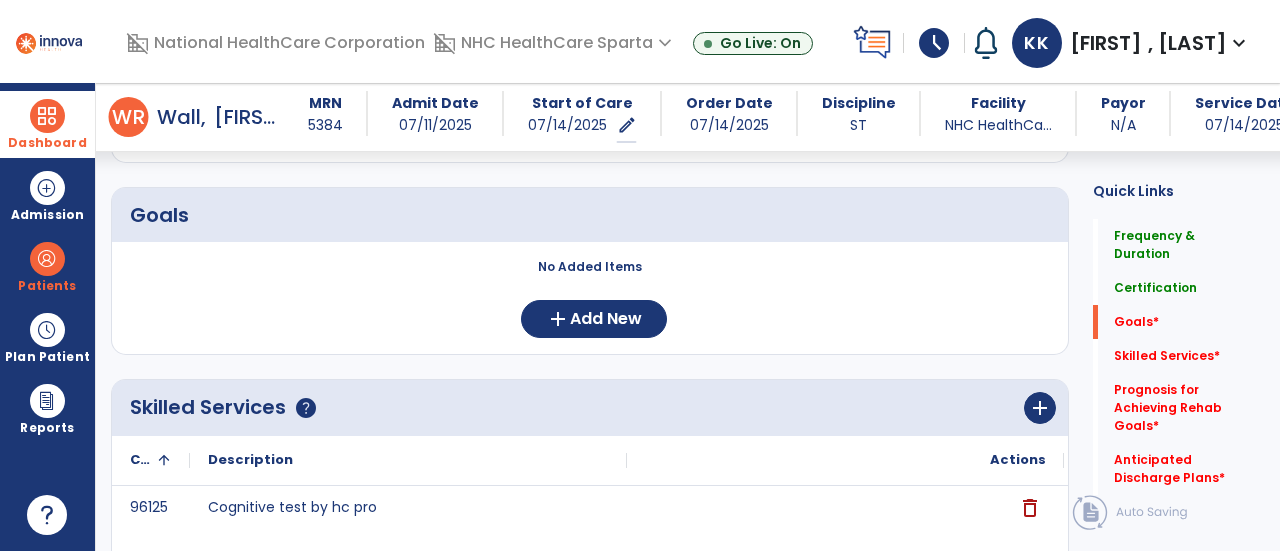 scroll, scrollTop: 446, scrollLeft: 0, axis: vertical 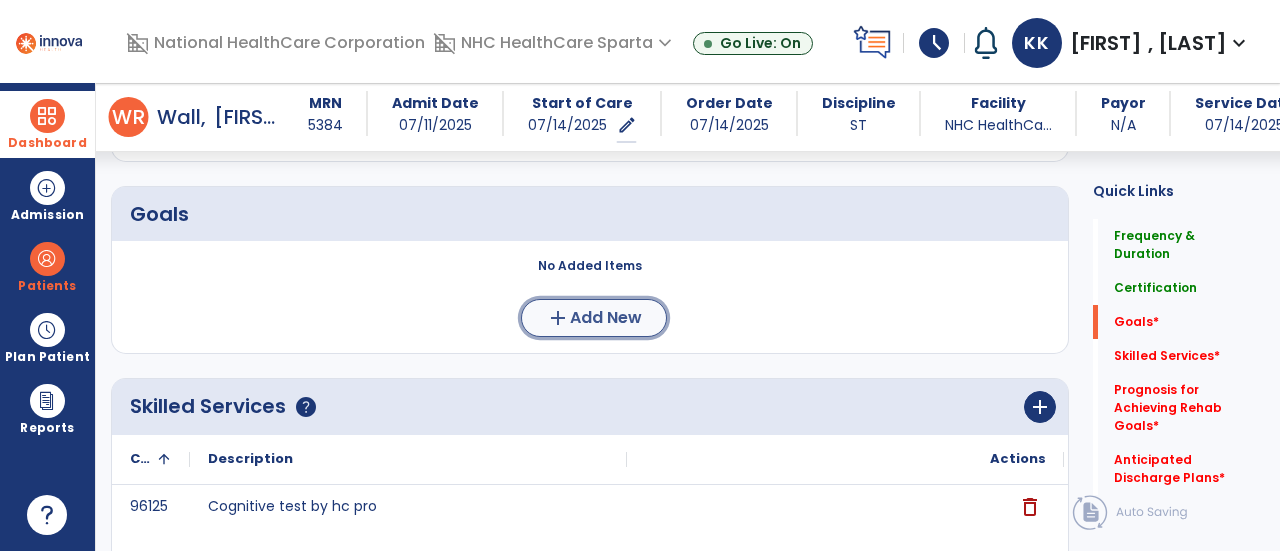 click on "Add New" at bounding box center (606, 318) 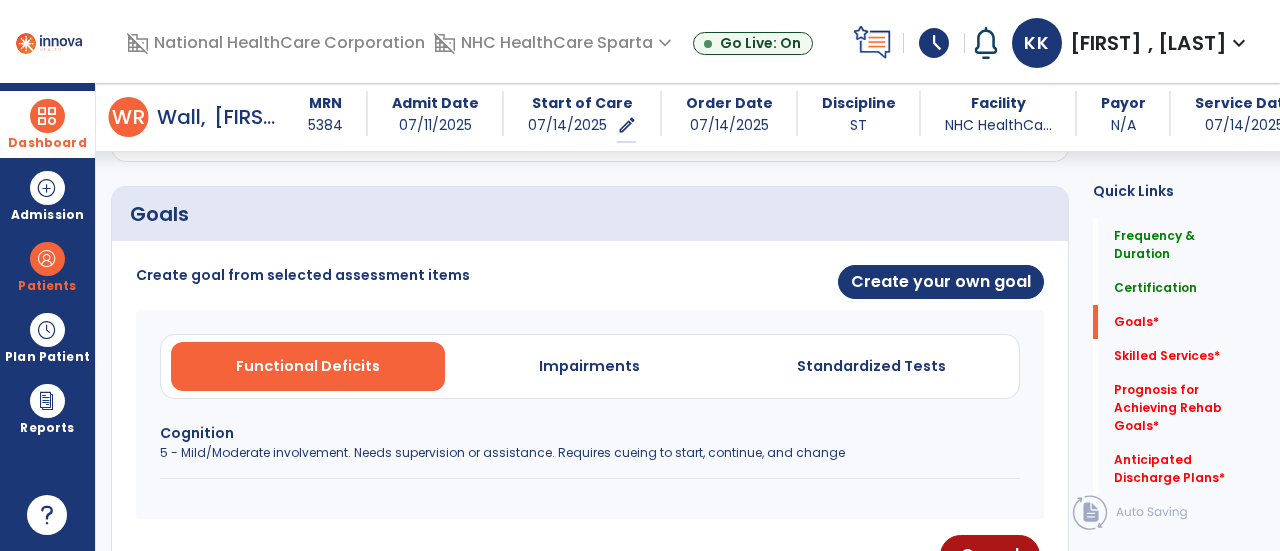 click on "Cognition" at bounding box center [590, 433] 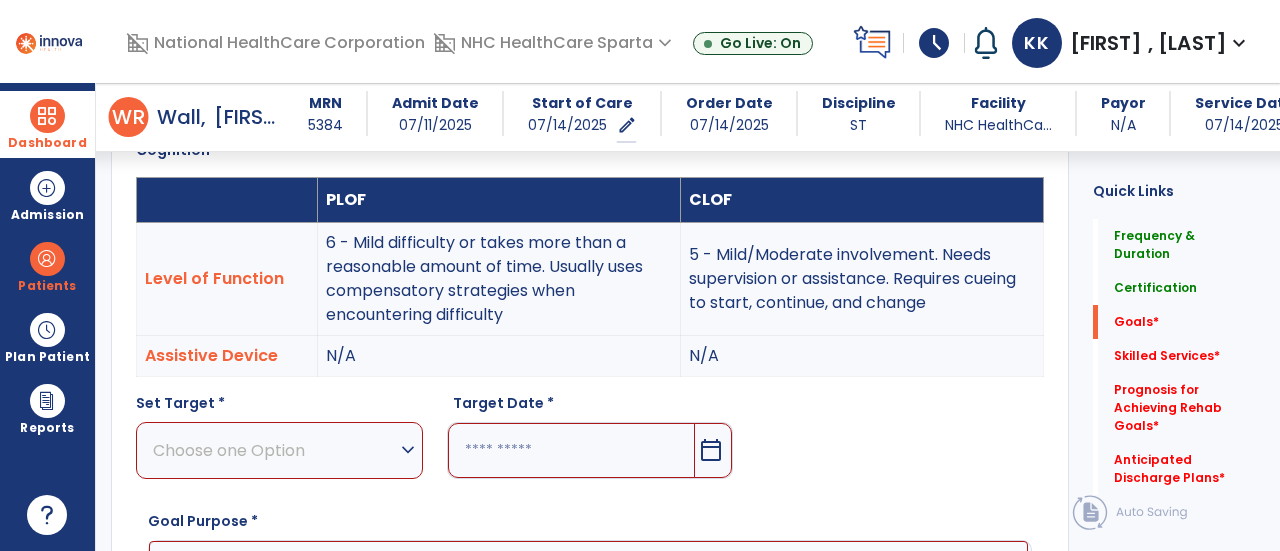 scroll, scrollTop: 572, scrollLeft: 0, axis: vertical 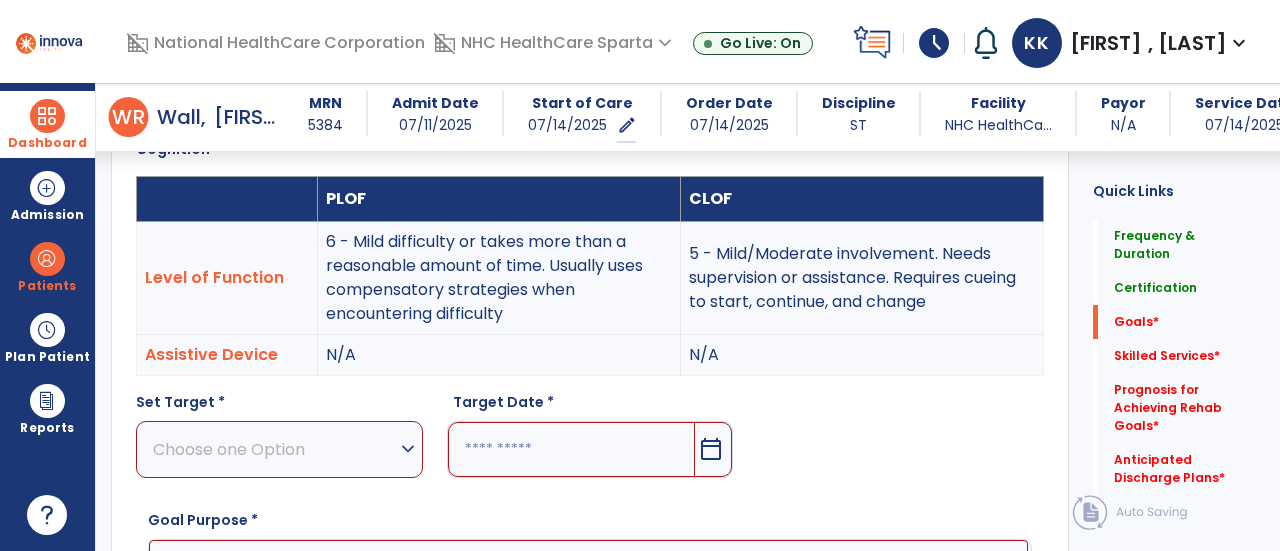 click on "Choose one Option" at bounding box center [274, 449] 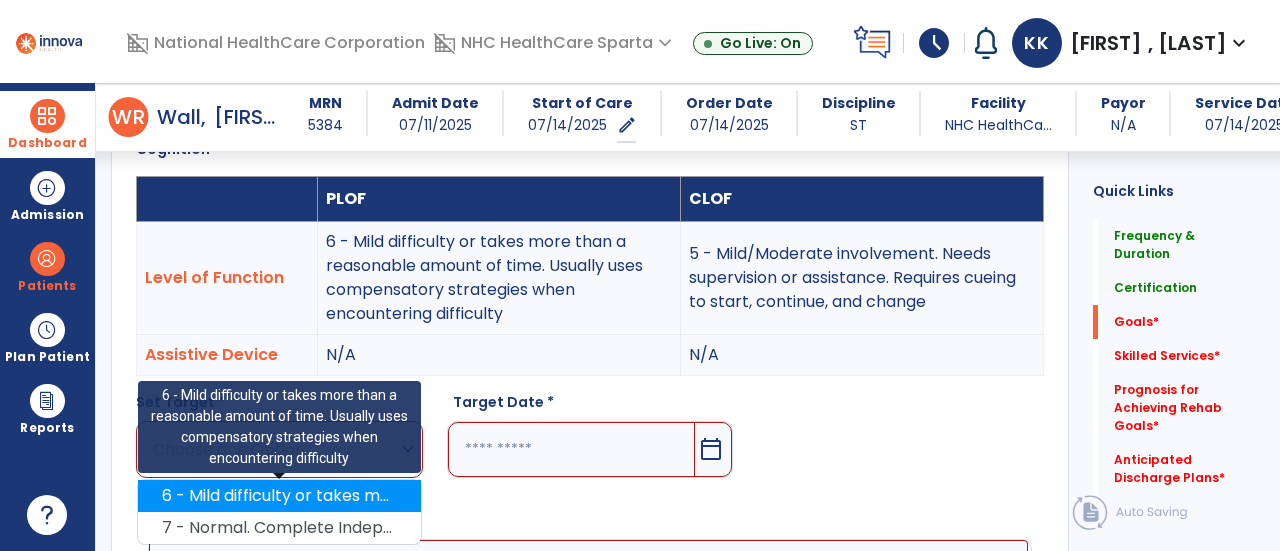 click on "6 - Mild difficulty or takes more than a reasonable amount of time. Usually uses compensatory strategies when encountering difficulty" at bounding box center (279, 496) 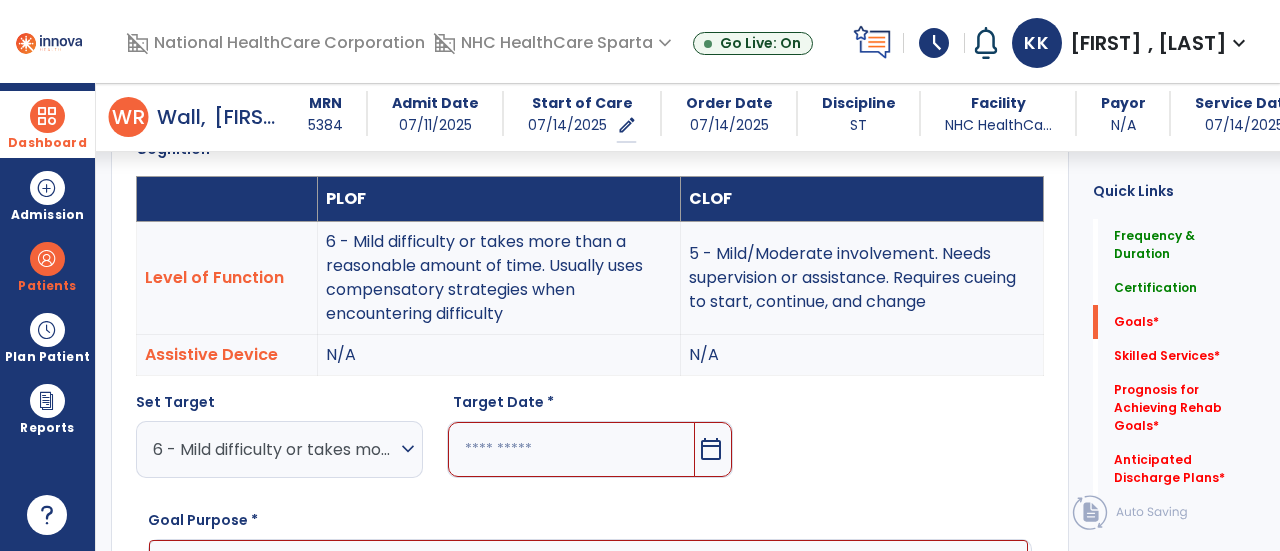 click on "calendar_today" at bounding box center [711, 449] 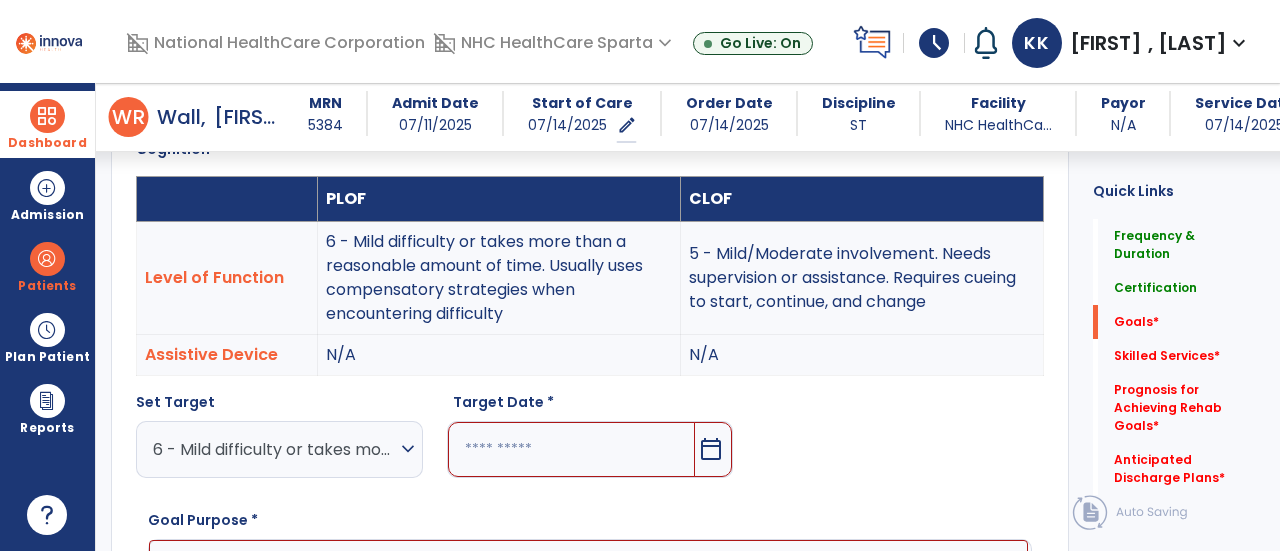 scroll, scrollTop: 885, scrollLeft: 0, axis: vertical 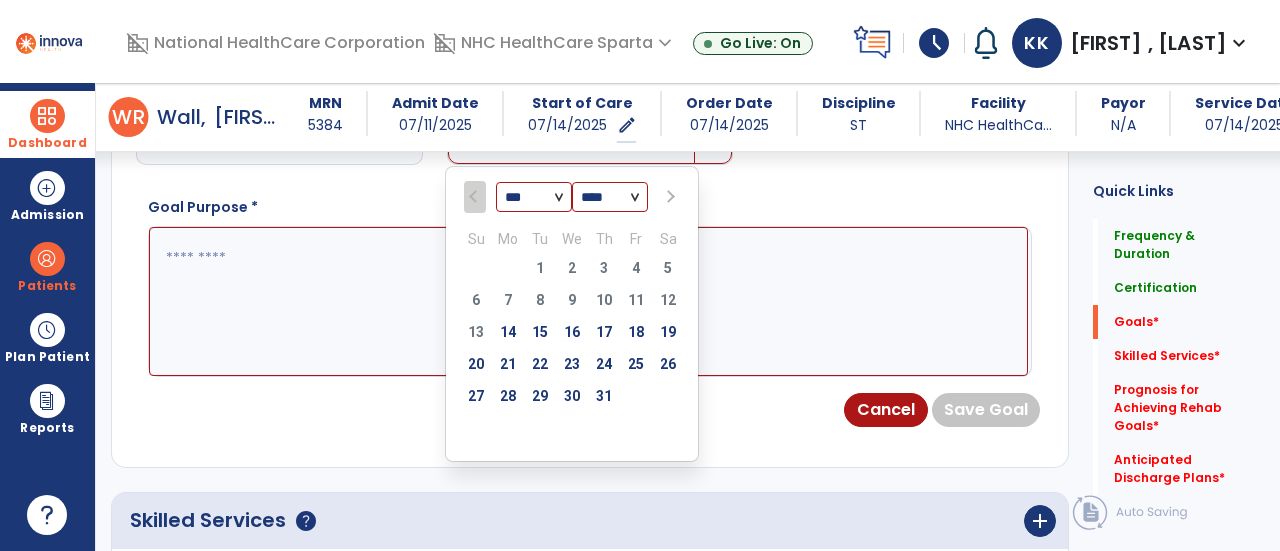 click at bounding box center [669, 197] 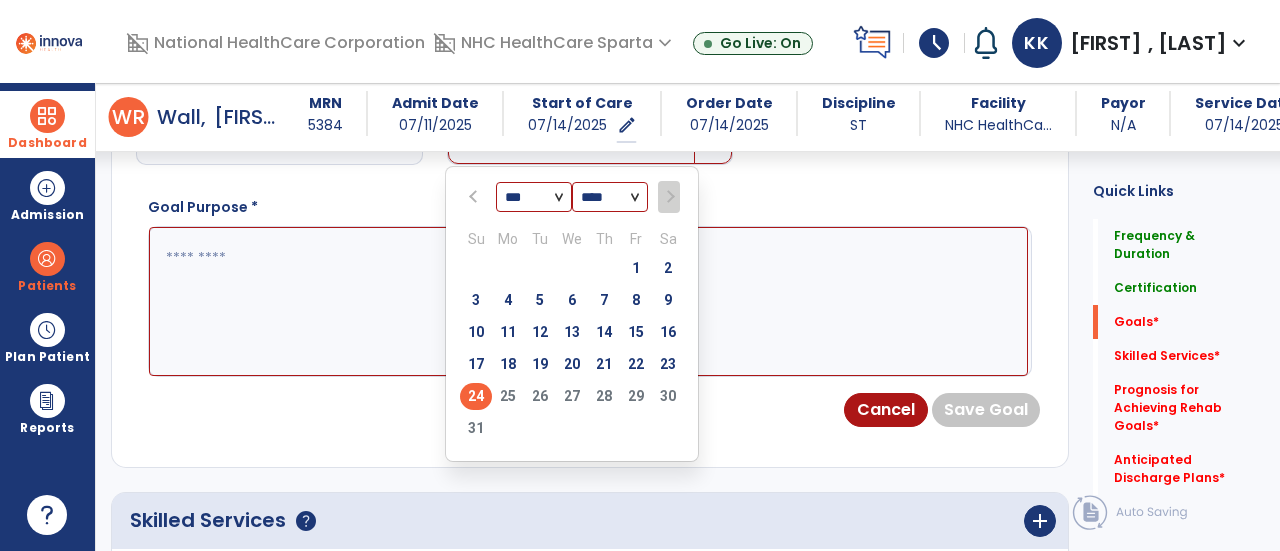 click on "24" at bounding box center [476, 396] 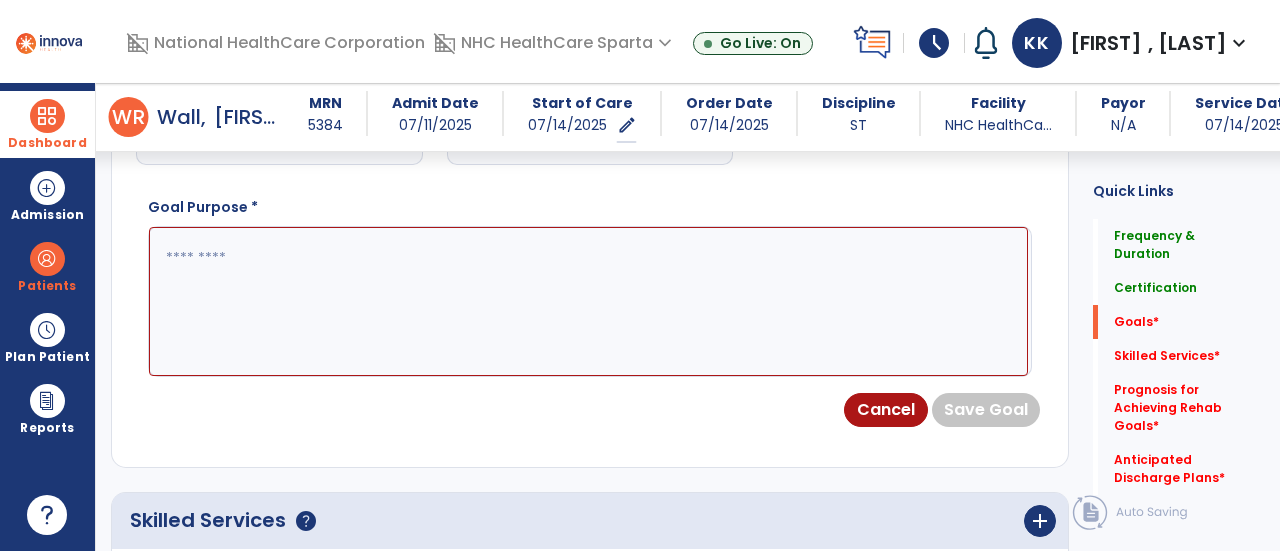 click at bounding box center [588, 301] 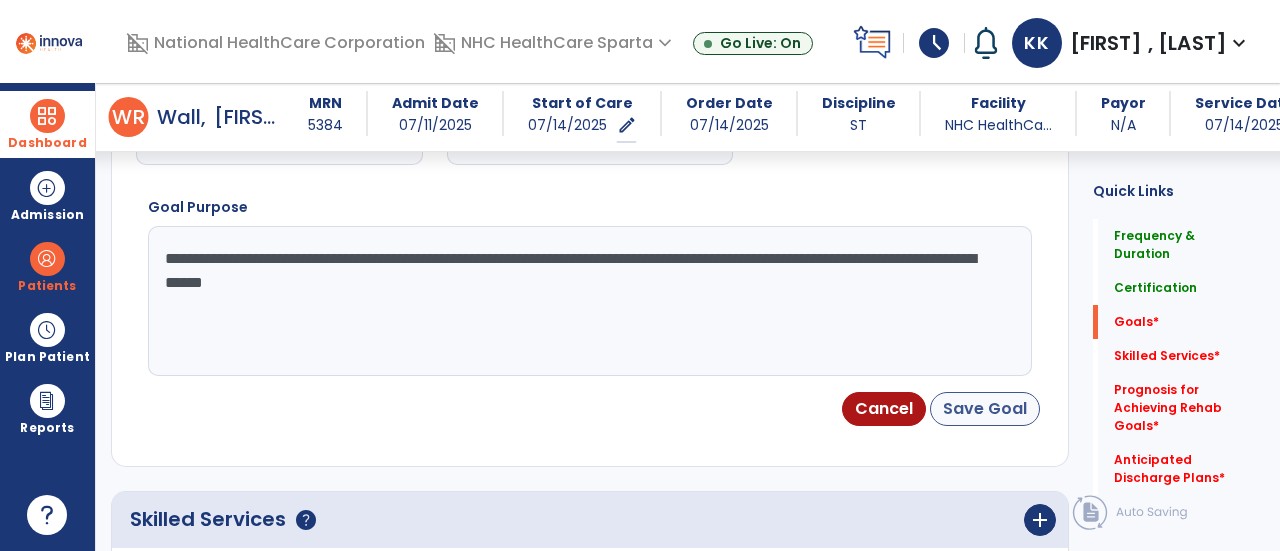 type on "**********" 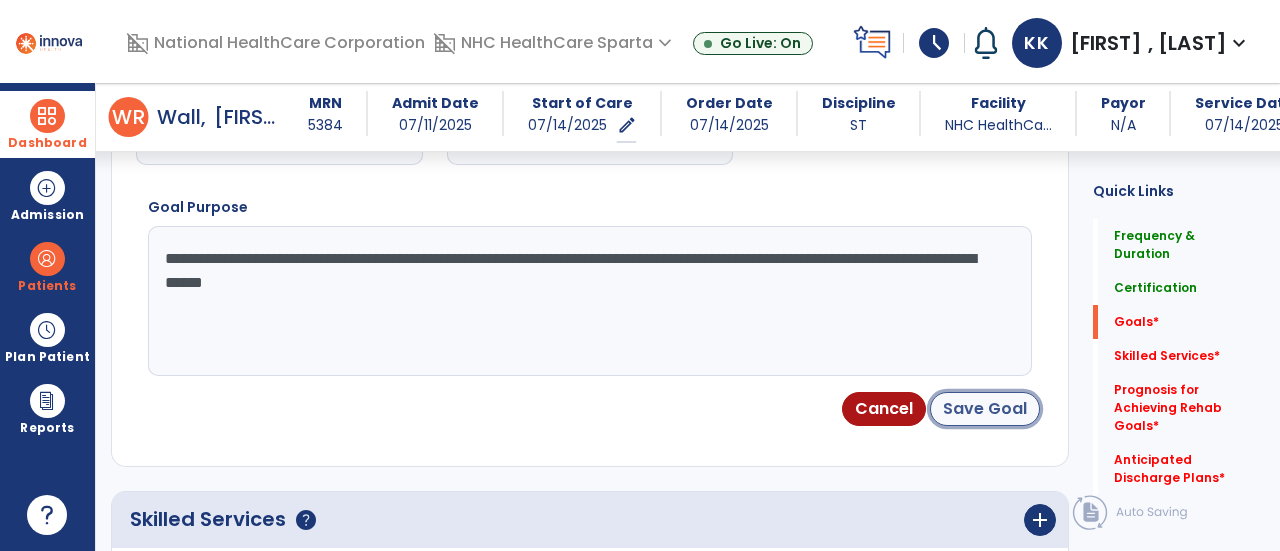 click on "Save Goal" at bounding box center [985, 409] 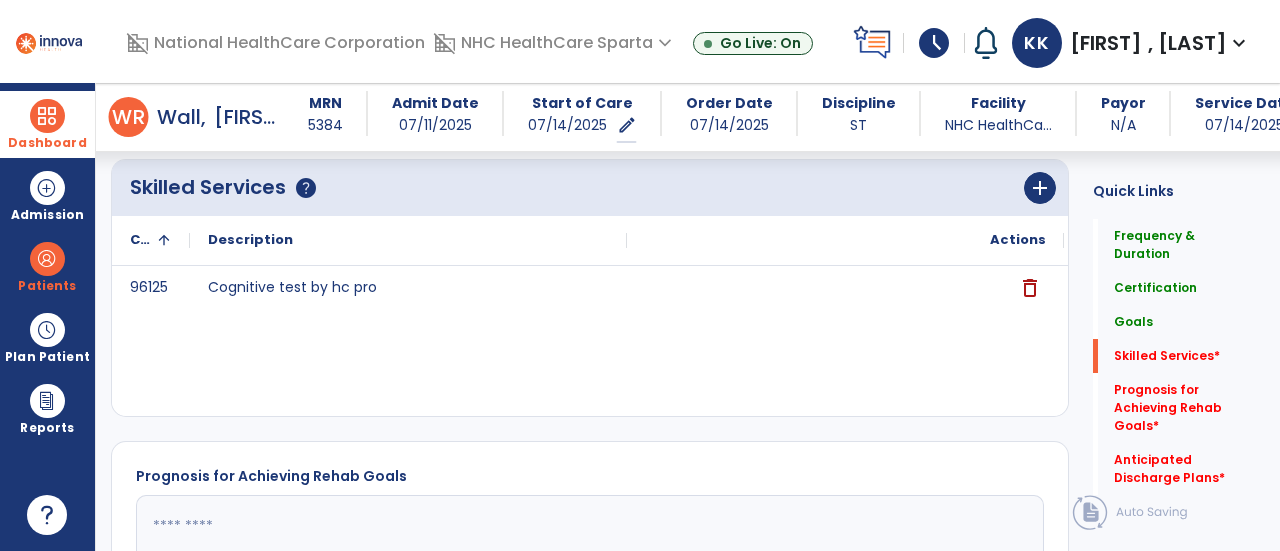 scroll, scrollTop: 870, scrollLeft: 0, axis: vertical 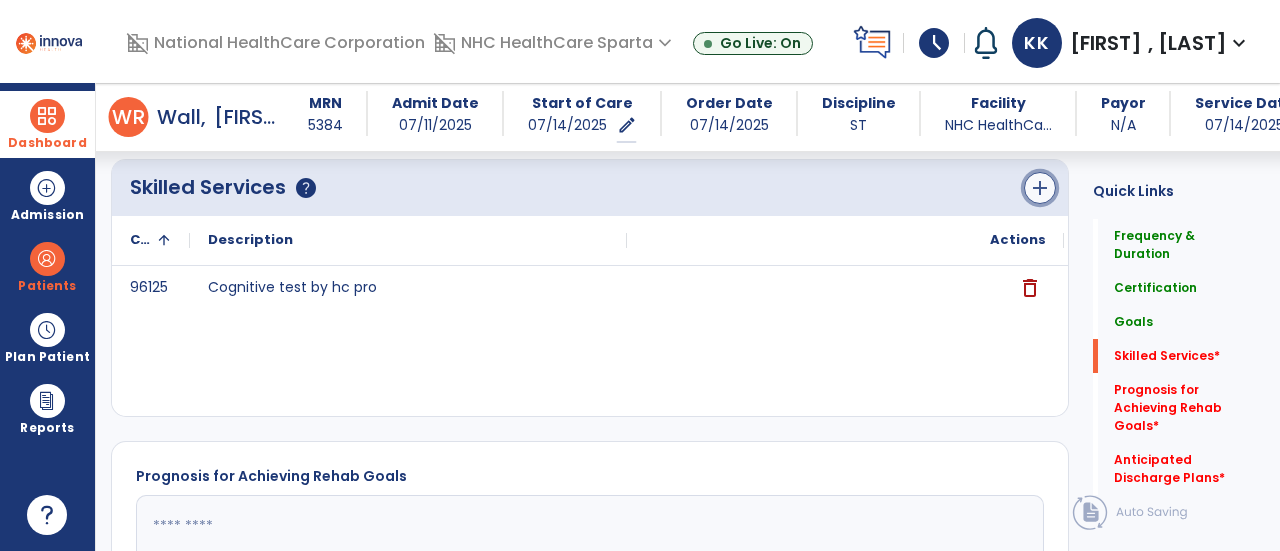 click on "add" 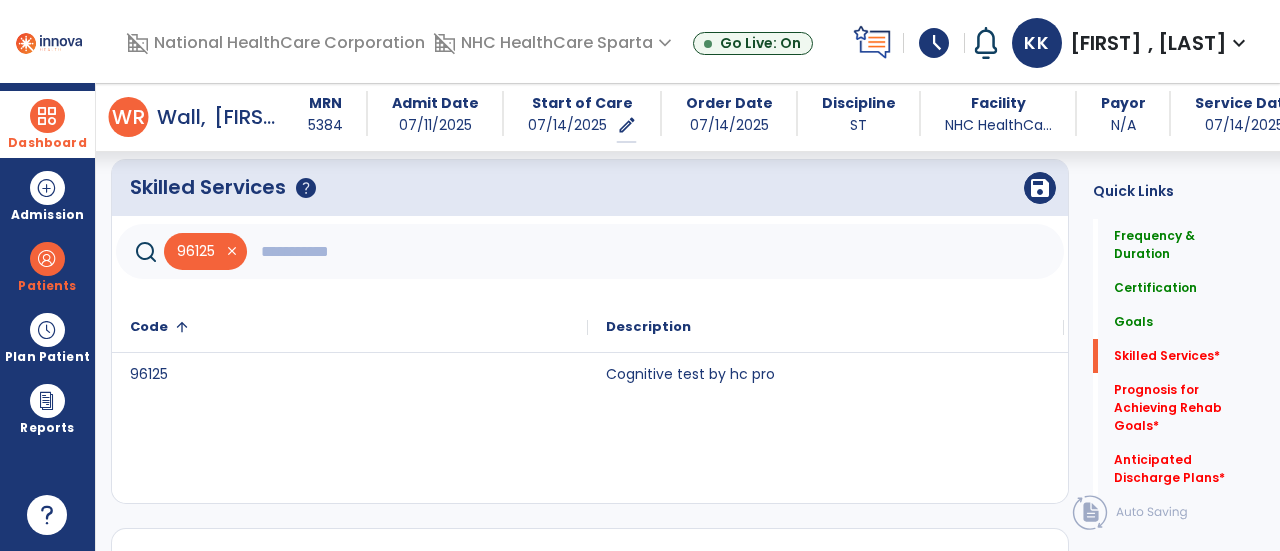 click 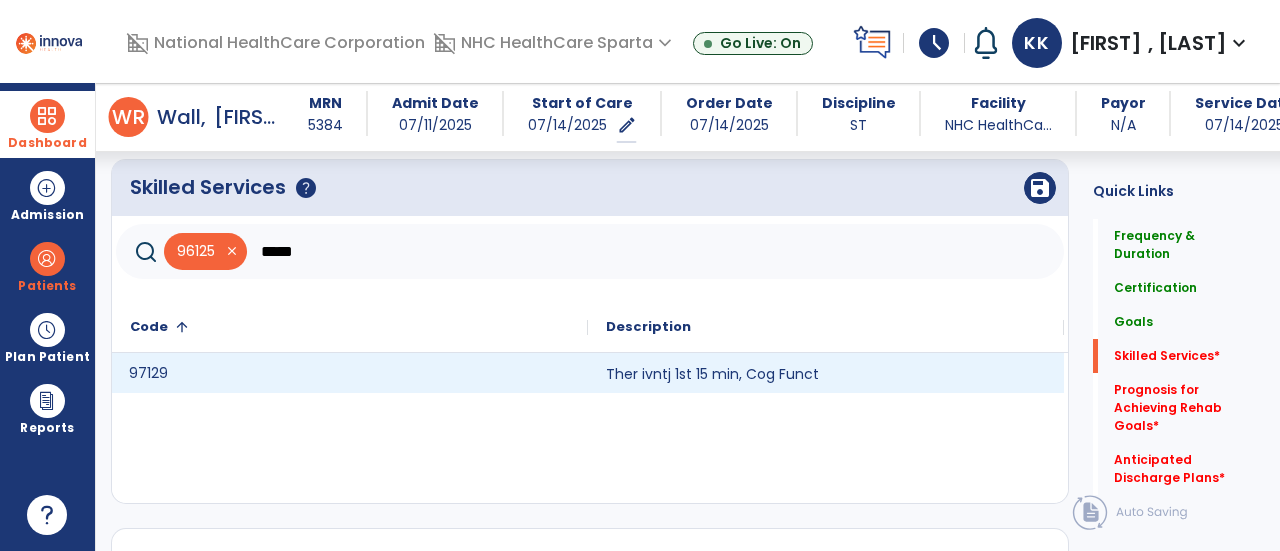 click on "97129" 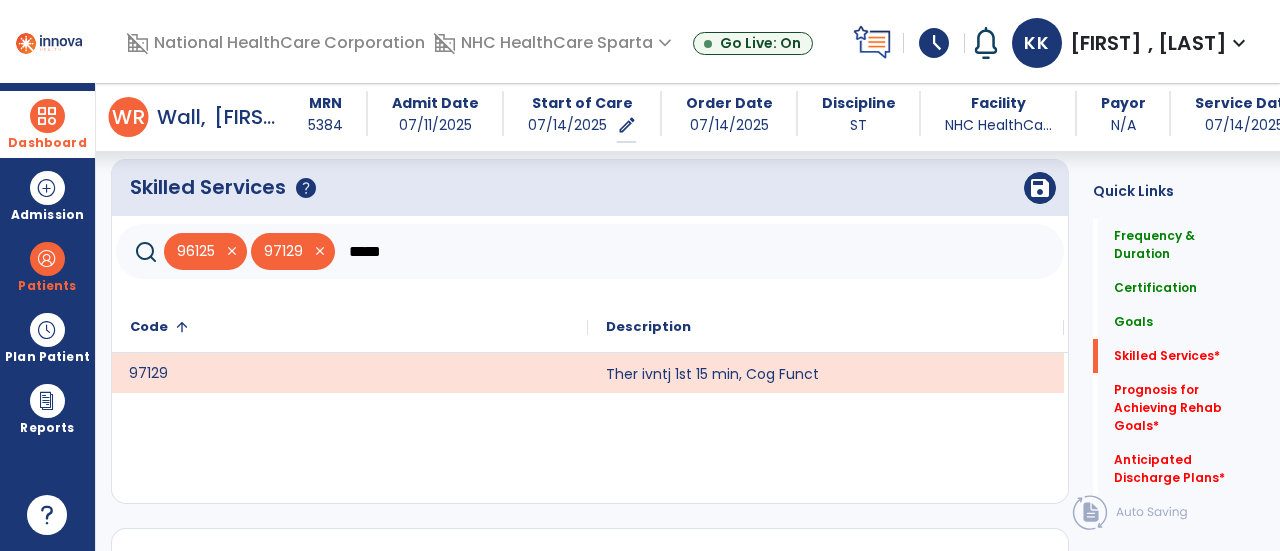 click on "*****" 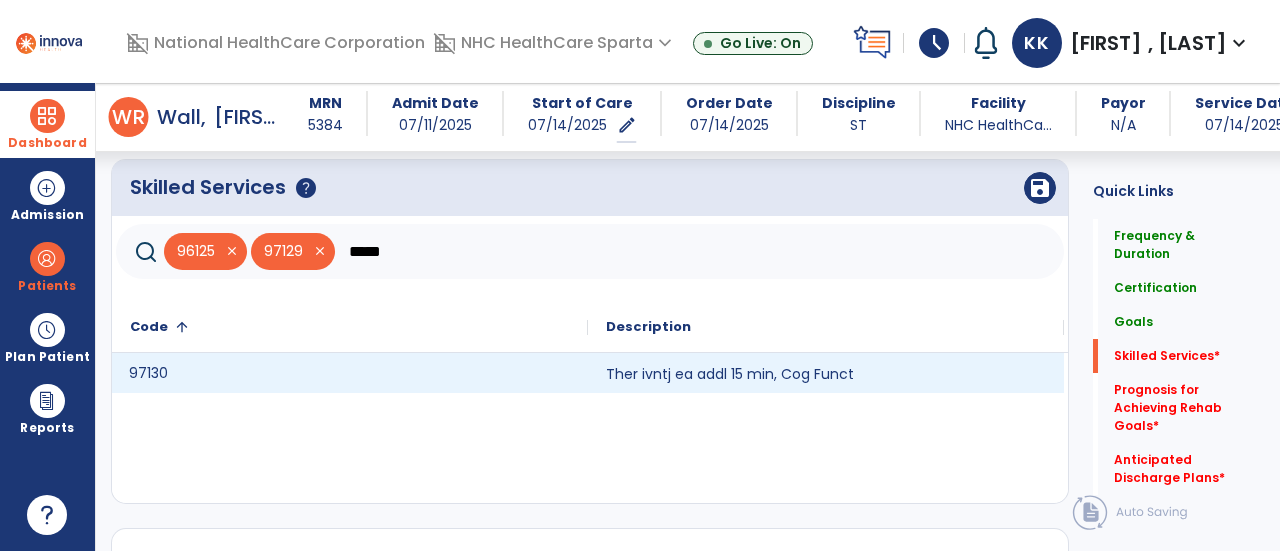 type on "*****" 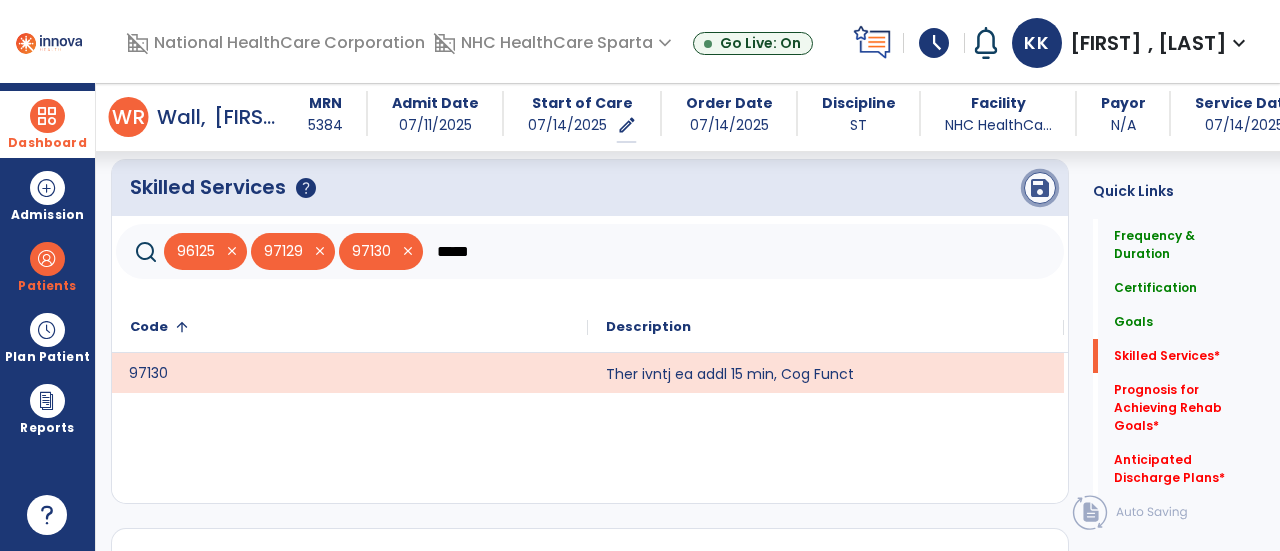 click on "save" 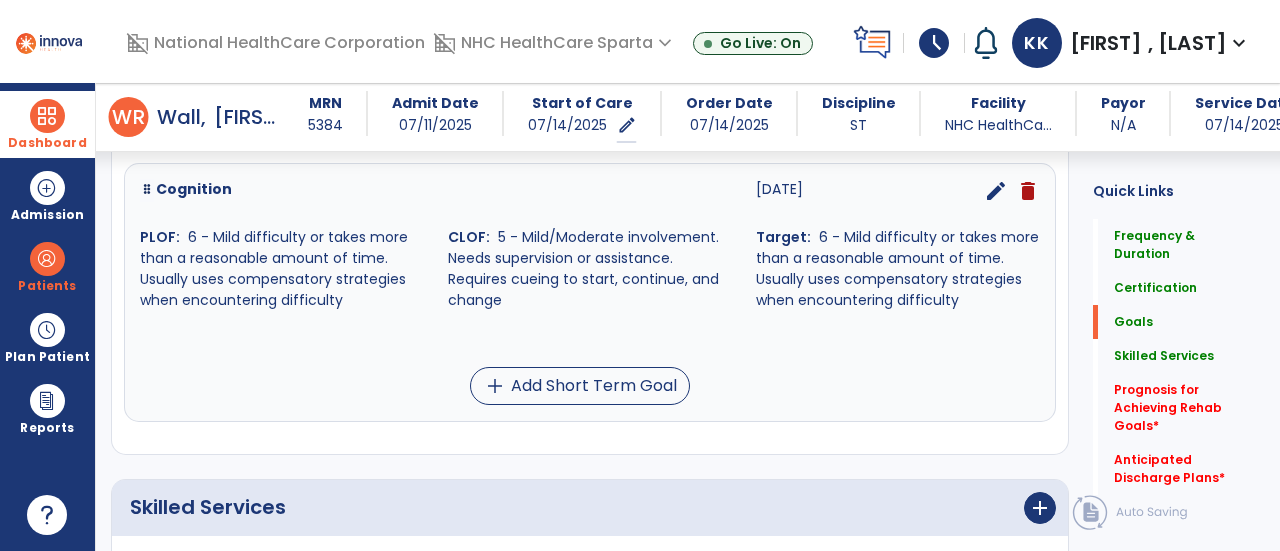 scroll, scrollTop: 590, scrollLeft: 0, axis: vertical 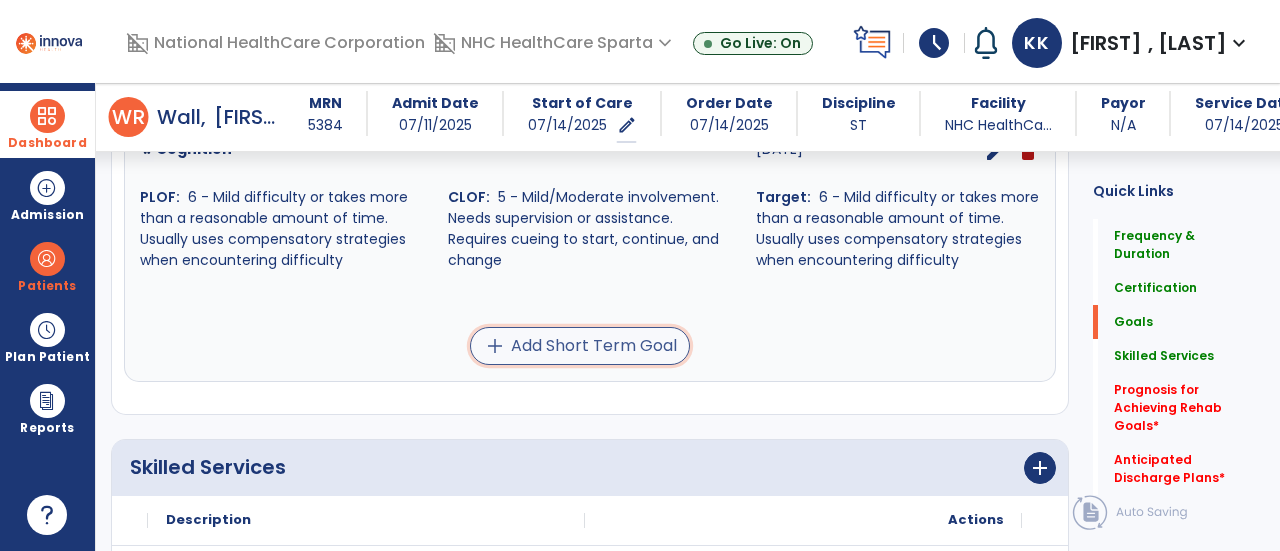 click on "add  Add Short Term Goal" at bounding box center [580, 346] 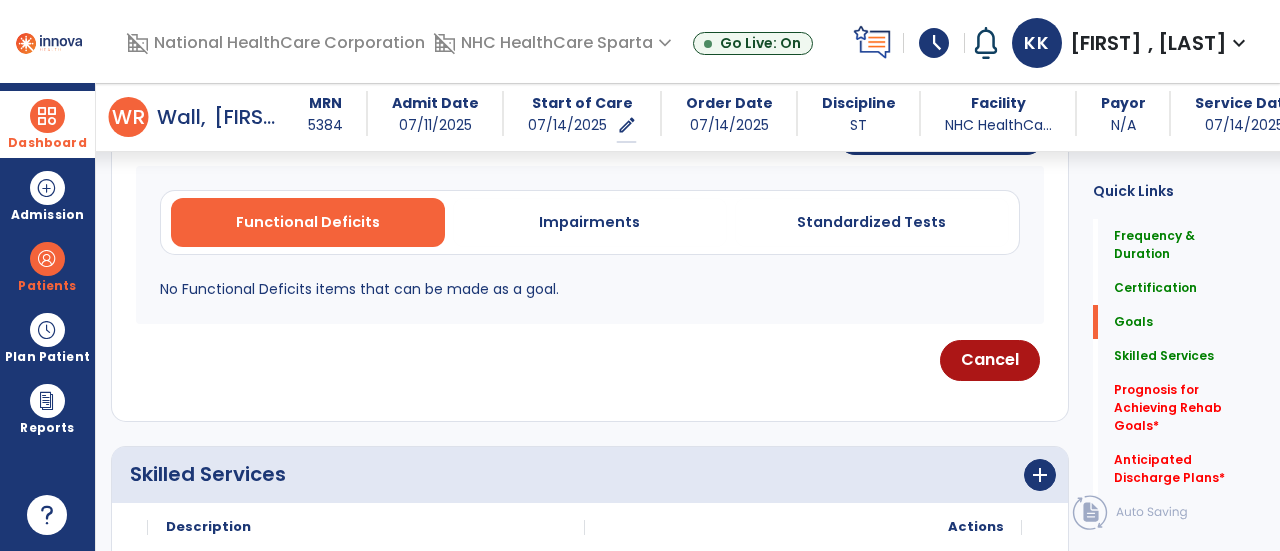 scroll, scrollTop: 312, scrollLeft: 0, axis: vertical 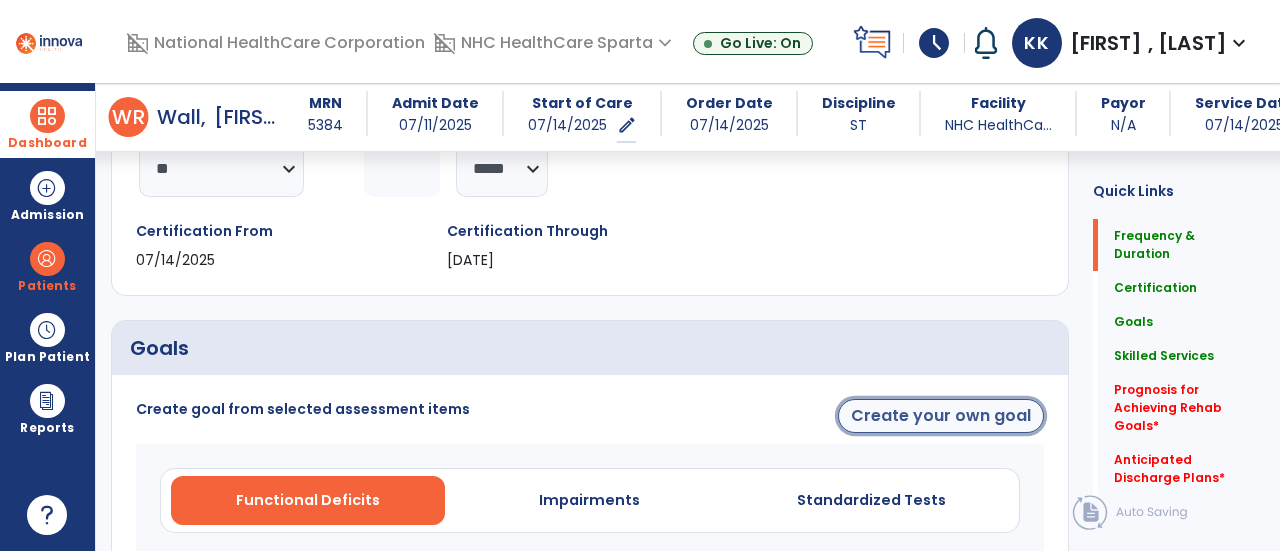 click on "Create your own goal" at bounding box center (941, 416) 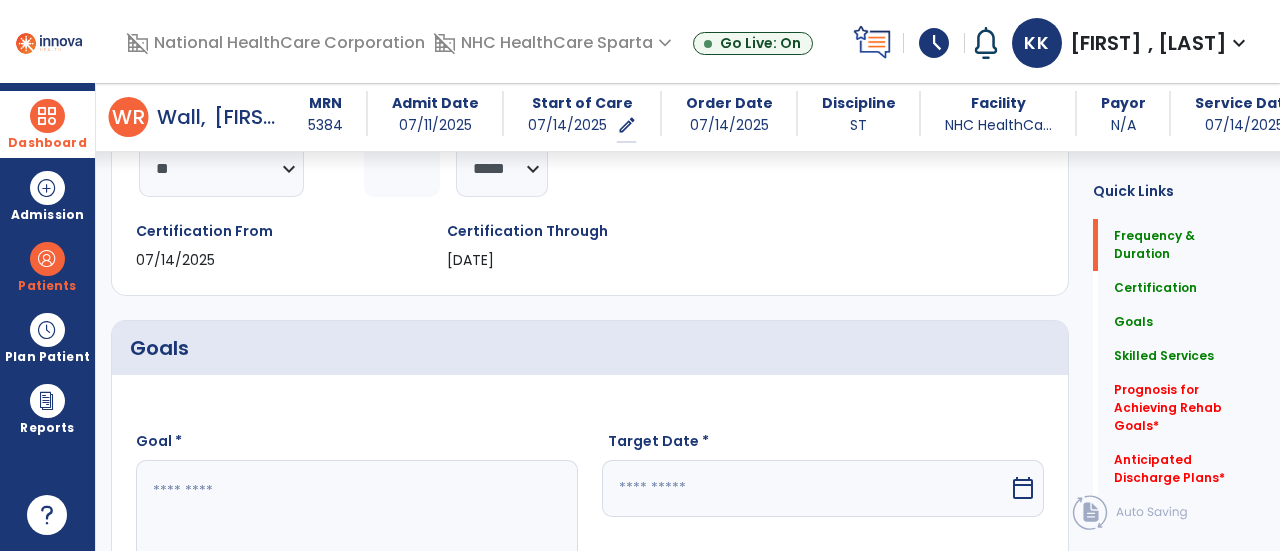 click at bounding box center [356, 535] 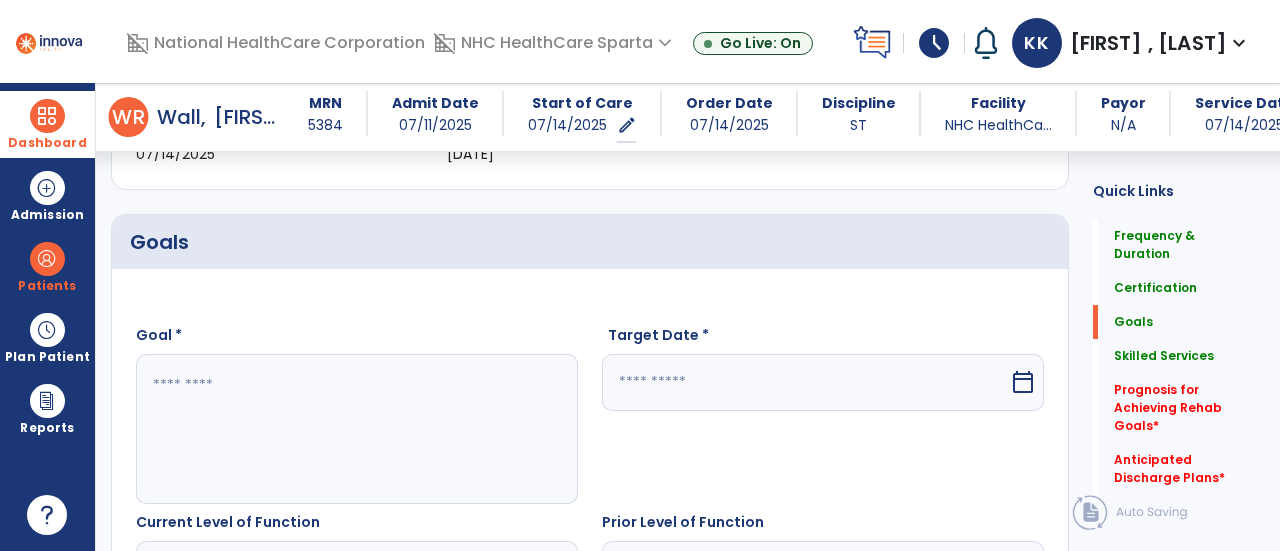 scroll, scrollTop: 416, scrollLeft: 0, axis: vertical 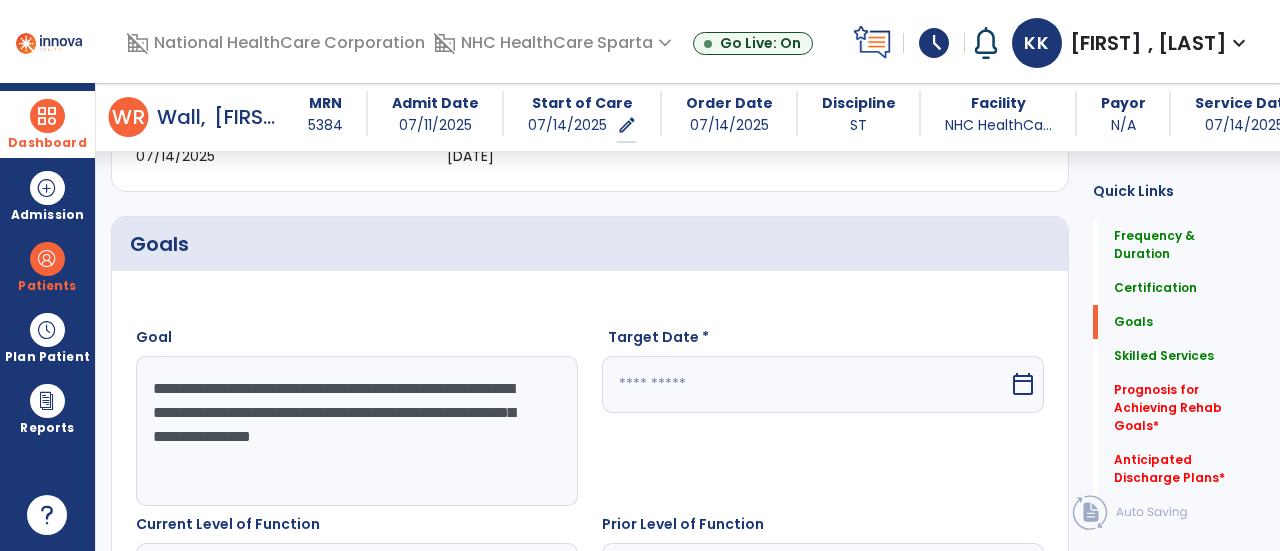 type on "**********" 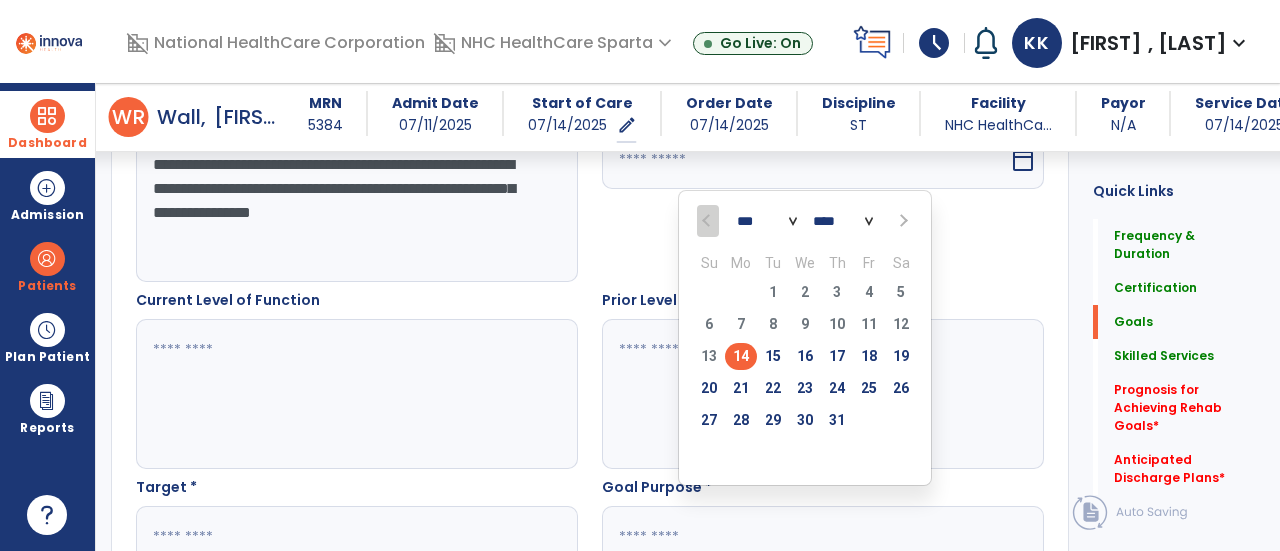 scroll, scrollTop: 640, scrollLeft: 0, axis: vertical 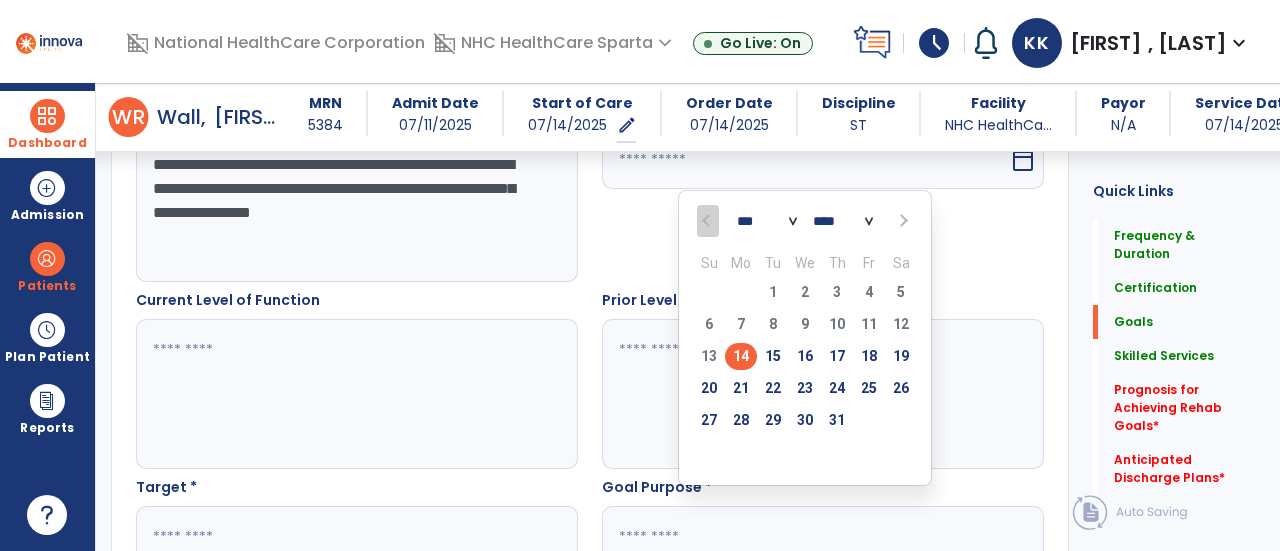 click at bounding box center (902, 221) 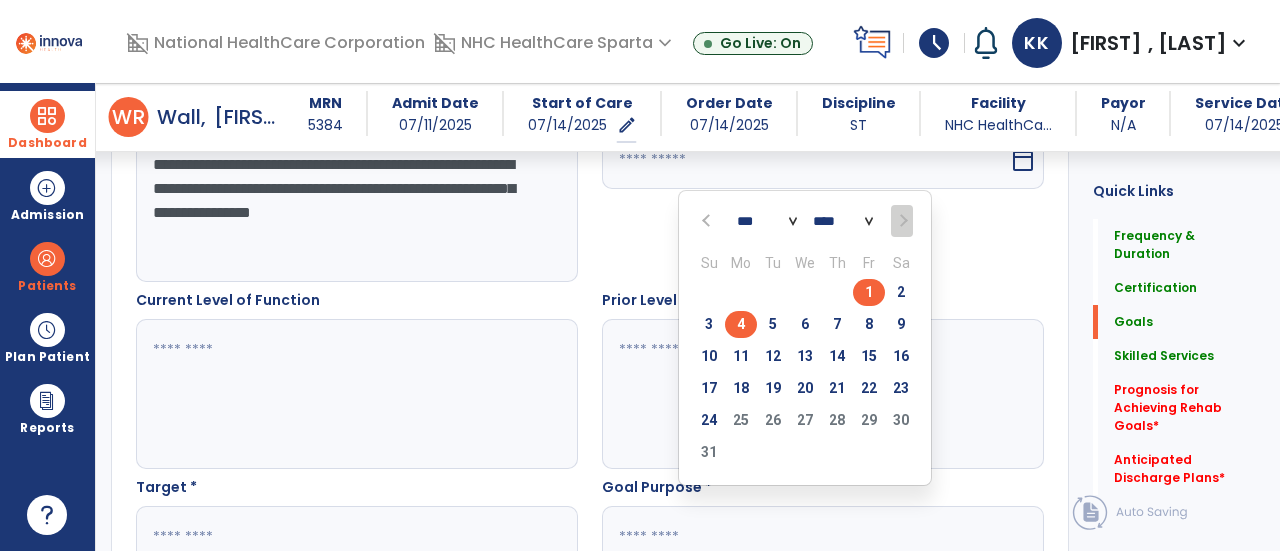 click on "4" at bounding box center [741, 324] 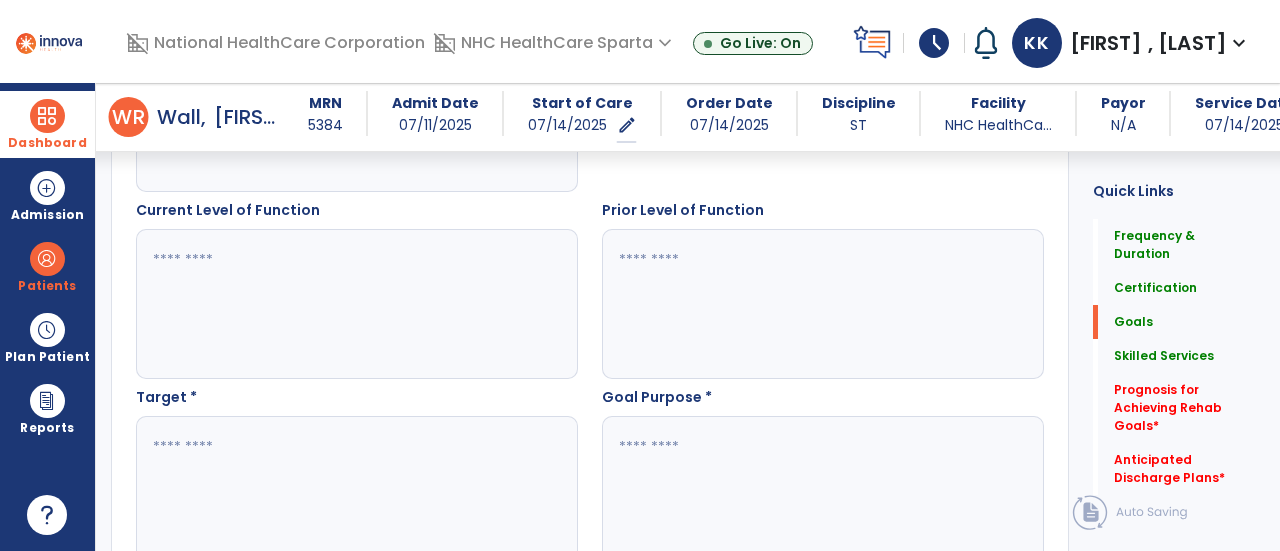 scroll, scrollTop: 732, scrollLeft: 0, axis: vertical 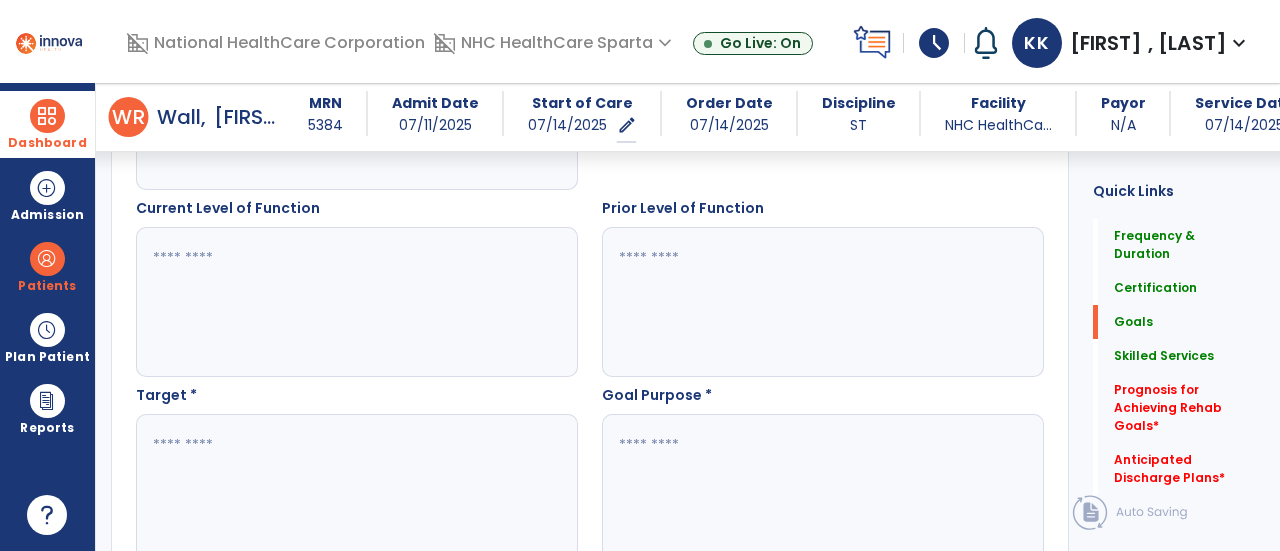 click at bounding box center (356, 489) 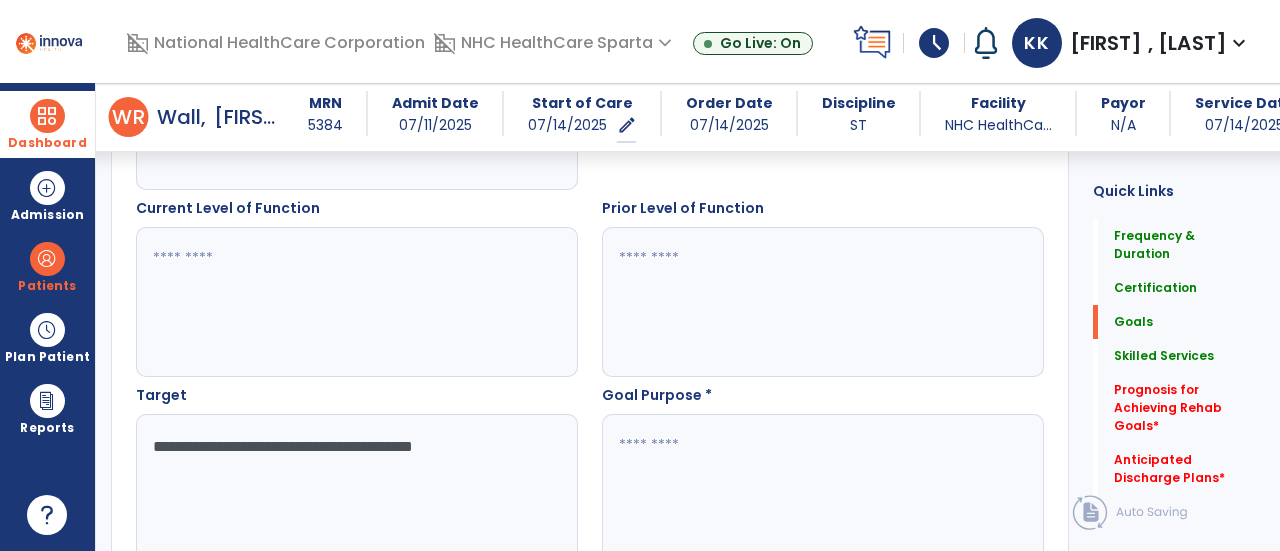 type on "**********" 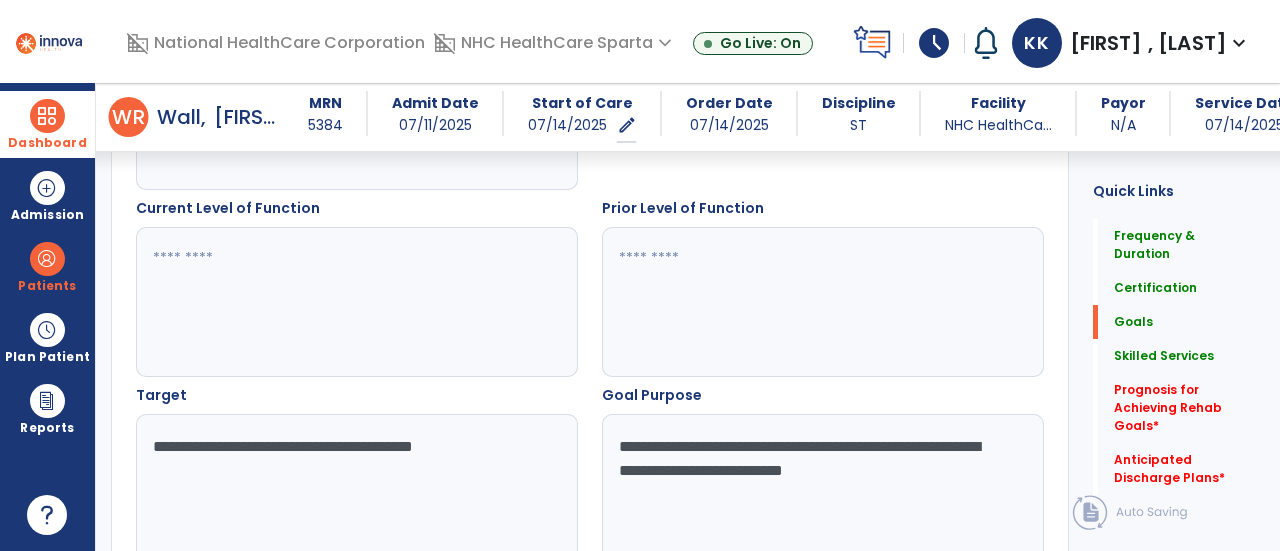 drag, startPoint x: 712, startPoint y: 404, endPoint x: 1000, endPoint y: 457, distance: 292.83612 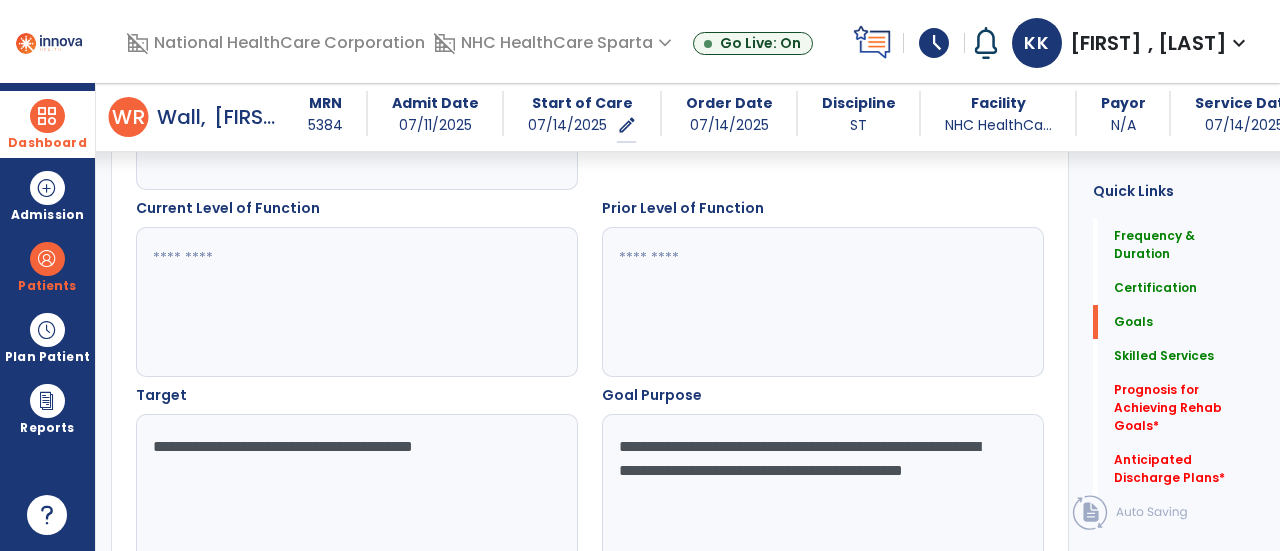 drag, startPoint x: 854, startPoint y: 476, endPoint x: 612, endPoint y: 413, distance: 250.066 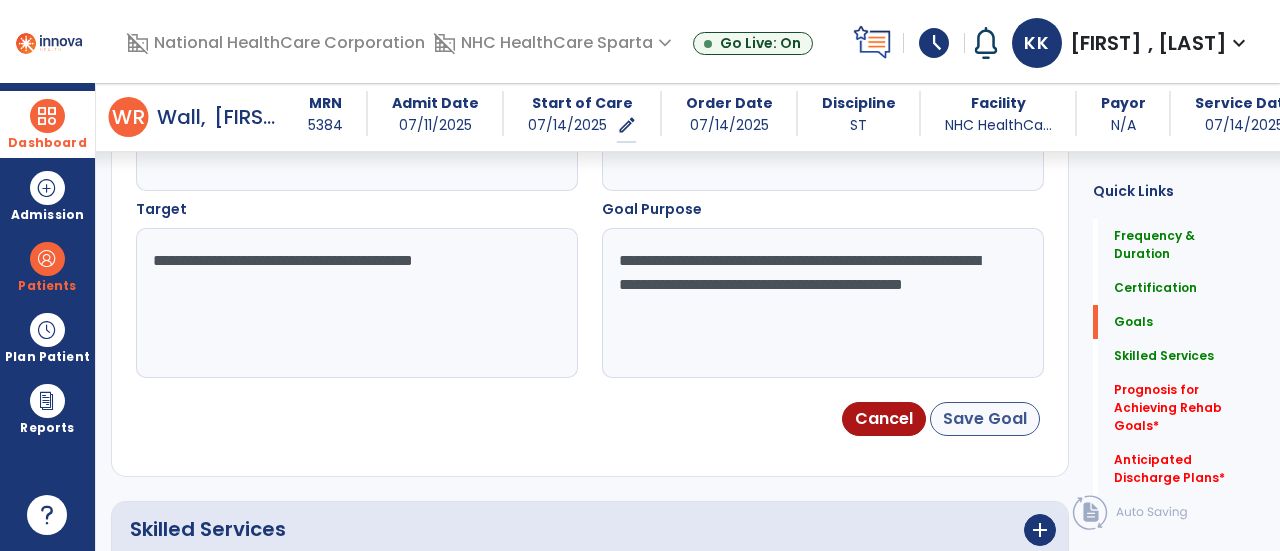 type on "**********" 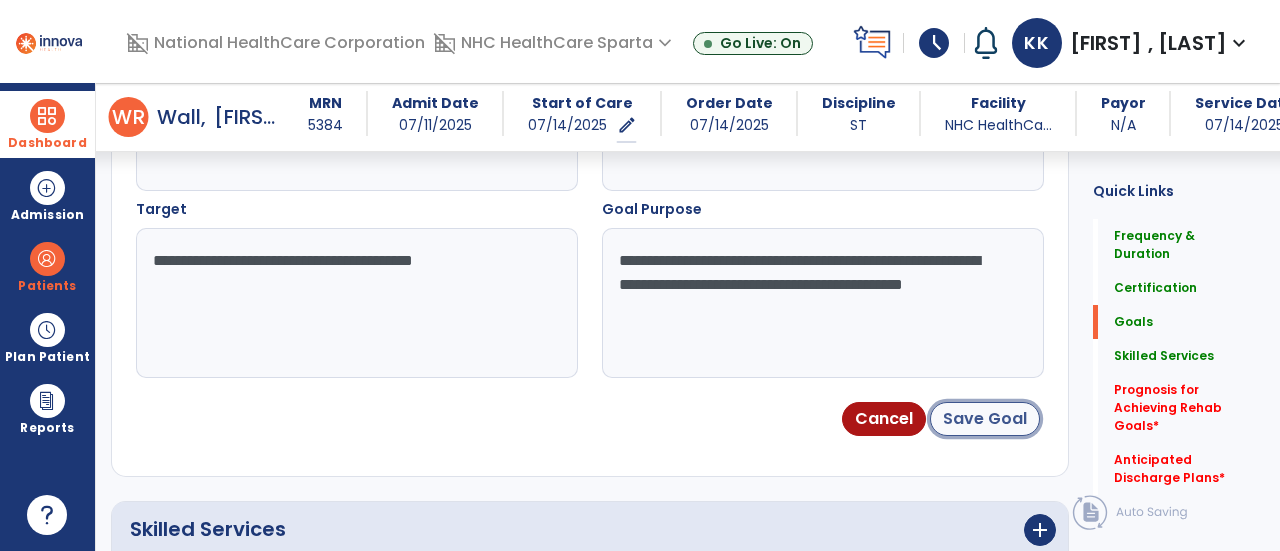 click on "Save Goal" at bounding box center (985, 419) 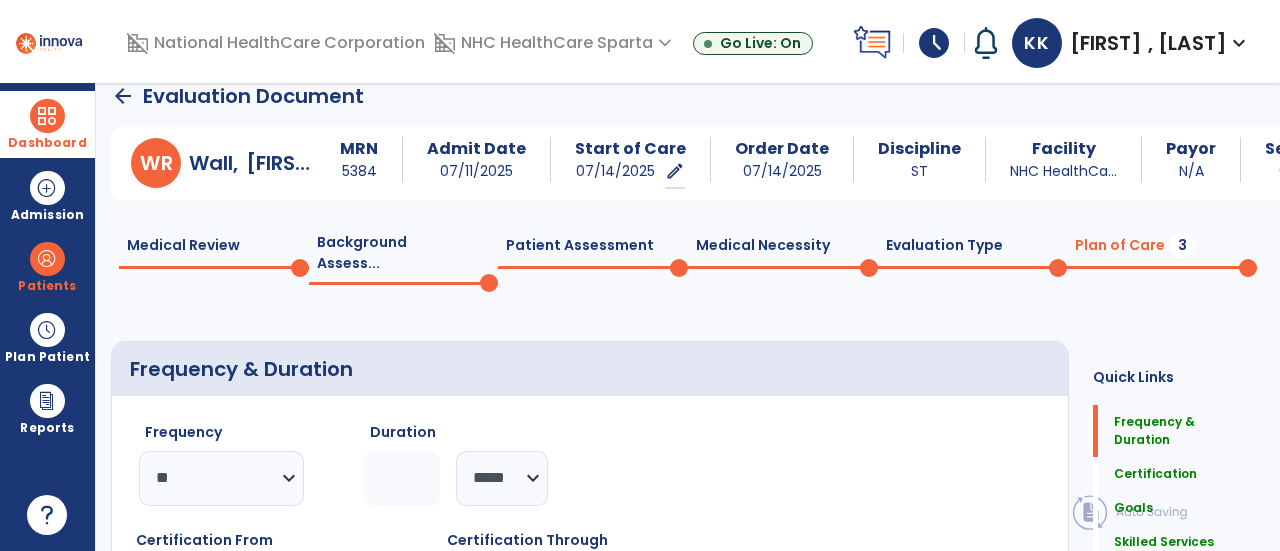 scroll, scrollTop: 0, scrollLeft: 0, axis: both 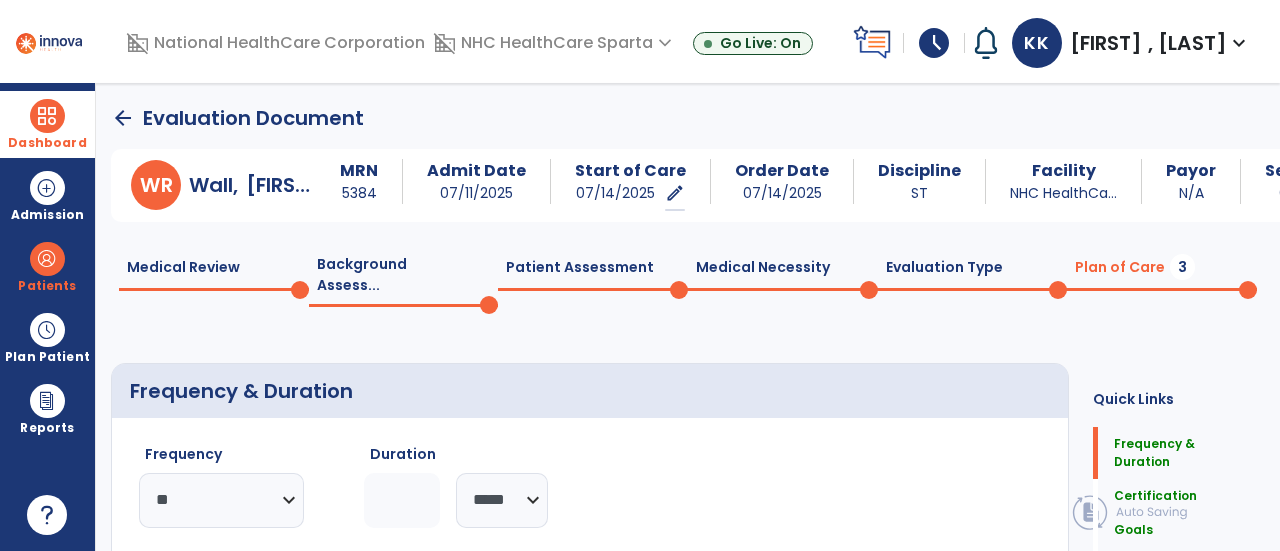 click at bounding box center (47, 116) 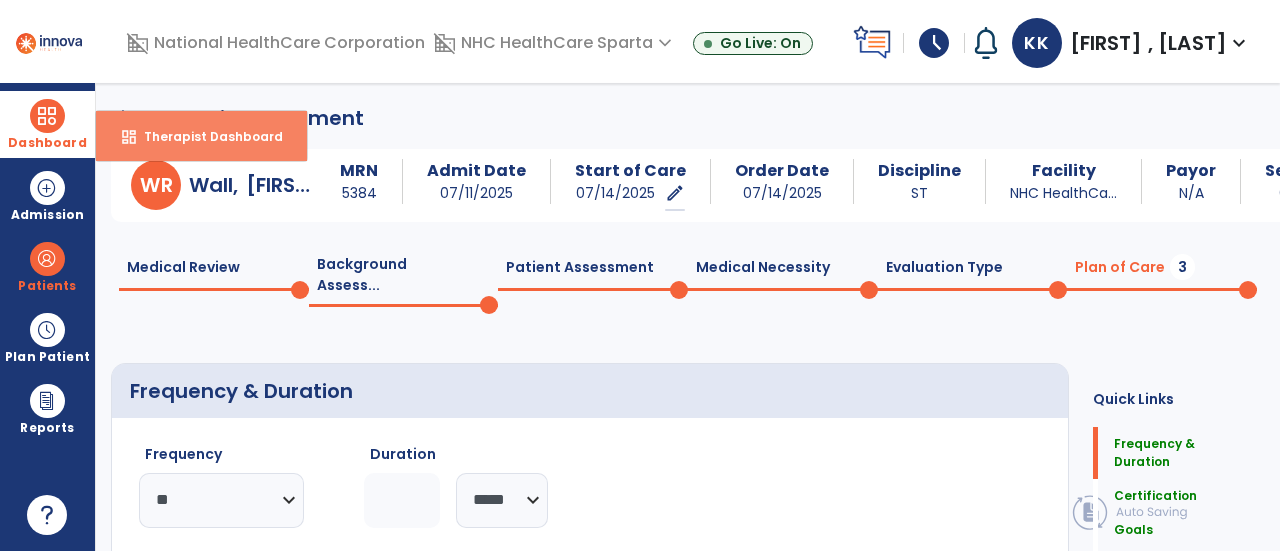 click on "Therapist Dashboard" at bounding box center (205, 136) 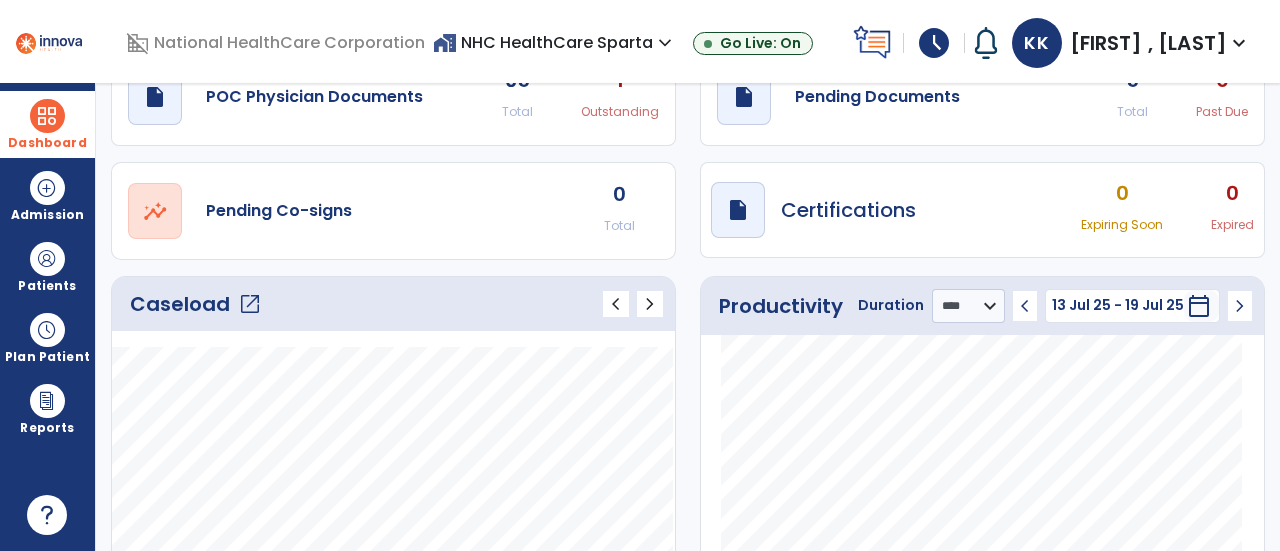 scroll, scrollTop: 0, scrollLeft: 0, axis: both 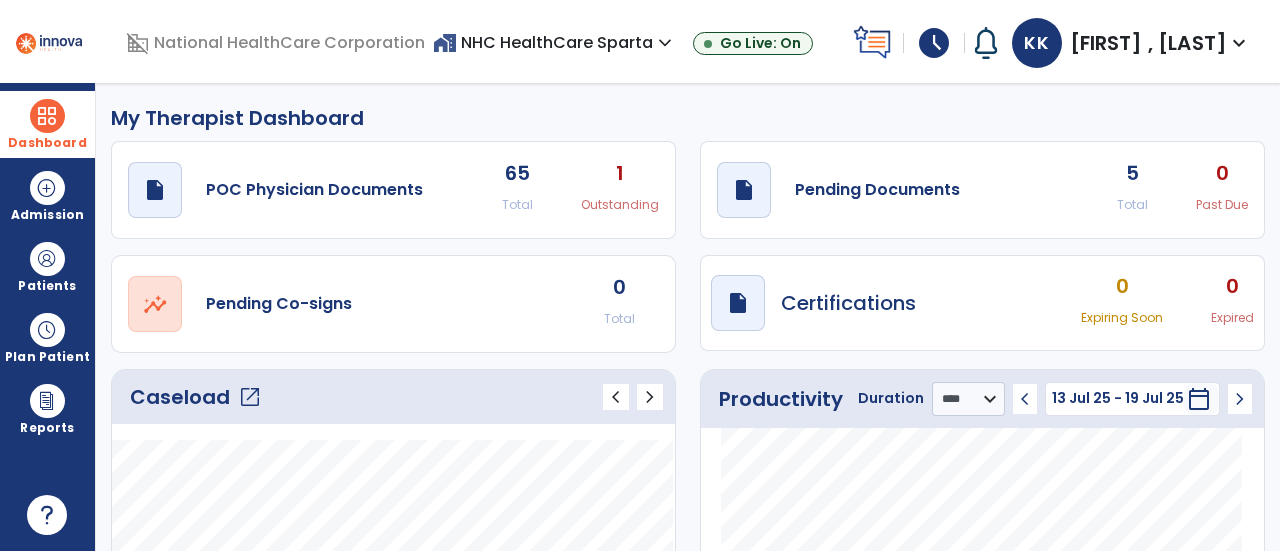 click on "schedule" at bounding box center (934, 43) 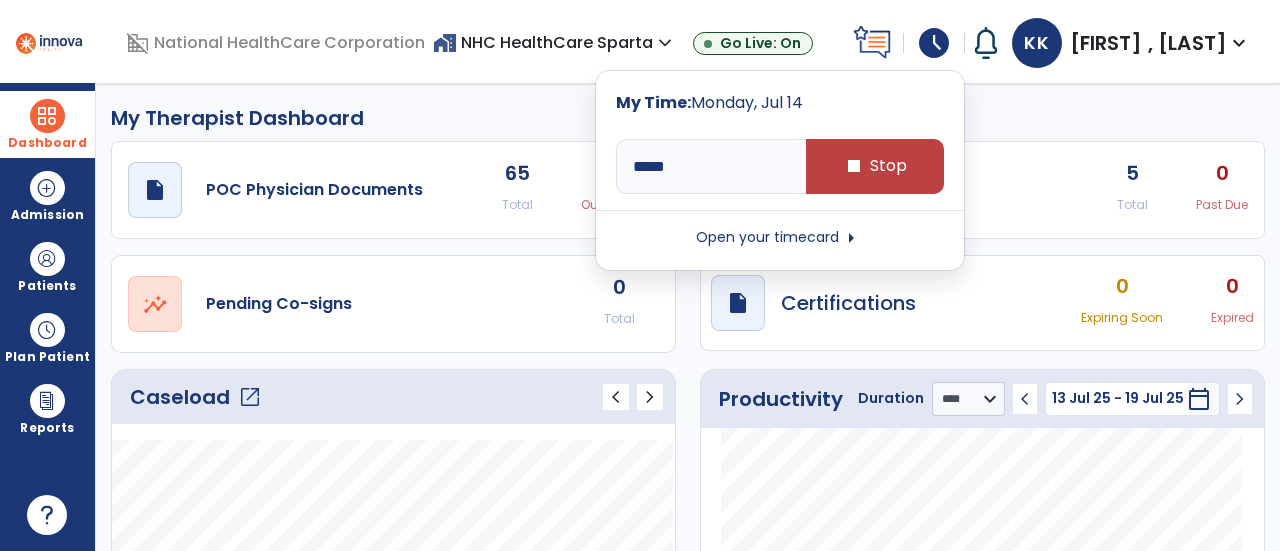 click on "My Therapist Dashboard" 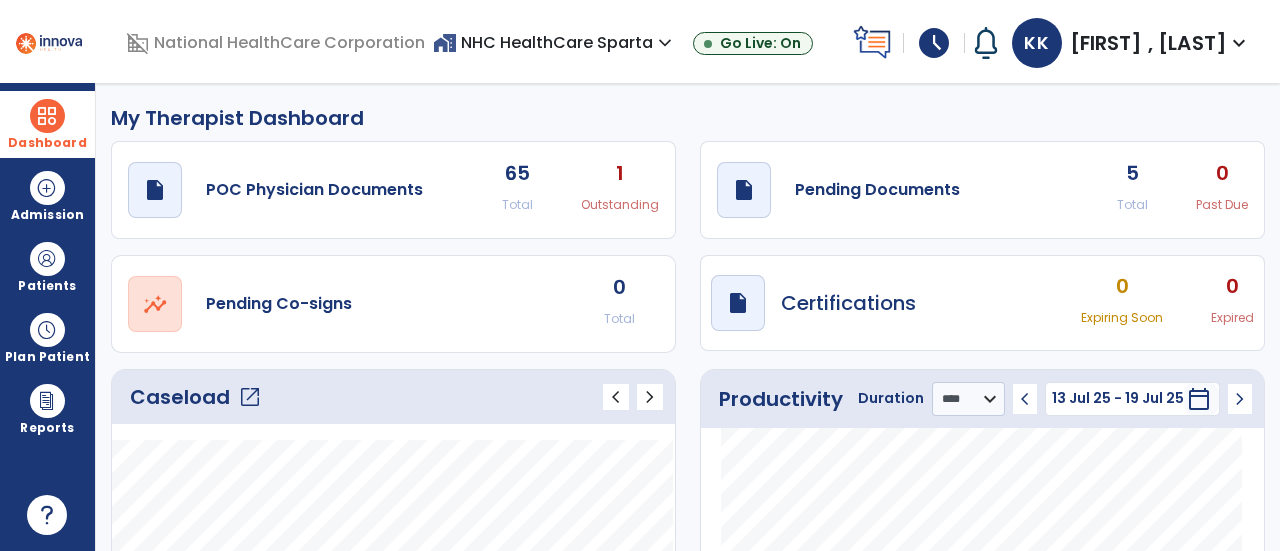 click on "schedule" at bounding box center [934, 43] 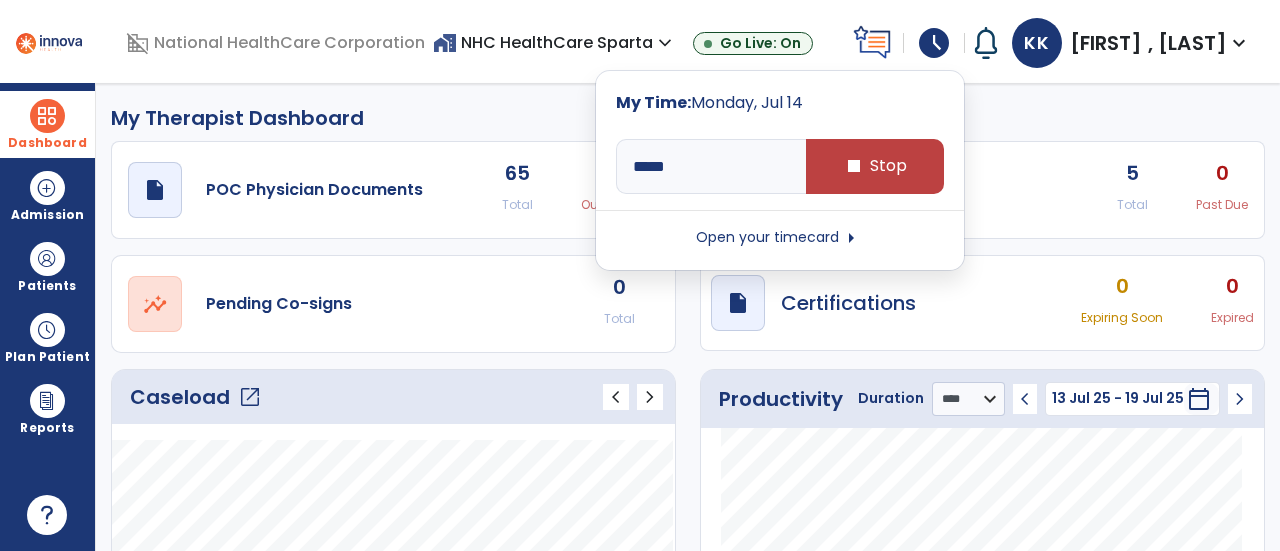 click on "My Therapist Dashboard" 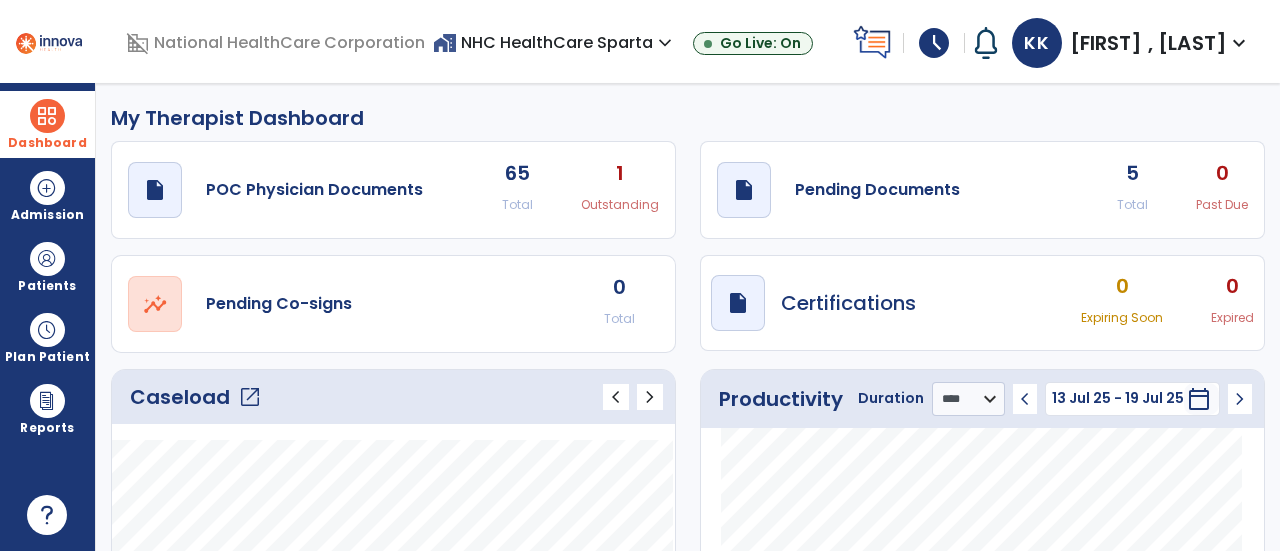 click on "schedule" at bounding box center (934, 43) 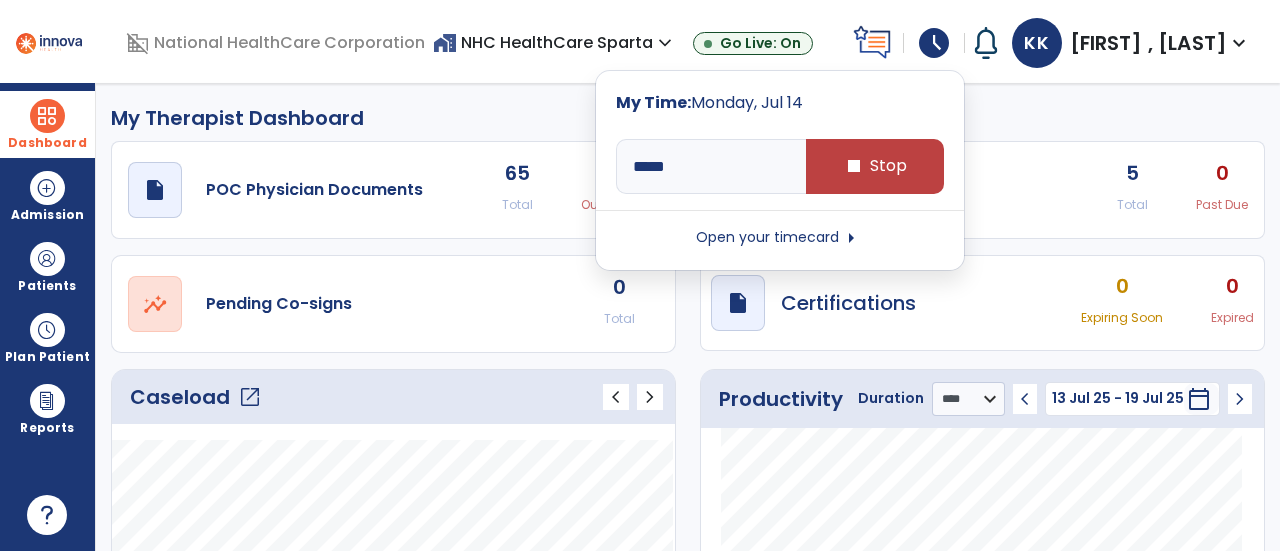click on "My Therapist Dashboard" 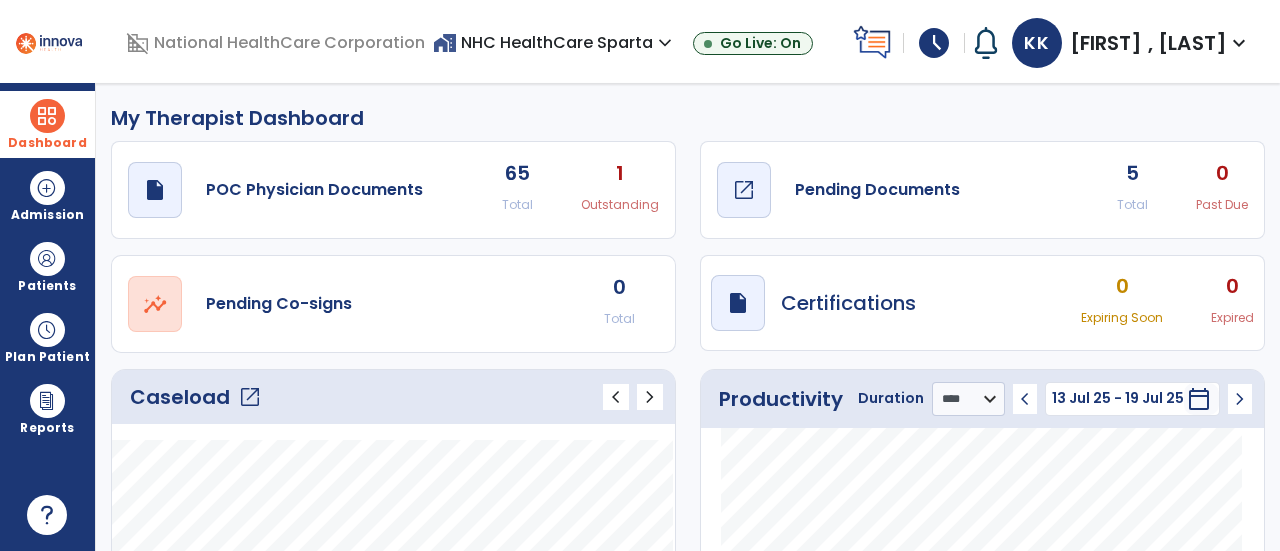 click on "open_in_new" 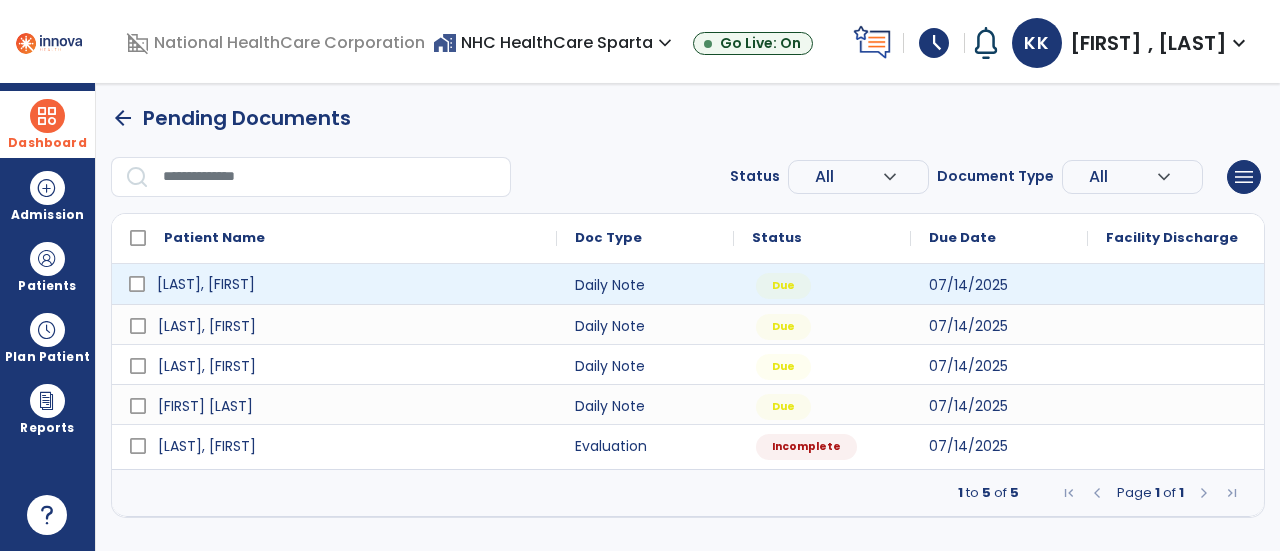 click on "Seibers, Melody" at bounding box center [348, 284] 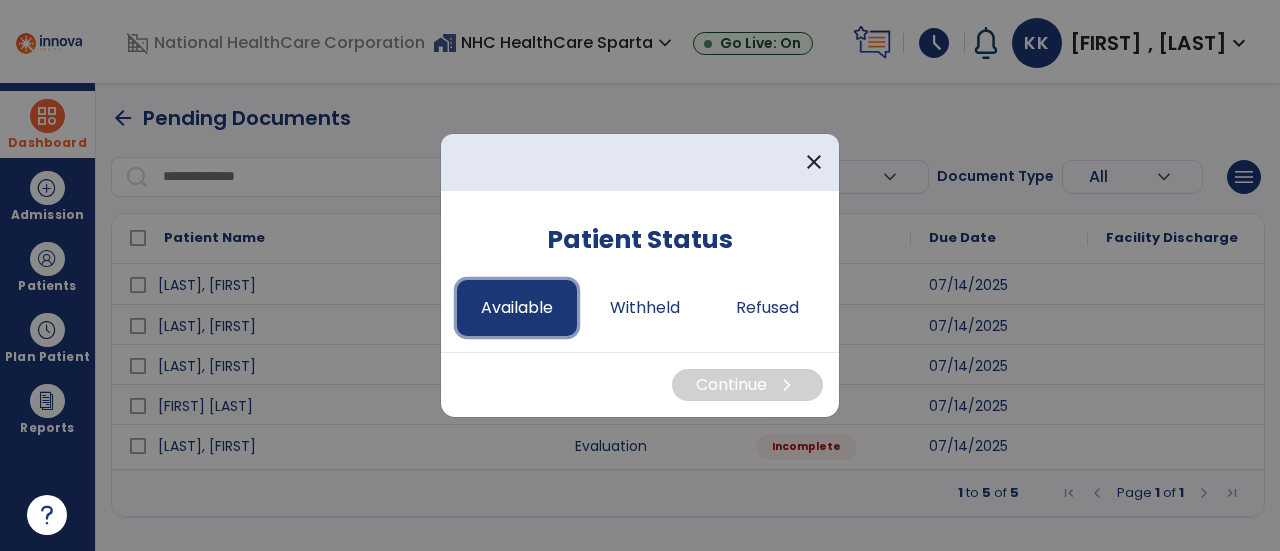 click on "Available" at bounding box center (517, 308) 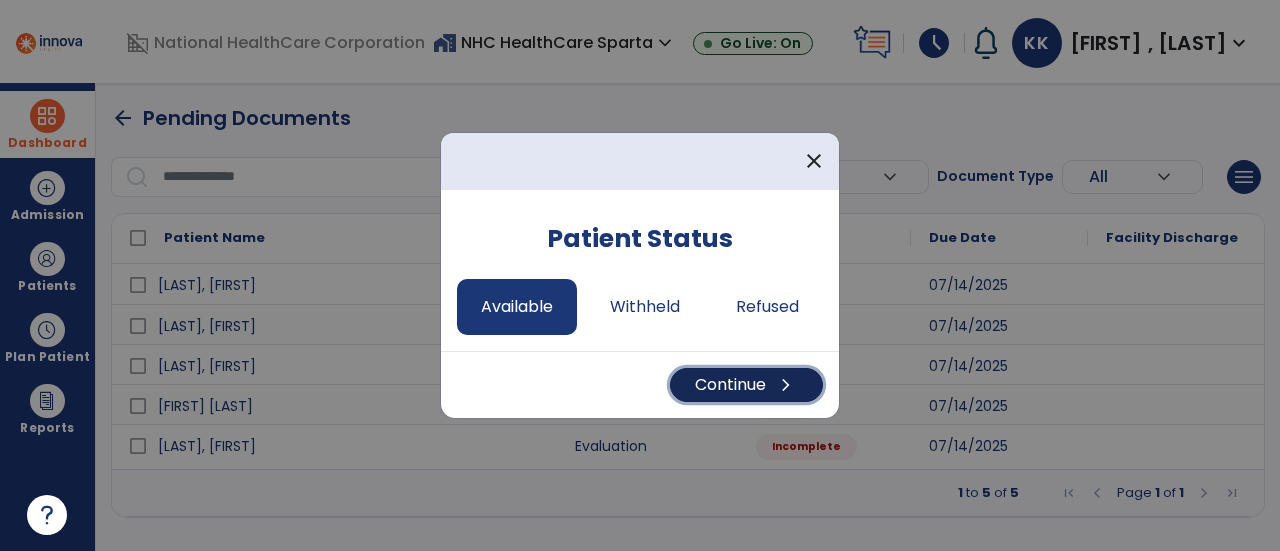 click on "Continue   chevron_right" at bounding box center [746, 385] 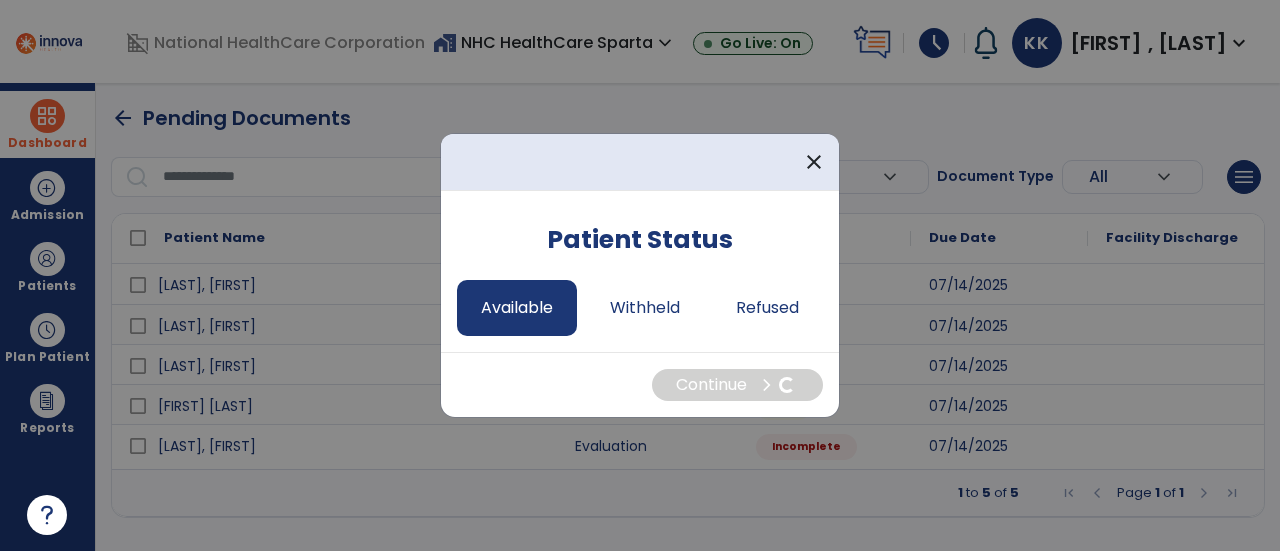select on "*" 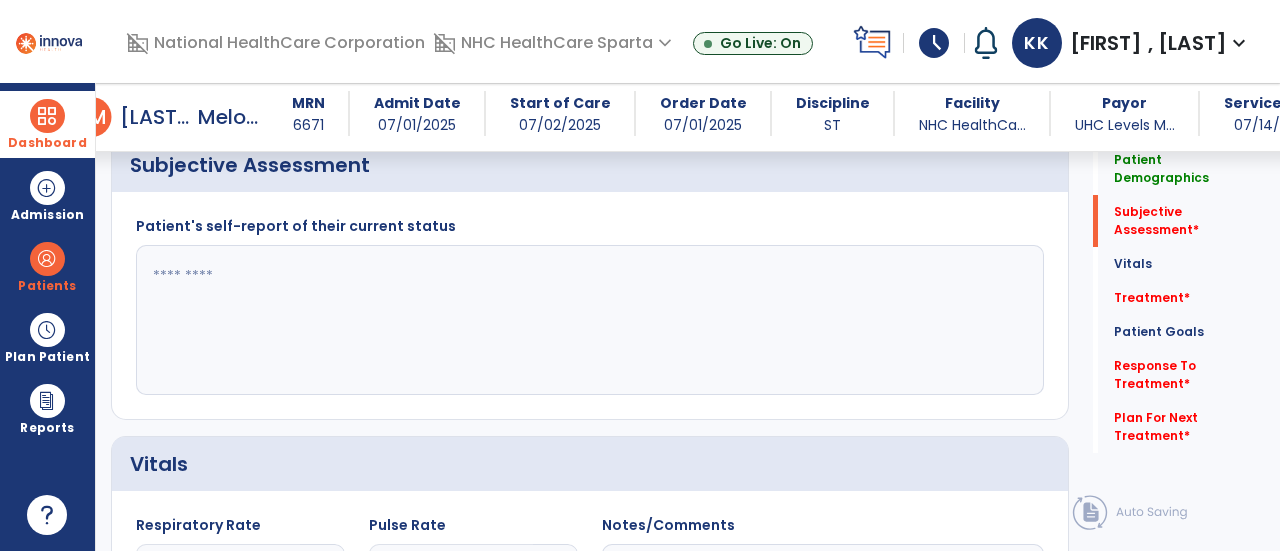 scroll, scrollTop: 712, scrollLeft: 0, axis: vertical 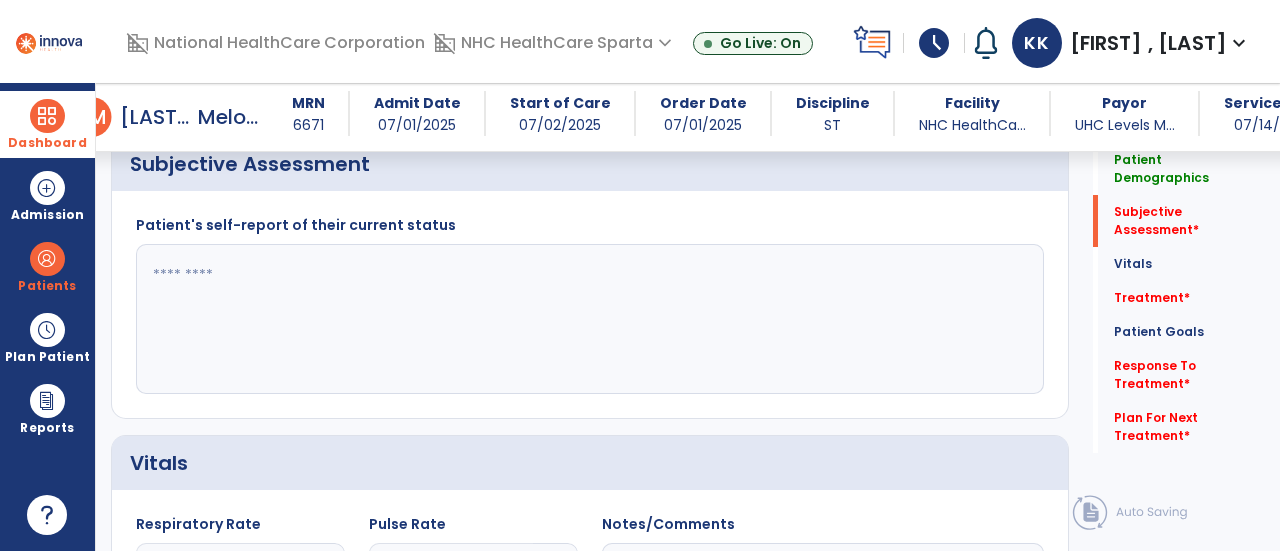 click 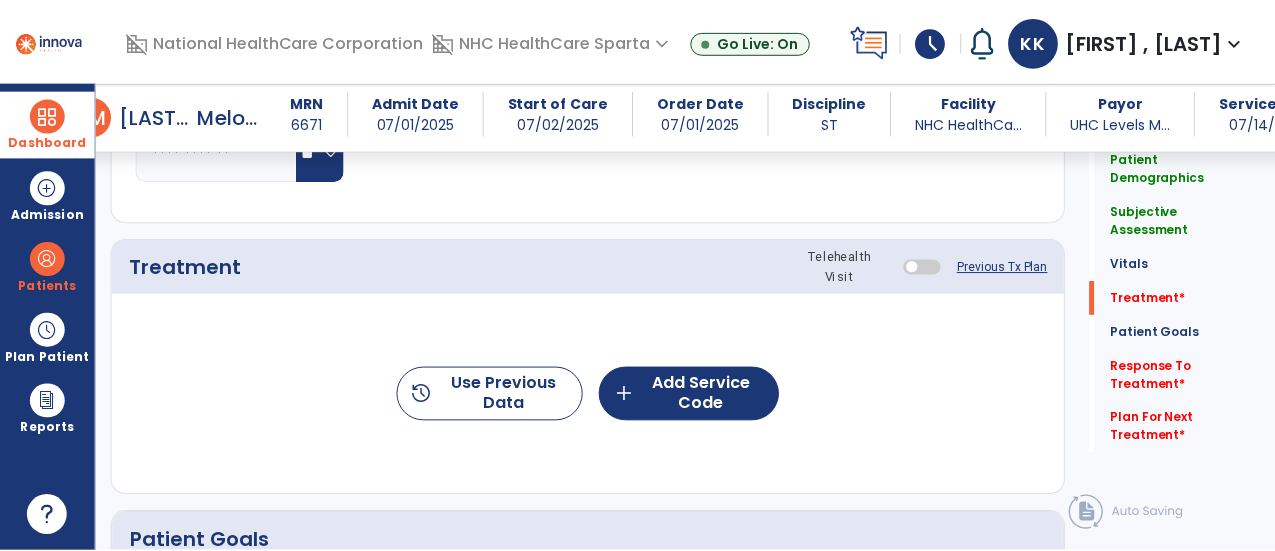 scroll, scrollTop: 1421, scrollLeft: 0, axis: vertical 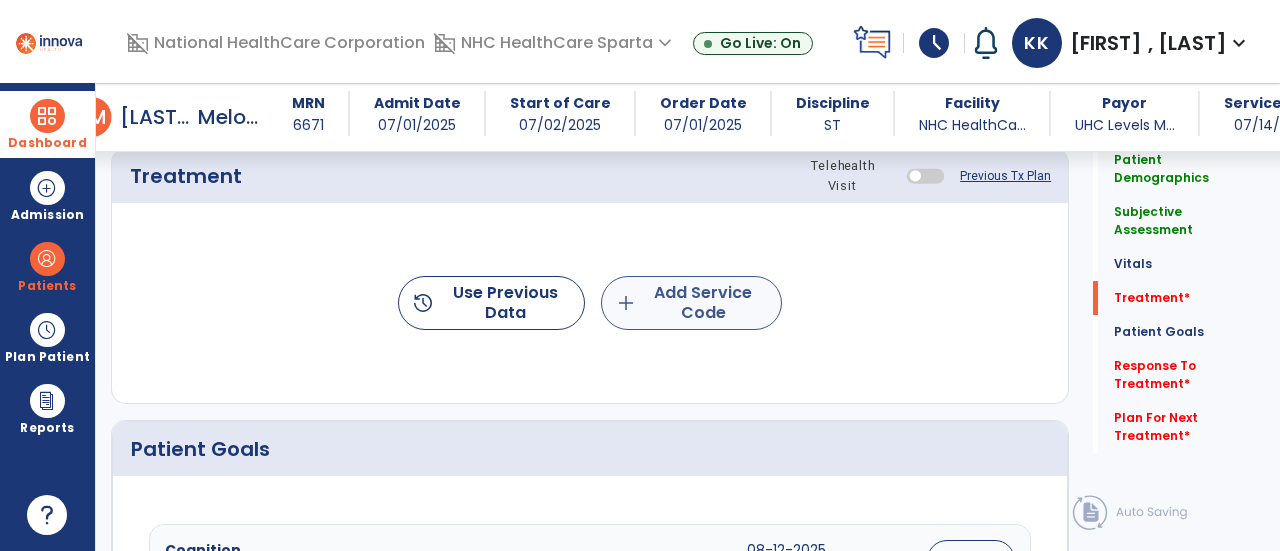 type on "**********" 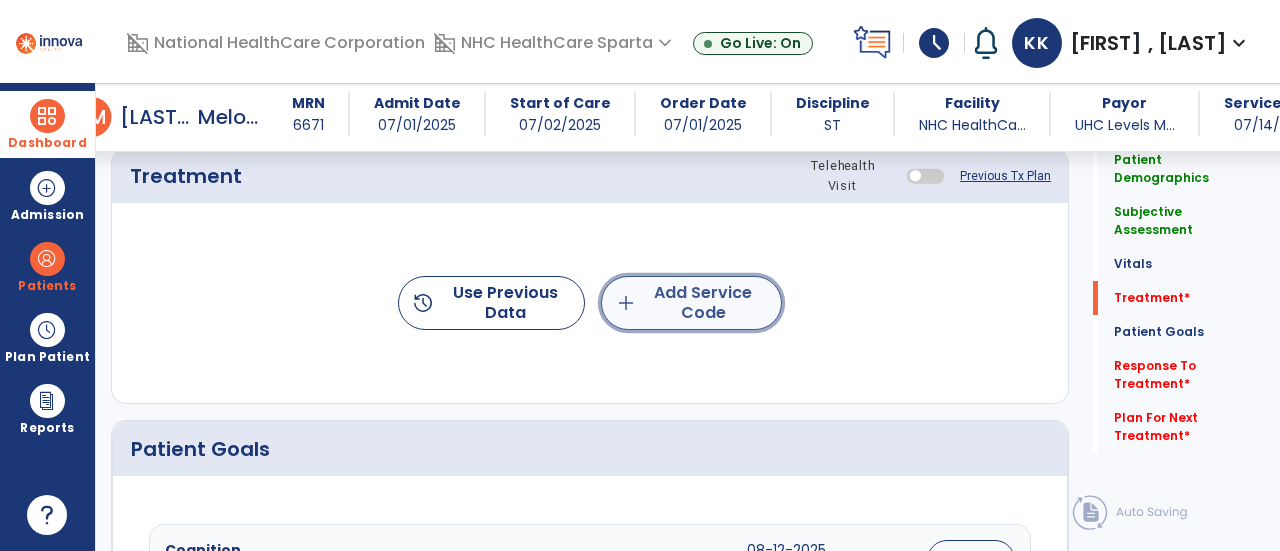 click on "add  Add Service Code" 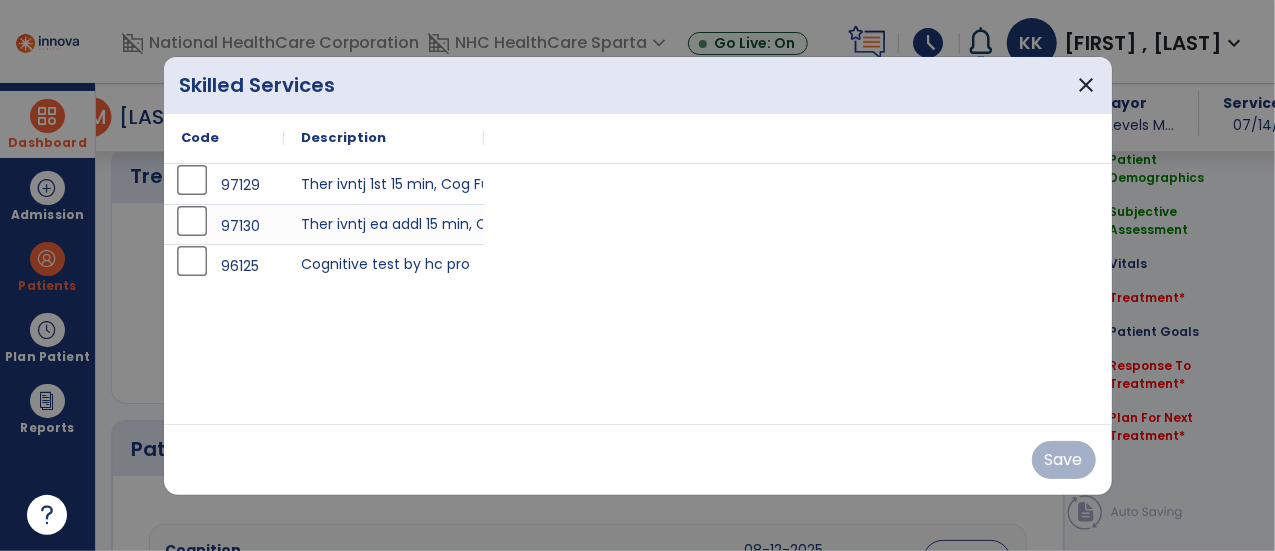 scroll, scrollTop: 1421, scrollLeft: 0, axis: vertical 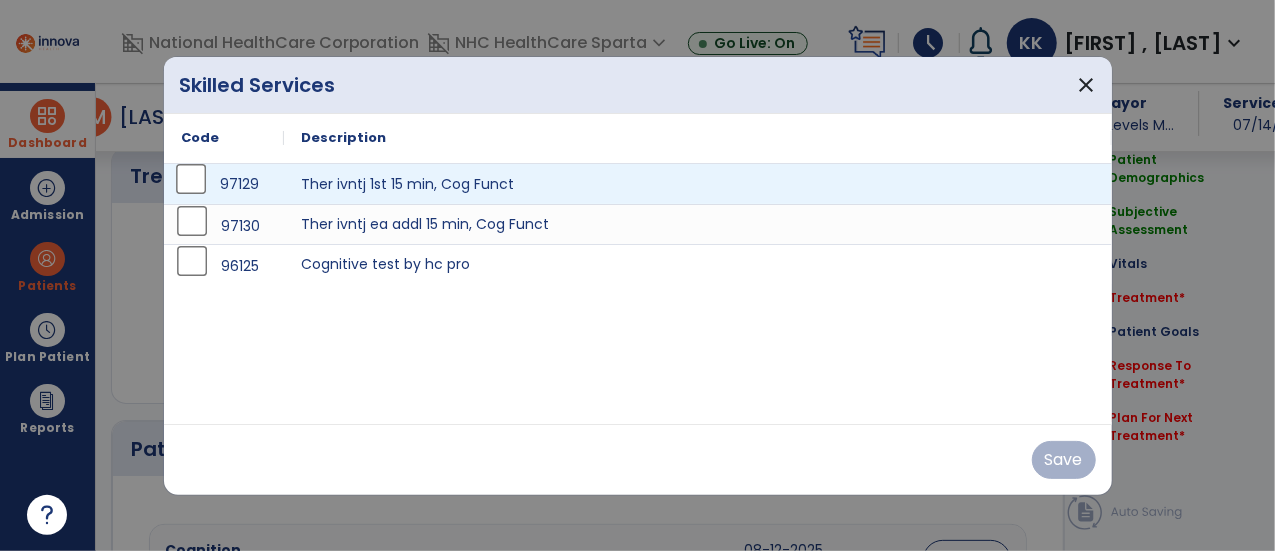 click on "97129" at bounding box center [224, 184] 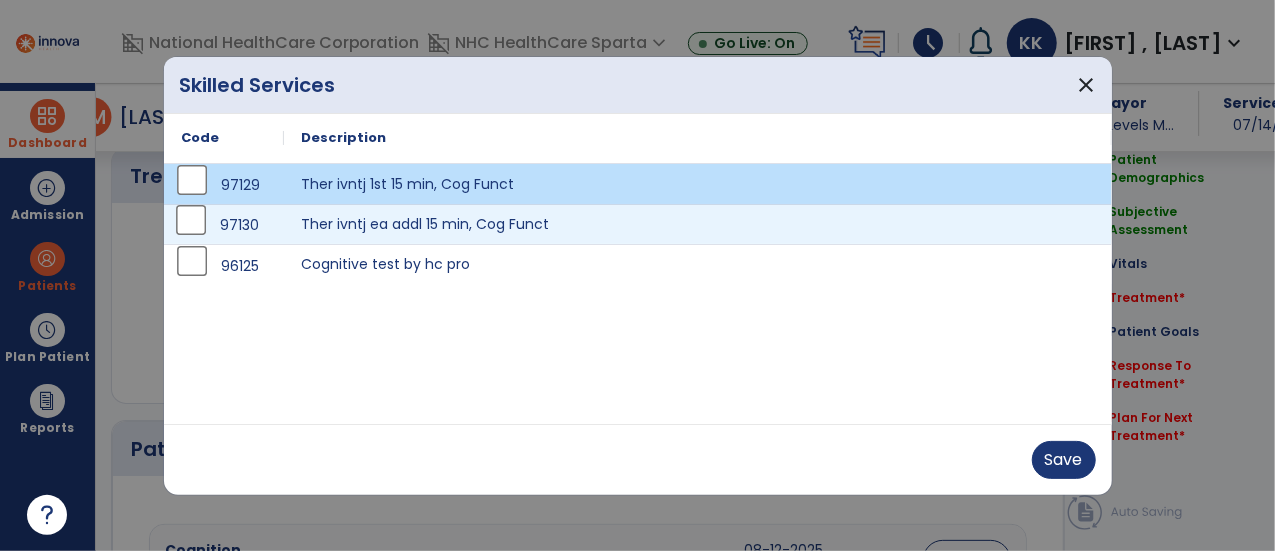 click on "97130" at bounding box center [224, 225] 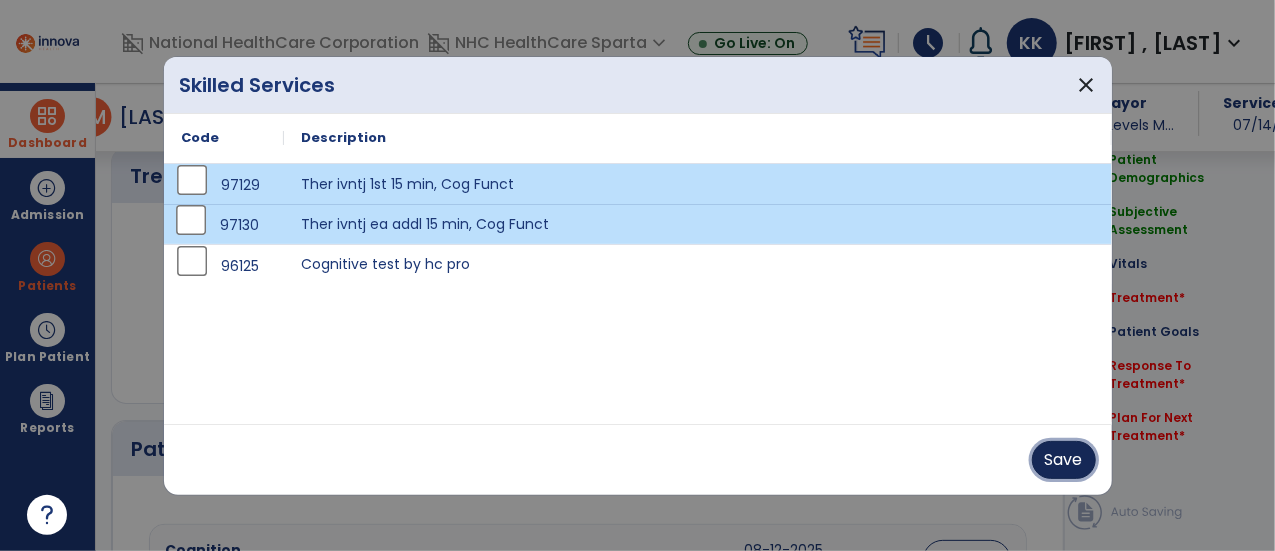 click on "Save" at bounding box center [1064, 460] 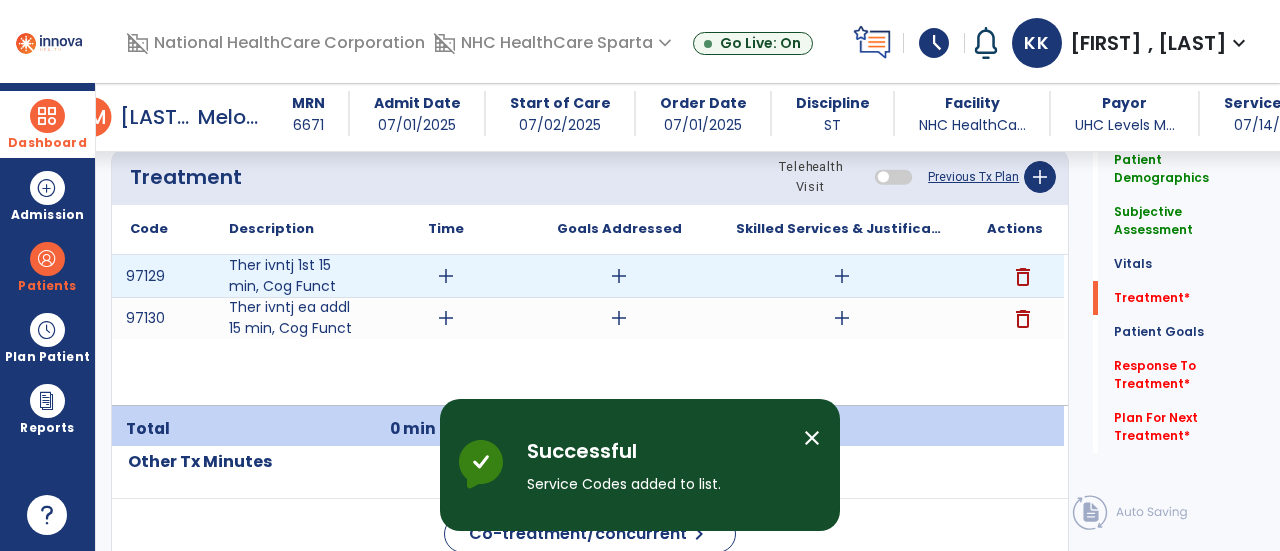 click on "add" at bounding box center [446, 276] 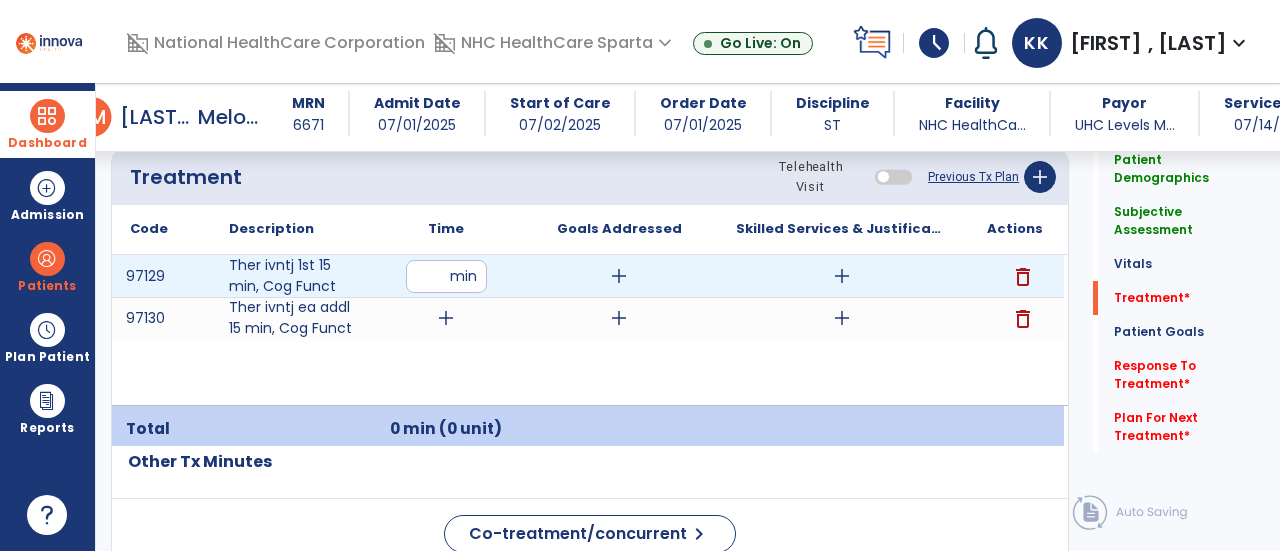 type on "**" 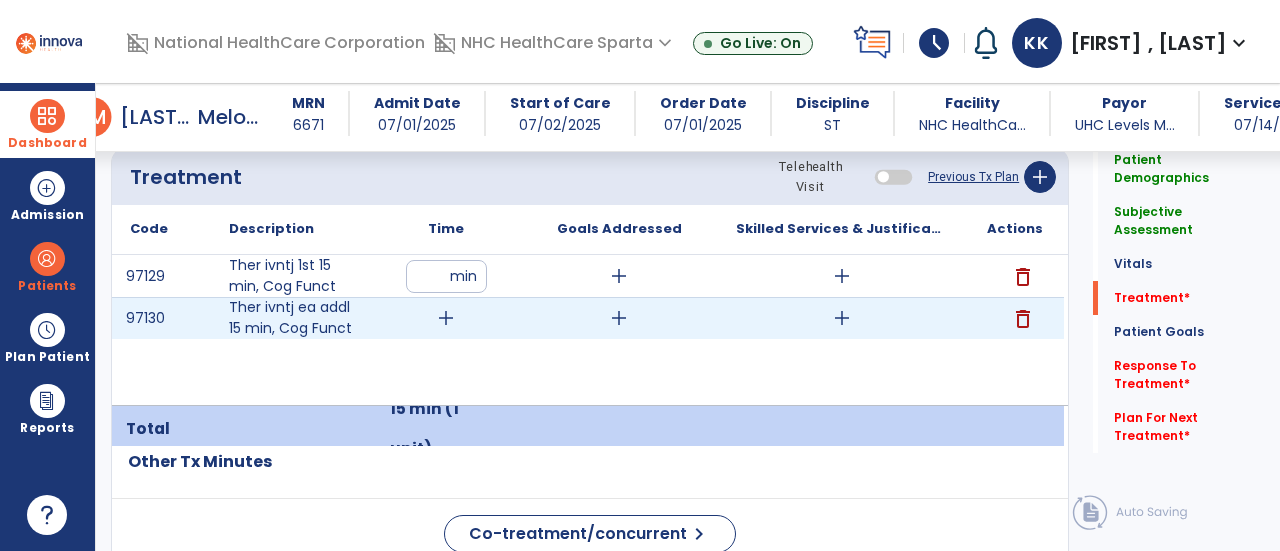 click on "add" at bounding box center [446, 318] 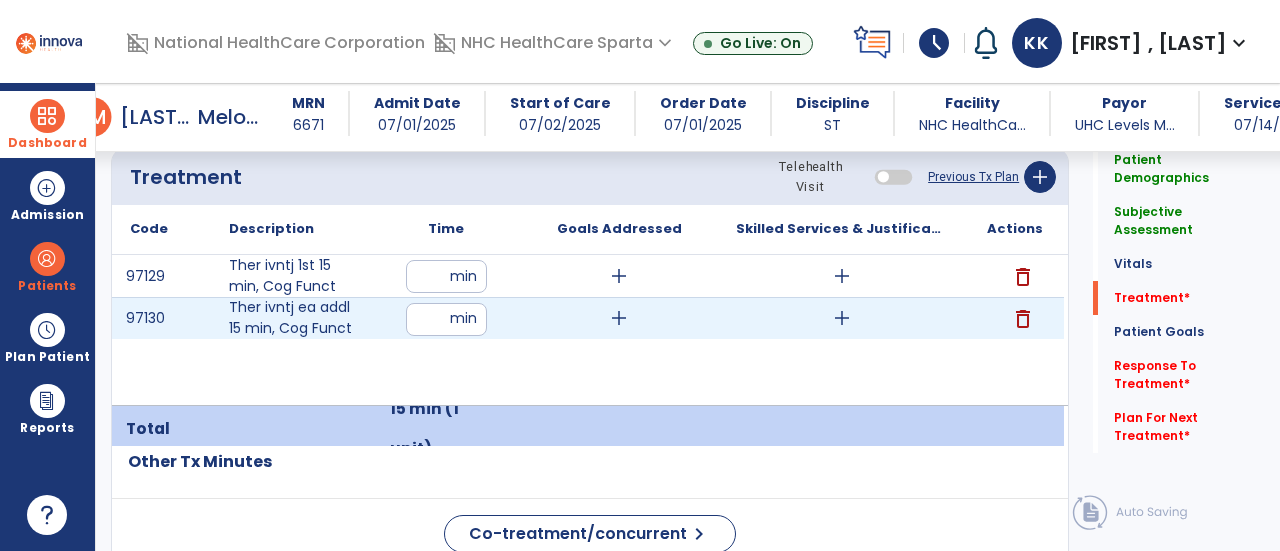 type on "**" 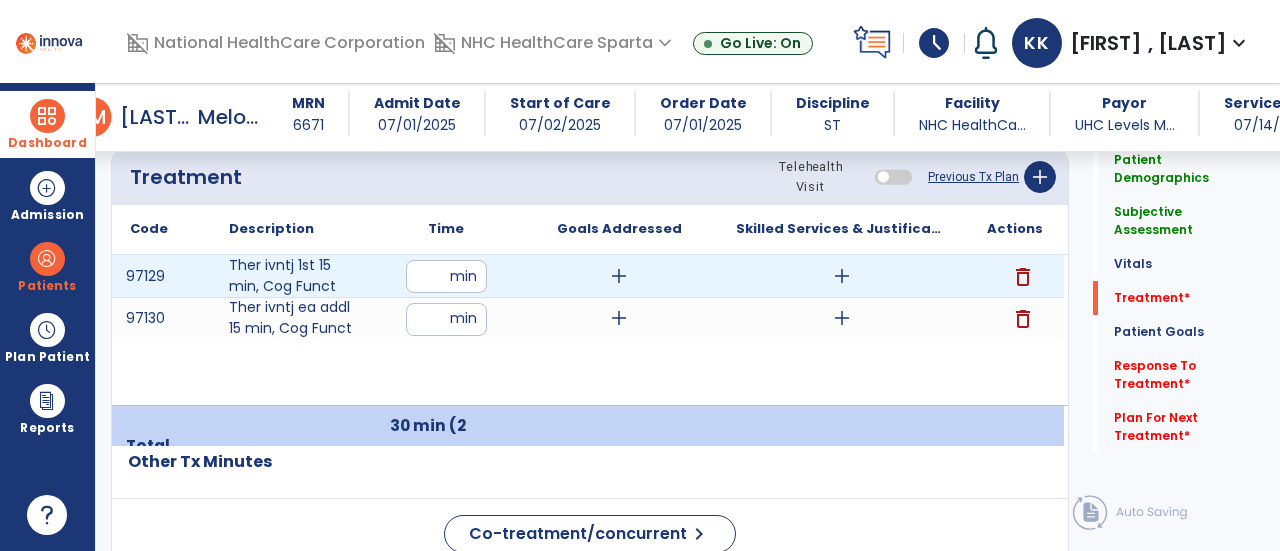 click on "add" at bounding box center (619, 276) 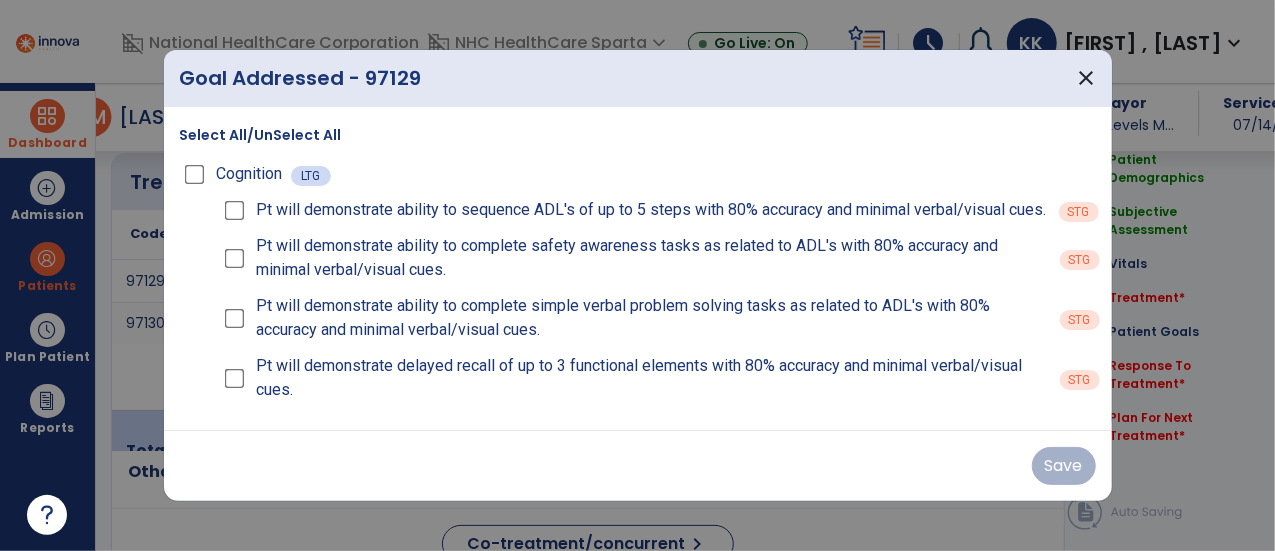 scroll, scrollTop: 1421, scrollLeft: 0, axis: vertical 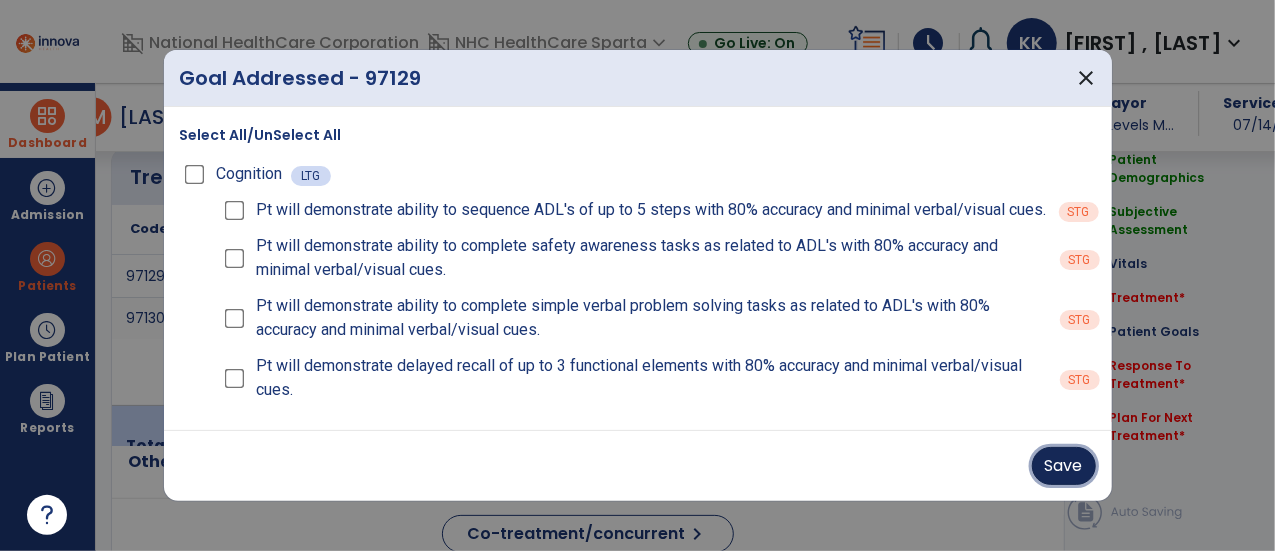 click on "Save" at bounding box center [1064, 466] 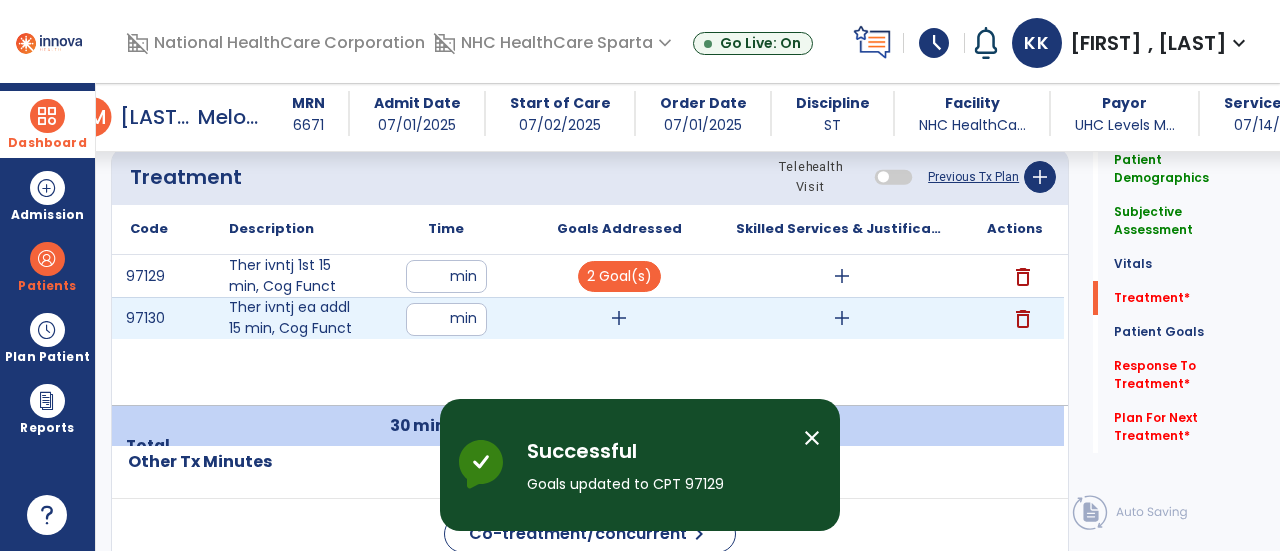 click on "add" at bounding box center (619, 318) 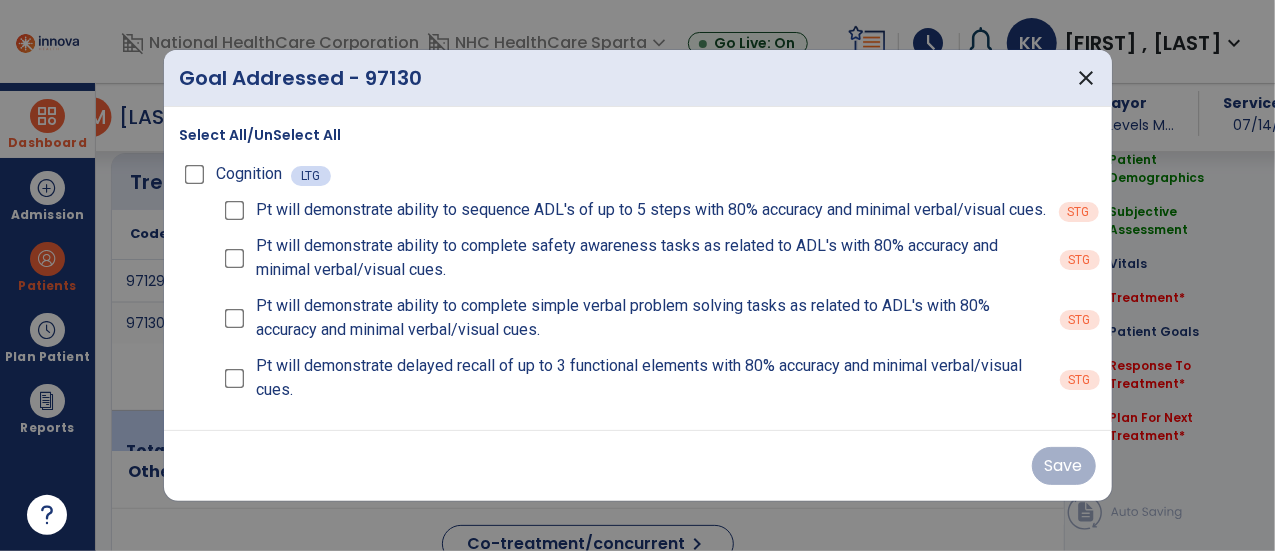 scroll, scrollTop: 1421, scrollLeft: 0, axis: vertical 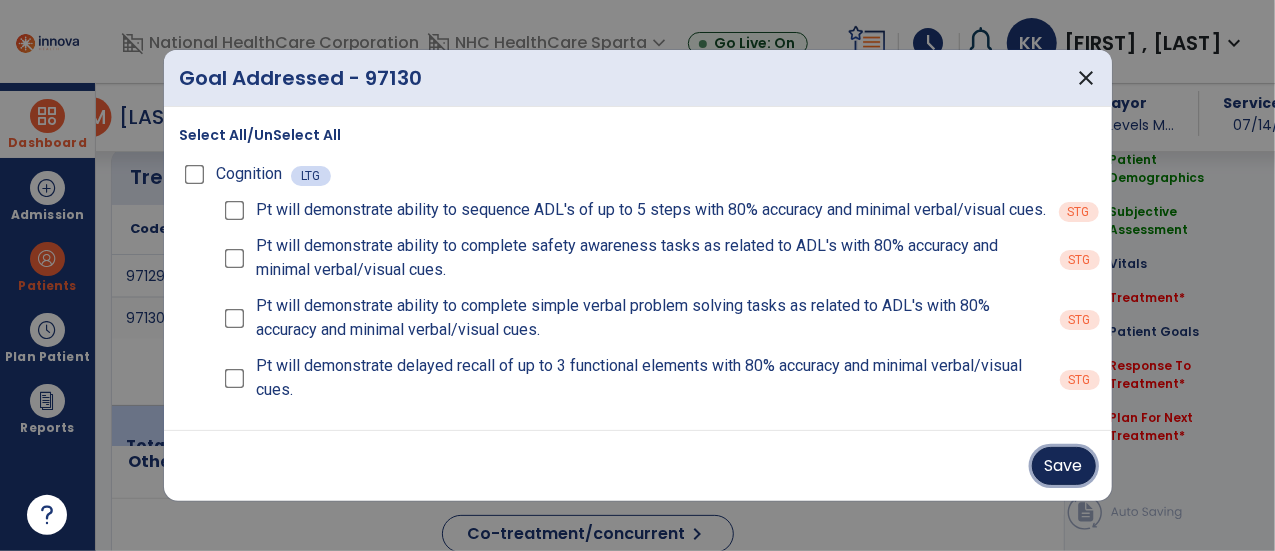 click on "Save" at bounding box center (1064, 466) 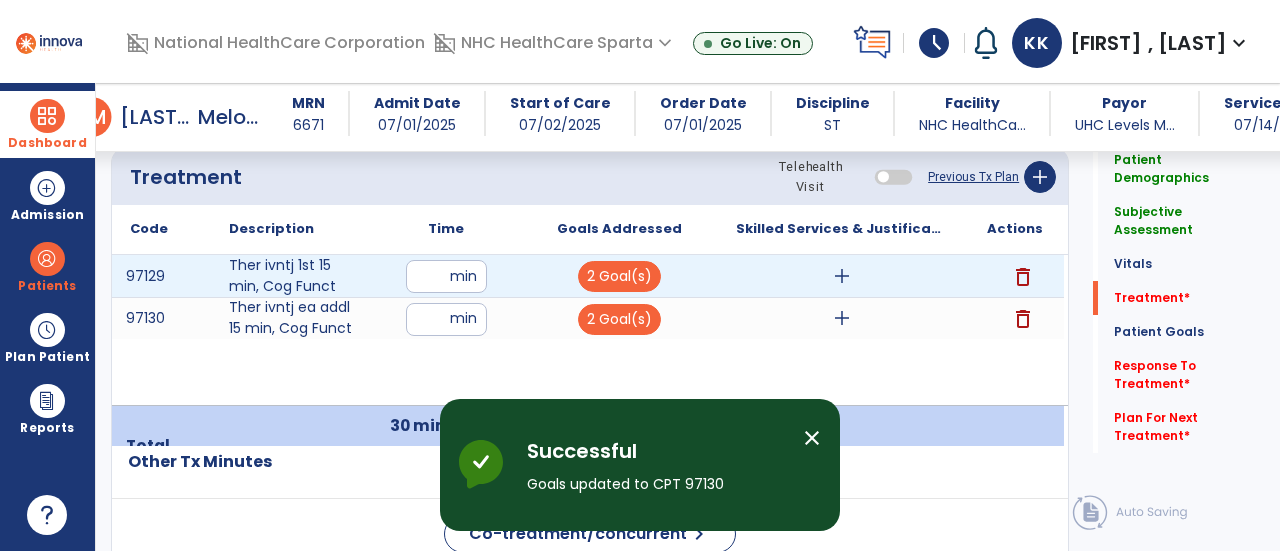 click on "add" at bounding box center [842, 276] 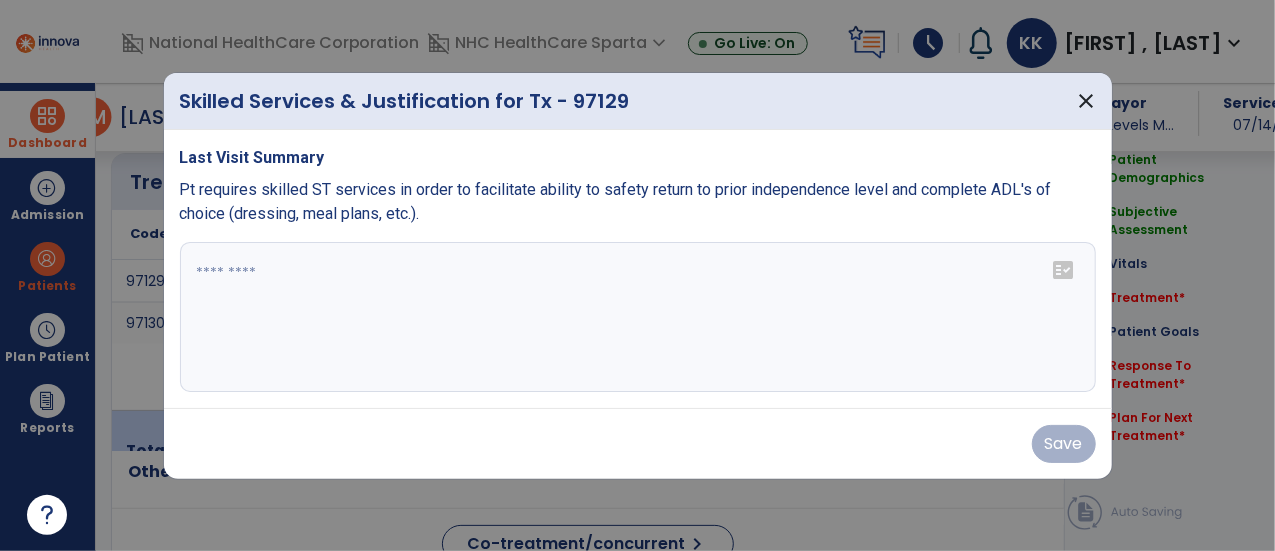 scroll, scrollTop: 1421, scrollLeft: 0, axis: vertical 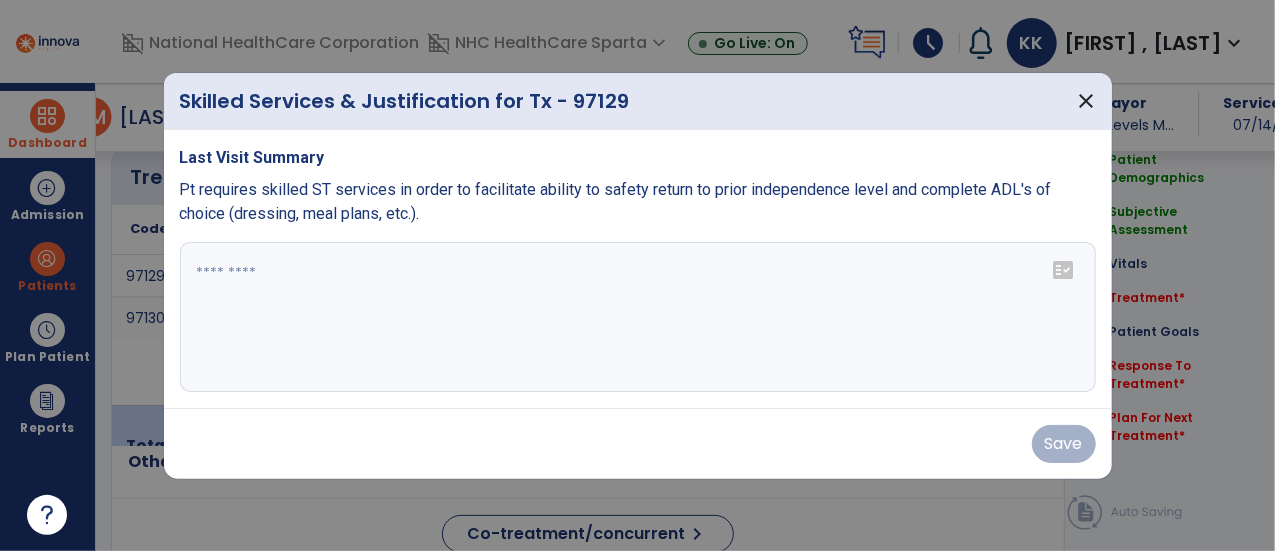 click at bounding box center (638, 317) 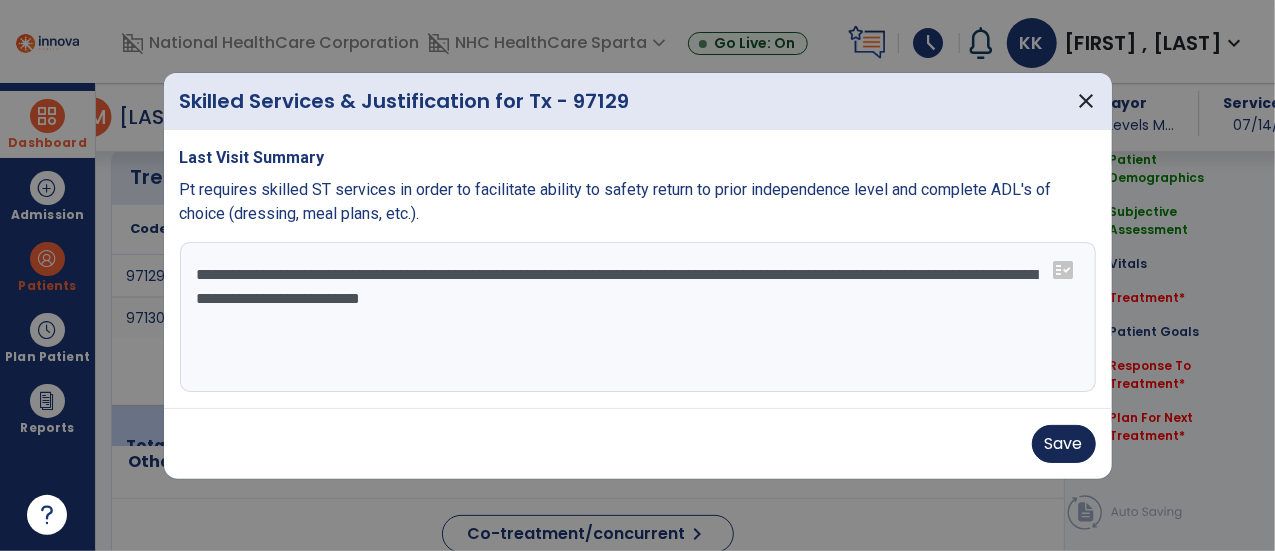 type on "**********" 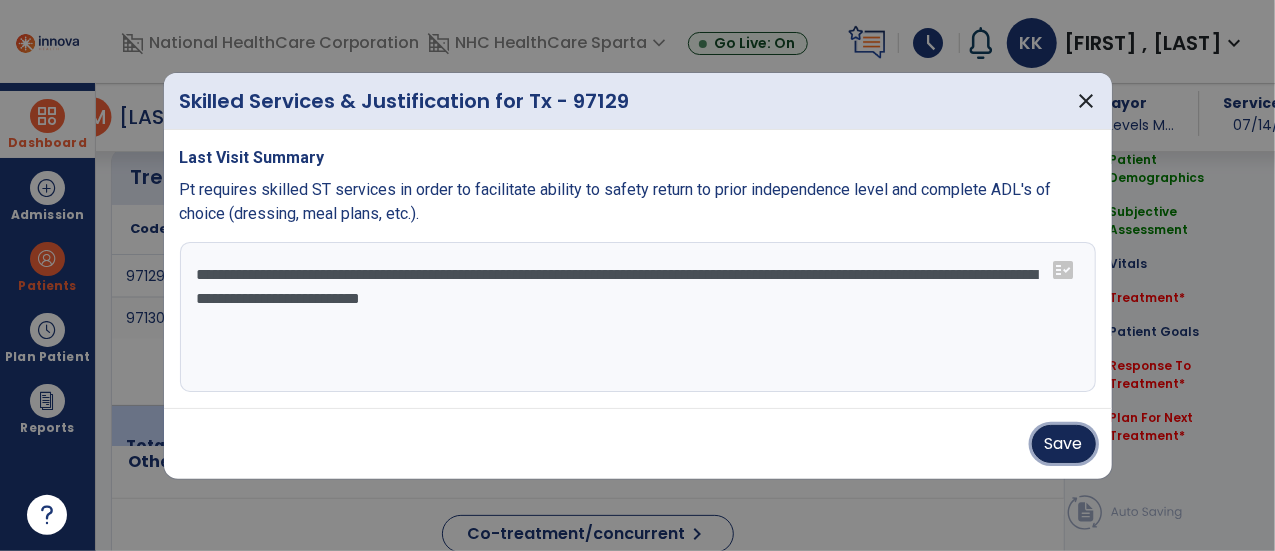 click on "Save" at bounding box center (1064, 444) 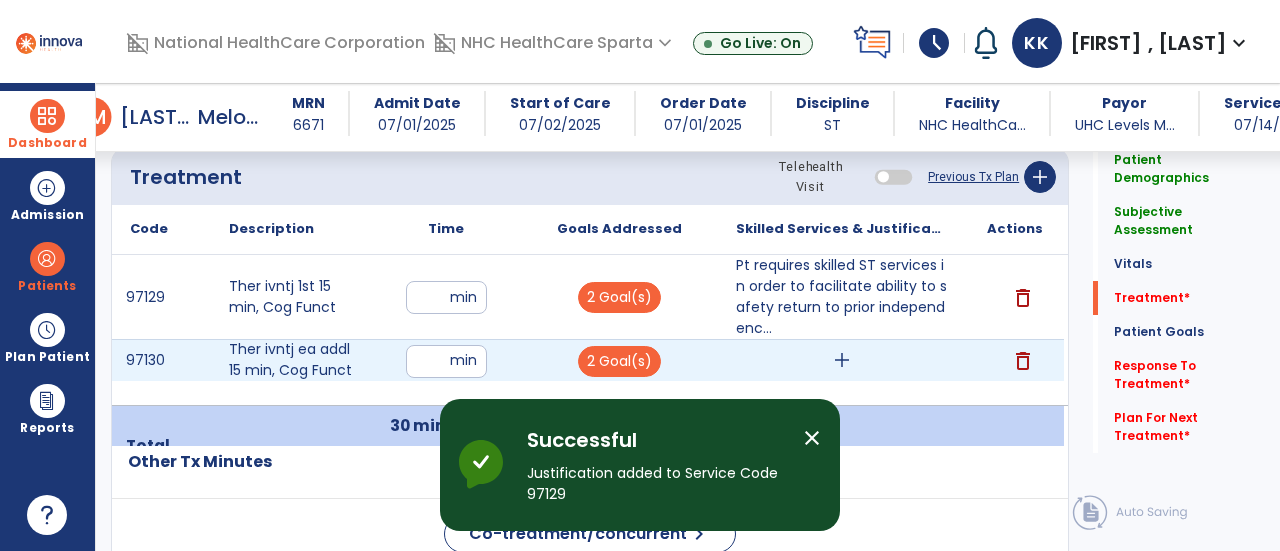 click on "add" at bounding box center [842, 360] 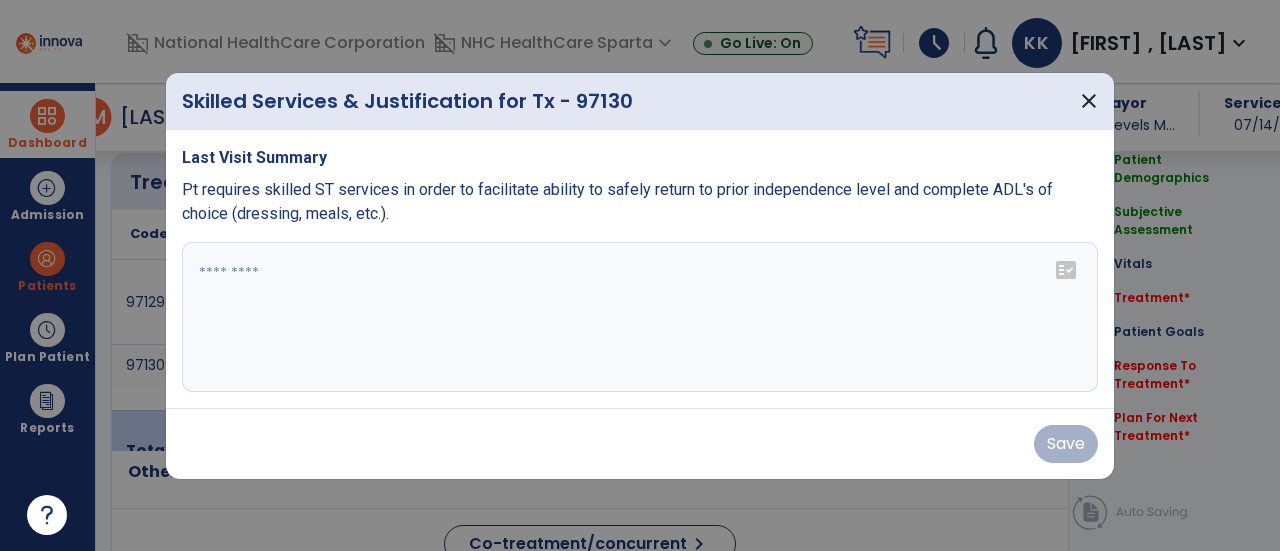 scroll, scrollTop: 1421, scrollLeft: 0, axis: vertical 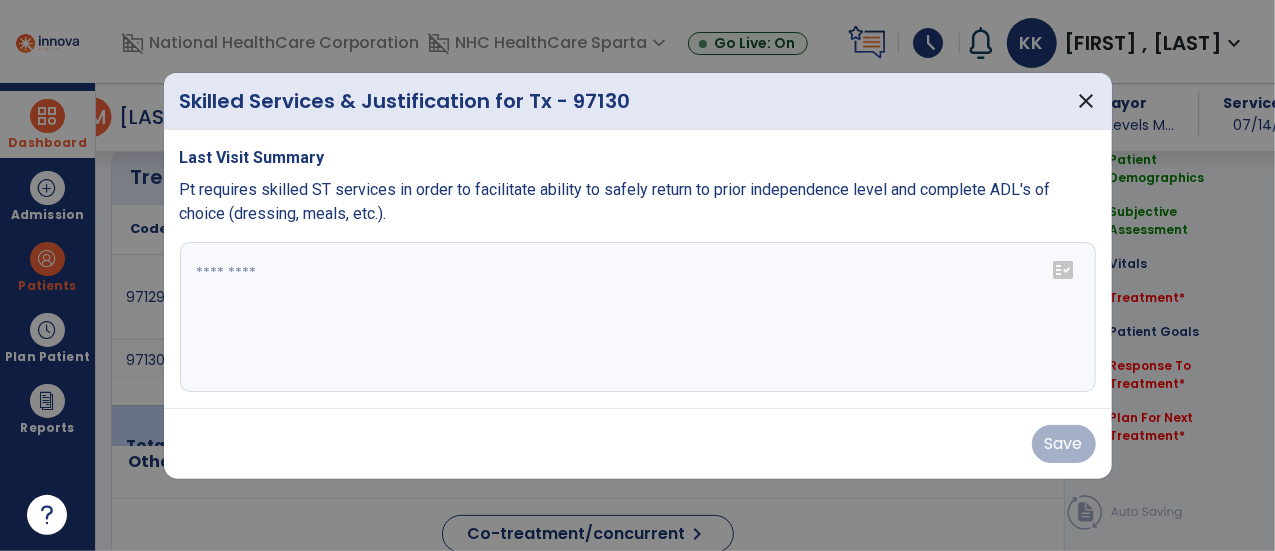 click at bounding box center [638, 317] 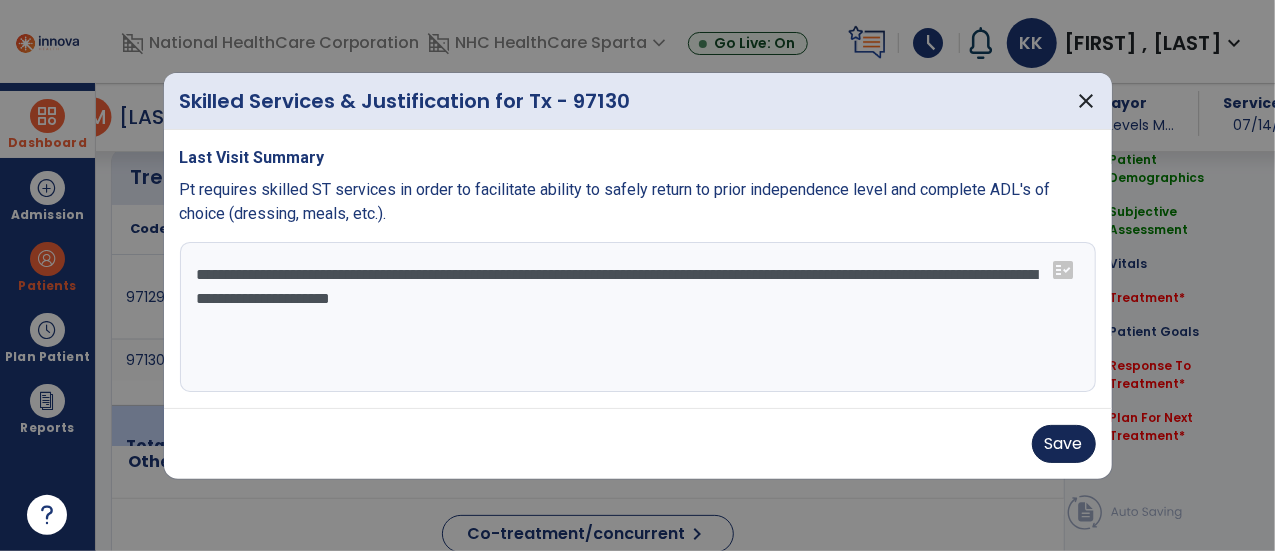 type on "**********" 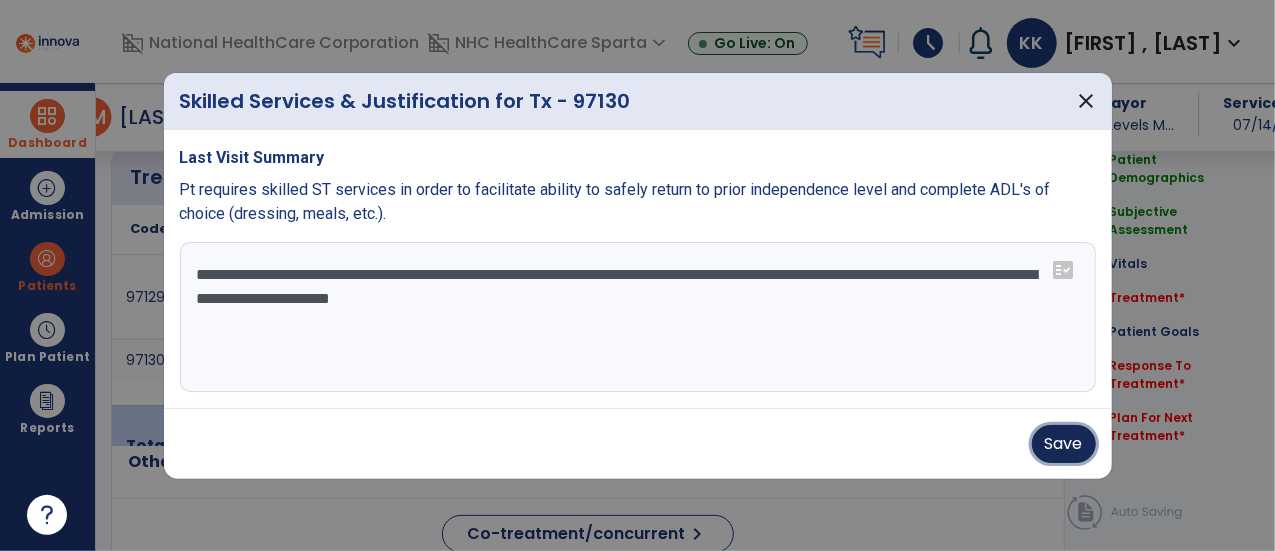 click on "Save" at bounding box center [1064, 444] 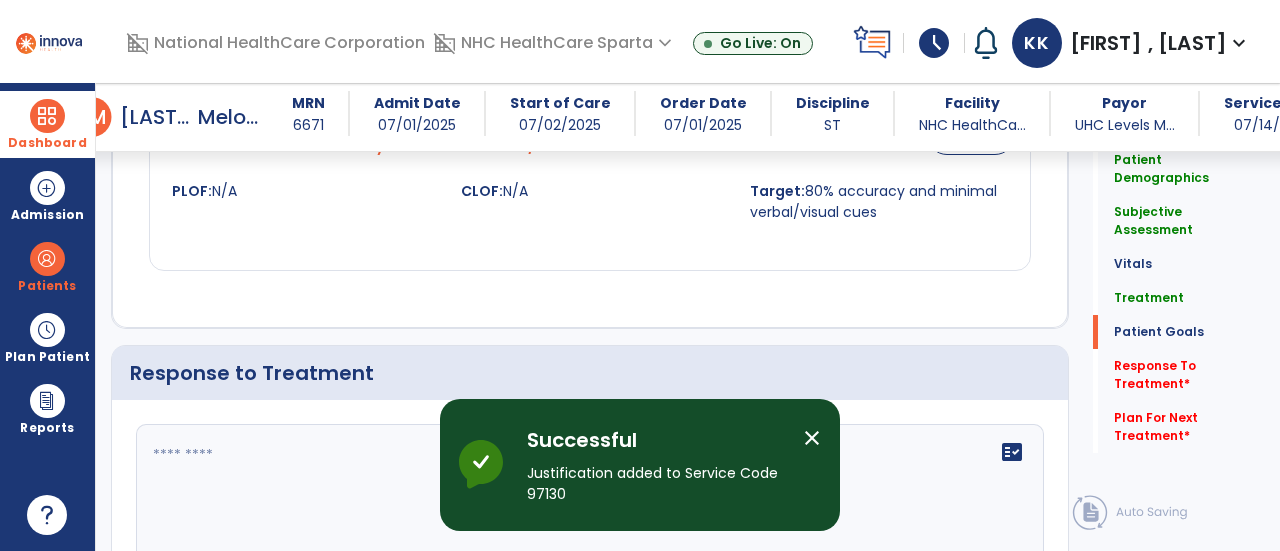 scroll, scrollTop: 2704, scrollLeft: 0, axis: vertical 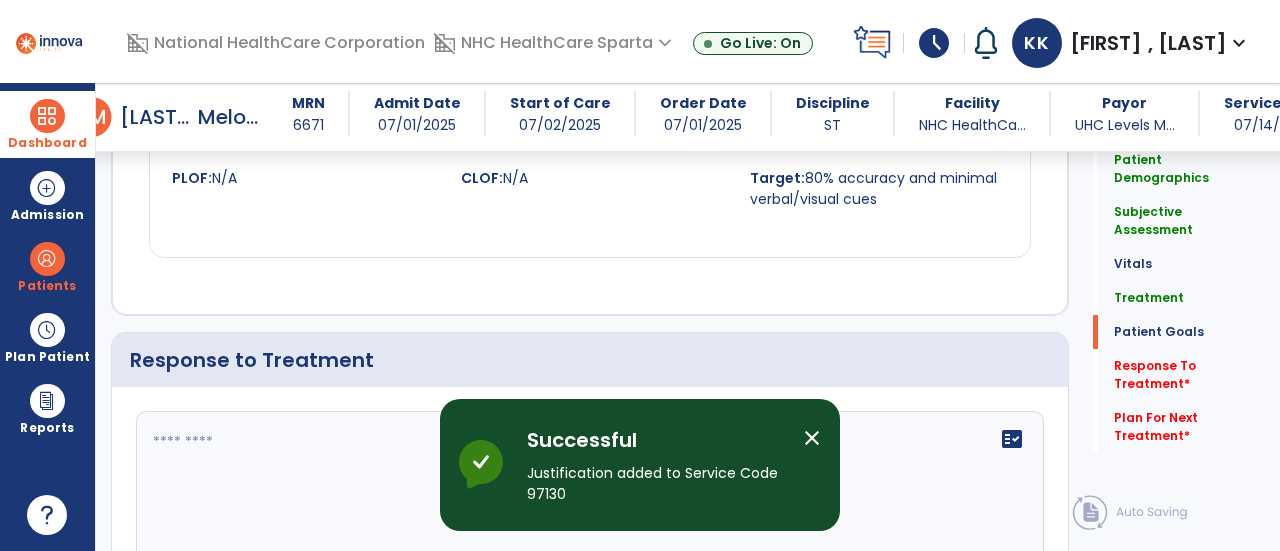 click on "close" at bounding box center [812, 438] 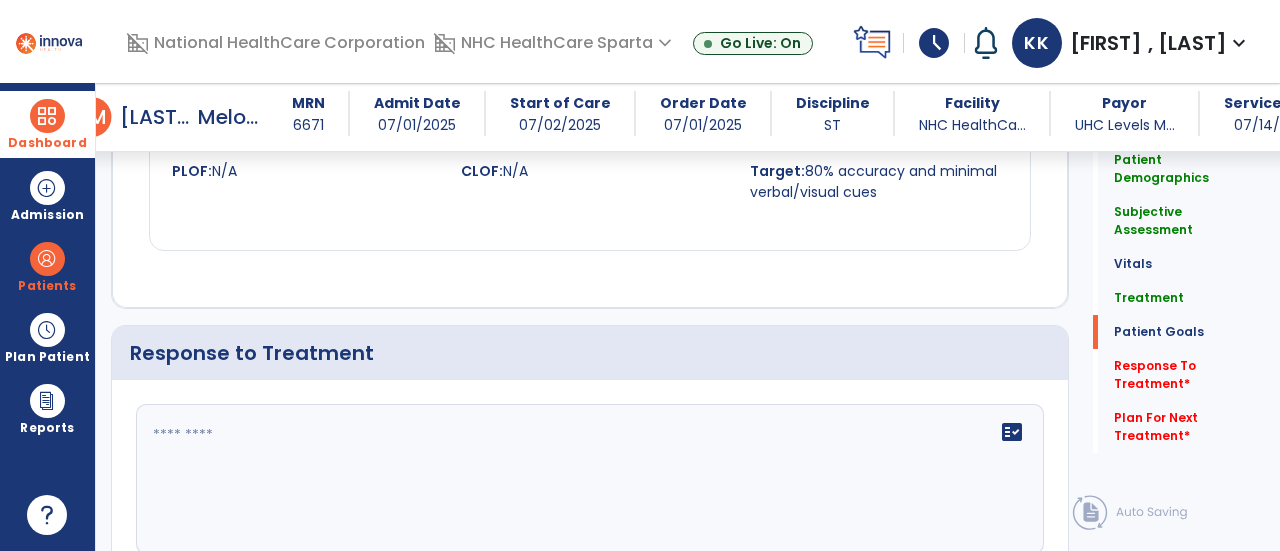 scroll, scrollTop: 2712, scrollLeft: 0, axis: vertical 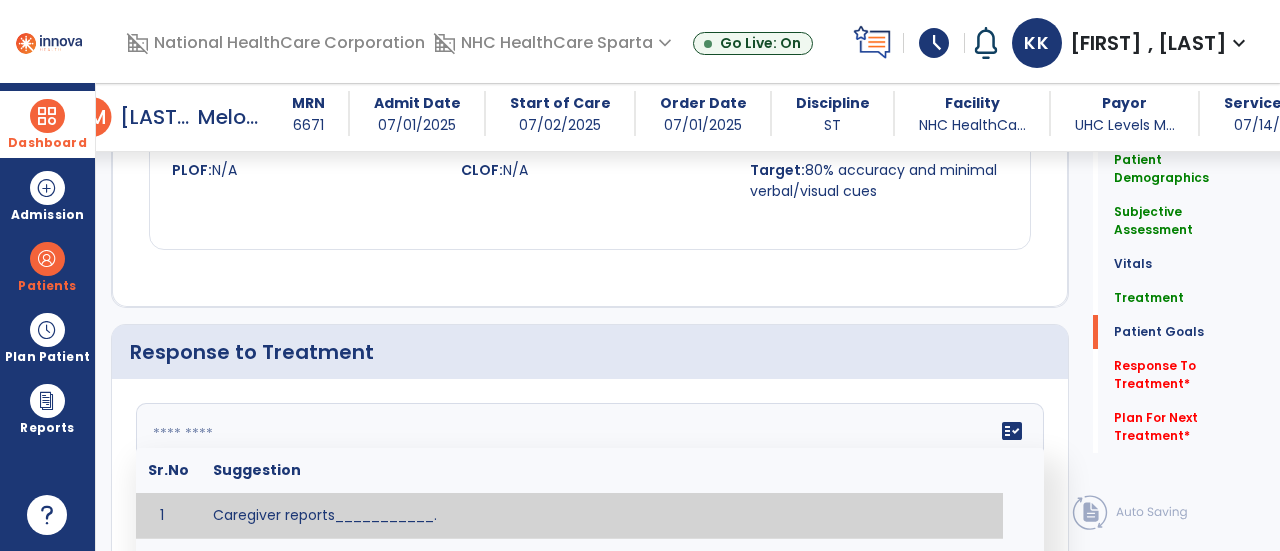 click 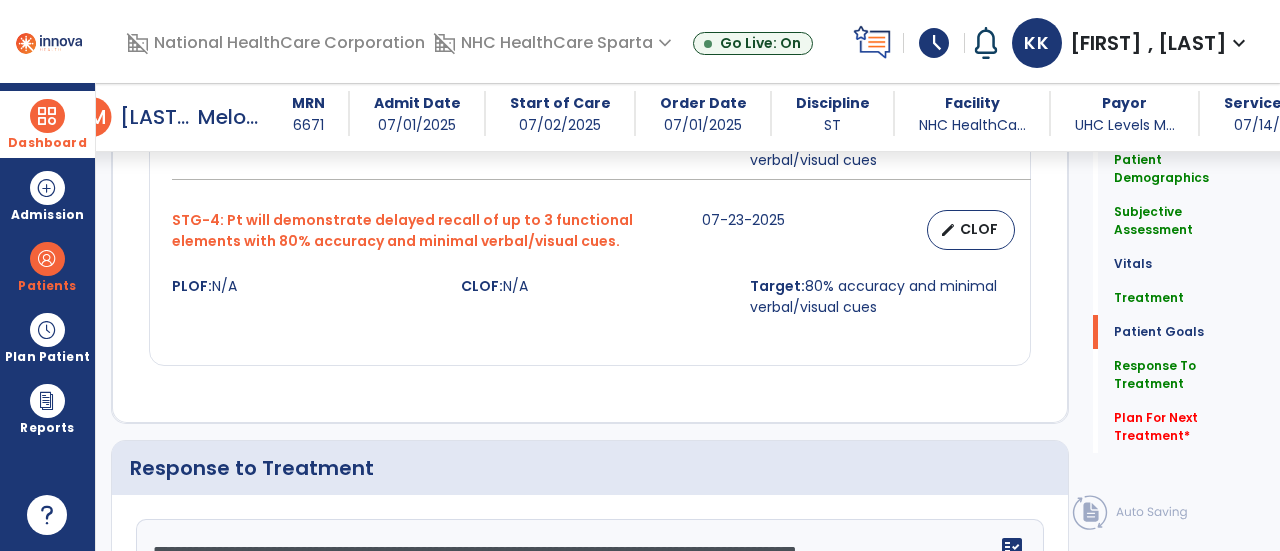 scroll, scrollTop: 2603, scrollLeft: 0, axis: vertical 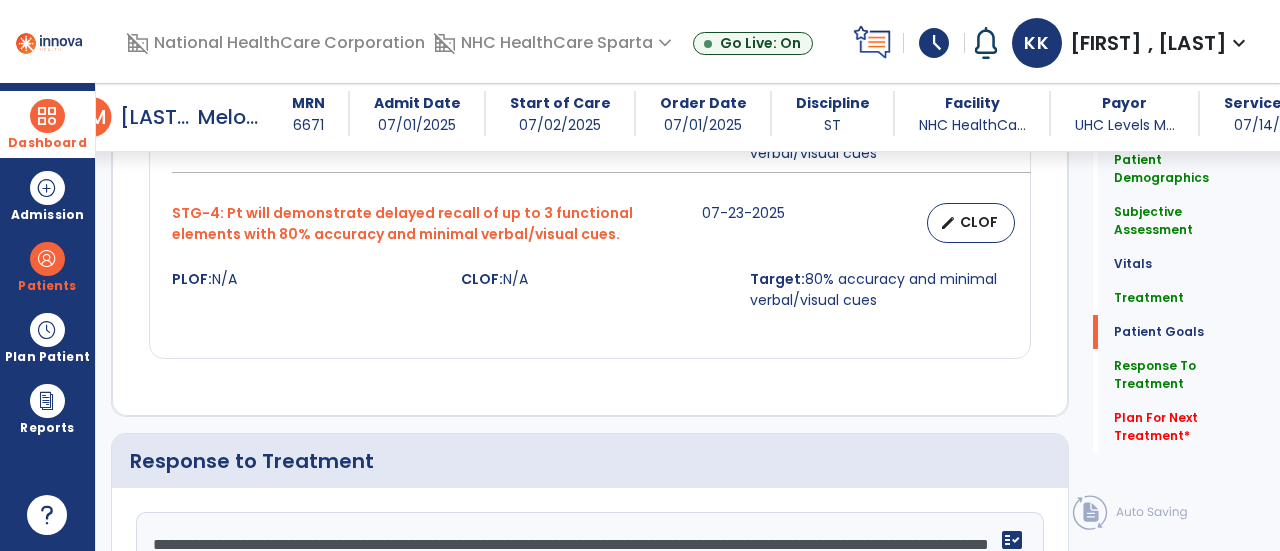 click on "**********" 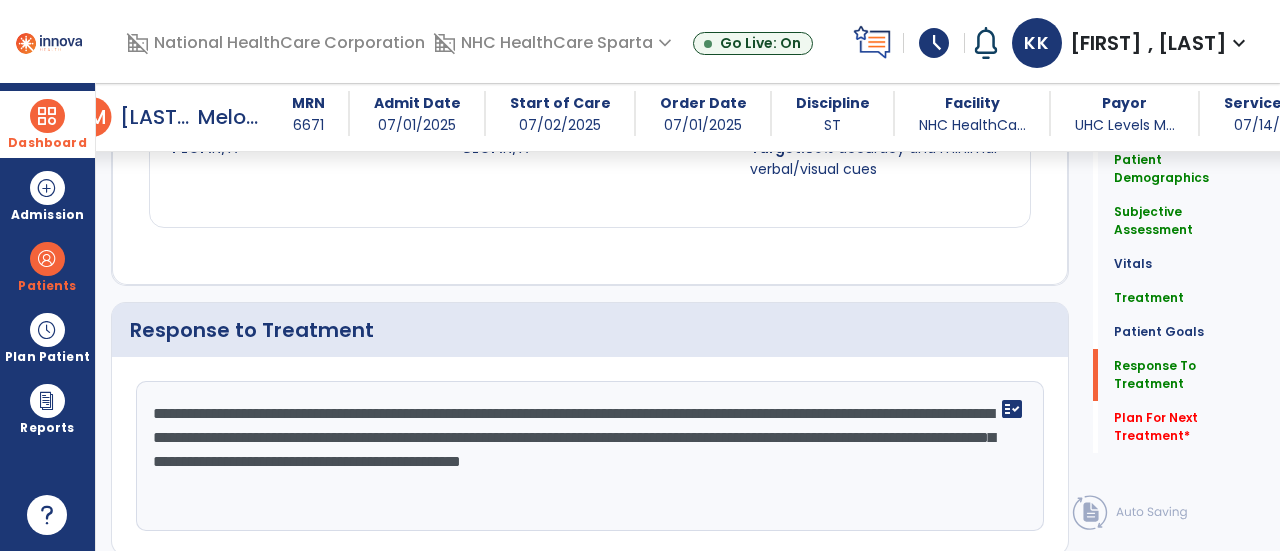 scroll, scrollTop: 2752, scrollLeft: 0, axis: vertical 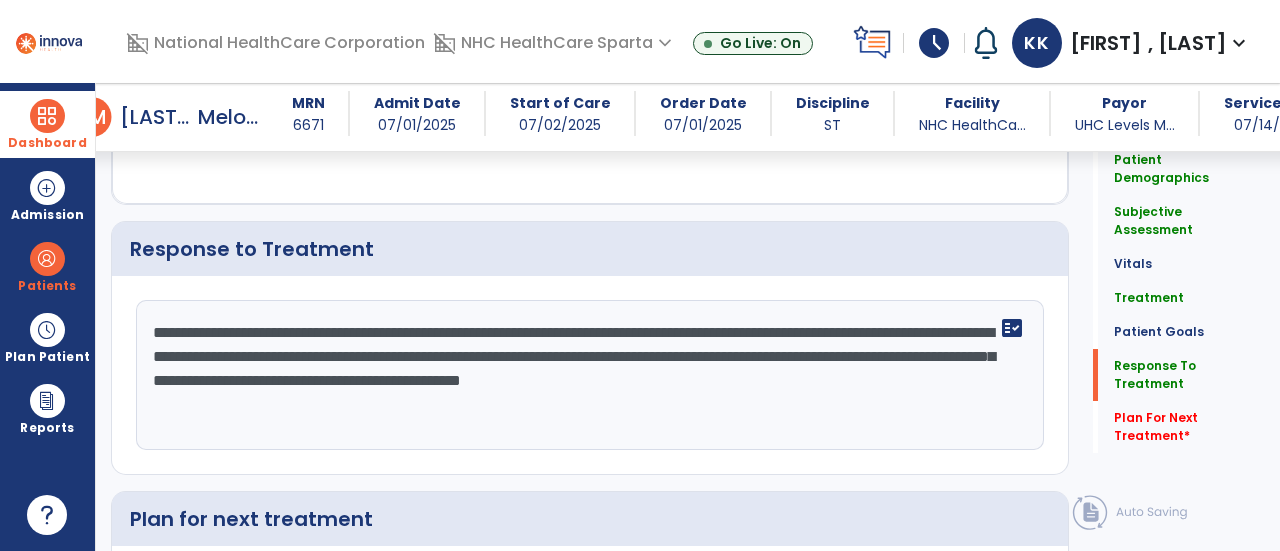 click on "**********" 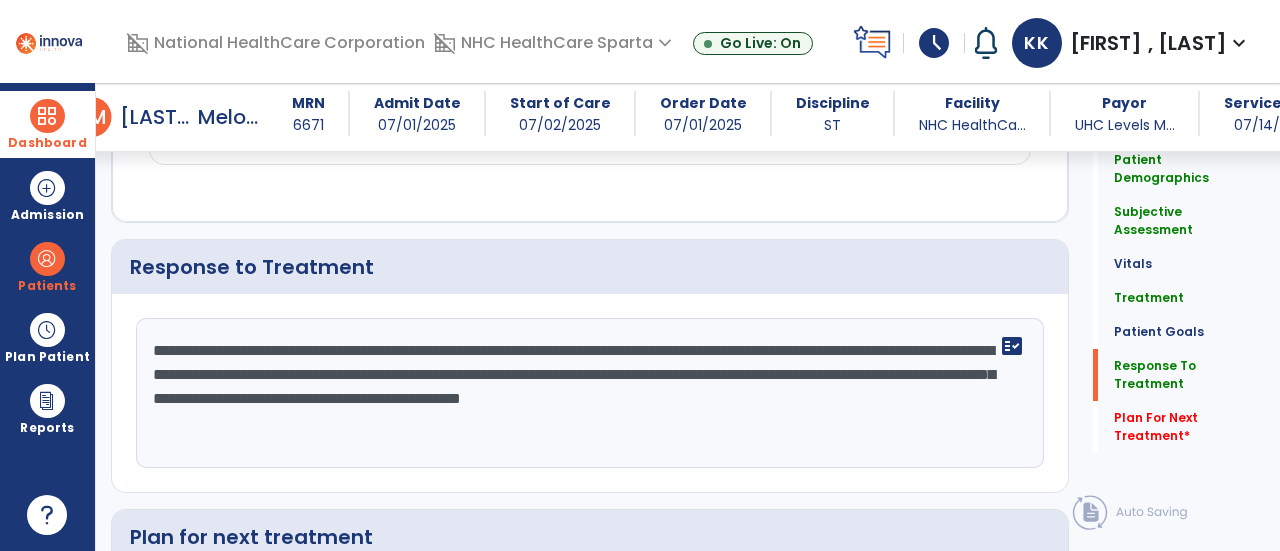 scroll, scrollTop: 2815, scrollLeft: 0, axis: vertical 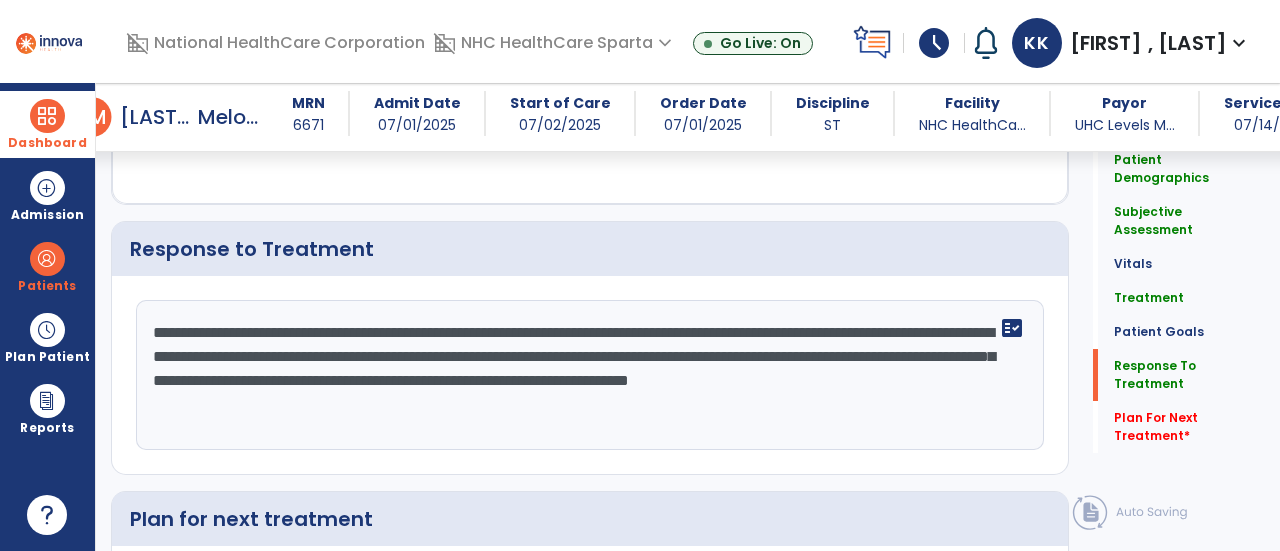 click on "**********" 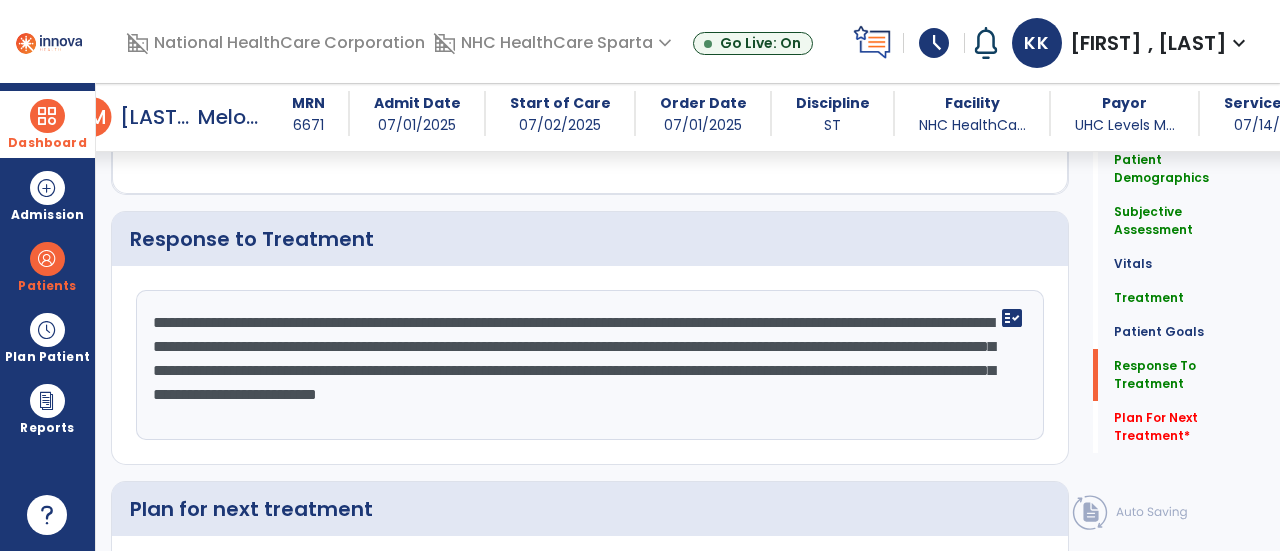 scroll, scrollTop: 2843, scrollLeft: 0, axis: vertical 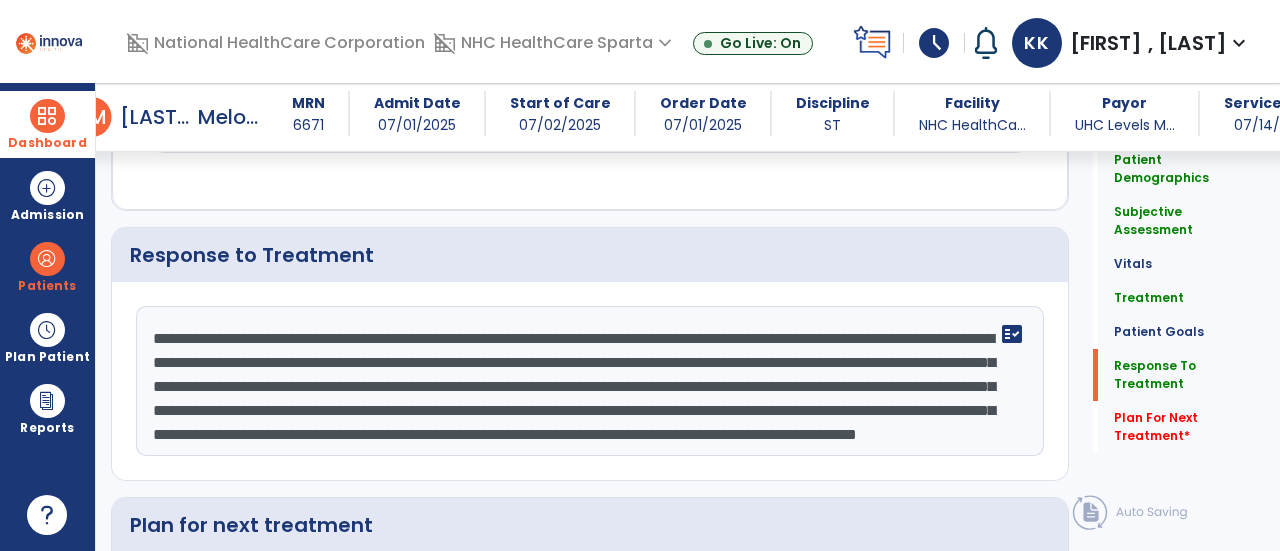 click on "**********" 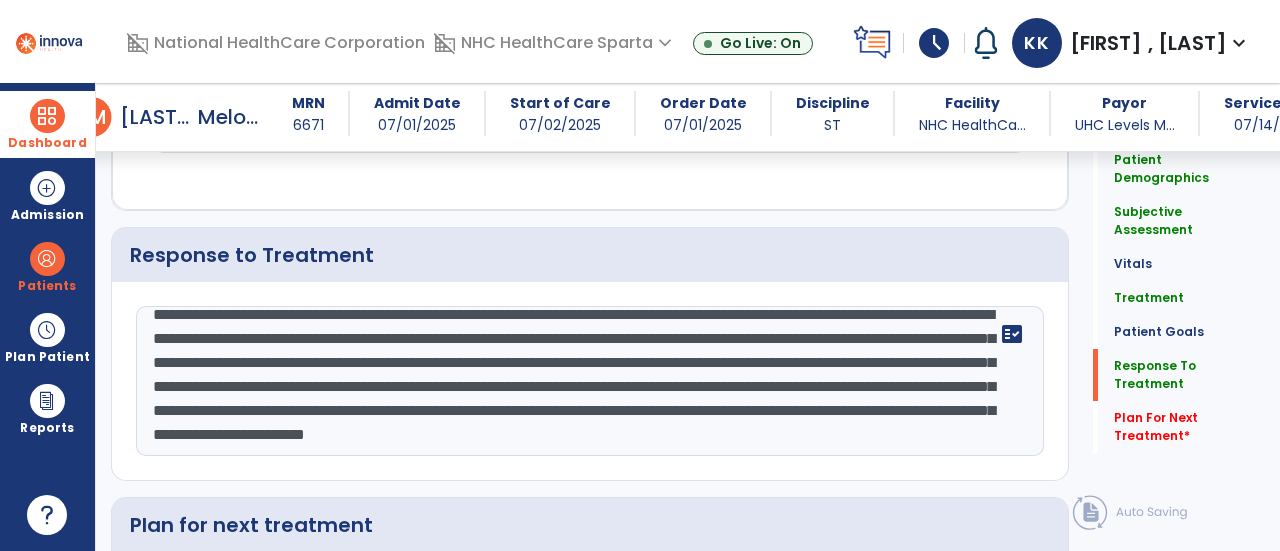 scroll, scrollTop: 63, scrollLeft: 0, axis: vertical 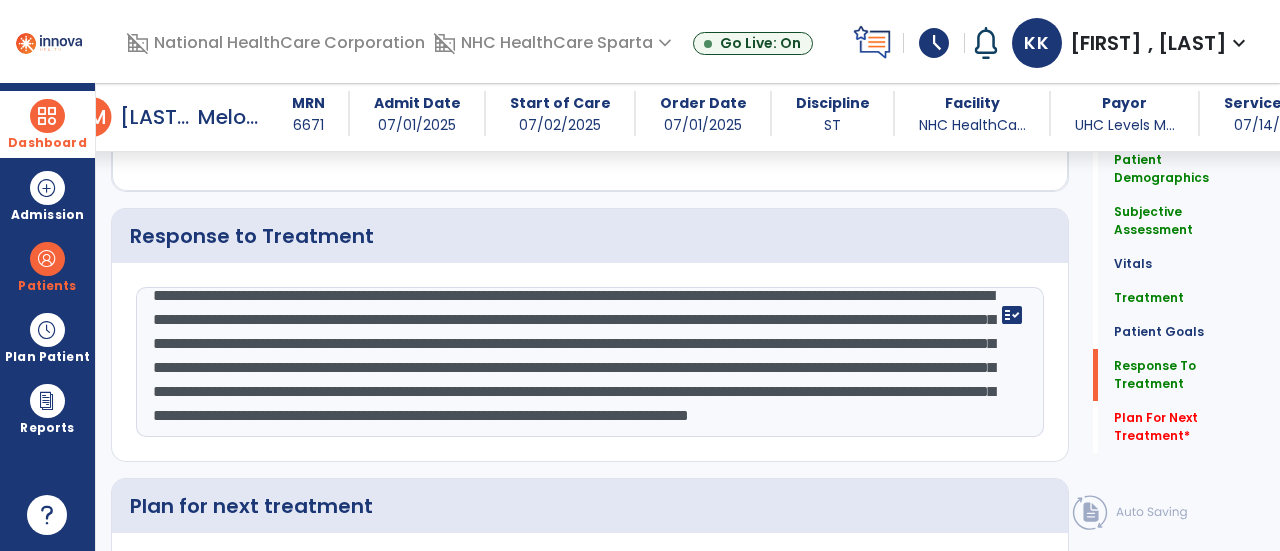click on "**********" 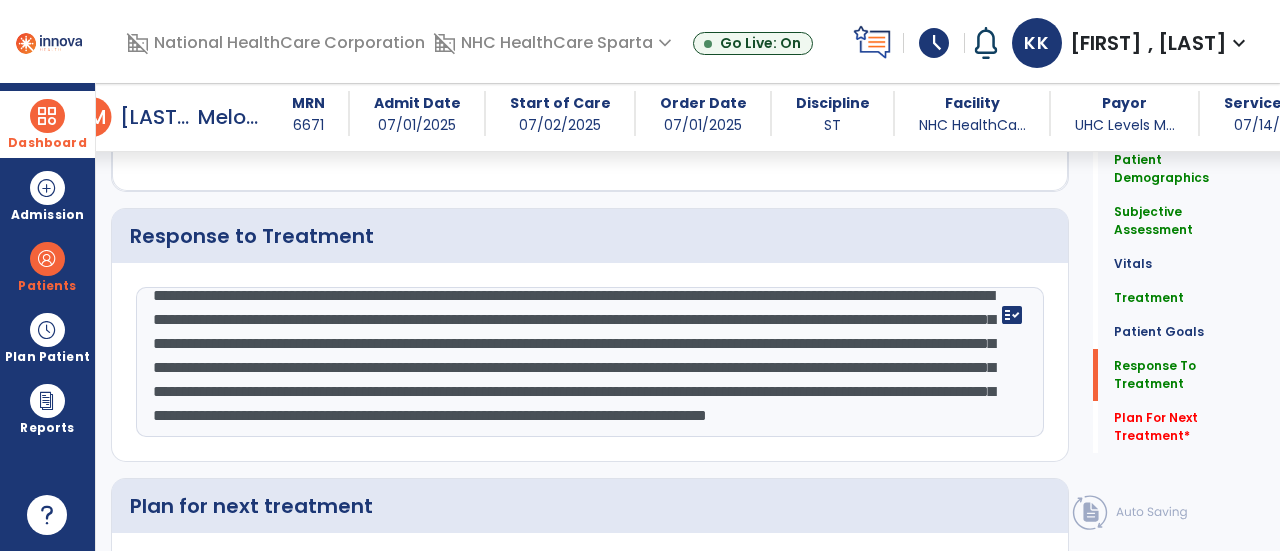 click on "**********" 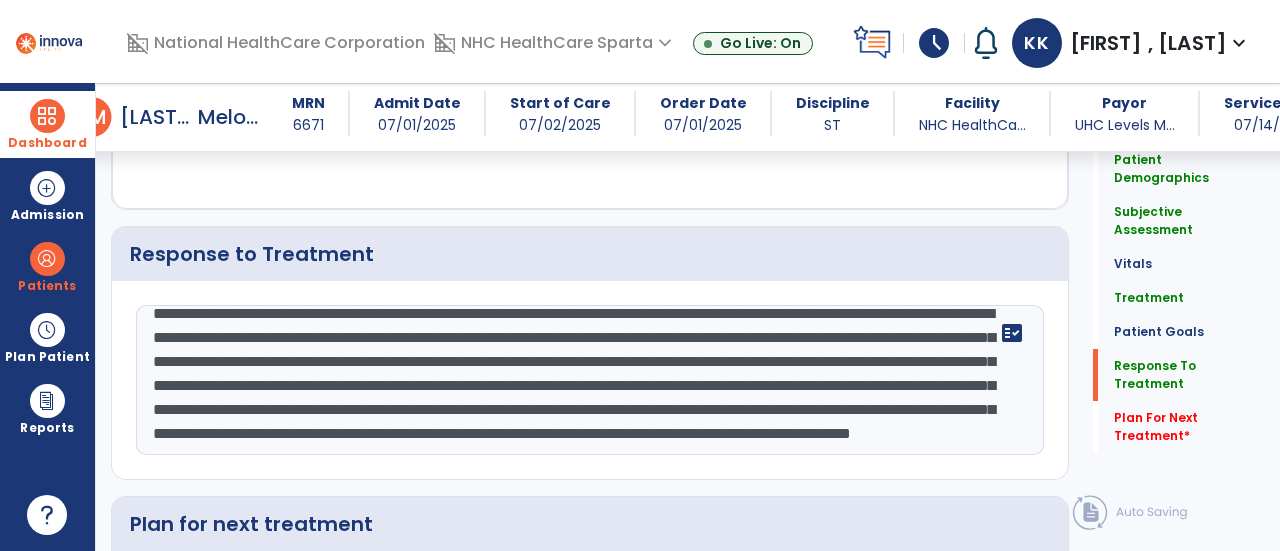 scroll, scrollTop: 2828, scrollLeft: 0, axis: vertical 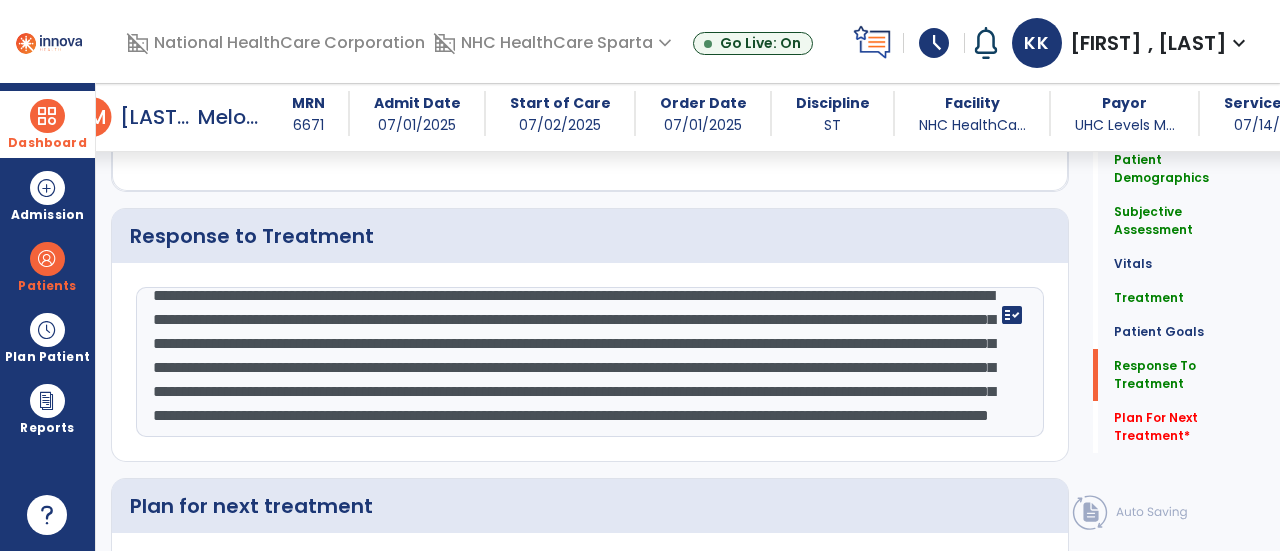 click on "**********" 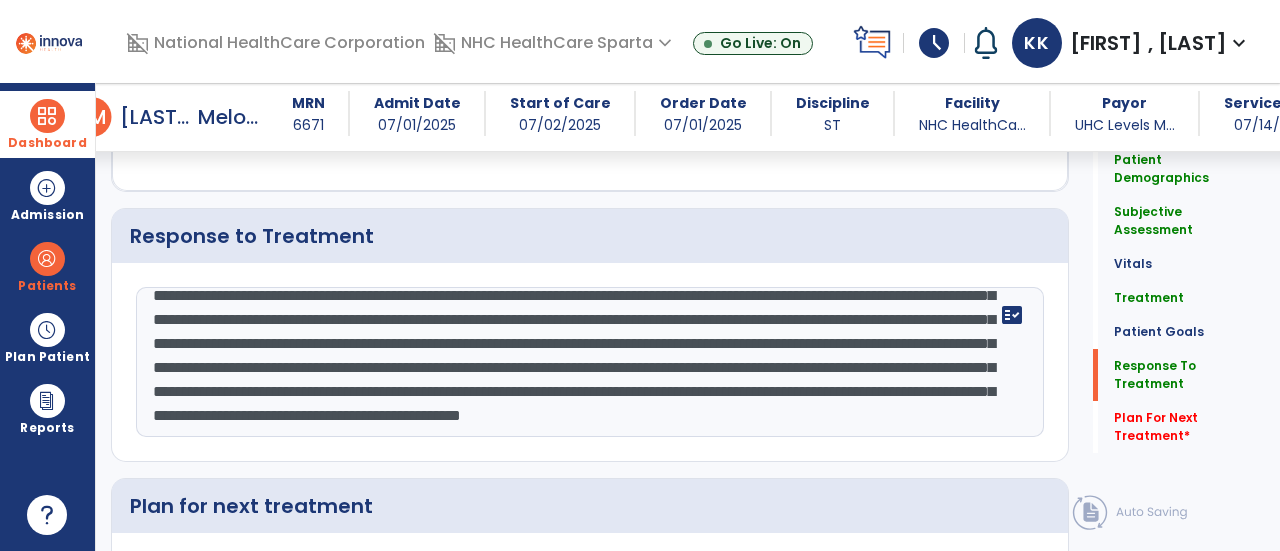 scroll, scrollTop: 2828, scrollLeft: 0, axis: vertical 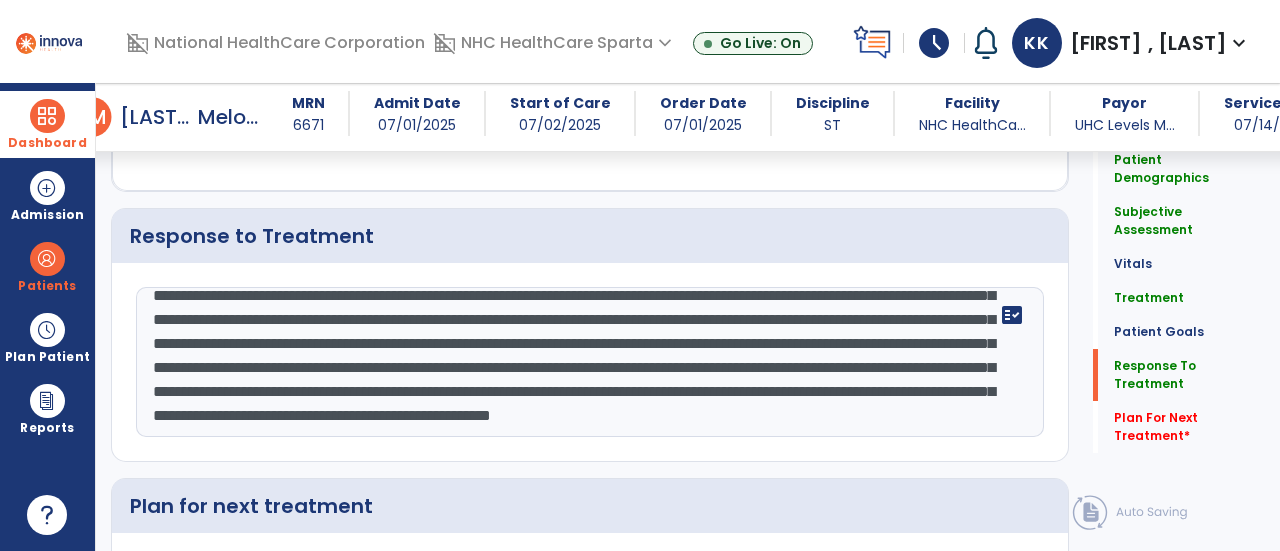 click on "**********" 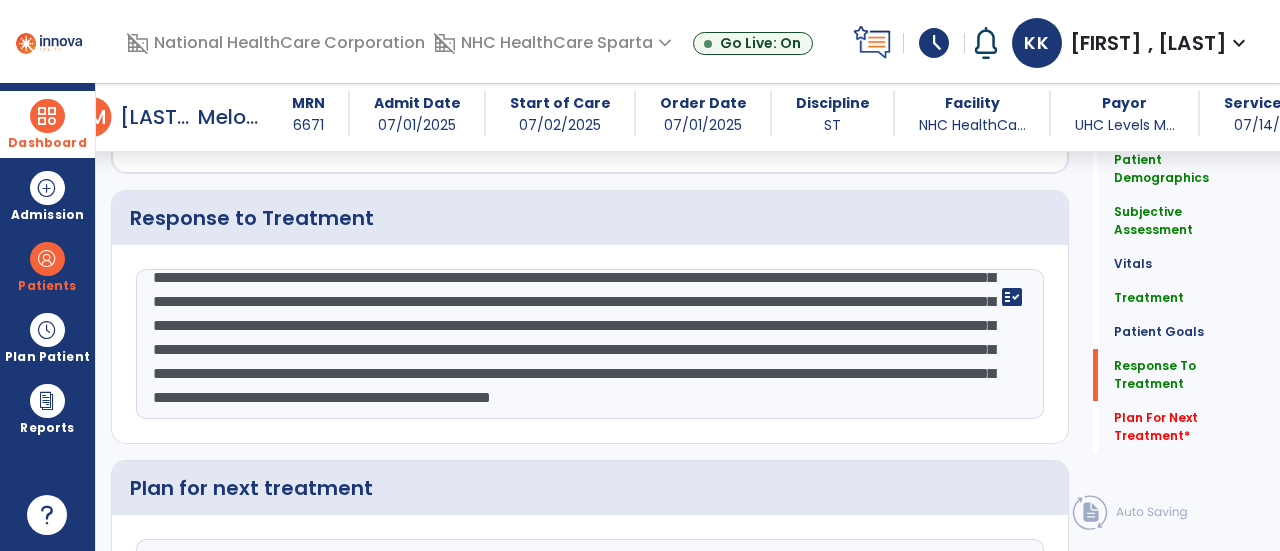 scroll, scrollTop: 2810, scrollLeft: 0, axis: vertical 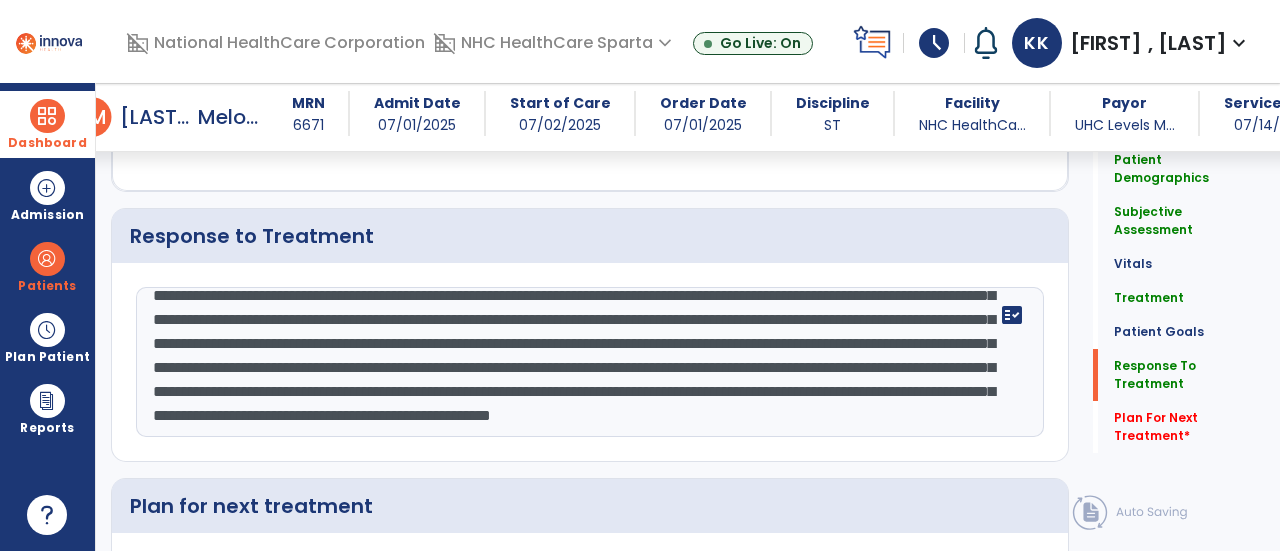 drag, startPoint x: 396, startPoint y: 395, endPoint x: 374, endPoint y: 393, distance: 22.090721 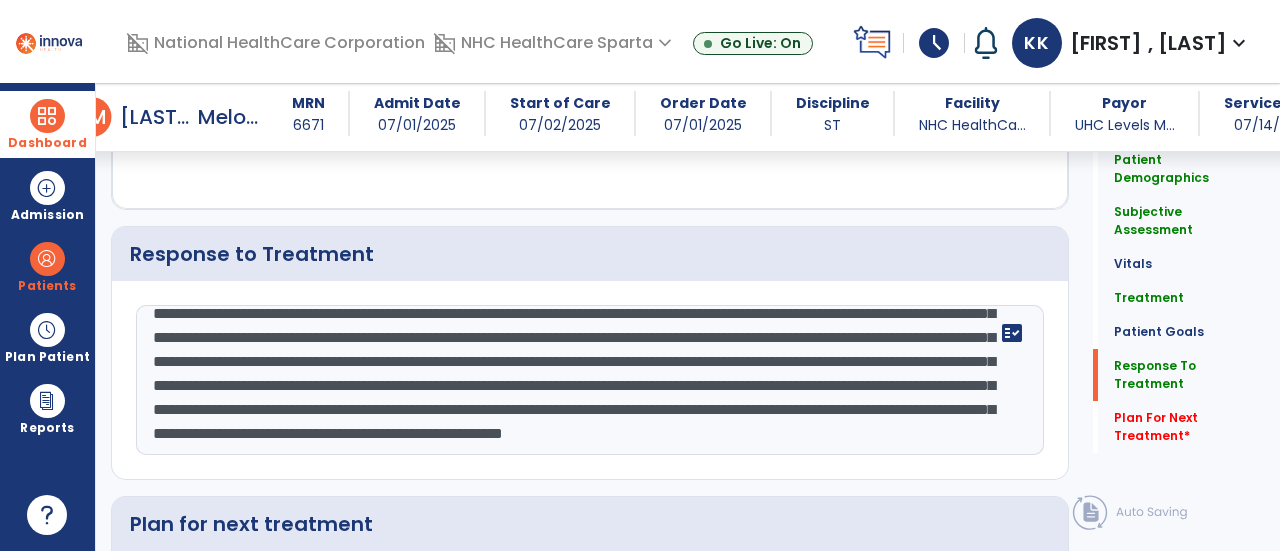 scroll, scrollTop: 2828, scrollLeft: 0, axis: vertical 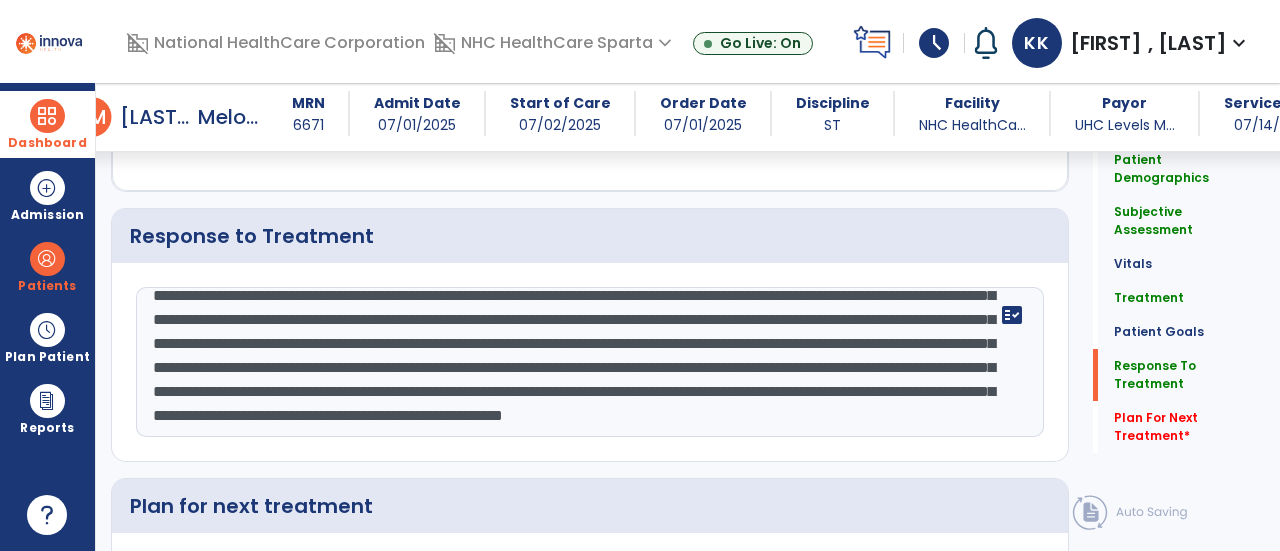 click on "**********" 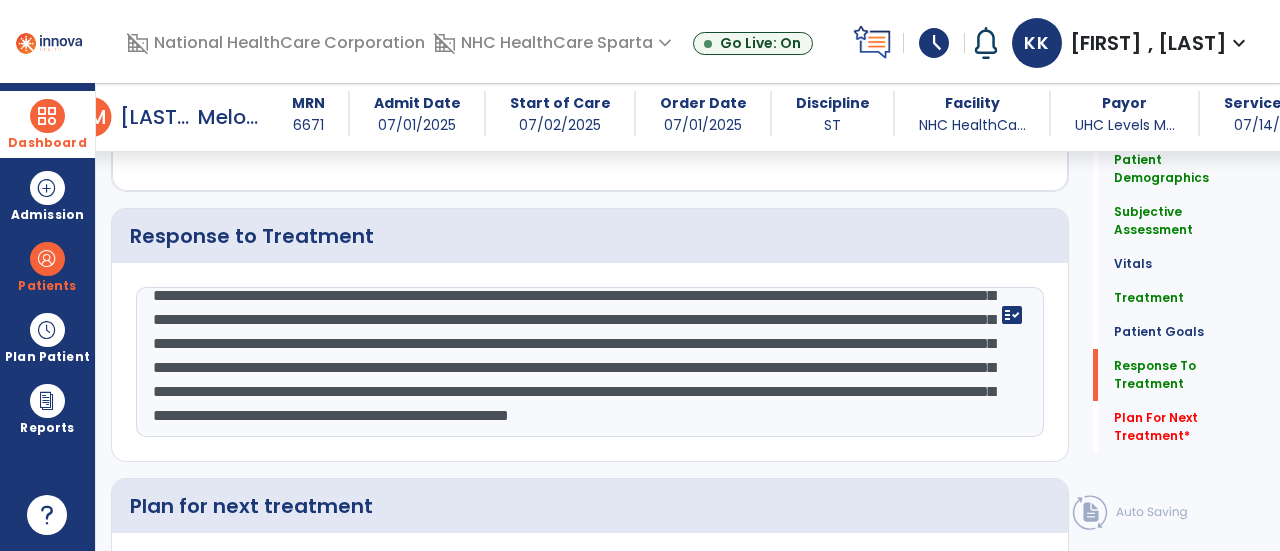 click on "**********" 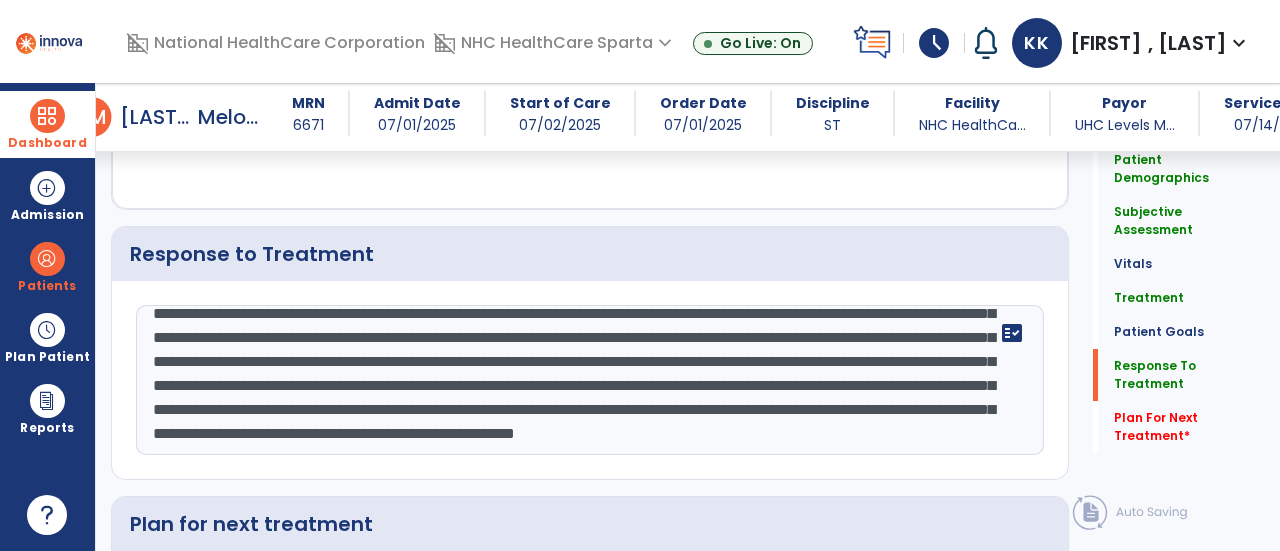scroll, scrollTop: 2828, scrollLeft: 0, axis: vertical 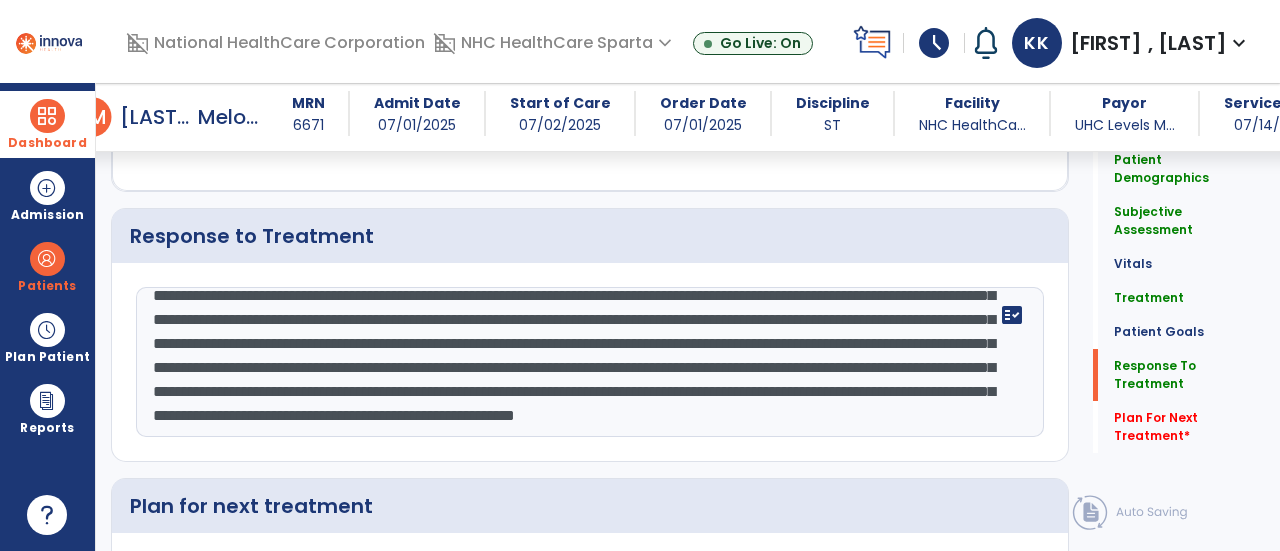 drag, startPoint x: 706, startPoint y: 387, endPoint x: 675, endPoint y: 388, distance: 31.016125 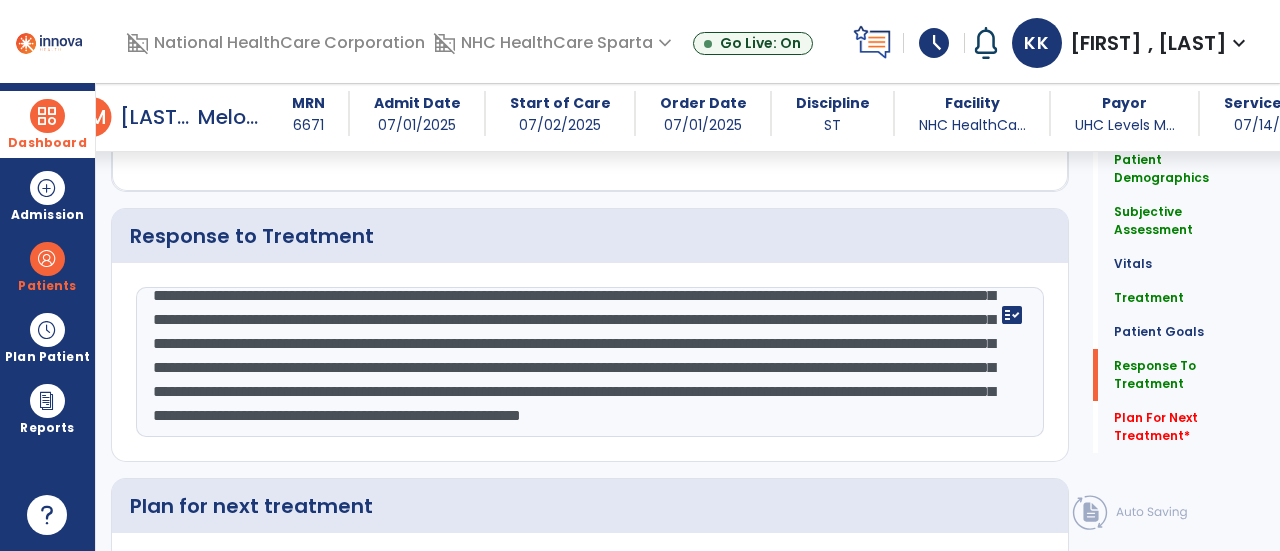 scroll, scrollTop: 2828, scrollLeft: 0, axis: vertical 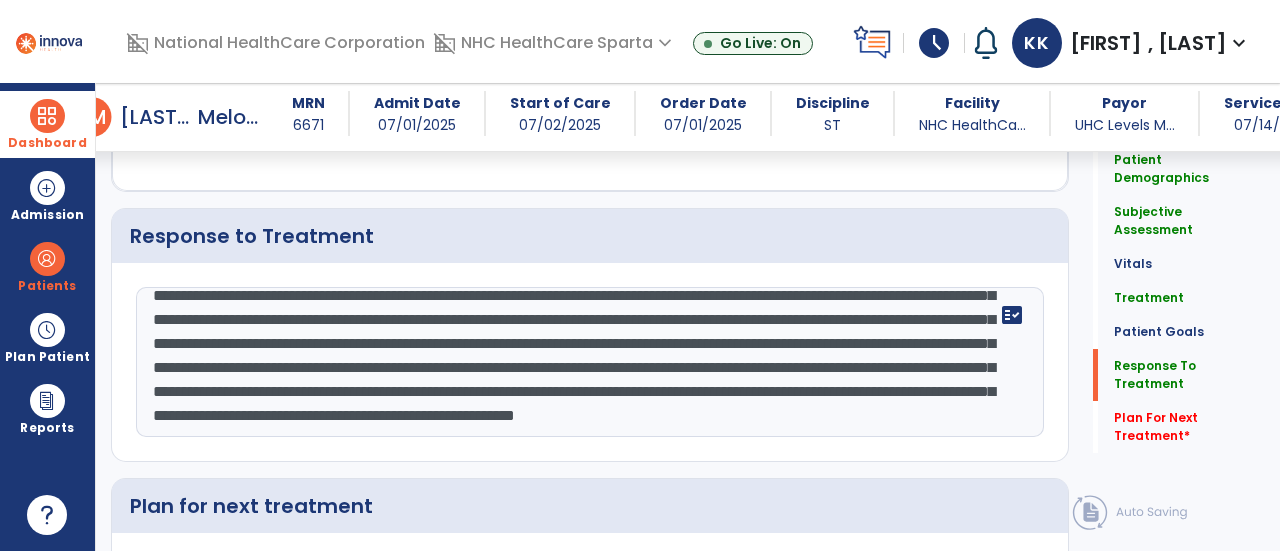 click on "**********" 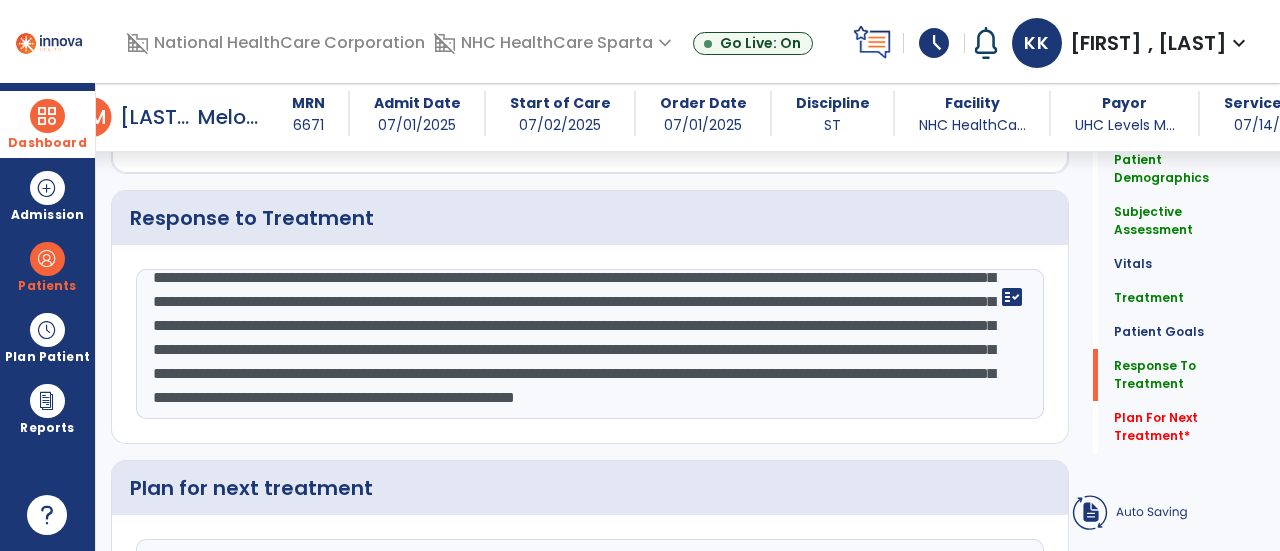 scroll, scrollTop: 2828, scrollLeft: 0, axis: vertical 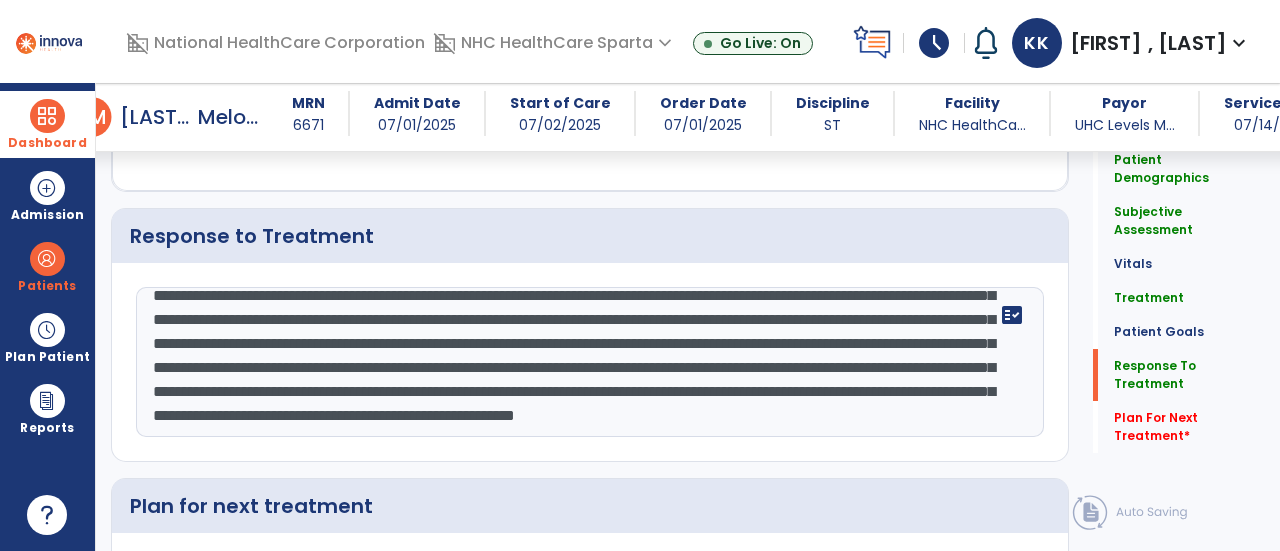 click on "**********" 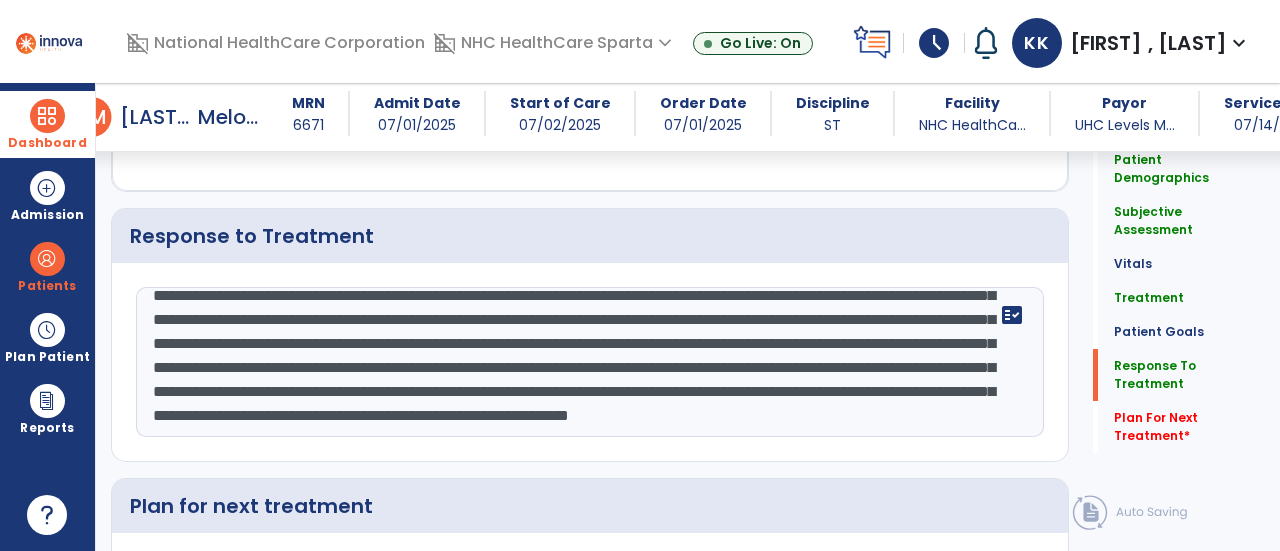 click on "**********" 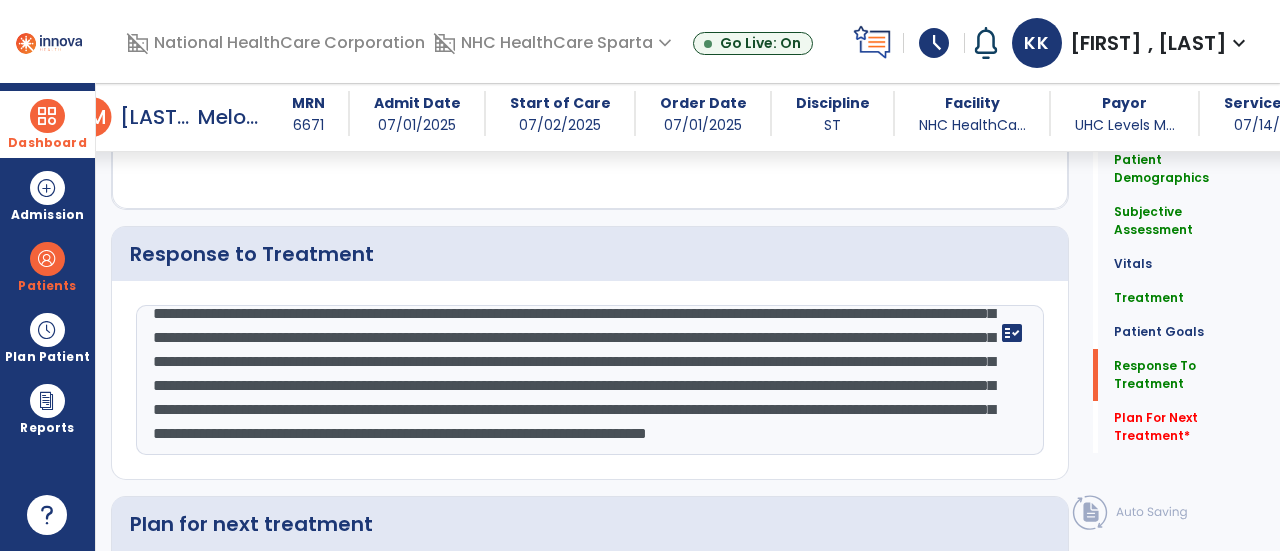 scroll, scrollTop: 2828, scrollLeft: 0, axis: vertical 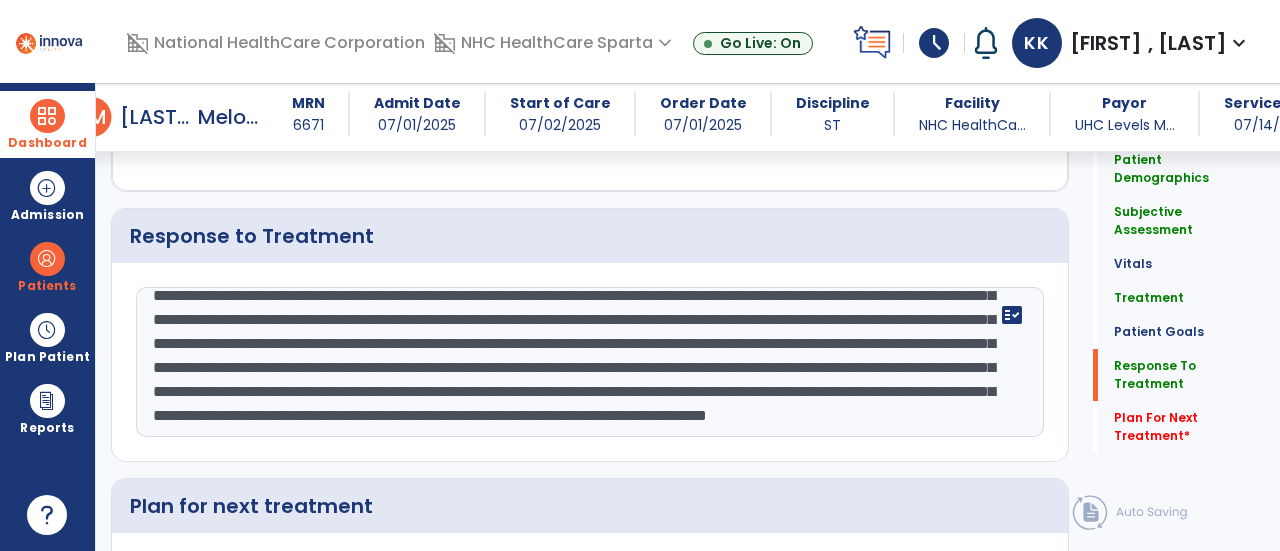 click on "**********" 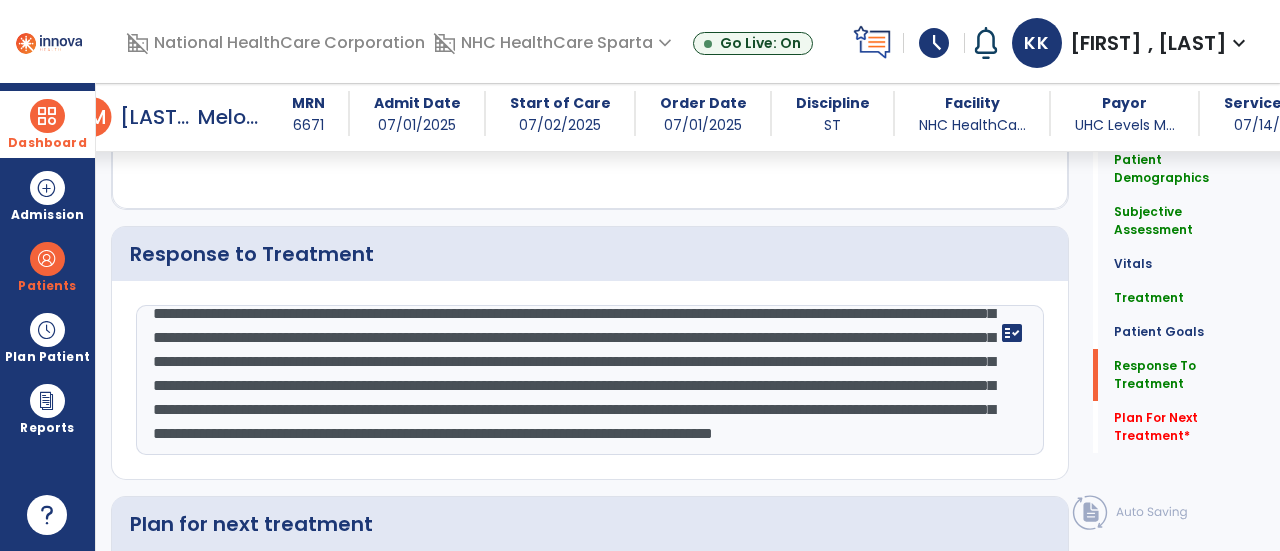 scroll, scrollTop: 2828, scrollLeft: 0, axis: vertical 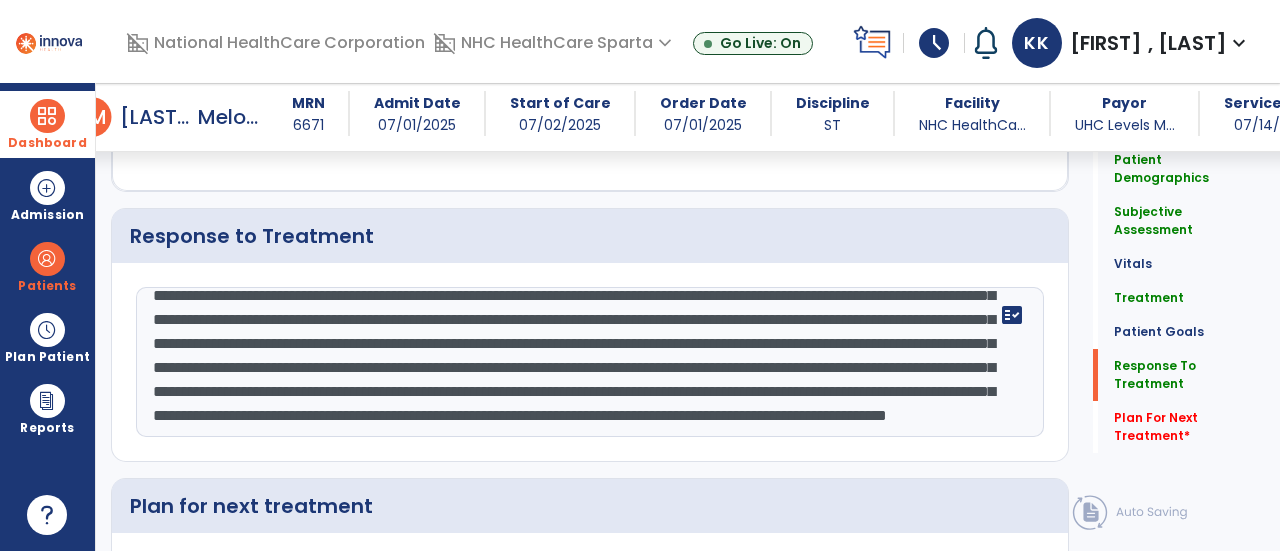click on "**********" 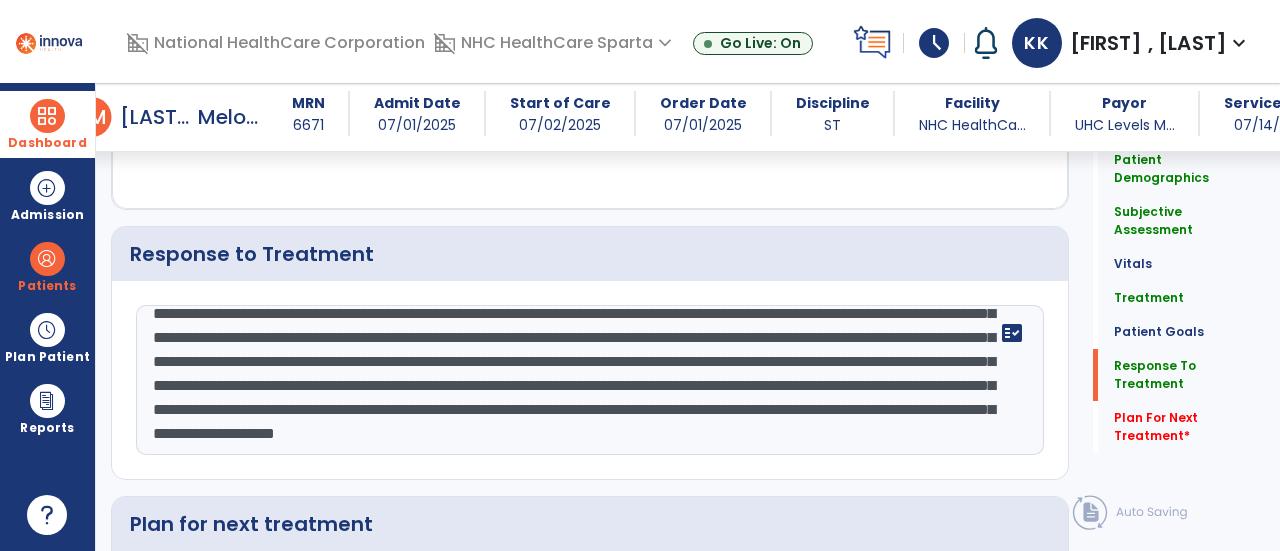 scroll, scrollTop: 2828, scrollLeft: 0, axis: vertical 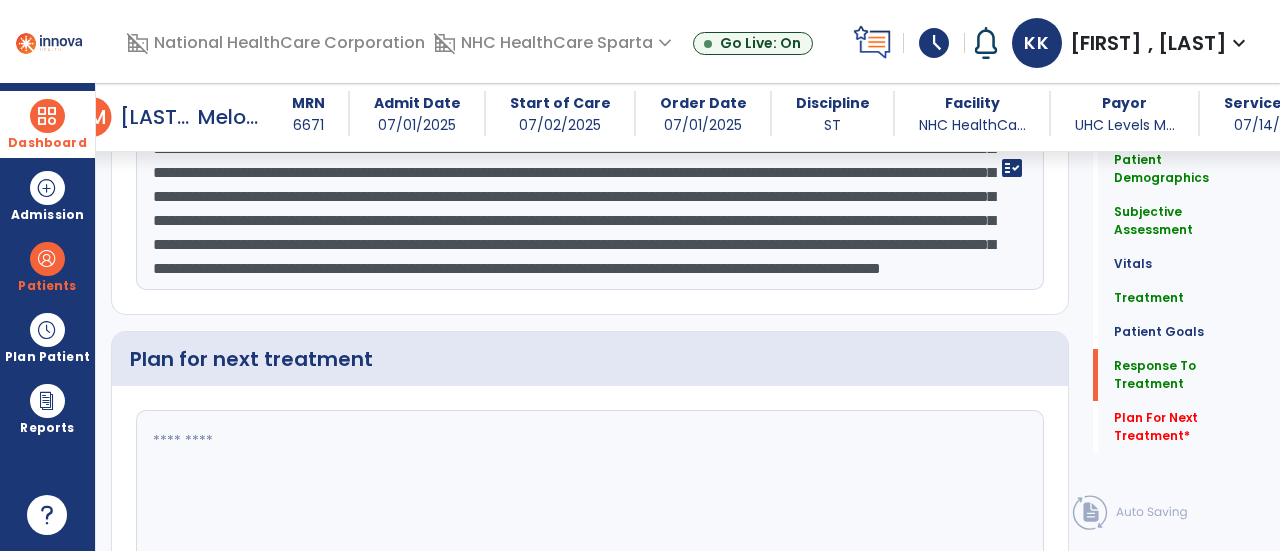 type on "**********" 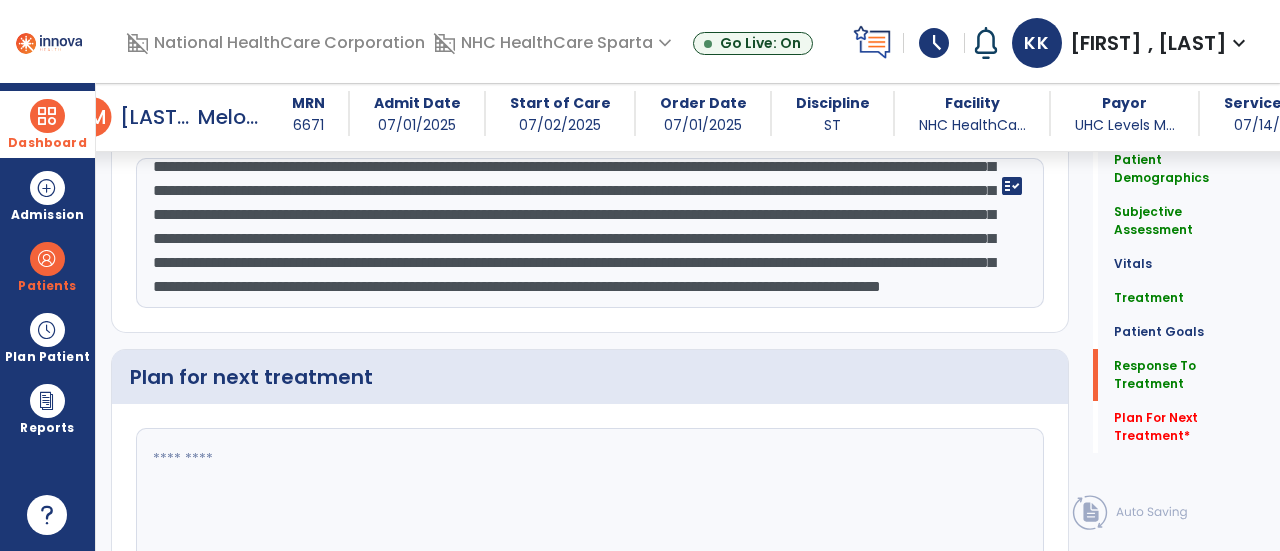 click 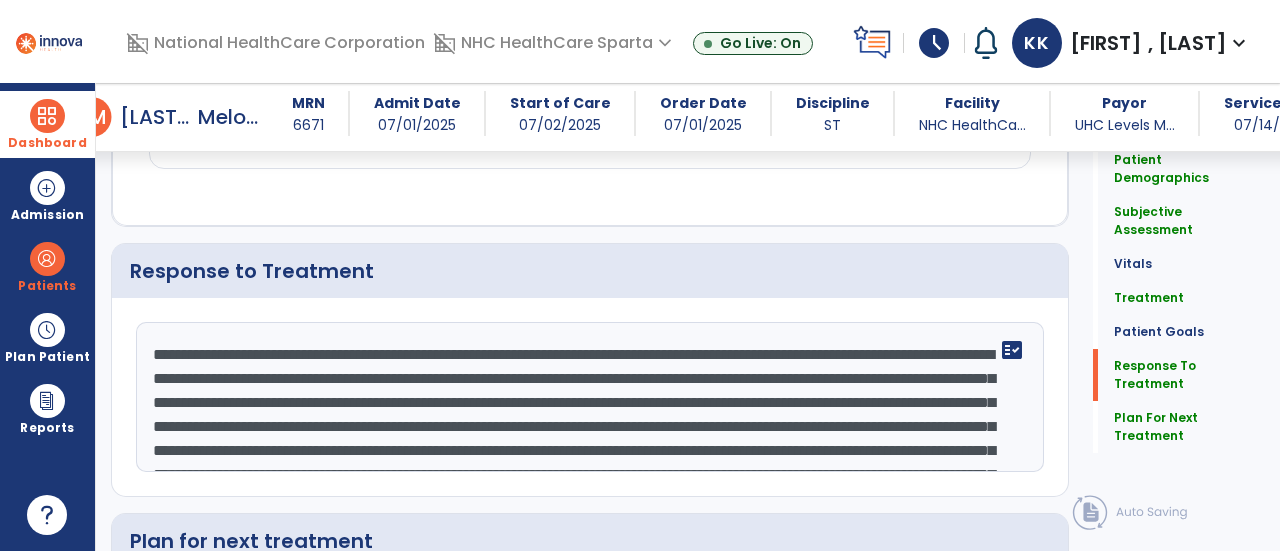 type on "**********" 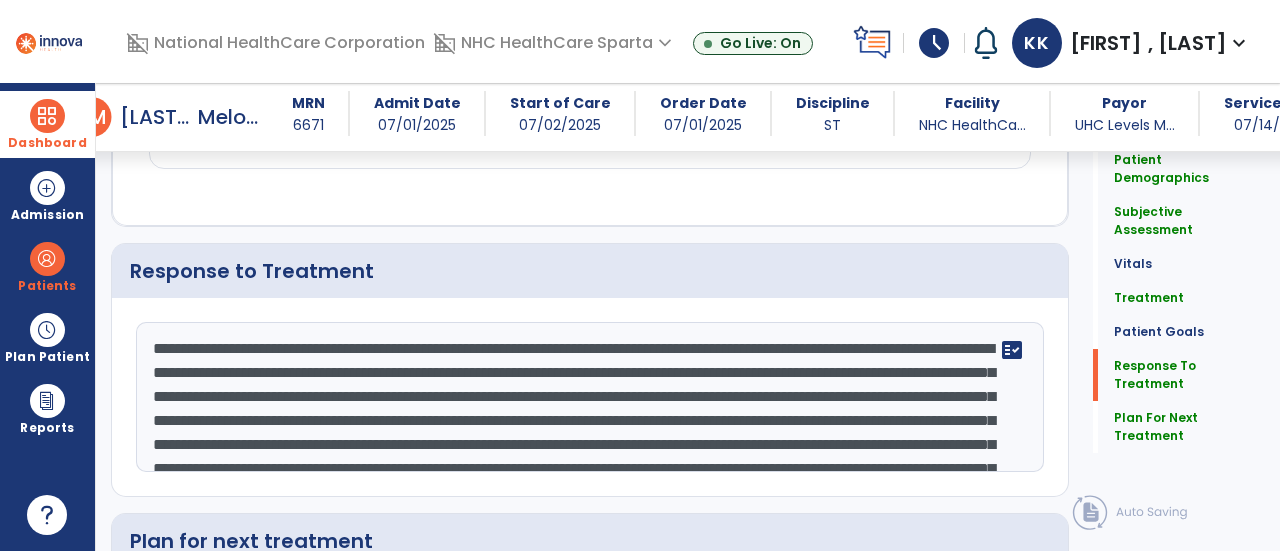 click on "**********" 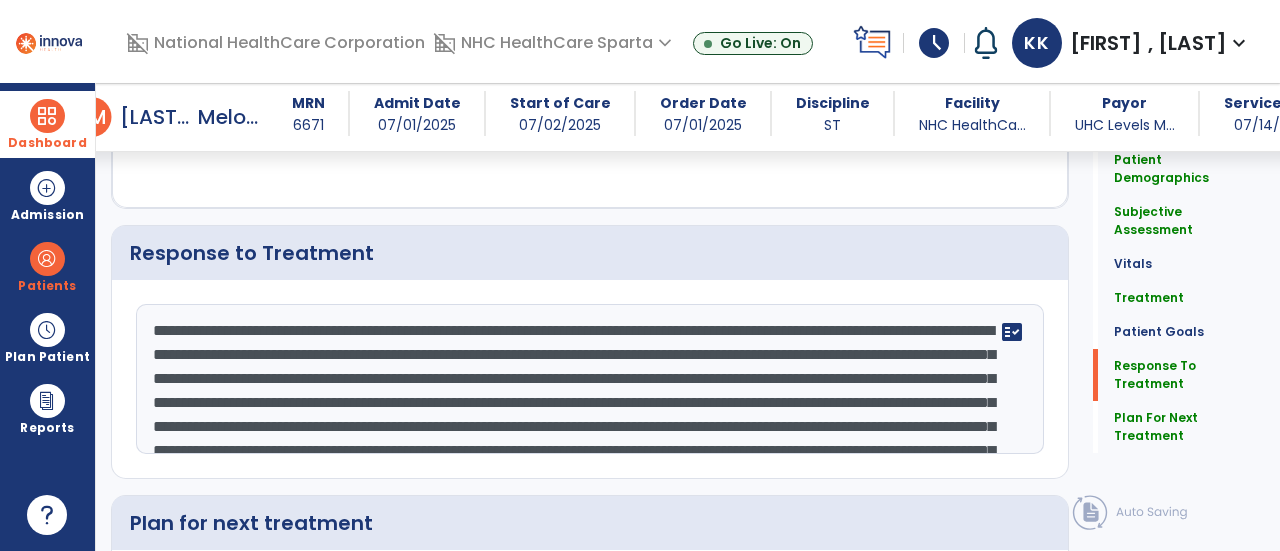scroll, scrollTop: 37, scrollLeft: 0, axis: vertical 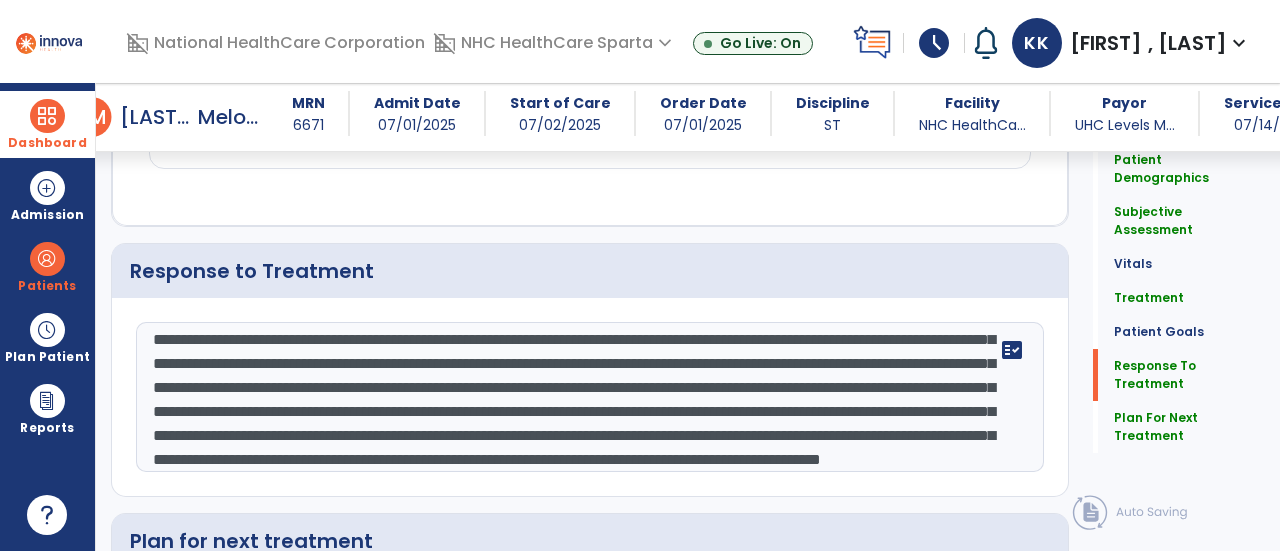 click on "**********" 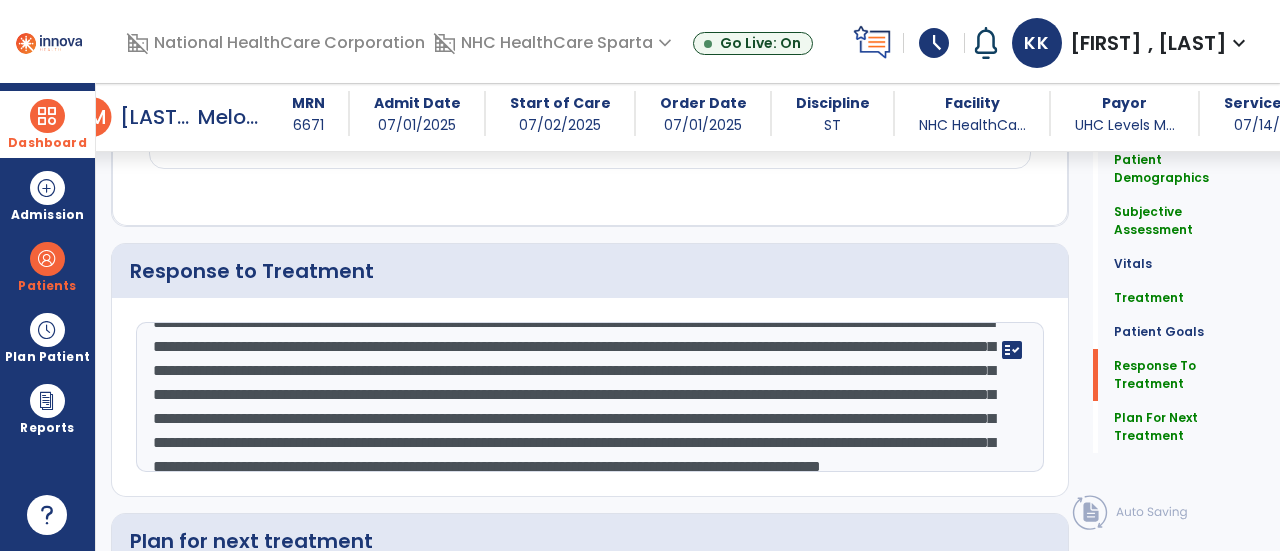 drag, startPoint x: 710, startPoint y: 337, endPoint x: 908, endPoint y: 326, distance: 198.30531 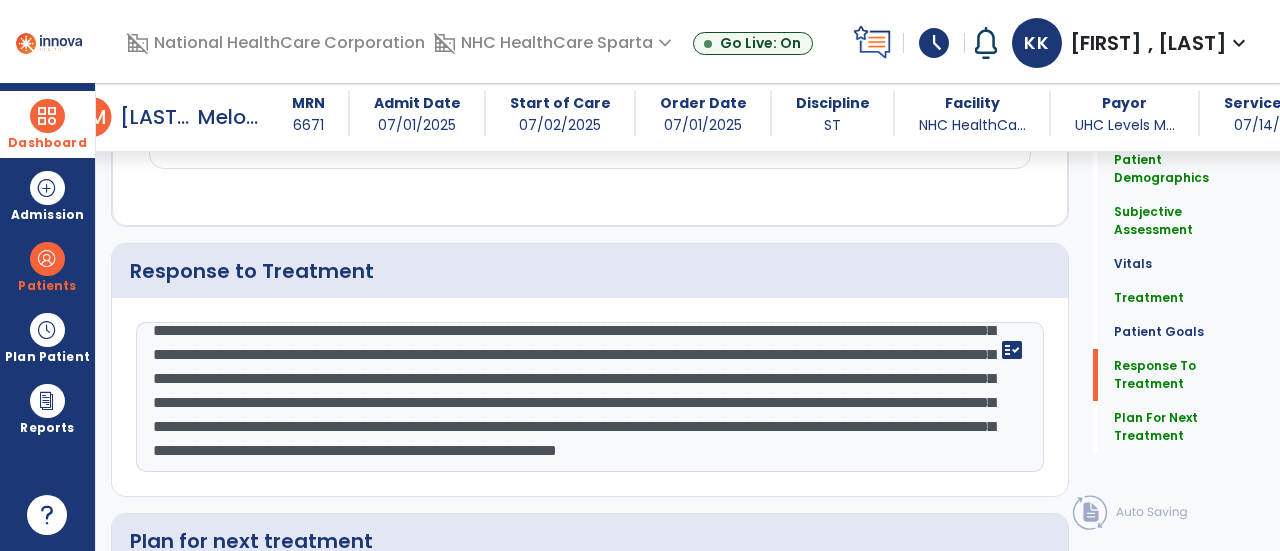 click on "**********" 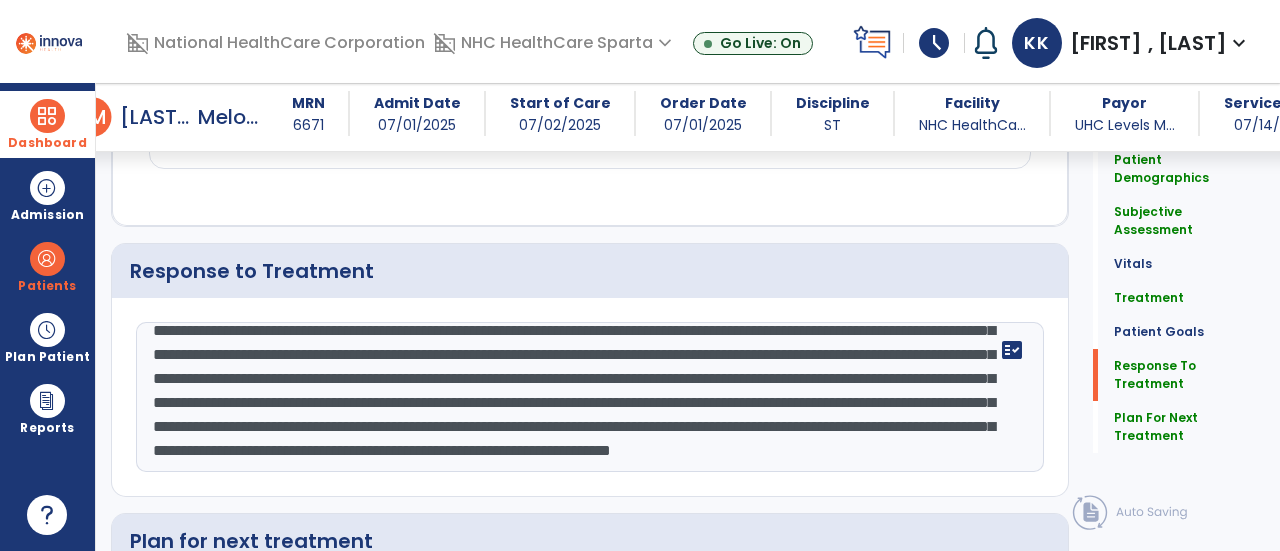 click on "**********" 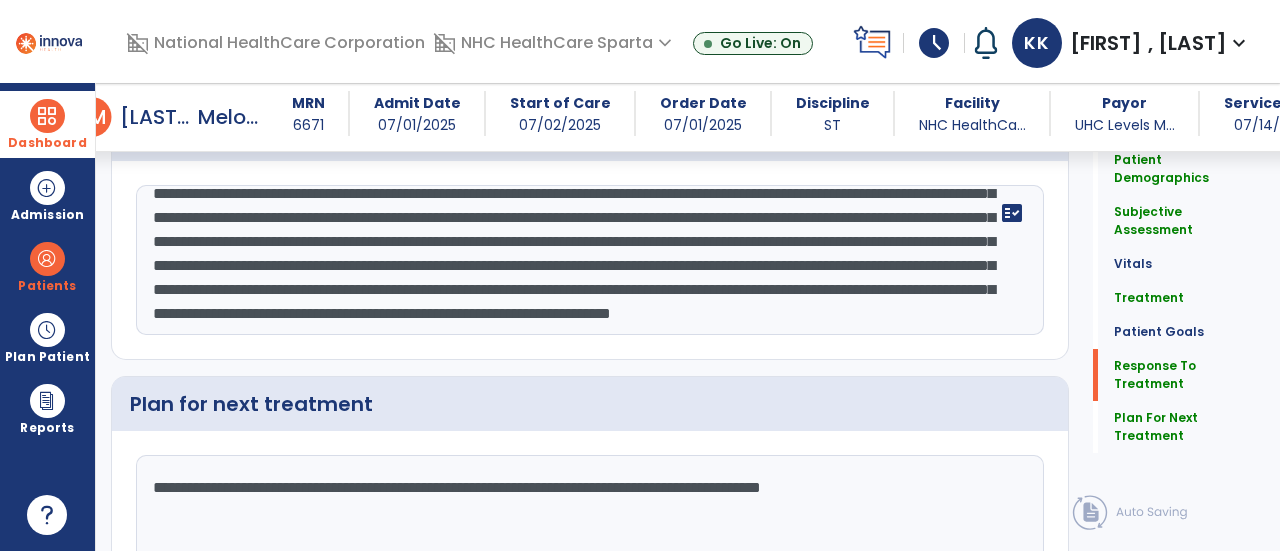 click on "**********" 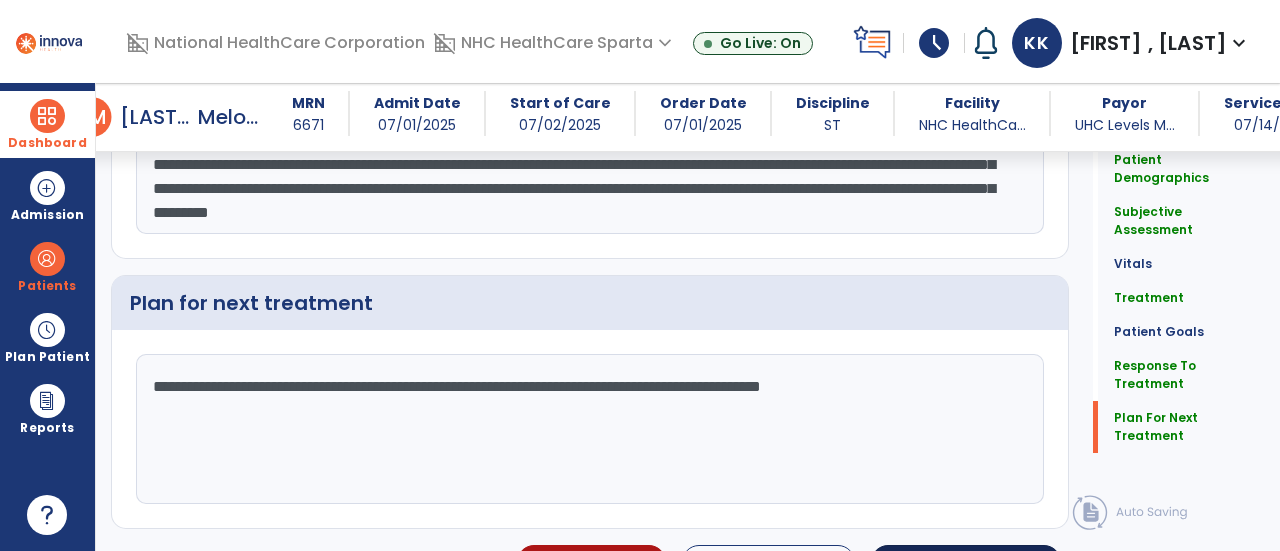 type on "**********" 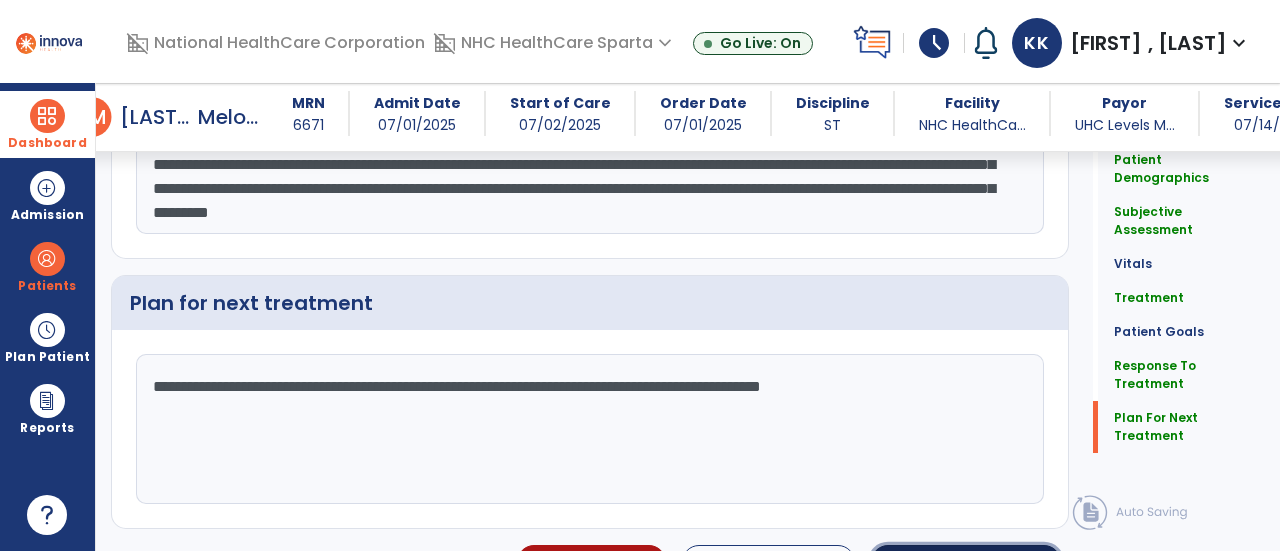 click on "Sign Doc" 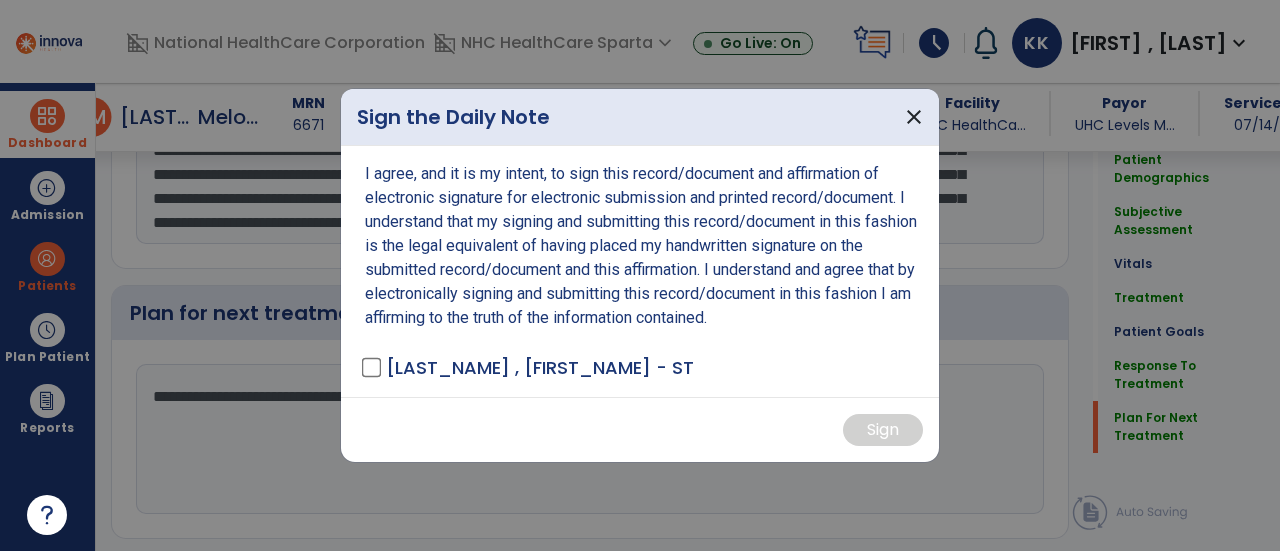 scroll, scrollTop: 3031, scrollLeft: 0, axis: vertical 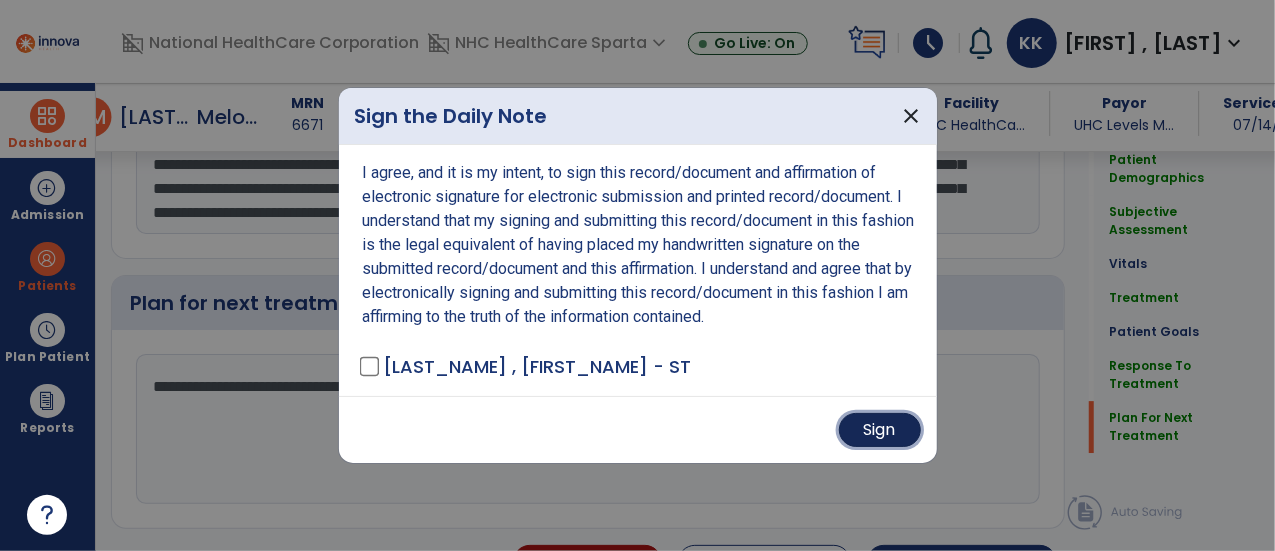 click on "Sign" at bounding box center [880, 430] 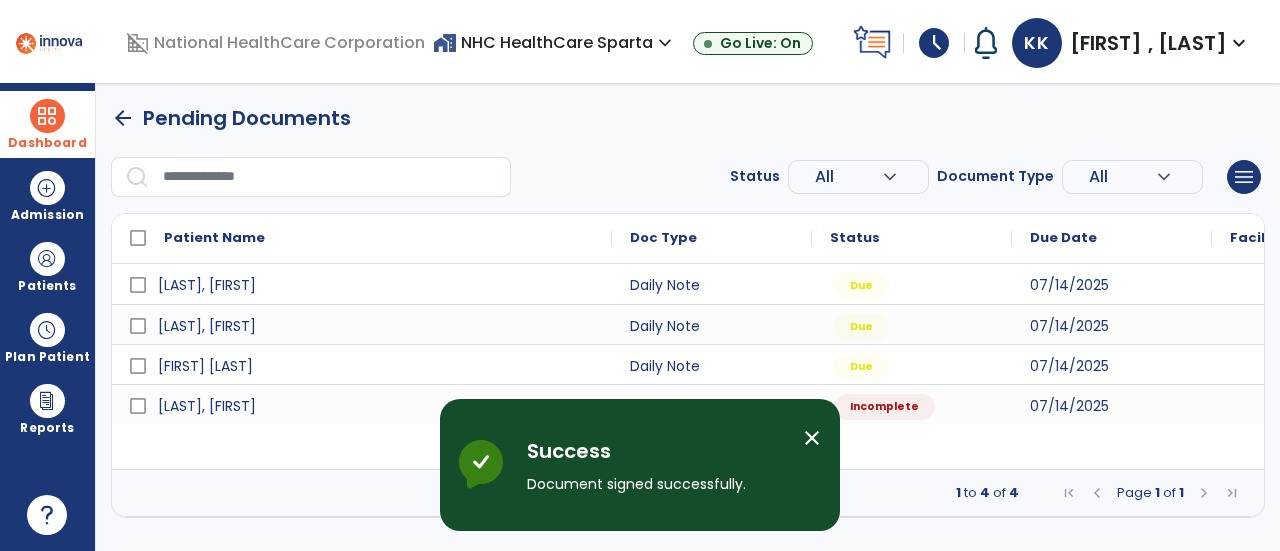 scroll, scrollTop: 0, scrollLeft: 0, axis: both 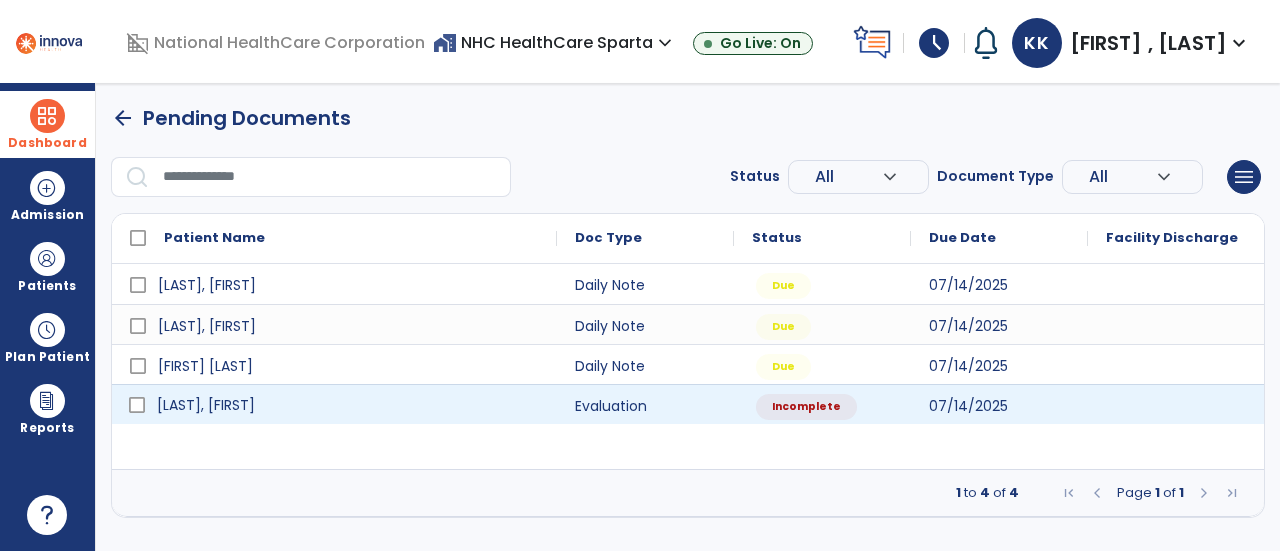 click on "[LAST], [LAST]" at bounding box center (348, 405) 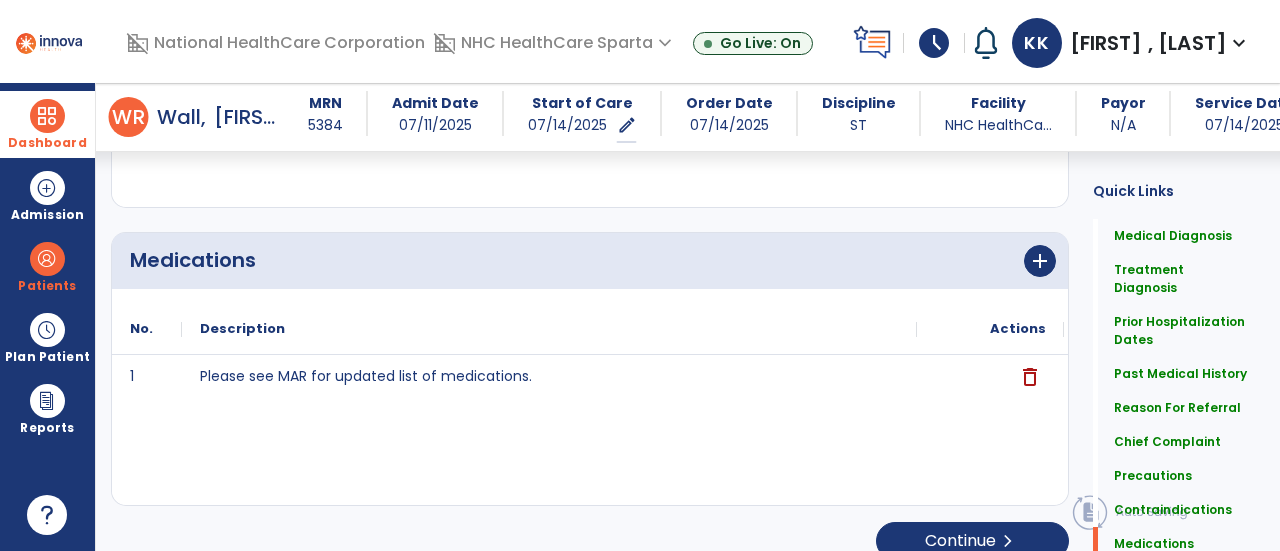 scroll, scrollTop: 2577, scrollLeft: 0, axis: vertical 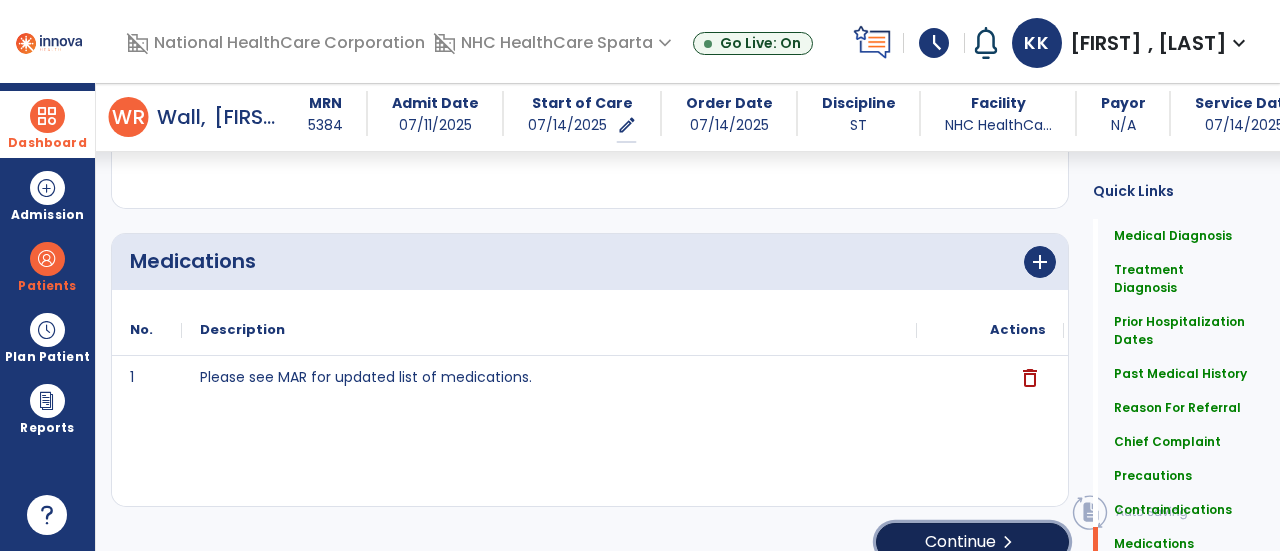 click on "Continue  chevron_right" 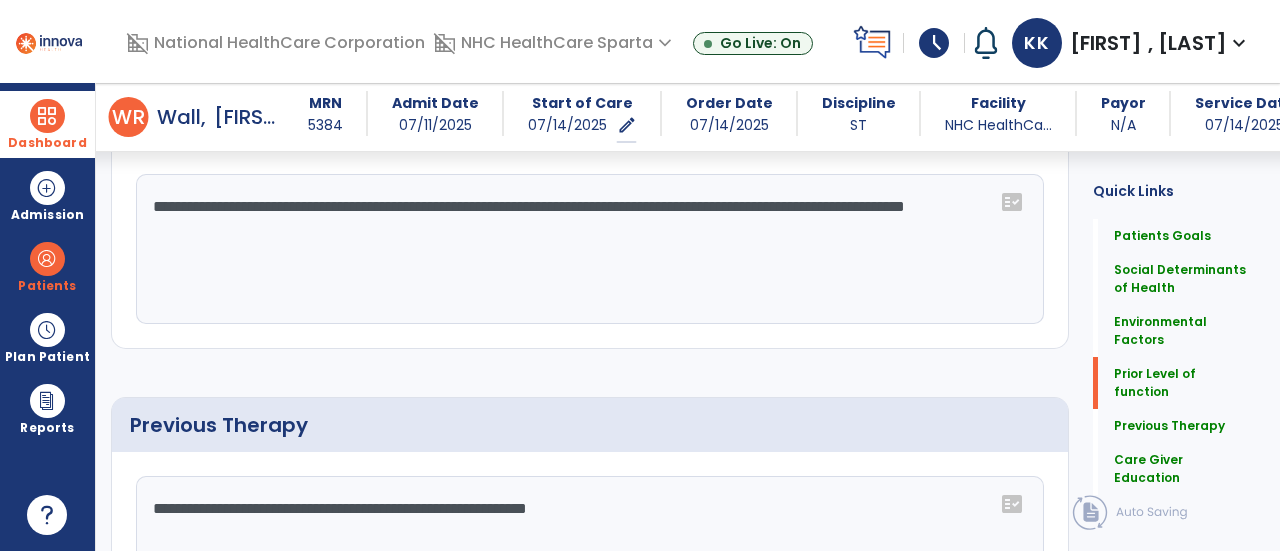 scroll, scrollTop: 1202, scrollLeft: 0, axis: vertical 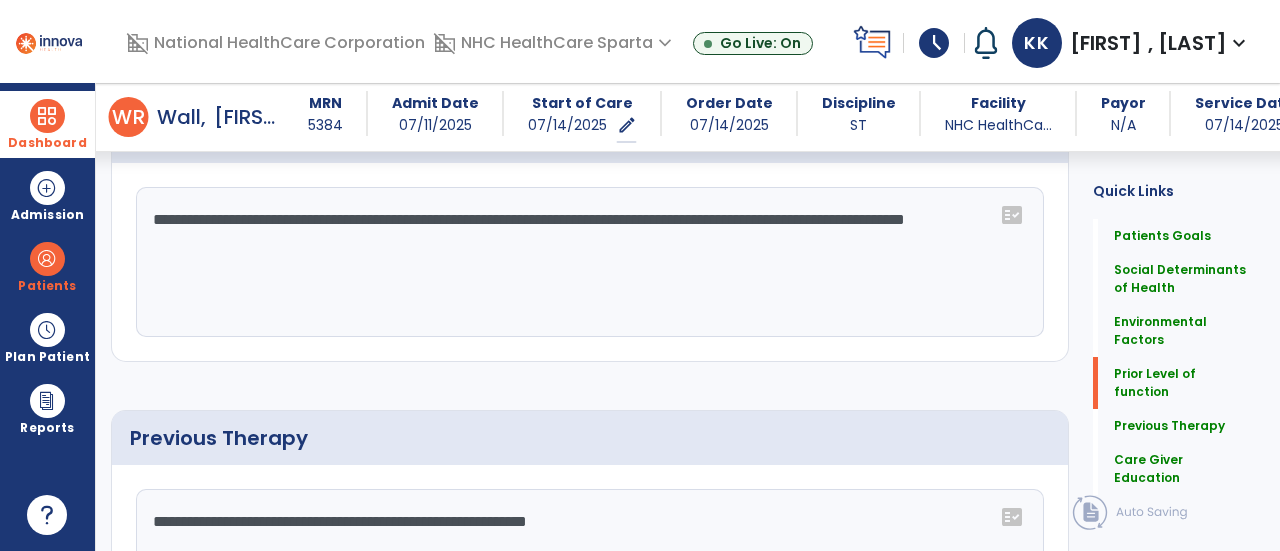 click on "**********" 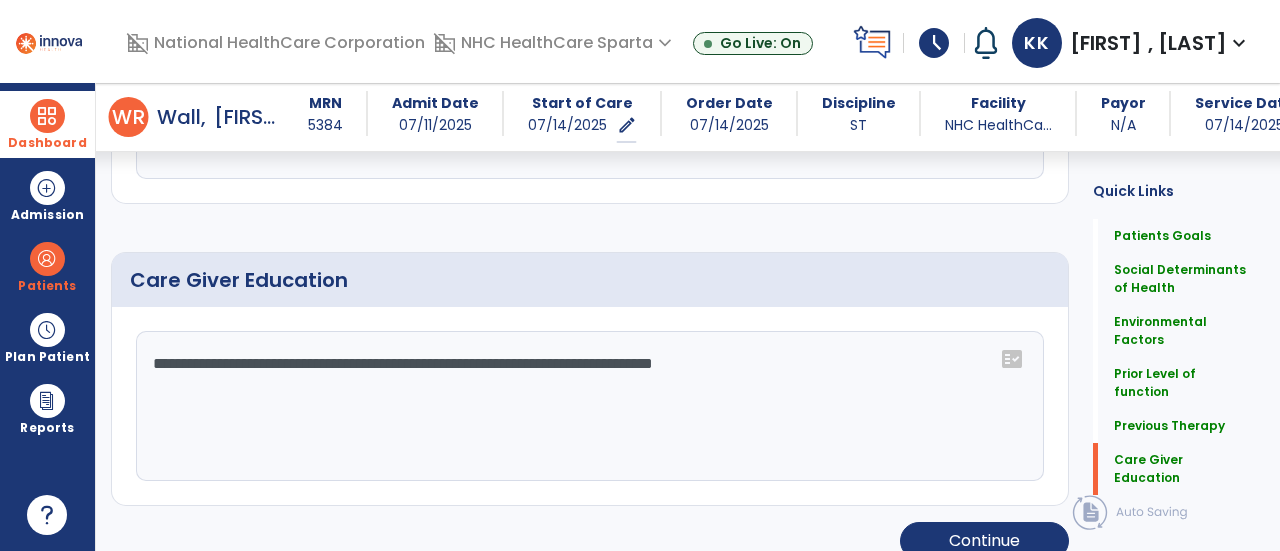scroll, scrollTop: 1664, scrollLeft: 0, axis: vertical 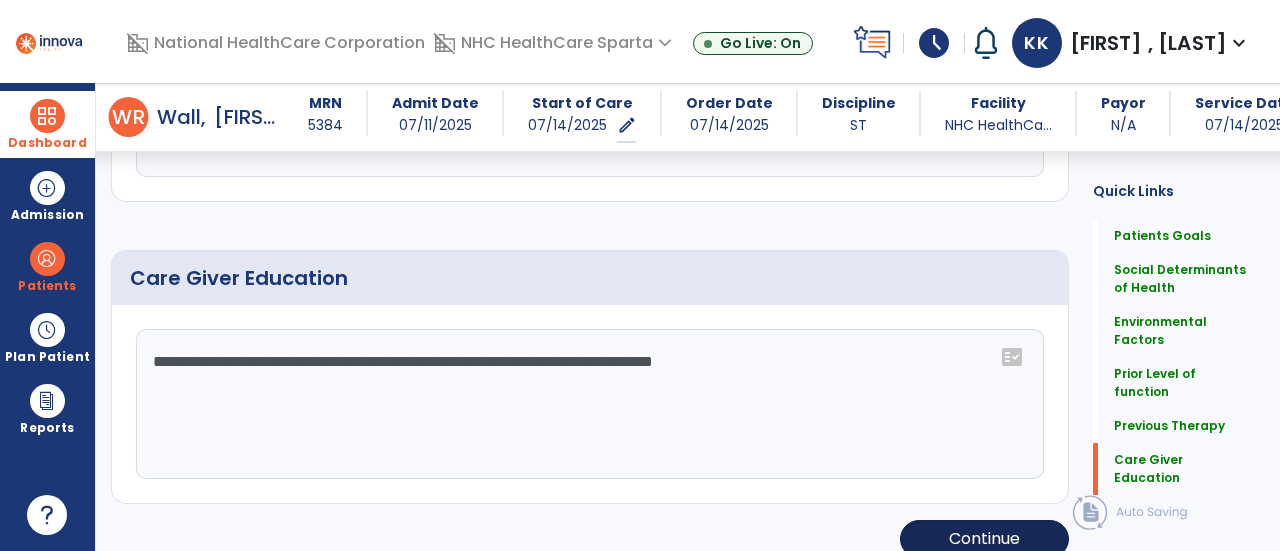 type on "**********" 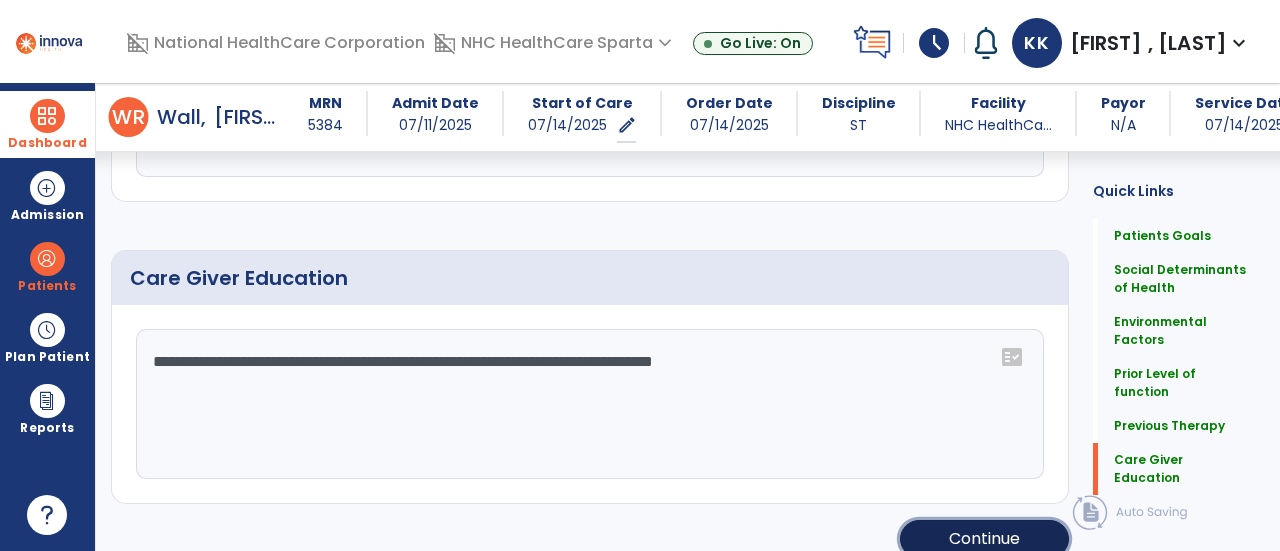 click on "Continue" 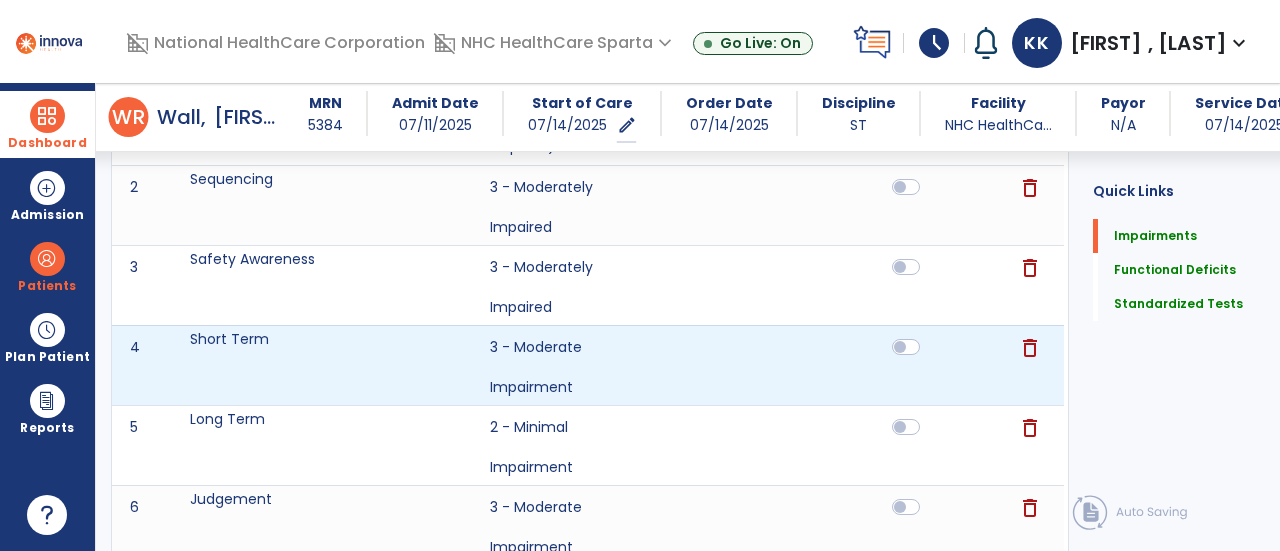 scroll, scrollTop: 0, scrollLeft: 0, axis: both 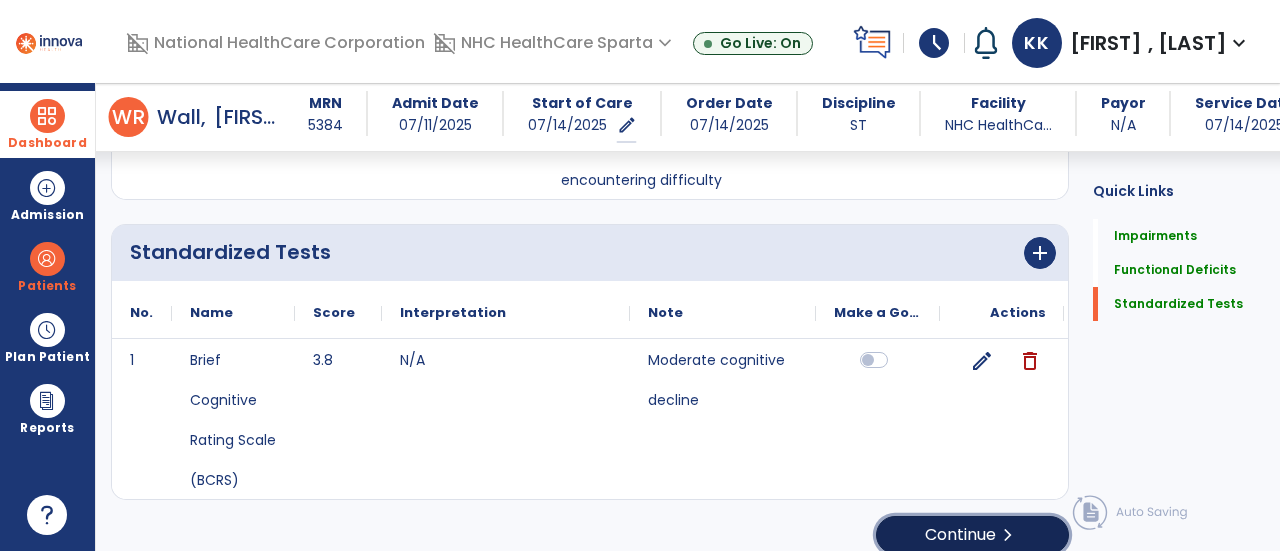 click on "chevron_right" 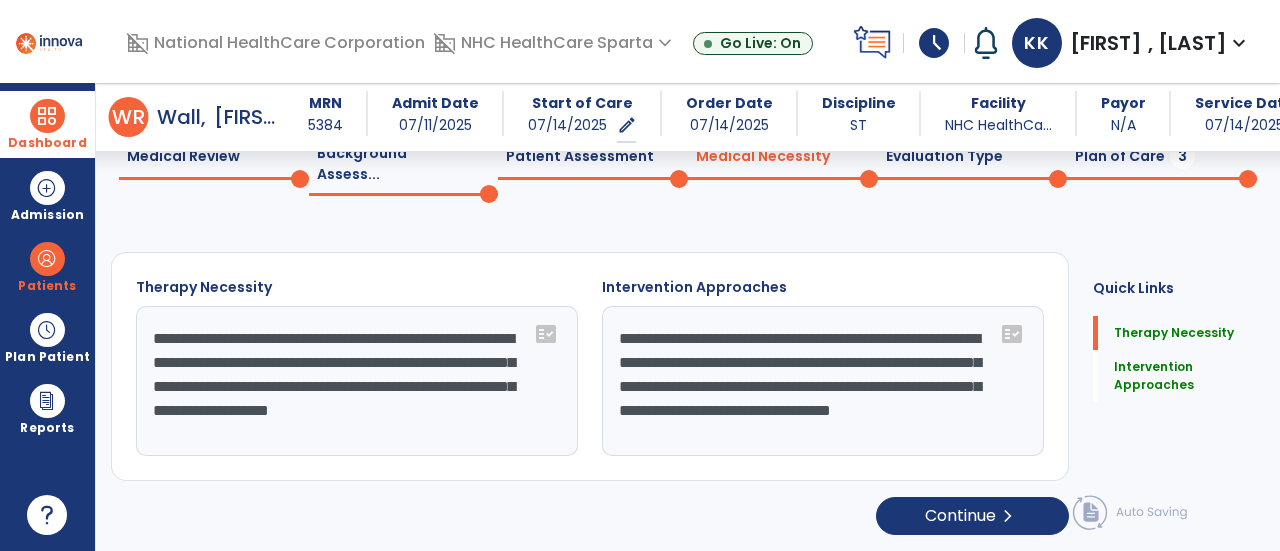 scroll, scrollTop: 74, scrollLeft: 0, axis: vertical 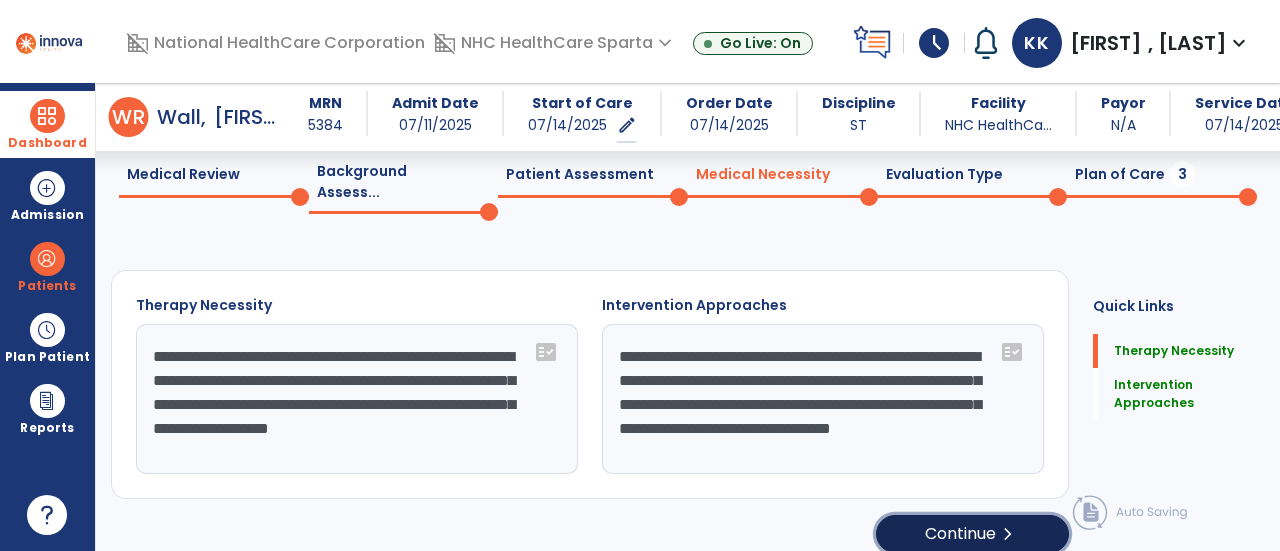 click on "Continue  chevron_right" 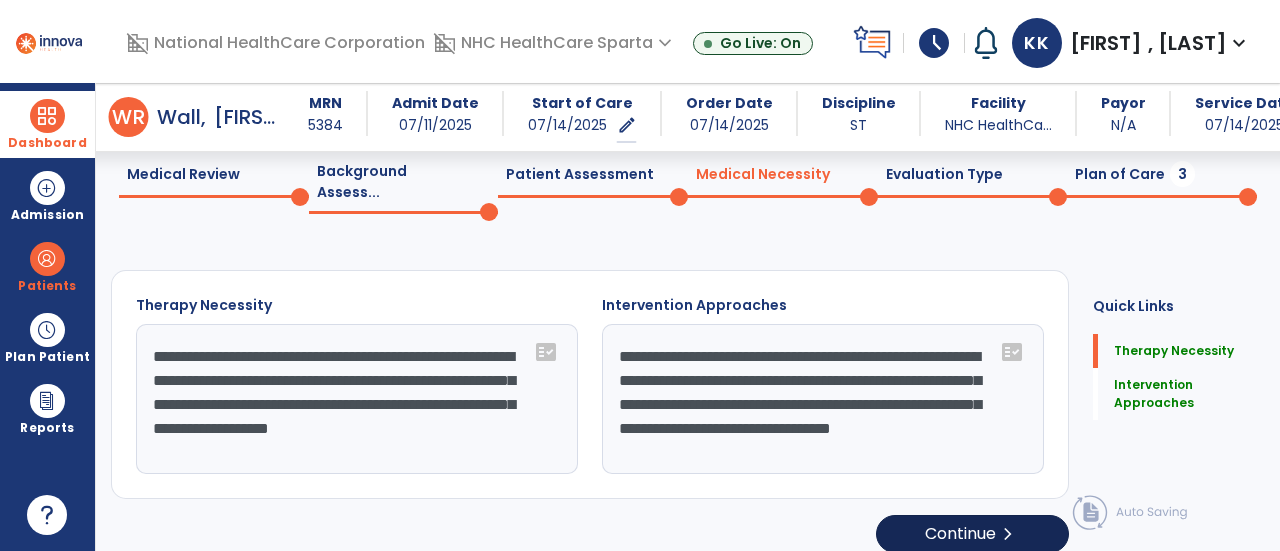 select on "**********" 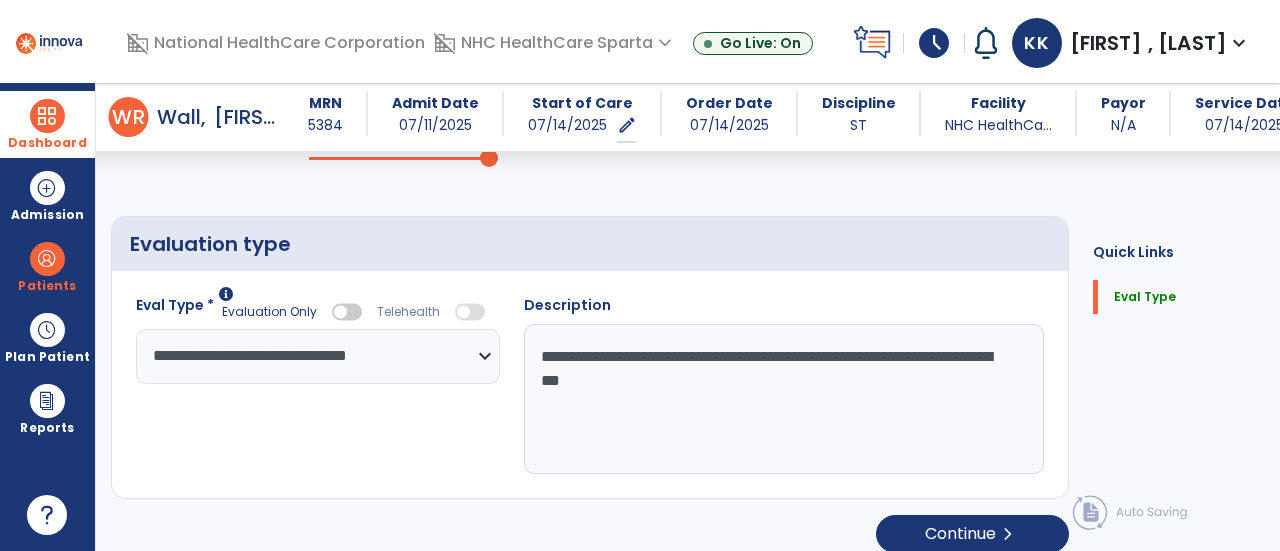scroll, scrollTop: 126, scrollLeft: 0, axis: vertical 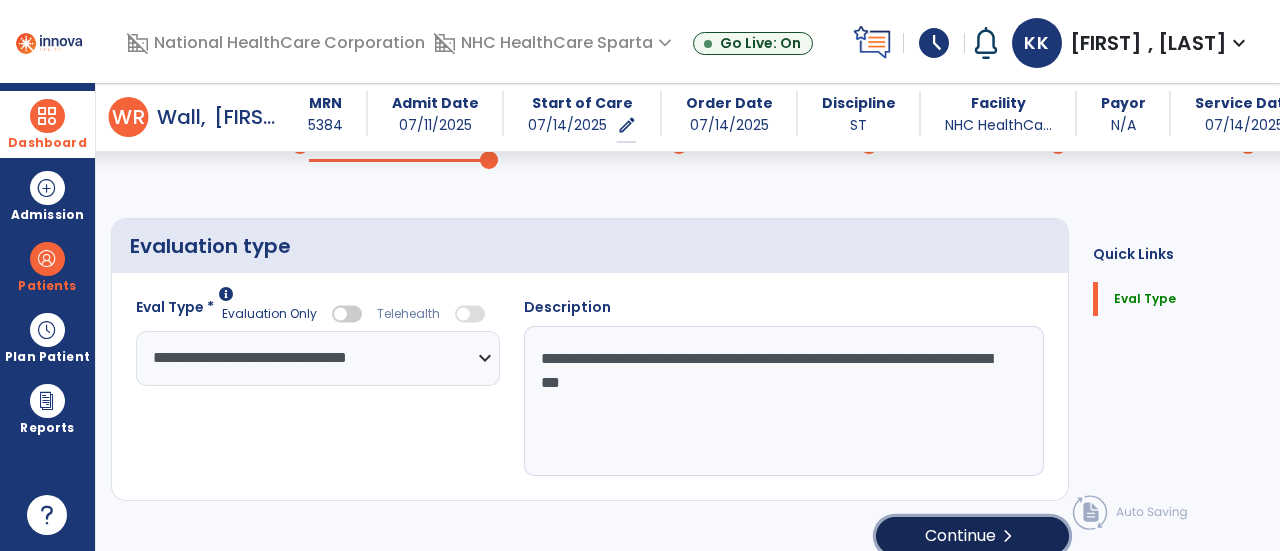click on "Continue  chevron_right" 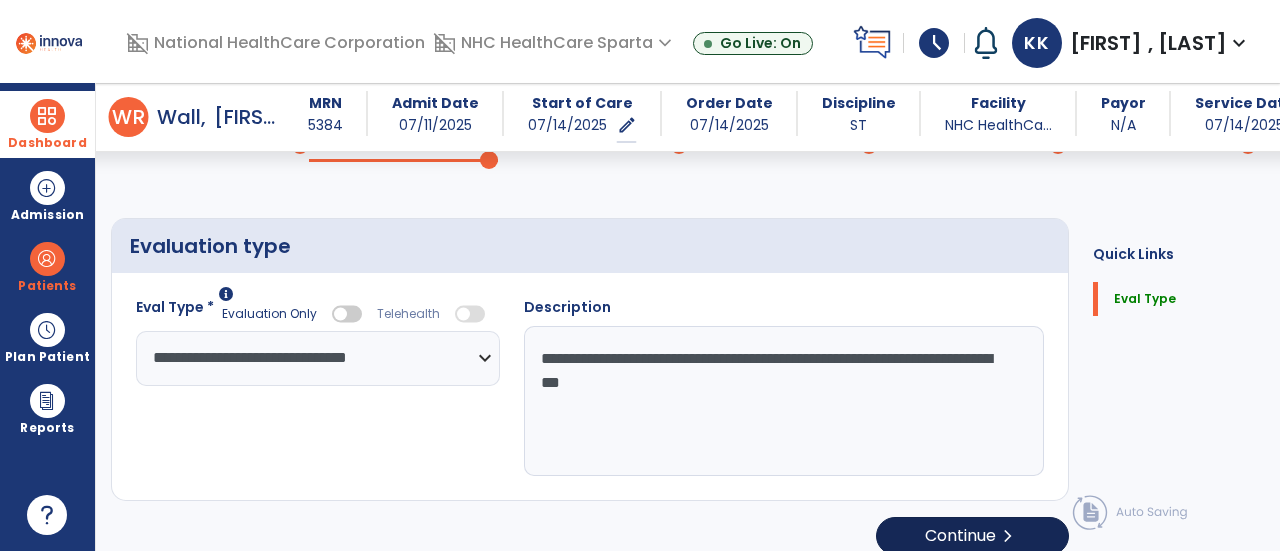 select on "**" 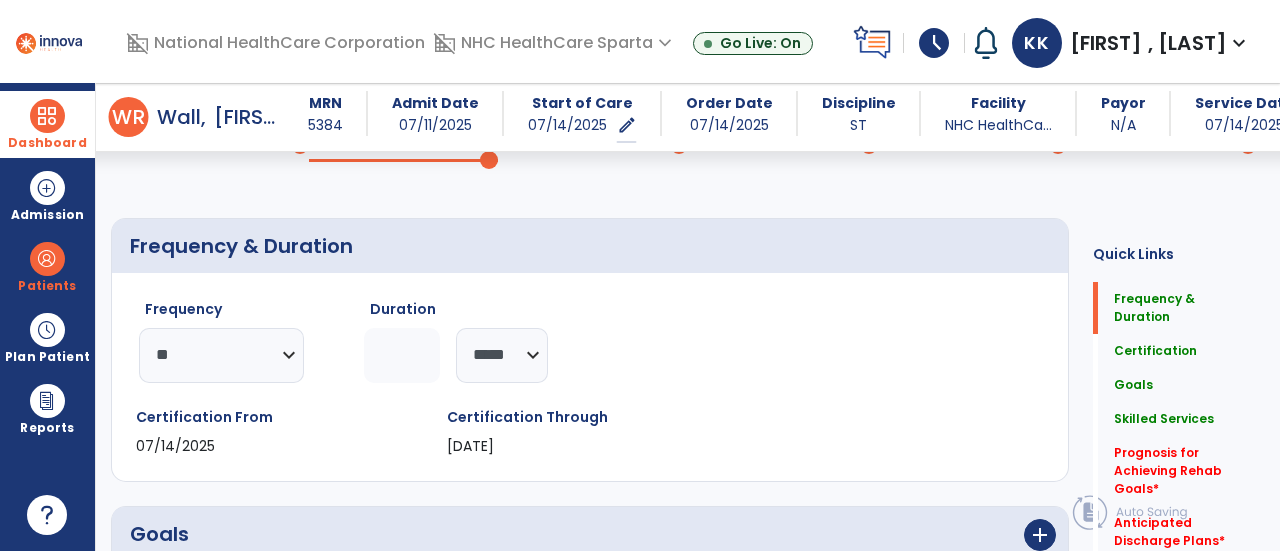 click on "Frequency  ********* ** ** ** ** ** ** **  Duration  * ******** ***** Certification From 07/14/2025 Certification Through 08/24/2025" 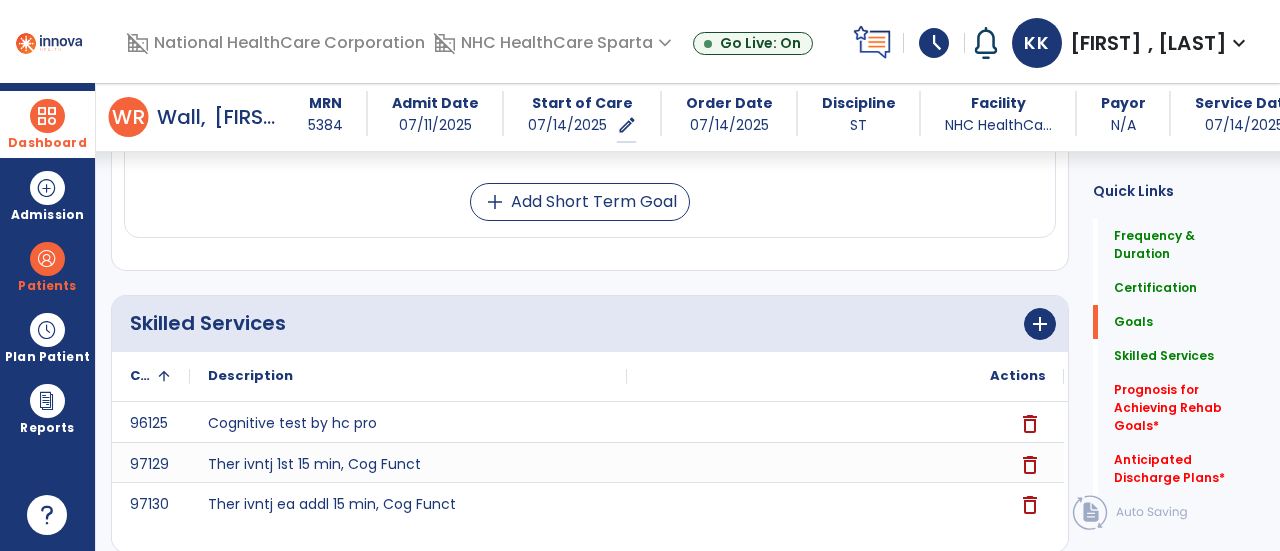 scroll, scrollTop: 868, scrollLeft: 0, axis: vertical 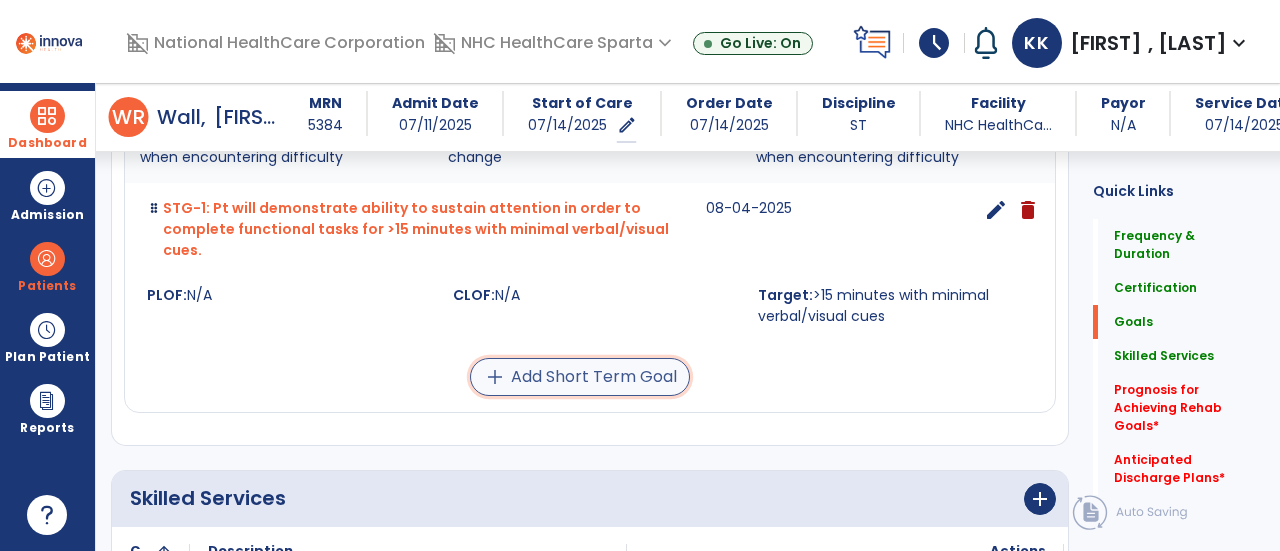 click on "add  Add Short Term Goal" at bounding box center (580, 377) 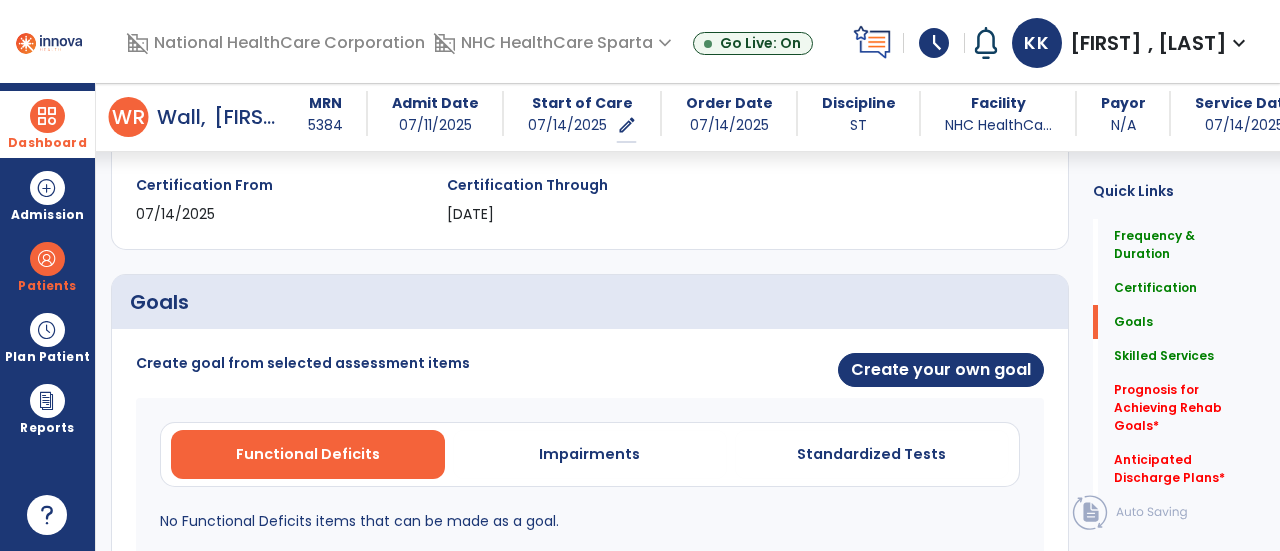 scroll, scrollTop: 359, scrollLeft: 0, axis: vertical 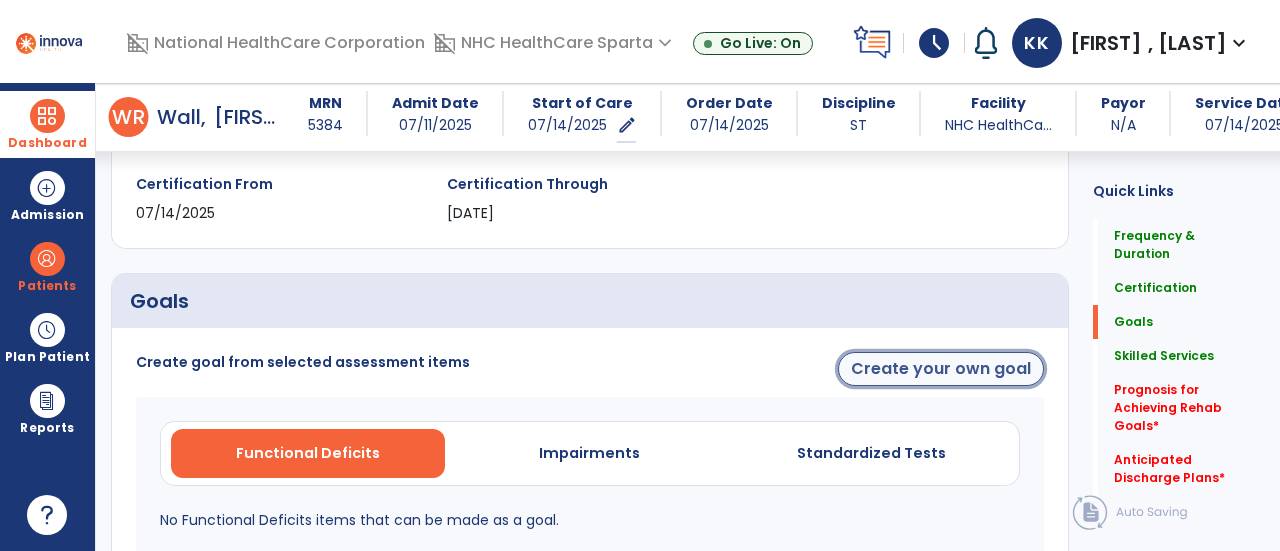click on "Create your own goal" at bounding box center [941, 369] 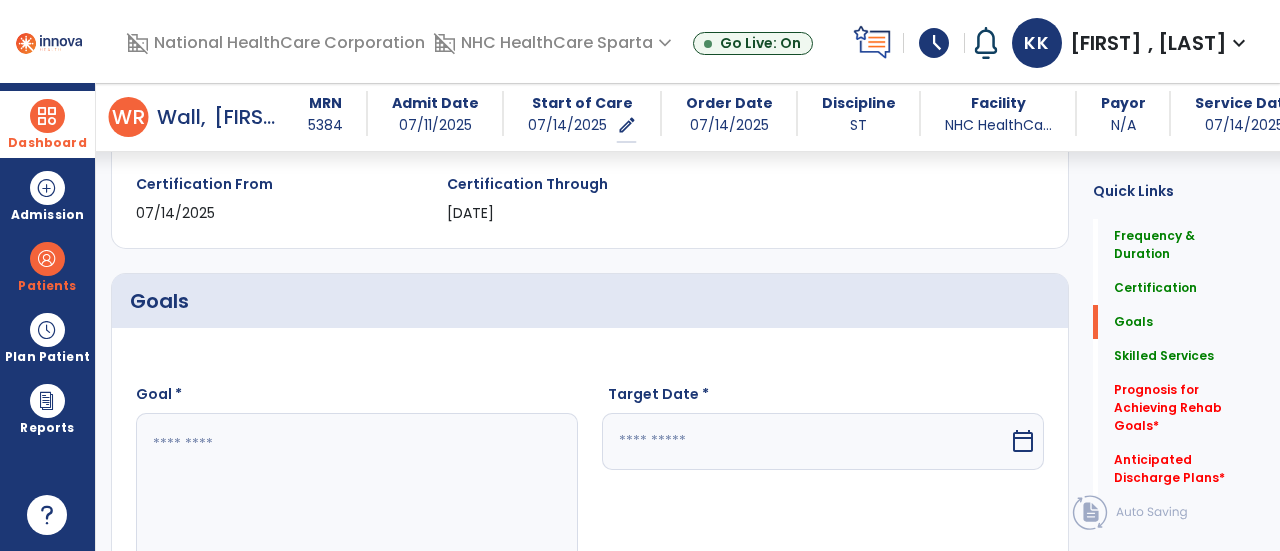 click at bounding box center [356, 488] 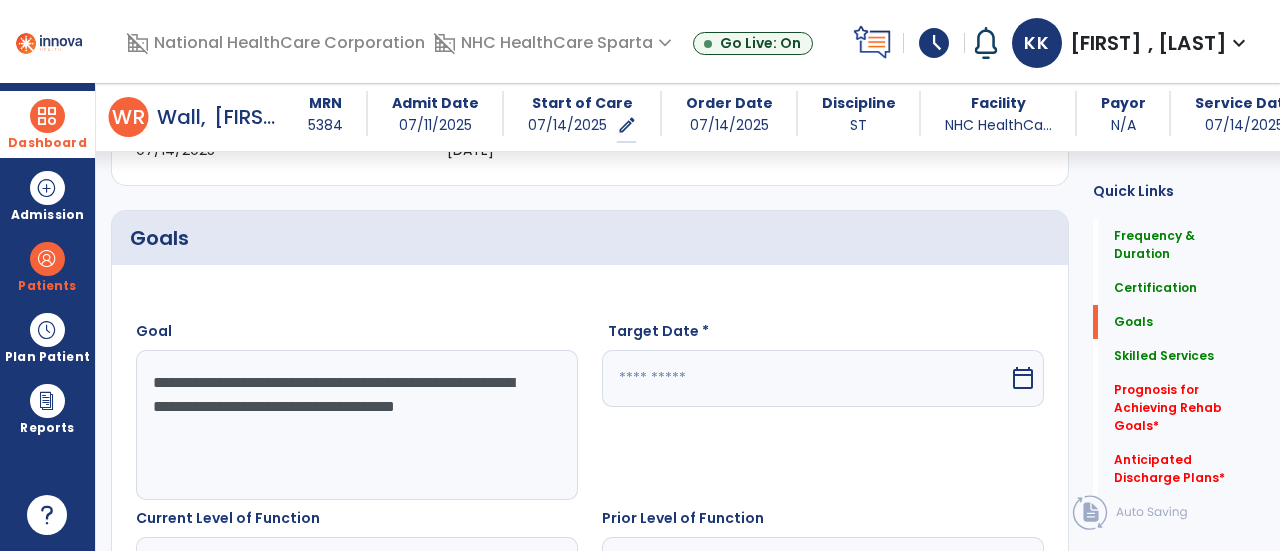scroll, scrollTop: 420, scrollLeft: 0, axis: vertical 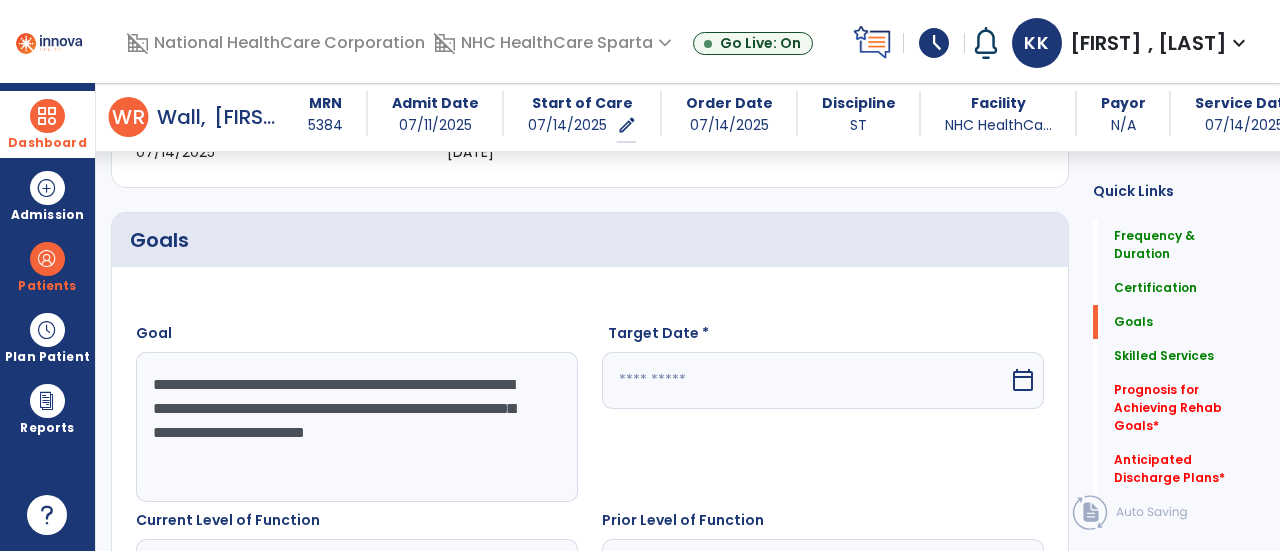 type on "**********" 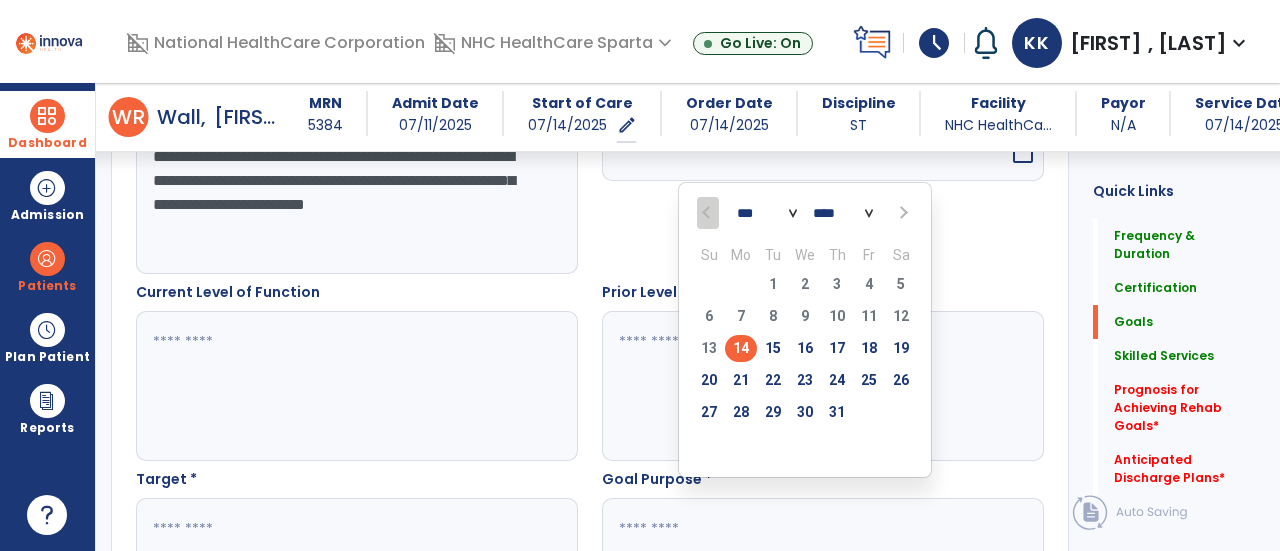 scroll, scrollTop: 648, scrollLeft: 0, axis: vertical 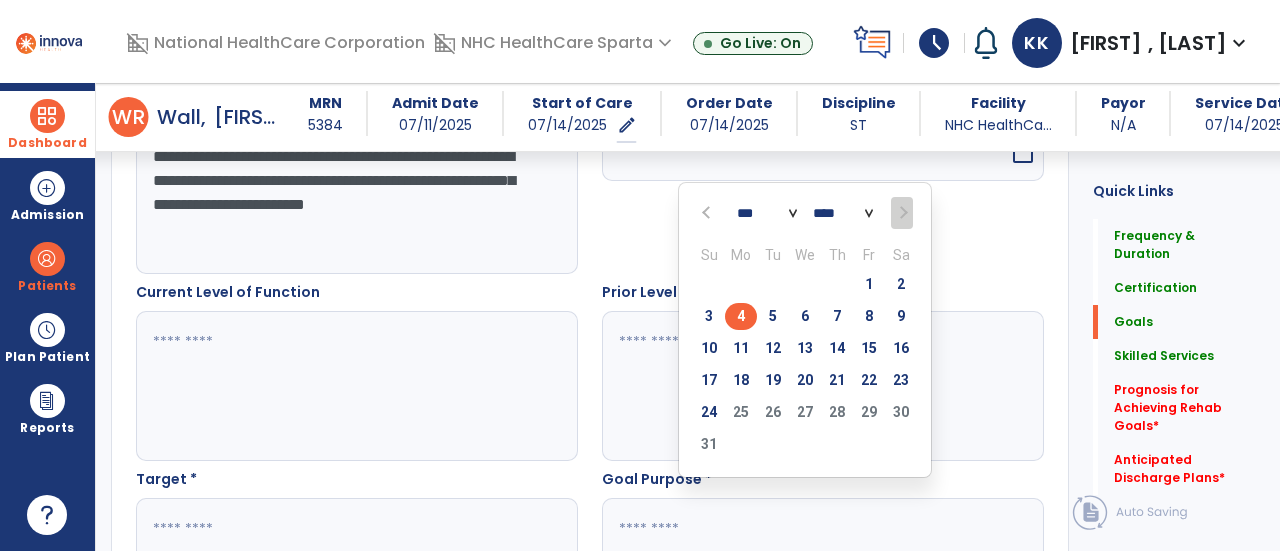 click on "4" at bounding box center (741, 316) 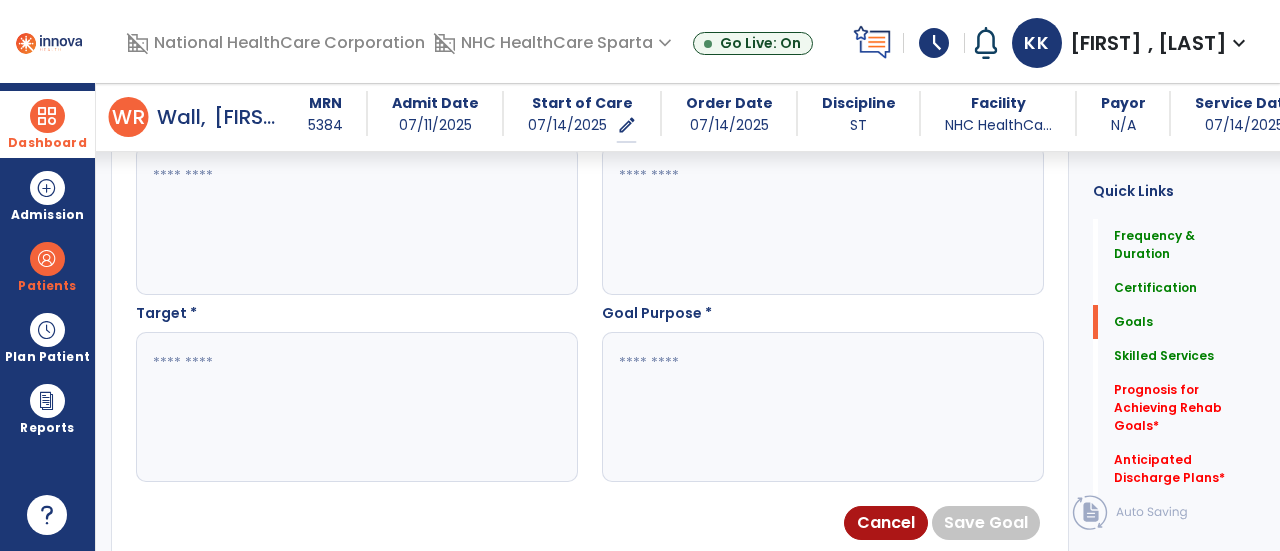 scroll, scrollTop: 823, scrollLeft: 0, axis: vertical 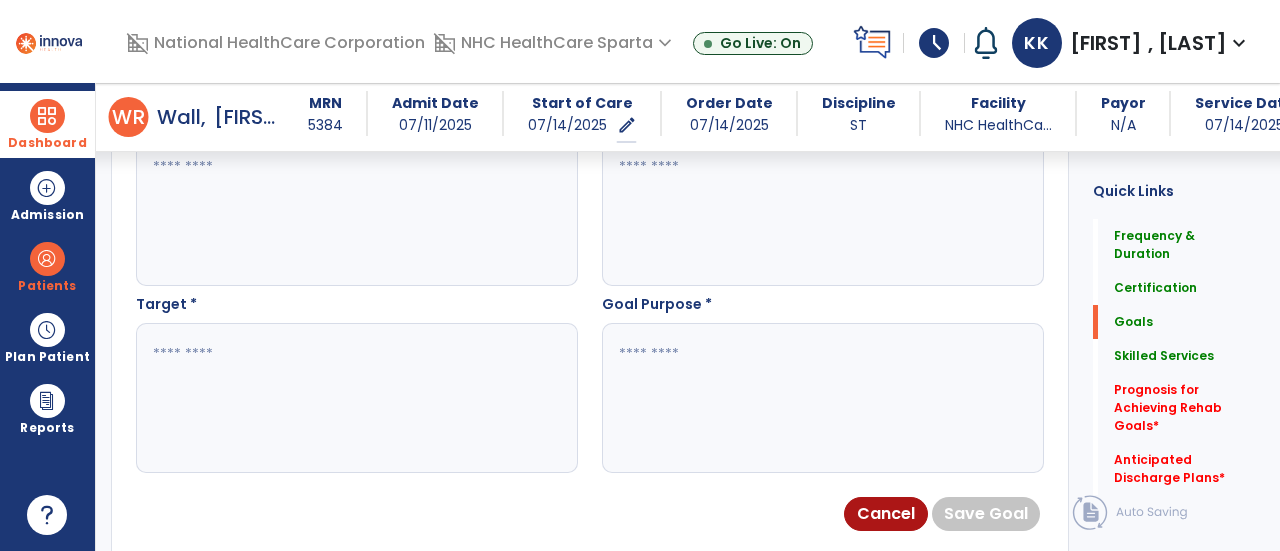 click at bounding box center (356, 398) 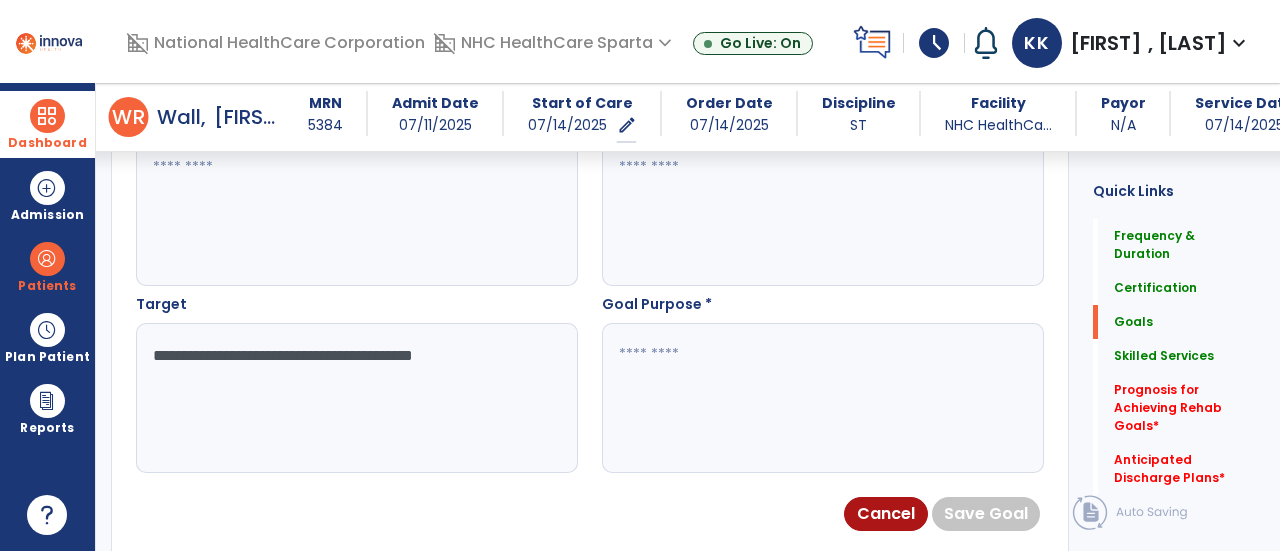 type on "**********" 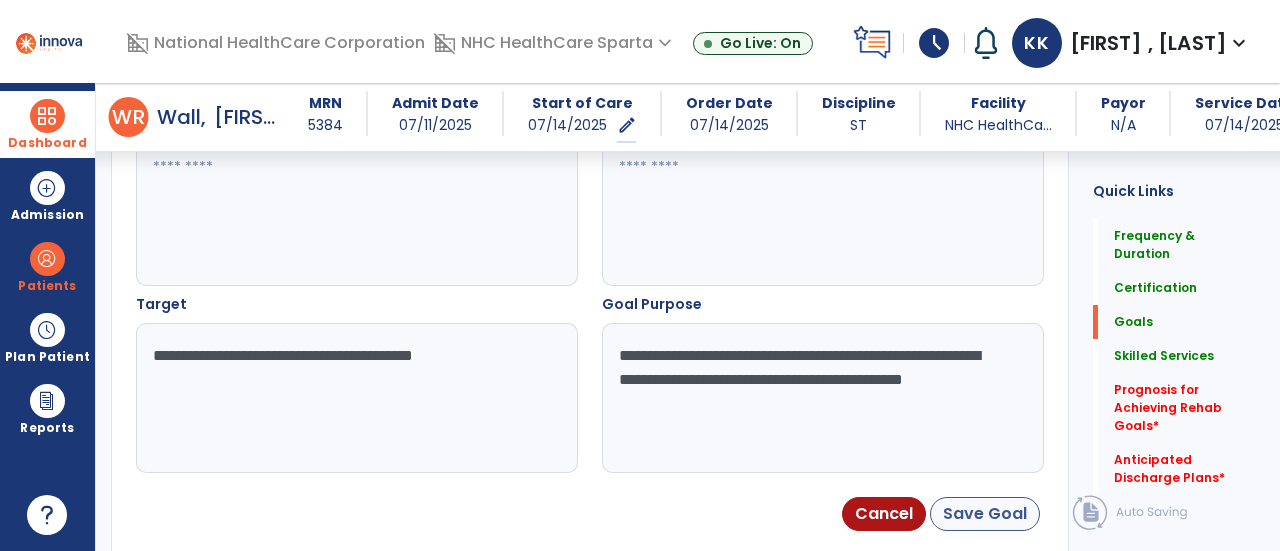 type on "**********" 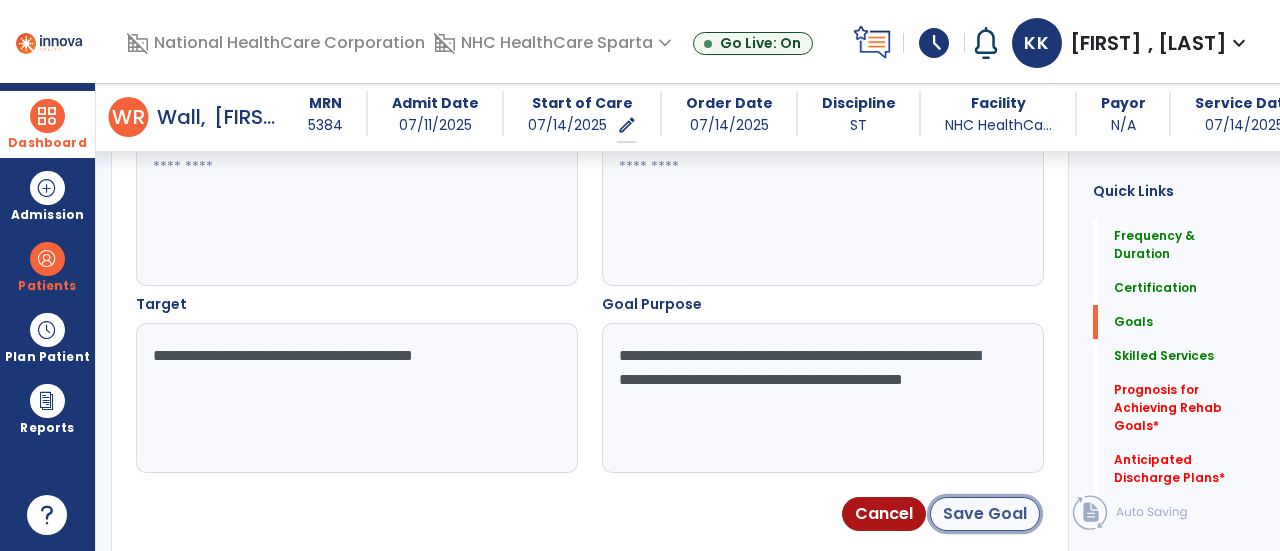 click on "Save Goal" at bounding box center (985, 514) 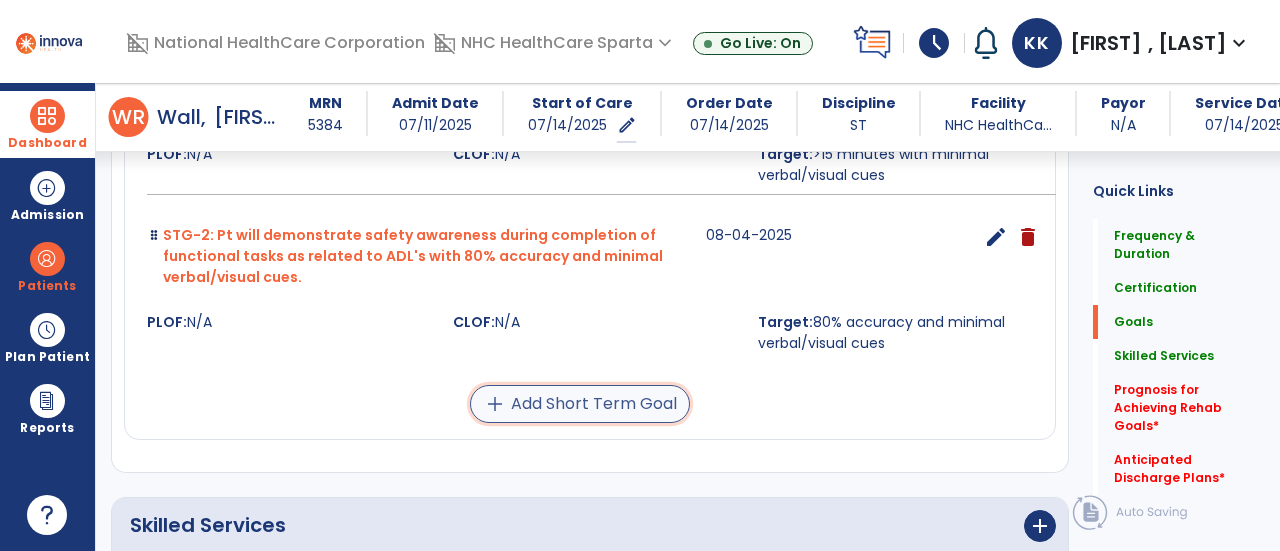 click on "add  Add Short Term Goal" at bounding box center [580, 404] 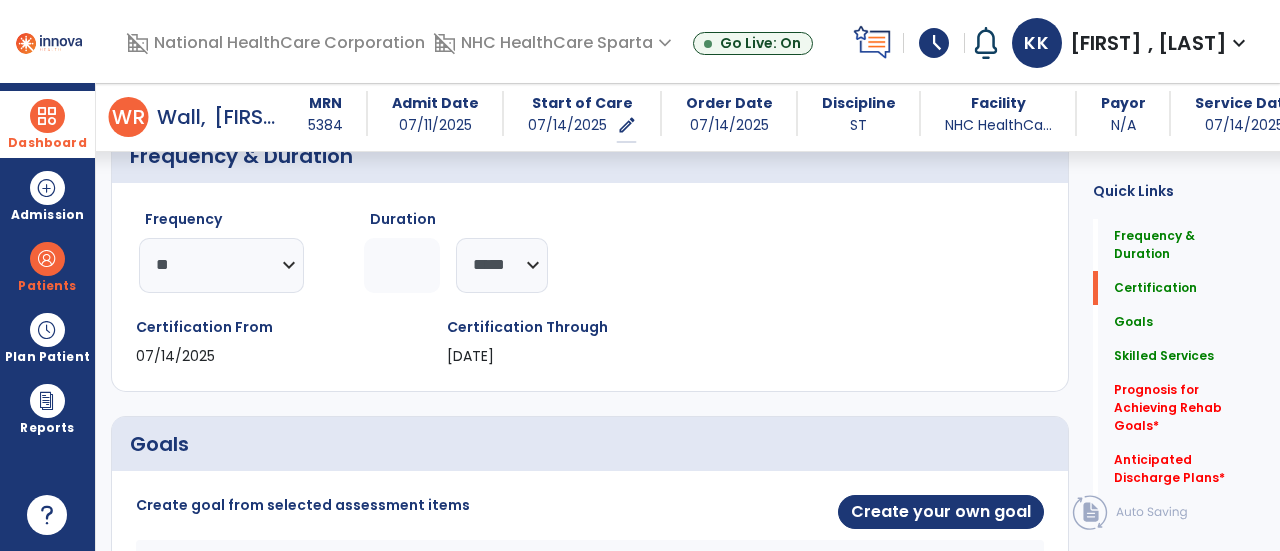 scroll, scrollTop: 327, scrollLeft: 0, axis: vertical 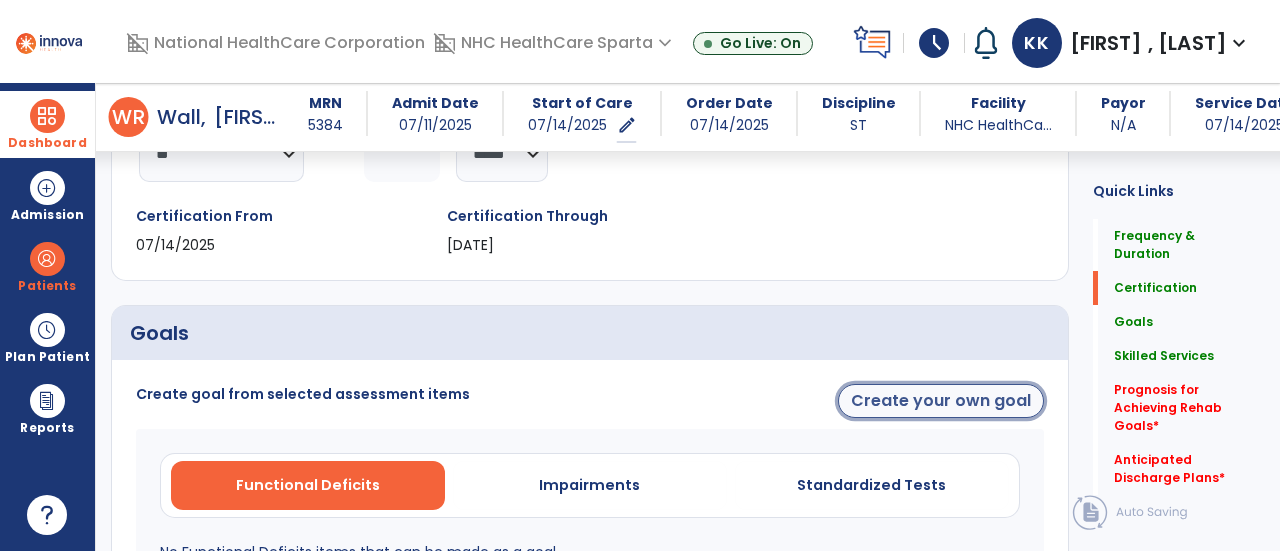 click on "Create your own goal" at bounding box center [941, 401] 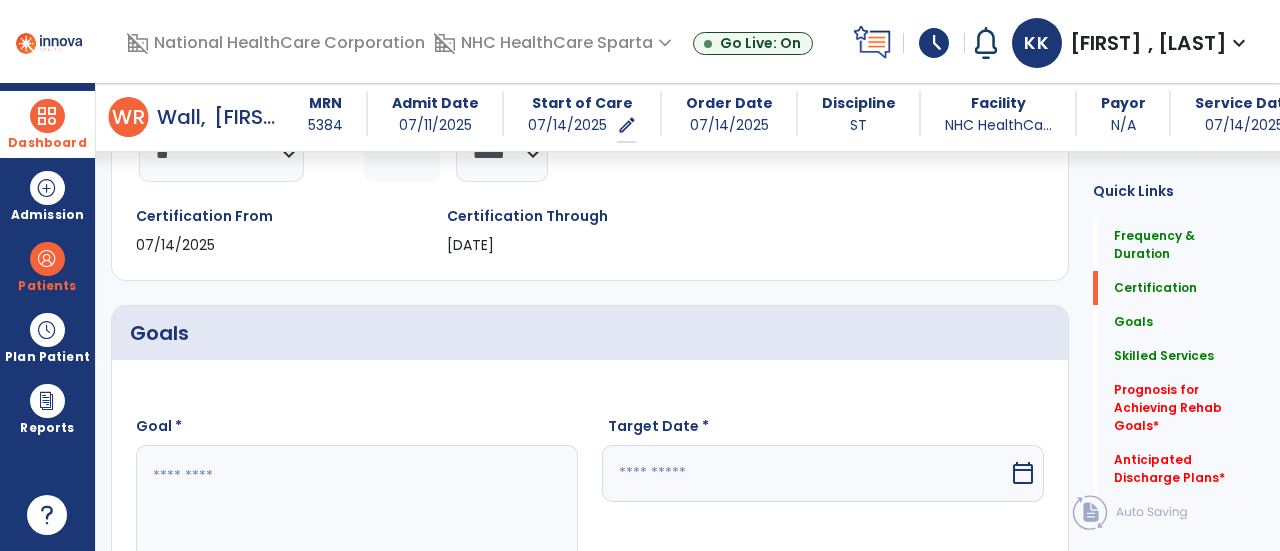 click at bounding box center [356, 520] 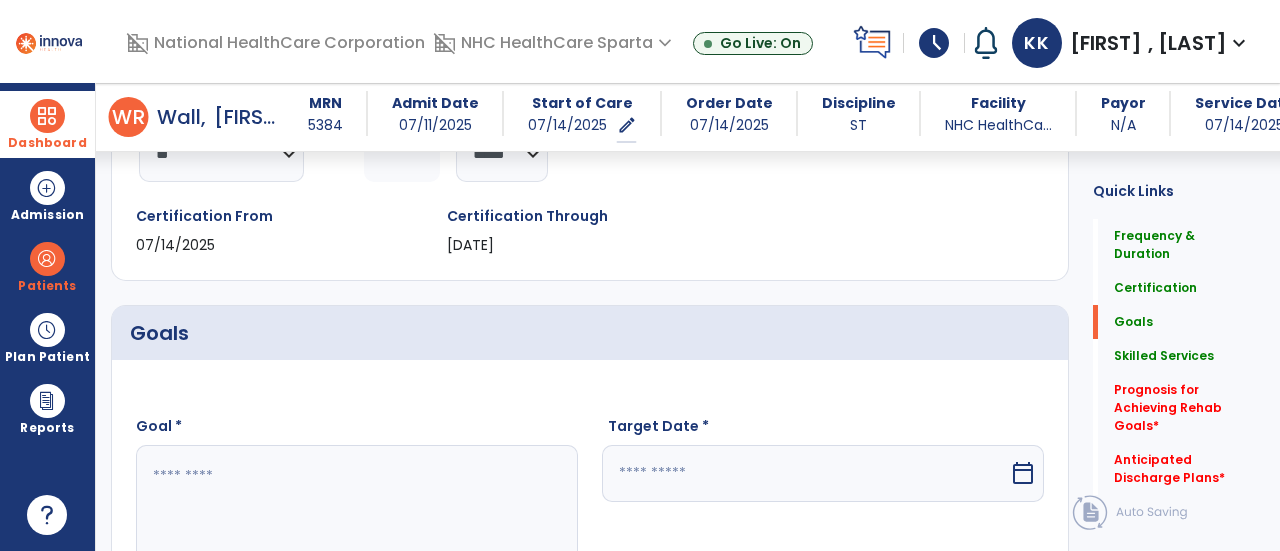 scroll, scrollTop: 411, scrollLeft: 0, axis: vertical 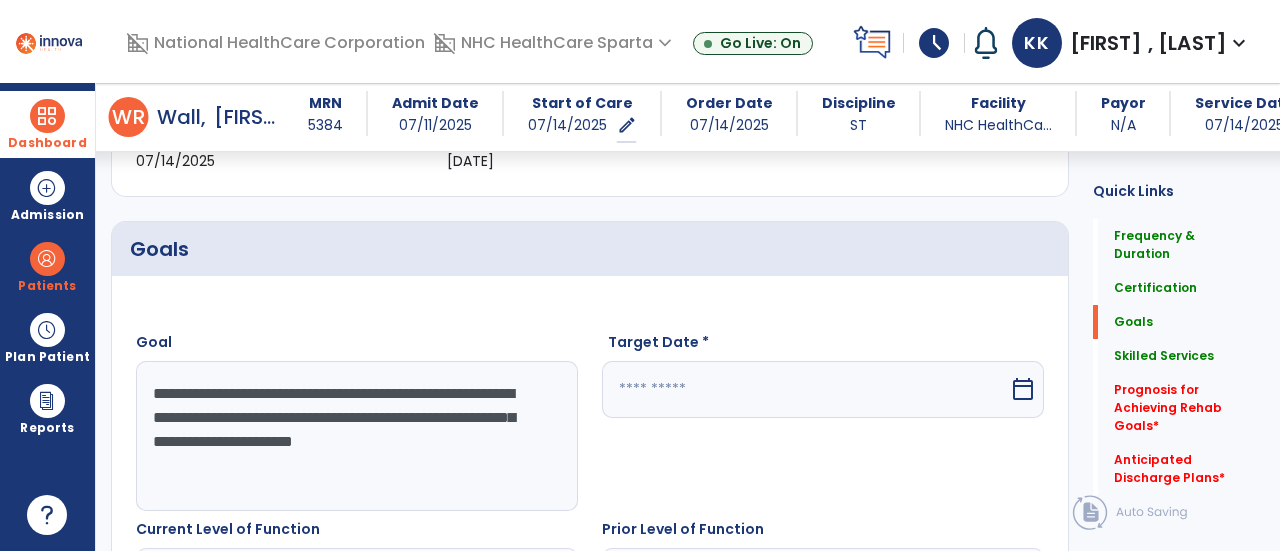 type on "**********" 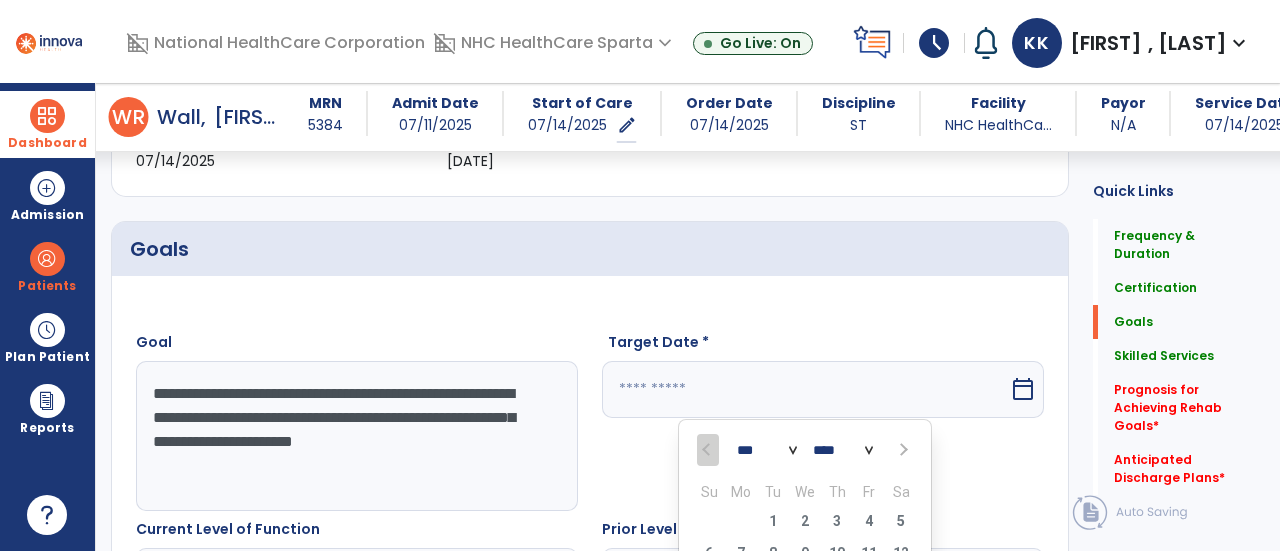 scroll, scrollTop: 666, scrollLeft: 0, axis: vertical 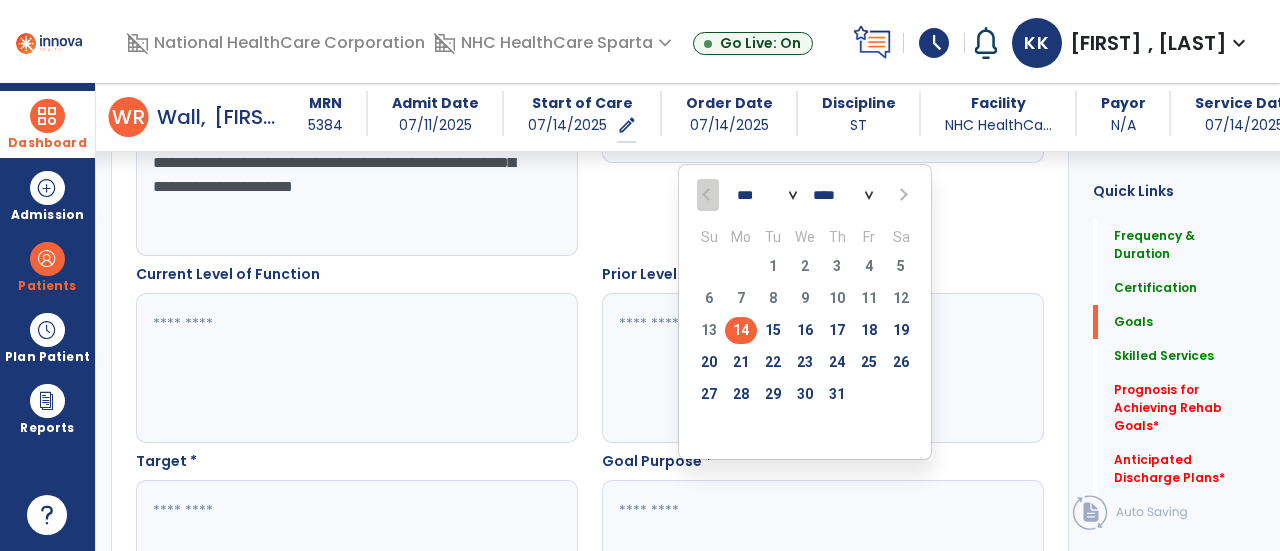 click at bounding box center (901, 194) 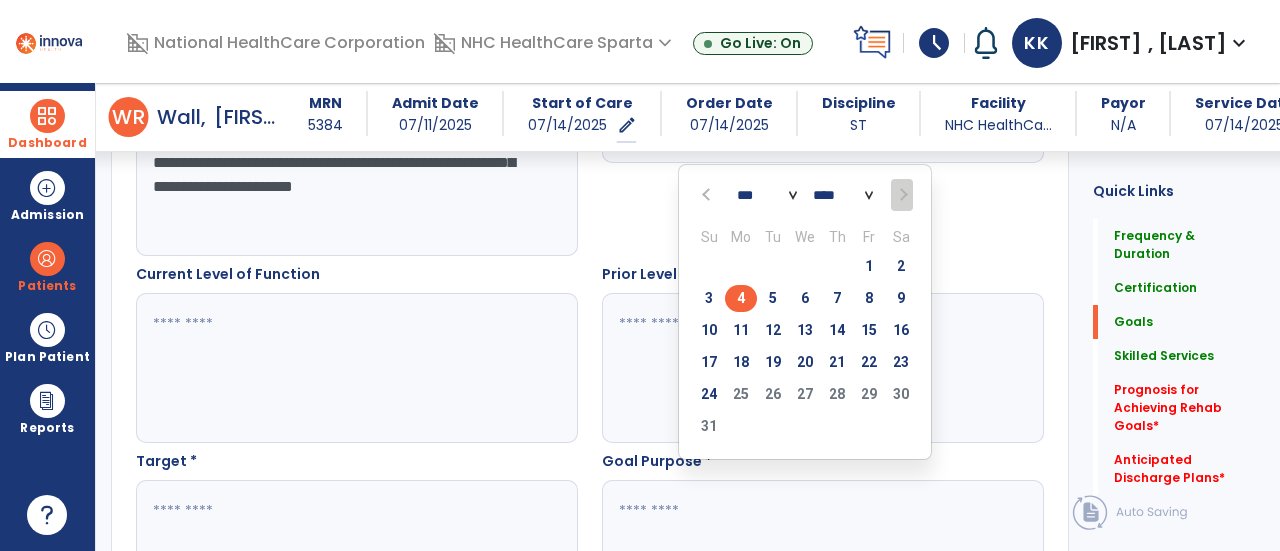 click on "4" at bounding box center [741, 298] 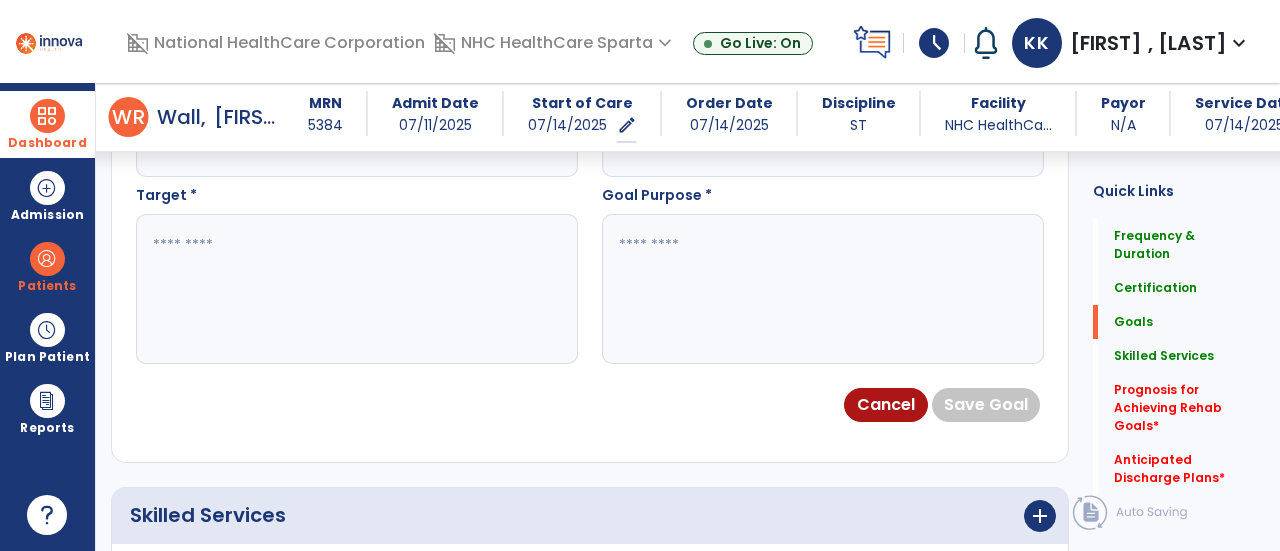 scroll, scrollTop: 930, scrollLeft: 0, axis: vertical 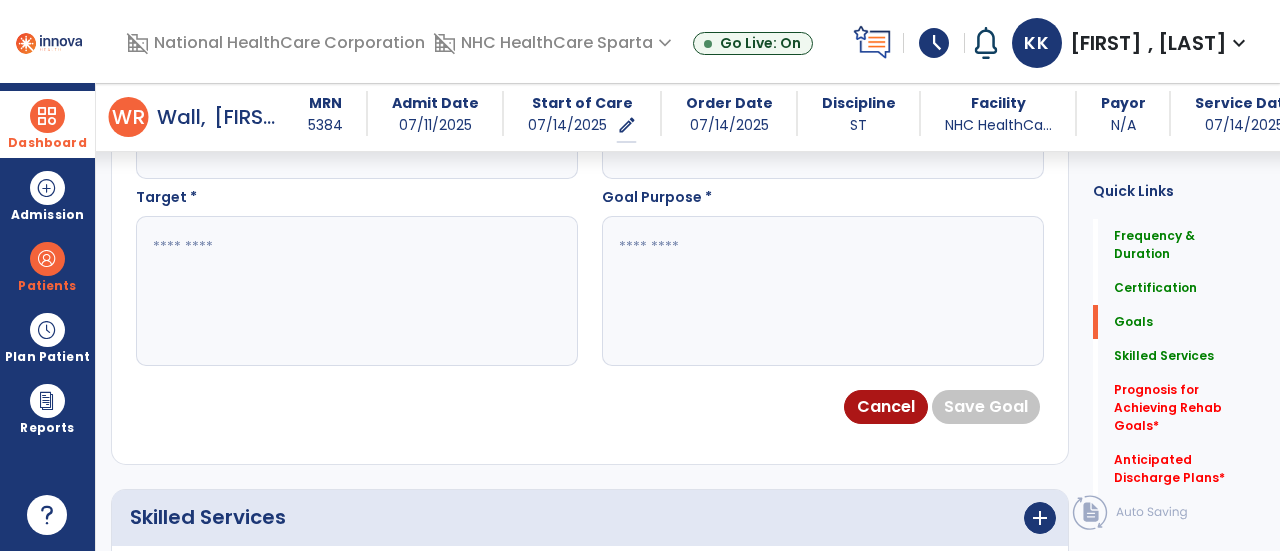 click at bounding box center (356, 291) 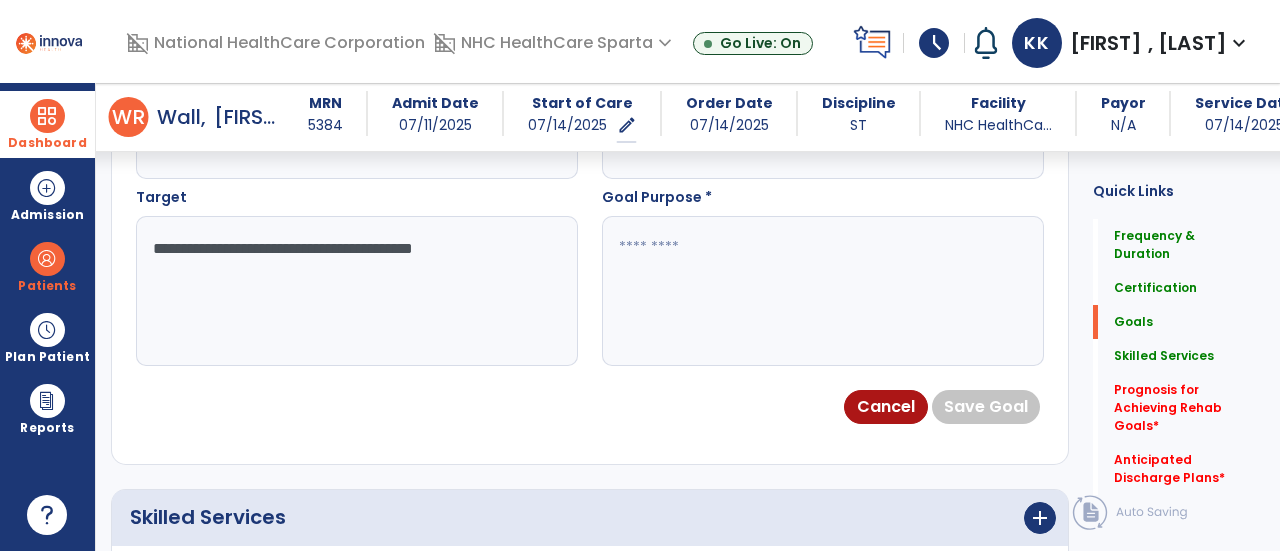 type on "**********" 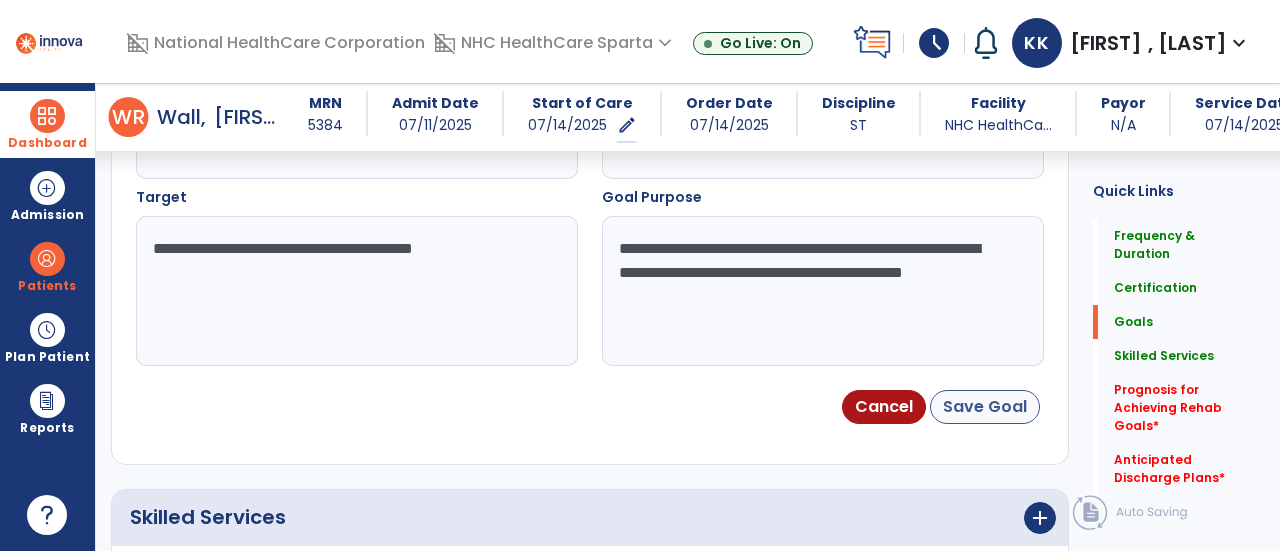 type on "**********" 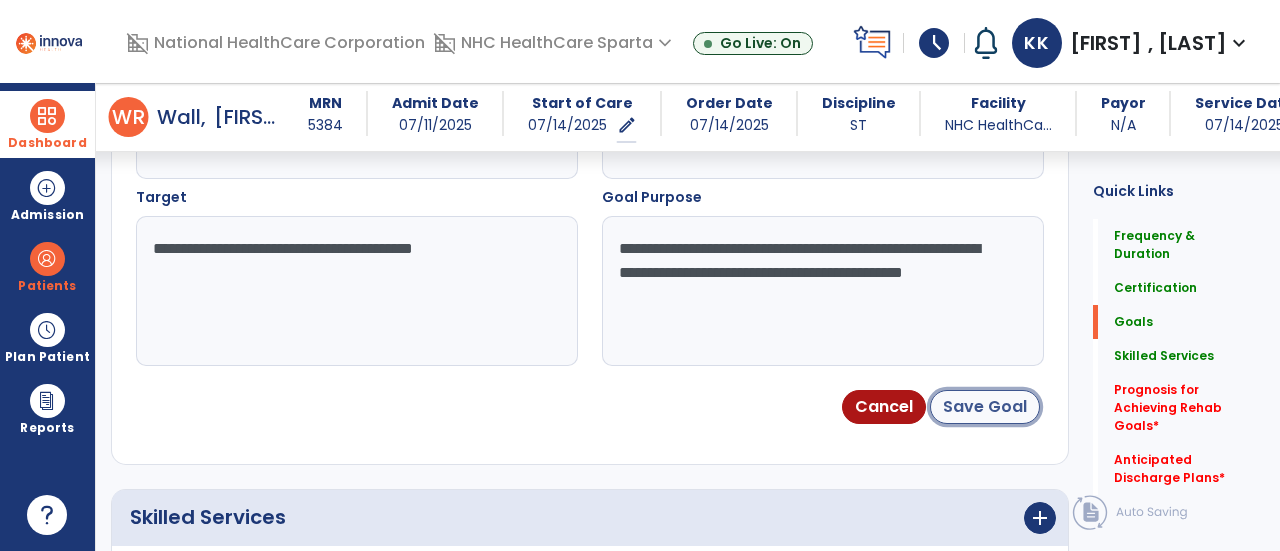 click on "Save Goal" at bounding box center [985, 407] 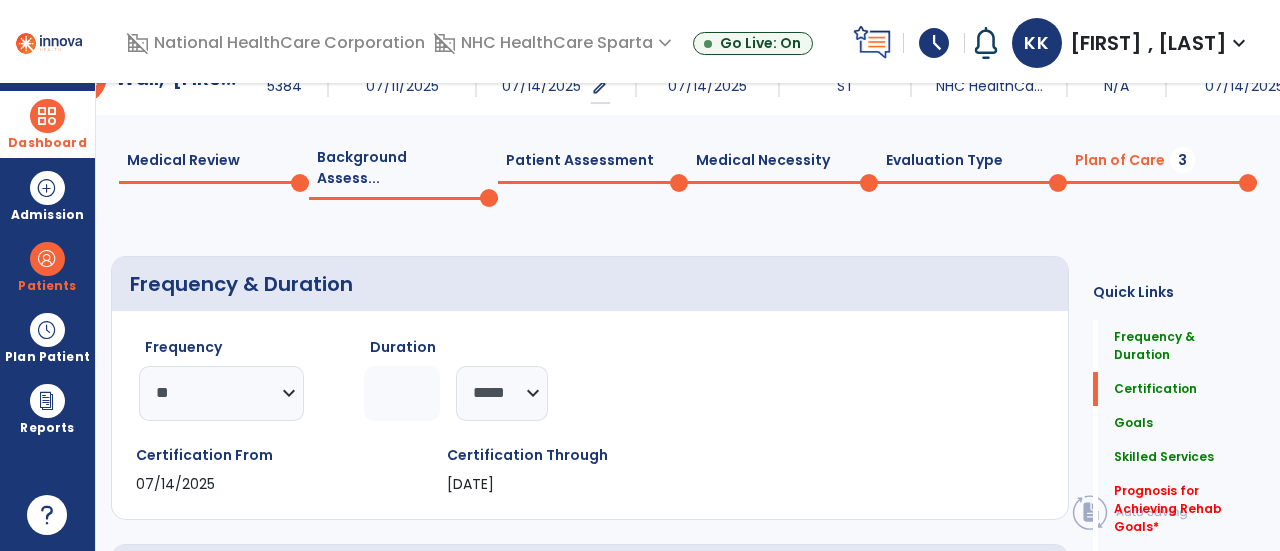 scroll, scrollTop: 0, scrollLeft: 0, axis: both 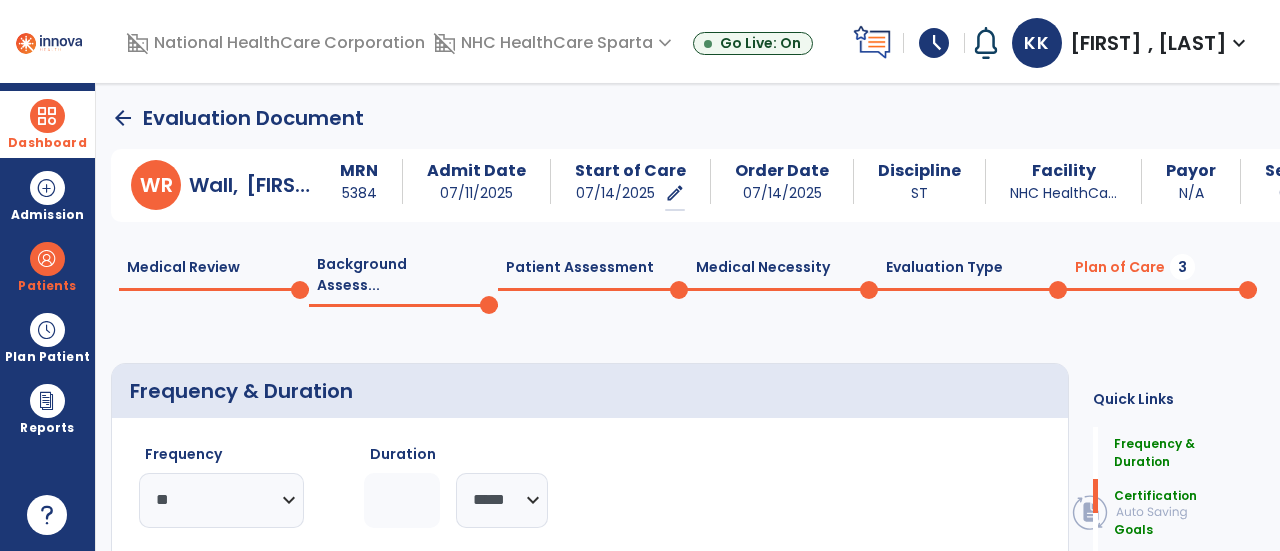 click on "arrow_back" 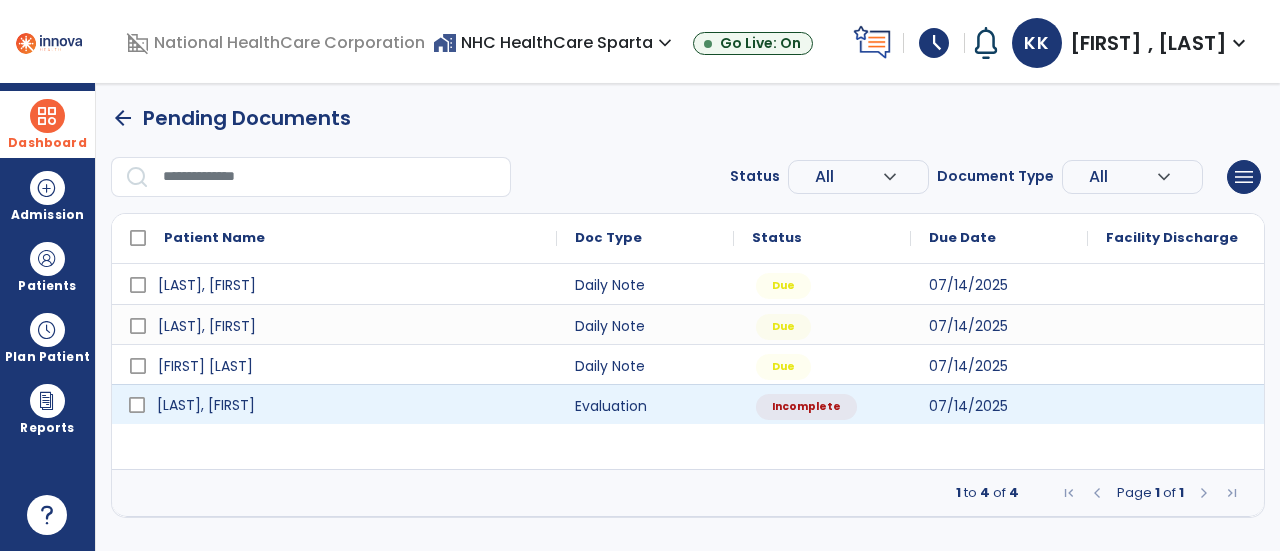 click on "[LAST], [LAST]" at bounding box center (348, 405) 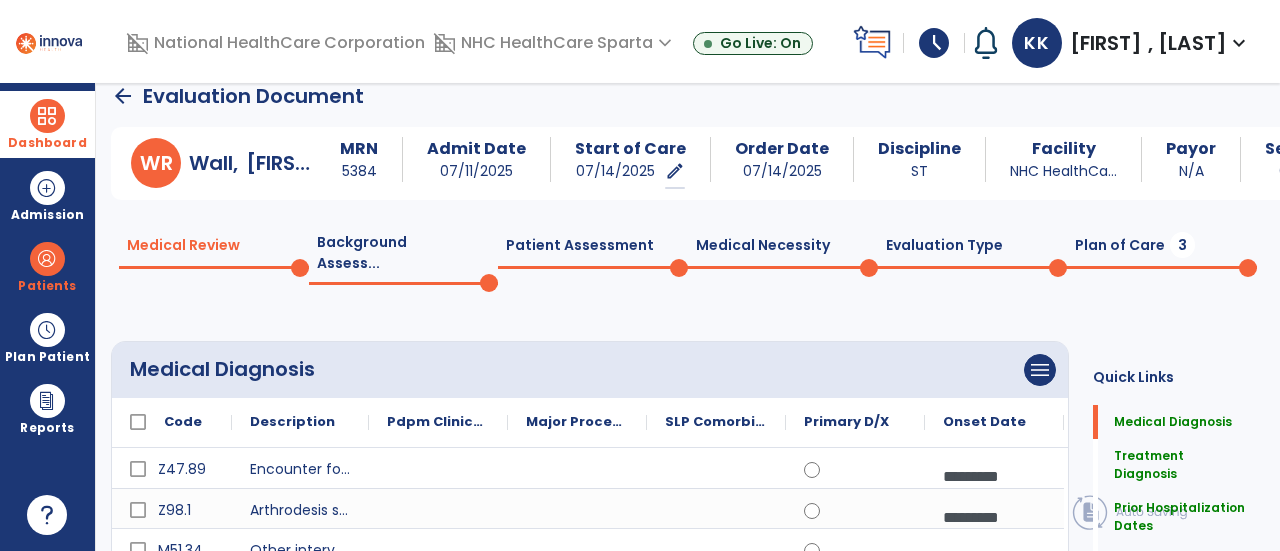 scroll, scrollTop: 0, scrollLeft: 0, axis: both 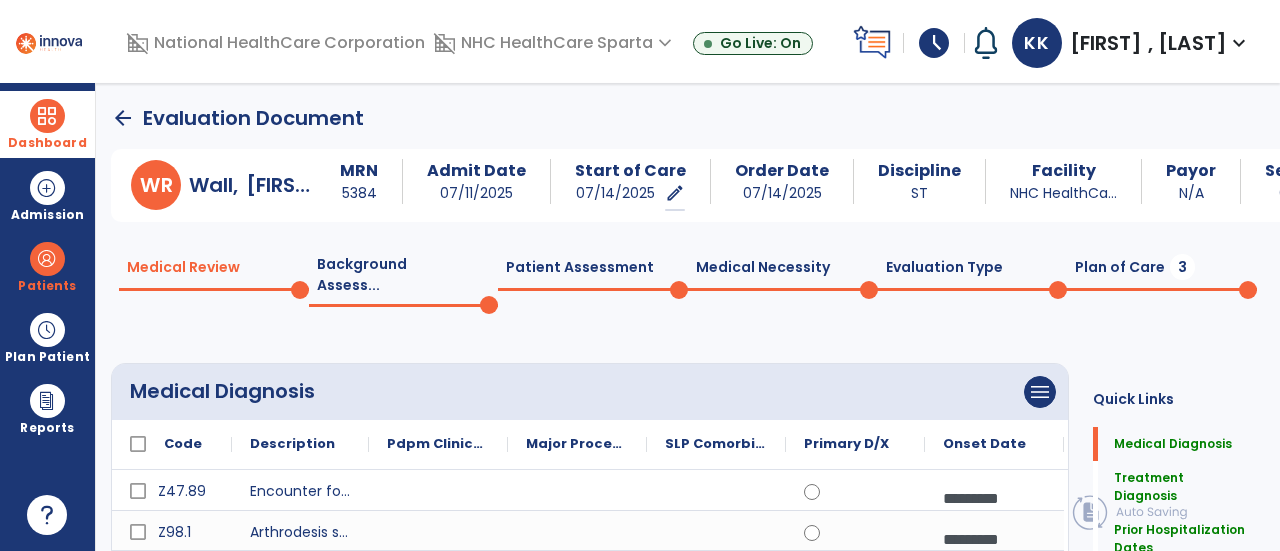 click on "Background Assess...  0" 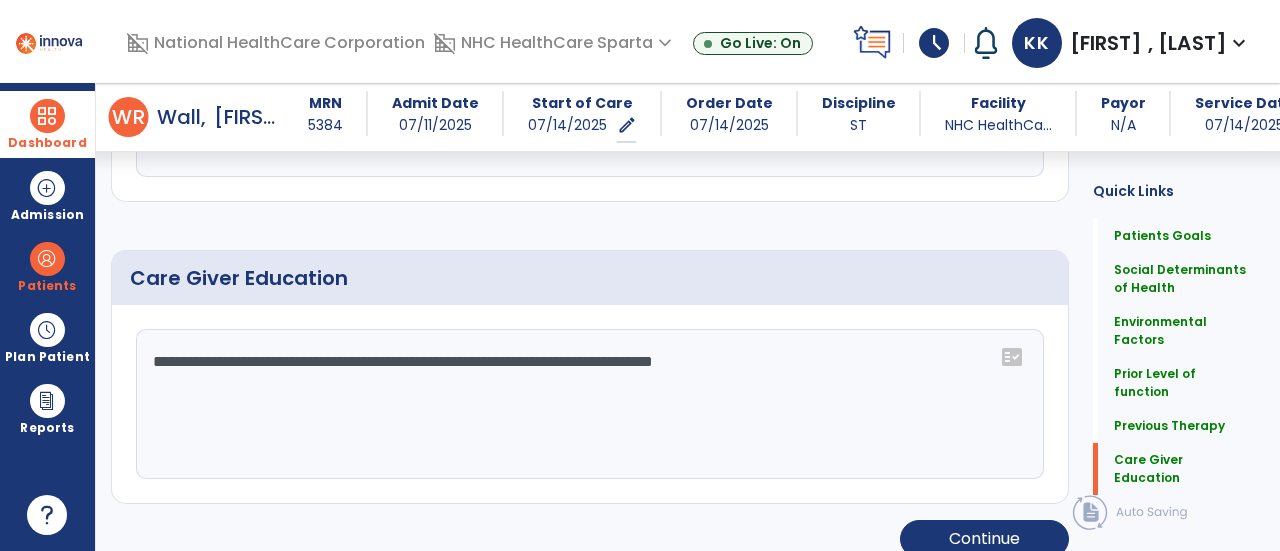 scroll, scrollTop: 1662, scrollLeft: 0, axis: vertical 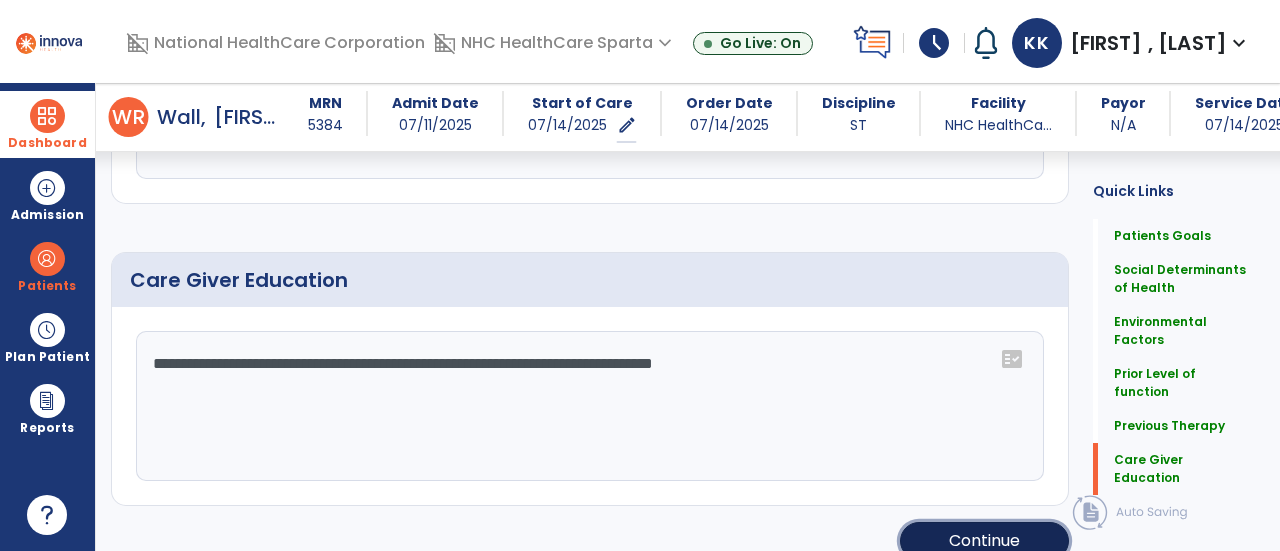 click on "Continue" 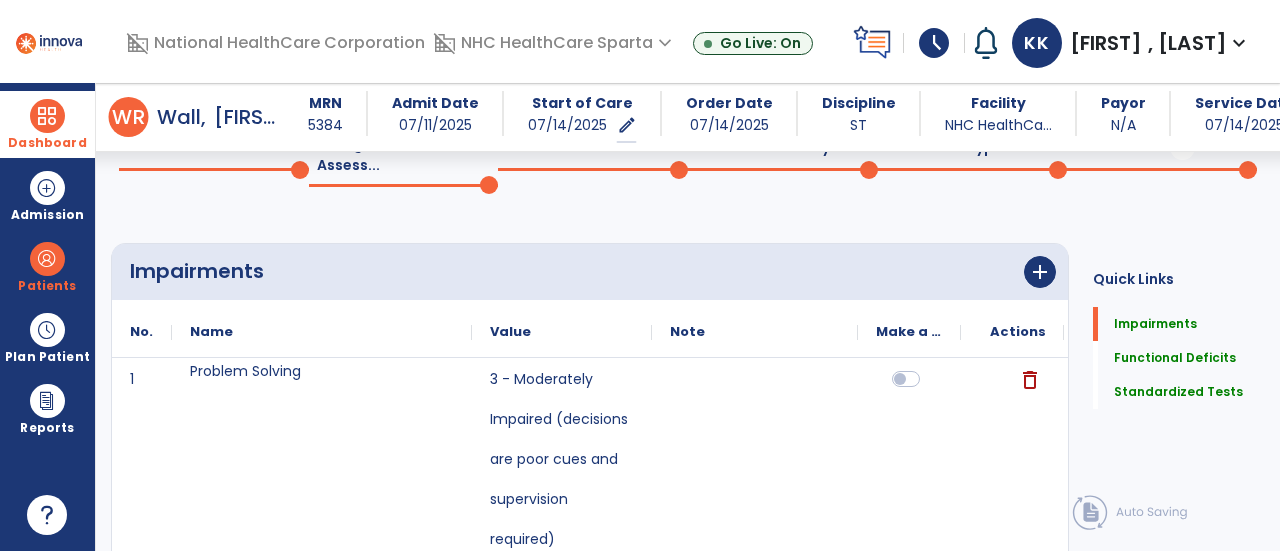 scroll, scrollTop: 0, scrollLeft: 0, axis: both 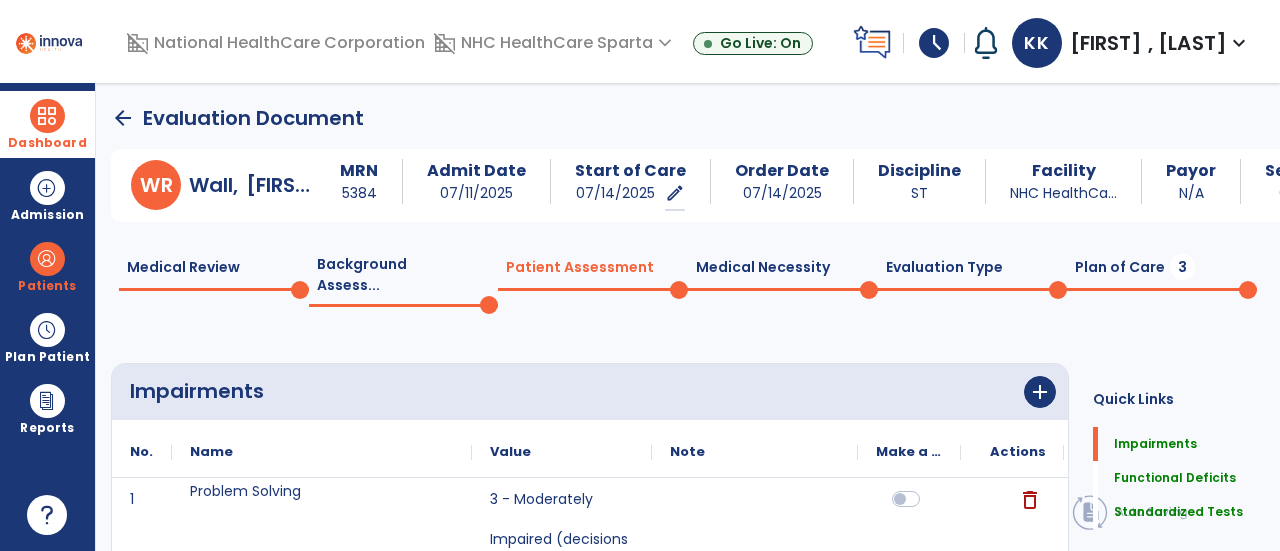 click on "Background Assess...  0" 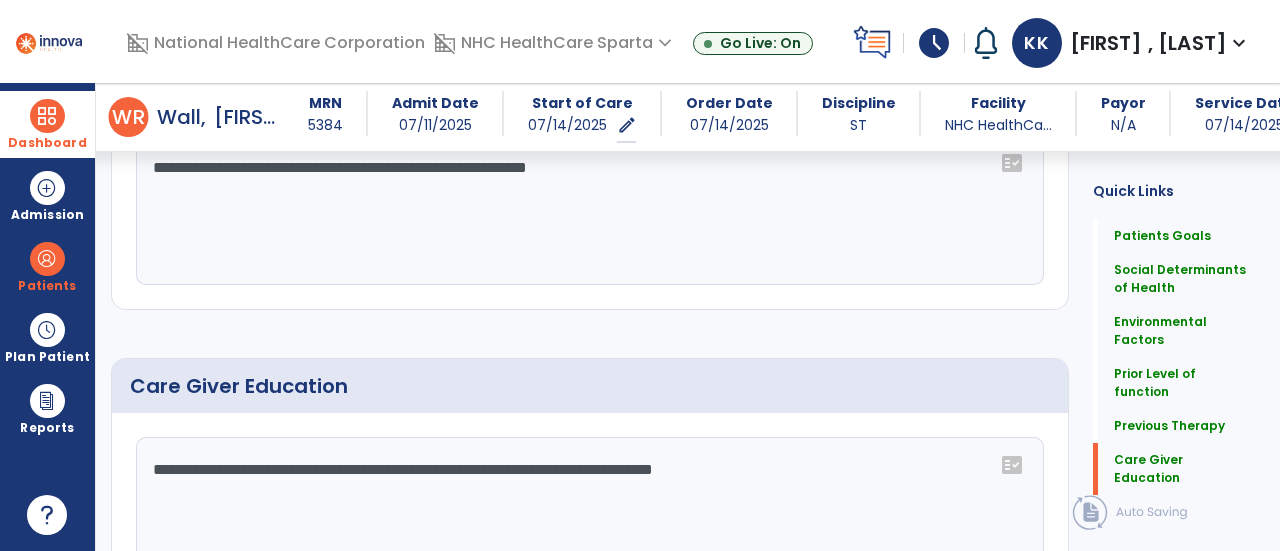 scroll, scrollTop: 1664, scrollLeft: 0, axis: vertical 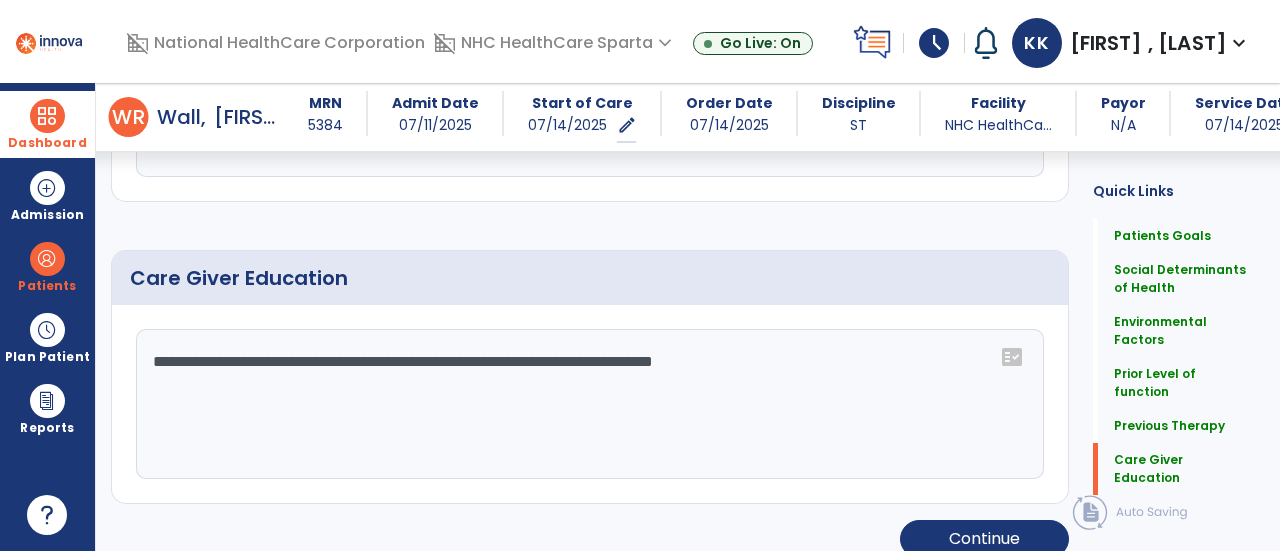 click on "**********" 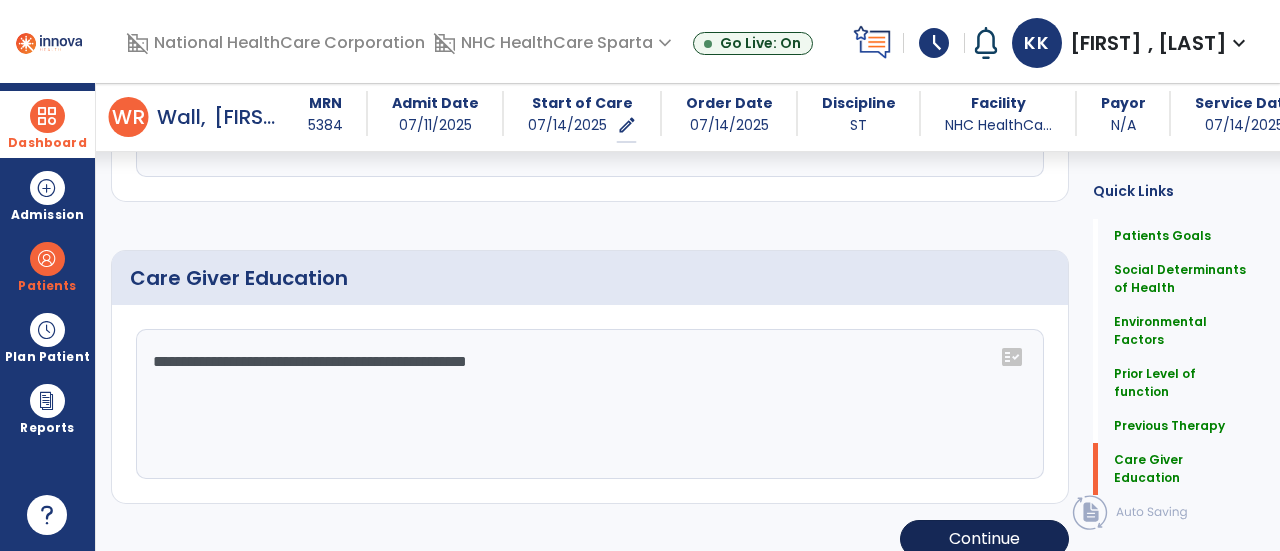 type on "**********" 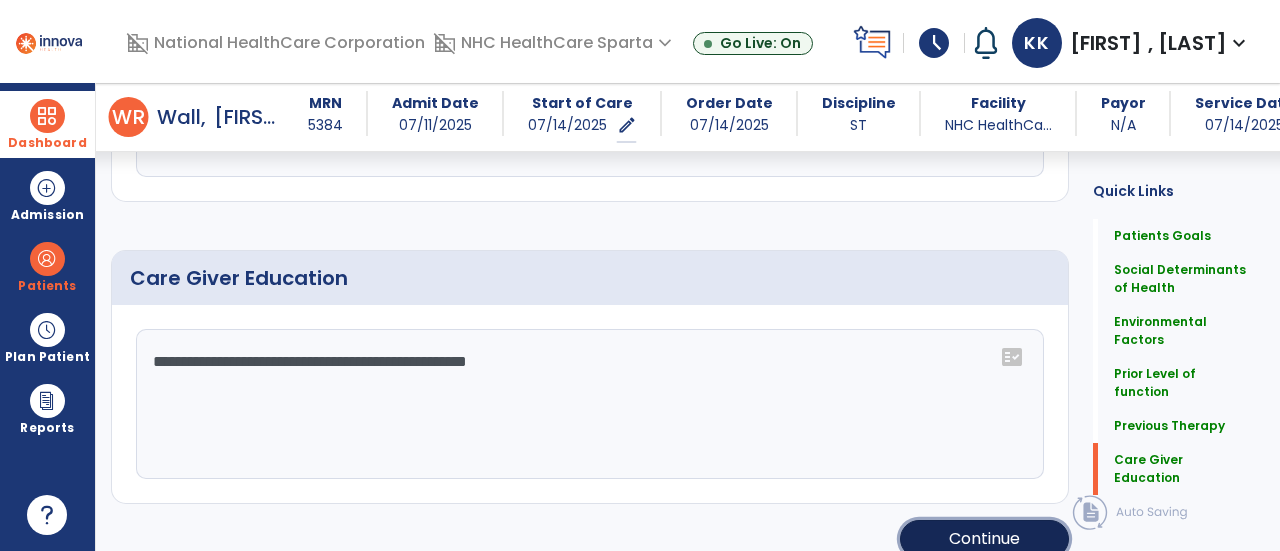 click on "Continue" 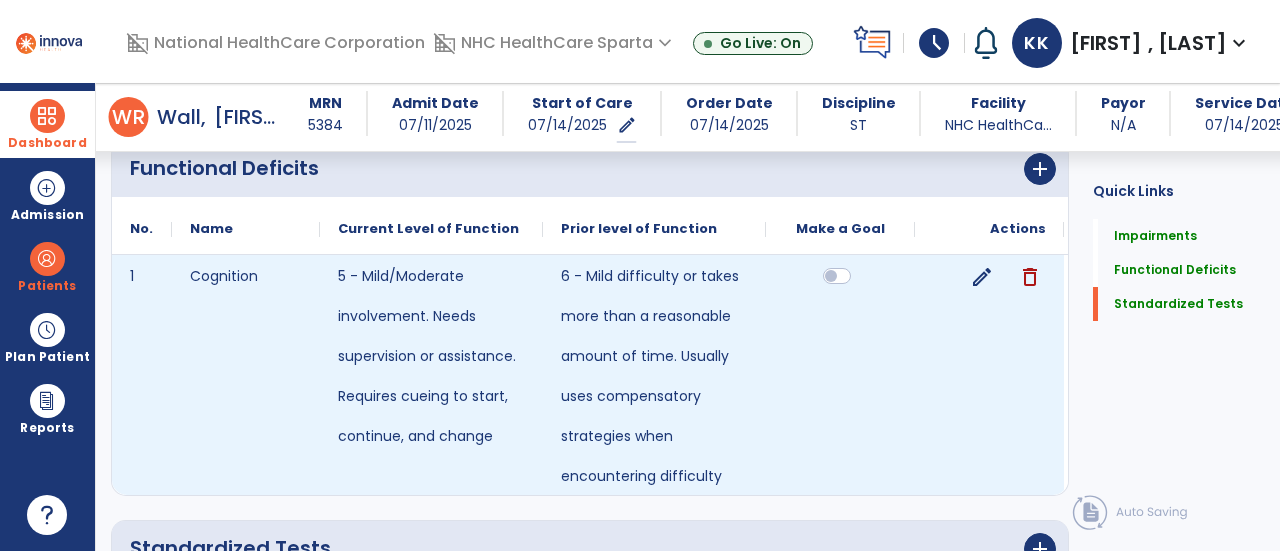 scroll, scrollTop: 1360, scrollLeft: 0, axis: vertical 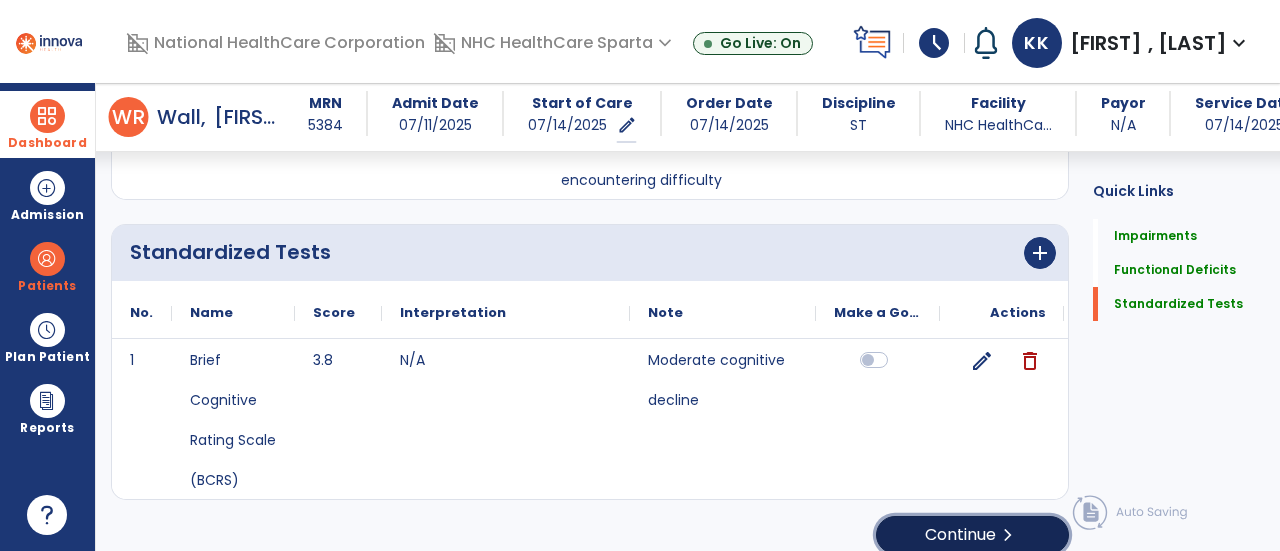 click on "Continue  chevron_right" 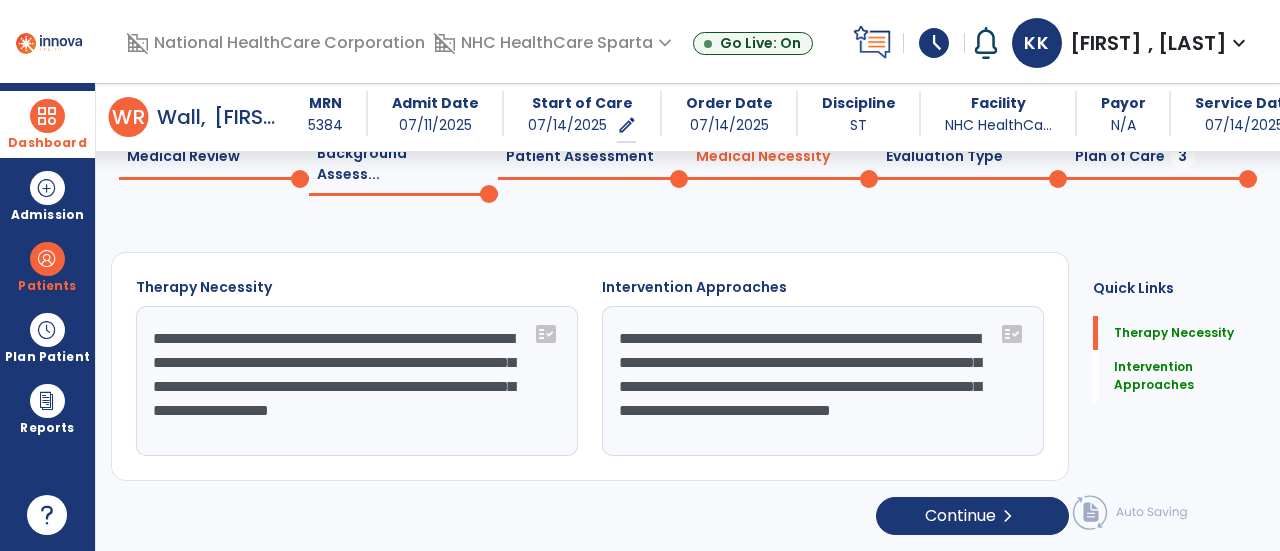 scroll, scrollTop: 74, scrollLeft: 0, axis: vertical 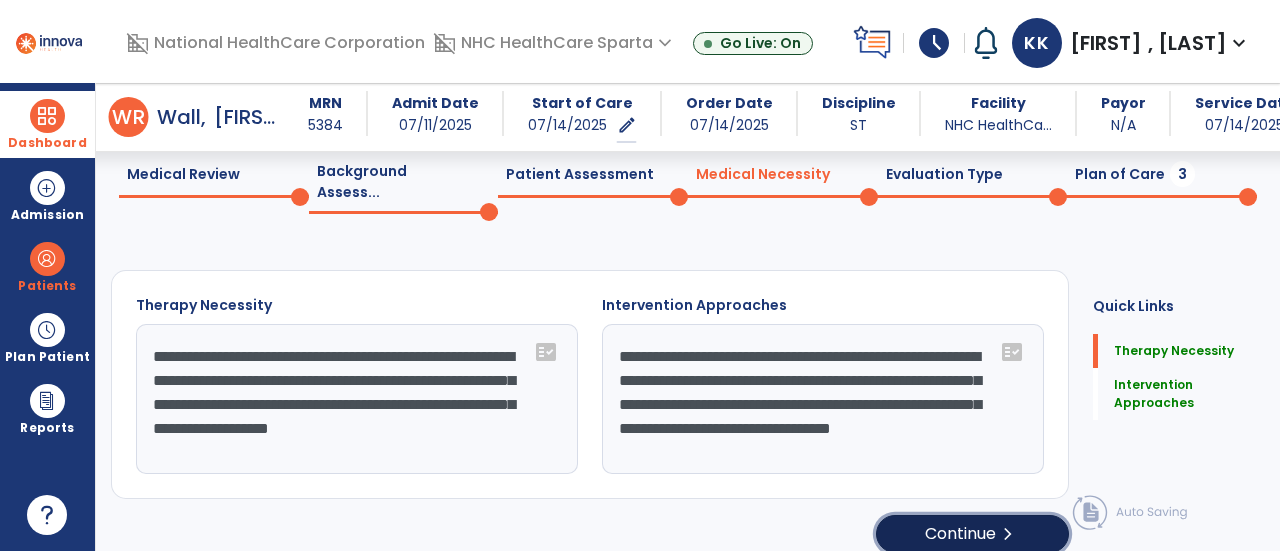 click on "Continue  chevron_right" 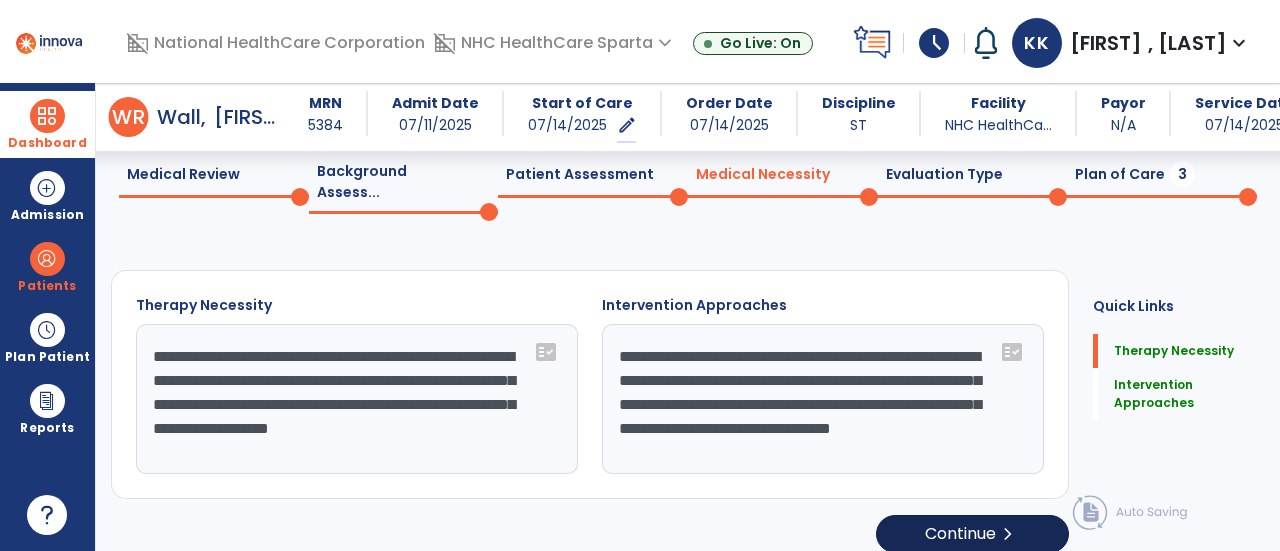 select on "**********" 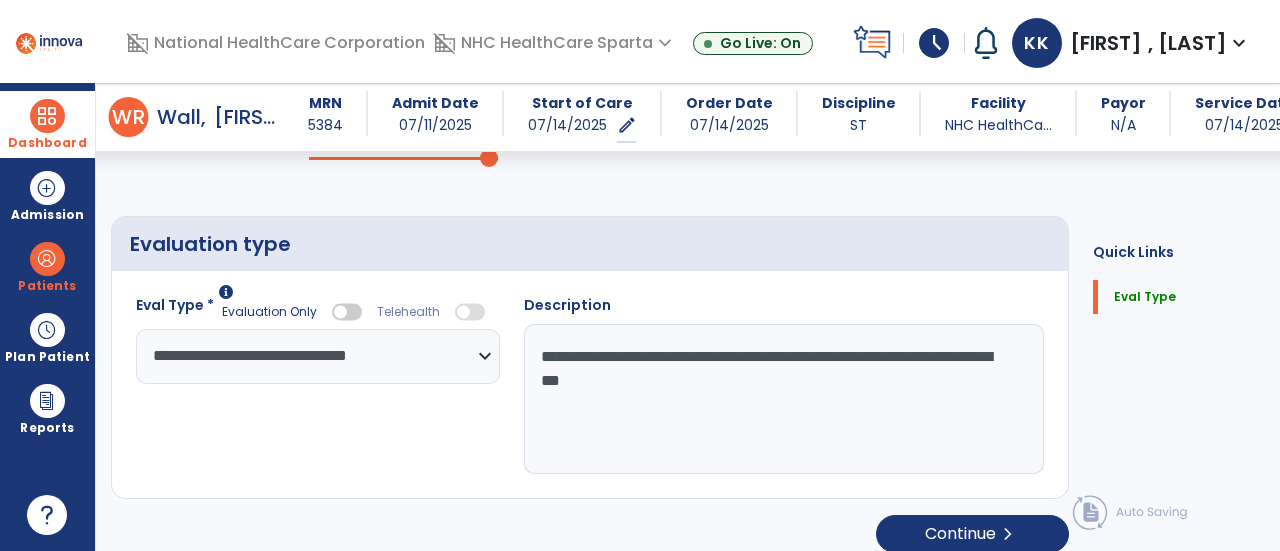 scroll, scrollTop: 127, scrollLeft: 0, axis: vertical 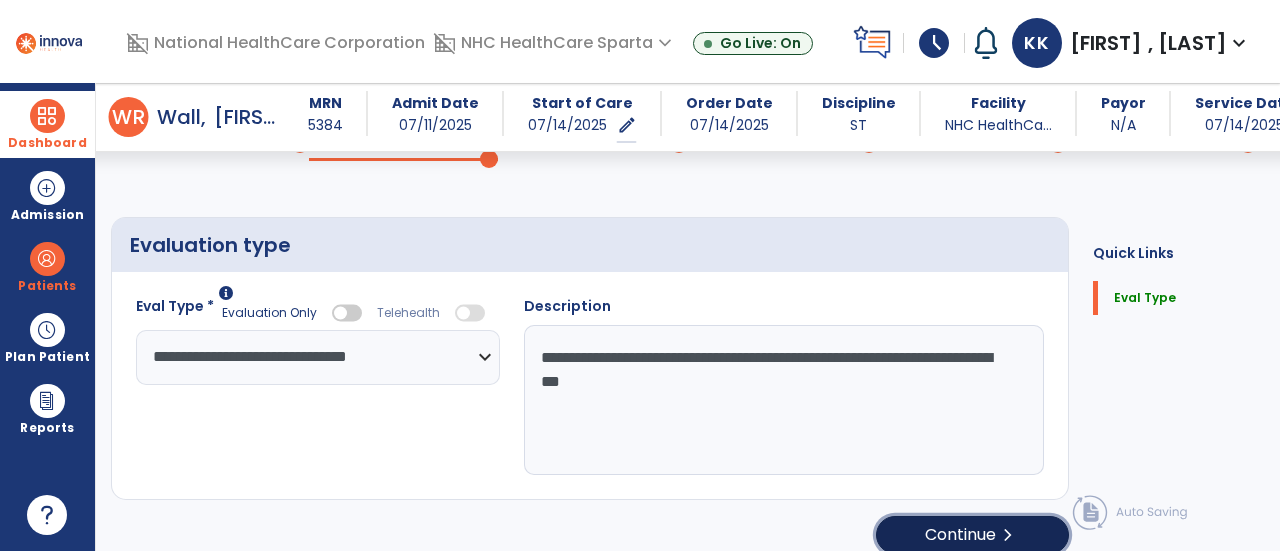 click on "Continue  chevron_right" 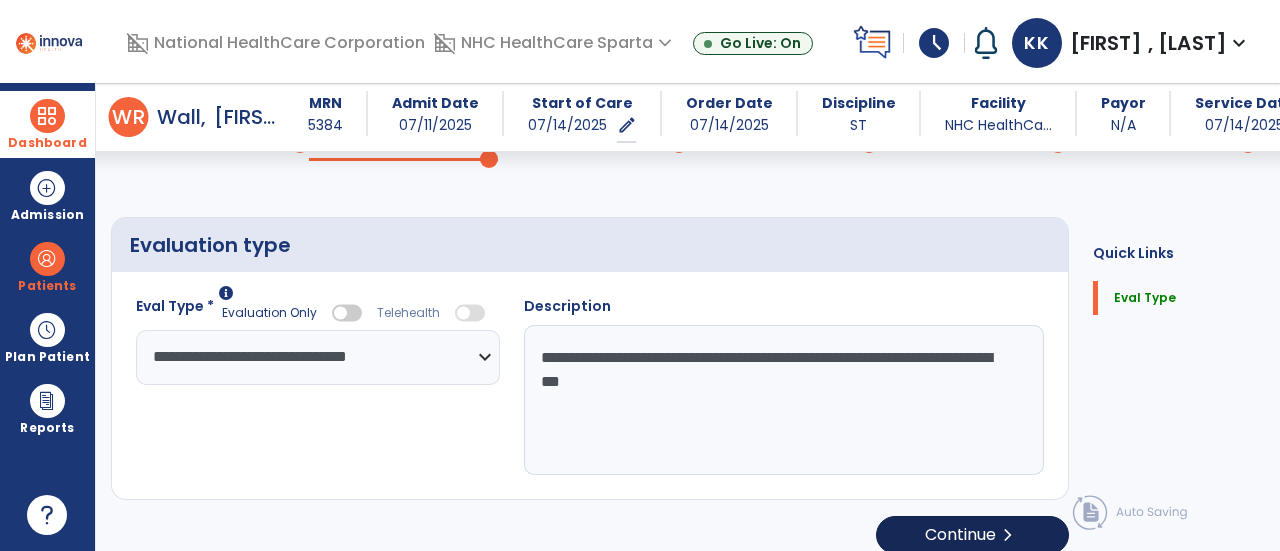 select on "**" 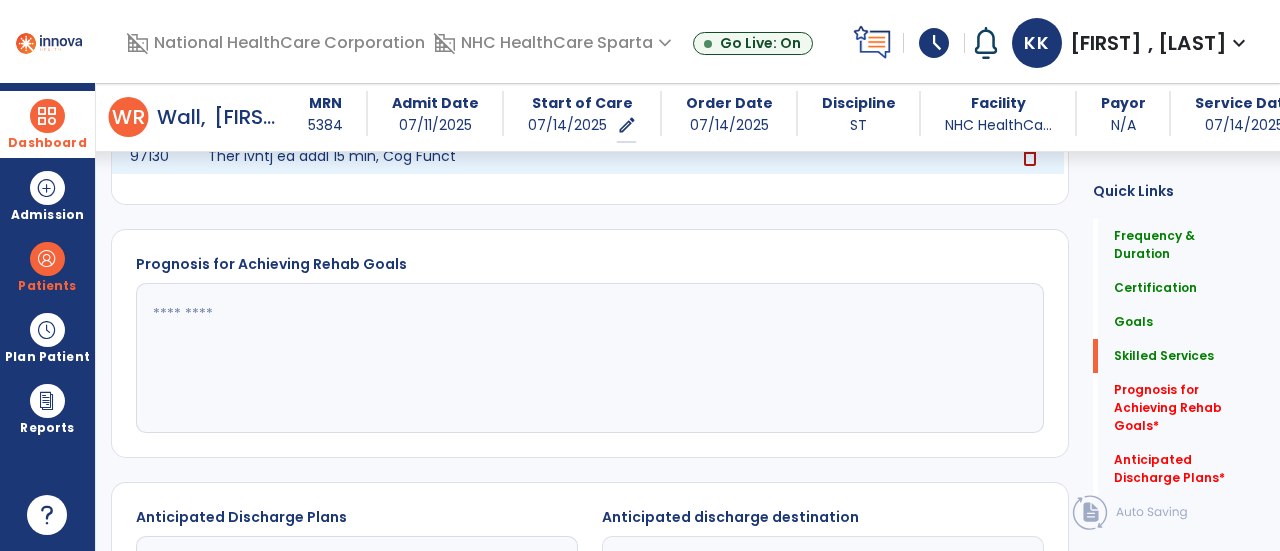 scroll, scrollTop: 1551, scrollLeft: 0, axis: vertical 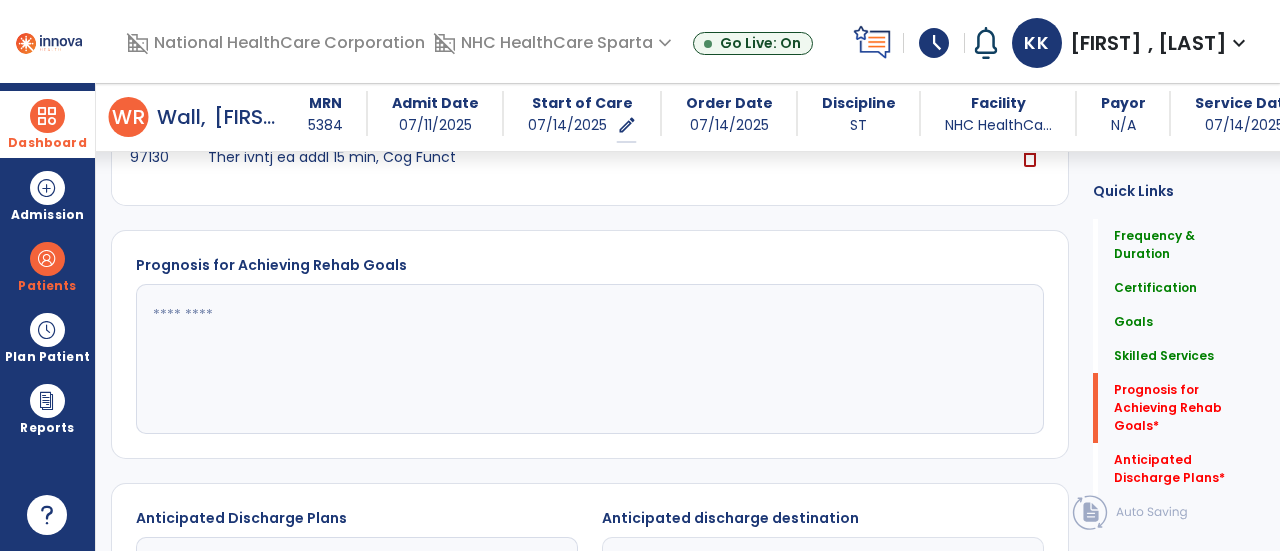 click 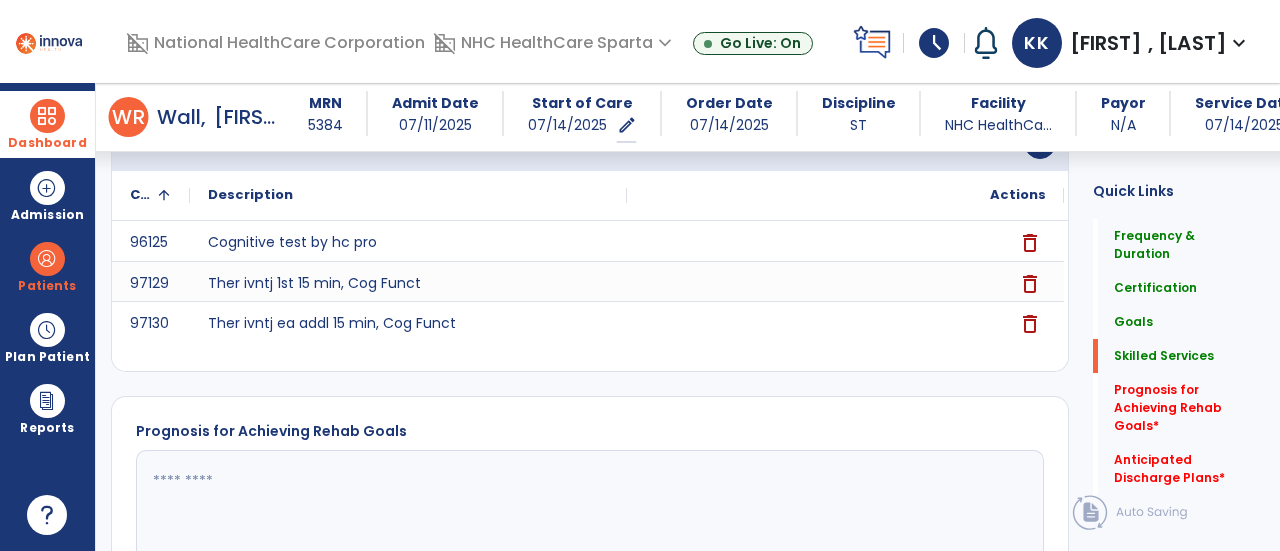 scroll, scrollTop: 1385, scrollLeft: 0, axis: vertical 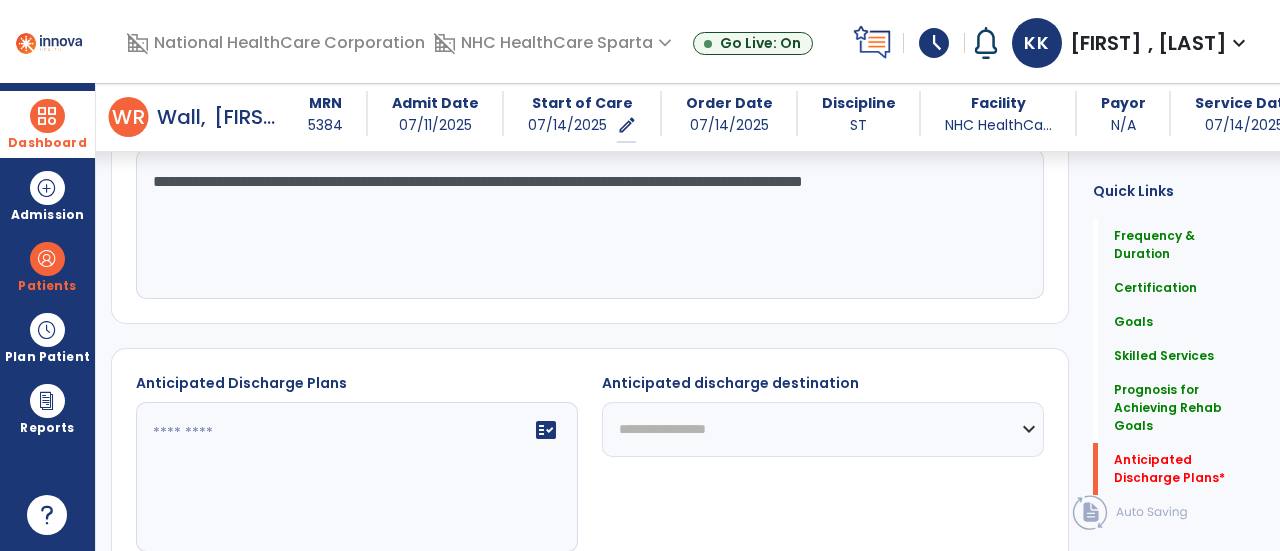 type on "**********" 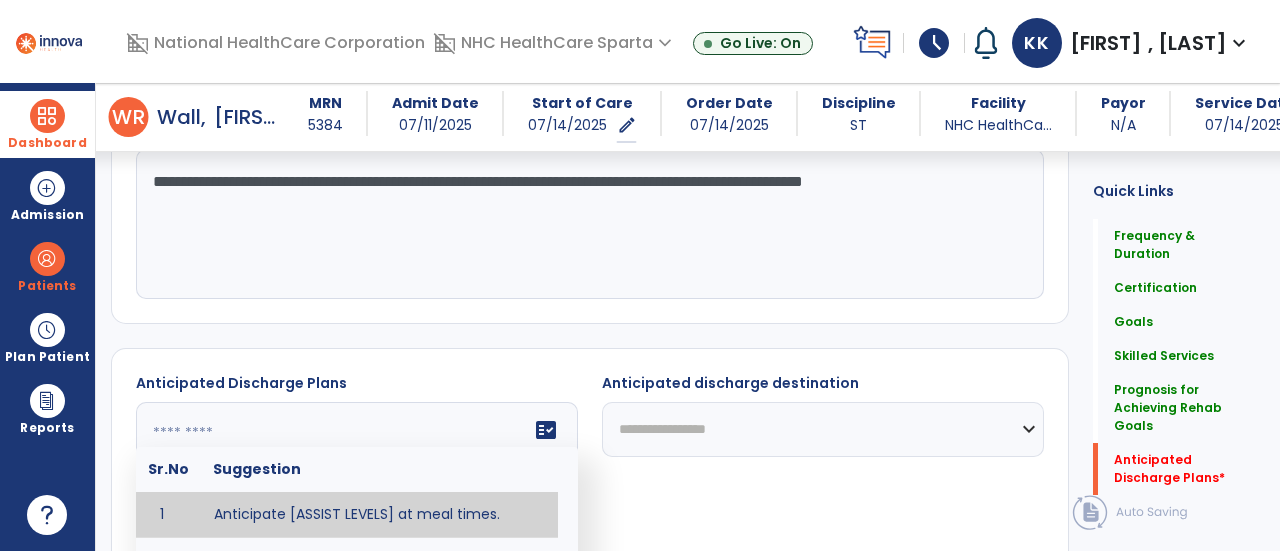 click on "fact_check  Sr.No Suggestion 1 Anticipate [ASSIST LEVELS] at meal times. 2 Anticipate an ability to use an effective communication system. 3 Anticipate assistance of external aids to communicate. 4 Anticipate diet restrictions which may include ___________. 5 Anticipate discharge to an Assisted Living Facility. 6 Anticipate discharge to another SNF. 7 Anticipate discharge to home. 8 Anticipate discharge to hospice care. 9 Anticipate discharge to this SNF. 10 Anticipate independent dining. 11 Anticipate no diet restrictions. 12 Anticipate no signs or symptoms of aspiration with least restrictive diet level. 13 Anticipate patient will need [FULL/PART TIME] caregiver assistance. 14 Anticipate patient will need [ASSISTANCE LEVEL] assistance from [CAREGIVER]. 15 Anticipate patient will need 24-hour caregiver assistance. 16 Anticipate patient will need no caregiver assistance. 17 Discharge home and independent with caregiver. 18 Discharge home and independent without caregiver. 19 20 21 22 23 24 25 26 27 28 29 30" 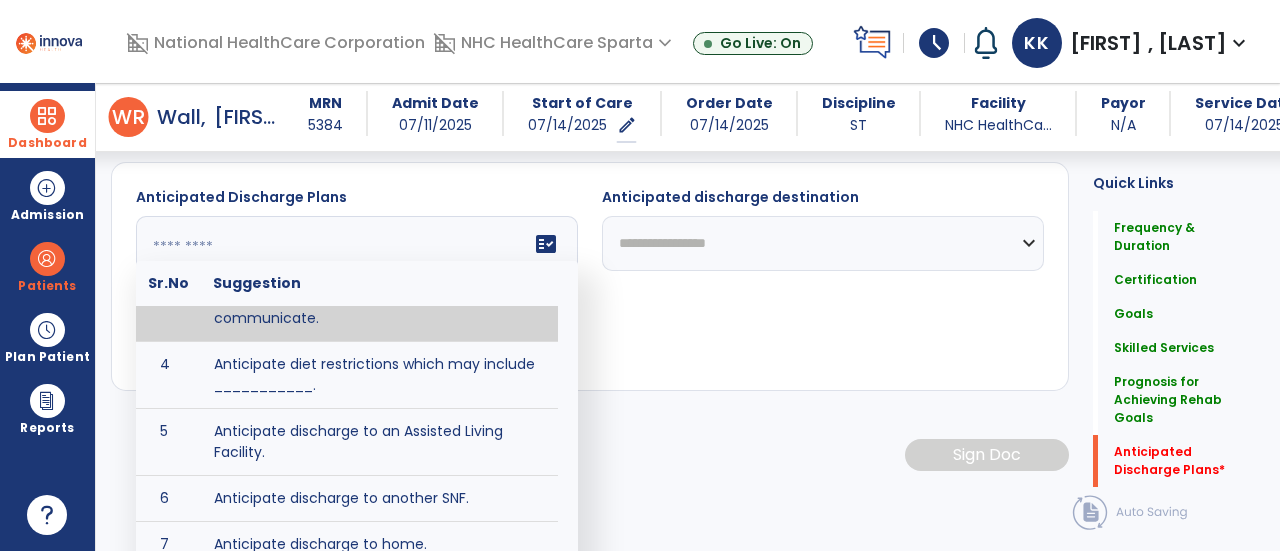 scroll, scrollTop: 1870, scrollLeft: 0, axis: vertical 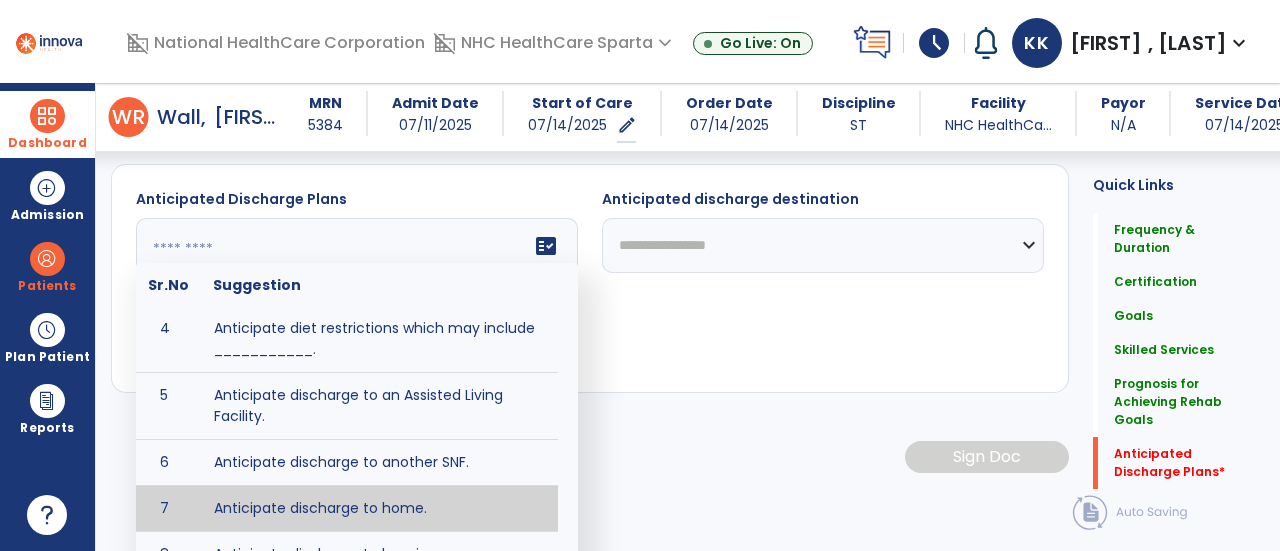 type on "**********" 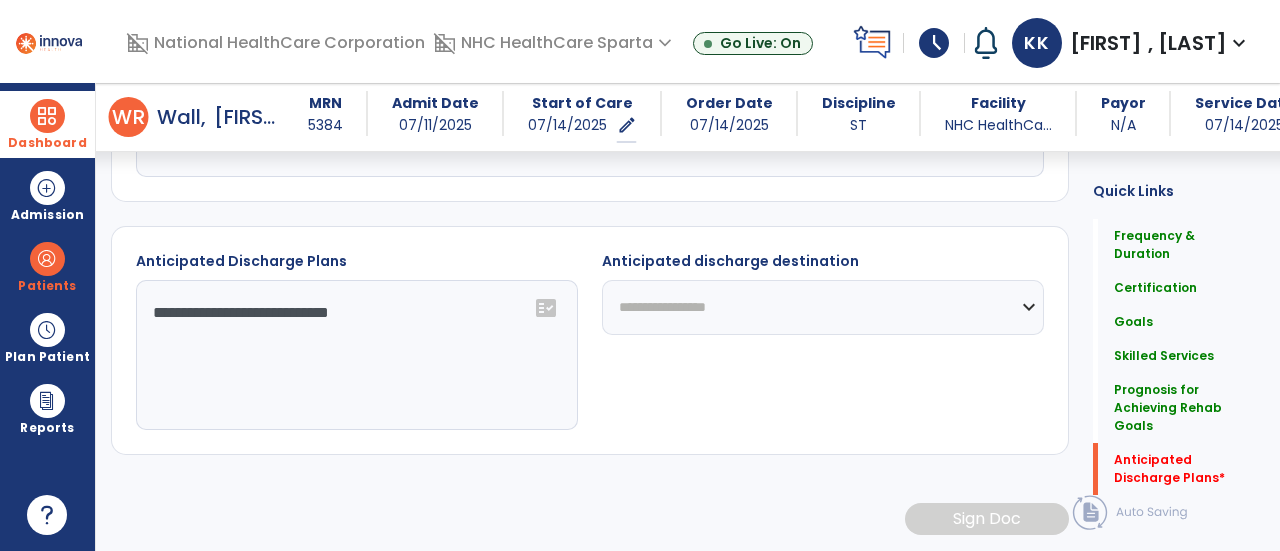 scroll, scrollTop: 1786, scrollLeft: 0, axis: vertical 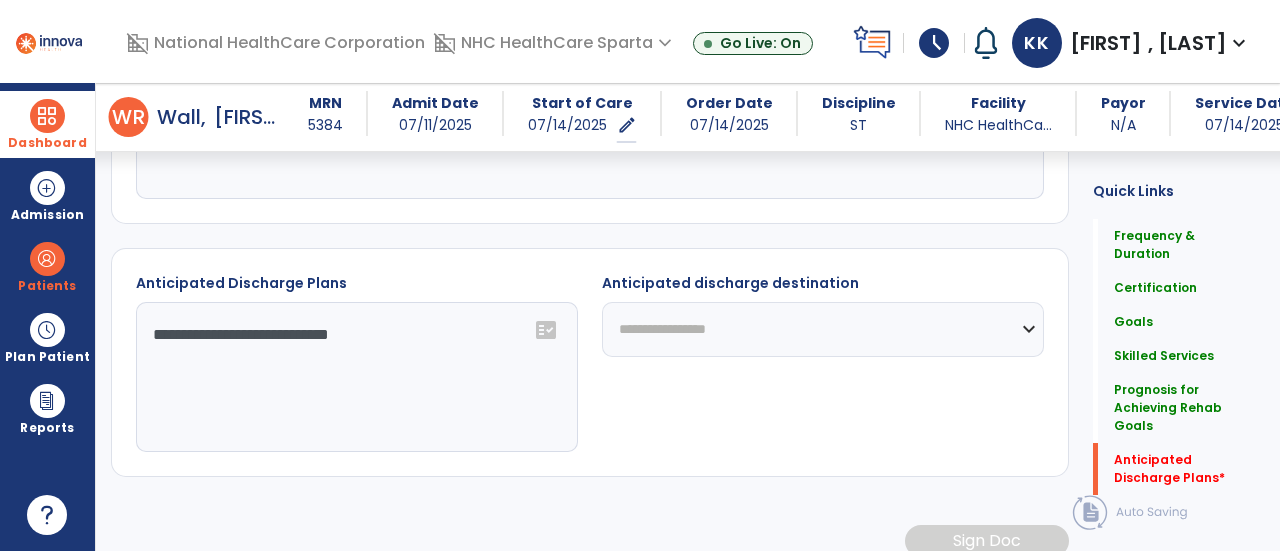 click on "**********" 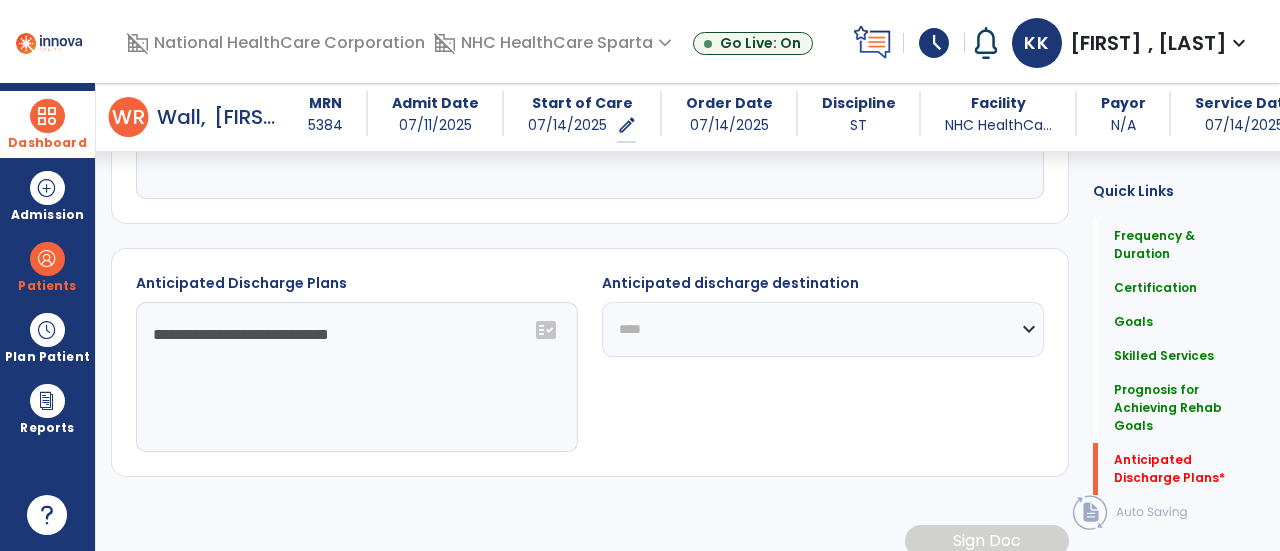 click on "**********" 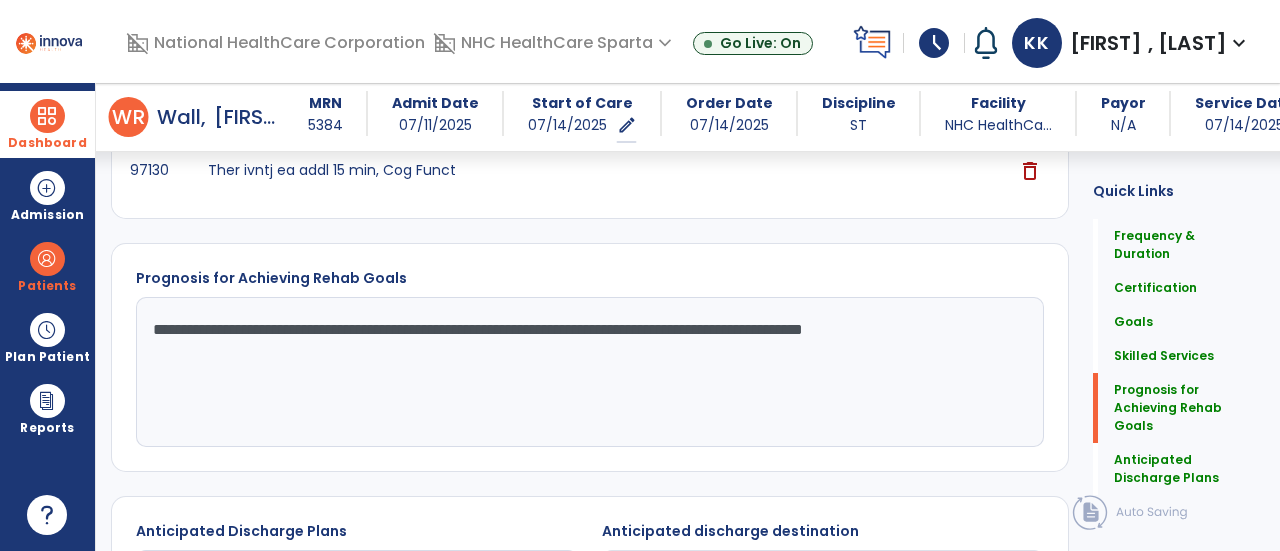 scroll, scrollTop: 1788, scrollLeft: 0, axis: vertical 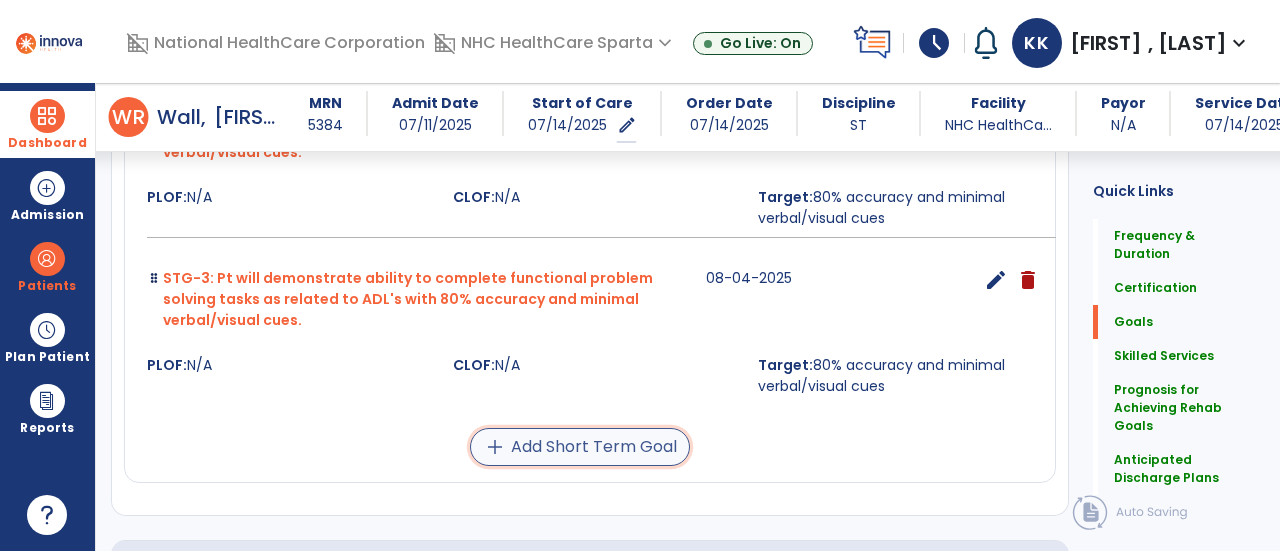click on "add  Add Short Term Goal" at bounding box center (580, 447) 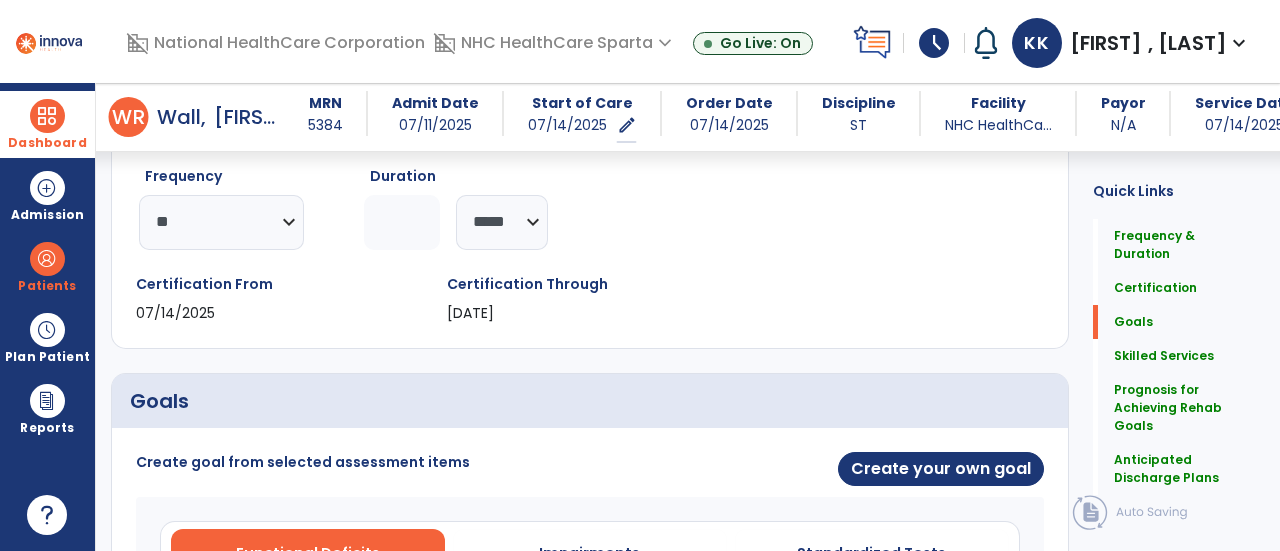 scroll, scrollTop: 258, scrollLeft: 0, axis: vertical 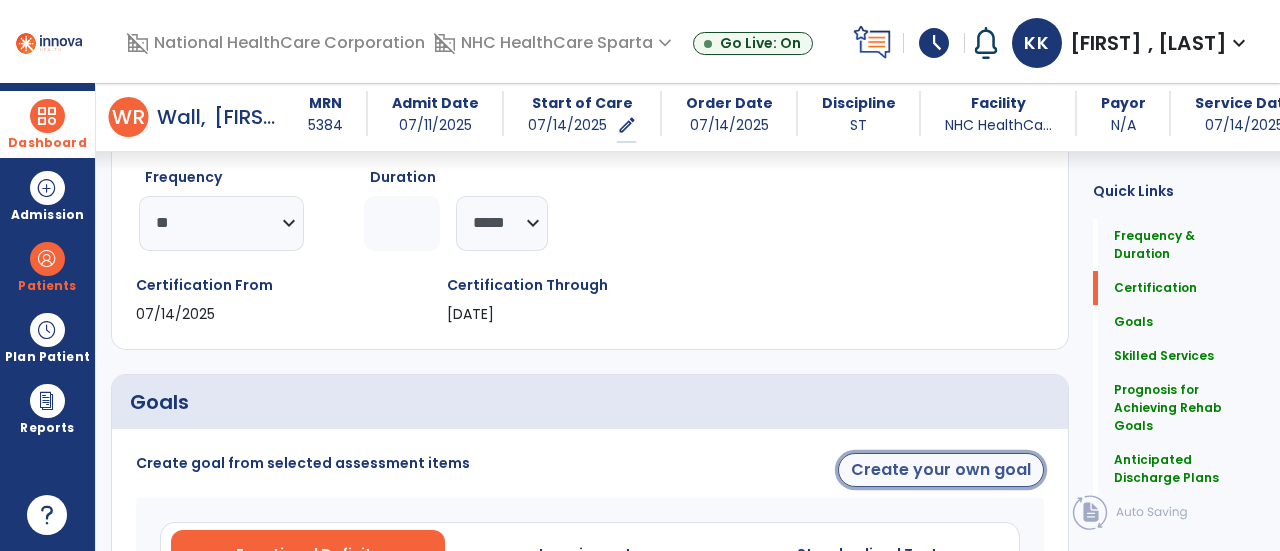 click on "Create your own goal" at bounding box center (941, 470) 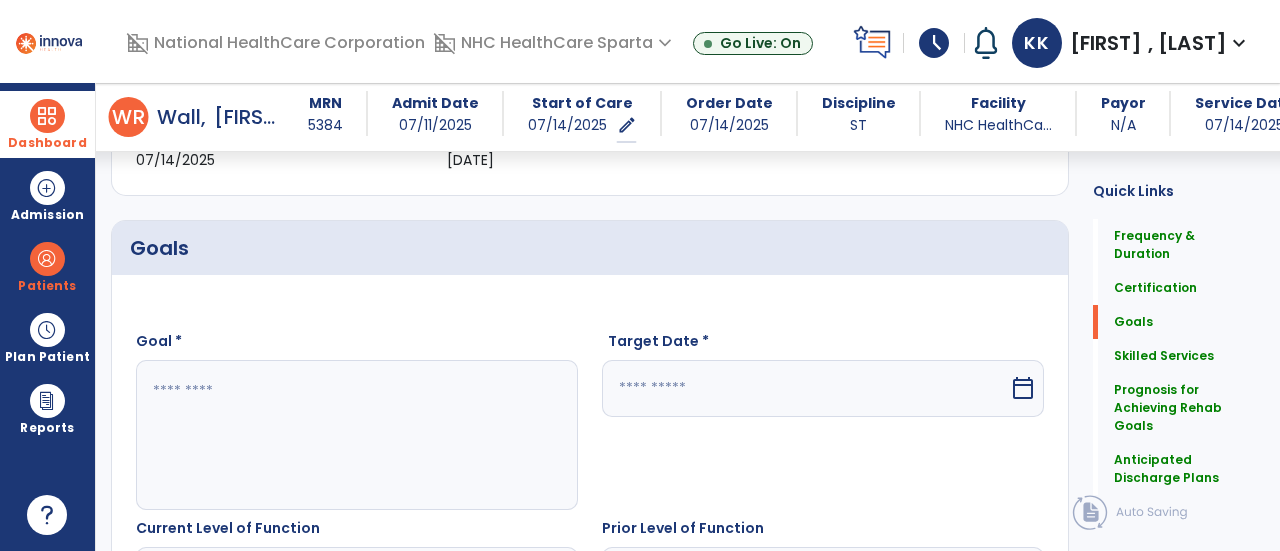 scroll, scrollTop: 427, scrollLeft: 0, axis: vertical 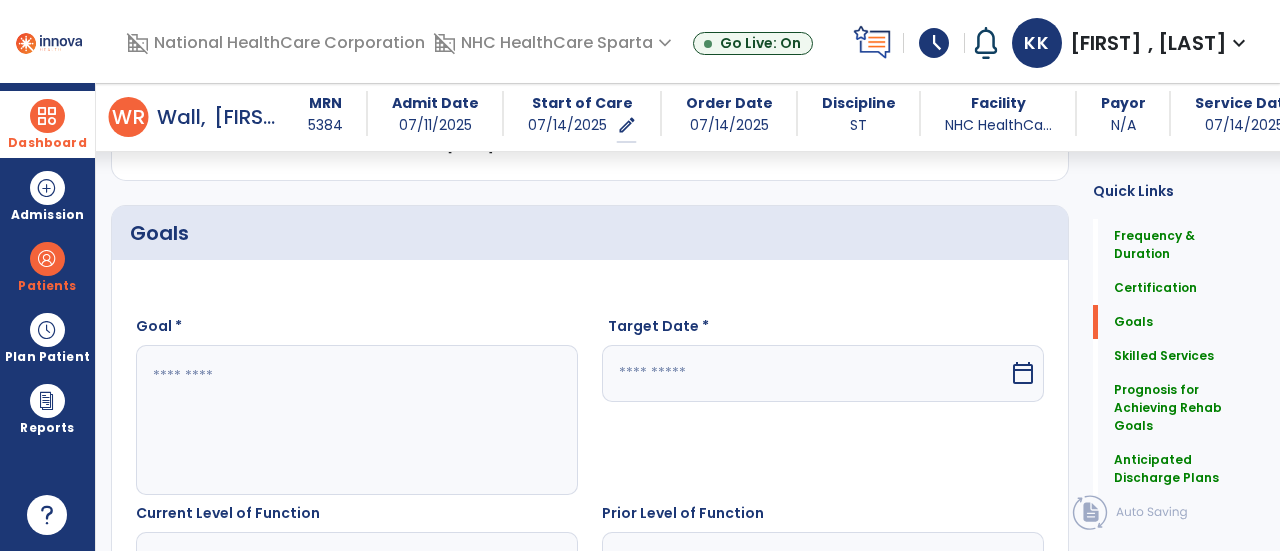 click at bounding box center [356, 420] 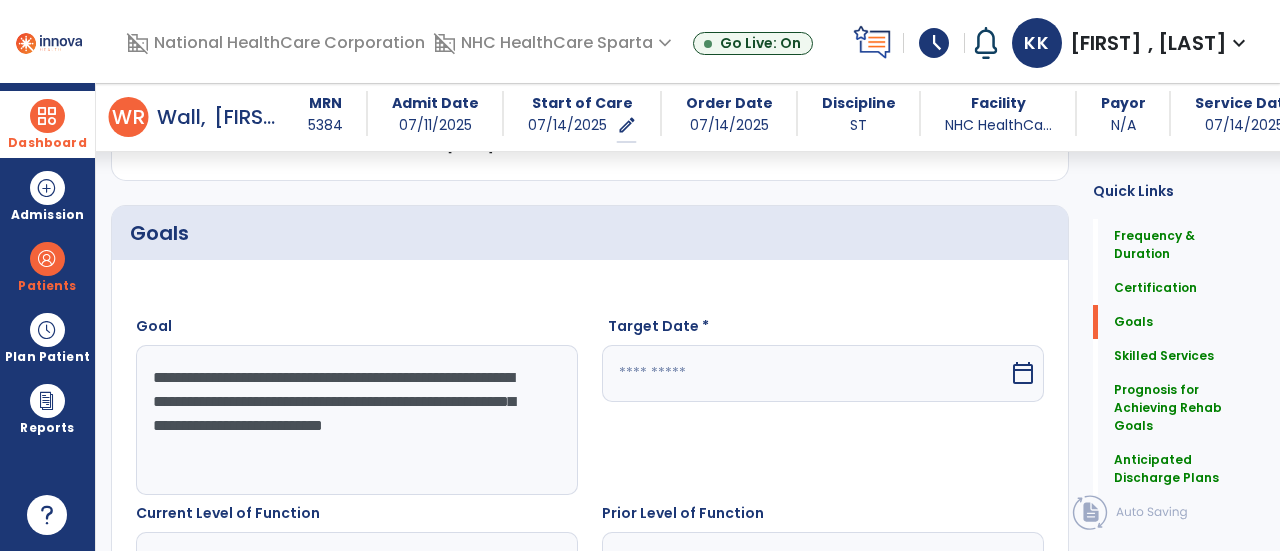 type on "**********" 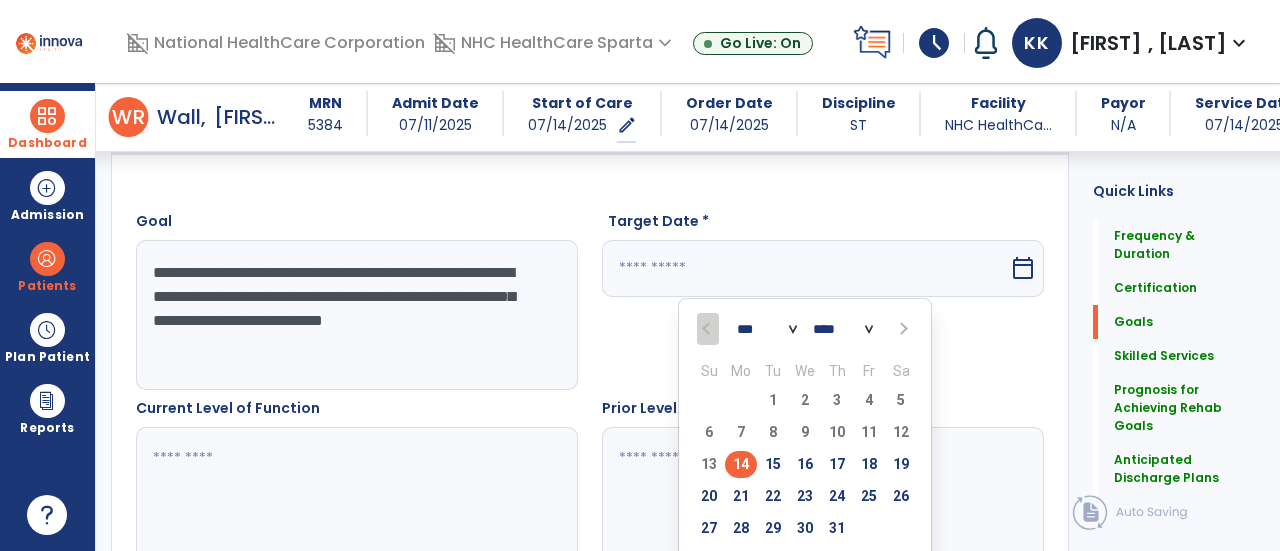 scroll, scrollTop: 534, scrollLeft: 0, axis: vertical 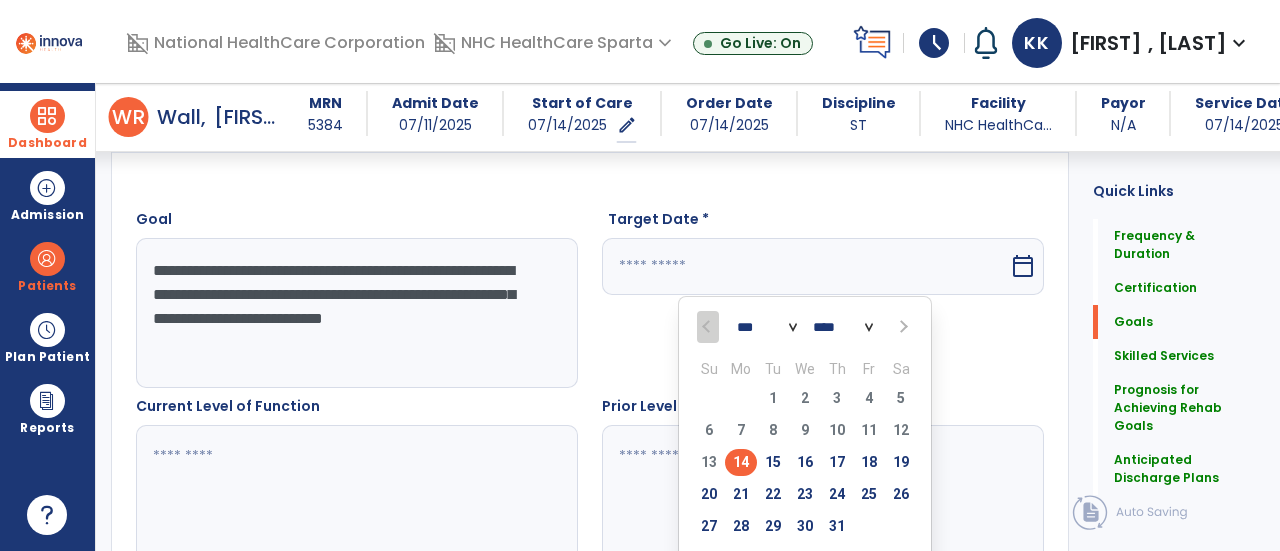 click at bounding box center (901, 326) 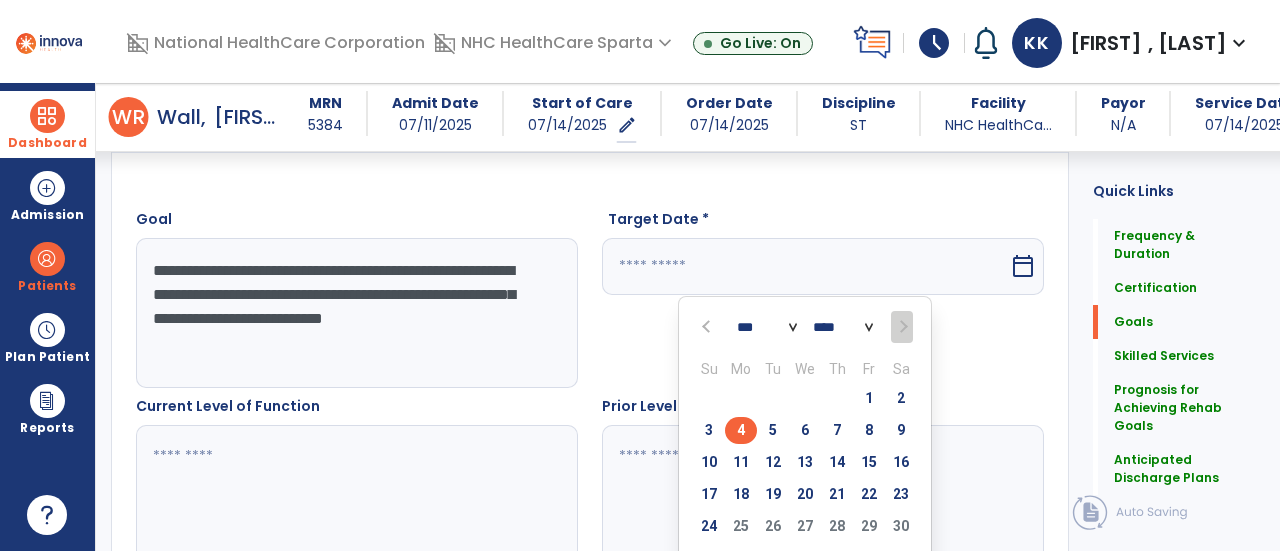 click on "4" at bounding box center [741, 430] 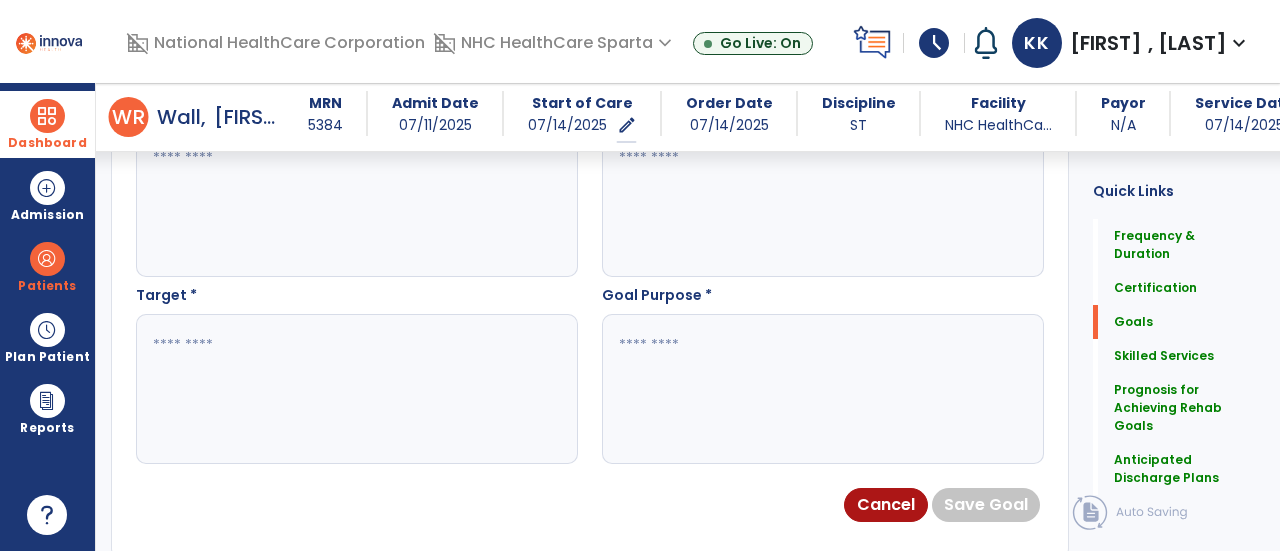 click at bounding box center [356, 389] 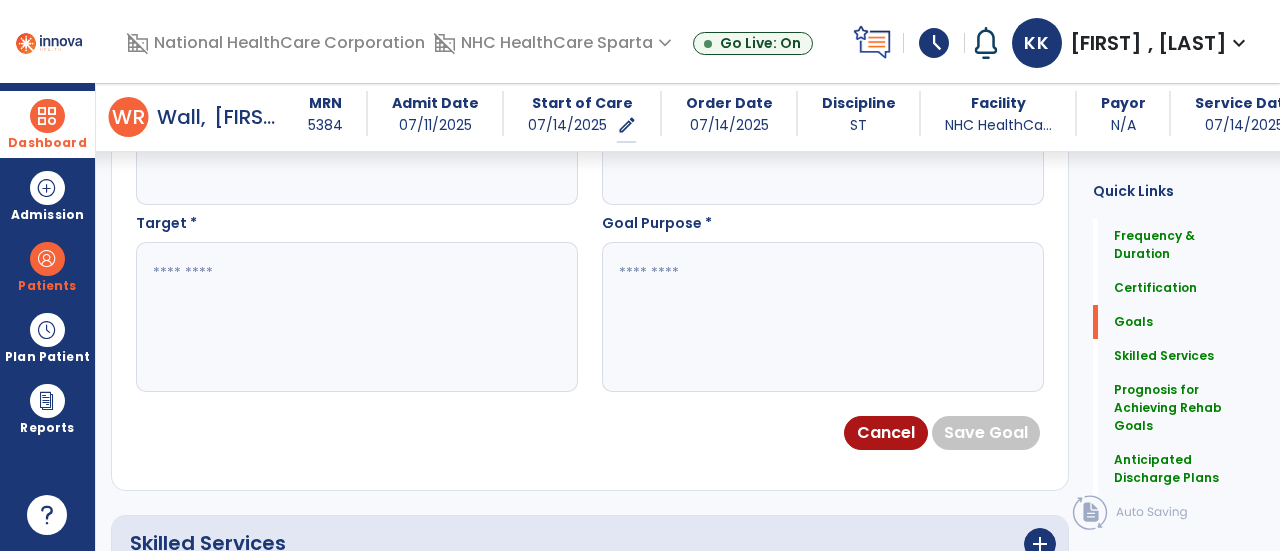 scroll, scrollTop: 904, scrollLeft: 0, axis: vertical 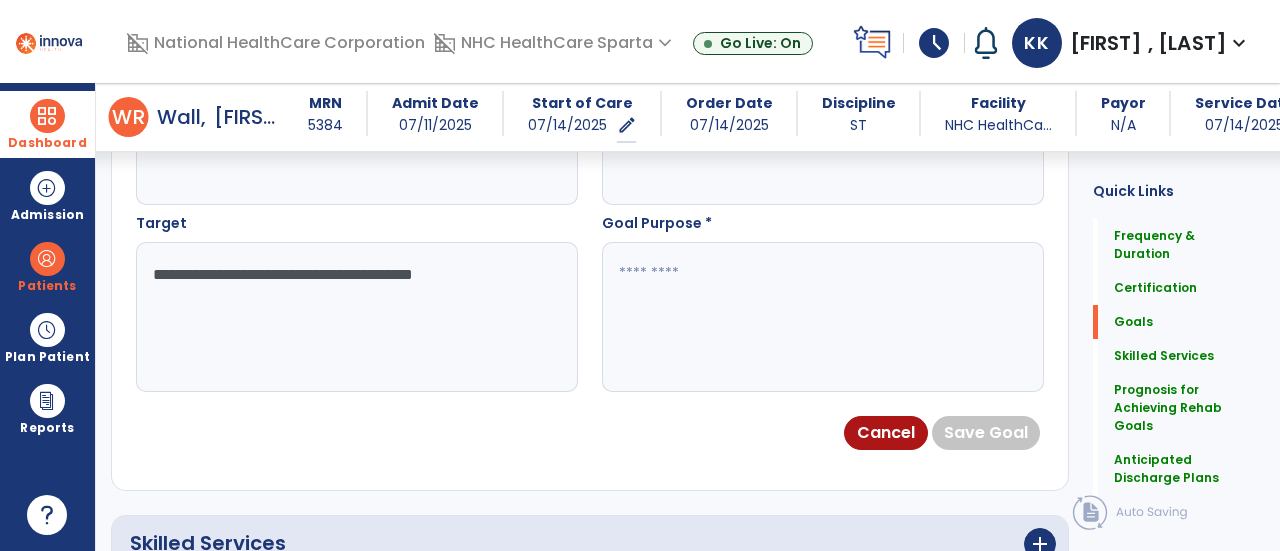 type on "**********" 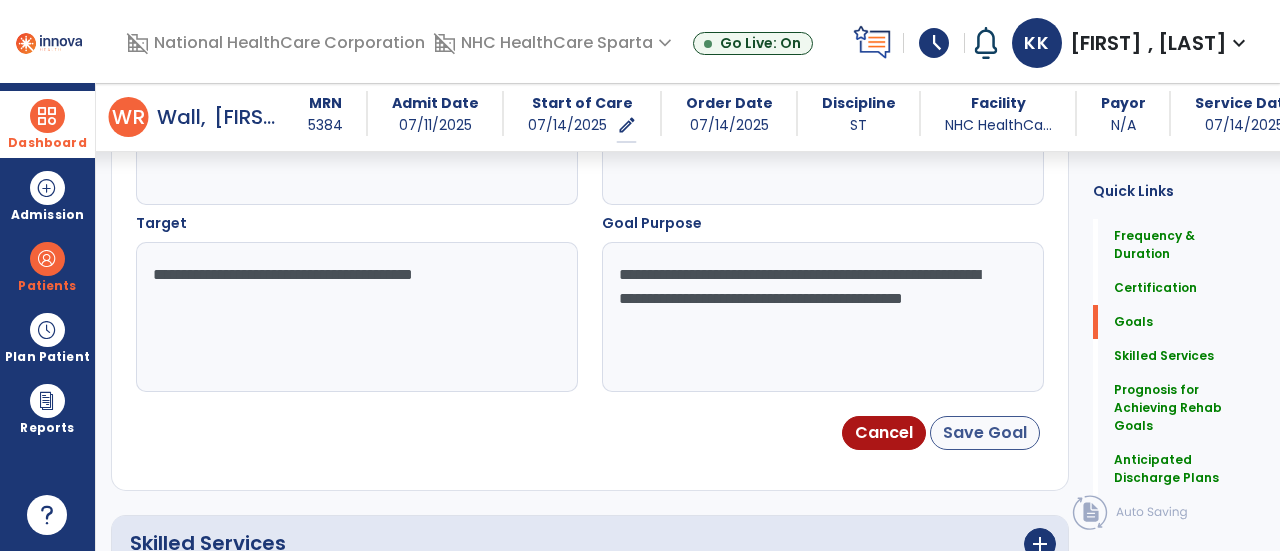 type on "**********" 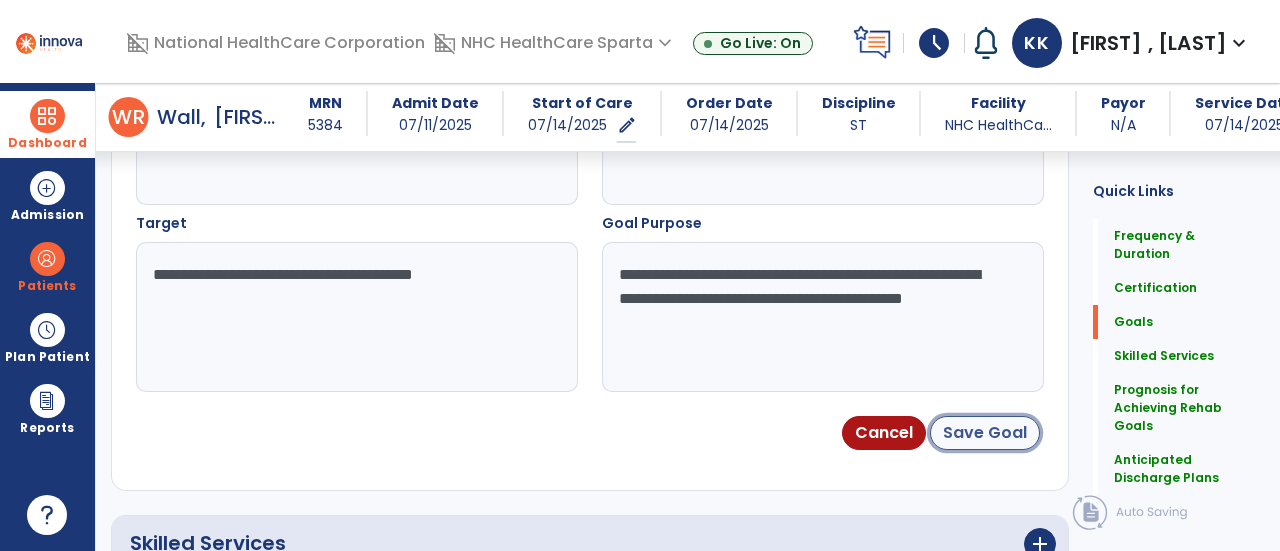 click on "Save Goal" at bounding box center (985, 433) 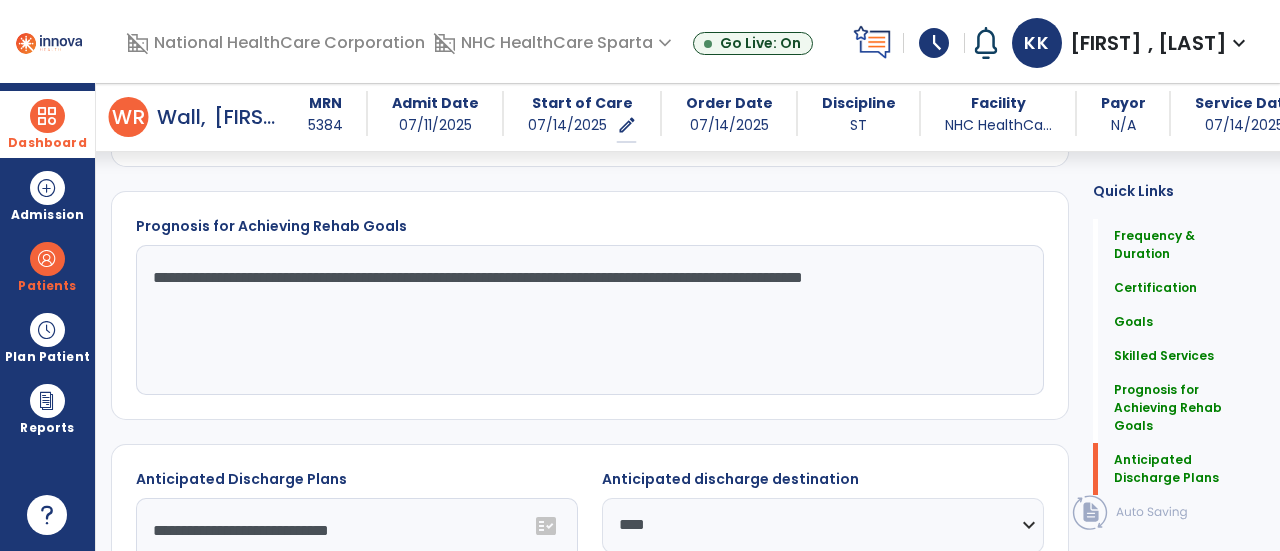scroll, scrollTop: 1955, scrollLeft: 0, axis: vertical 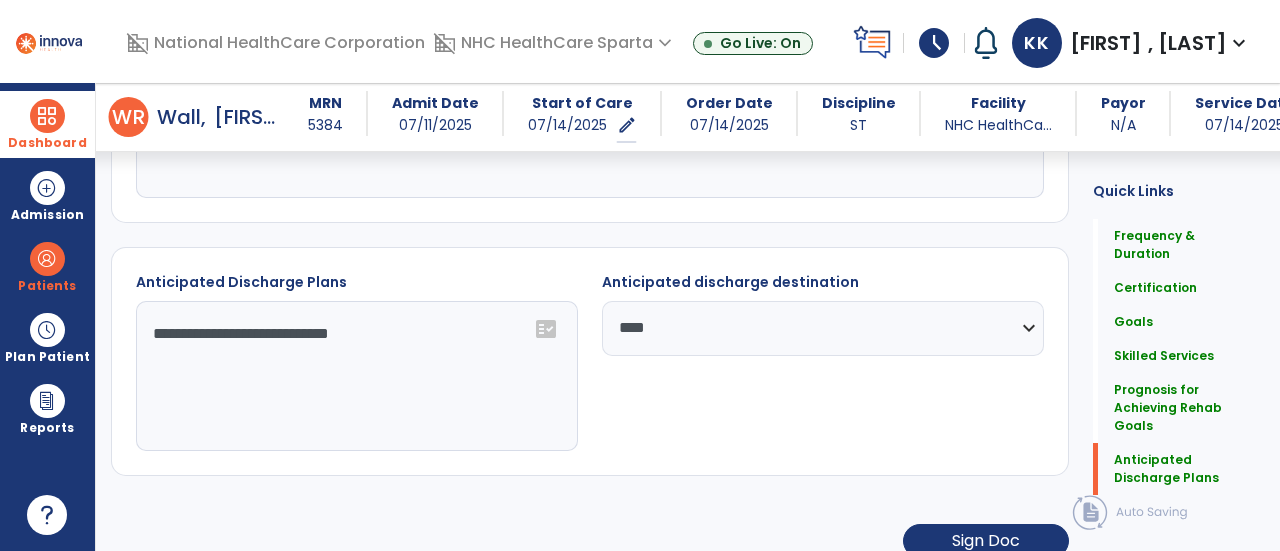 click on "schedule" at bounding box center [934, 43] 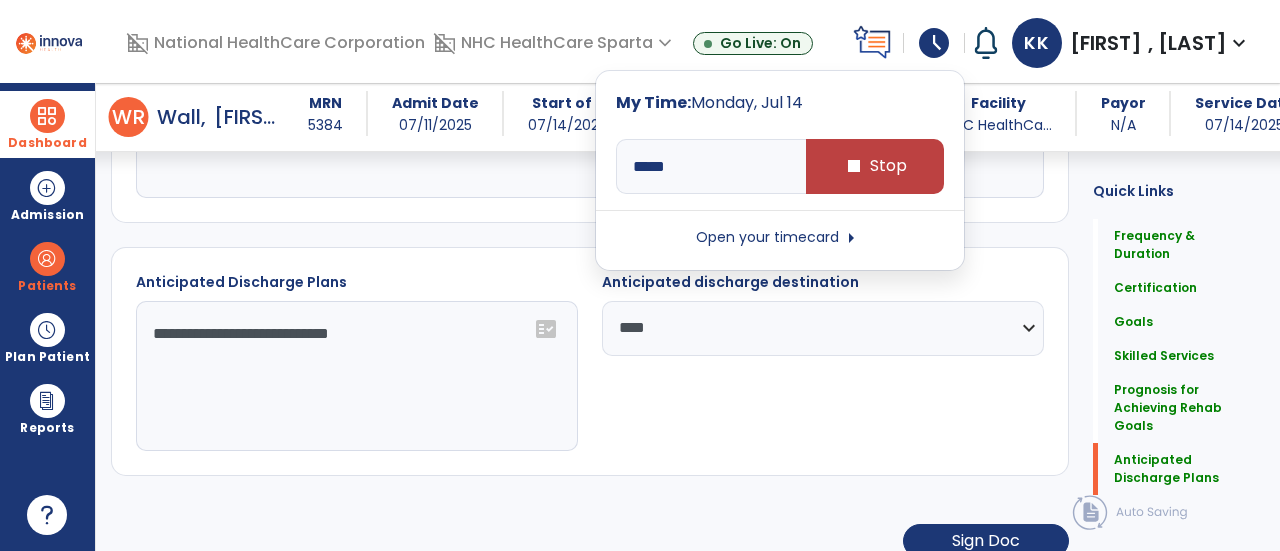 click on "Frequency & Duration  Frequency  ********* ** ** ** ** ** ** **  Duration  * ******** ***** Certification From 07/14/2025 Certification Through 08/24/2025 Goals      add  Cognition  08-24-2025  edit delete PLOF:    6 - Mild difficulty or takes more than a reasonable amount of time. Usually uses compensatory strategies when encountering difficulty CLOF:    5 - Mild/Moderate involvement. Needs supervision or assistance. Requires cueing to start, continue, and change Target:    6 - Mild difficulty or takes more than a reasonable amount of time. Usually uses compensatory strategies when encountering difficulty STG-1: Pt will demonstrate ability to sustain attention in order to complete functional tasks for >15 minutes with minimal verbal/visual cues.   08-04-2025  edit delete PLOF:  N/A  CLOF:  N/A  Target:  >15 minutes with minimal verbal/visual cues   08-04-2025  edit delete PLOF:  N/A  CLOF:  N/A  Target:  80% accuracy and minimal verbal/visual cues   08-04-2025  edit delete PLOF:  N/A  CLOF: 1" 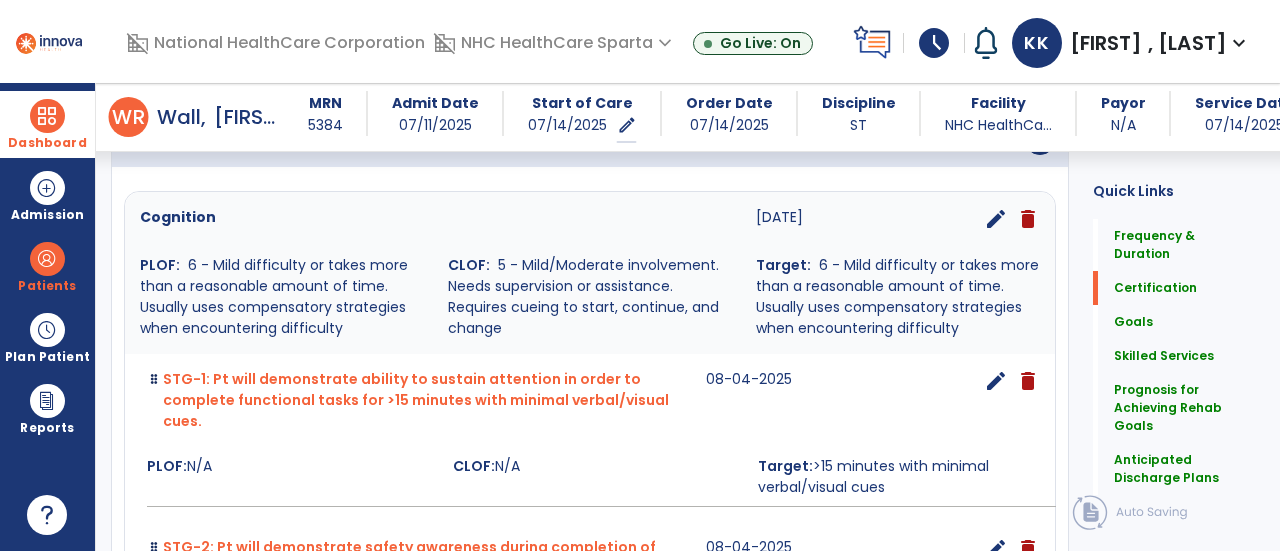 scroll, scrollTop: 0, scrollLeft: 0, axis: both 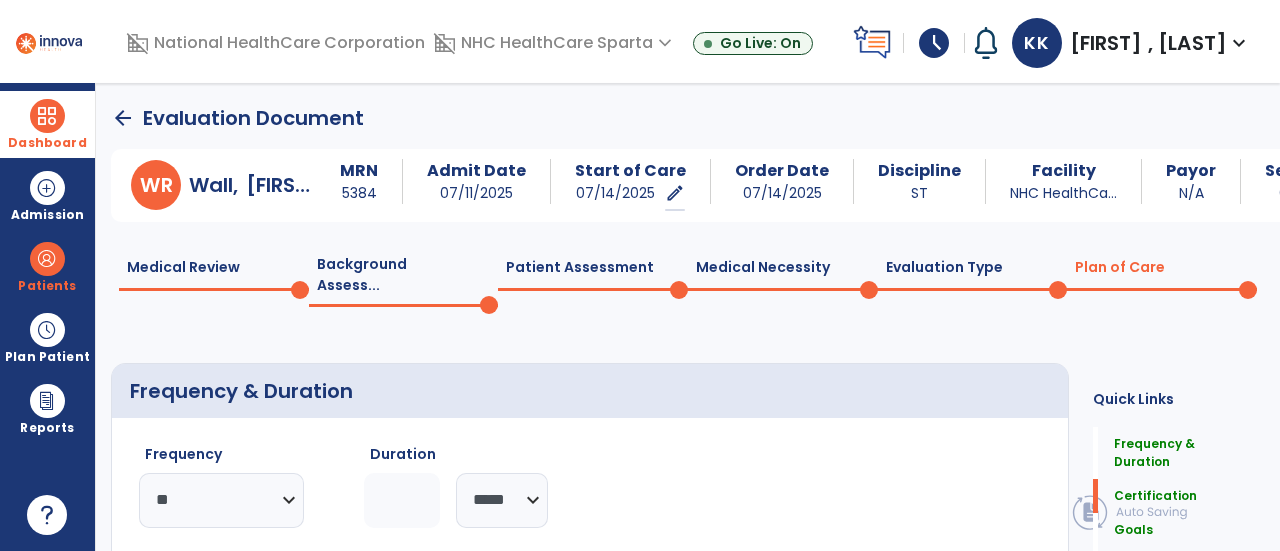 click at bounding box center [47, 116] 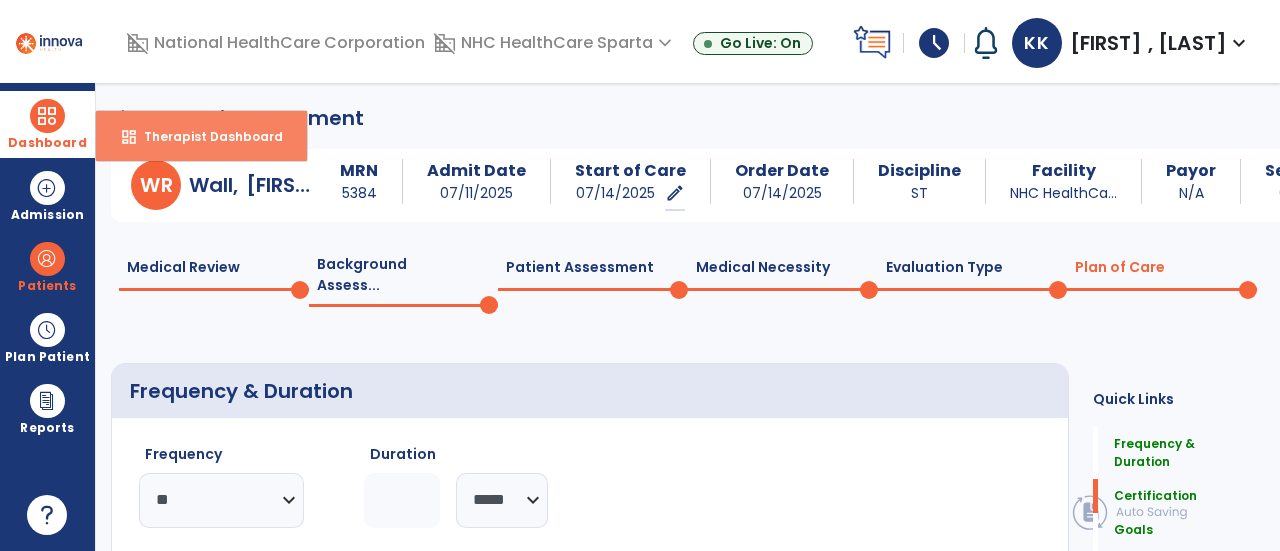 click on "dashboard  Therapist Dashboard" at bounding box center [201, 136] 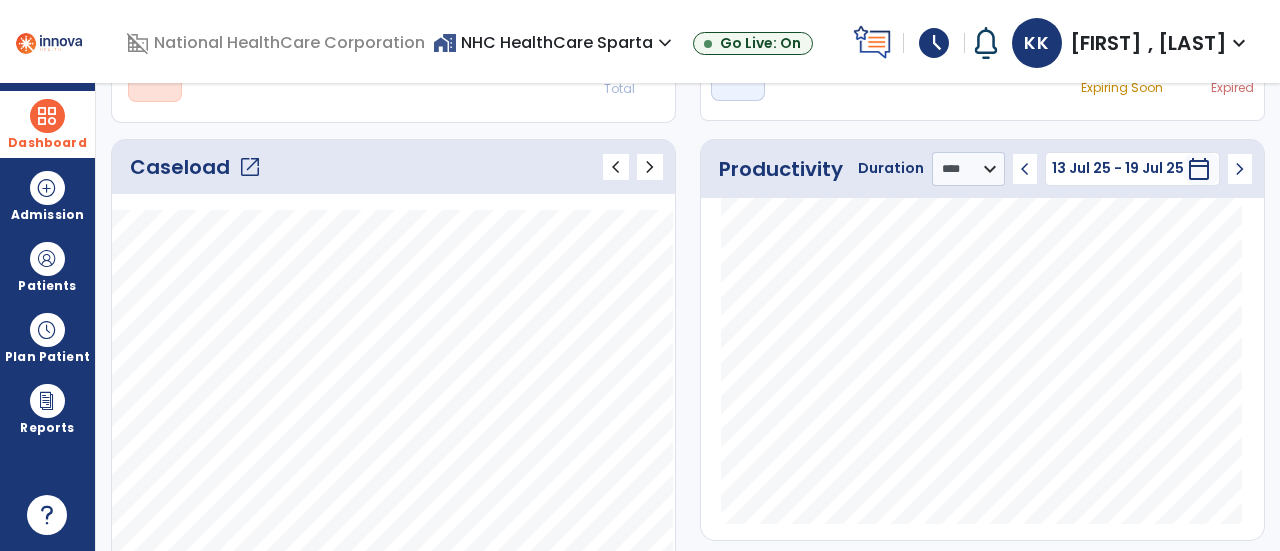 scroll, scrollTop: 0, scrollLeft: 0, axis: both 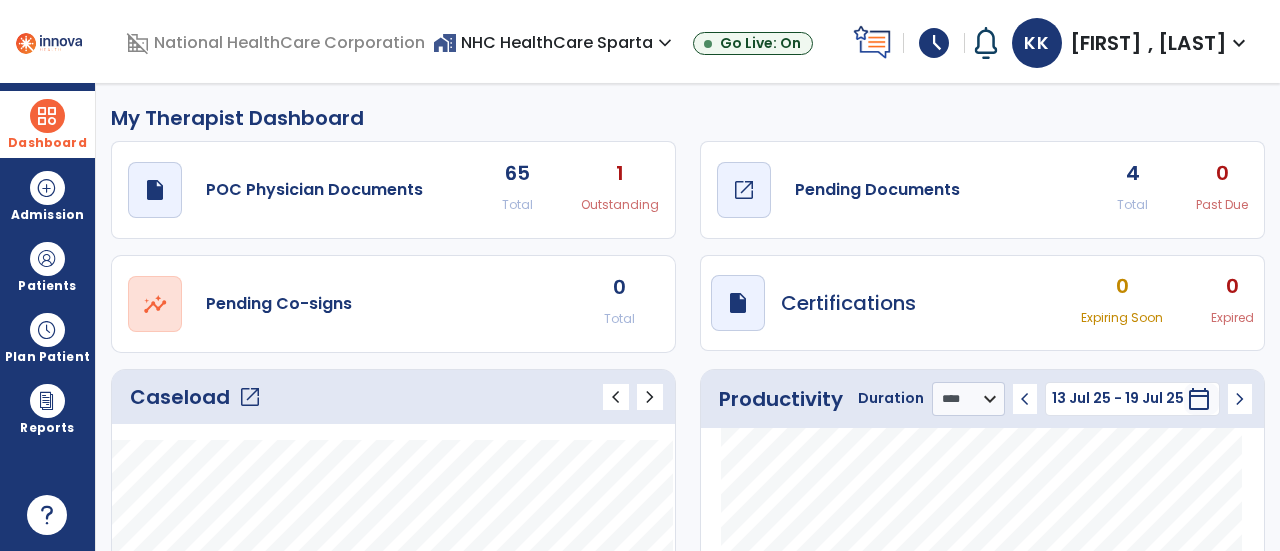 click on "open_in_new" 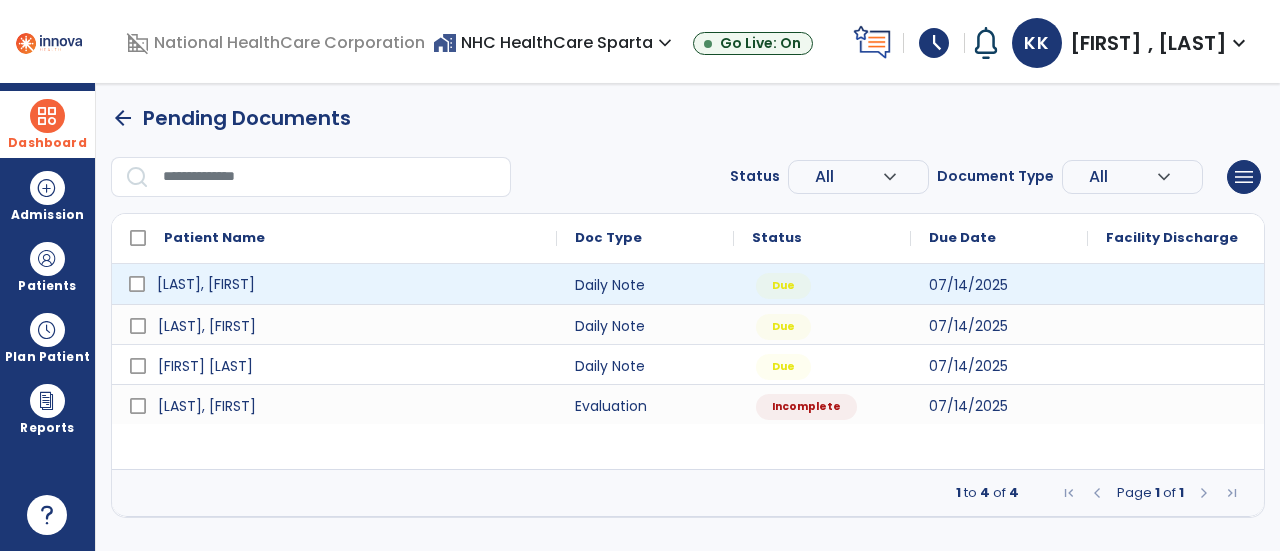 click on "Howard, Louise" at bounding box center (348, 284) 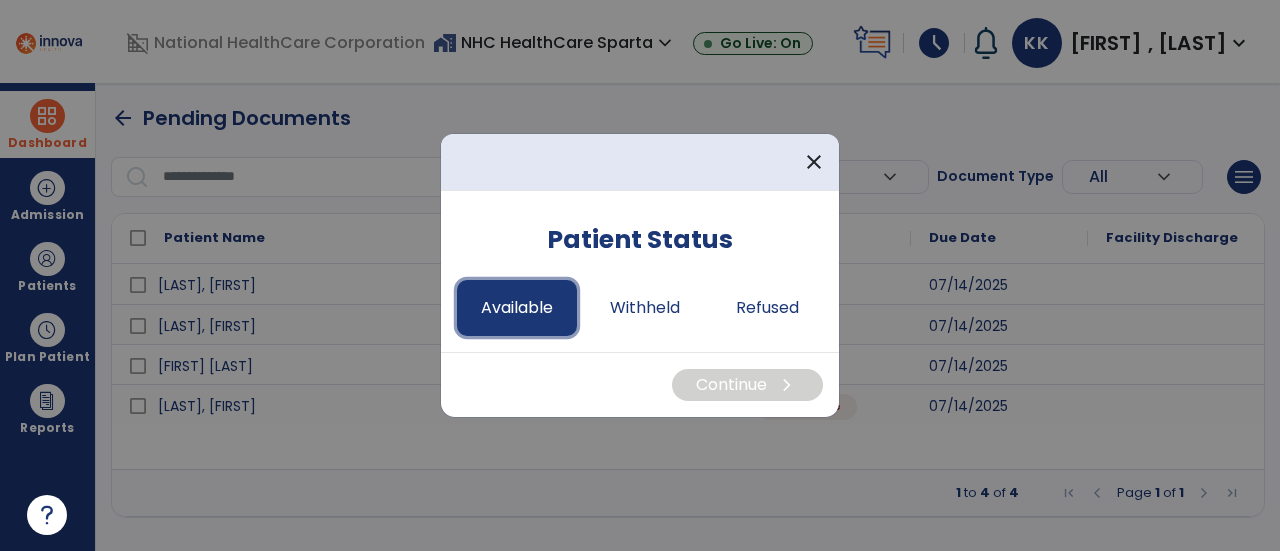 click on "Available" at bounding box center (517, 308) 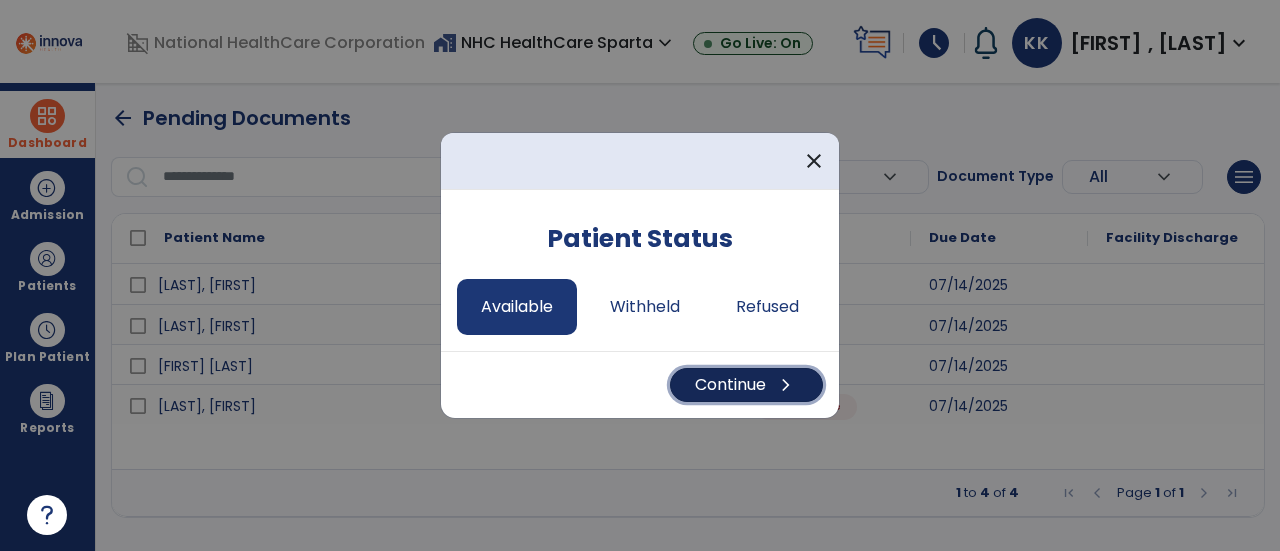 click on "Continue   chevron_right" at bounding box center [746, 385] 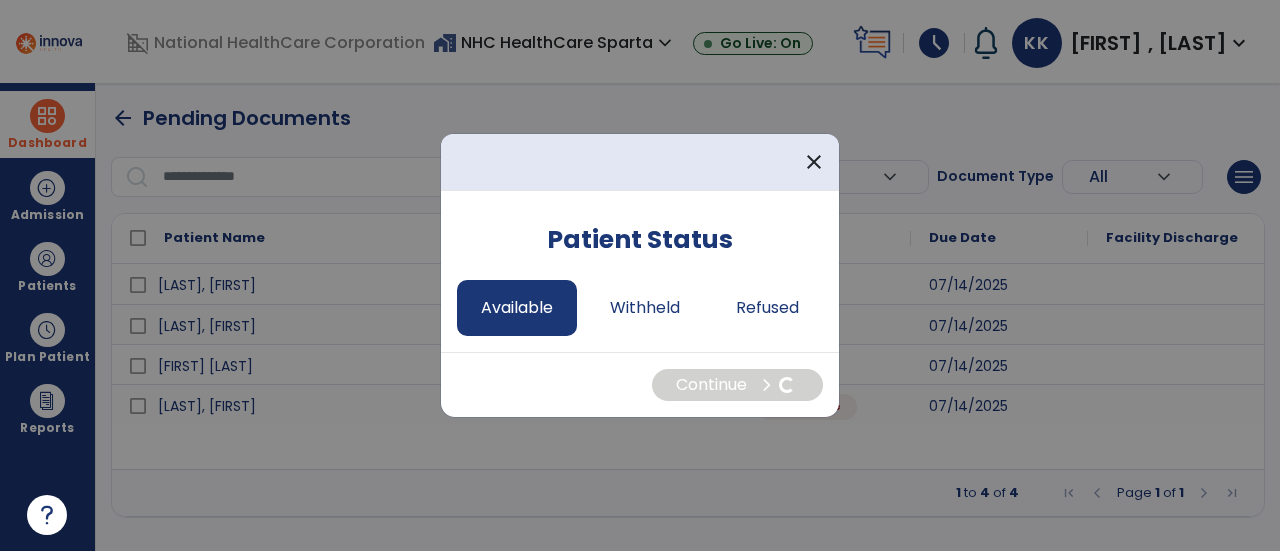 select on "*" 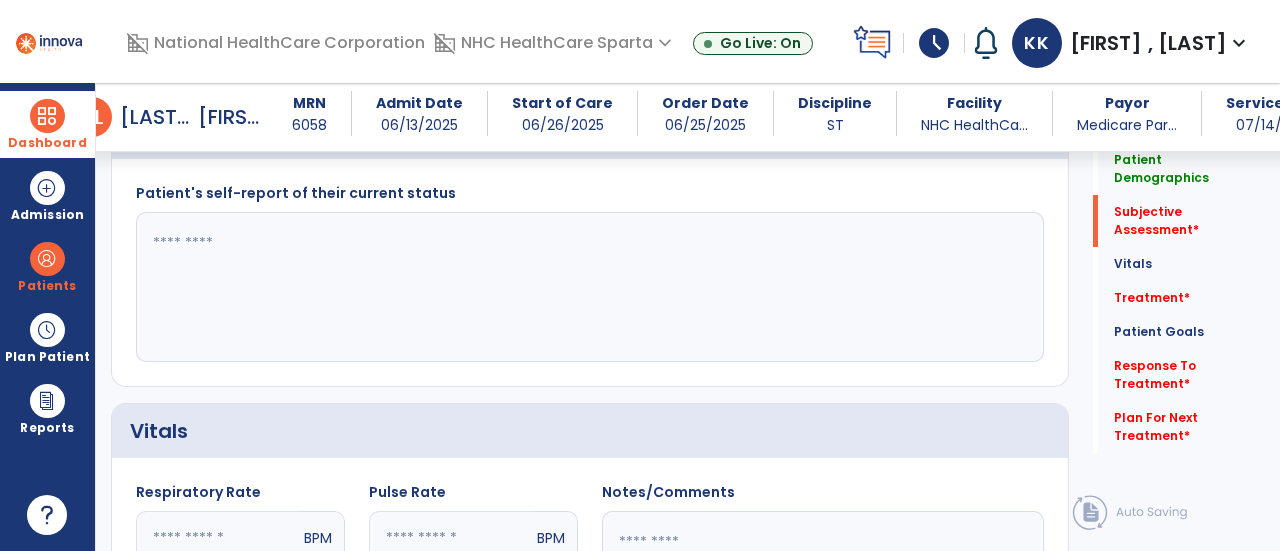scroll, scrollTop: 490, scrollLeft: 0, axis: vertical 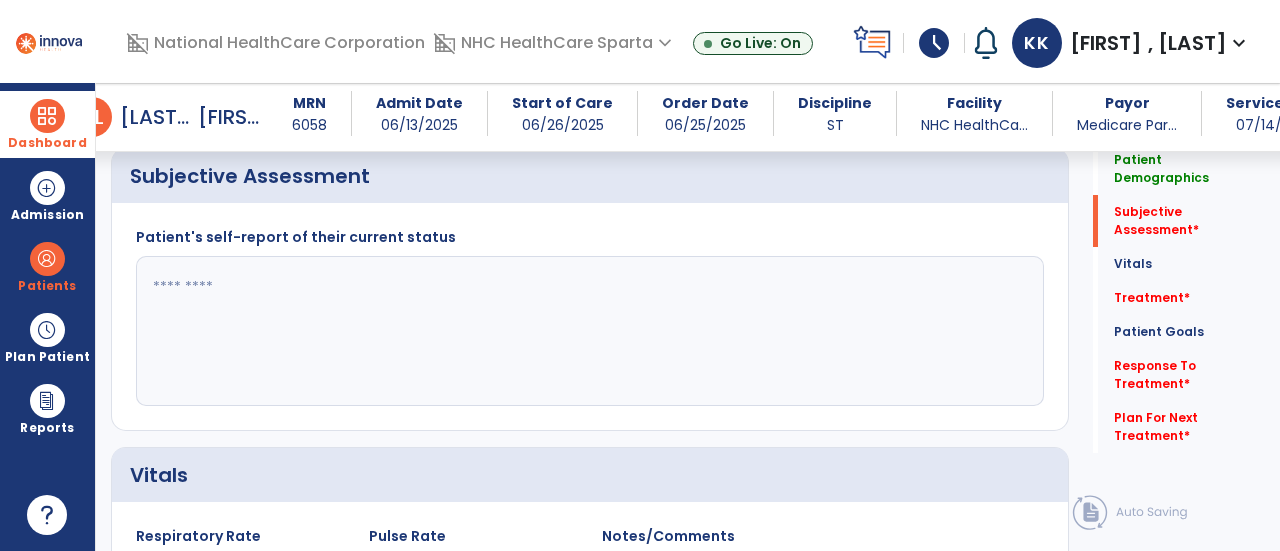 click 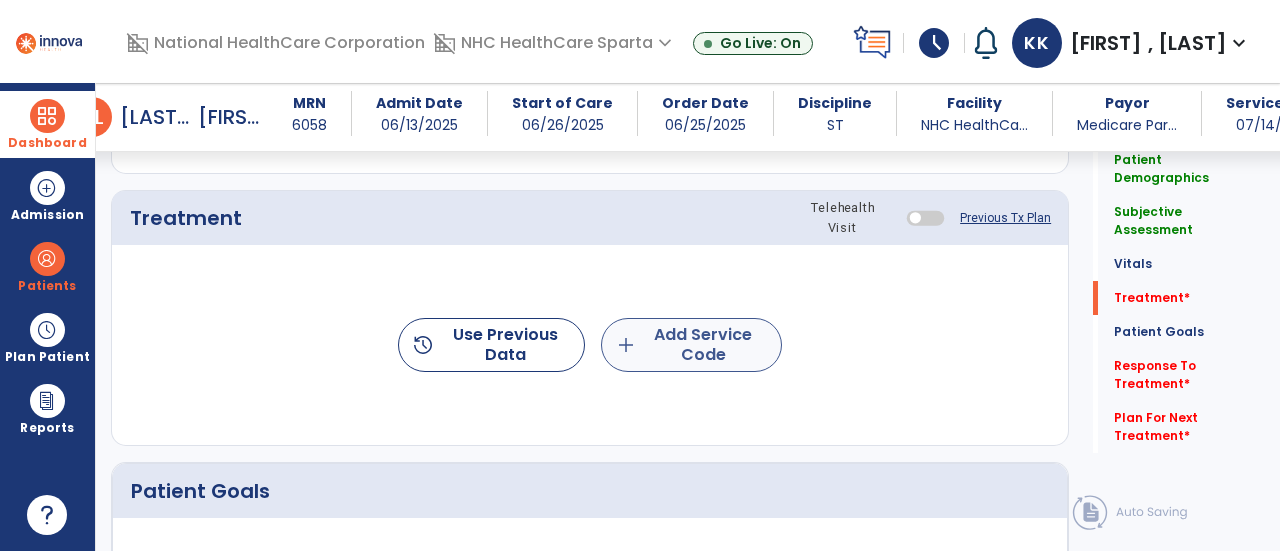 type on "**********" 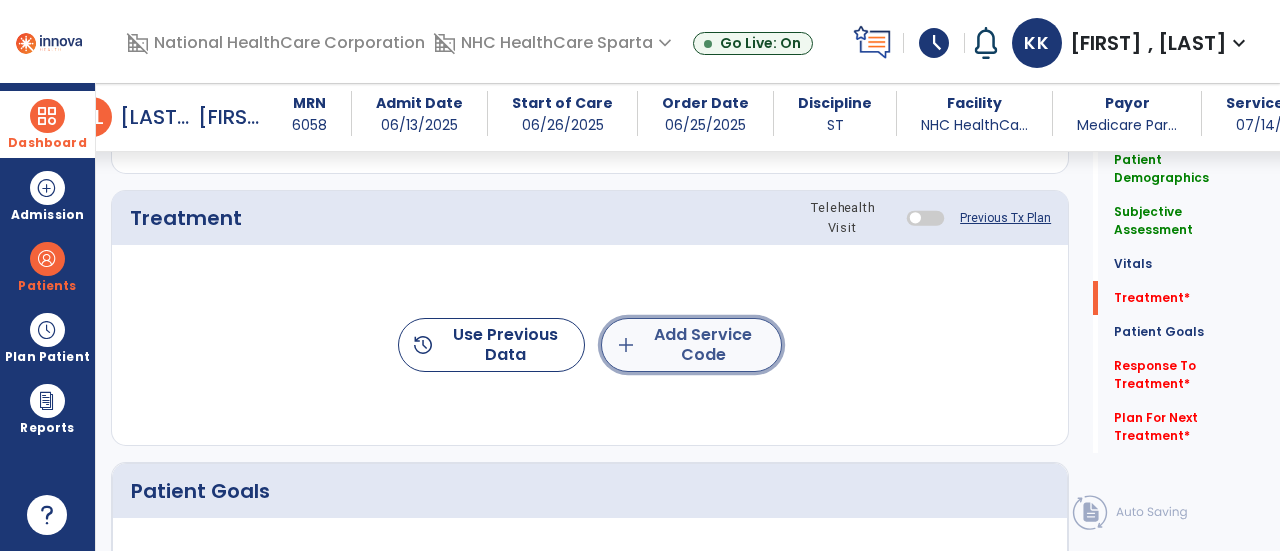click on "add  Add Service Code" 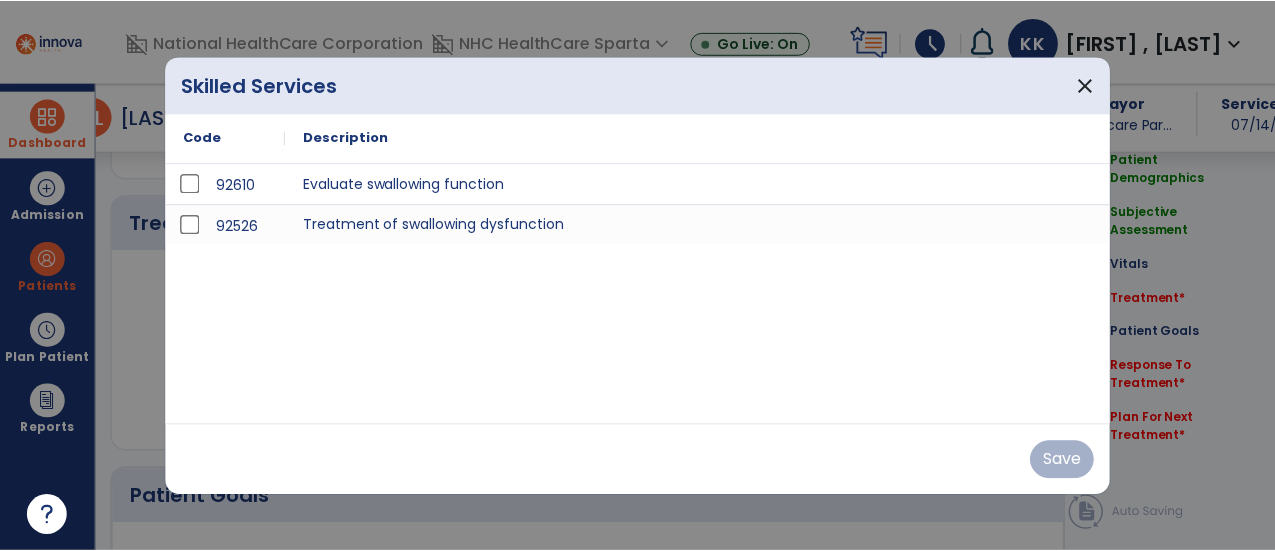 scroll, scrollTop: 1169, scrollLeft: 0, axis: vertical 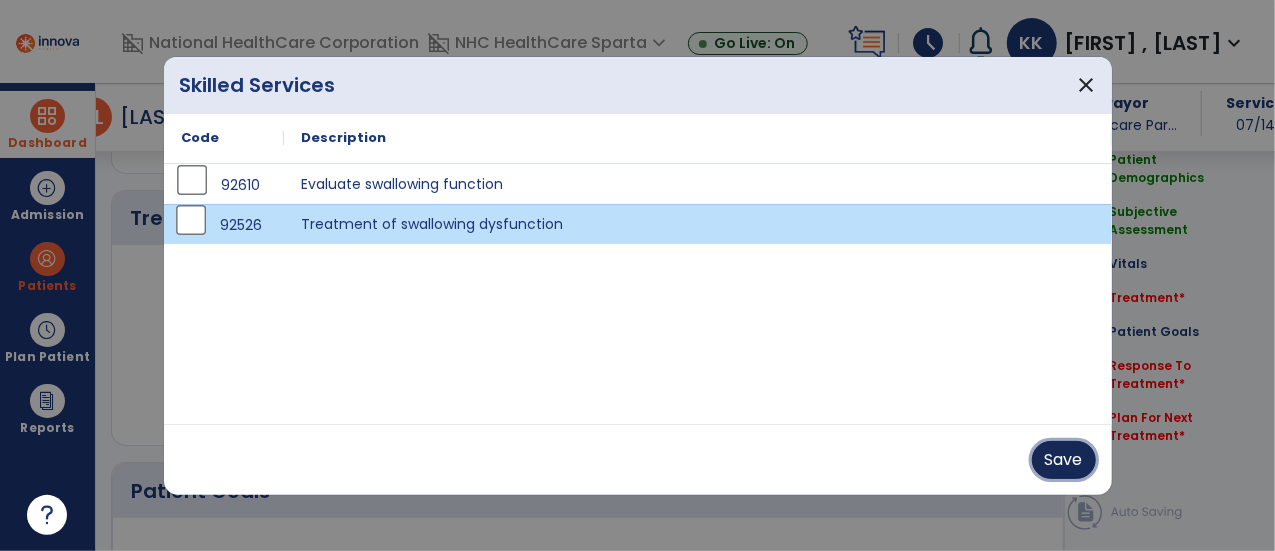 click on "Save" at bounding box center (1064, 460) 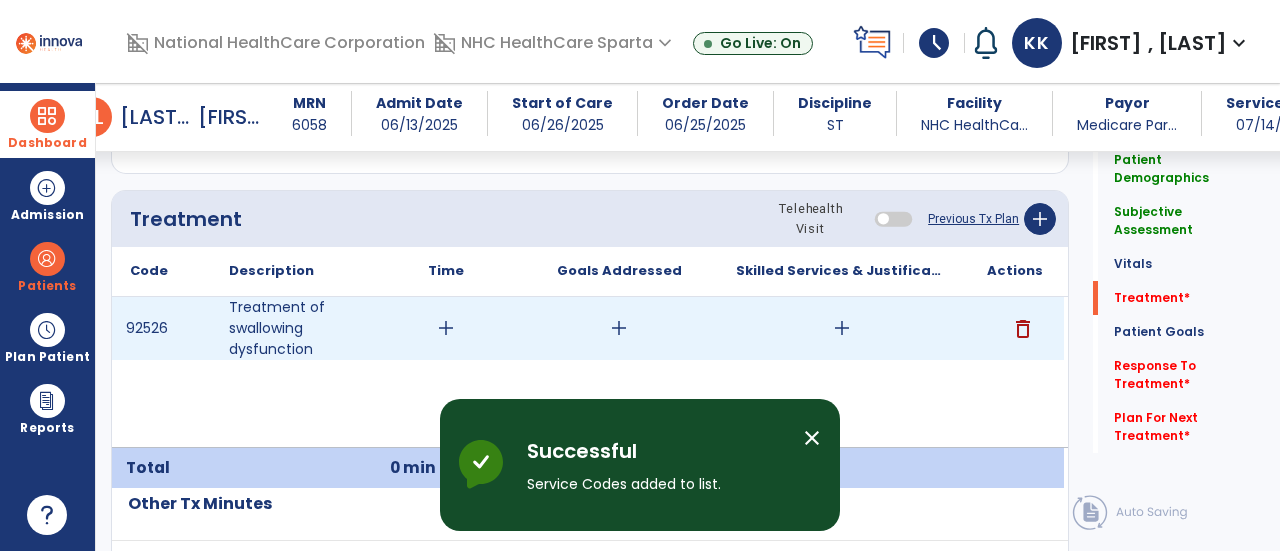 click on "add" at bounding box center [446, 328] 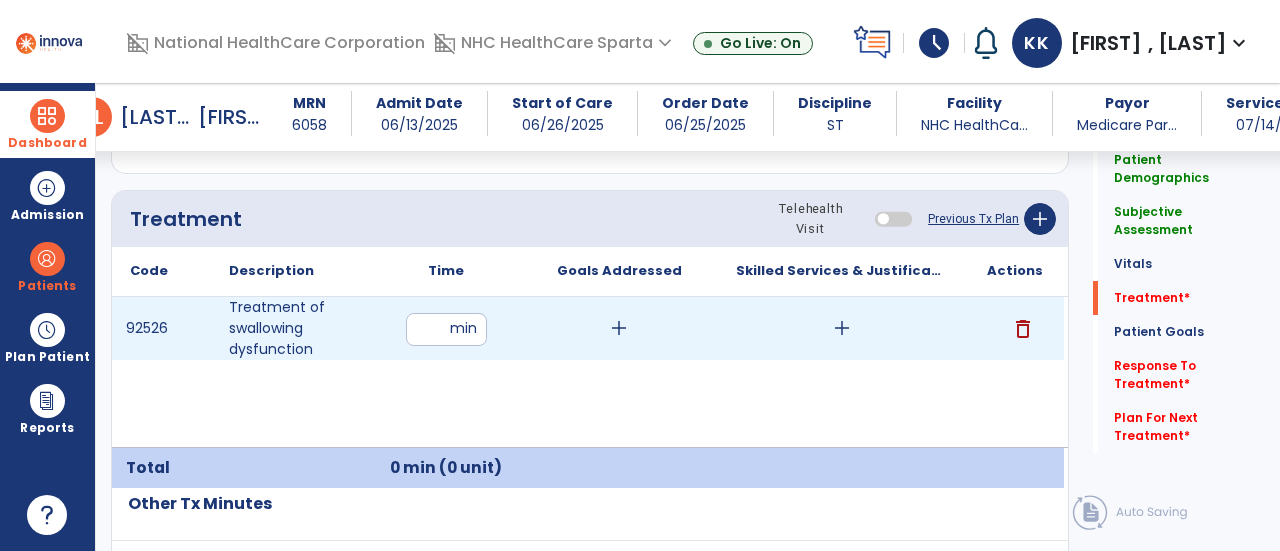 type on "**" 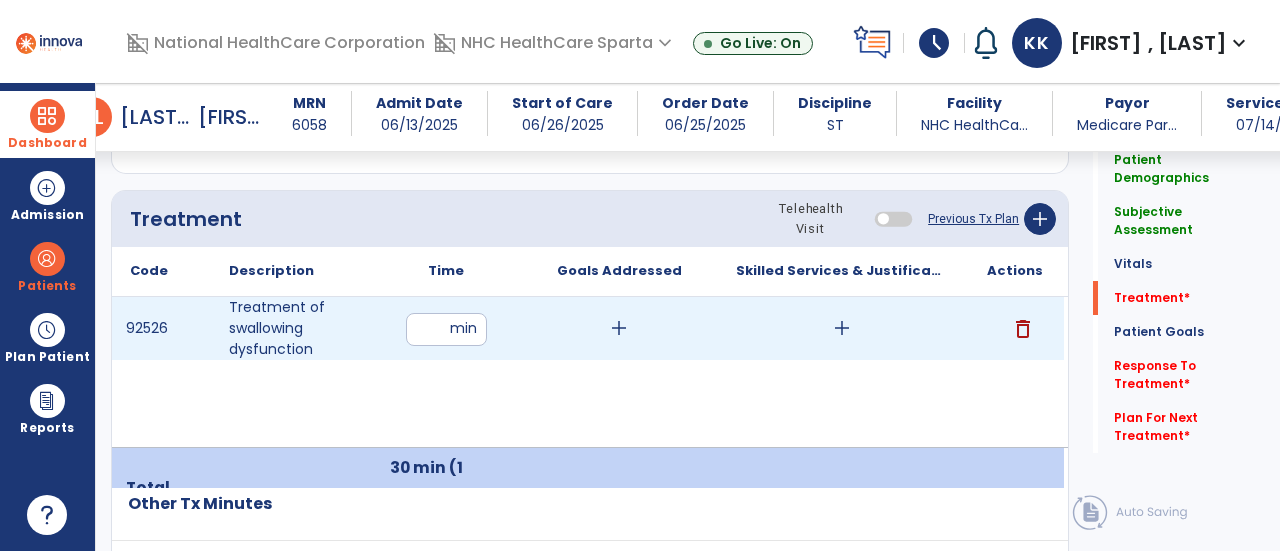 click on "add" at bounding box center [619, 328] 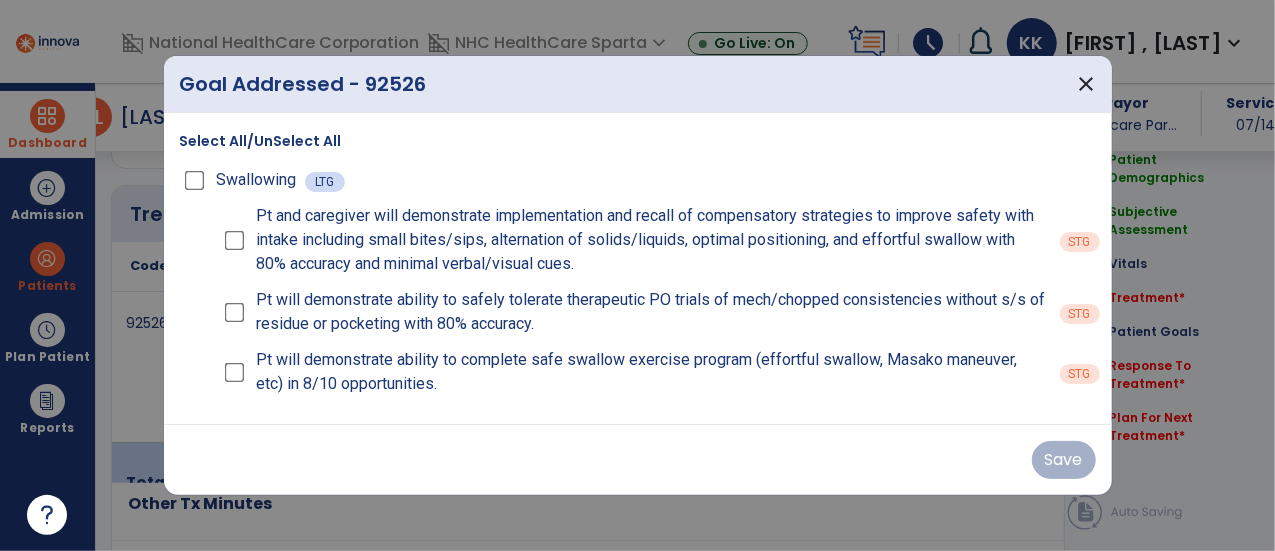 scroll, scrollTop: 1169, scrollLeft: 0, axis: vertical 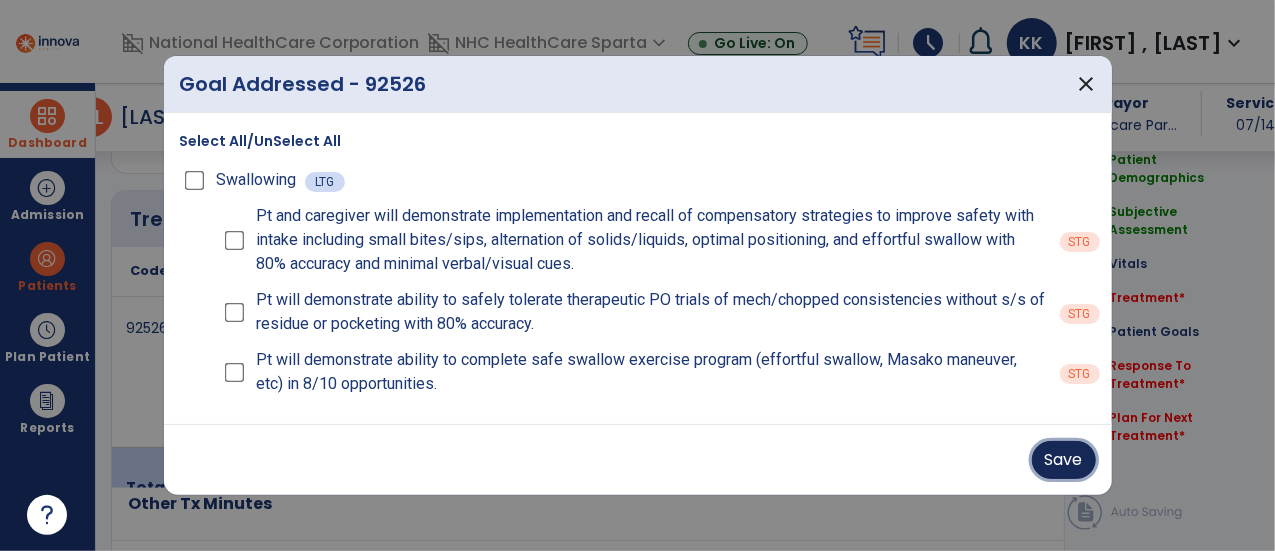 click on "Save" at bounding box center (1064, 460) 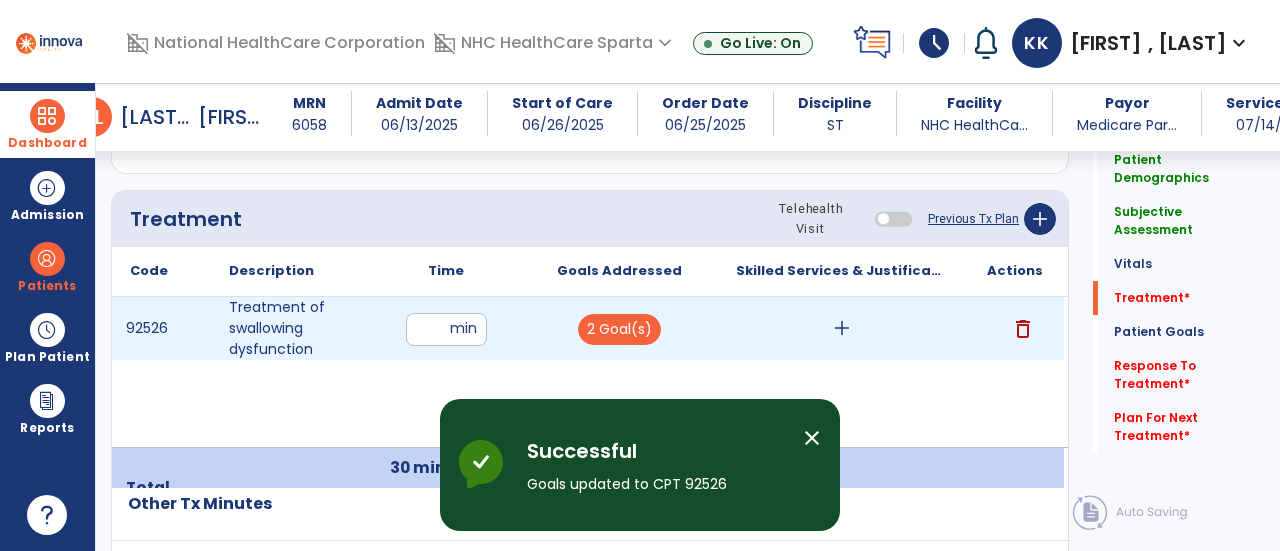 click on "add" at bounding box center (842, 328) 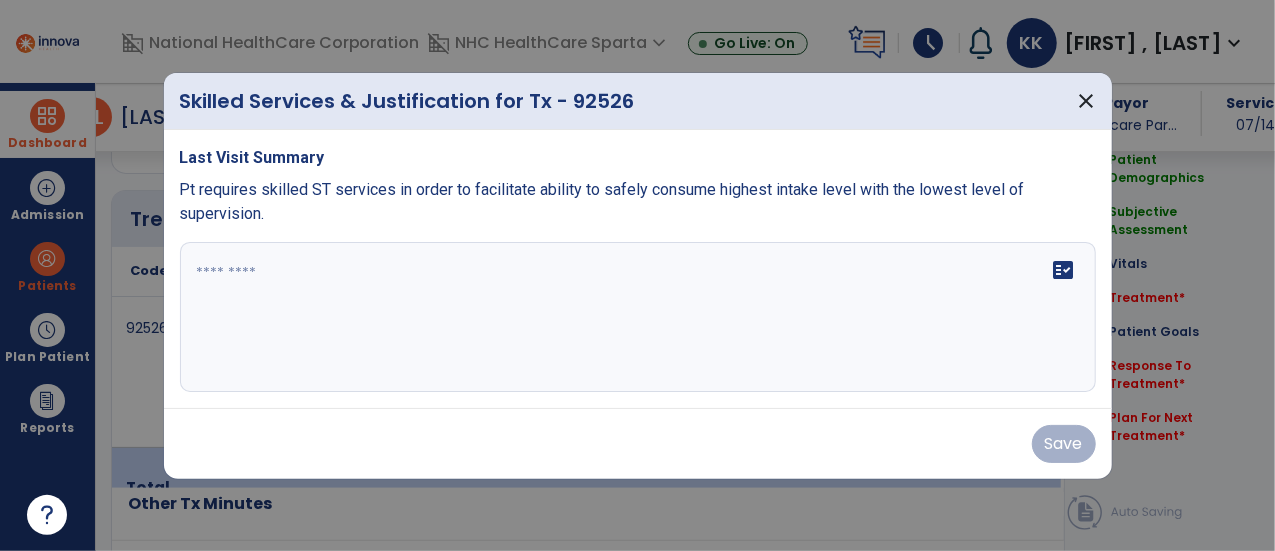 scroll, scrollTop: 1169, scrollLeft: 0, axis: vertical 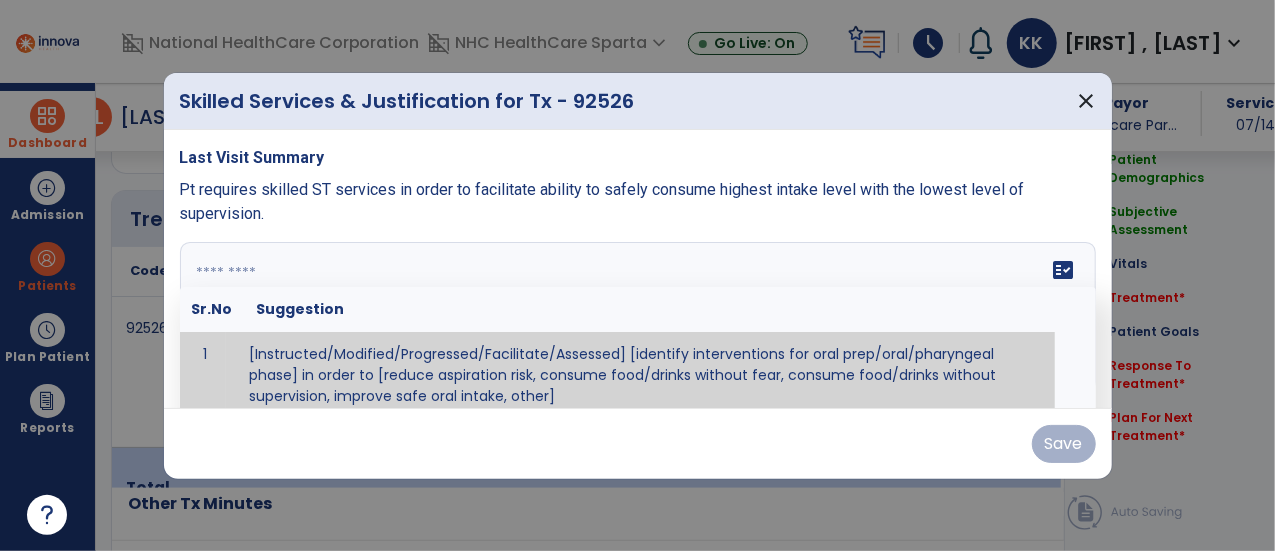 click on "fact_check  Sr.No Suggestion 1 [Instructed/Modified/Progressed/Facilitate/Assessed] [identify interventions for oral prep/oral/pharyngeal phase] in order to [reduce aspiration risk, consume food/drinks without fear, consume food/drinks without supervision, improve safe oral intake, other] 2 [Instructed/Modified/Progressed/Facilitate/Assessed] [identify compensatory methods such as alternating bites/sips, effortful swallow, other] in order to [reduce aspiration risk, consume food/drinks without fear, consume food/drinks without supervision, improve safe oral intake, other] 3 [Instructed/Modified/Progressed/Assessed] trials of [identify IDDSI Food/Drink Level or NDD Solid/Liquid Level] in order to [reduce aspiration risk, consume food/drinks without fear, consume food/drinks without supervision, improve safe oral intake, other] 4 5 Assessed swallow with administration of [identify test]" at bounding box center (638, 317) 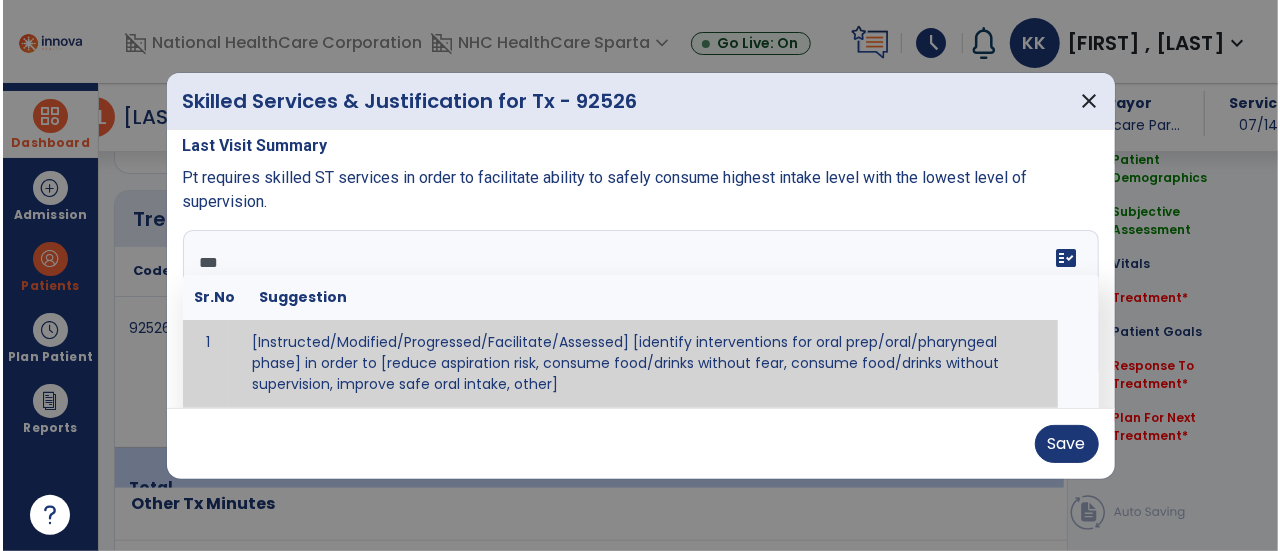 scroll, scrollTop: 0, scrollLeft: 0, axis: both 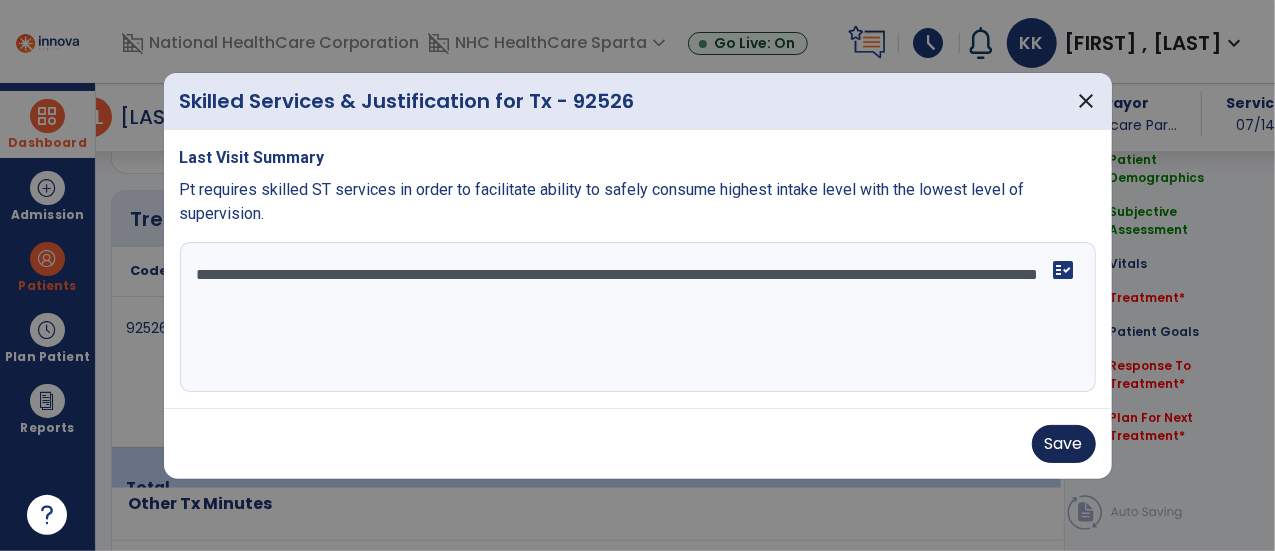 type on "**********" 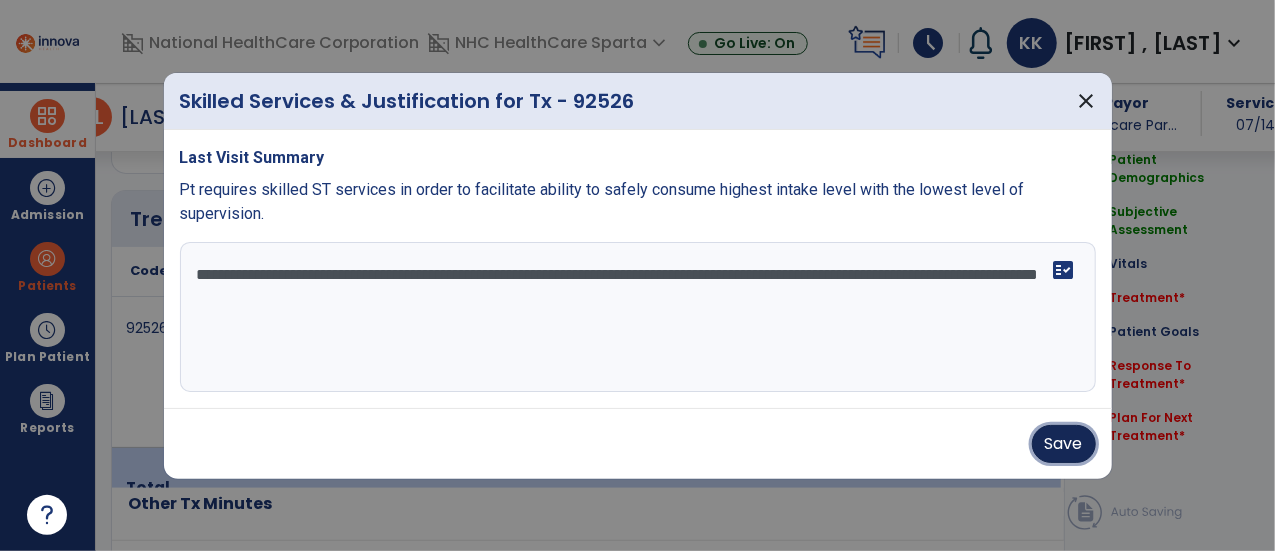 click on "Save" at bounding box center [1064, 444] 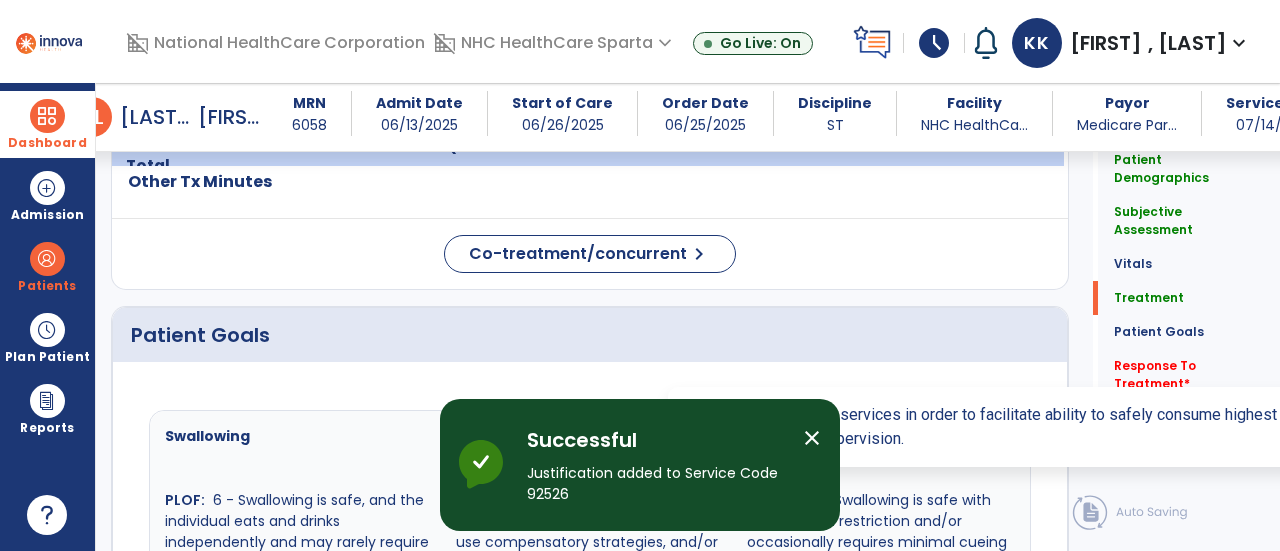 scroll, scrollTop: 1491, scrollLeft: 0, axis: vertical 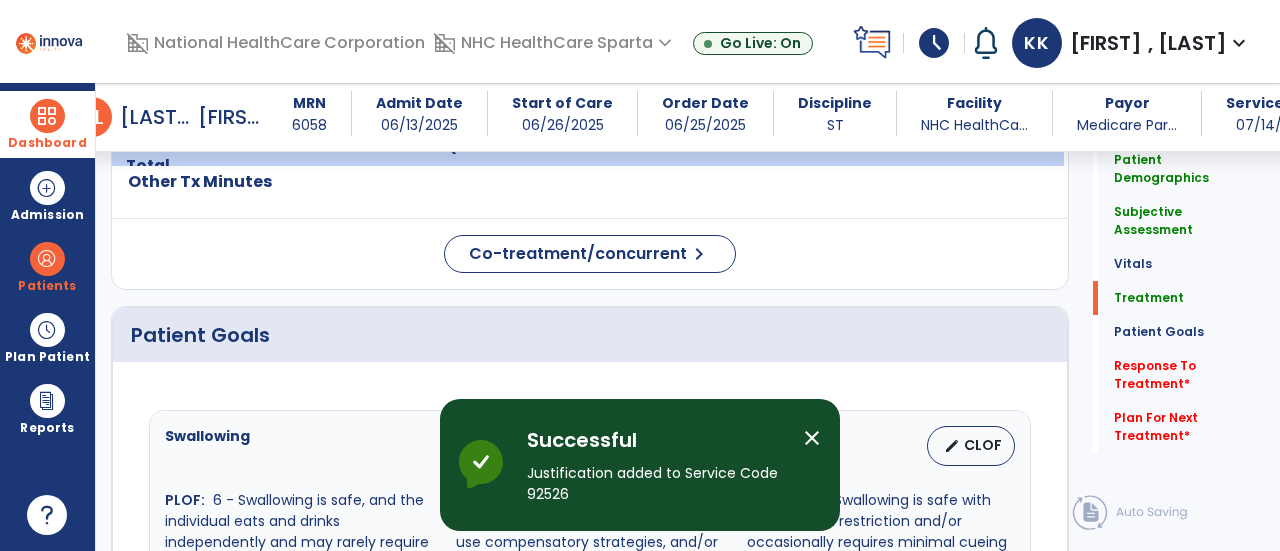click on "close" at bounding box center (812, 438) 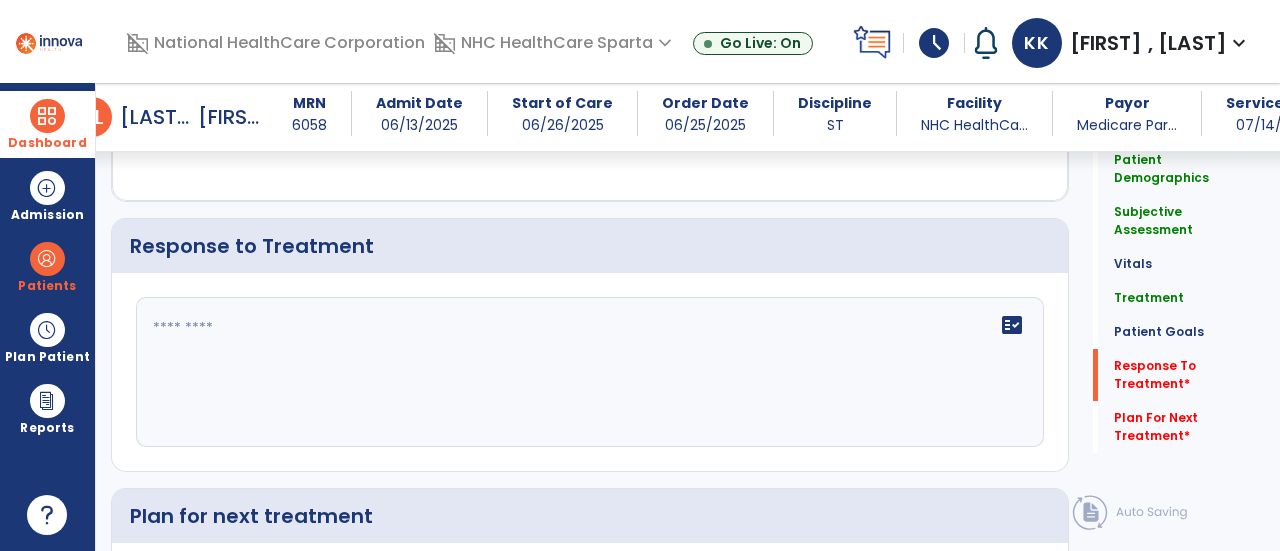 scroll, scrollTop: 2559, scrollLeft: 0, axis: vertical 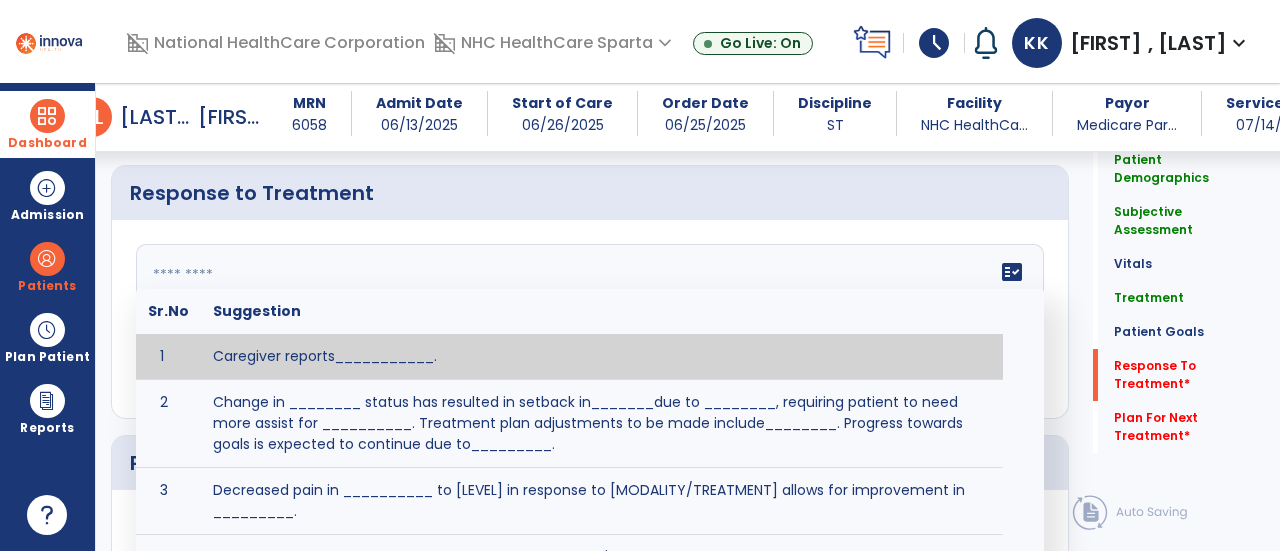 click on "fact_check  Sr.No Suggestion 1 Caregiver reports___________. 2 Change in ________ status has resulted in setback in_______due to ________, requiring patient to need more assist for __________.   Treatment plan adjustments to be made include________.  Progress towards goals is expected to continue due to_________. 3 Decreased pain in __________ to [LEVEL] in response to [MODALITY/TREATMENT] allows for improvement in _________. 4 Functional gains in _______ have impacted the patient's ability to perform_________ with a reduction in assist levels to_________. 5 Functional progress this week has been significant due to__________. 6 Gains in ________ have improved the patient's ability to perform ______with decreased levels of assist to___________. 7 Improvement in ________allows patient to tolerate higher levels of challenges in_________. 8 Pain in [AREA] has decreased to [LEVEL] in response to [TREATMENT/MODALITY], allowing fore ease in completing__________. 9 10 11 12 13 14 15 16 17 18 19 20 21" 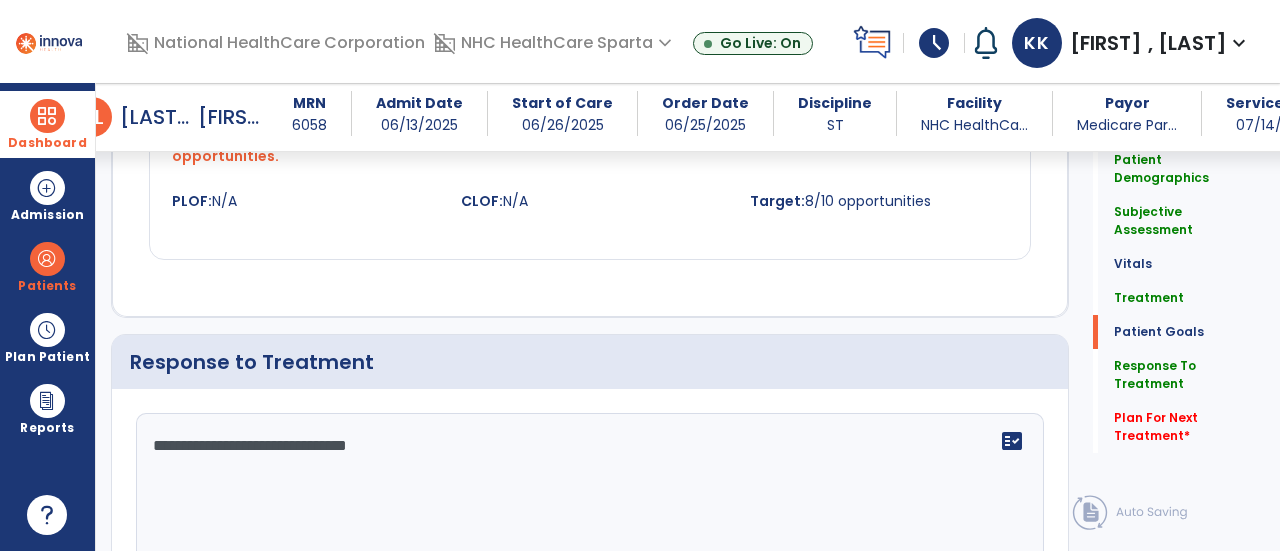 scroll, scrollTop: 2407, scrollLeft: 0, axis: vertical 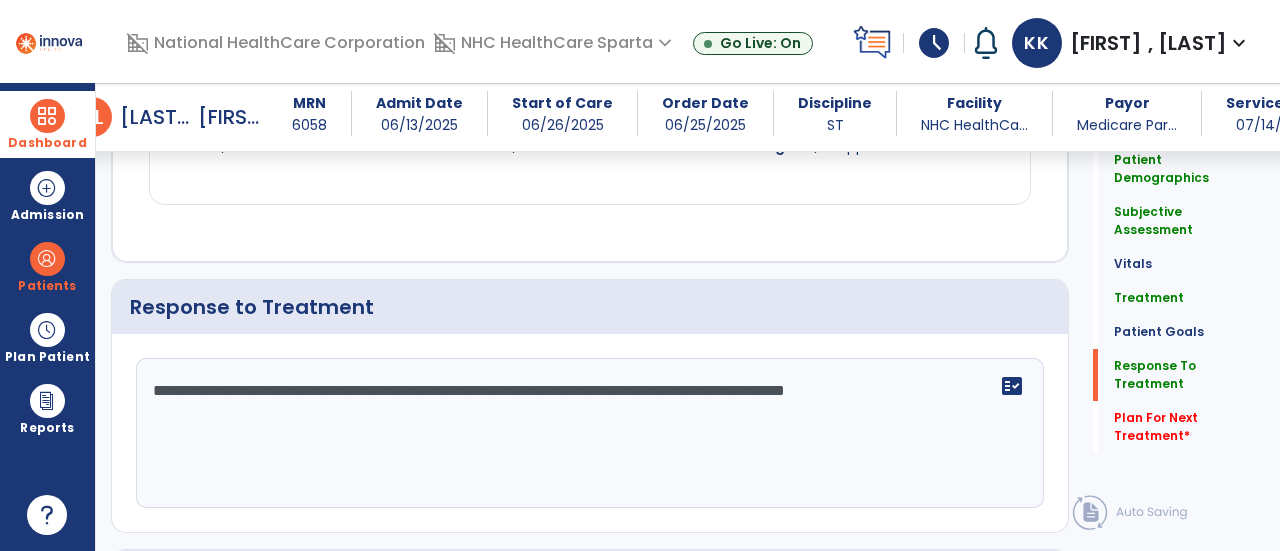 click on "**********" 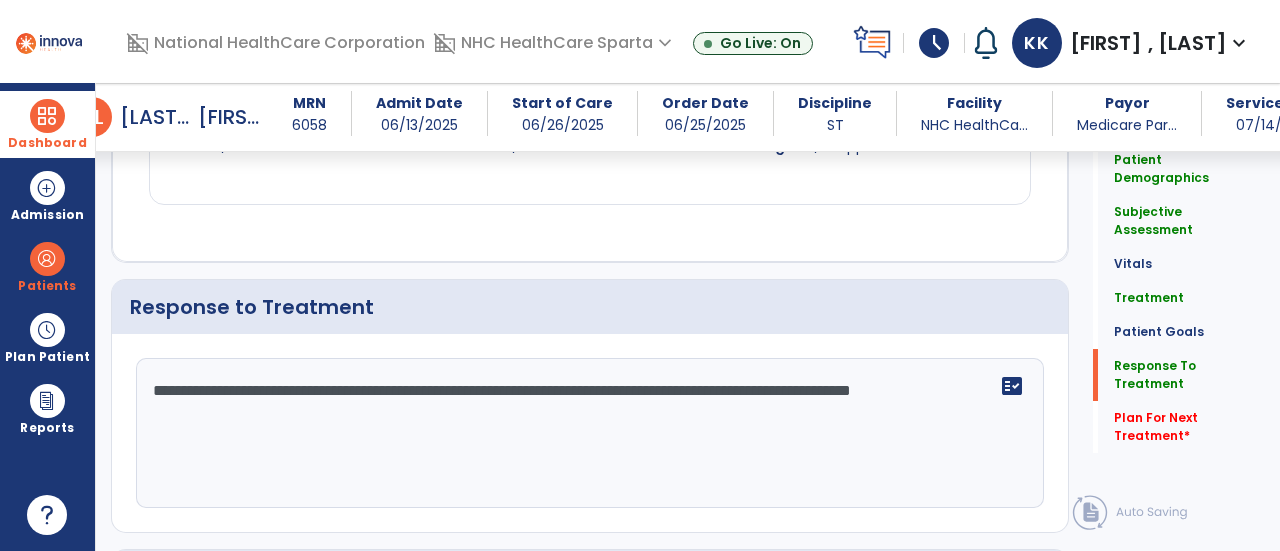type on "**********" 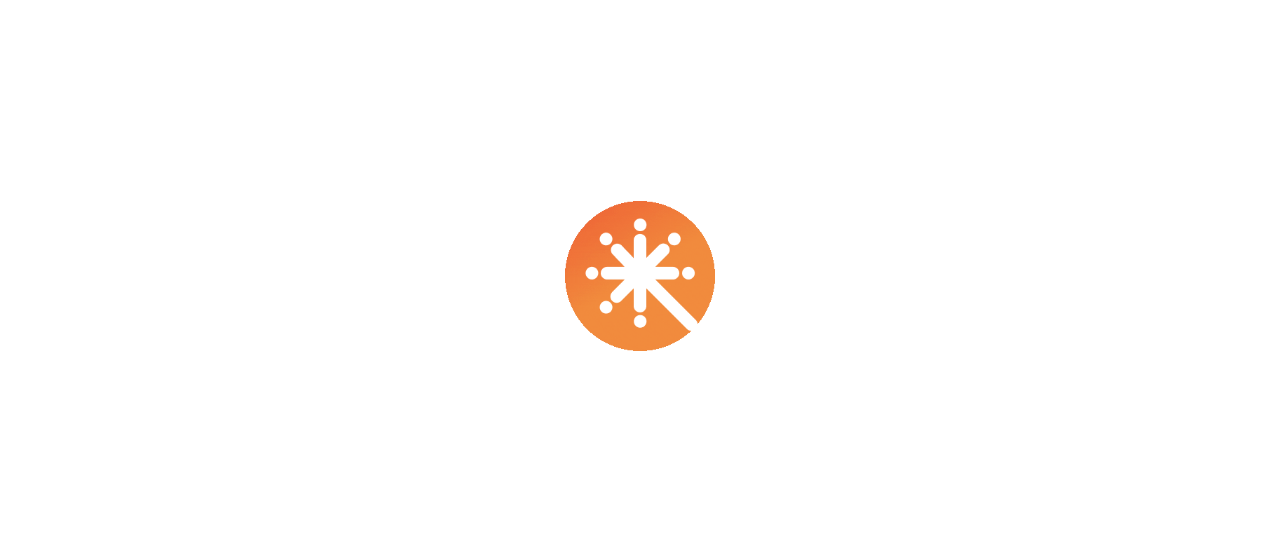scroll, scrollTop: 0, scrollLeft: 0, axis: both 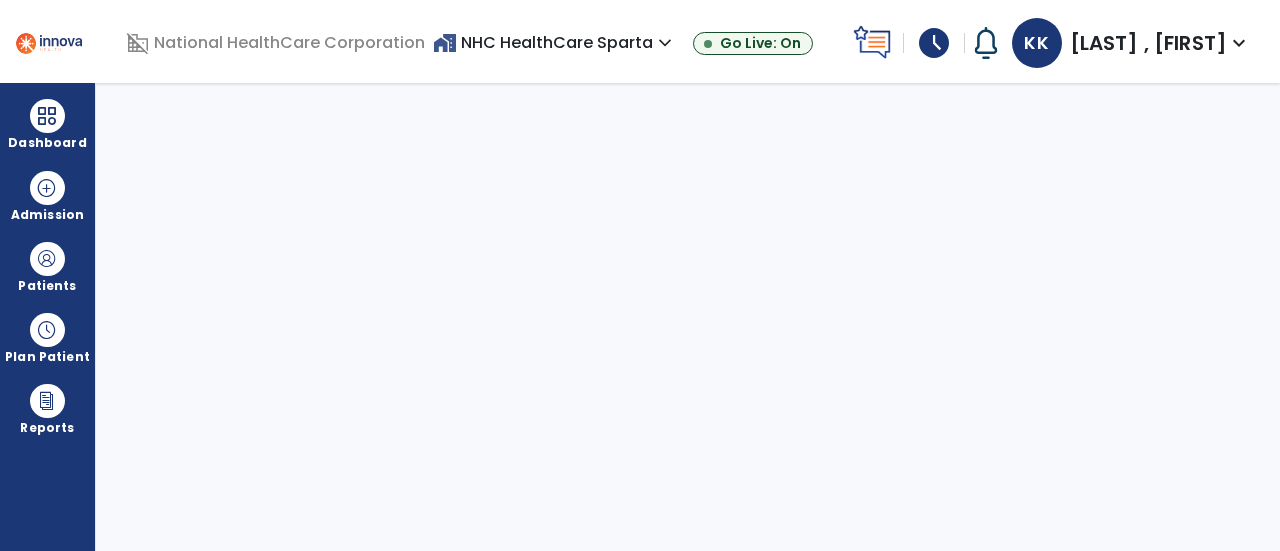 select on "****" 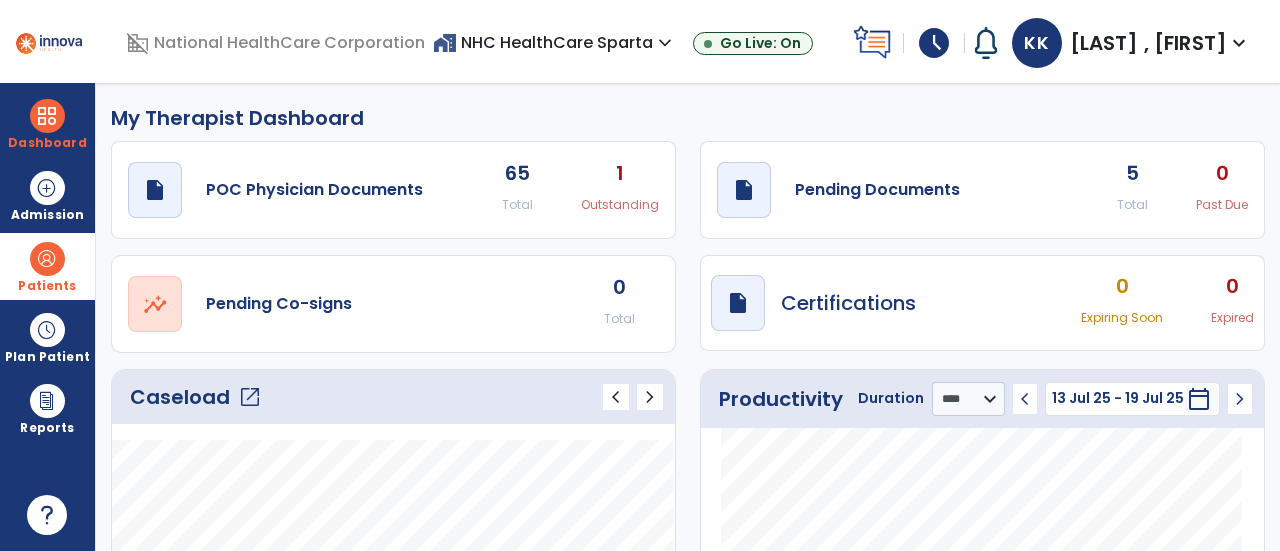 click at bounding box center (47, 259) 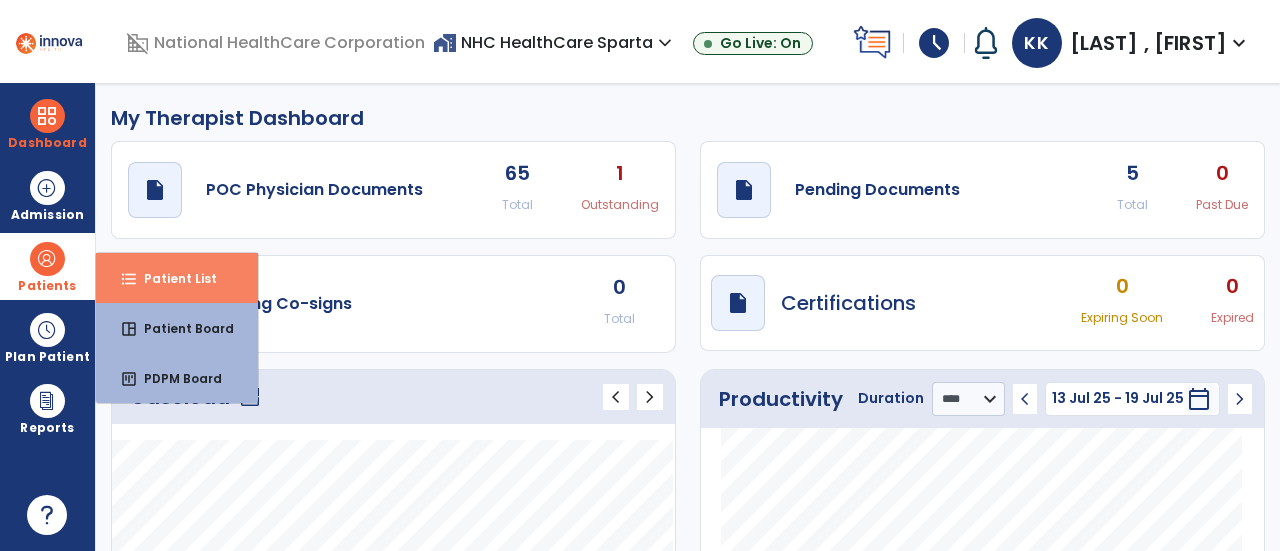 click on "Patient List" at bounding box center [172, 278] 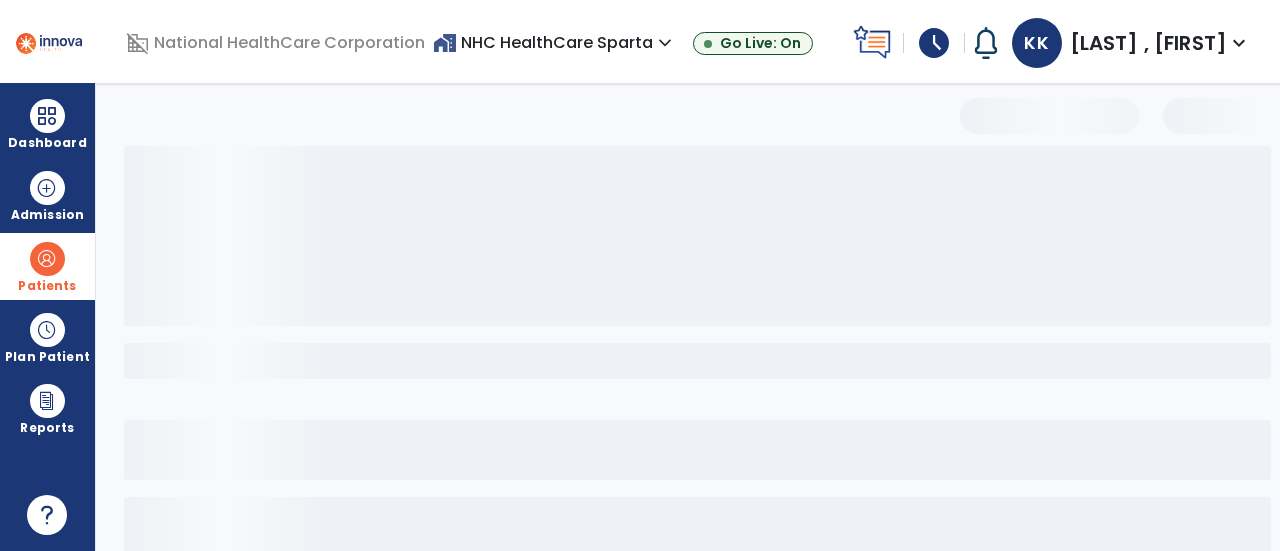select on "***" 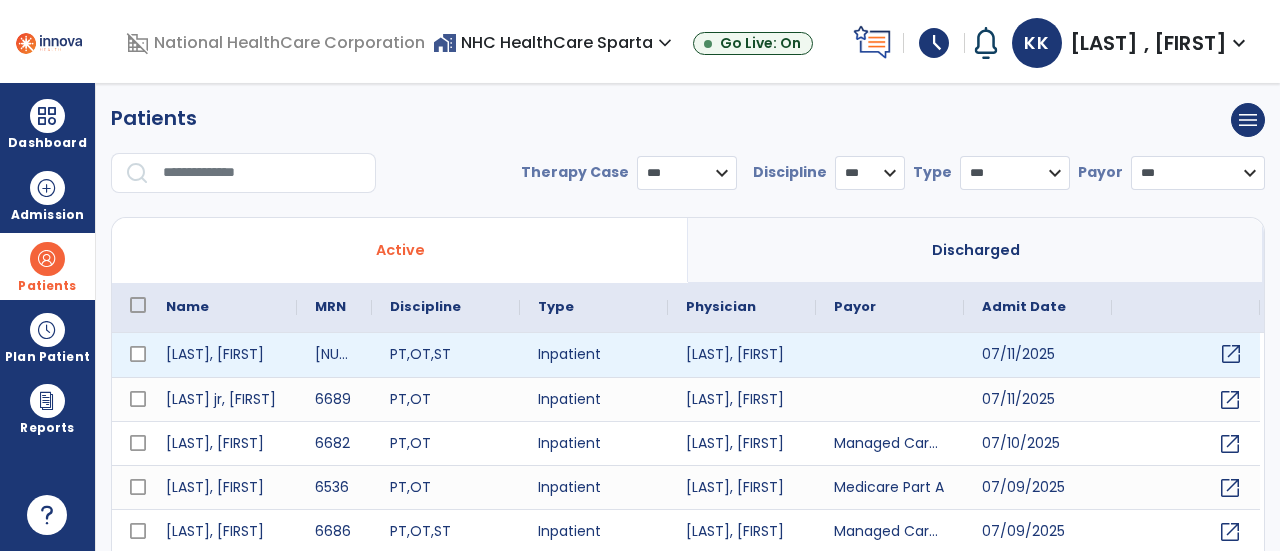 click on "open_in_new" at bounding box center (1231, 354) 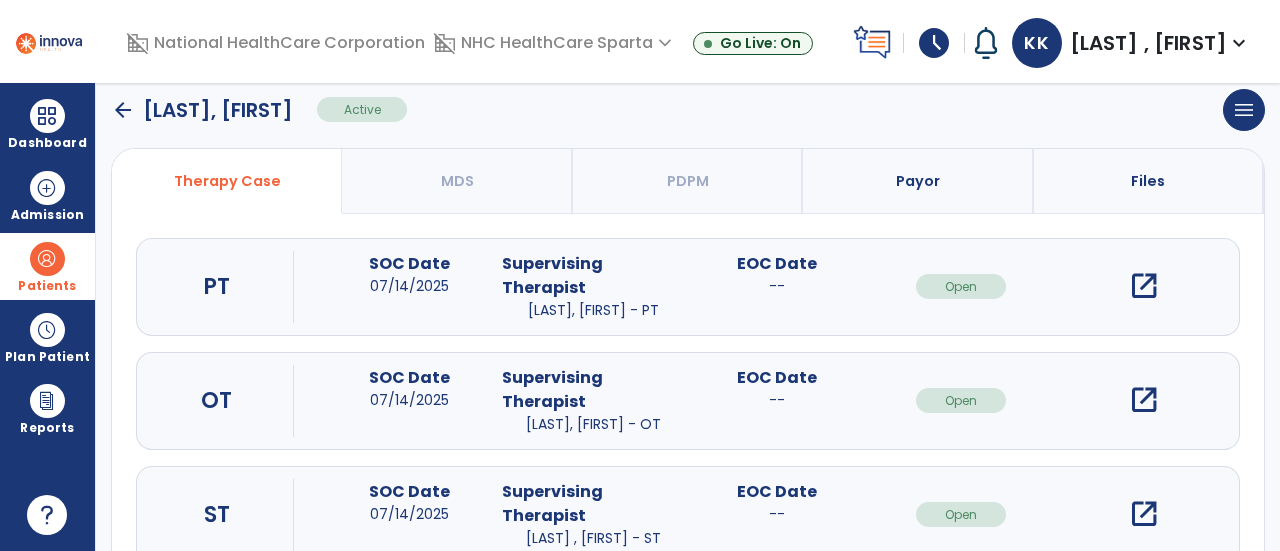 scroll, scrollTop: 147, scrollLeft: 0, axis: vertical 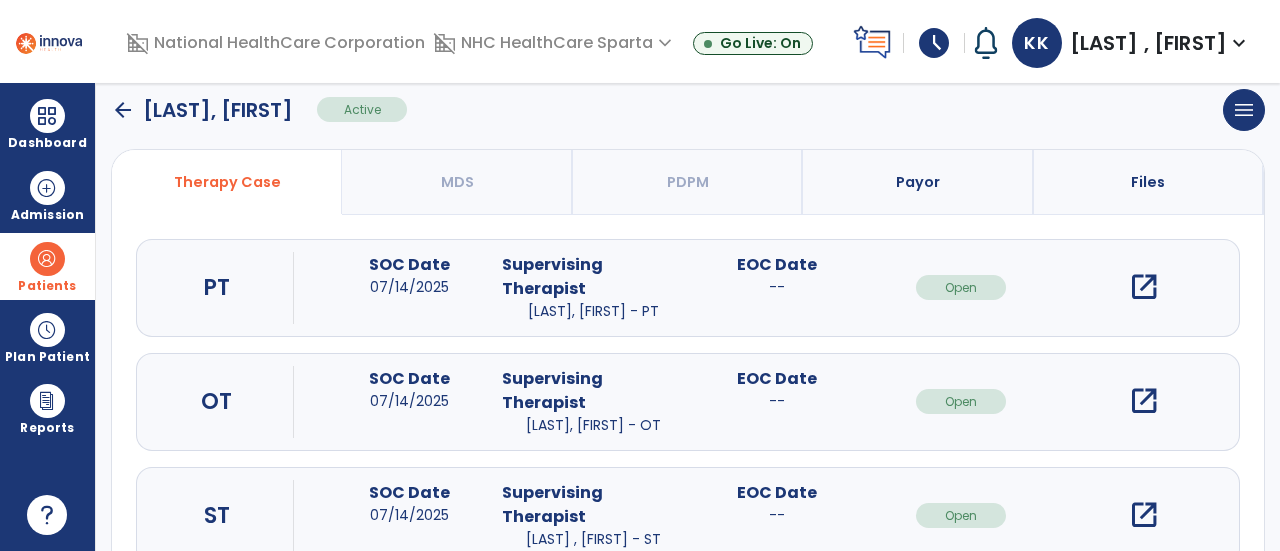 click on "open_in_new" at bounding box center (1144, 287) 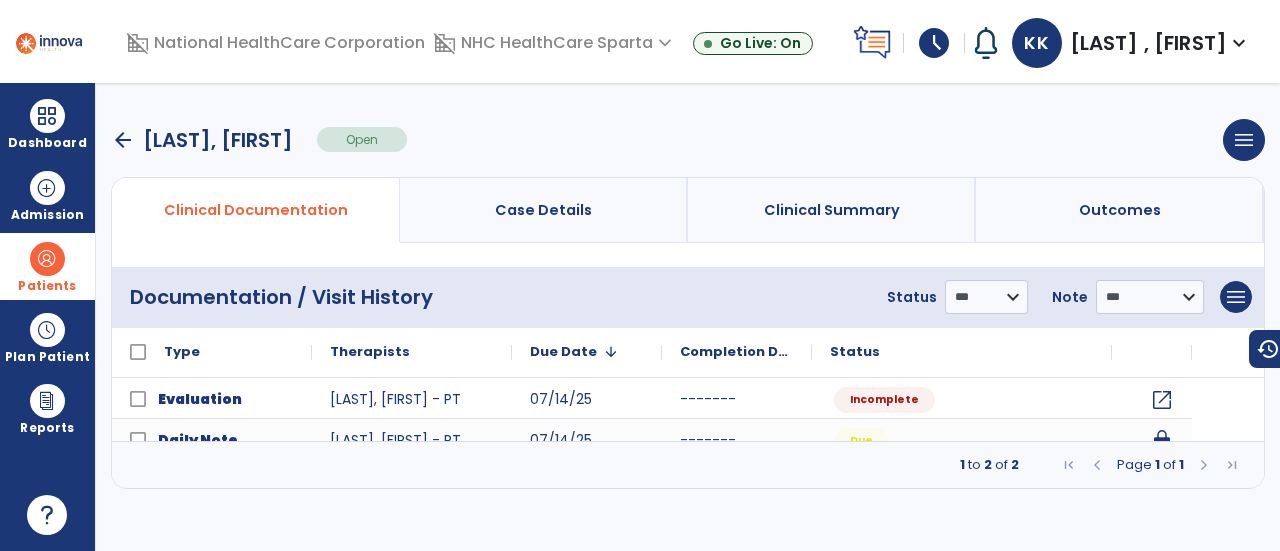 scroll, scrollTop: 0, scrollLeft: 0, axis: both 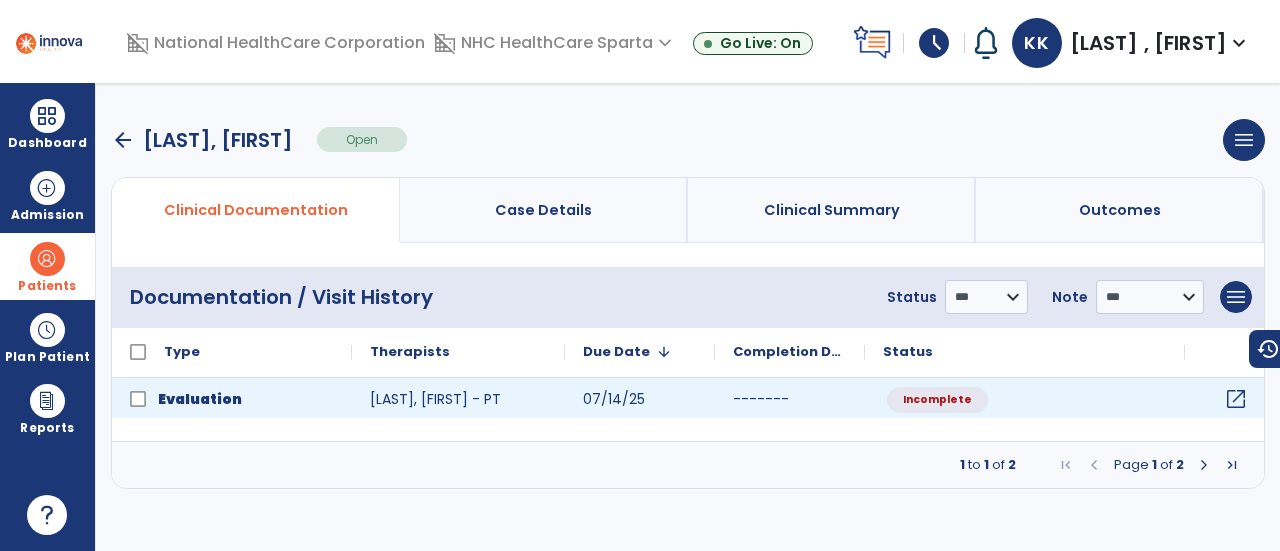 click on "open_in_new" 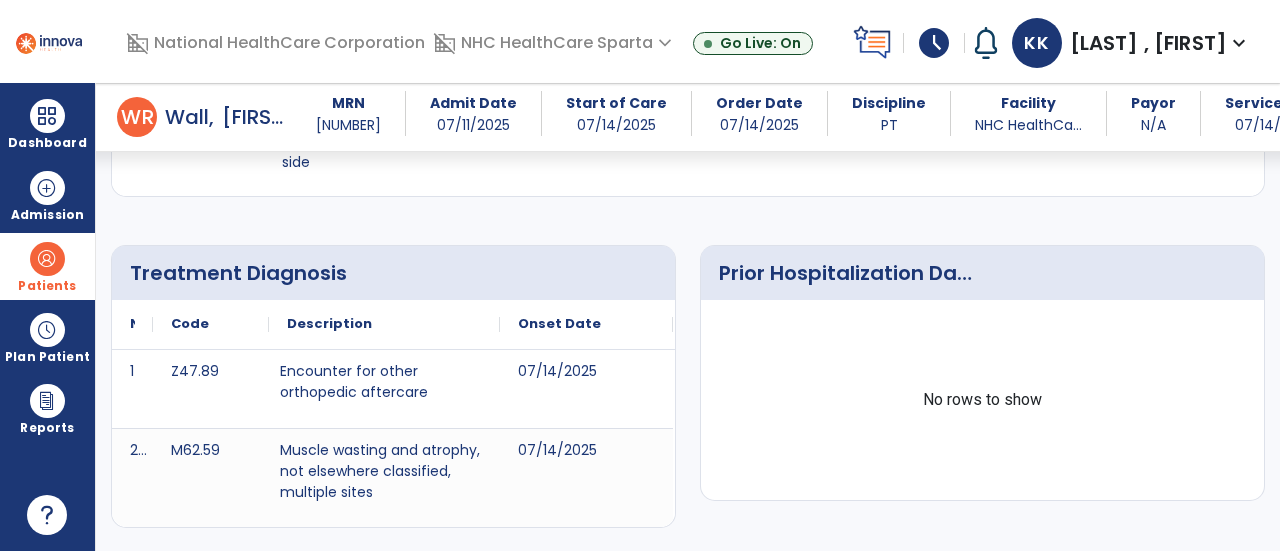 scroll, scrollTop: 0, scrollLeft: 0, axis: both 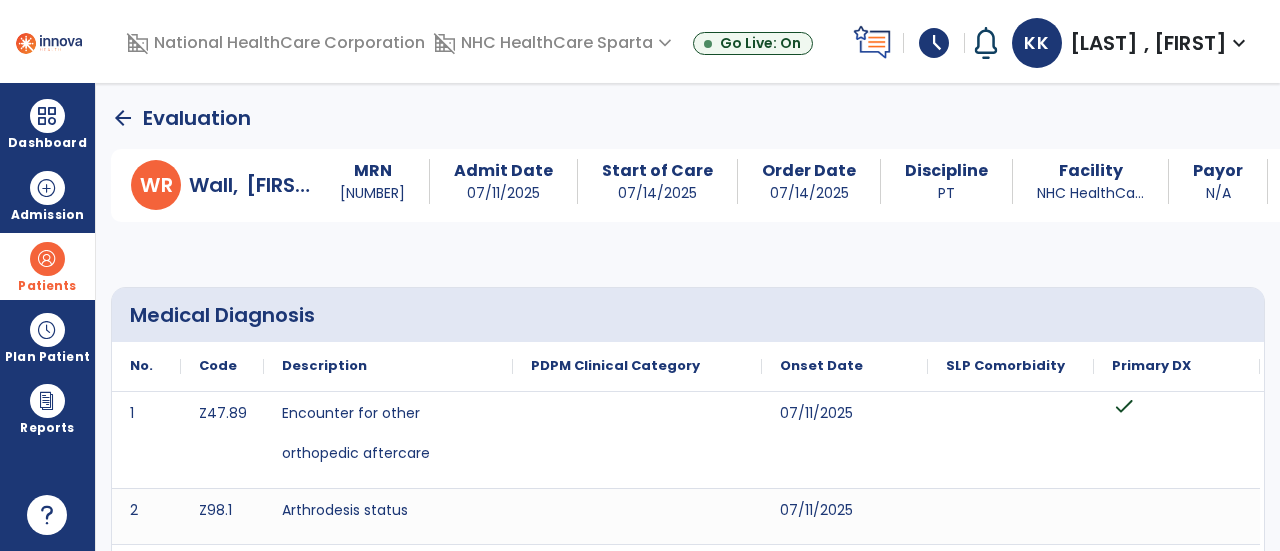 click on "arrow_back" 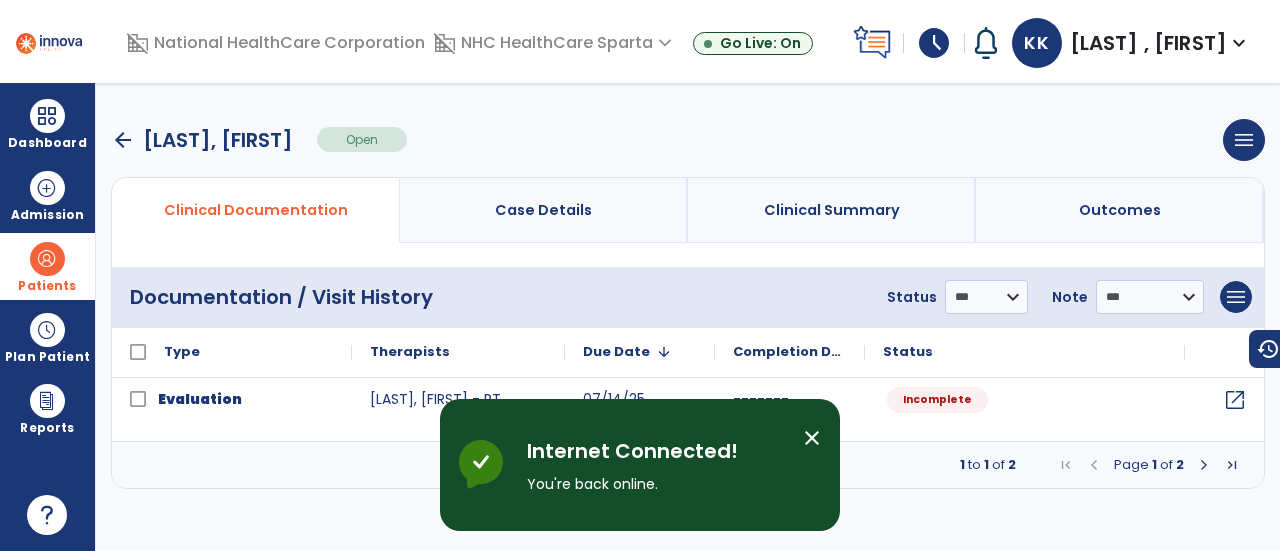 click on "close" at bounding box center (812, 438) 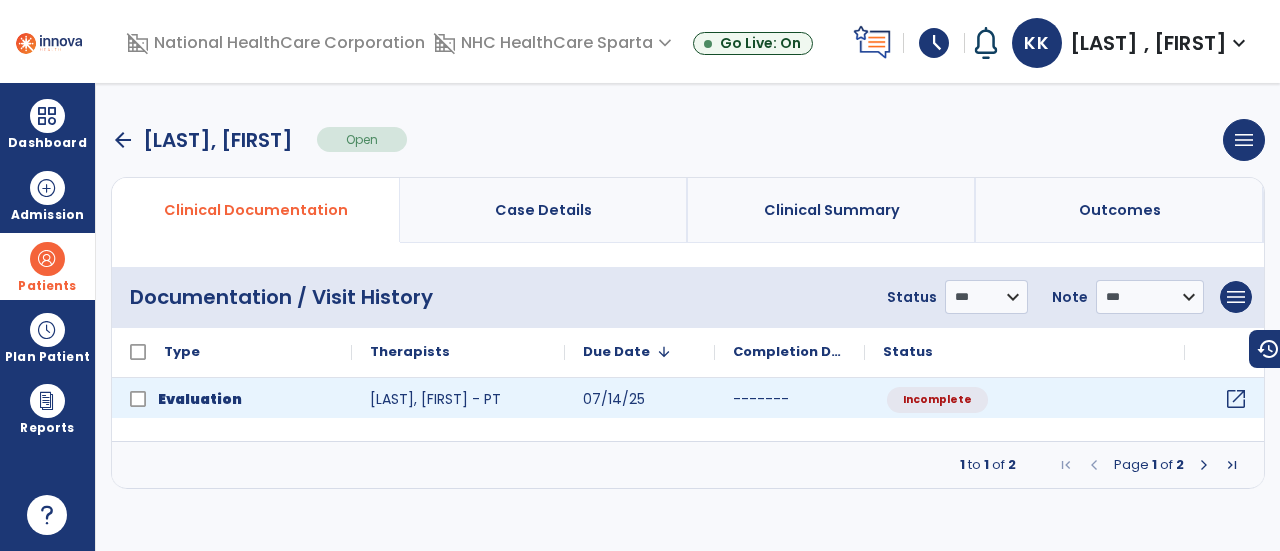 click on "open_in_new" 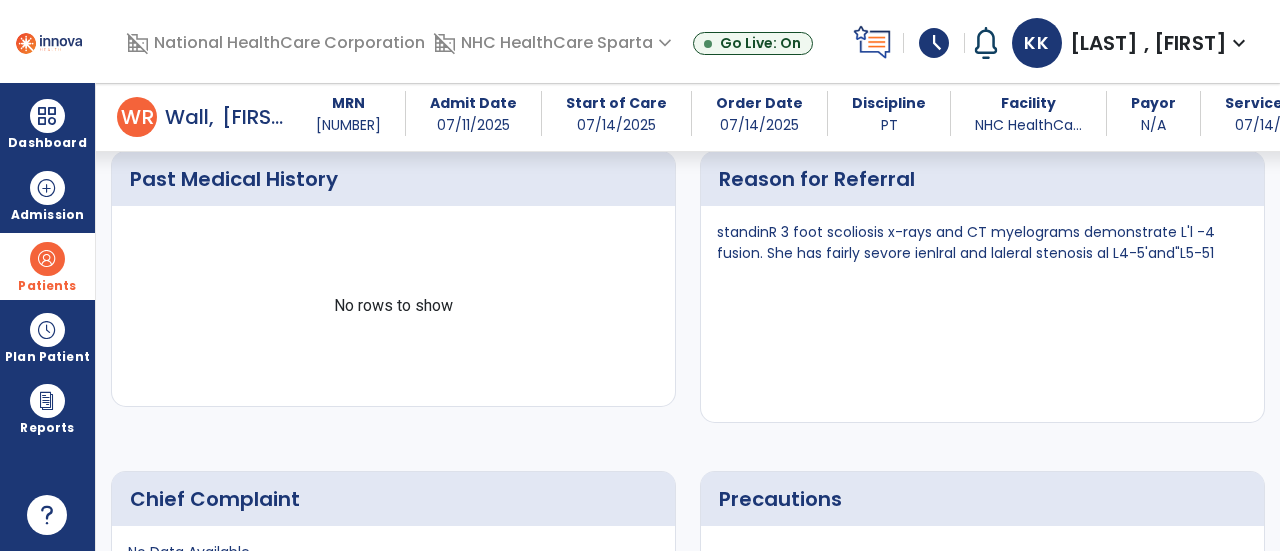 scroll, scrollTop: 1150, scrollLeft: 0, axis: vertical 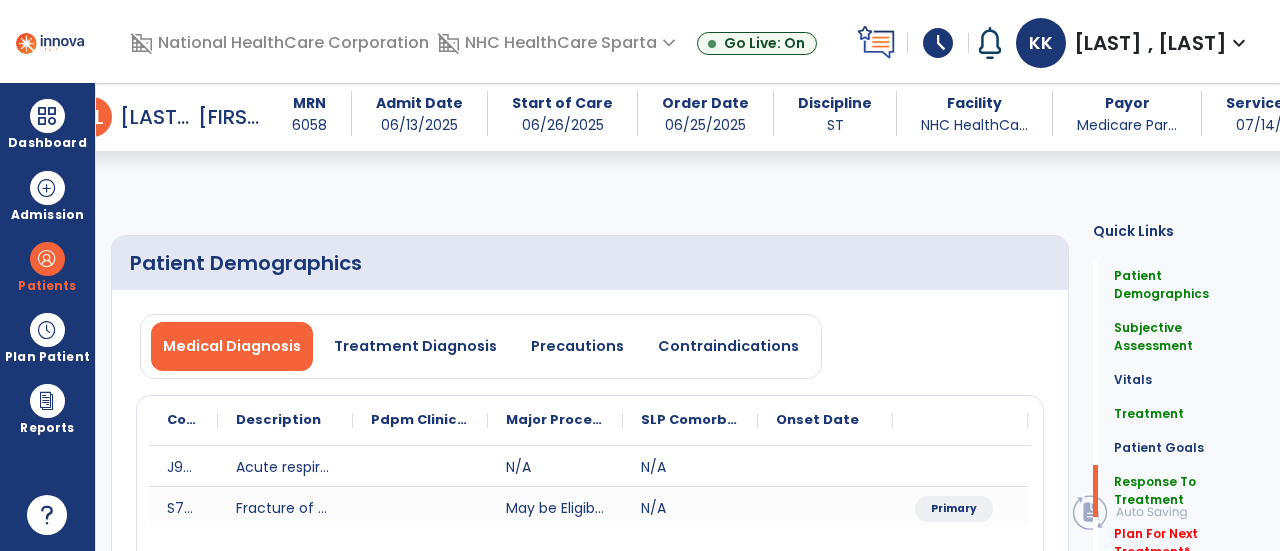 select on "*" 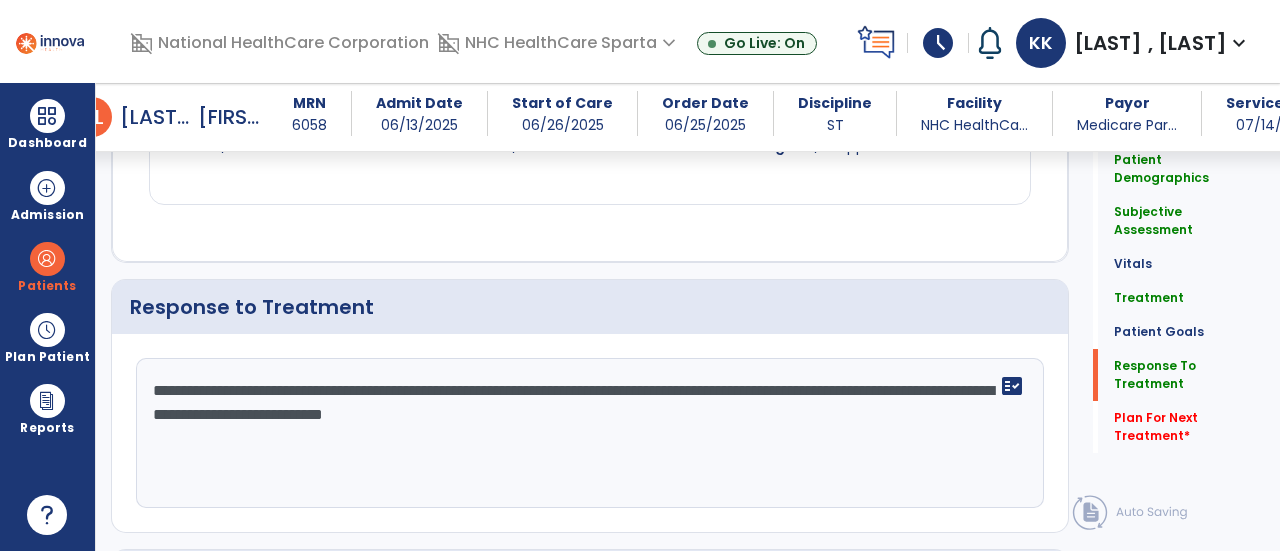 click on "**********" 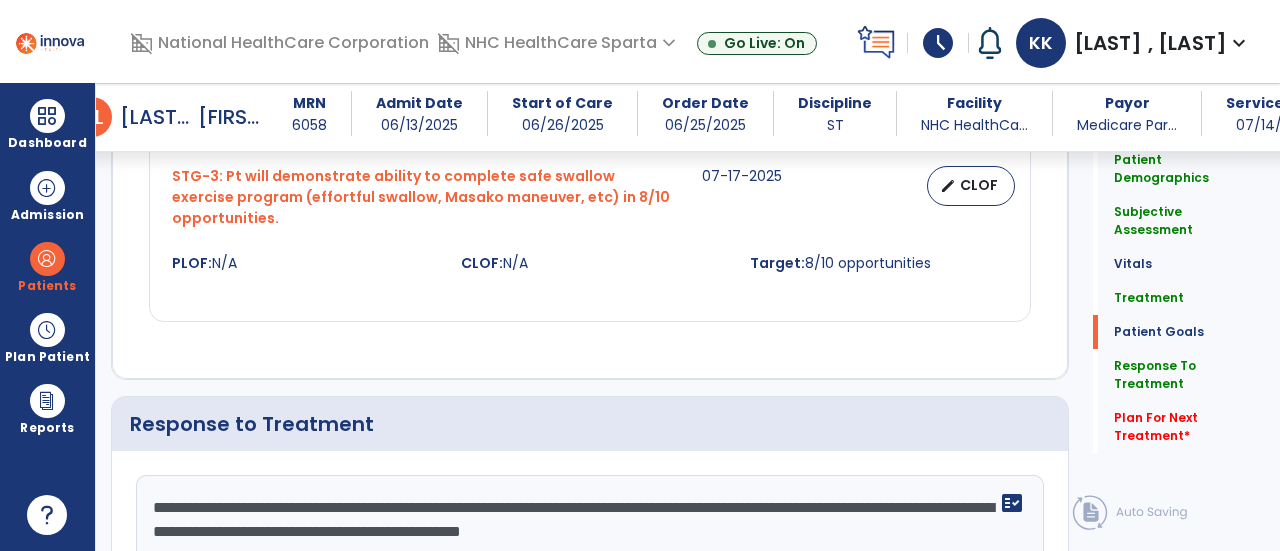 scroll, scrollTop: 2461, scrollLeft: 0, axis: vertical 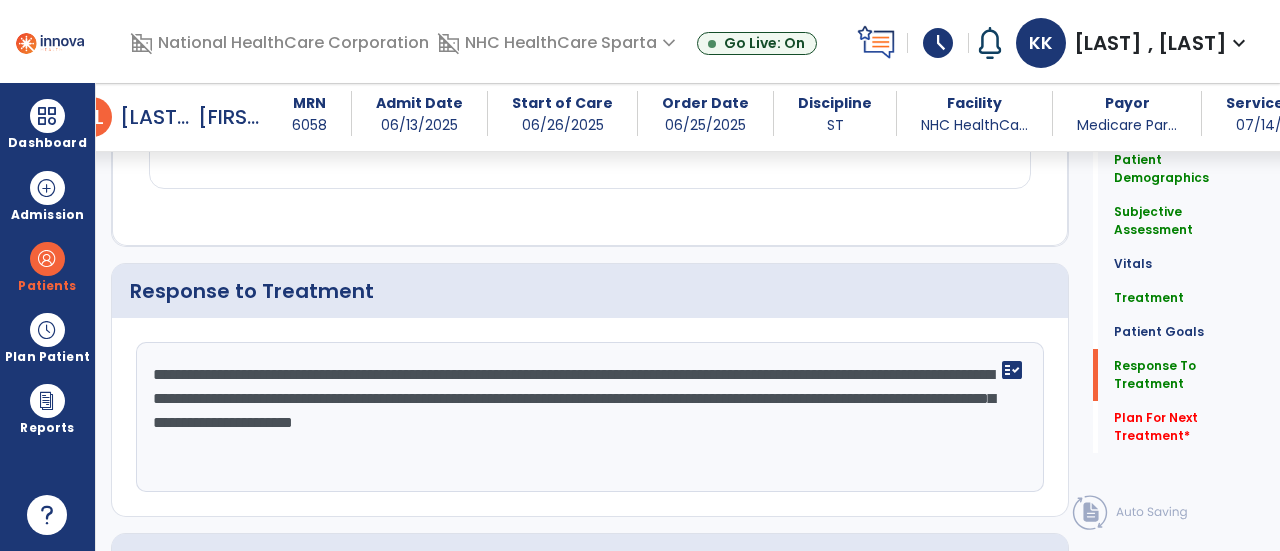 click on "**********" 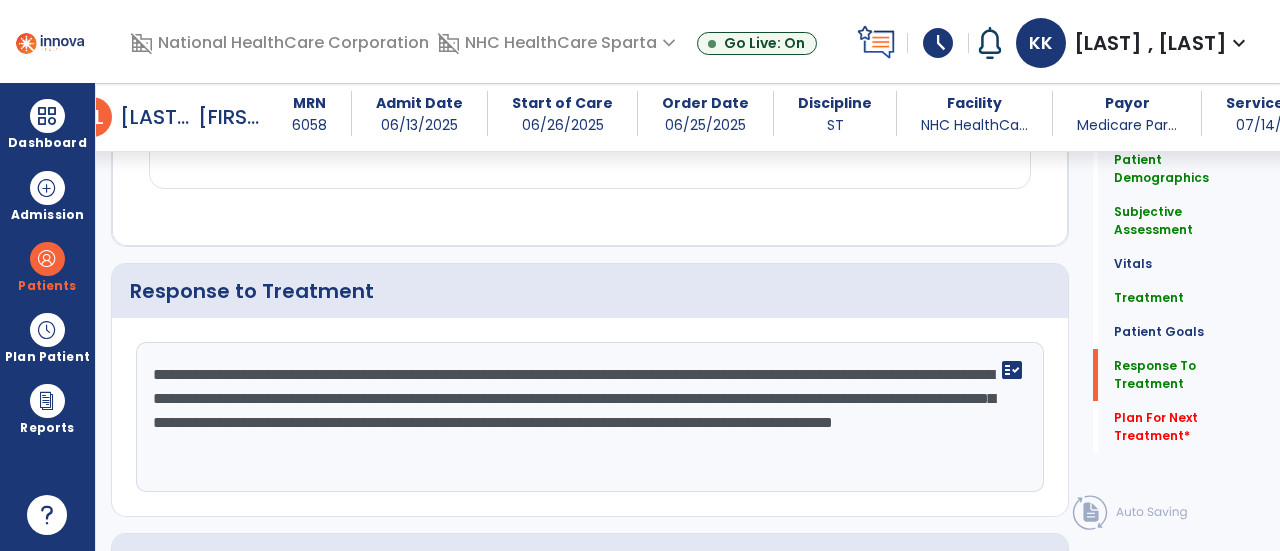 click on "**********" 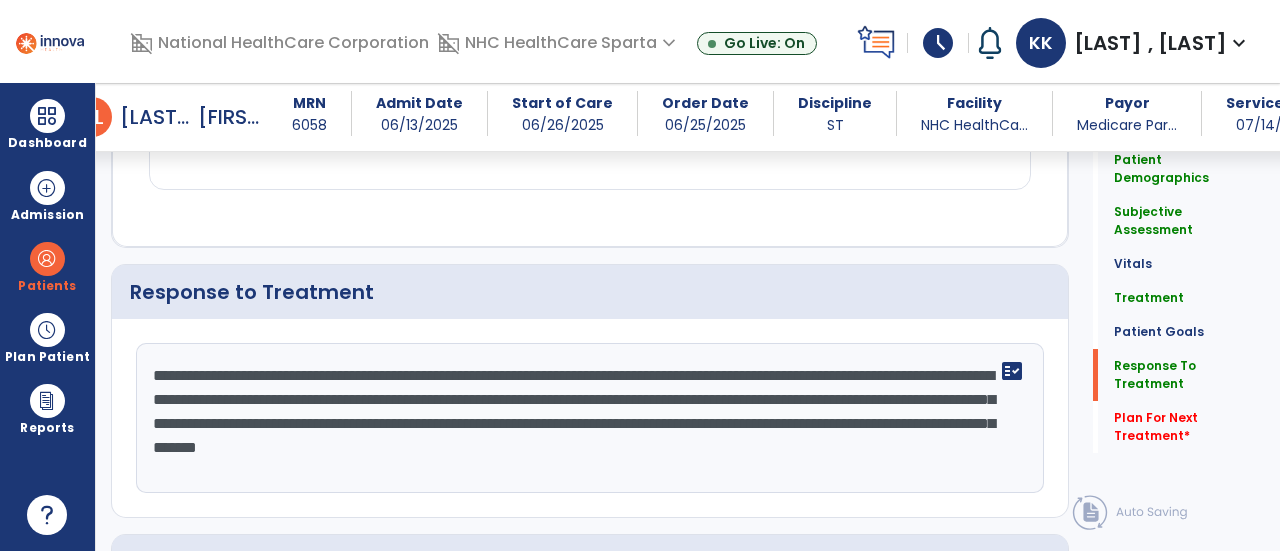 scroll, scrollTop: 2471, scrollLeft: 0, axis: vertical 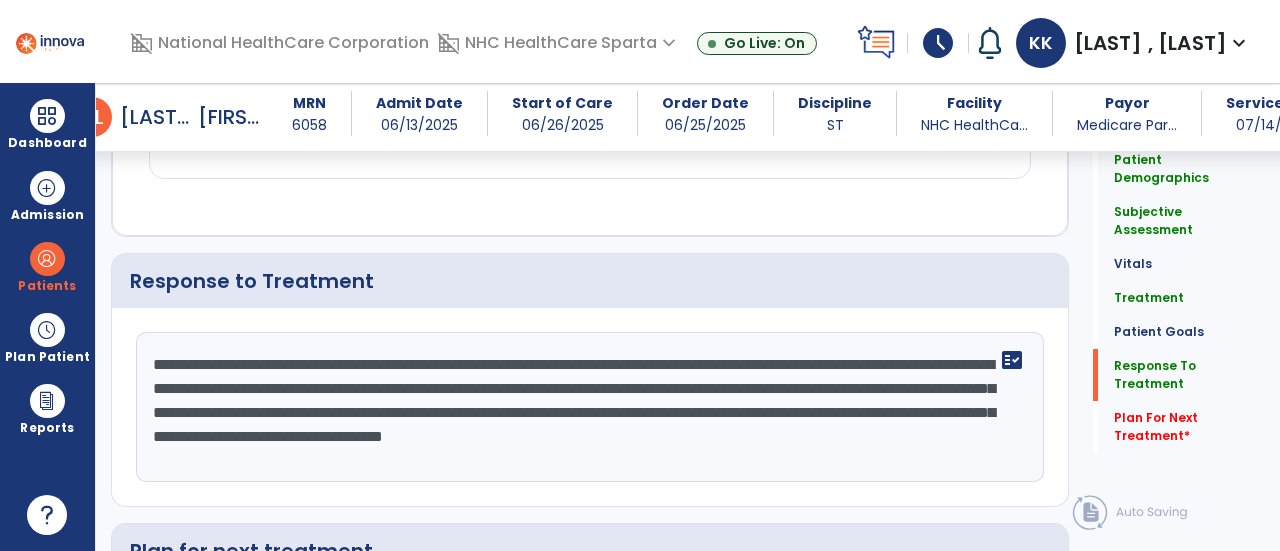 click on "**********" 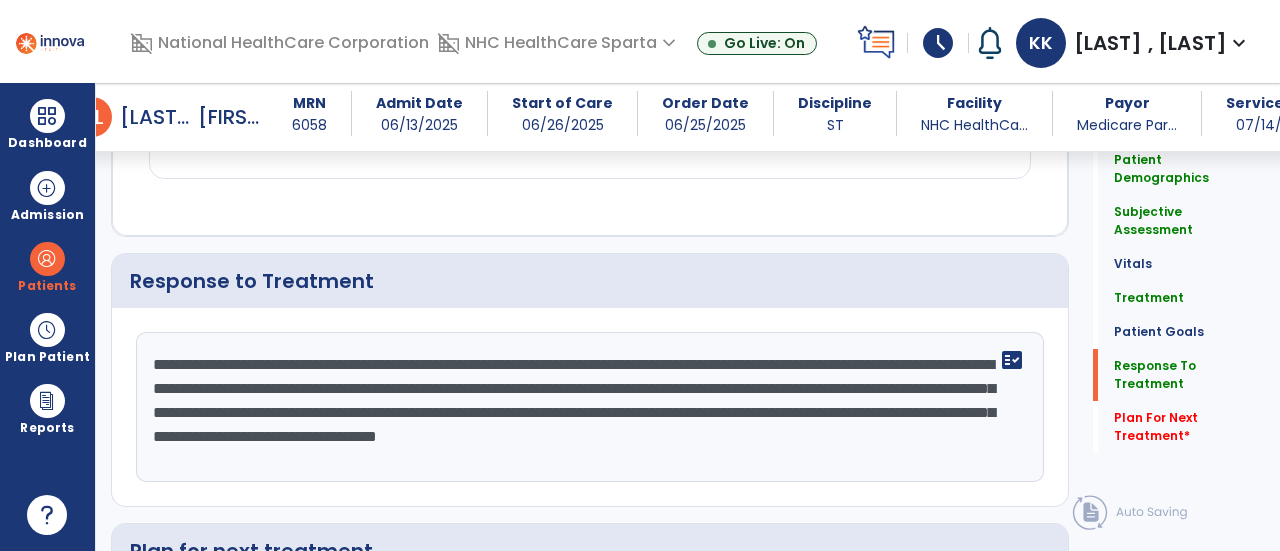 click on "**********" 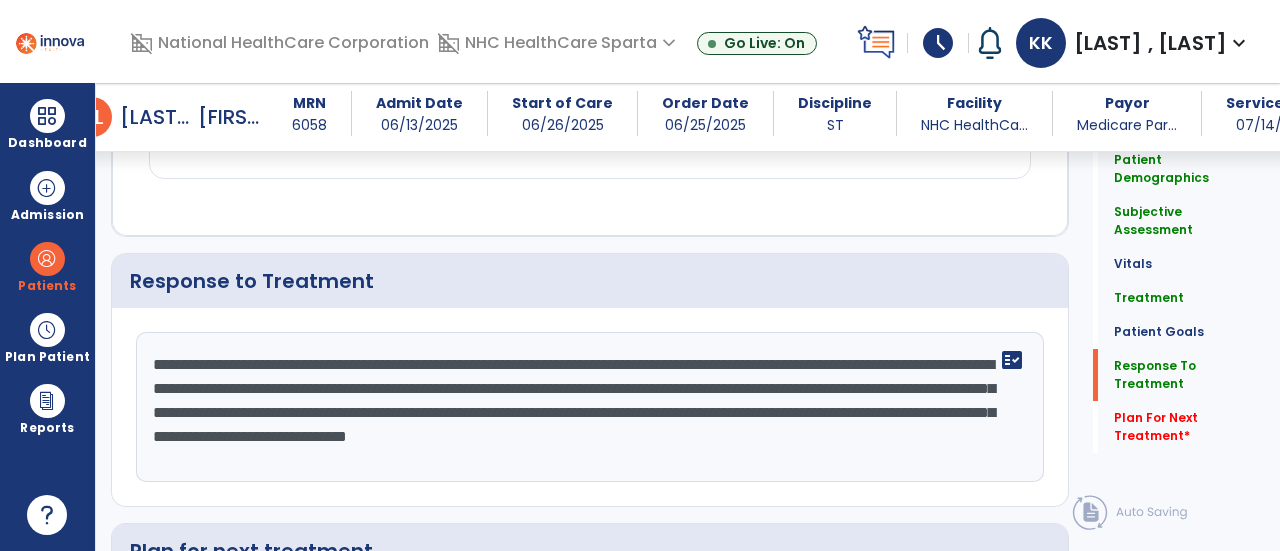 click on "**********" 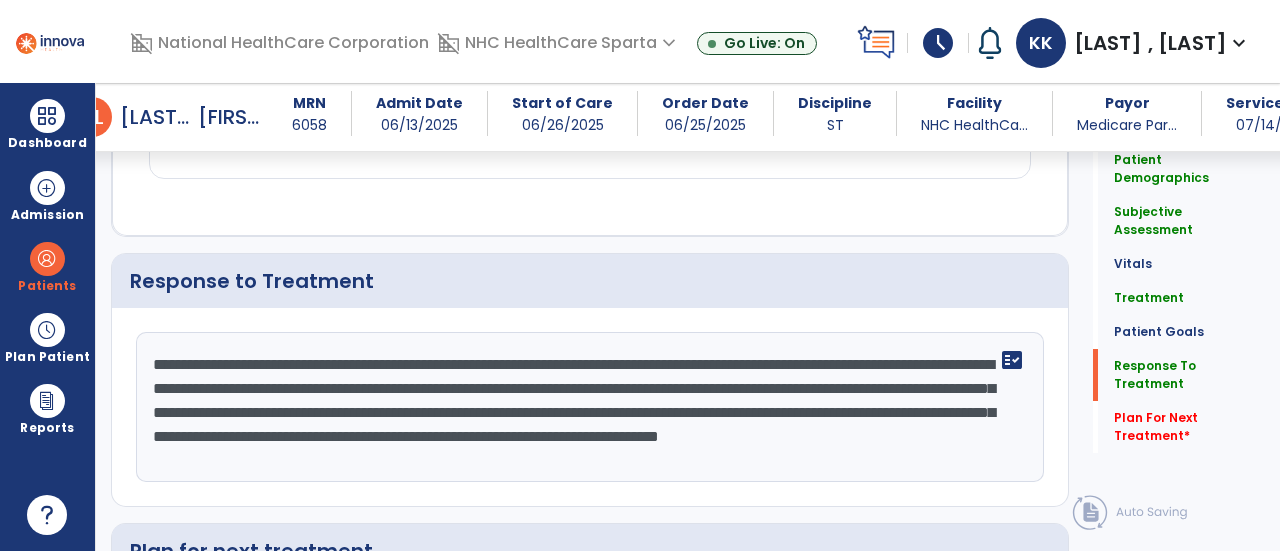 click on "**********" 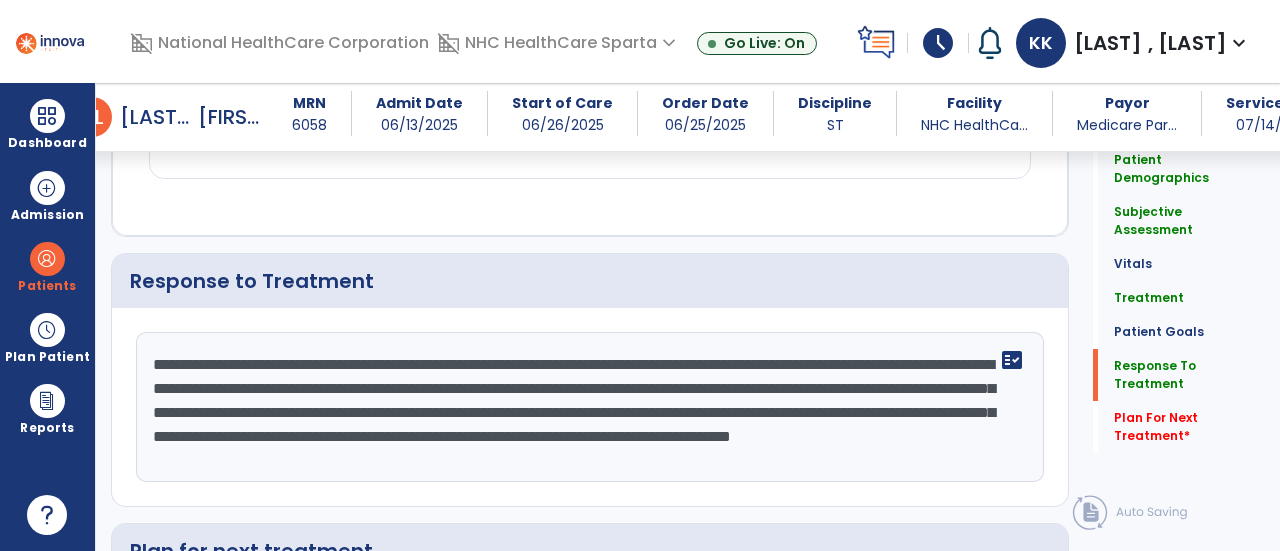 scroll, scrollTop: 14, scrollLeft: 0, axis: vertical 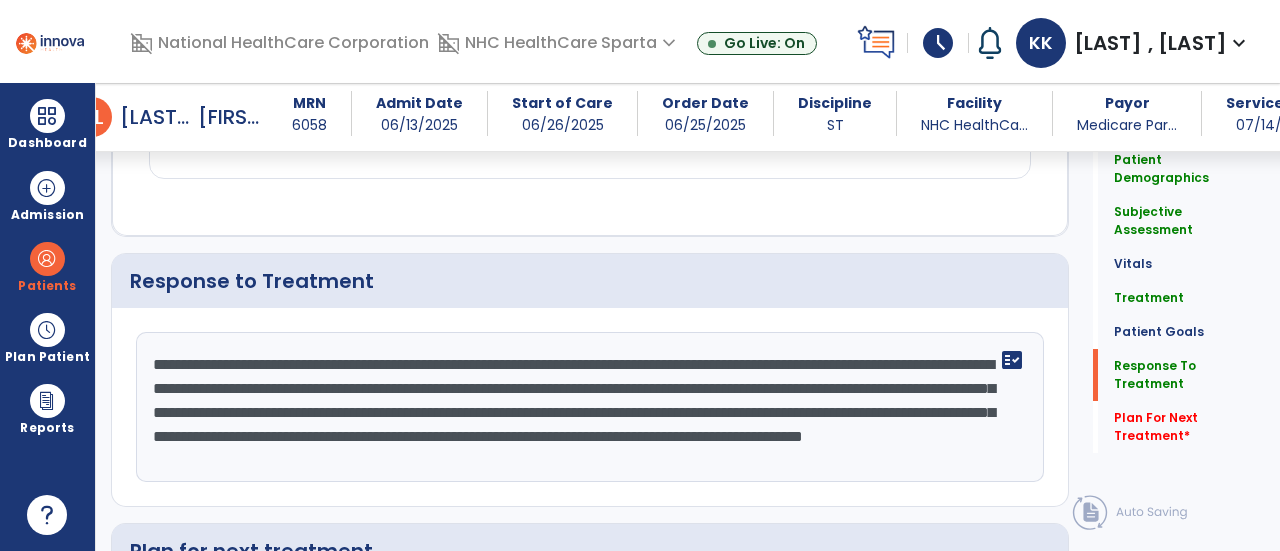 click on "**********" 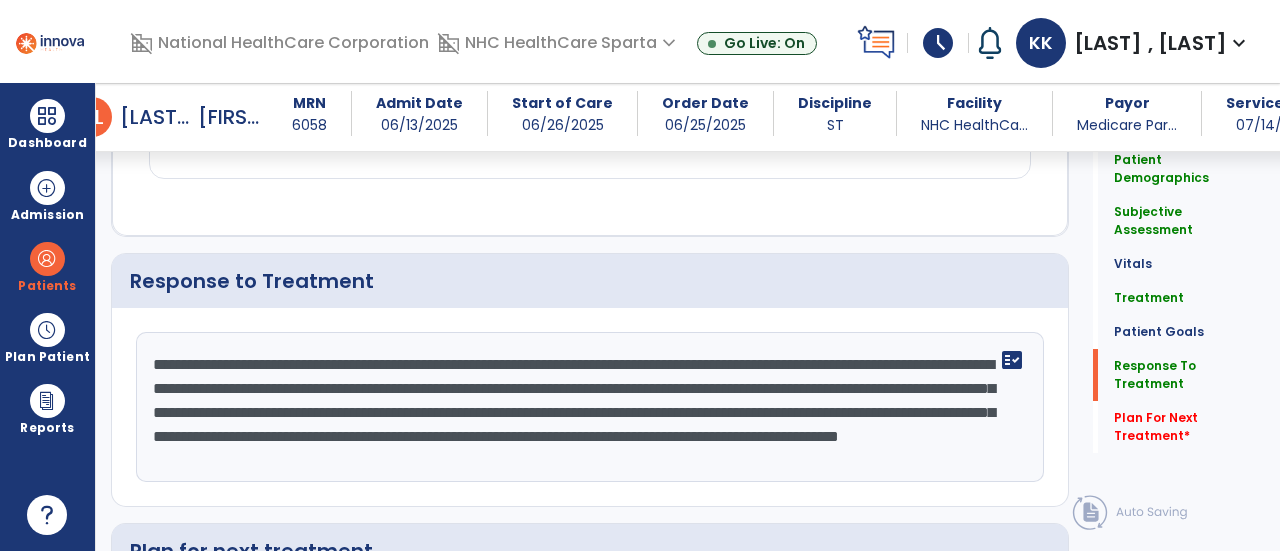 click on "**********" 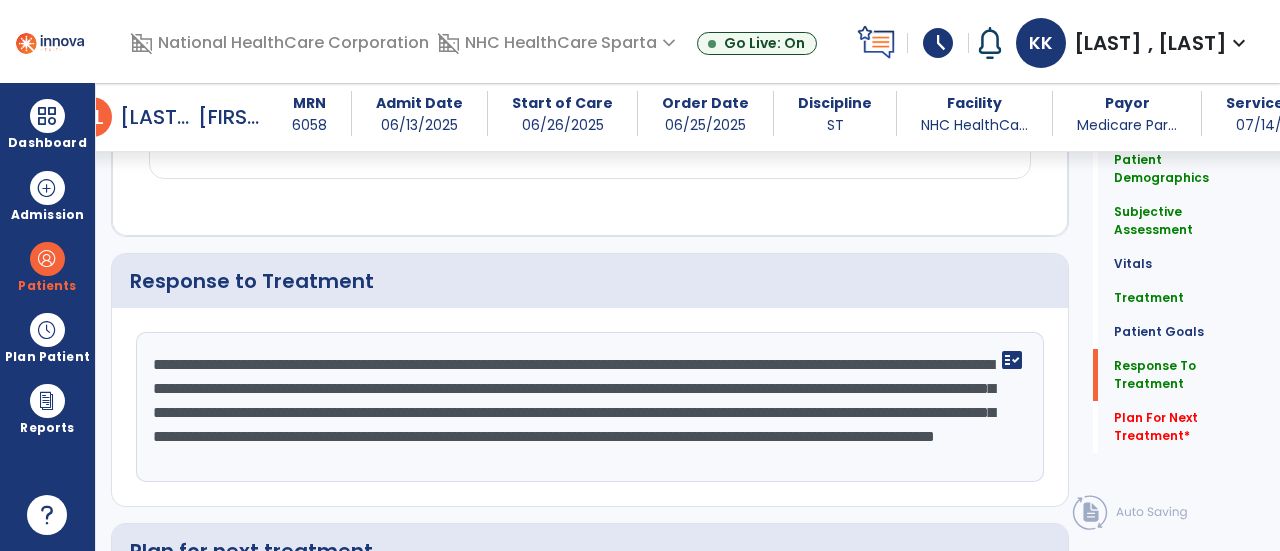 drag, startPoint x: 295, startPoint y: 442, endPoint x: 272, endPoint y: 445, distance: 23.194826 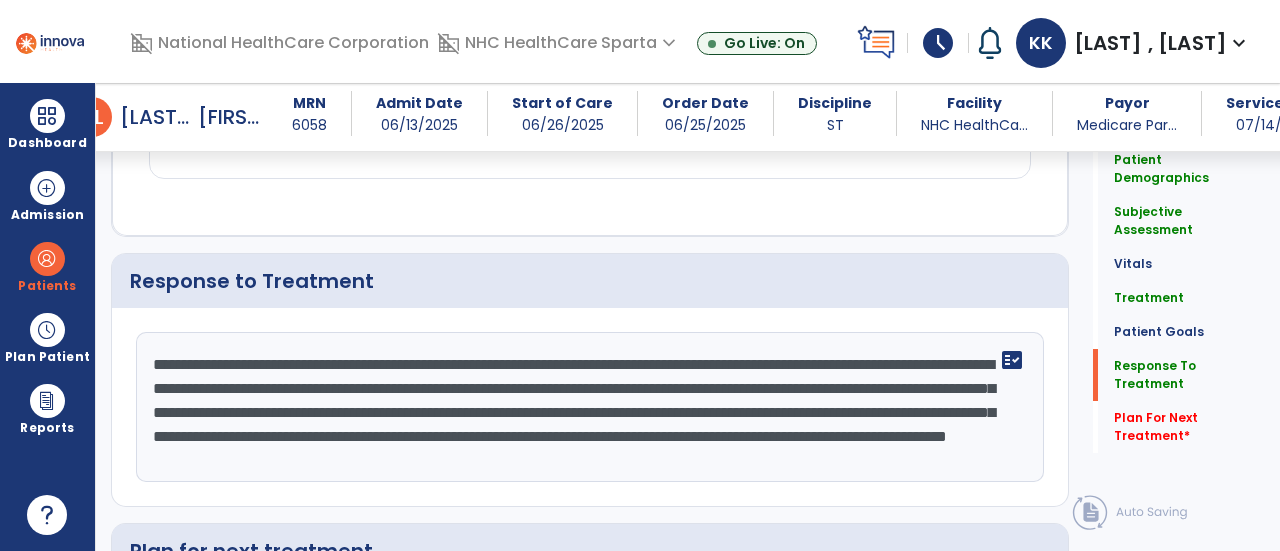 click on "**********" 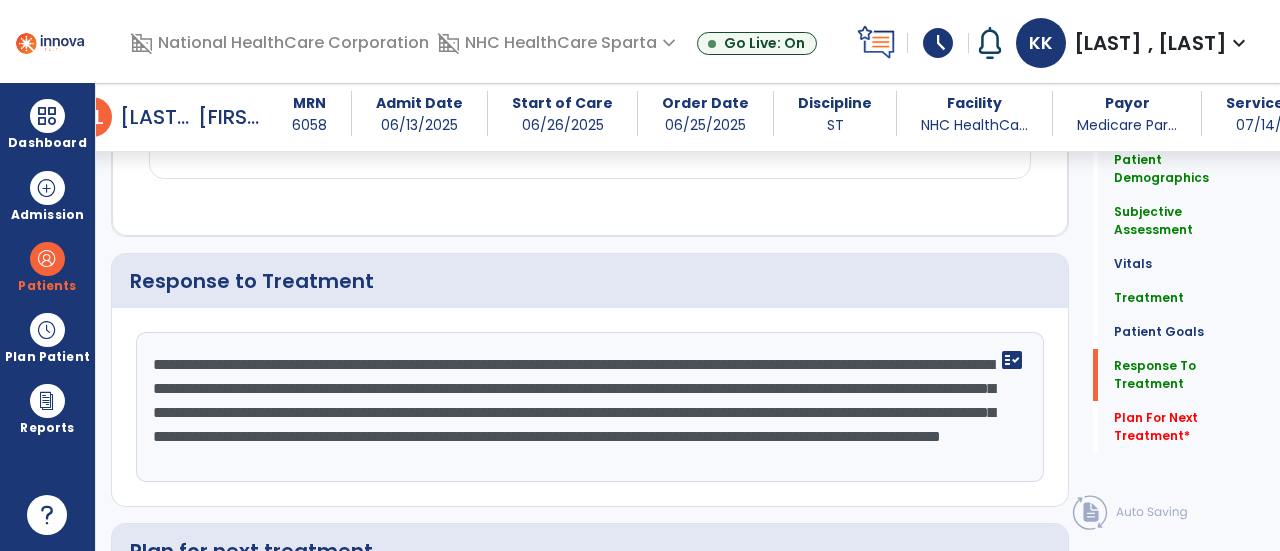 click on "**********" 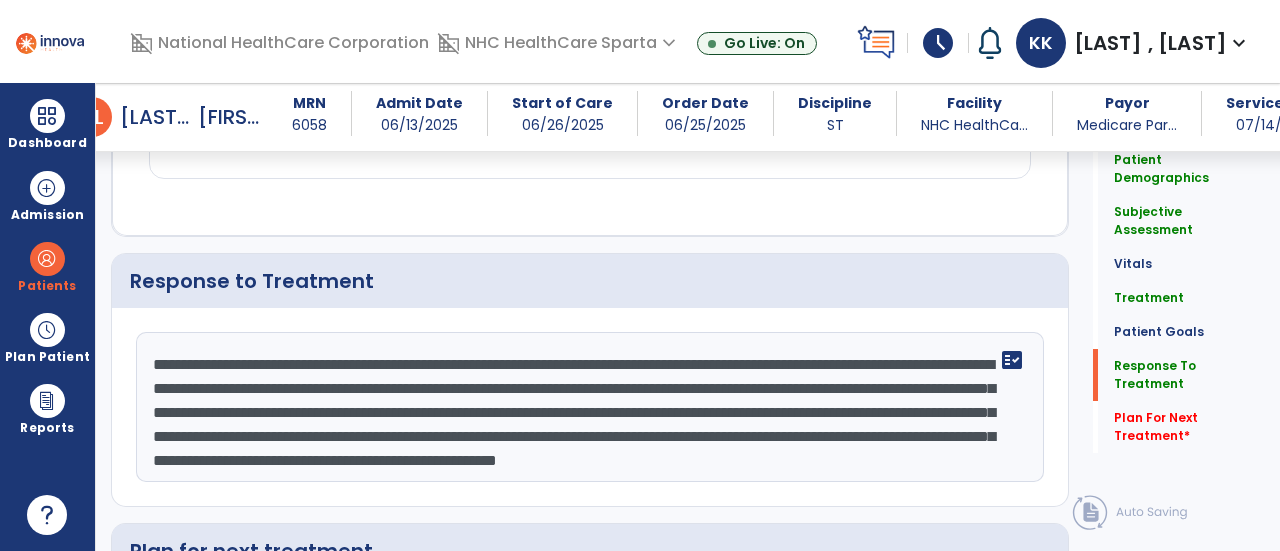 scroll, scrollTop: 24, scrollLeft: 0, axis: vertical 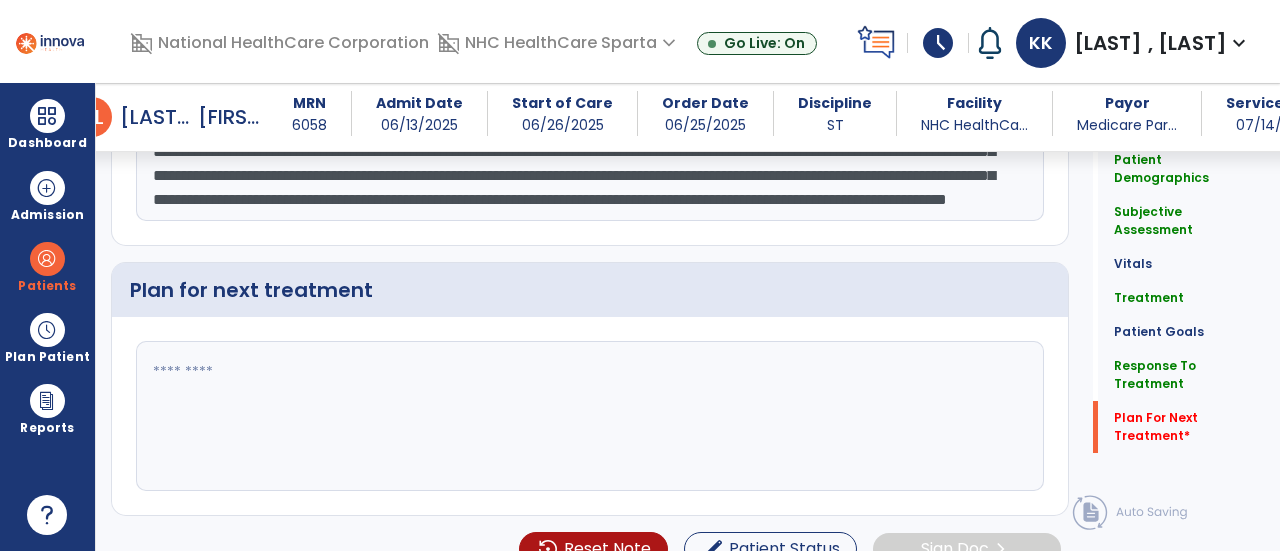 type on "**********" 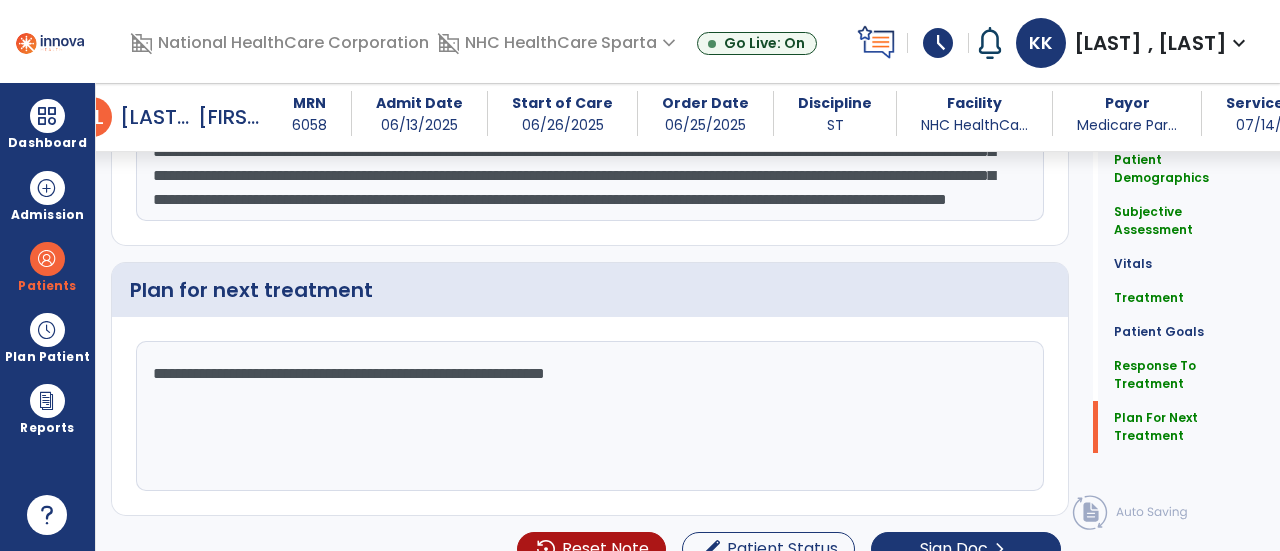 click on "**********" 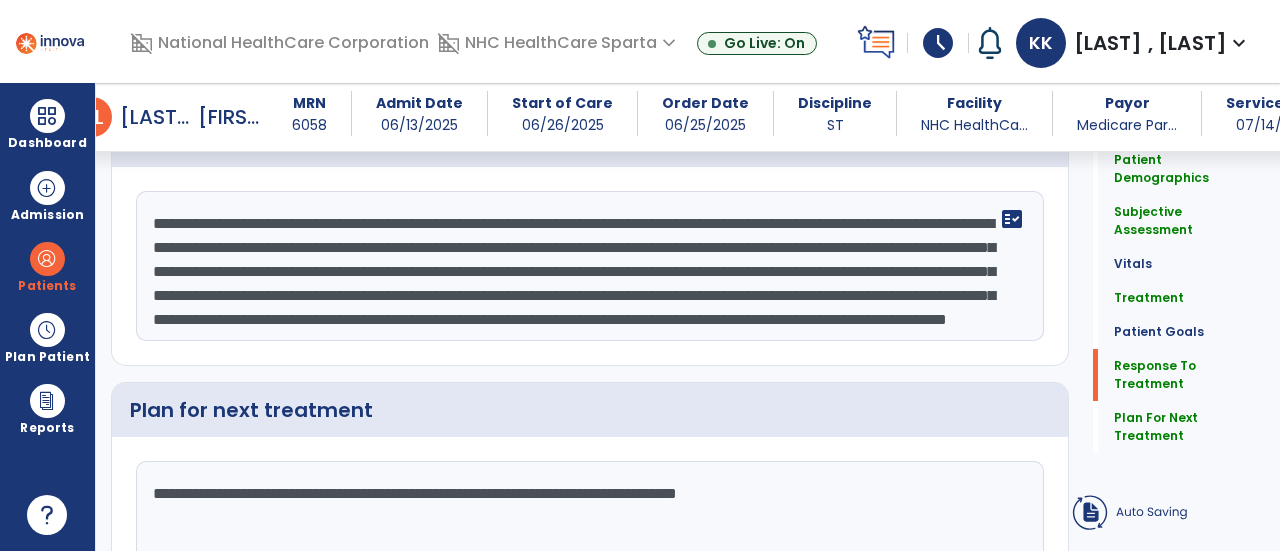 scroll, scrollTop: 2595, scrollLeft: 0, axis: vertical 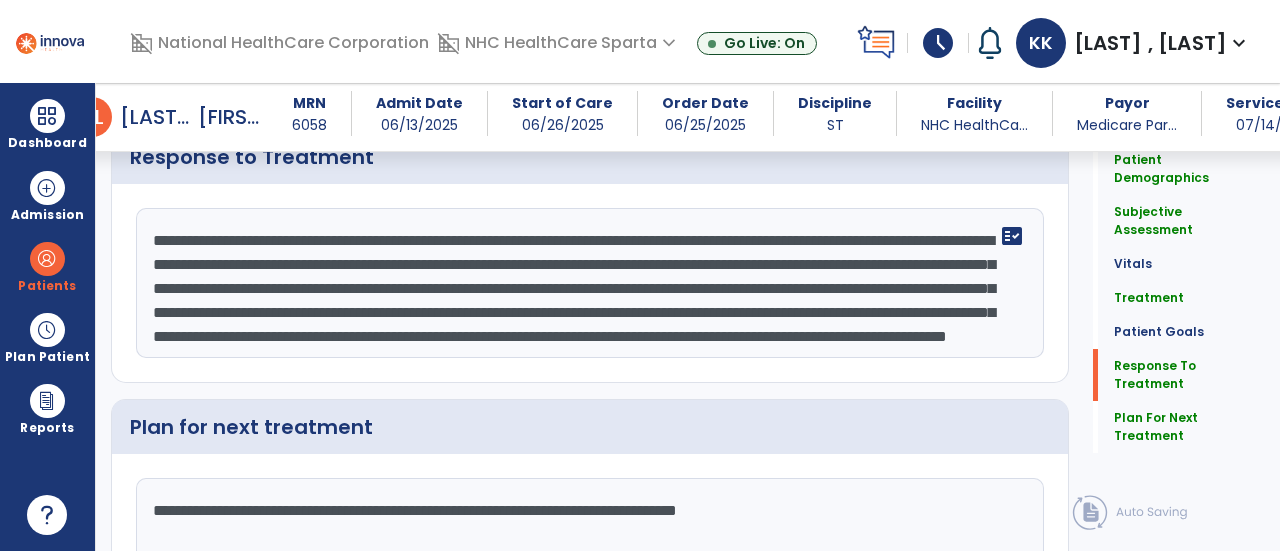 type on "**********" 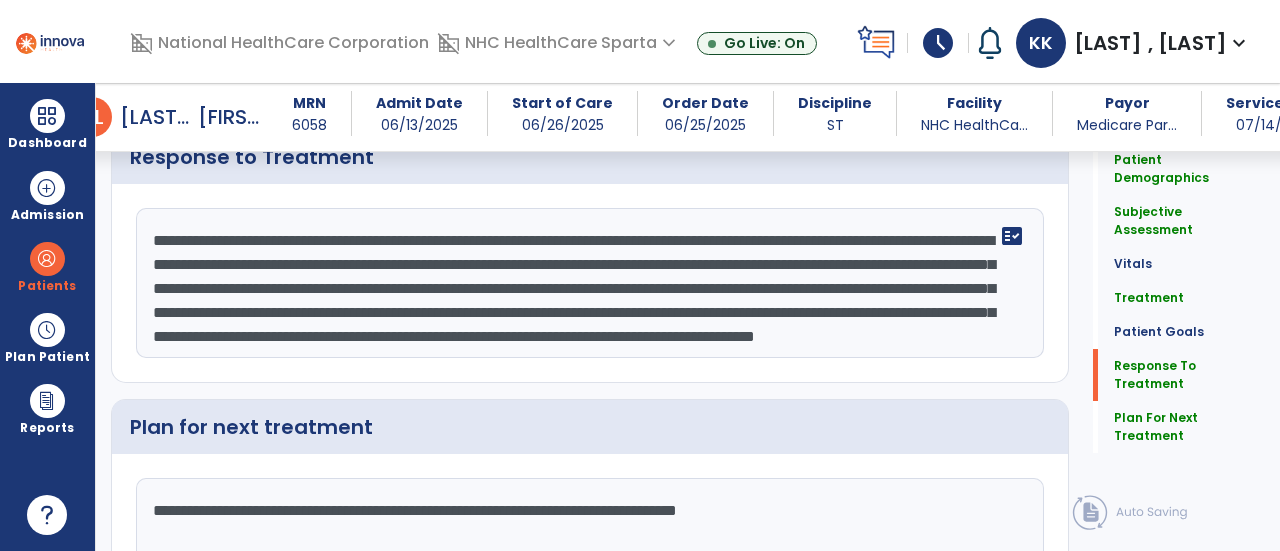 scroll, scrollTop: 20, scrollLeft: 0, axis: vertical 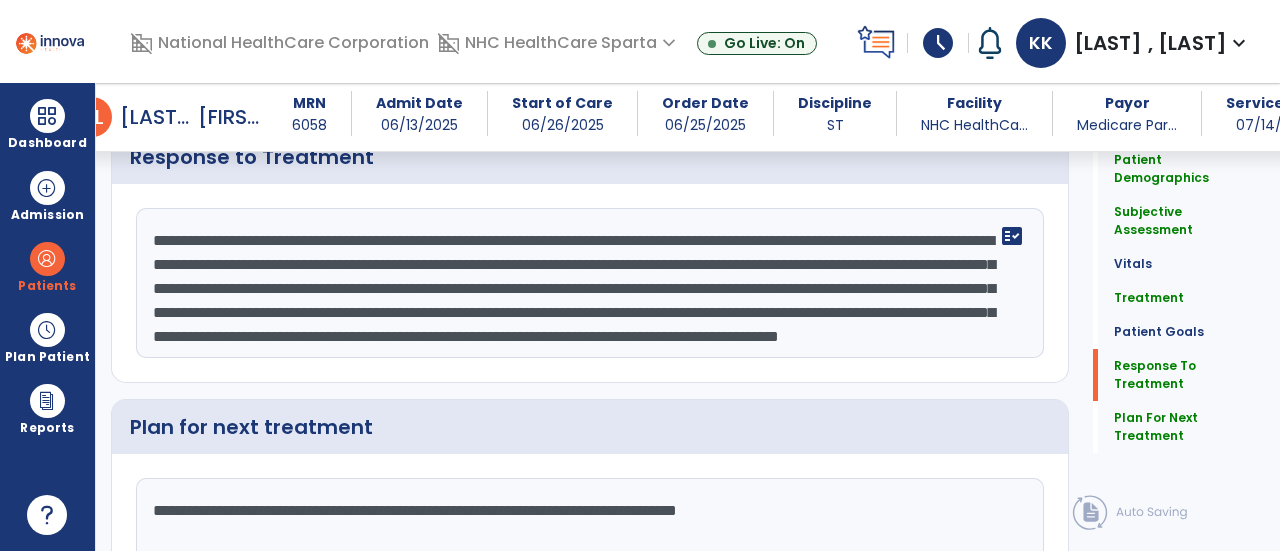 click on "**********" 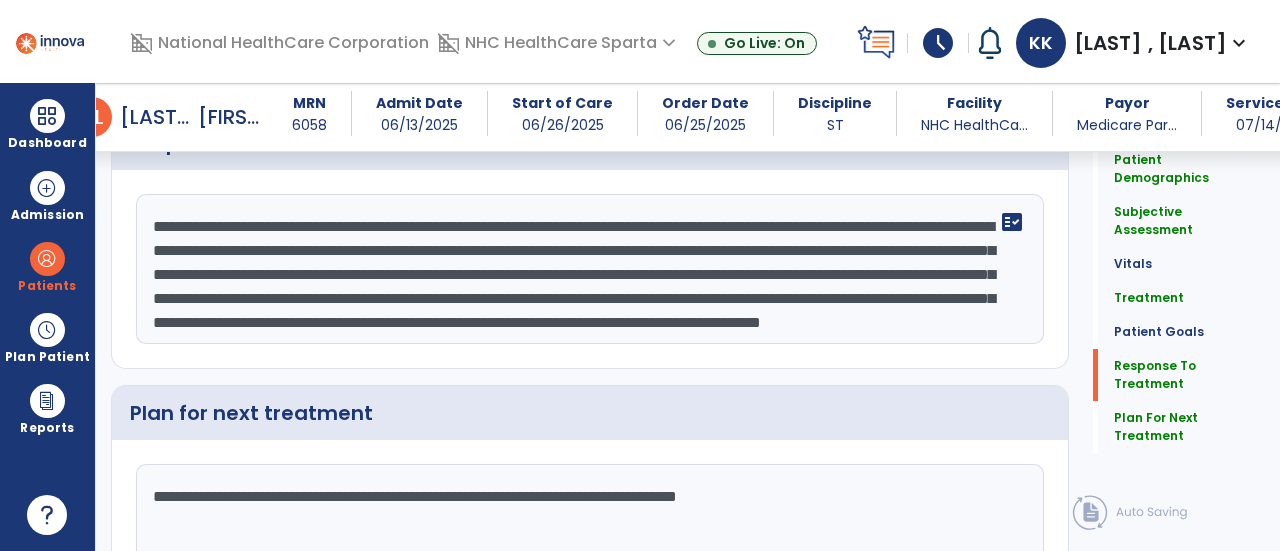 scroll, scrollTop: 2610, scrollLeft: 0, axis: vertical 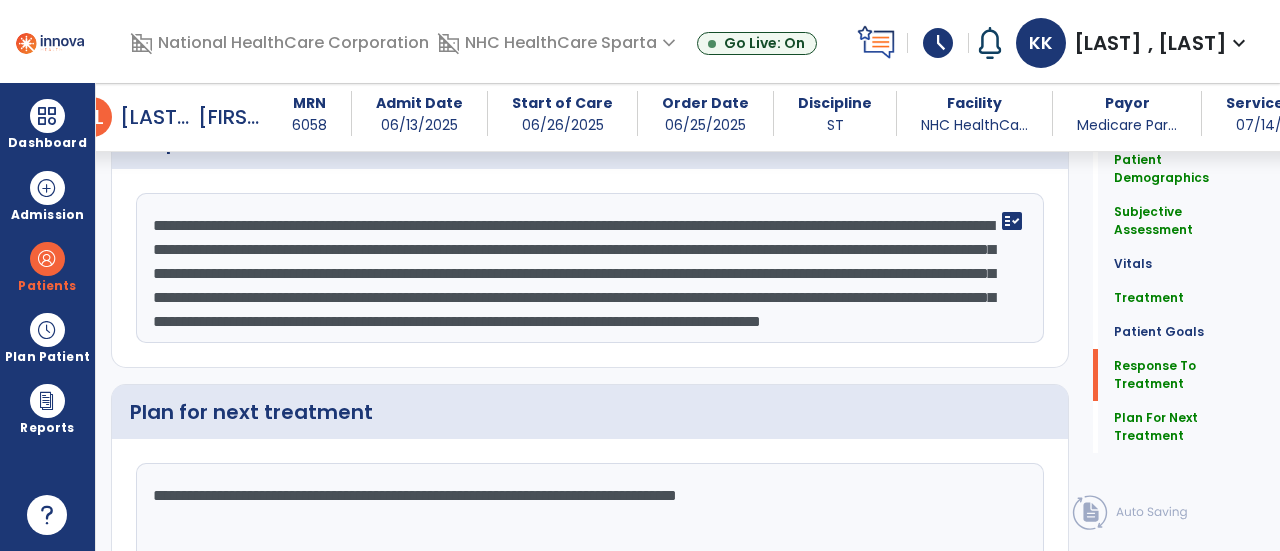 click on "**********" 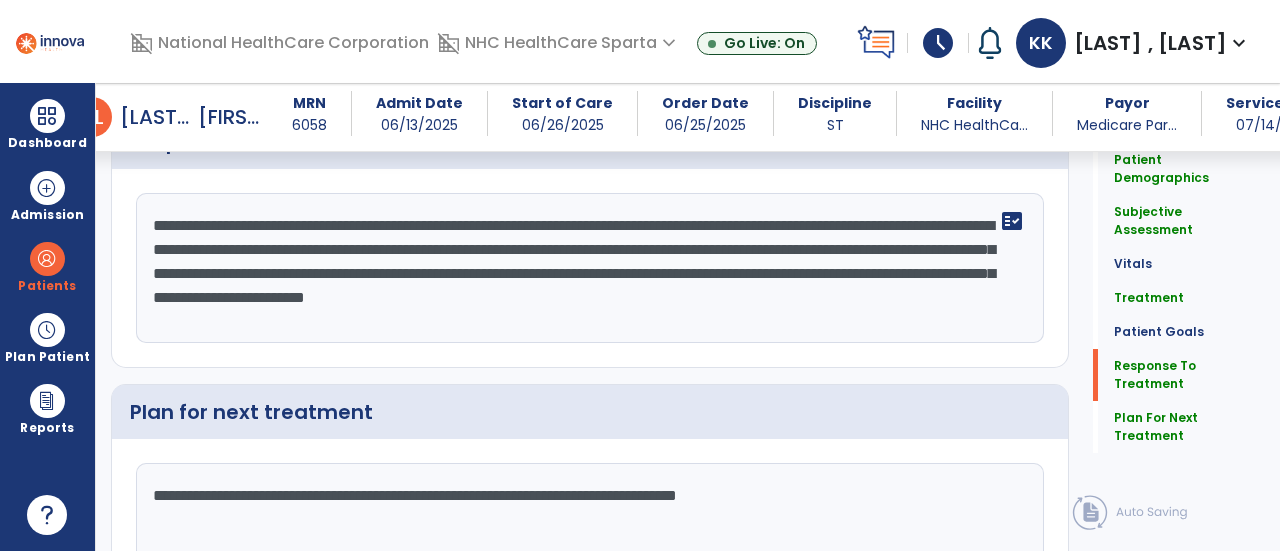 scroll, scrollTop: 0, scrollLeft: 0, axis: both 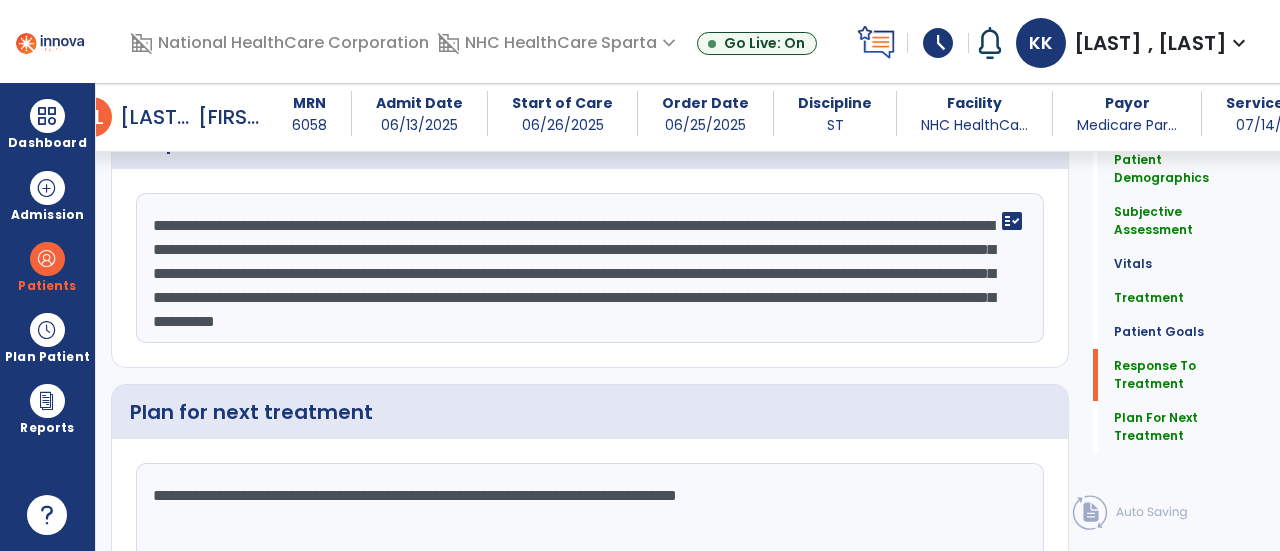 click on "**********" 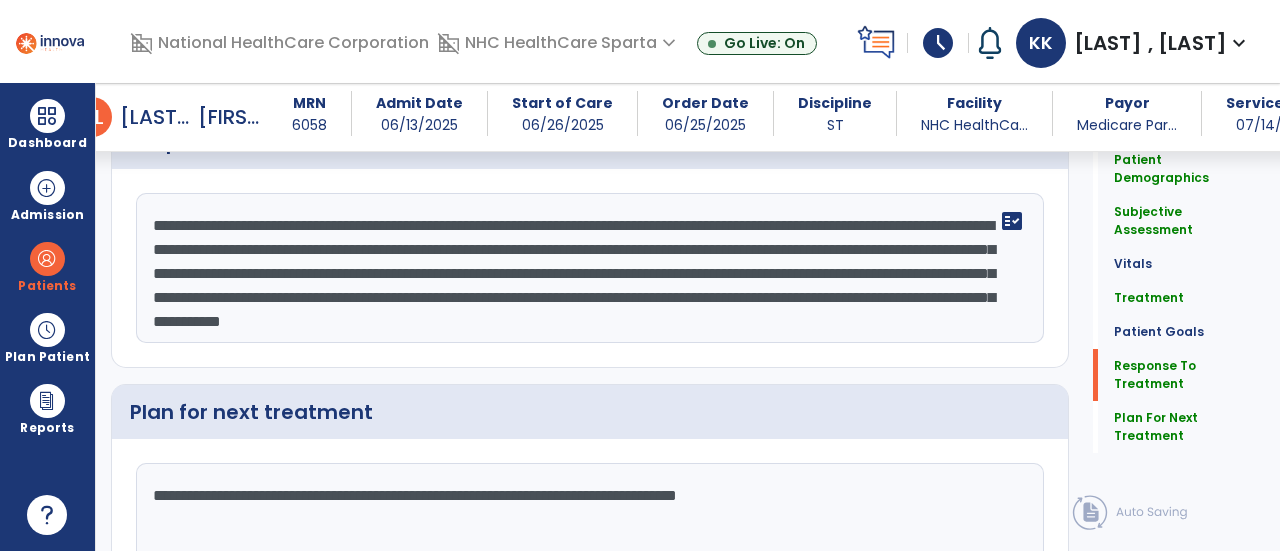 click on "**********" 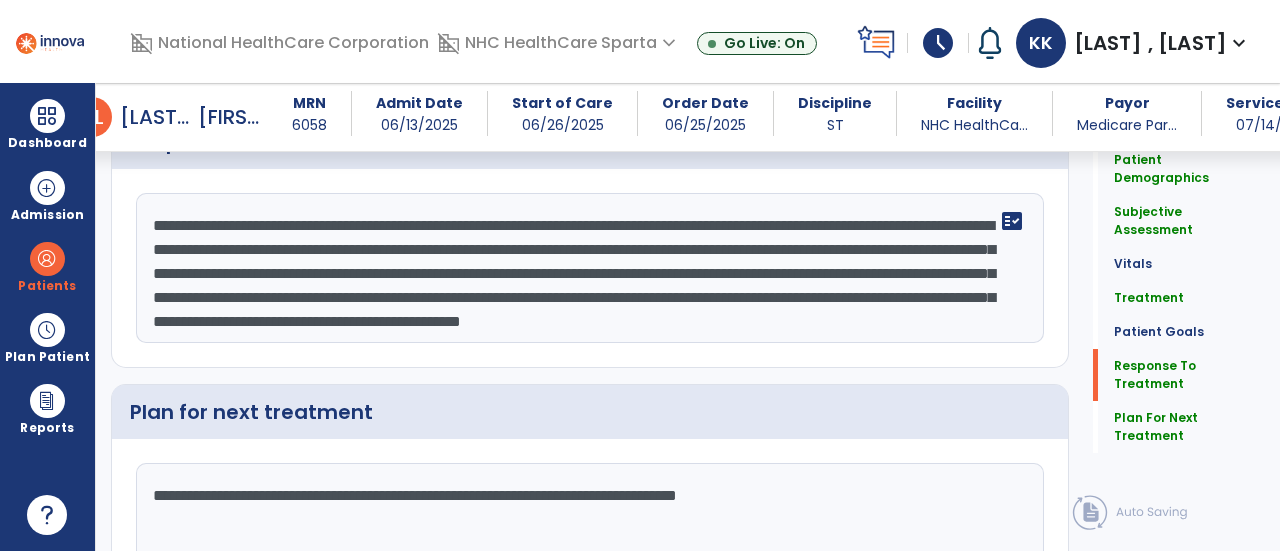 scroll, scrollTop: 38, scrollLeft: 0, axis: vertical 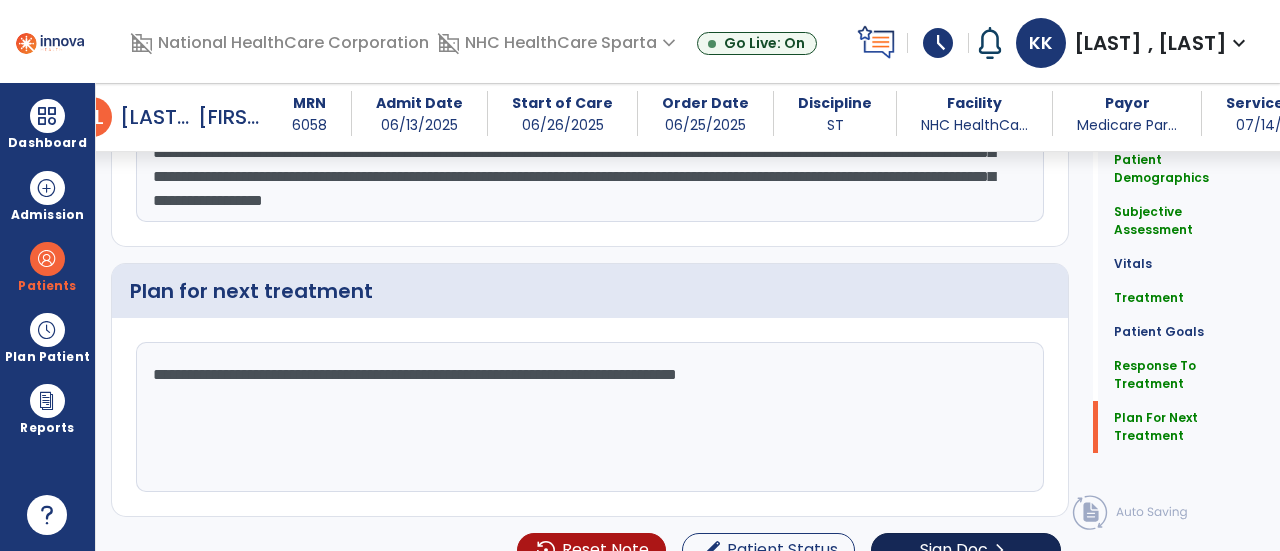 type on "**********" 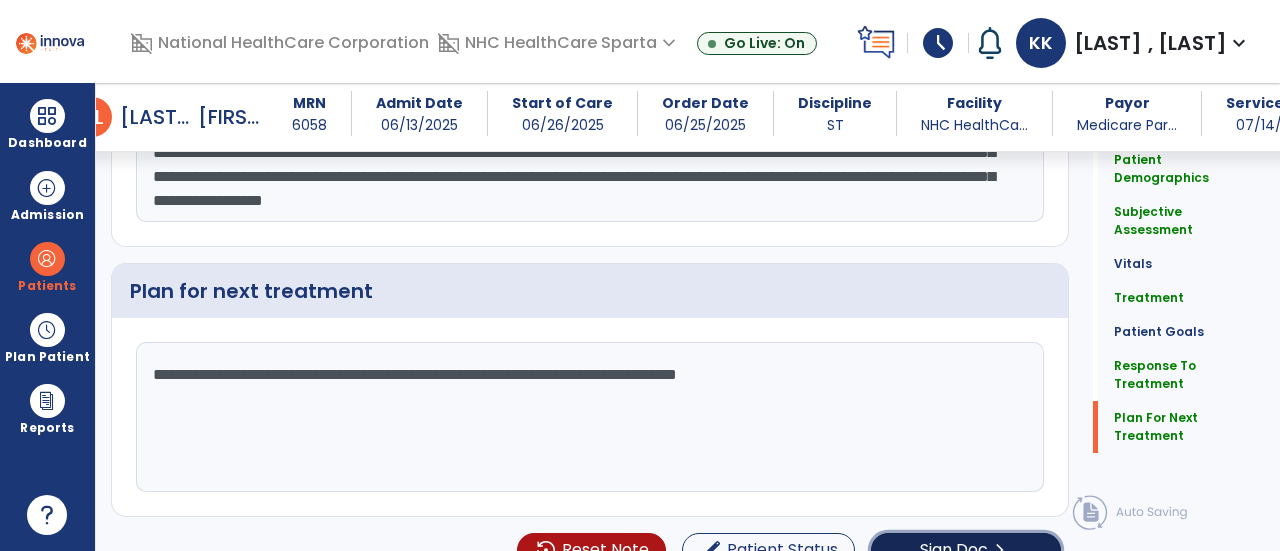 click on "chevron_right" 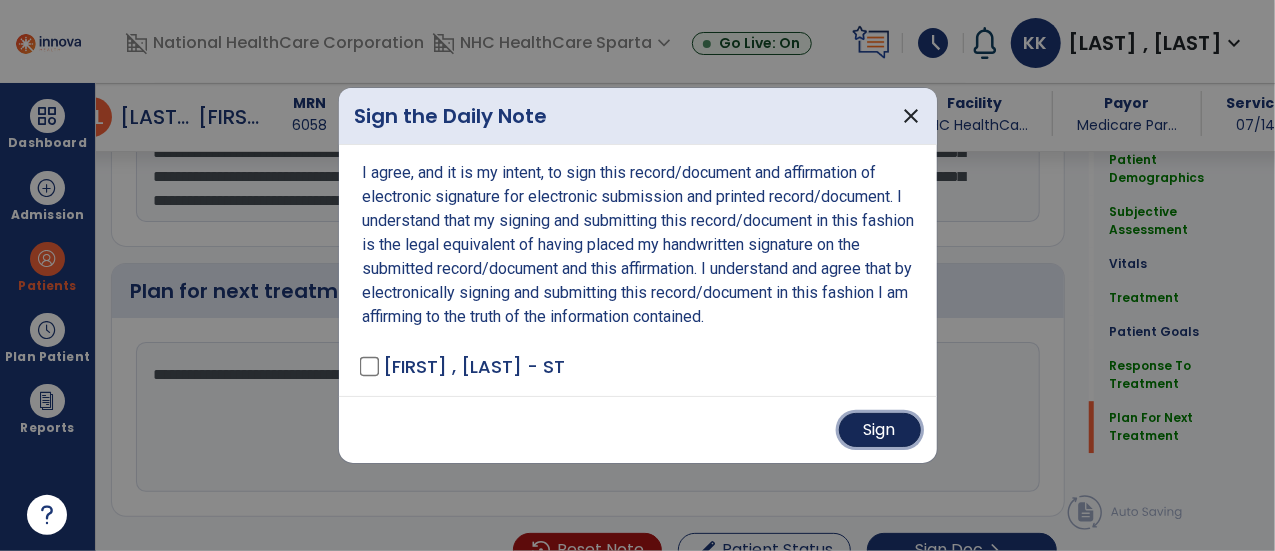 click on "Sign" at bounding box center [880, 430] 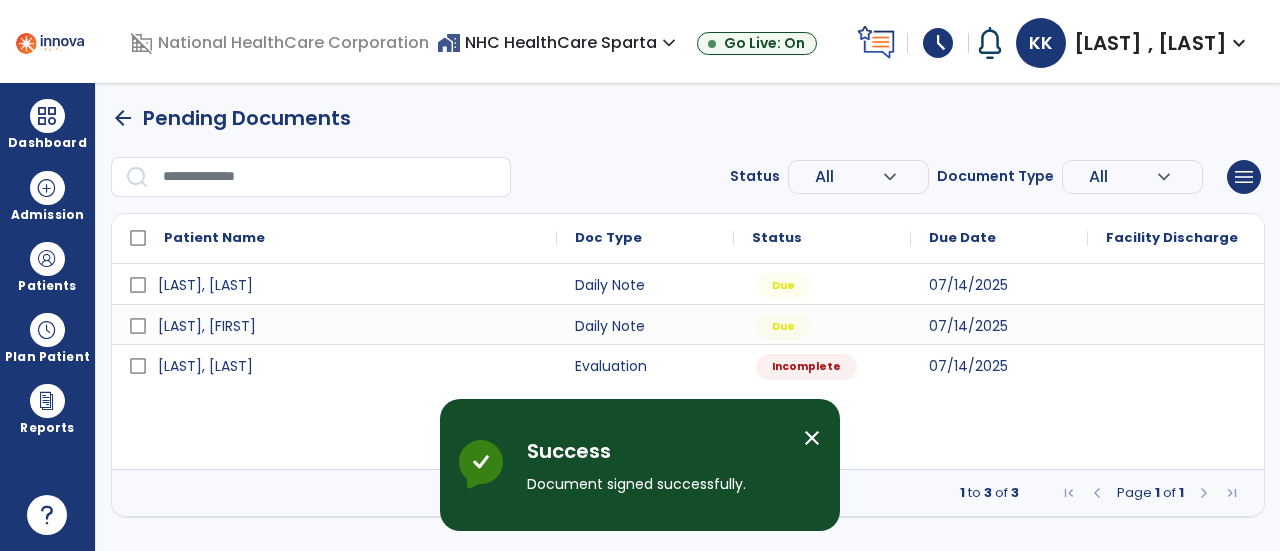click on "Success Document signed successfully." at bounding box center (657, 465) 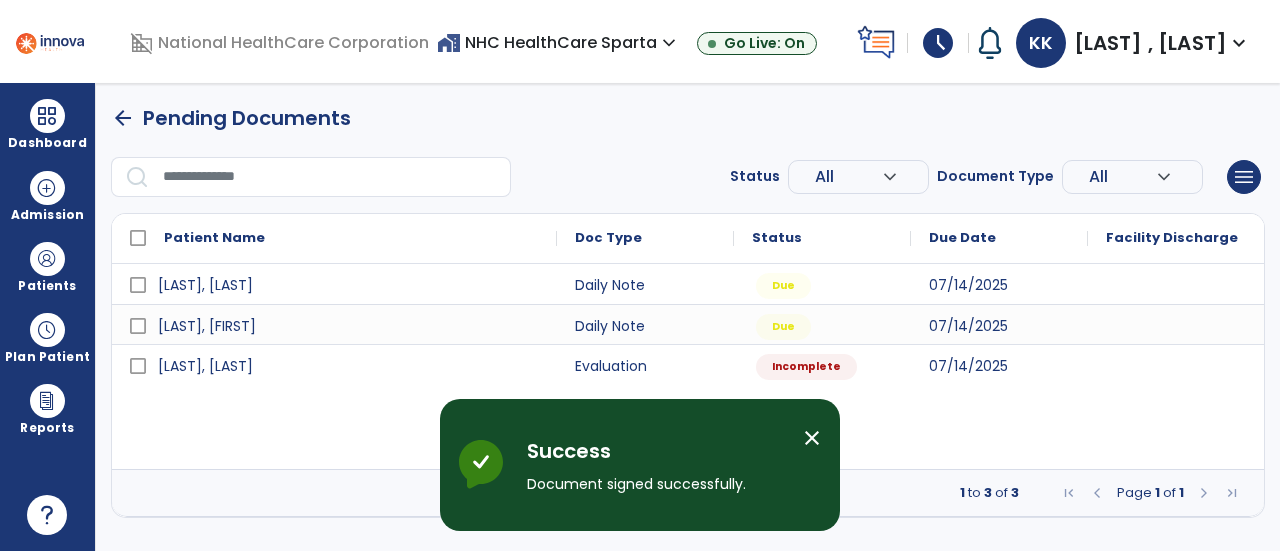 click on "close" at bounding box center [812, 438] 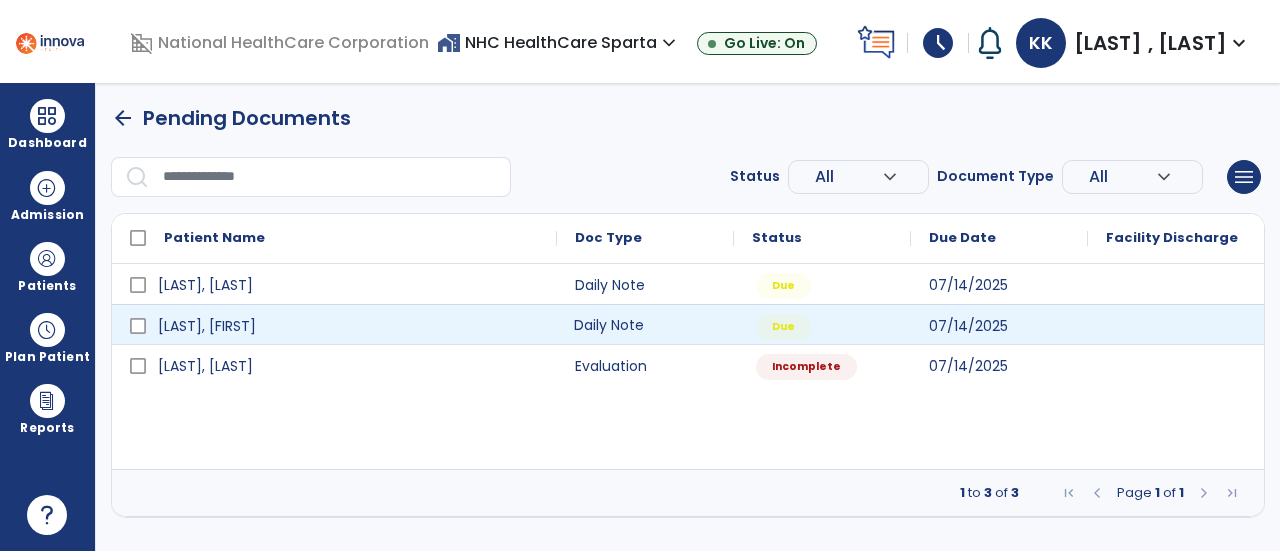 click on "Daily Note" at bounding box center (645, 324) 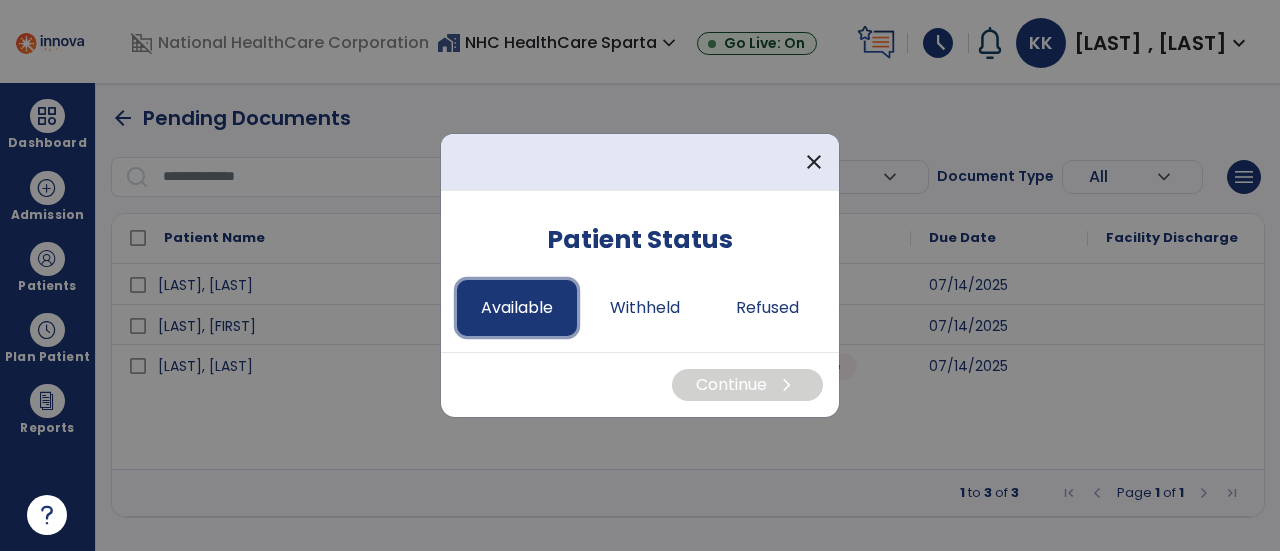 click on "Available" at bounding box center (517, 308) 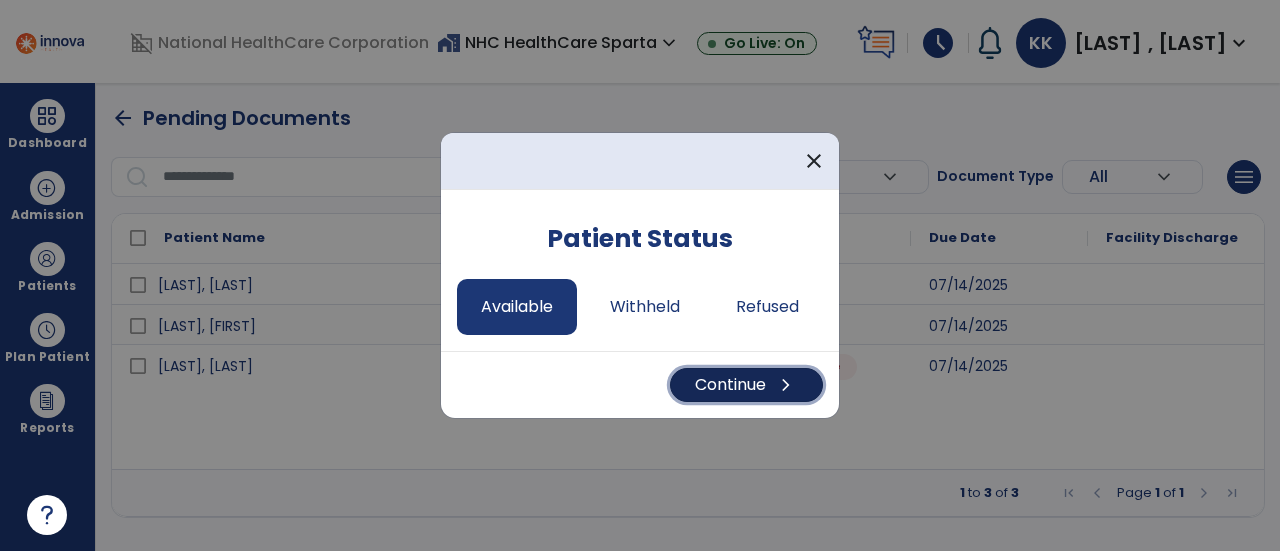 click on "Continue   chevron_right" at bounding box center [746, 385] 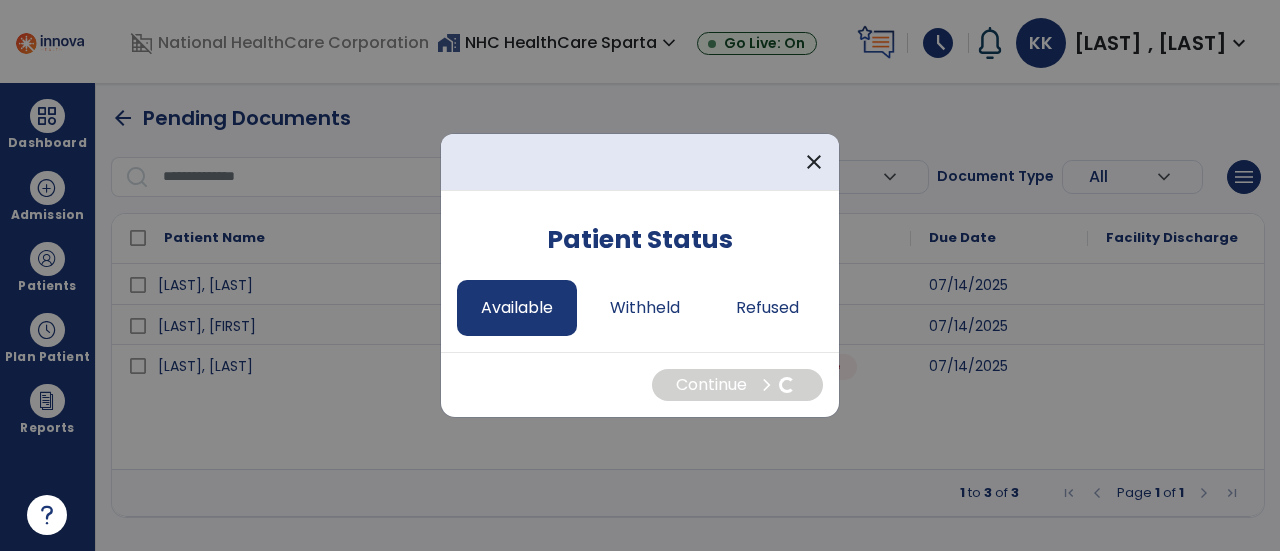 select on "*" 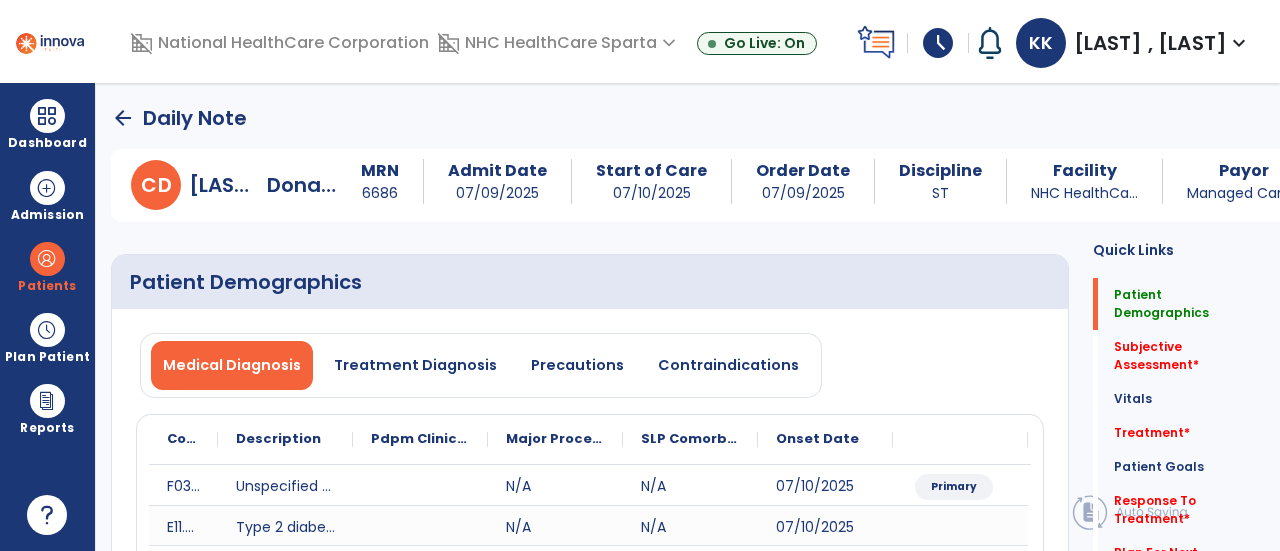 click on "arrow_back" 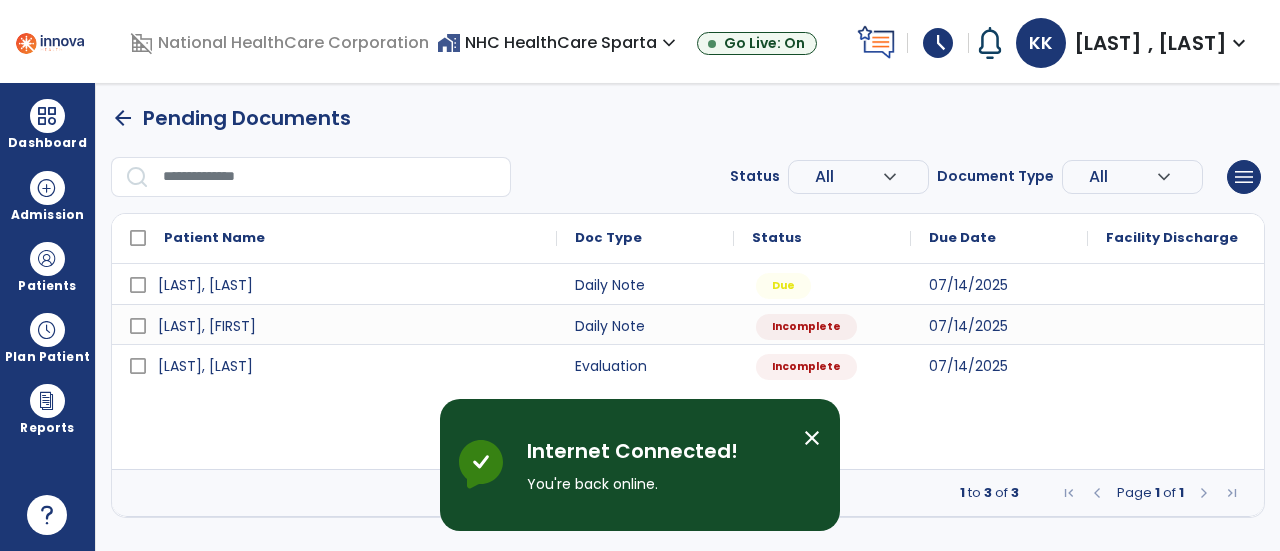 click on "close" at bounding box center [812, 438] 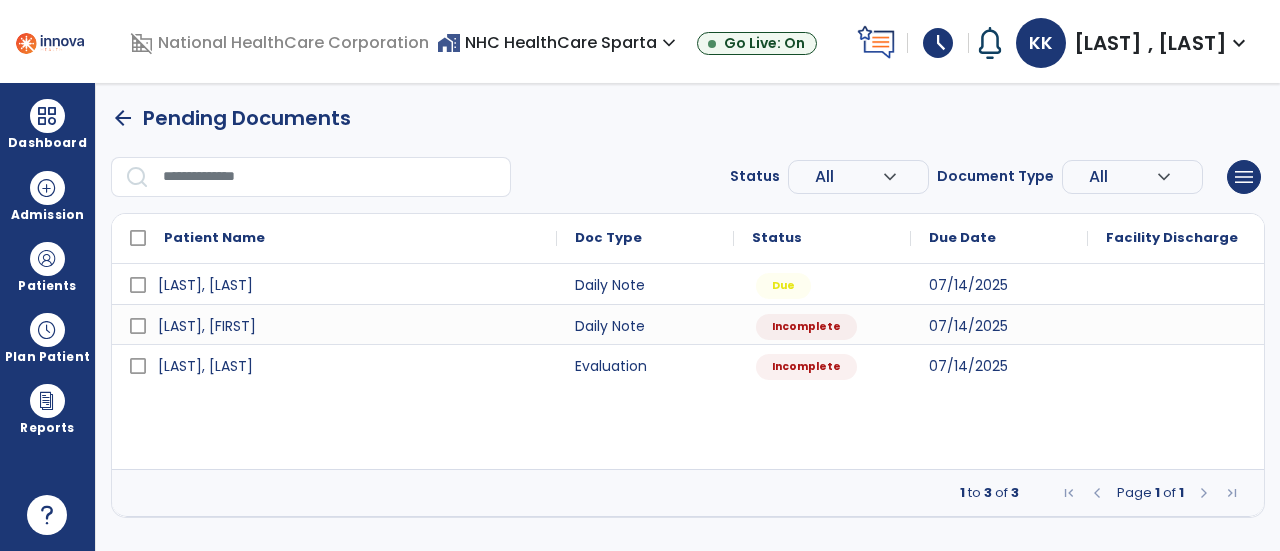 click on "schedule" at bounding box center [938, 43] 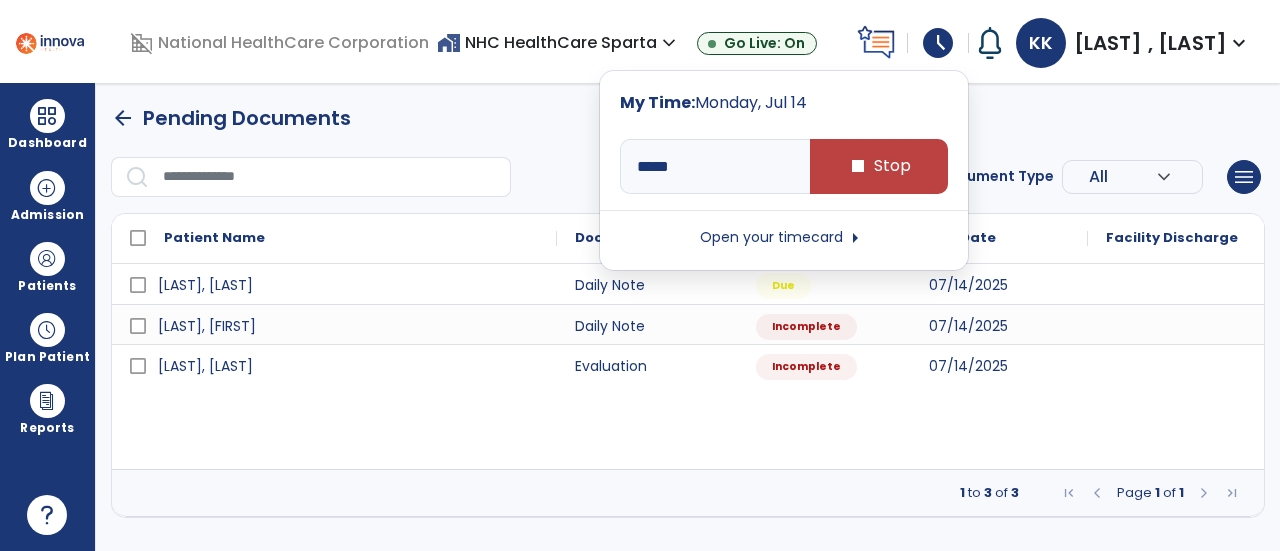 click on "arrow_back   Pending Documents" at bounding box center (688, 118) 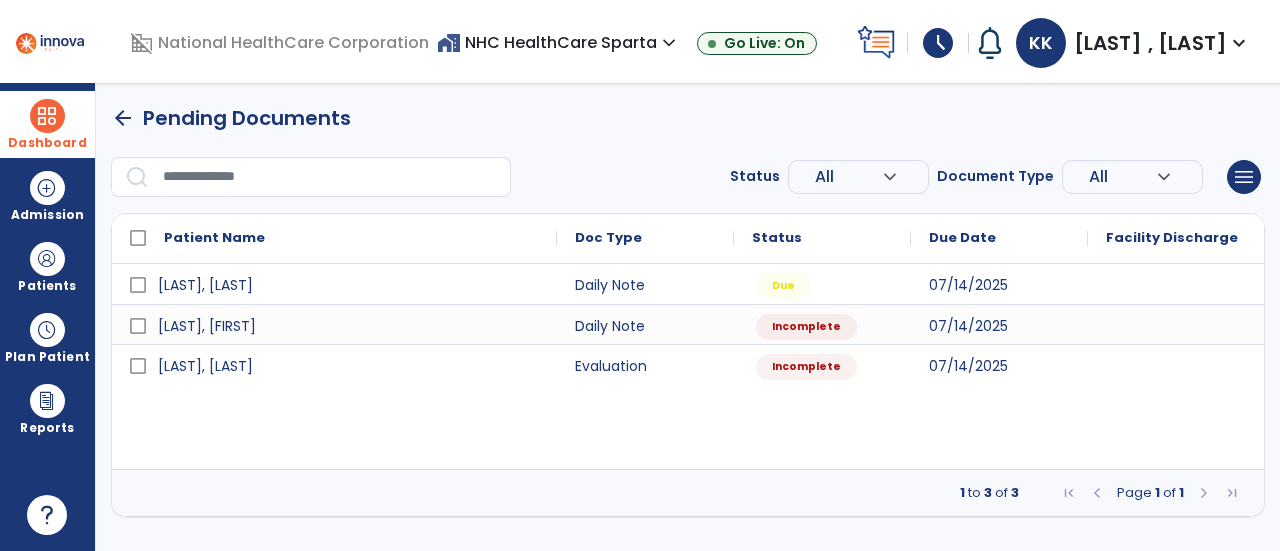 click on "Dashboard" at bounding box center (47, 124) 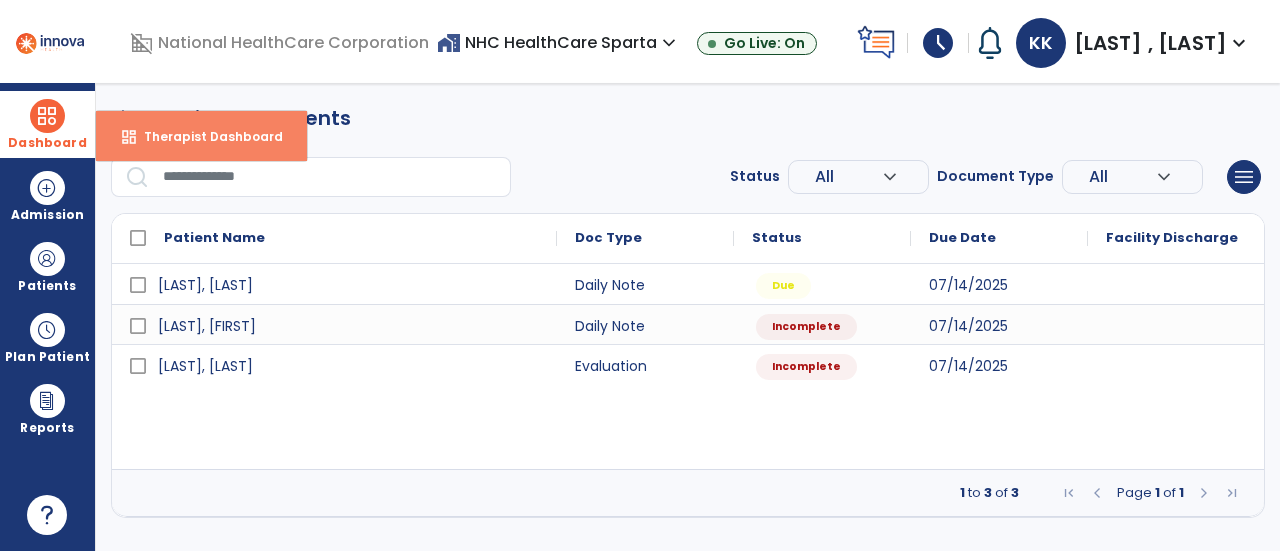 click on "Therapist Dashboard" at bounding box center (205, 136) 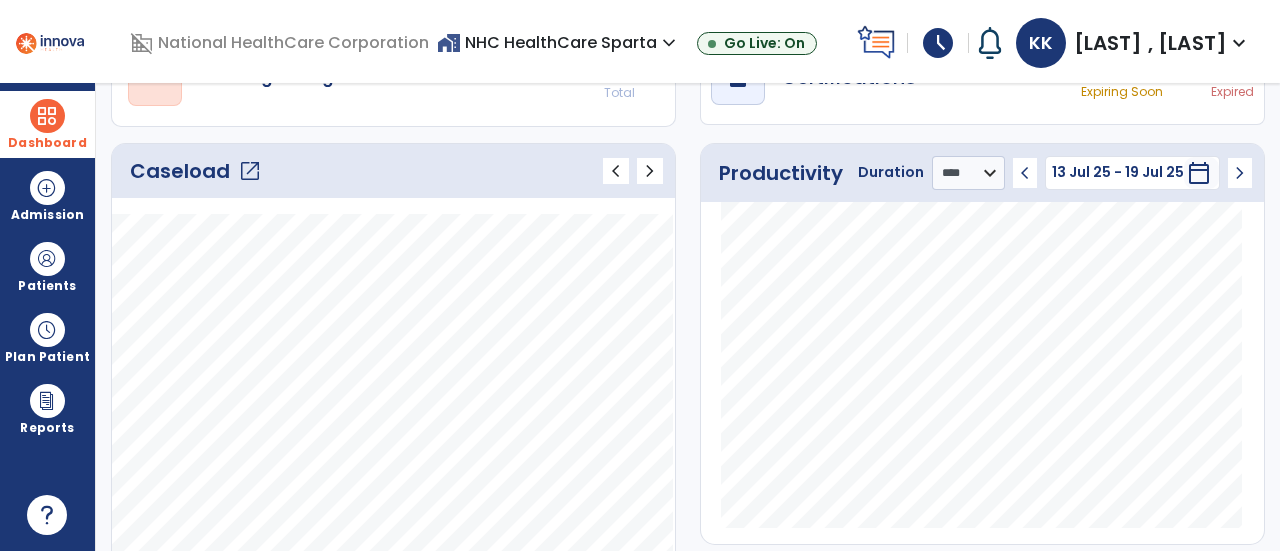 scroll, scrollTop: 0, scrollLeft: 0, axis: both 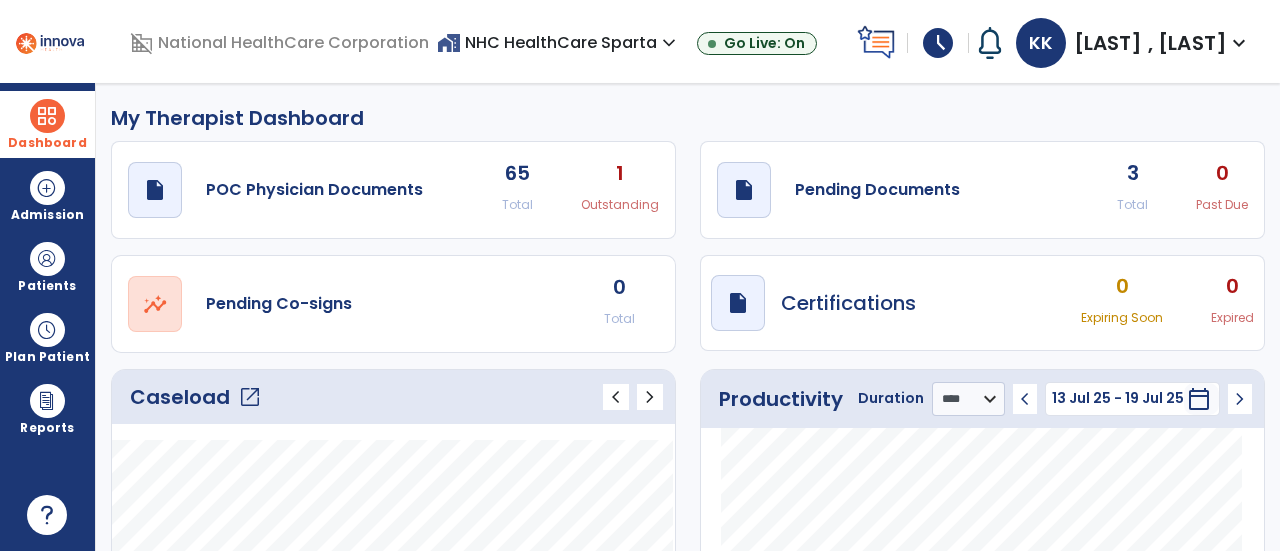click on "schedule" at bounding box center [938, 43] 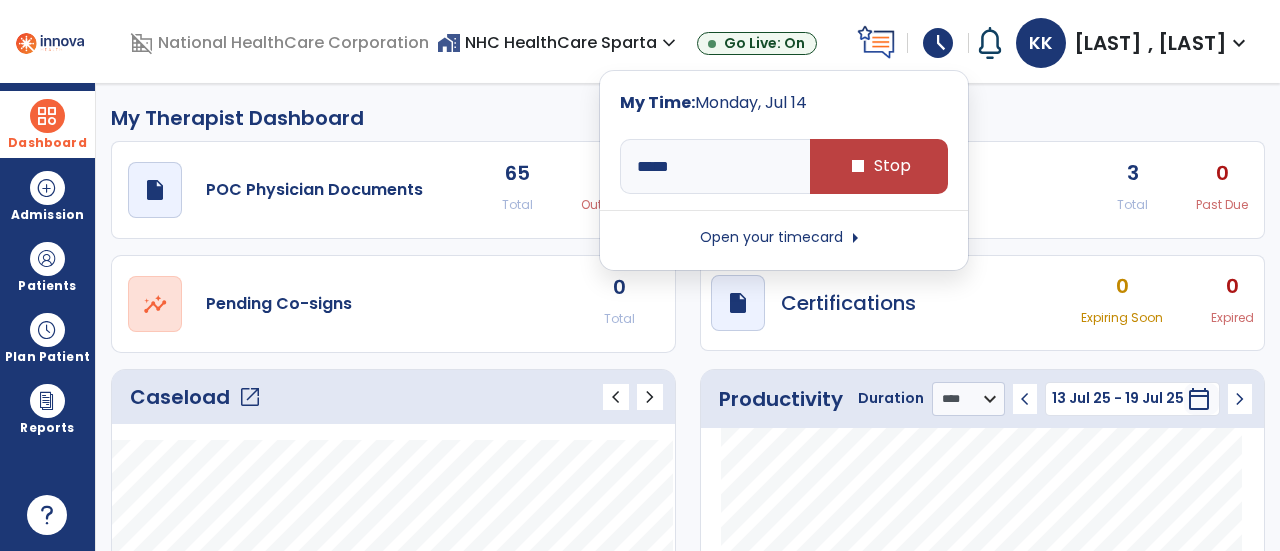 click on "home_work   NHC HealthCare Sparta   expand_more   NHC HealthCare Sparta  Go Live: On" at bounding box center [643, 43] 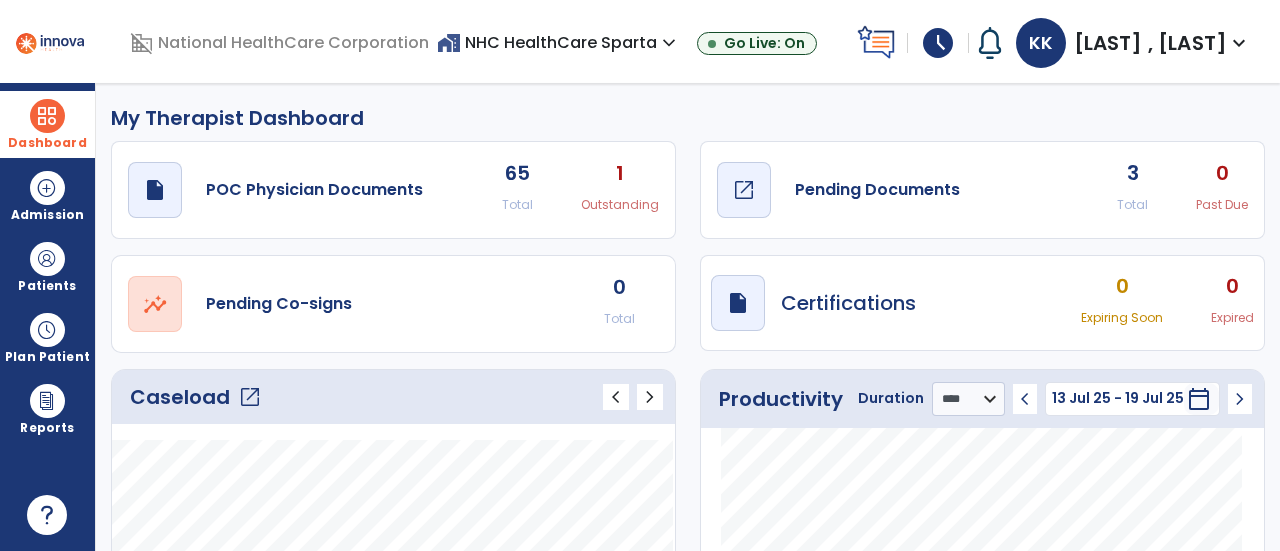 click on "open_in_new" 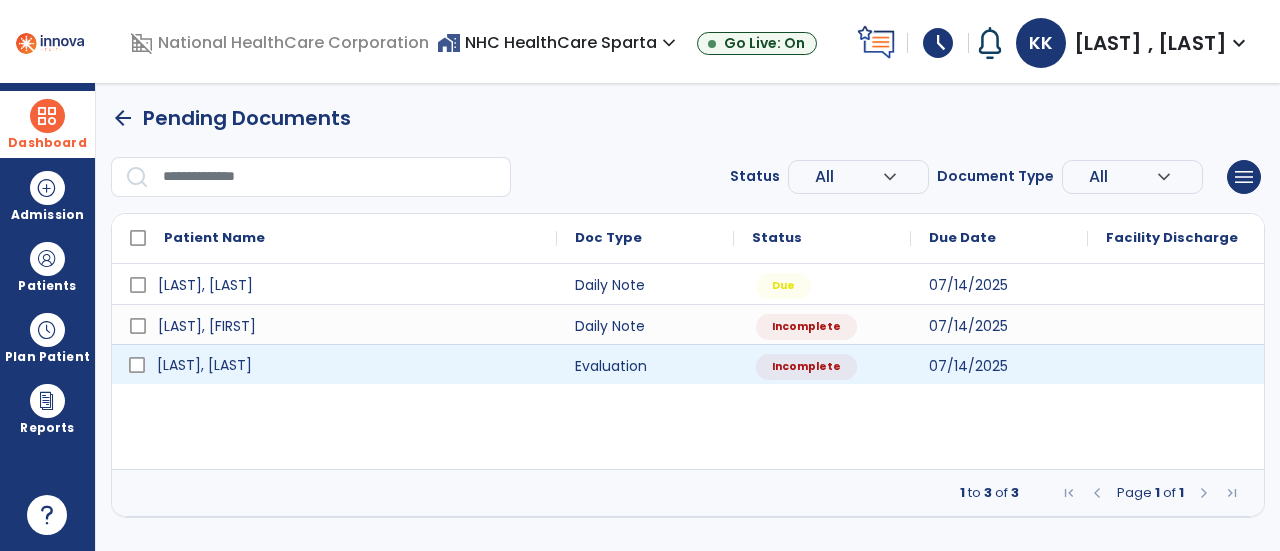 click on "[LAST], [LAST]" at bounding box center [348, 365] 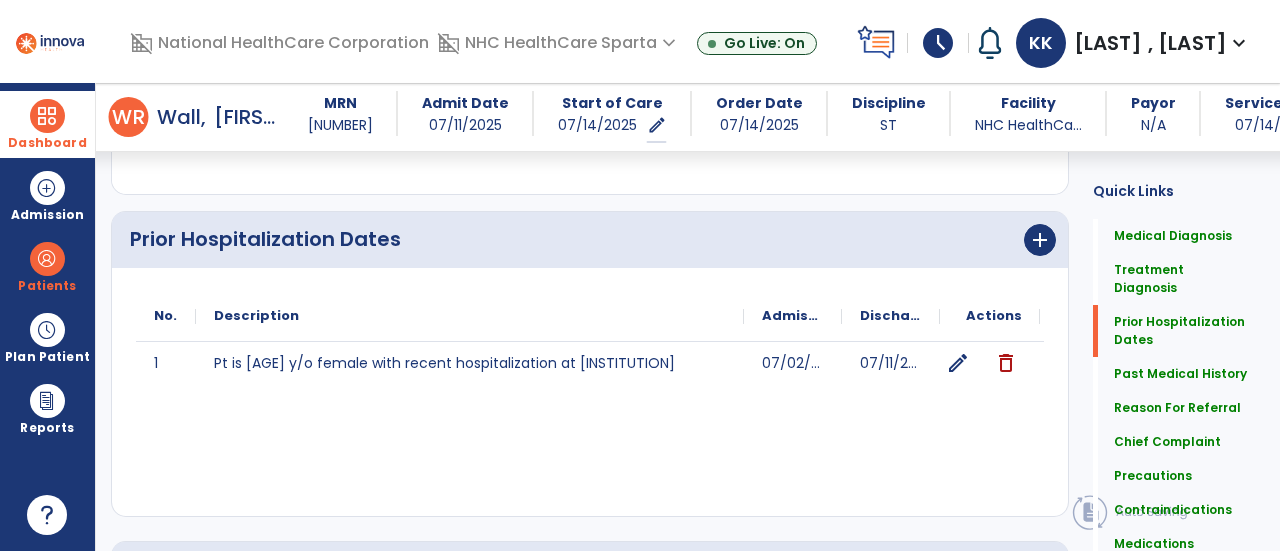 scroll, scrollTop: 0, scrollLeft: 0, axis: both 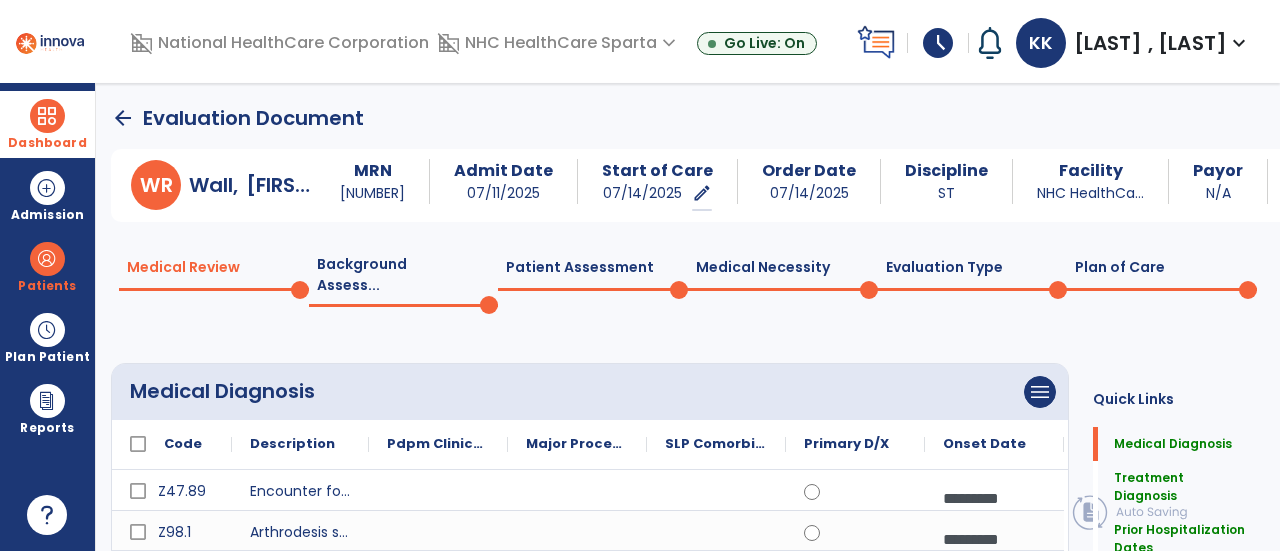 click on "schedule" at bounding box center (938, 43) 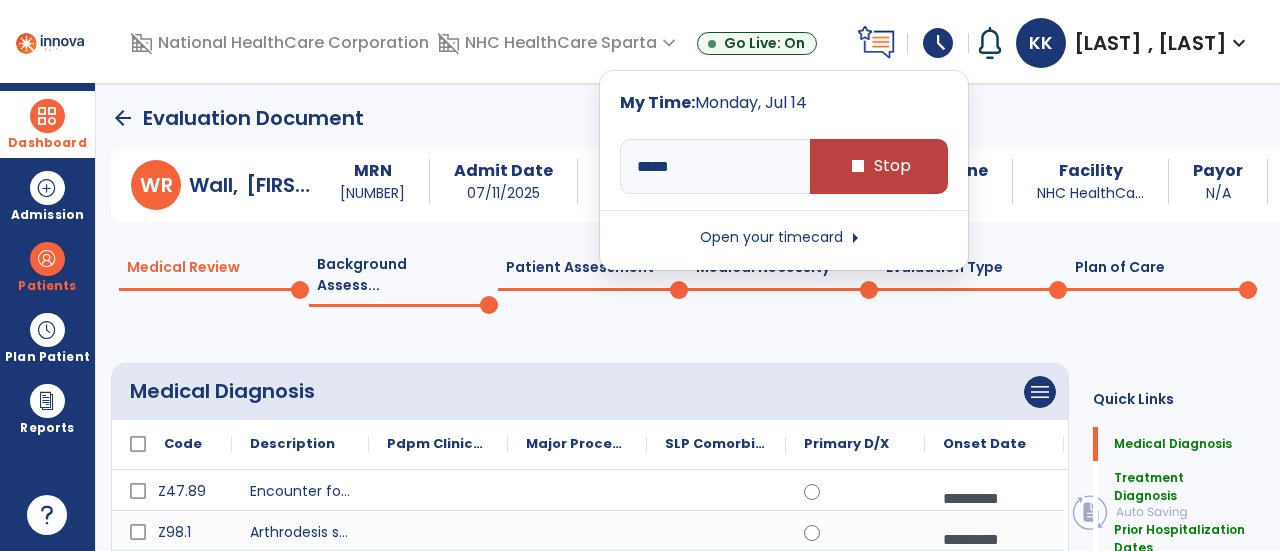 click on "arrow_back   Evaluation Document" 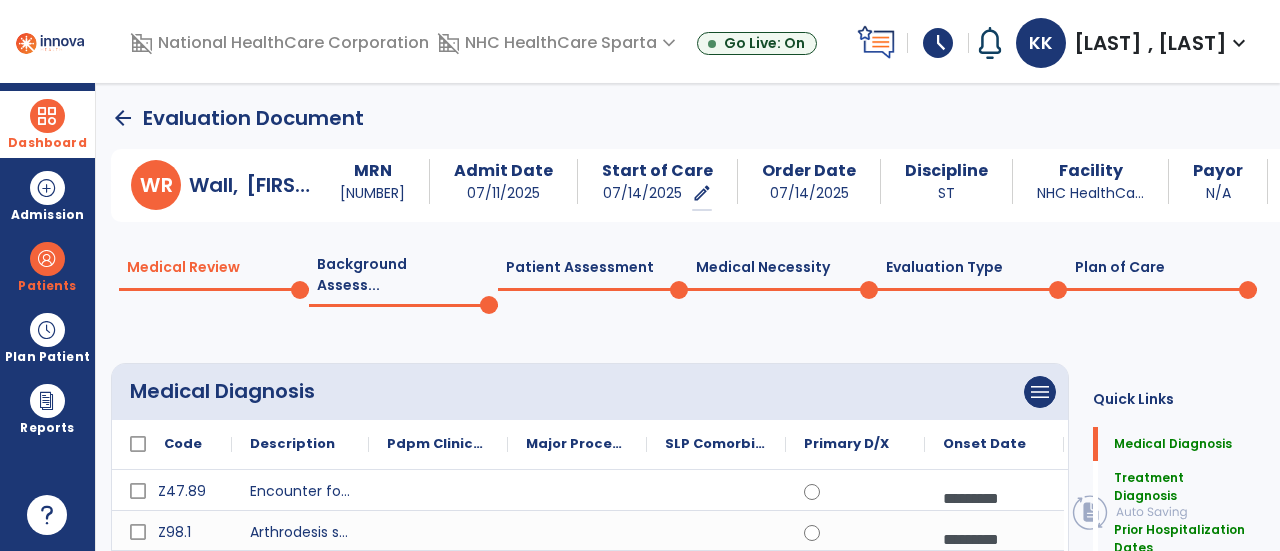 click on "schedule" at bounding box center [938, 43] 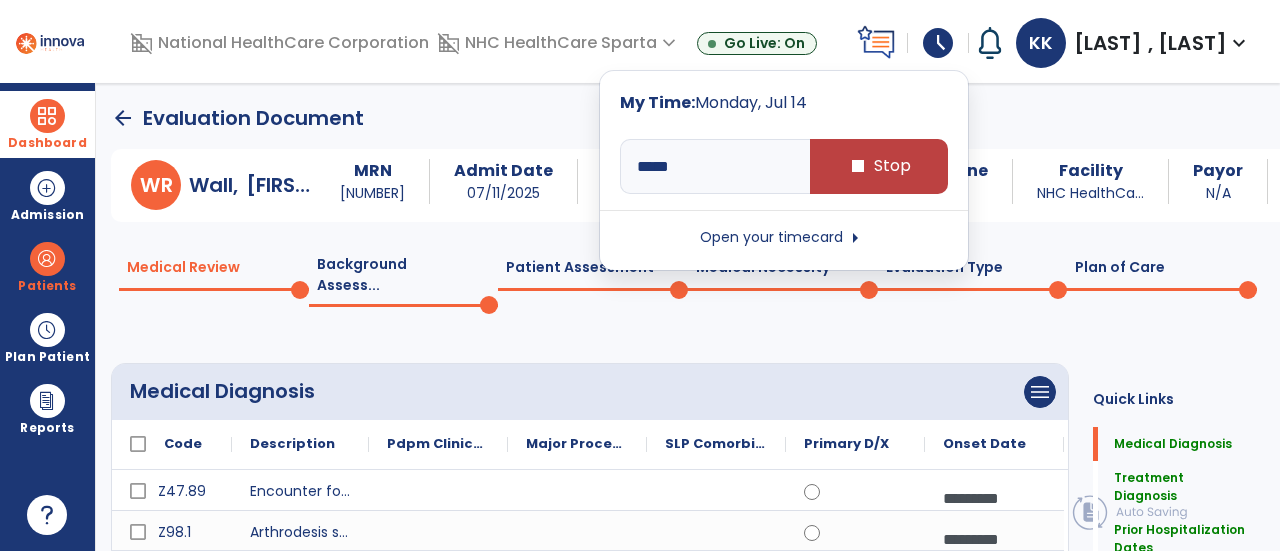 click on "arrow_back   Evaluation Document   W  R  [LAST],   [FIRST] MRN [NUMBER] Admit Date [DATE] Start of Care [DATE]   edit  ********* Order Date [DATE] Discipline ST Facility NHC HealthCa... Payor N/A Service Date [DATE]  Medical Review  0  Background Assess...  0  Patient Assessment  0  Medical Necessity  0  Evaluation Type  0  Plan of Care  0 Medical Diagnosis      menu   Add Medical Diagnosis   Delete Medical Diagnosis
Description
to 1" 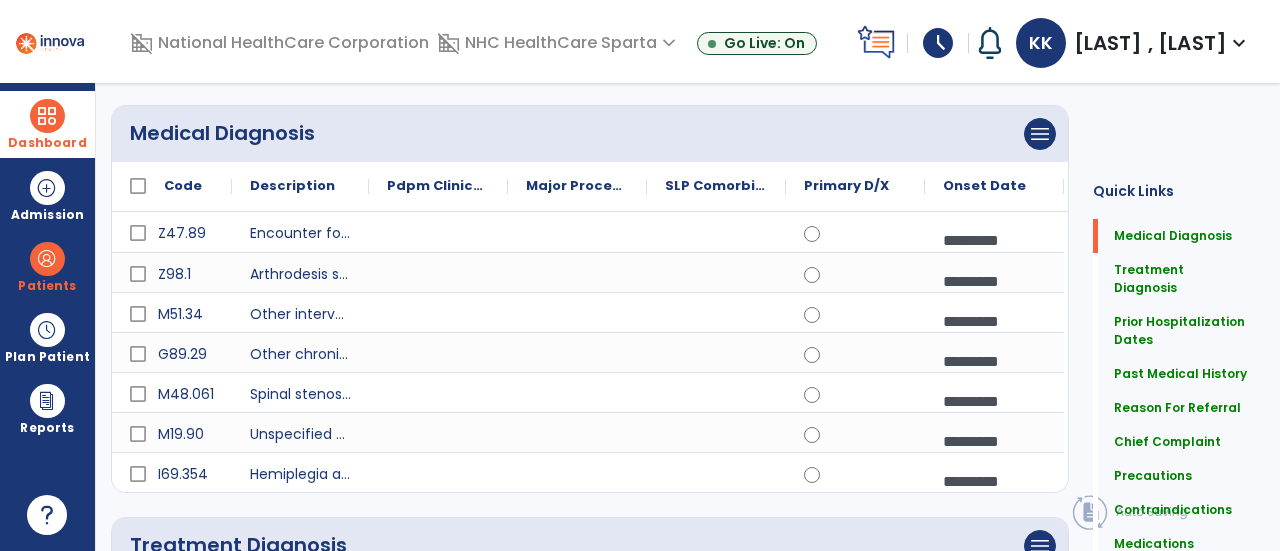 scroll, scrollTop: 0, scrollLeft: 0, axis: both 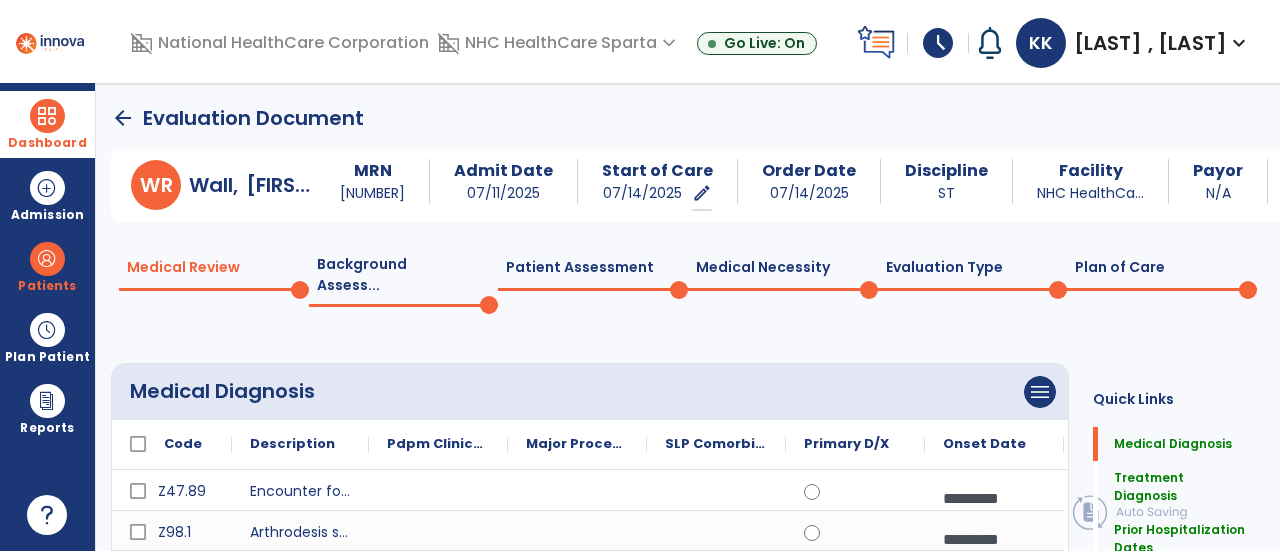click on "Plan of Care  0" 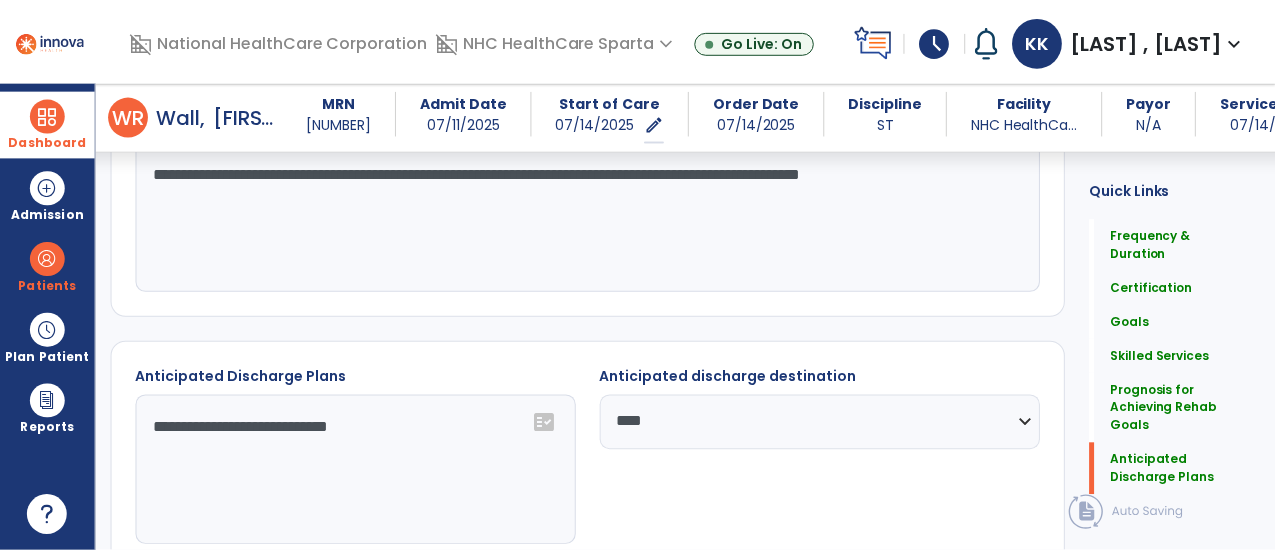scroll, scrollTop: 1955, scrollLeft: 0, axis: vertical 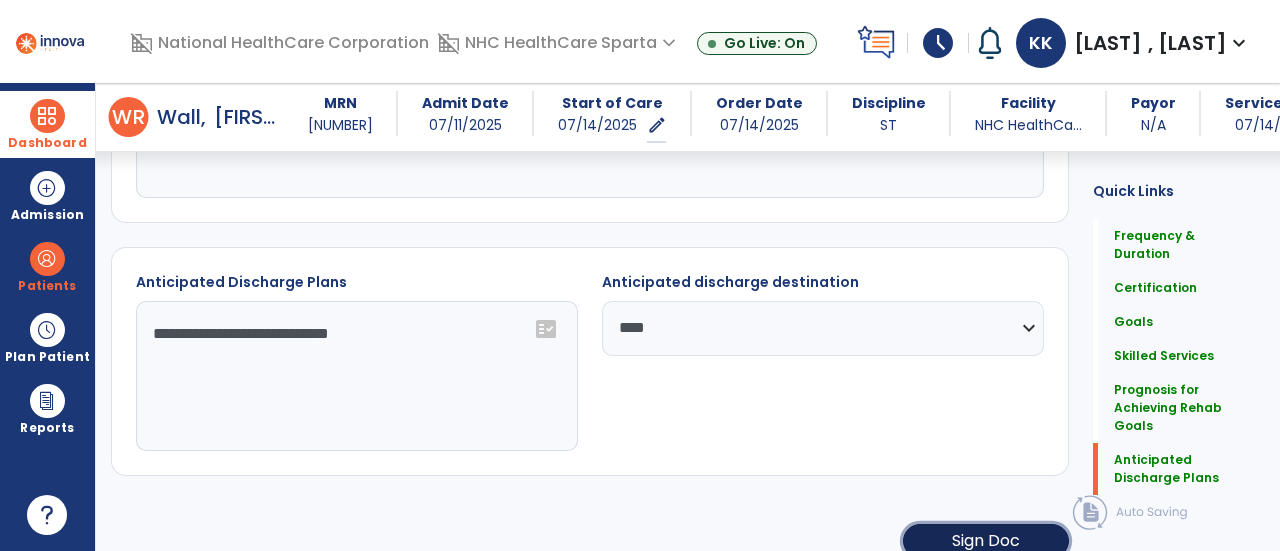 click on "Sign Doc" 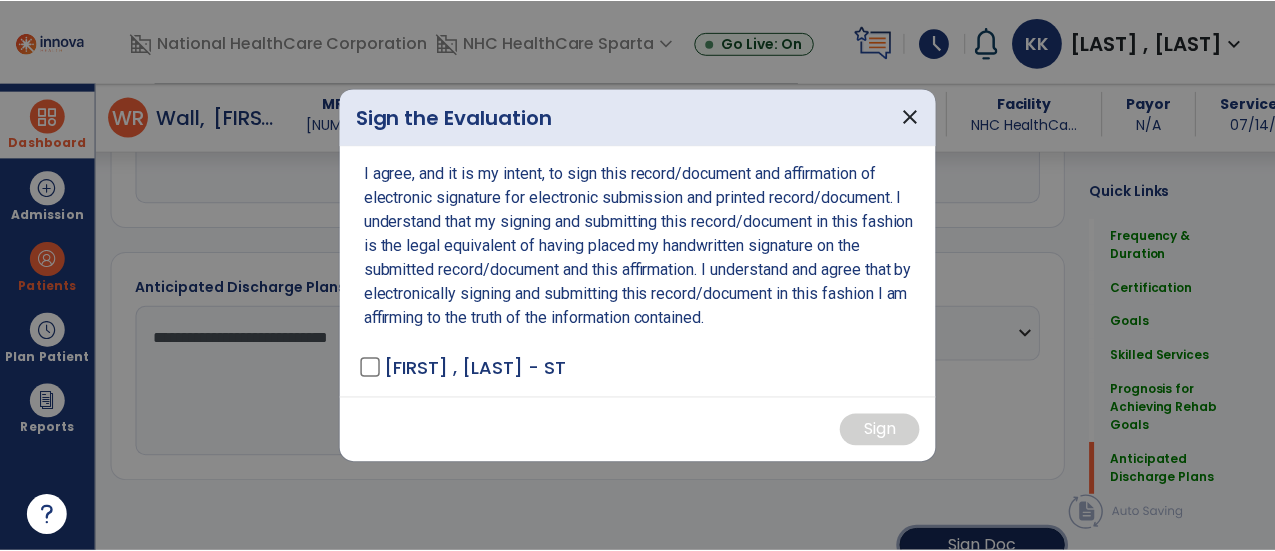 scroll, scrollTop: 1955, scrollLeft: 0, axis: vertical 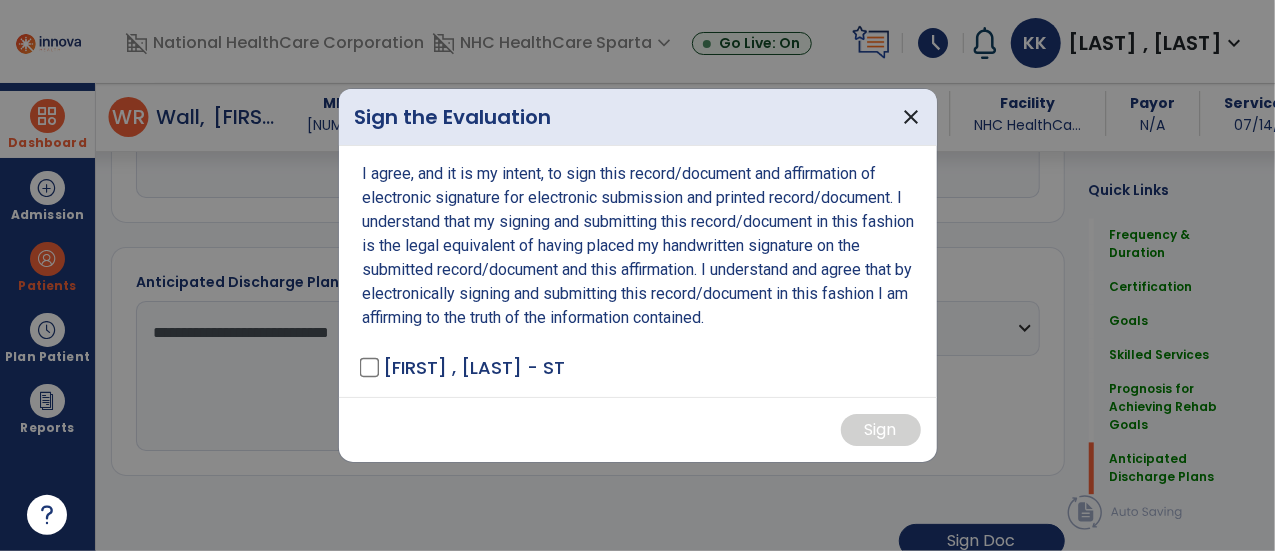 click on "[FIRST] , [LAST]   - ST" at bounding box center (464, 367) 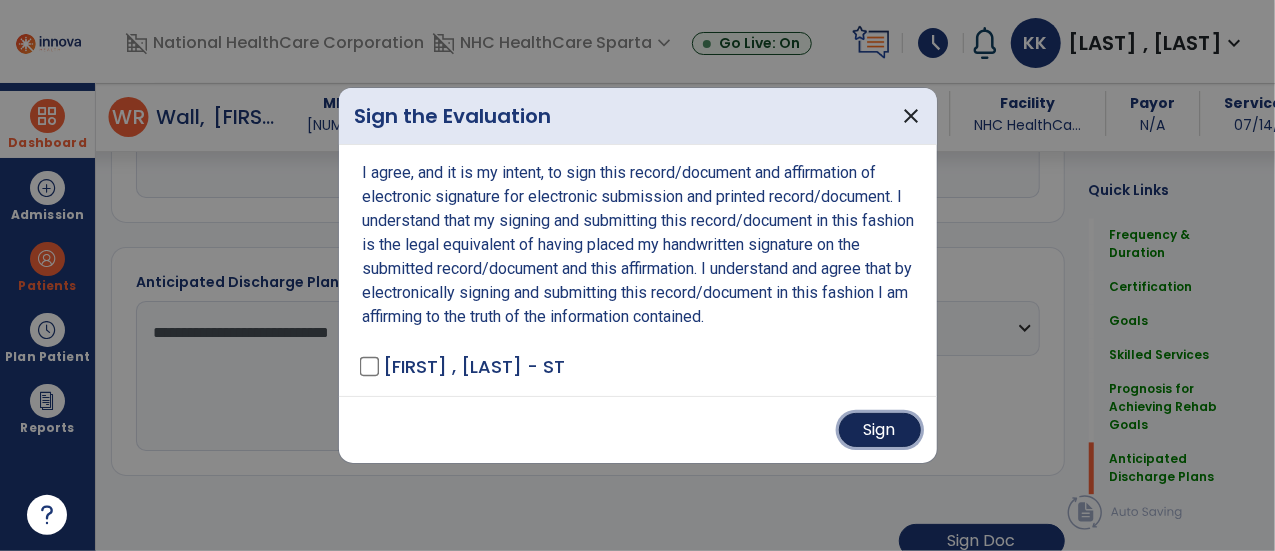 click on "Sign" at bounding box center [880, 430] 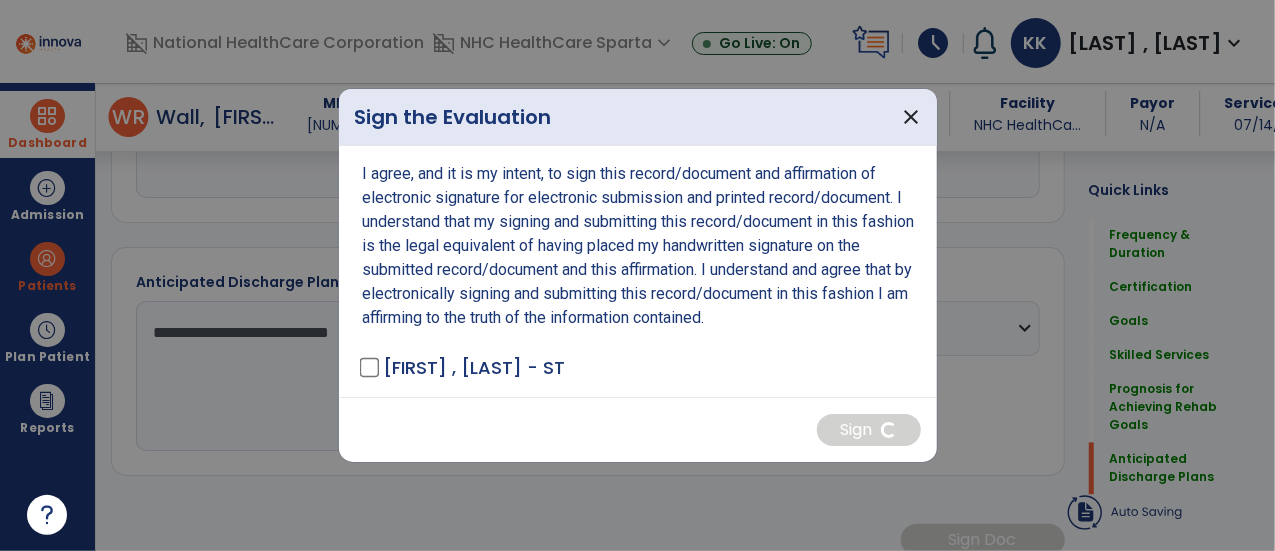 scroll, scrollTop: 1954, scrollLeft: 0, axis: vertical 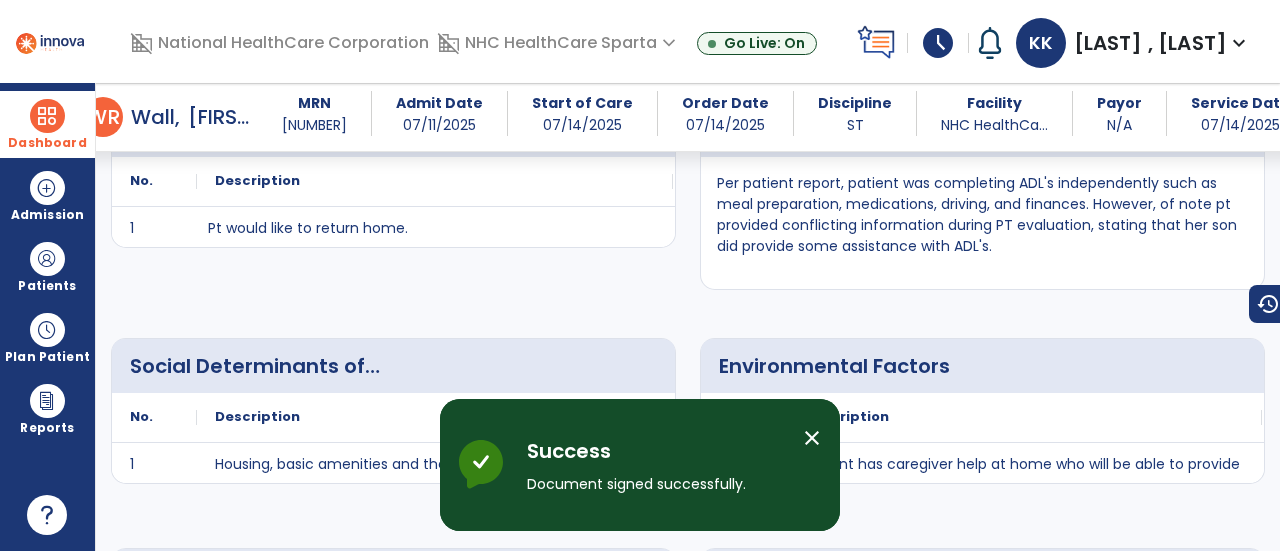 click on "close" at bounding box center (812, 438) 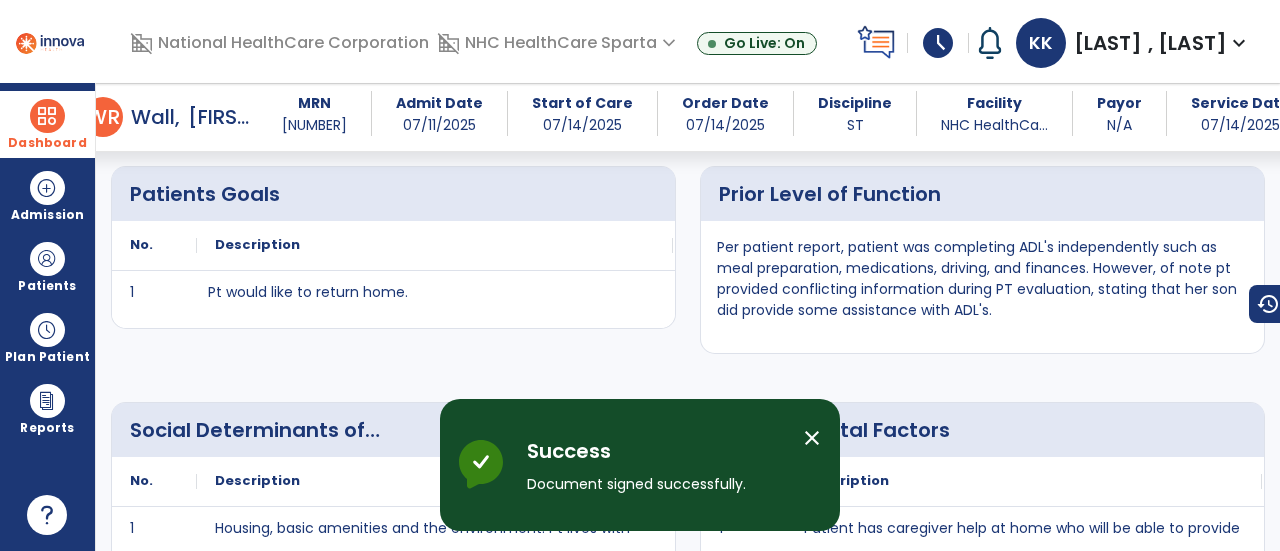 click on "close" at bounding box center (812, 438) 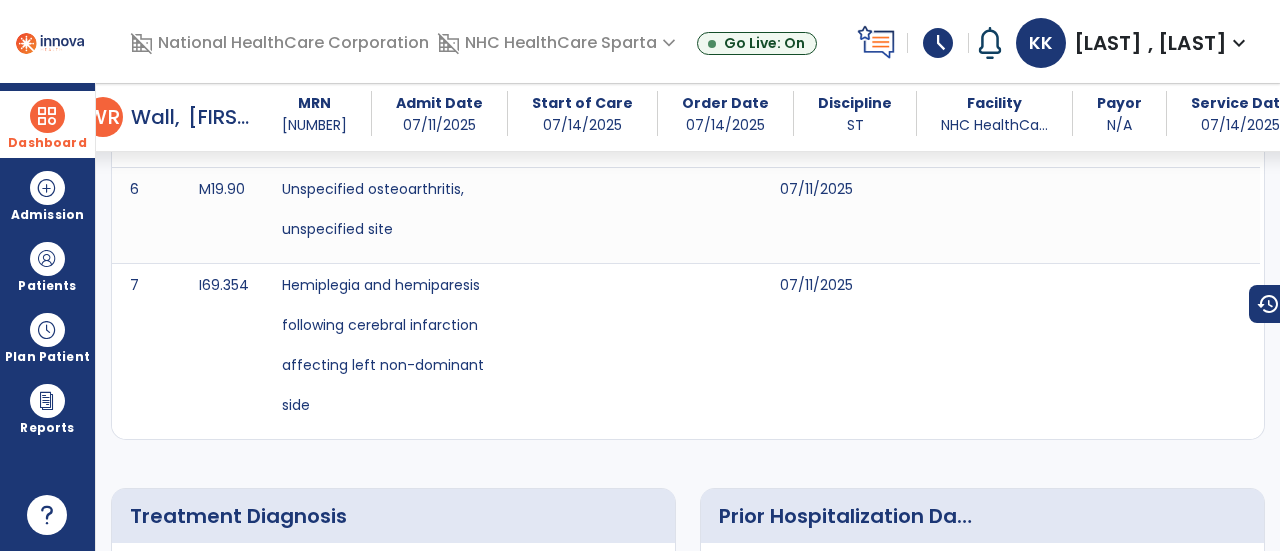 scroll, scrollTop: 0, scrollLeft: 0, axis: both 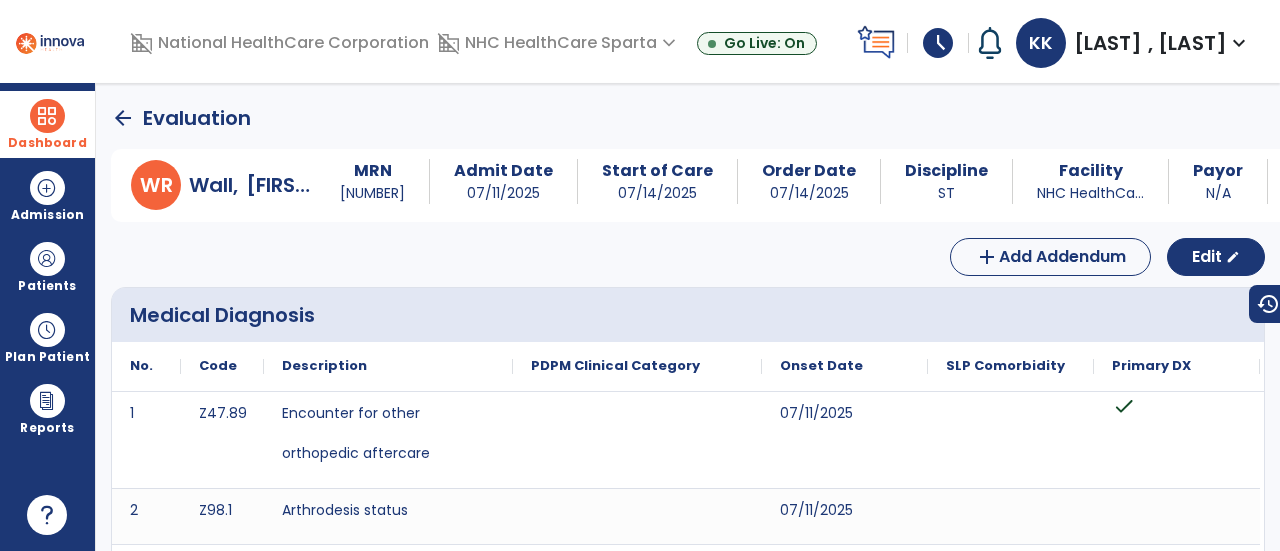 click at bounding box center (47, 116) 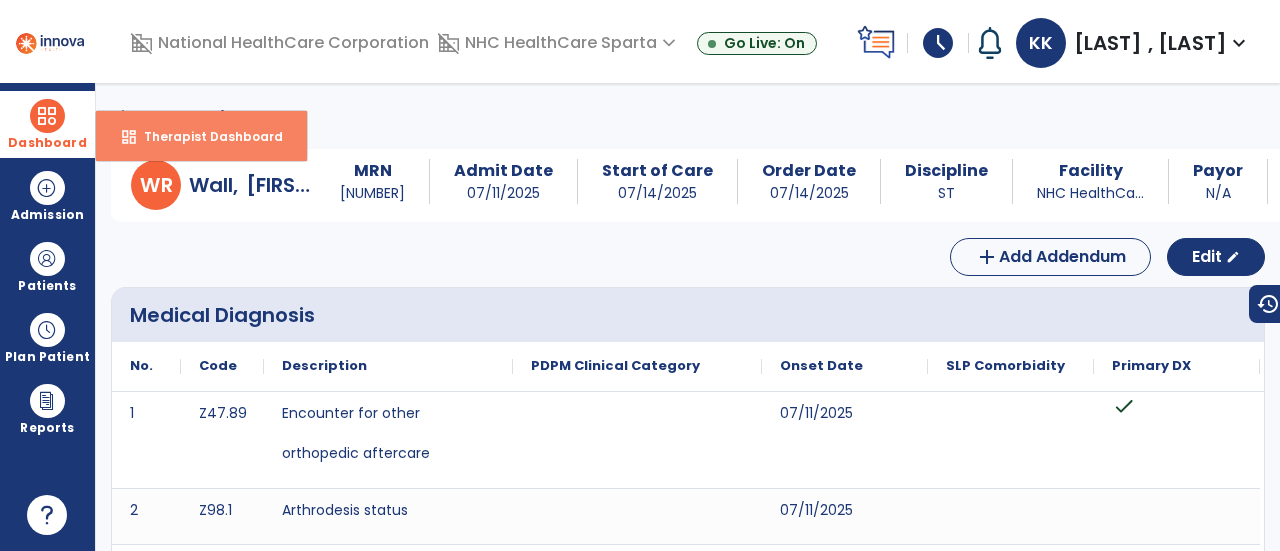click on "dashboard  Therapist Dashboard" at bounding box center [201, 136] 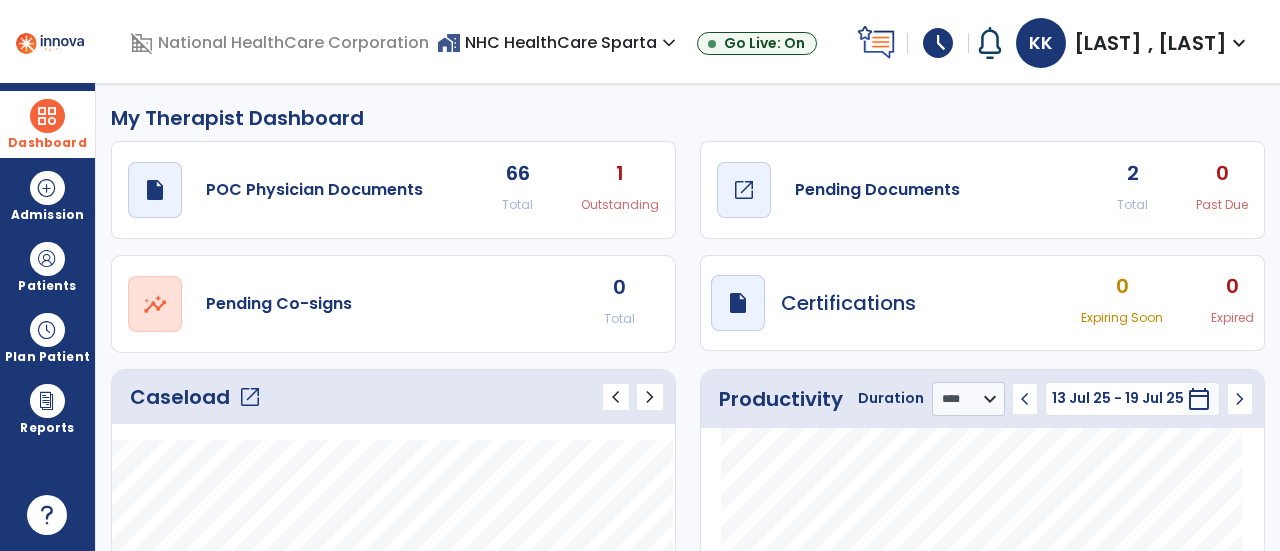 click on "open_in_new" 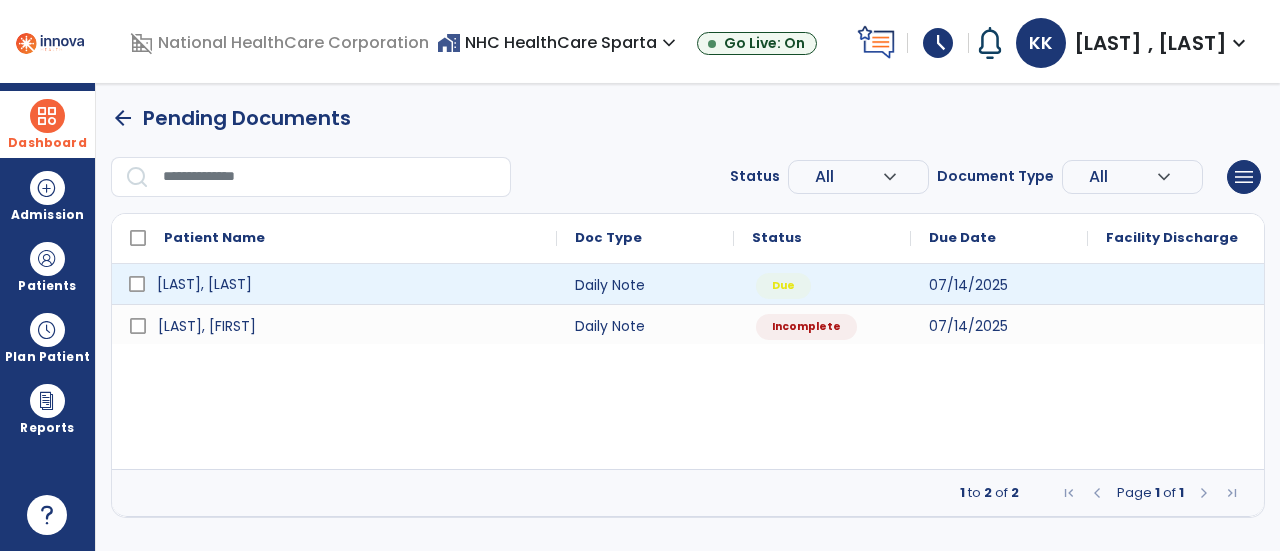 click on "[LAST], [LAST]" at bounding box center (348, 284) 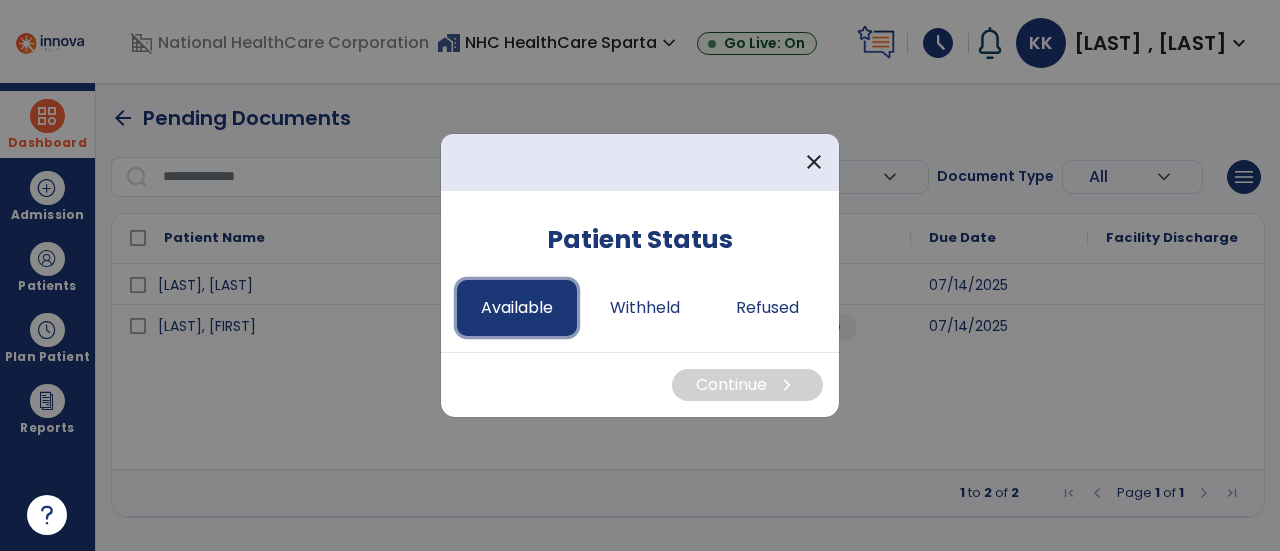 click on "Available" at bounding box center [517, 308] 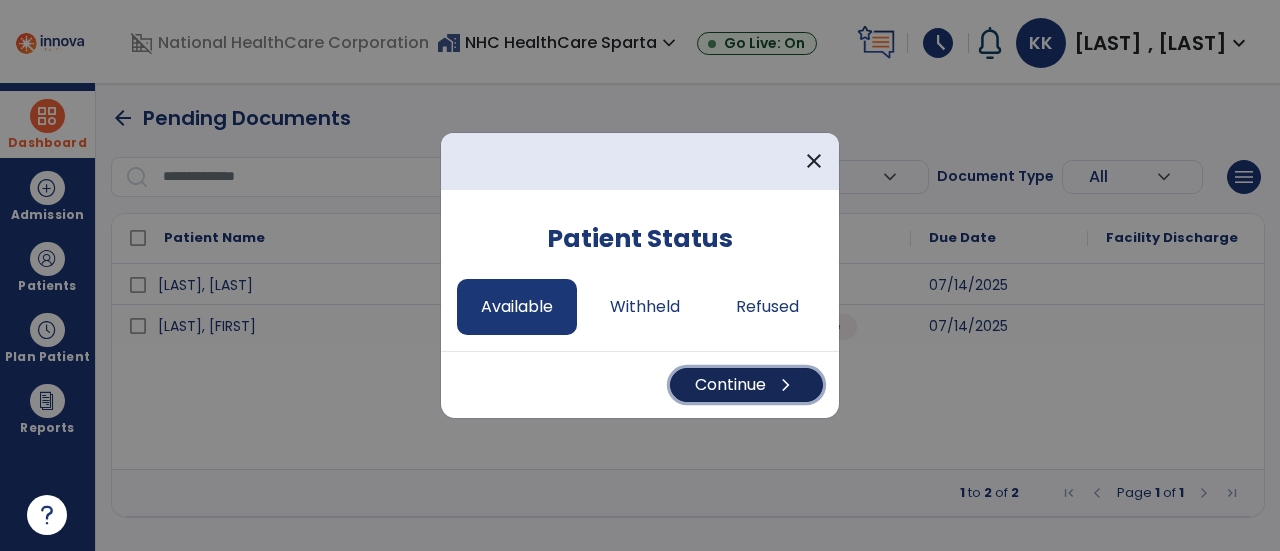 click on "chevron_right" at bounding box center (786, 385) 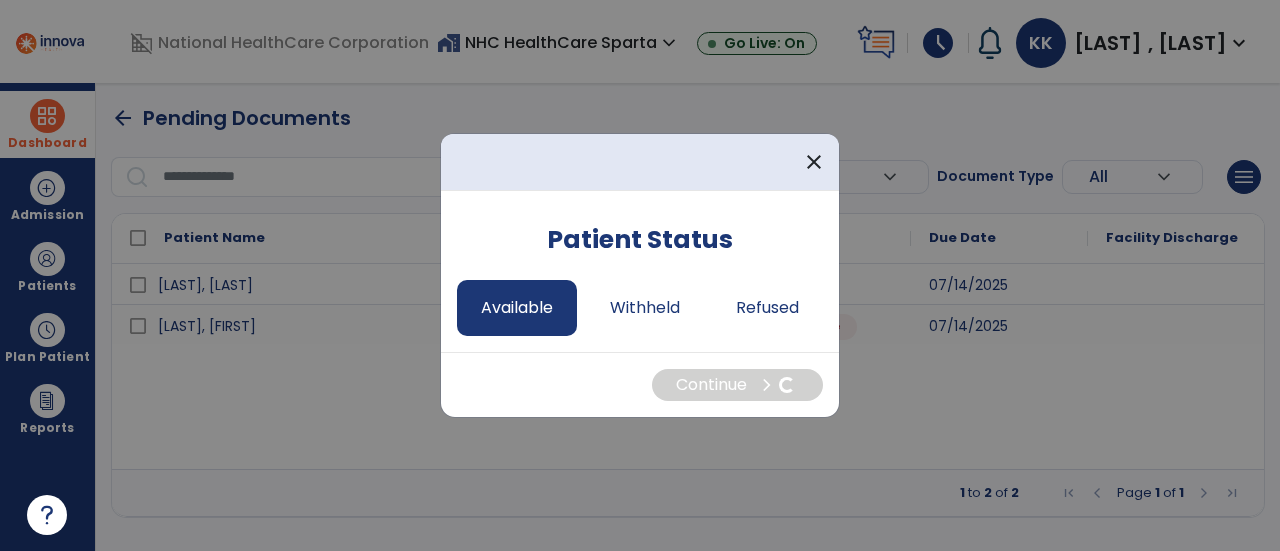 select on "*" 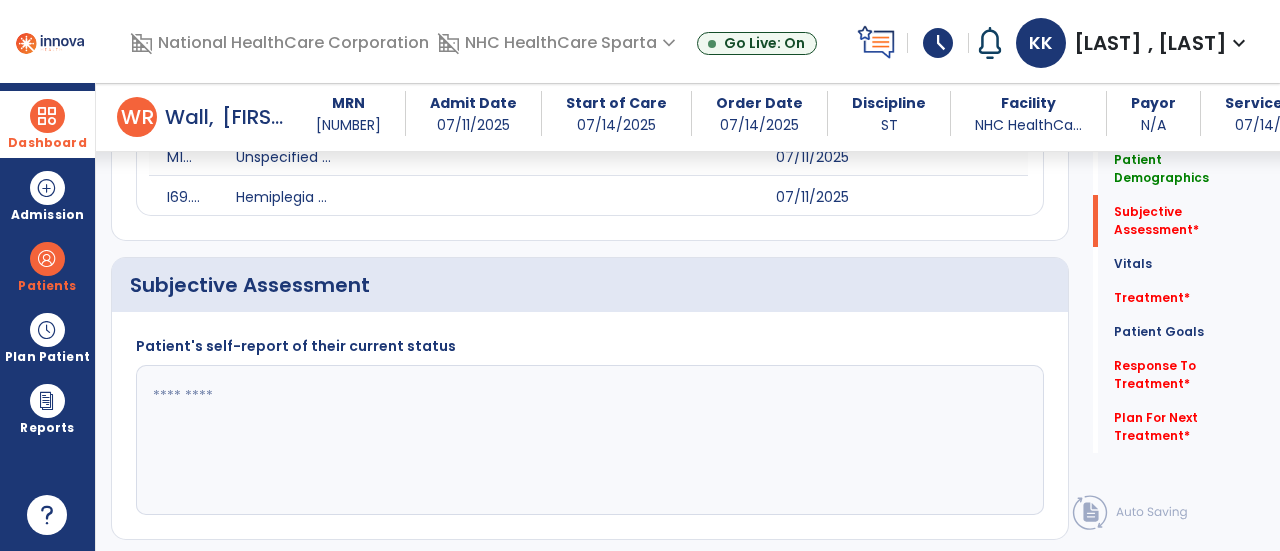 scroll, scrollTop: 509, scrollLeft: 0, axis: vertical 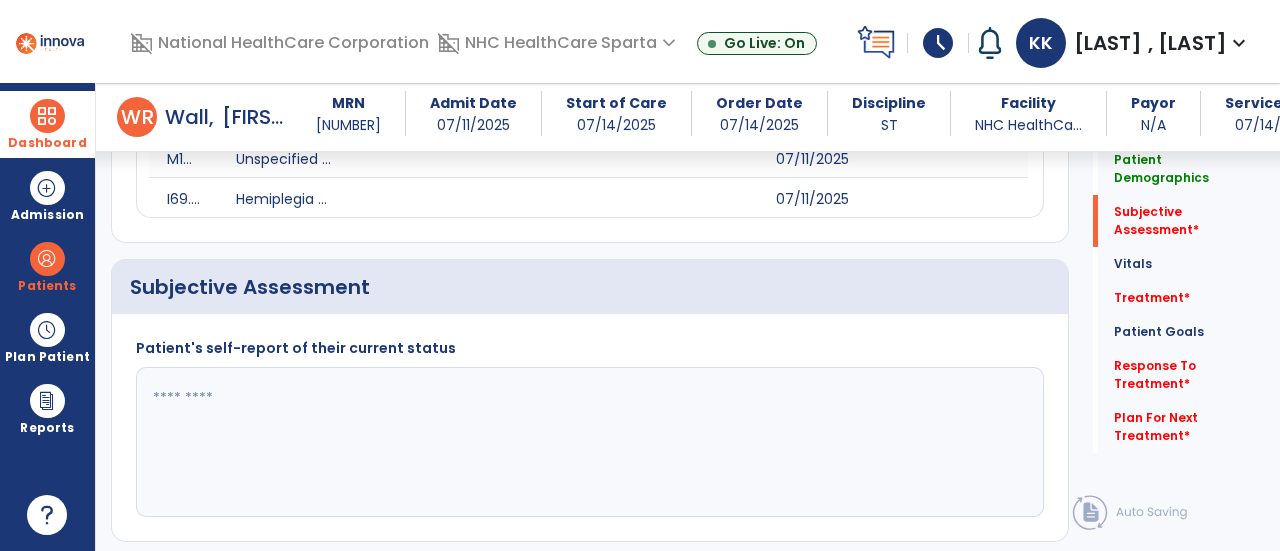 click 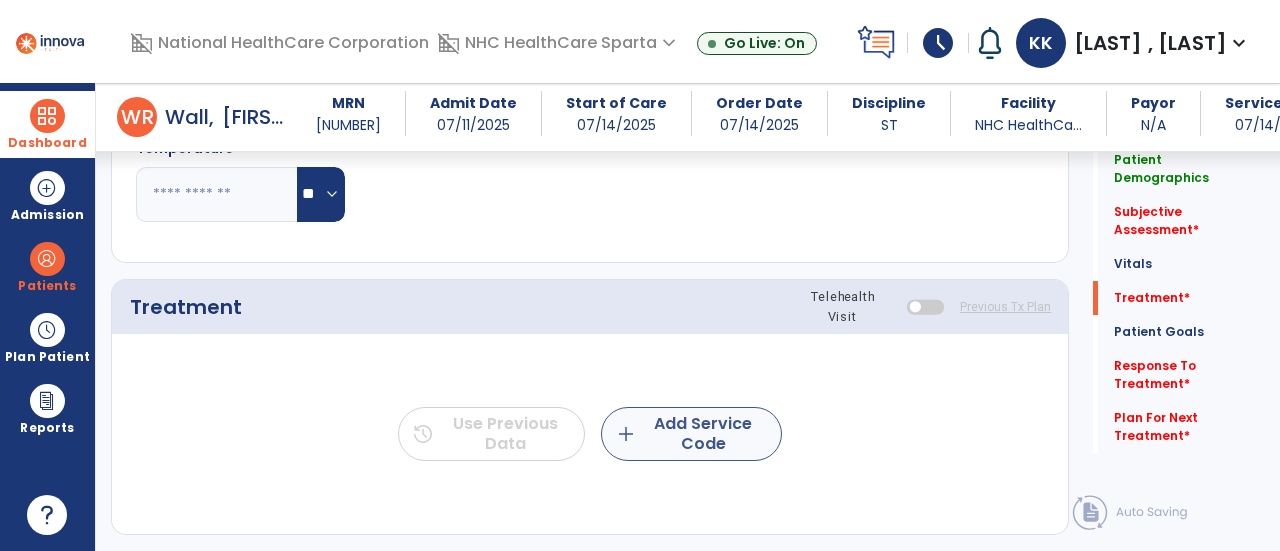 type on "**********" 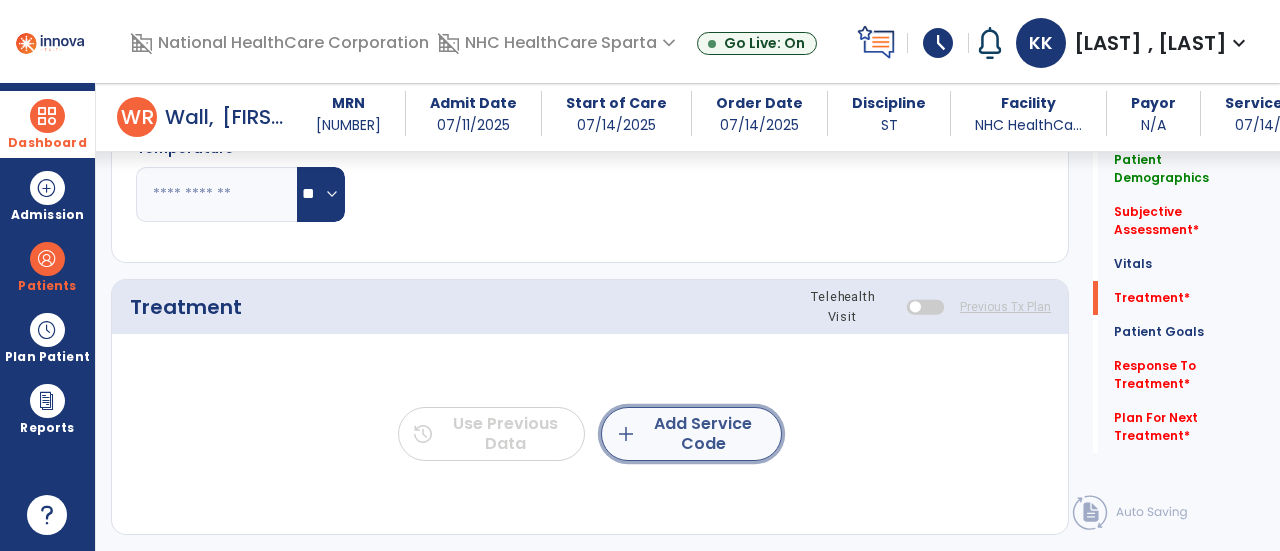 click on "add  Add Service Code" 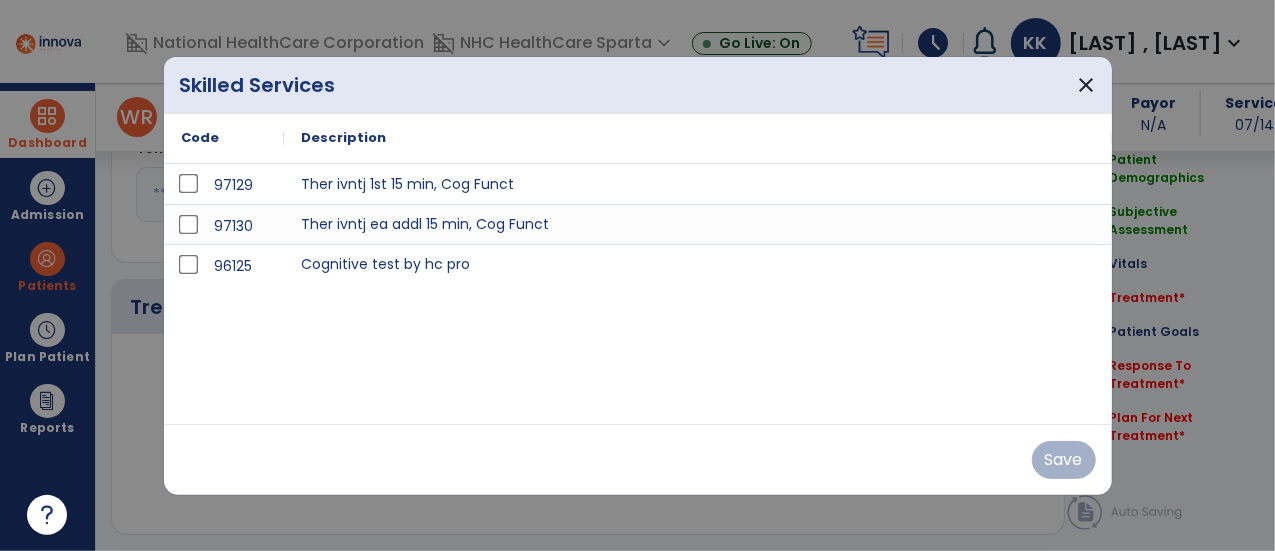 scroll, scrollTop: 1210, scrollLeft: 0, axis: vertical 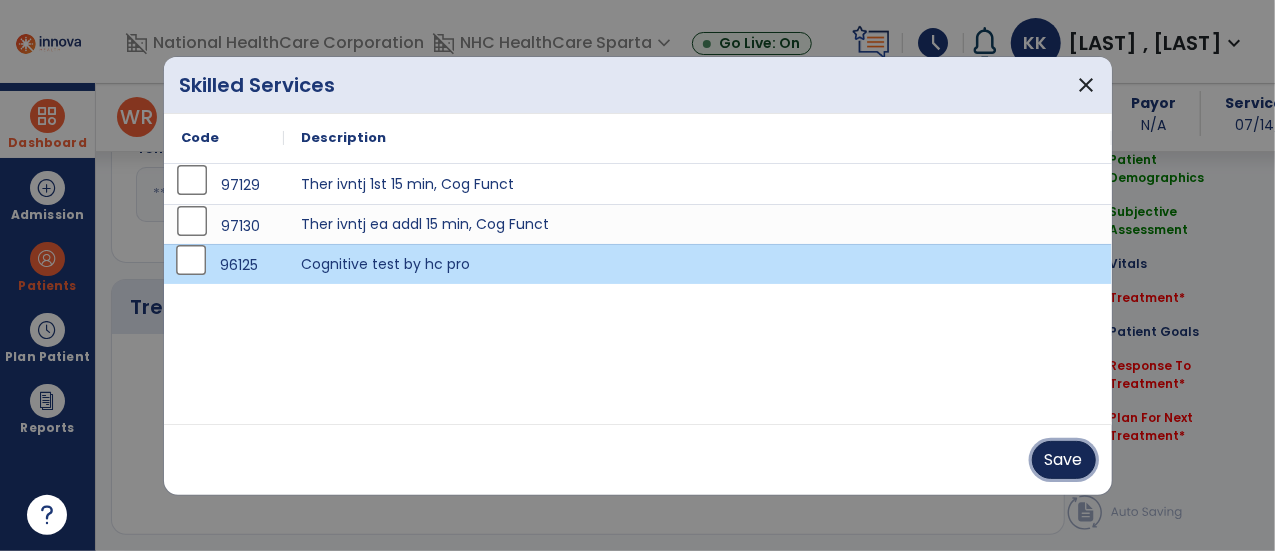 click on "Save" at bounding box center [1064, 460] 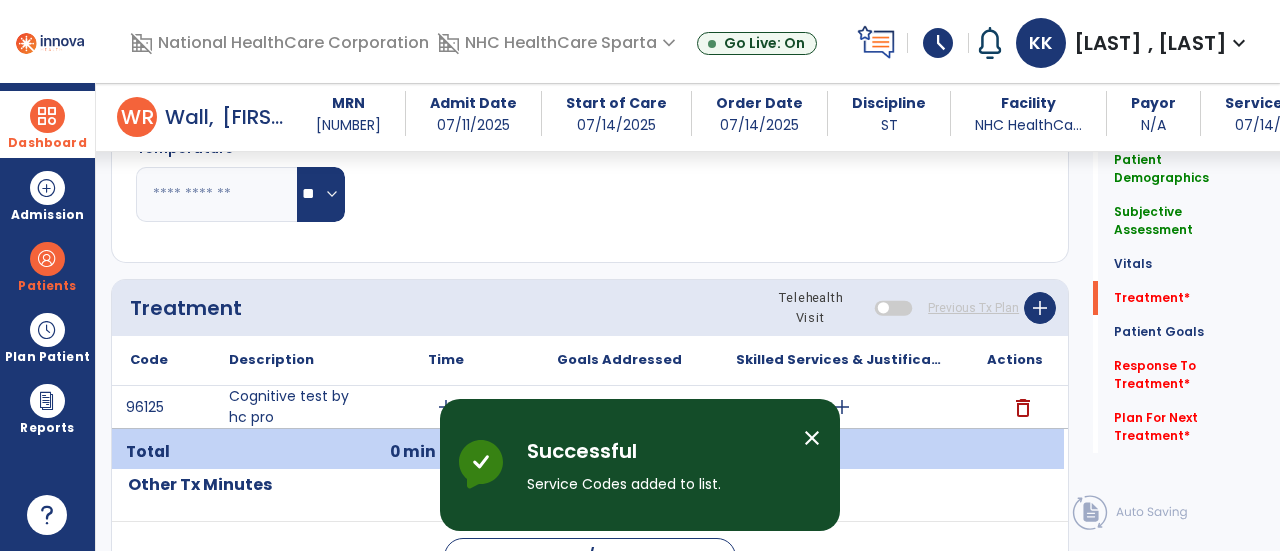 click on "close" at bounding box center [812, 438] 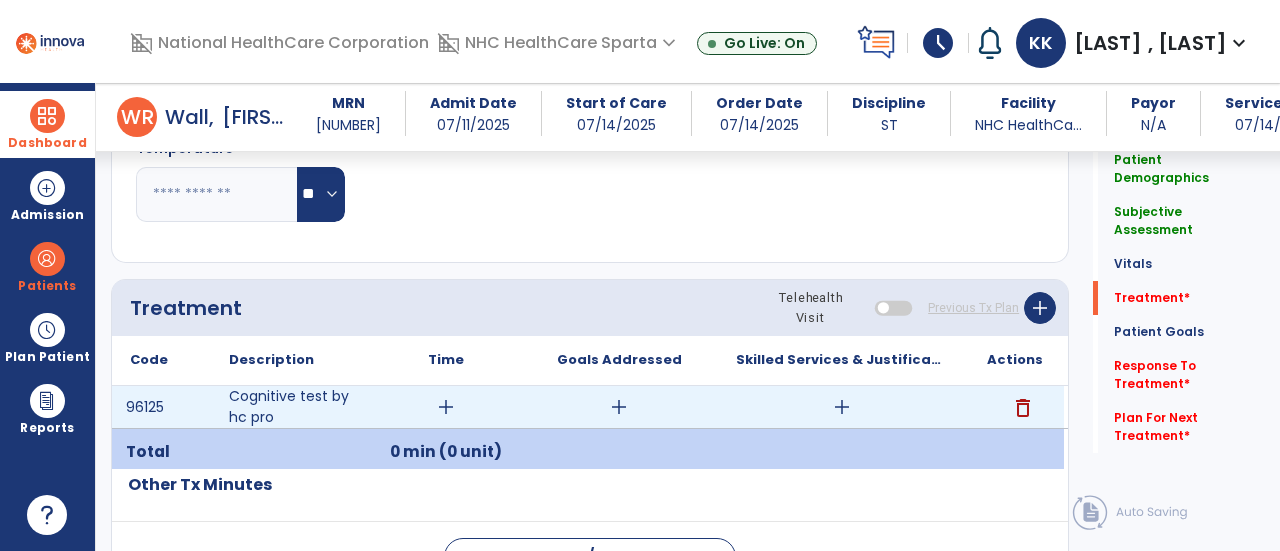 click on "add" at bounding box center [446, 407] 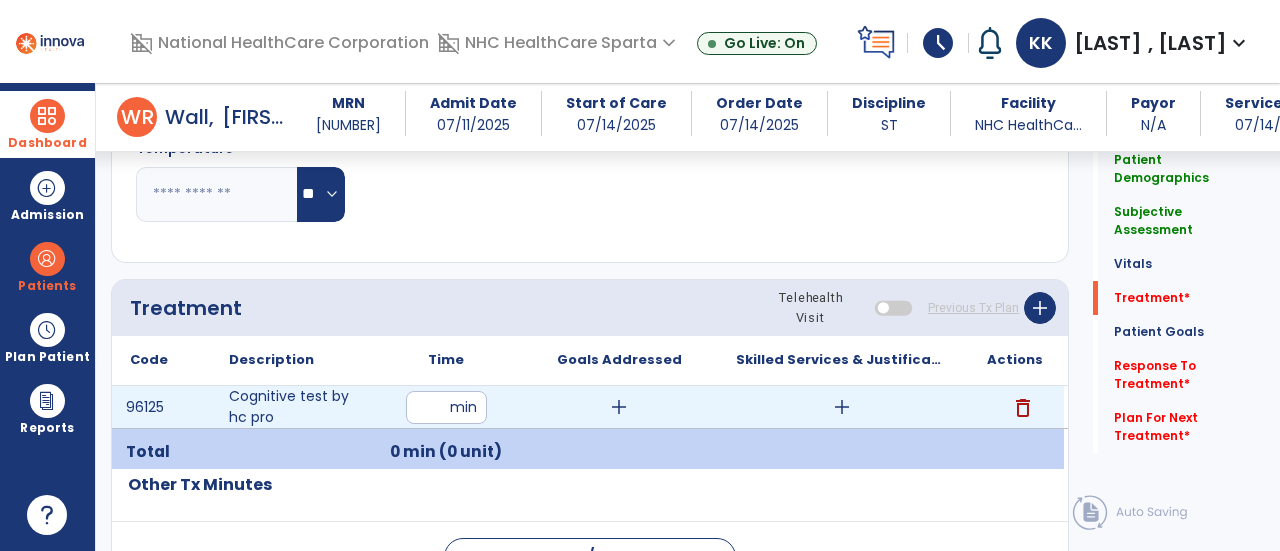 type on "**" 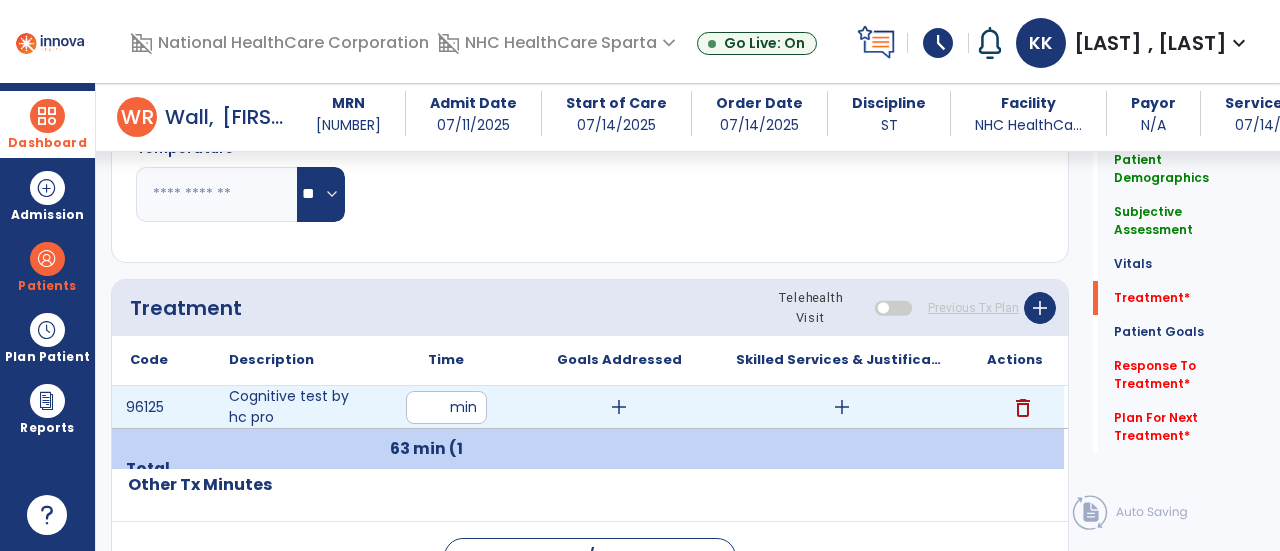click on "add" at bounding box center (619, 407) 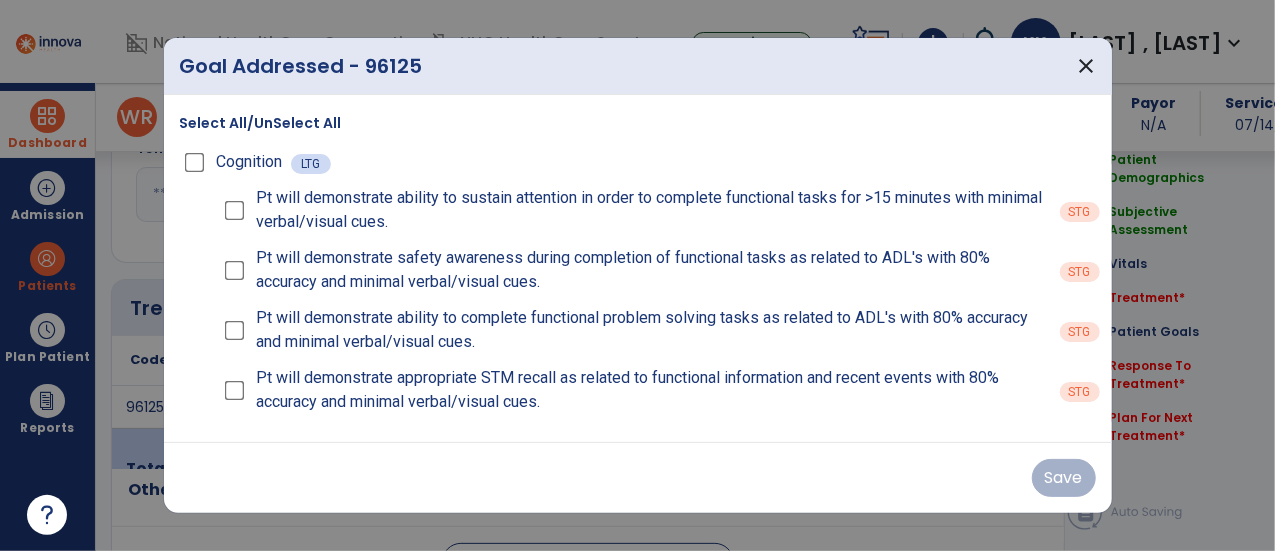 scroll, scrollTop: 1210, scrollLeft: 0, axis: vertical 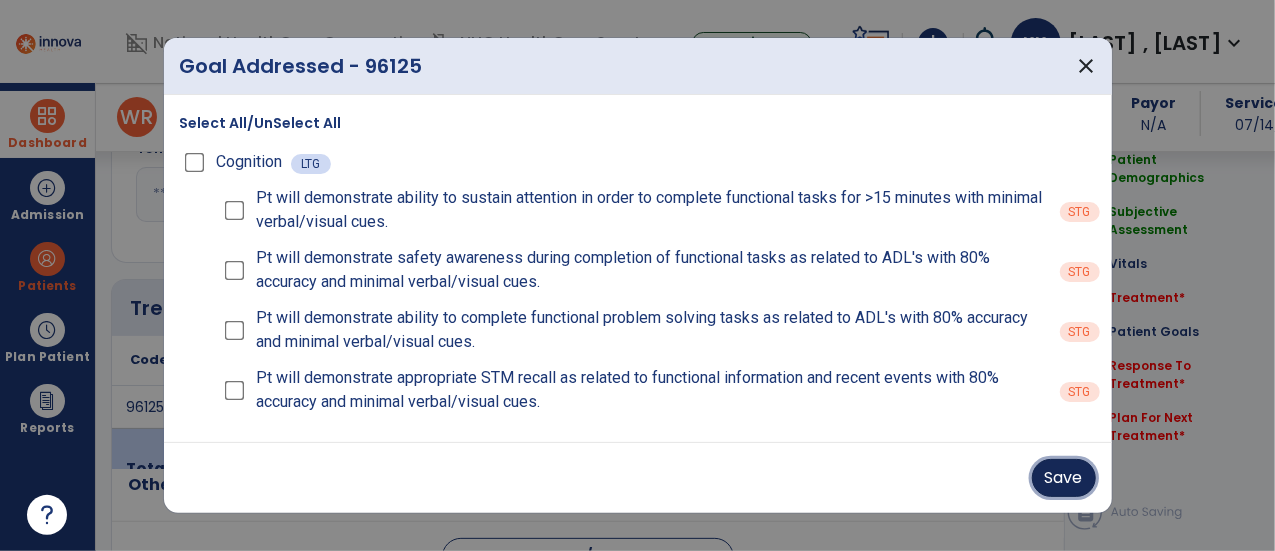 click on "Save" at bounding box center (1064, 478) 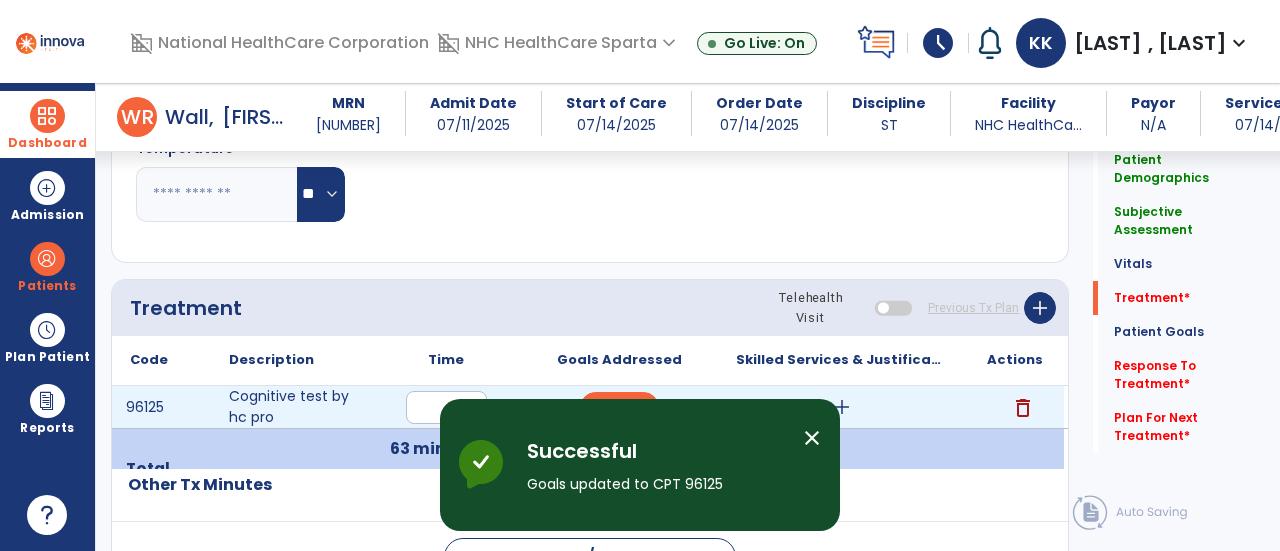 click on "add" at bounding box center (841, 407) 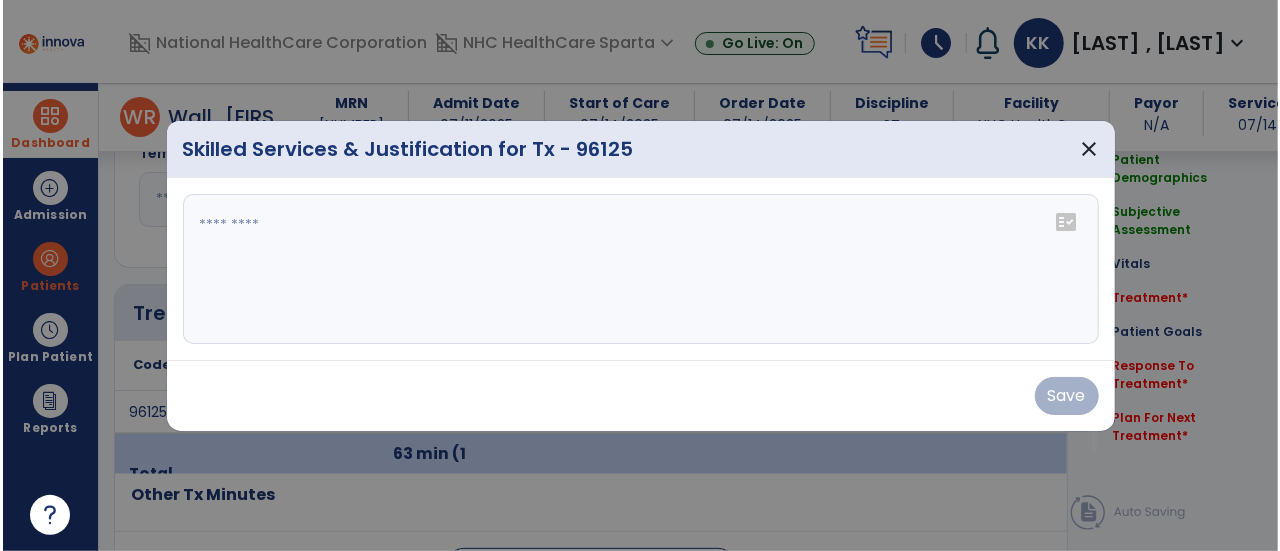 scroll, scrollTop: 1210, scrollLeft: 0, axis: vertical 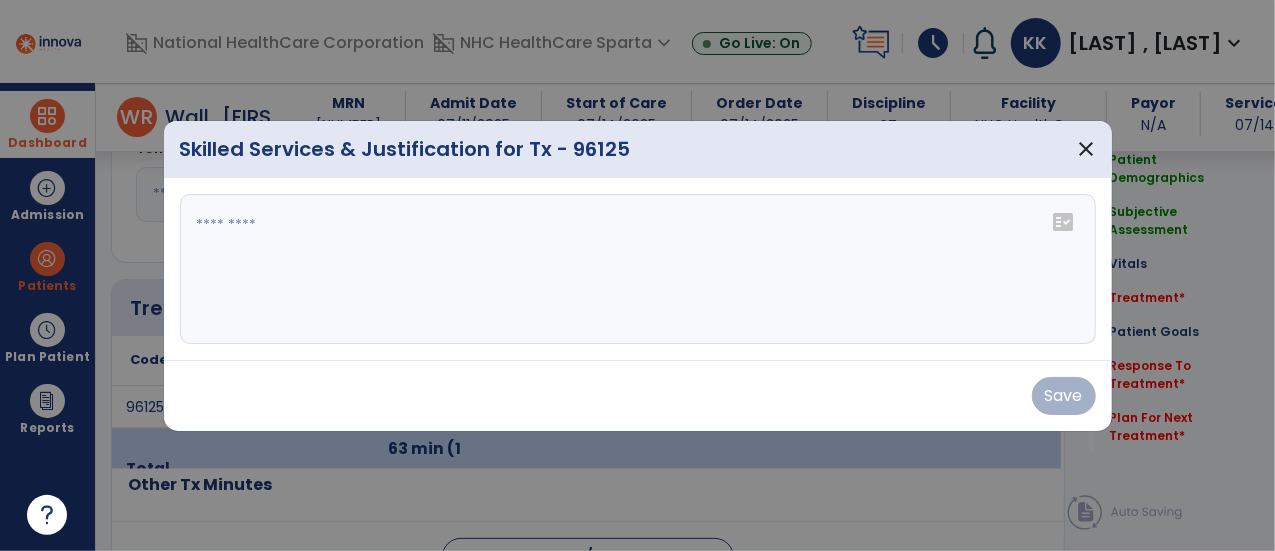 click at bounding box center (638, 269) 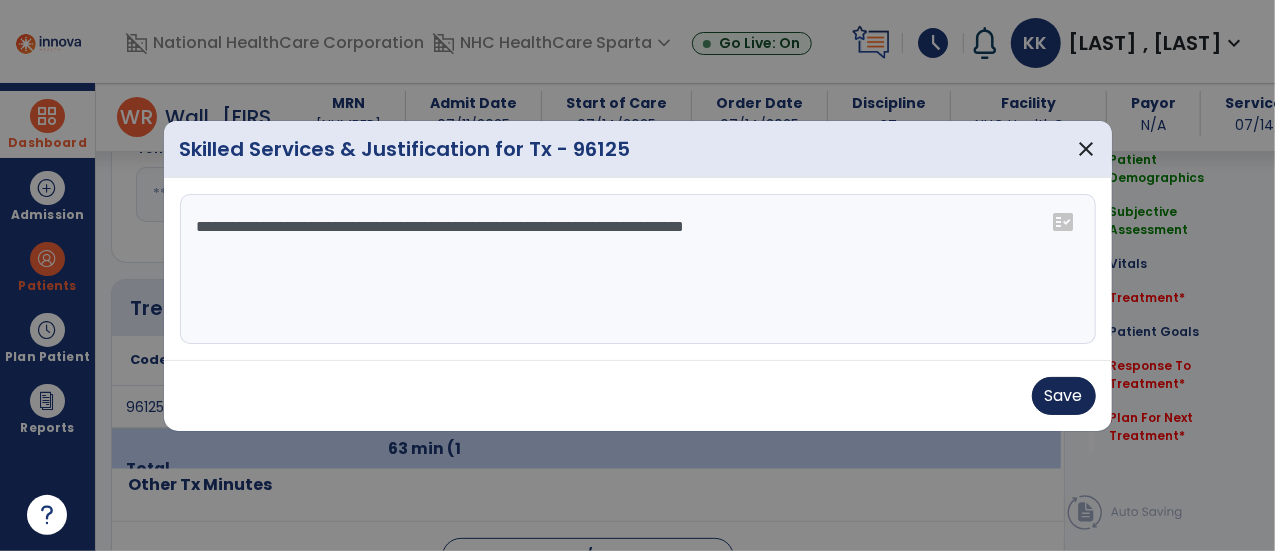 type on "**********" 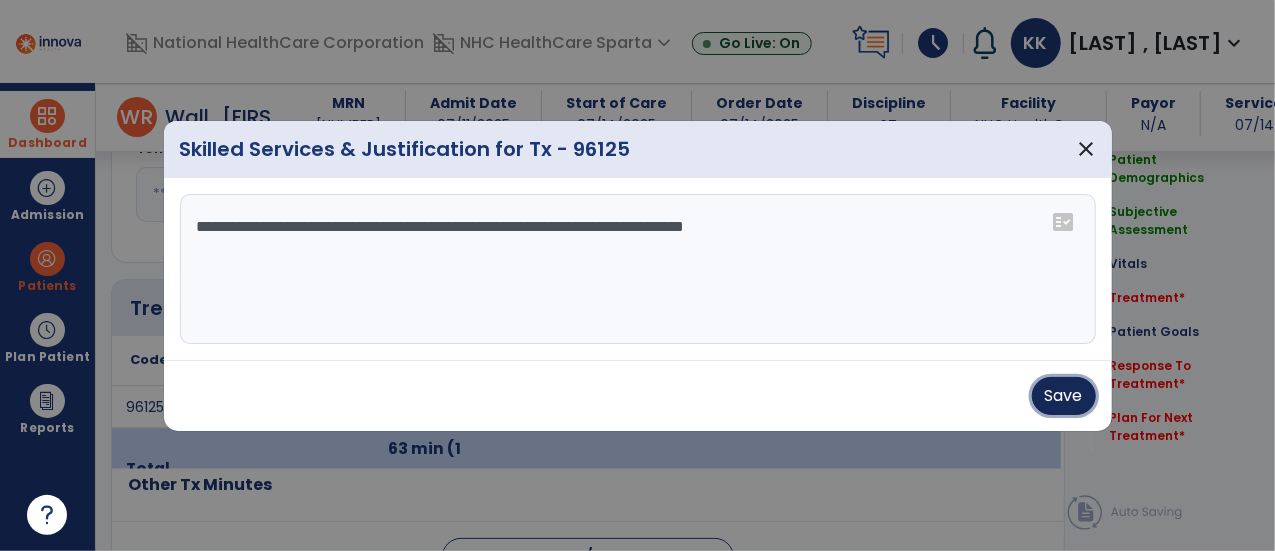 click on "Save" at bounding box center [1064, 396] 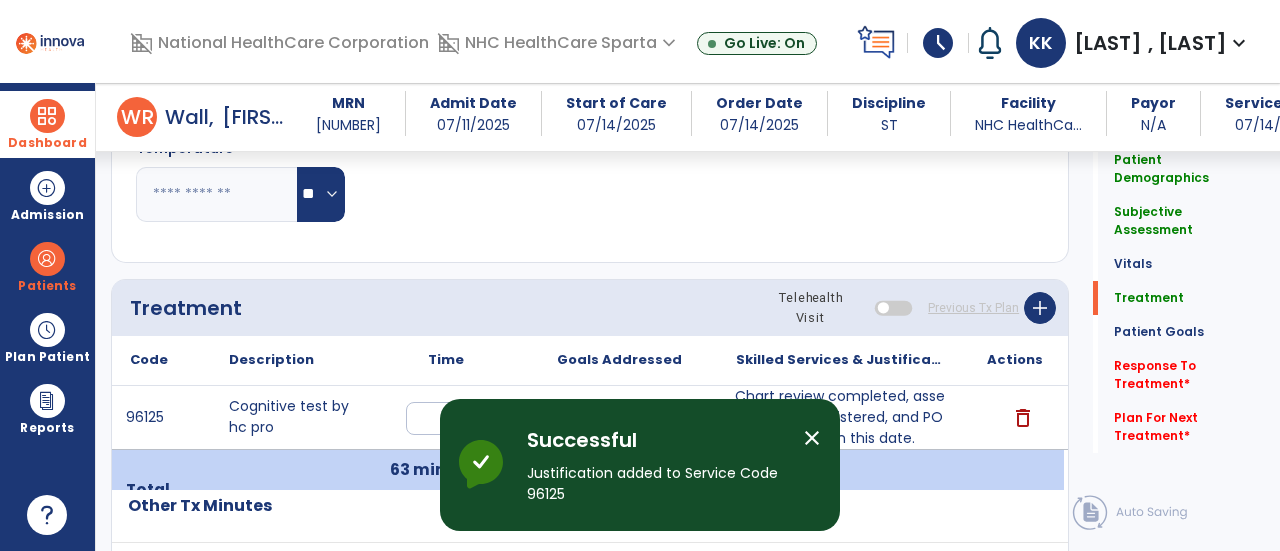 click on "close" at bounding box center (812, 438) 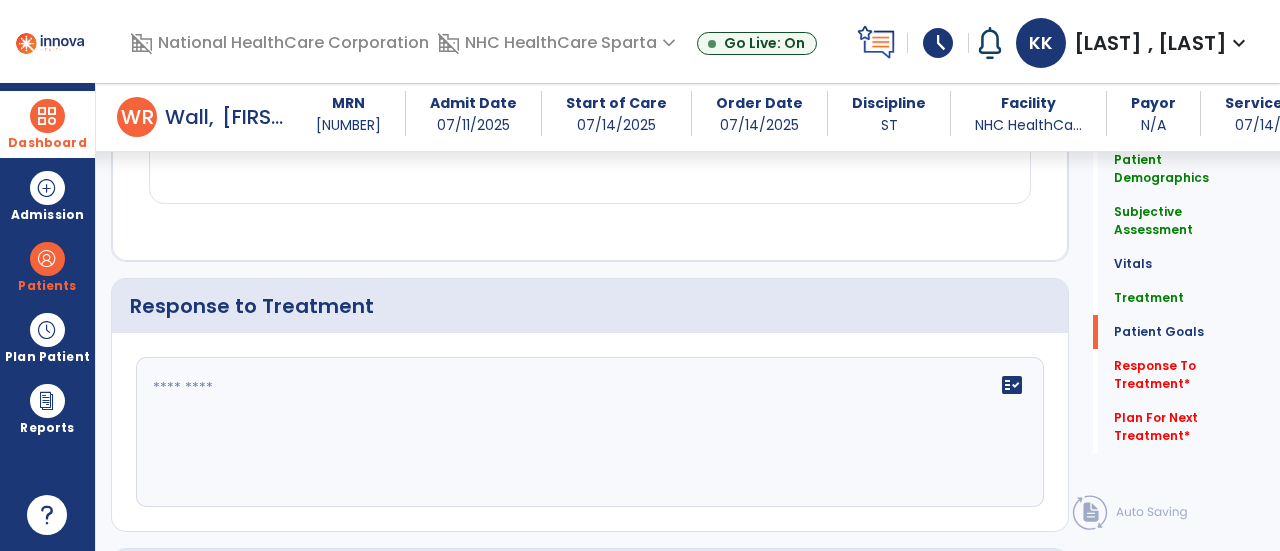 scroll, scrollTop: 2637, scrollLeft: 0, axis: vertical 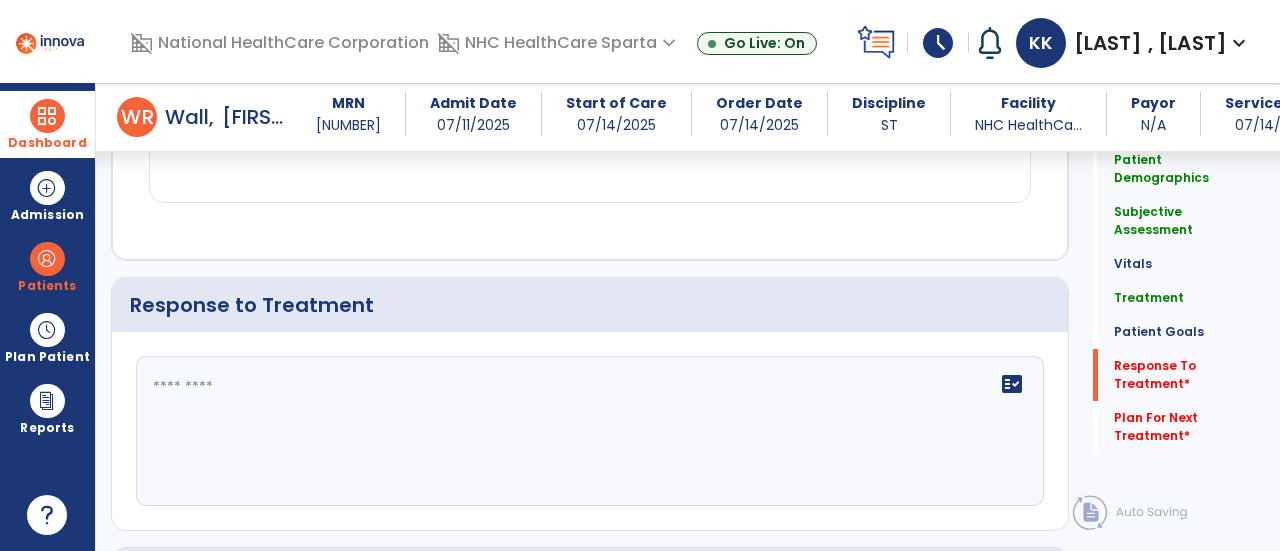 click on "fact_check" 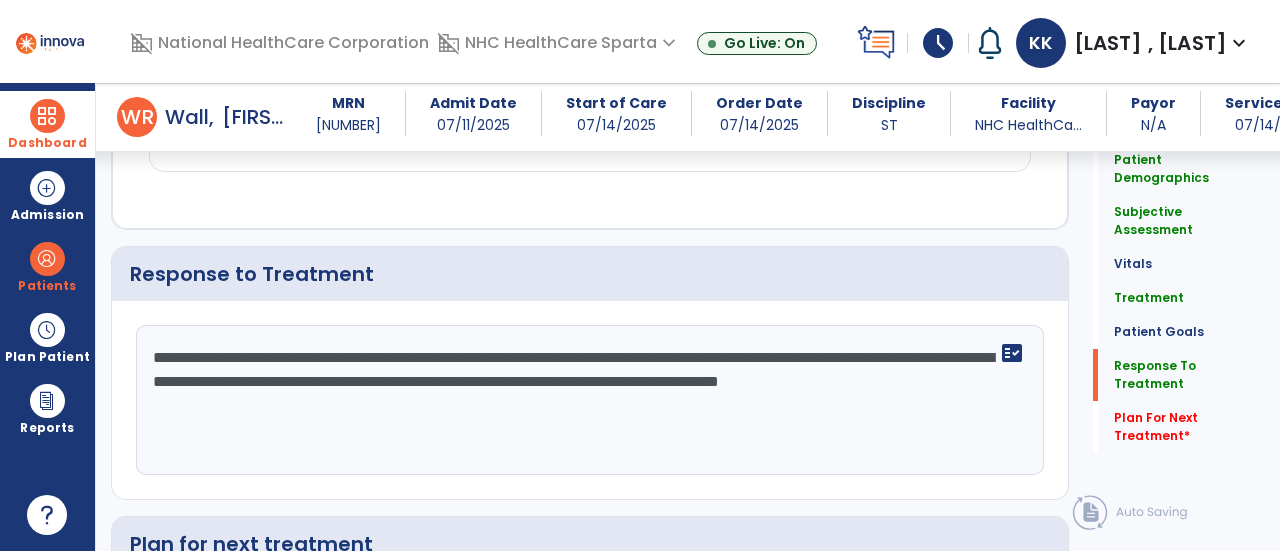 scroll, scrollTop: 2668, scrollLeft: 0, axis: vertical 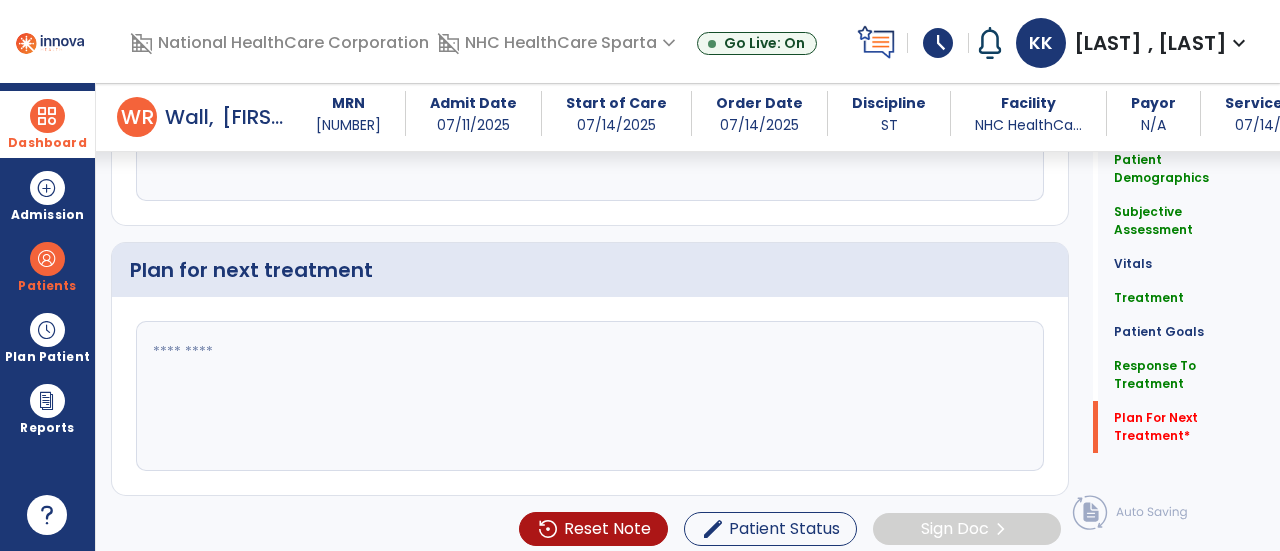 type on "**********" 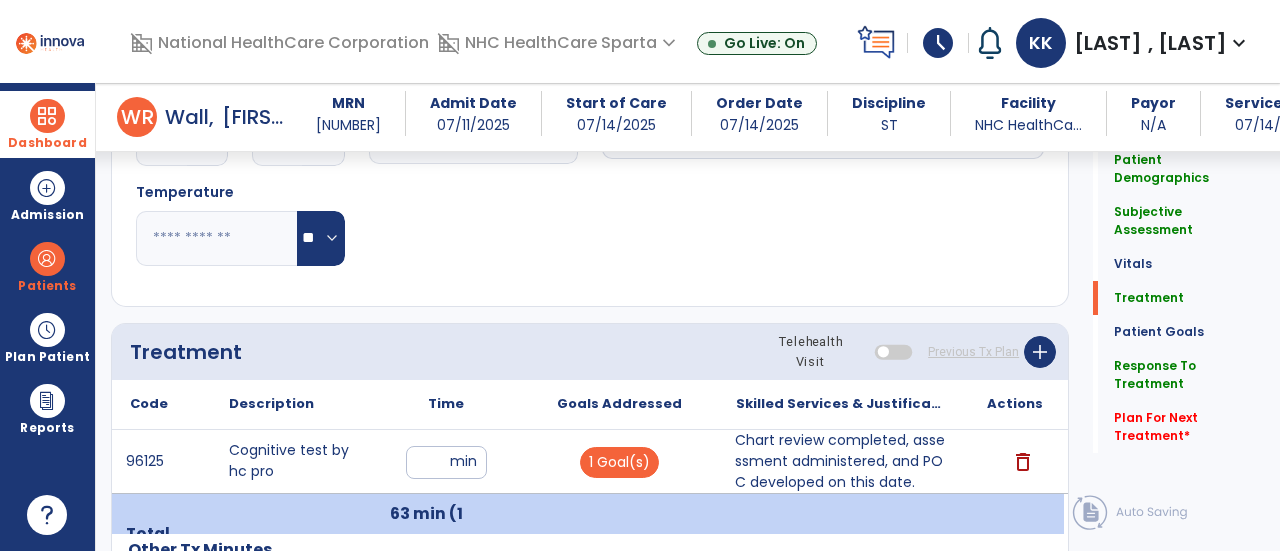 scroll, scrollTop: 0, scrollLeft: 0, axis: both 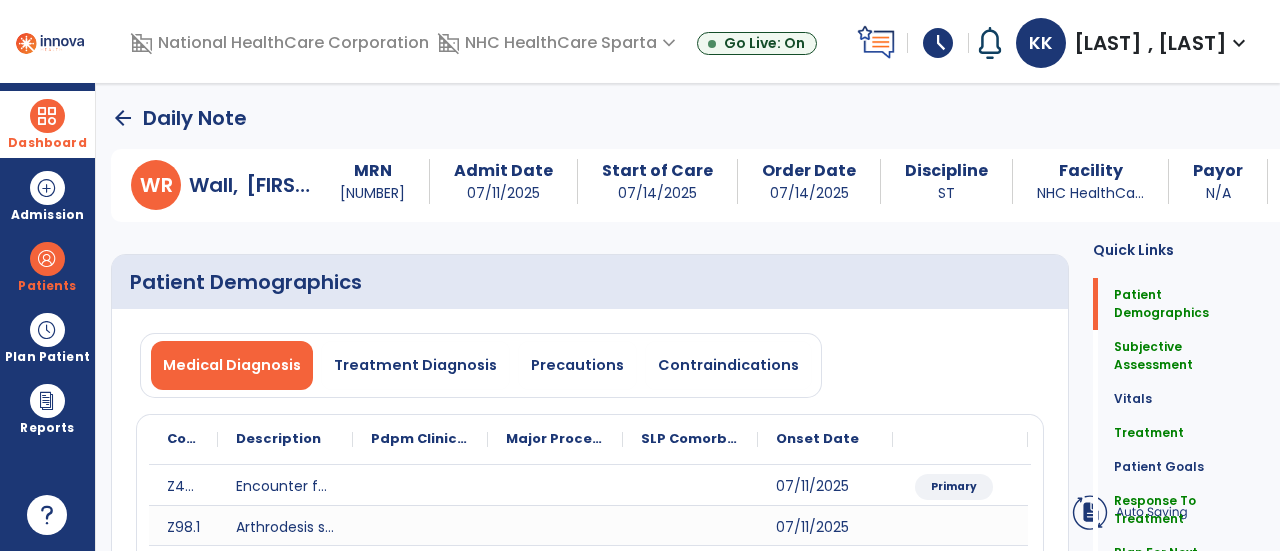 type on "**********" 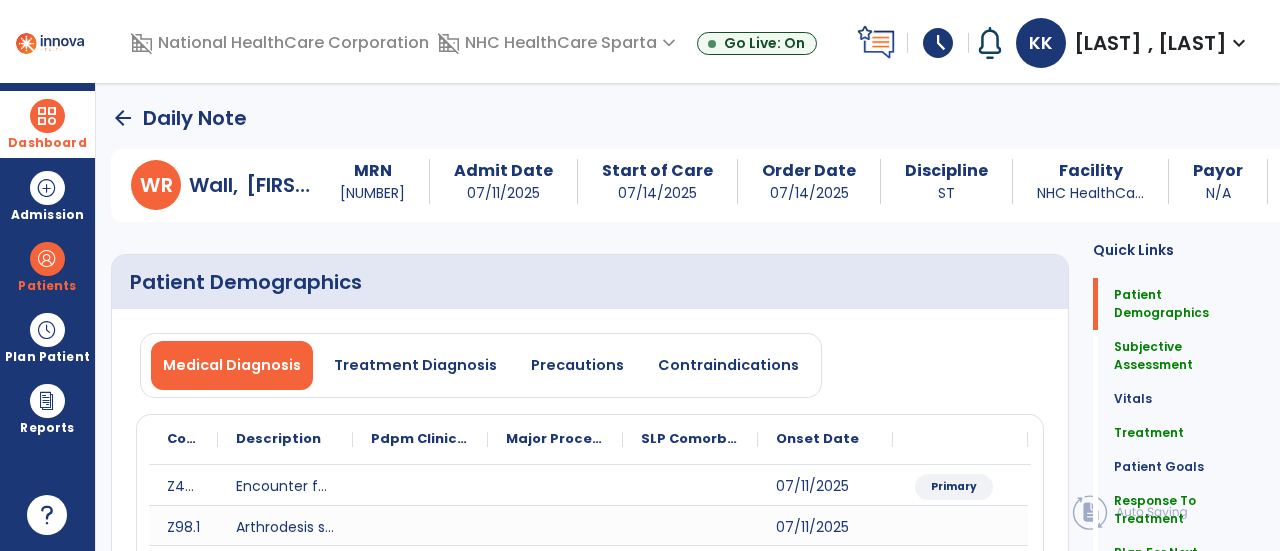 click on "arrow_back" 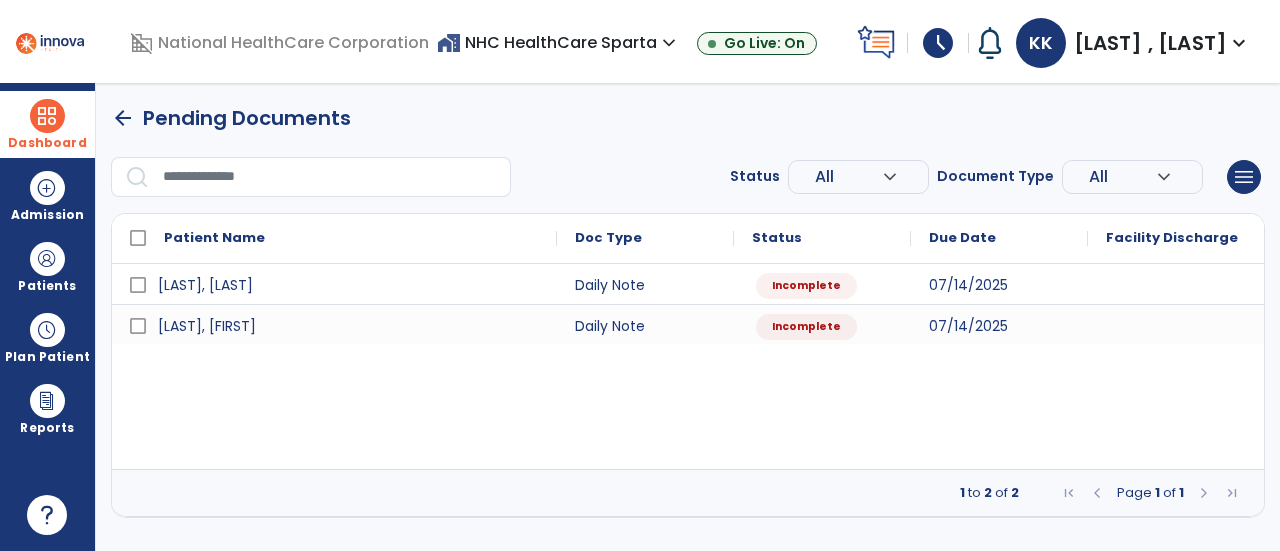 type on "*****" 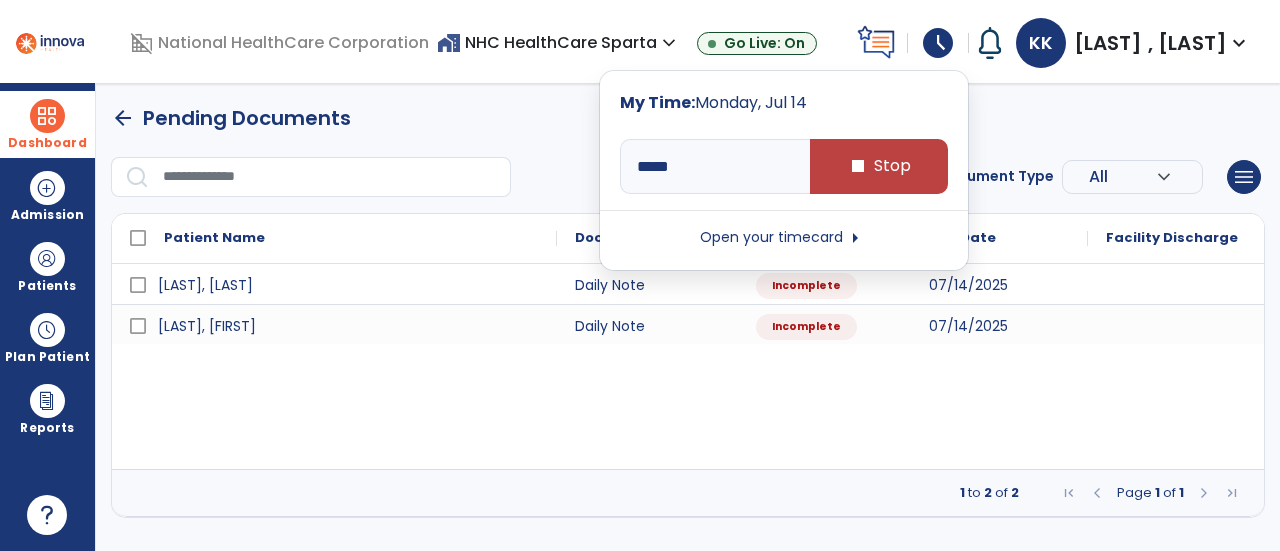click on "arrow_back   Pending Documents" at bounding box center [688, 118] 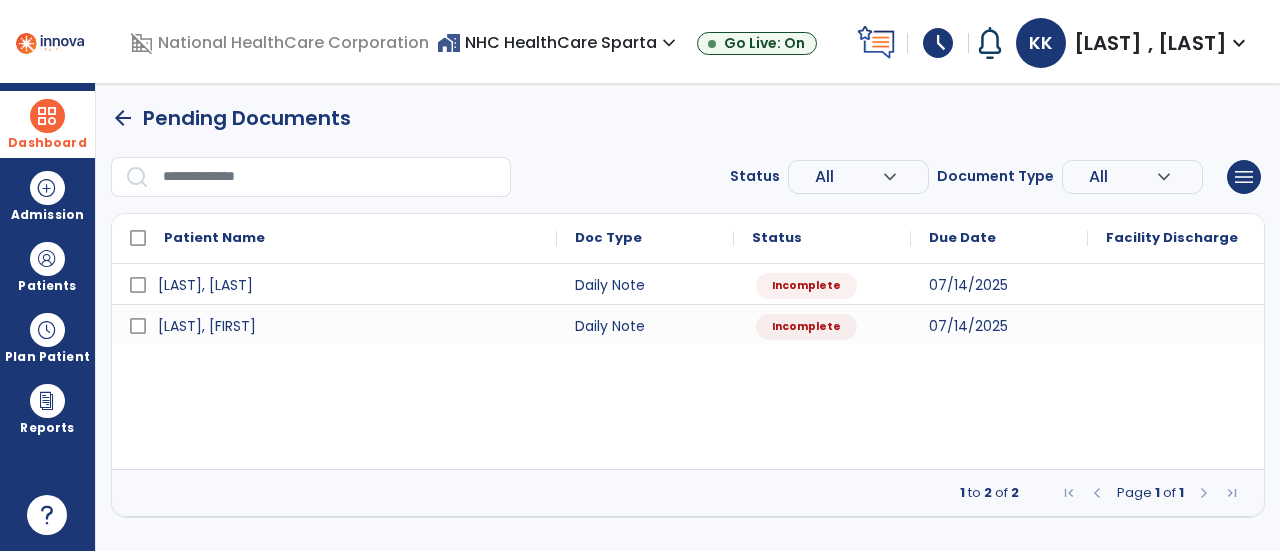 click on "schedule" at bounding box center [938, 43] 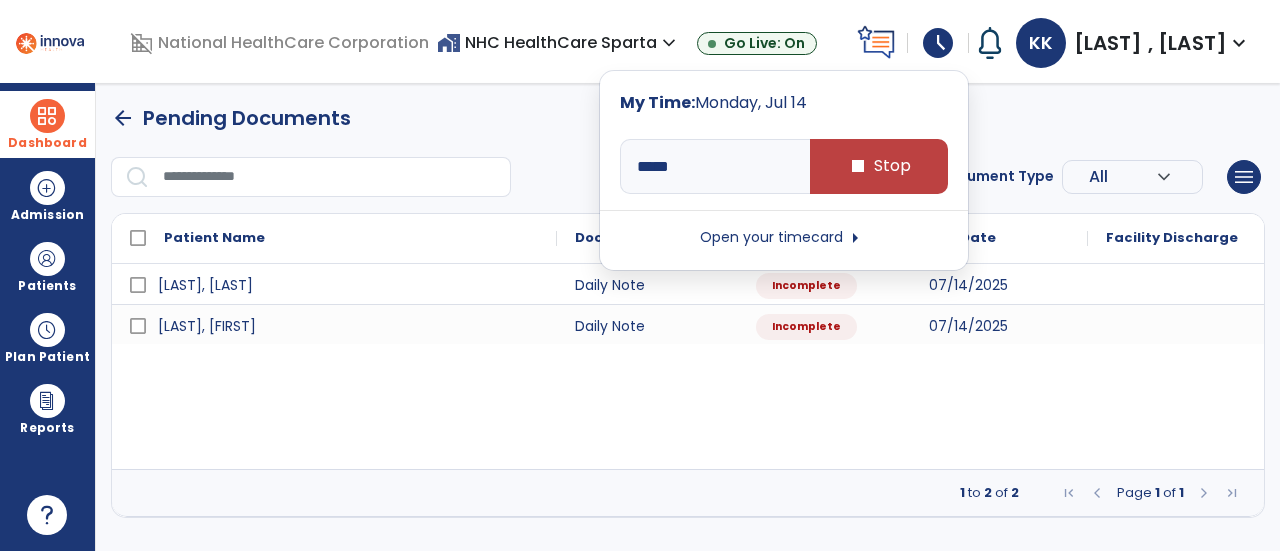 click on "arrow_back   Pending Documents" at bounding box center (688, 118) 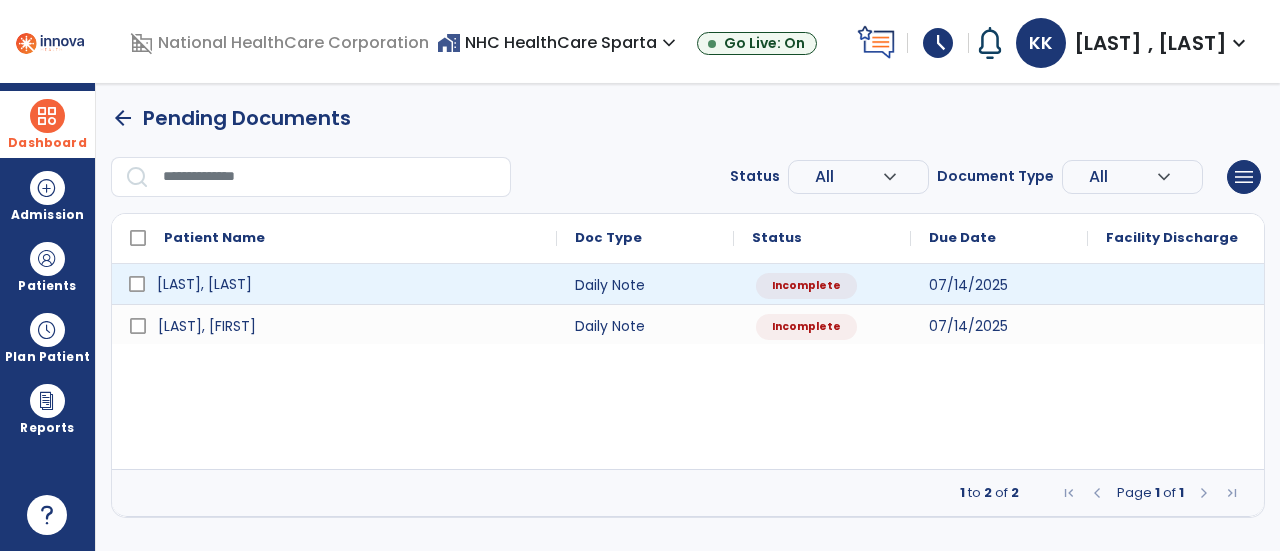click on "[LAST], [LAST]" at bounding box center [348, 284] 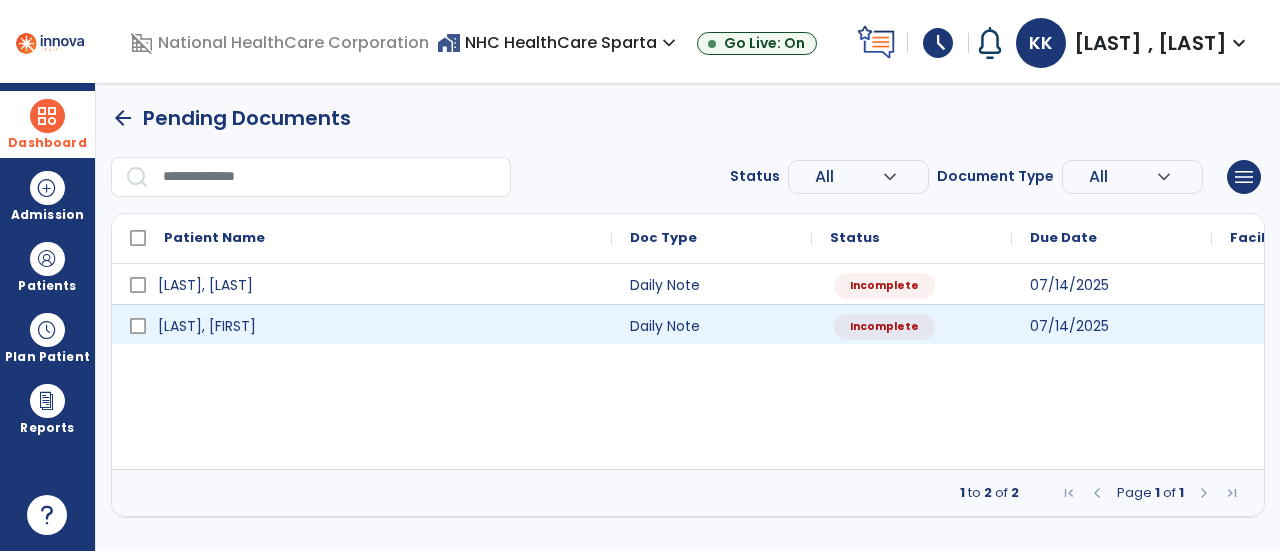 select on "*" 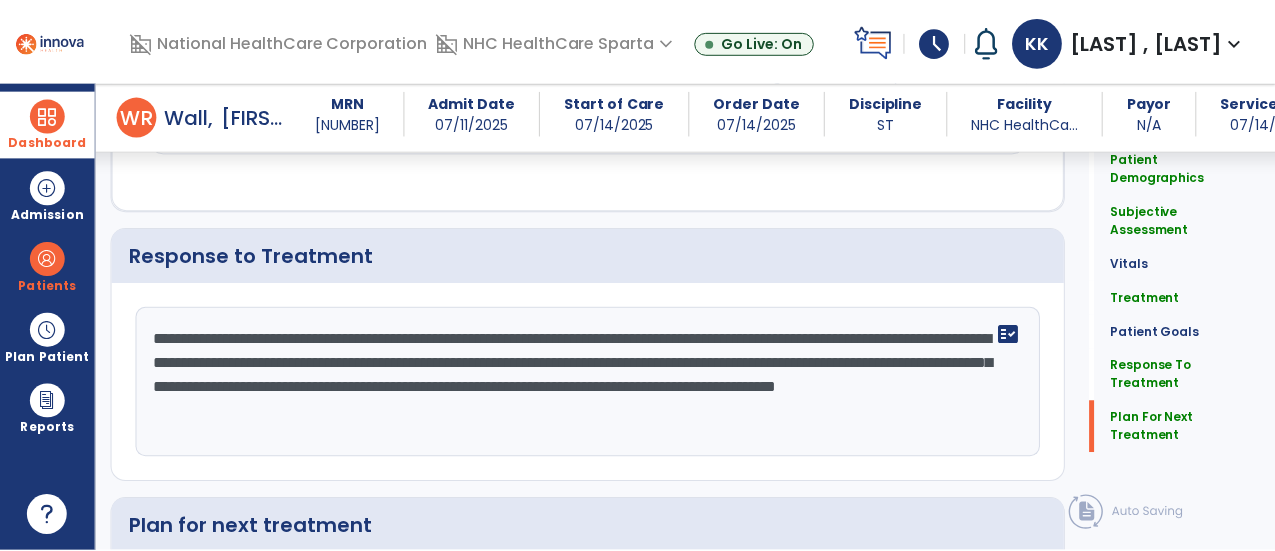 scroll, scrollTop: 2942, scrollLeft: 0, axis: vertical 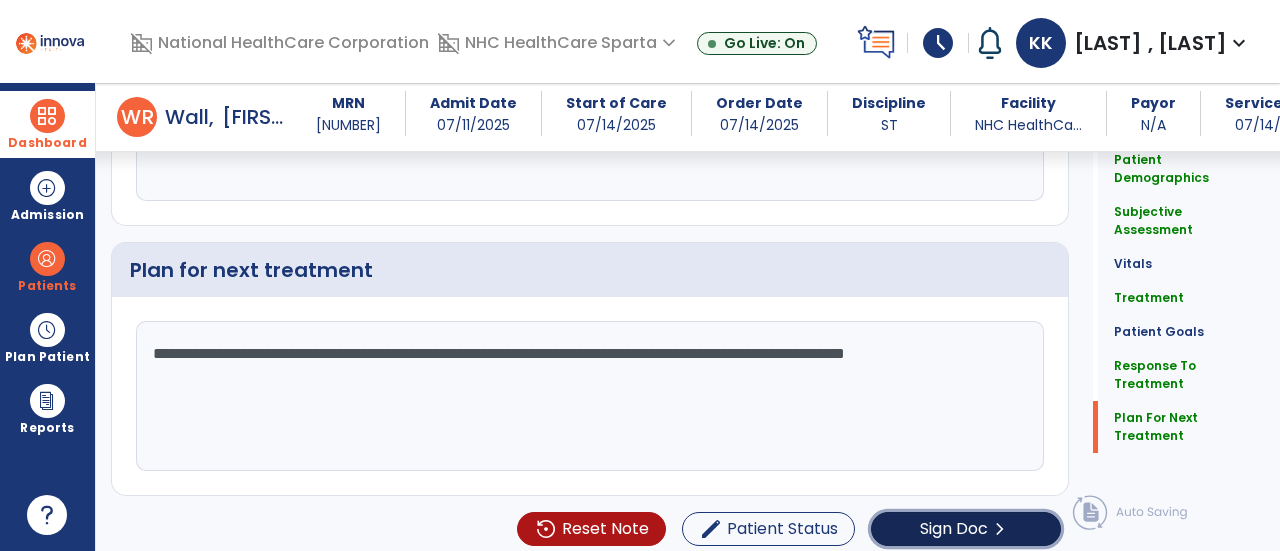click on "Sign Doc" 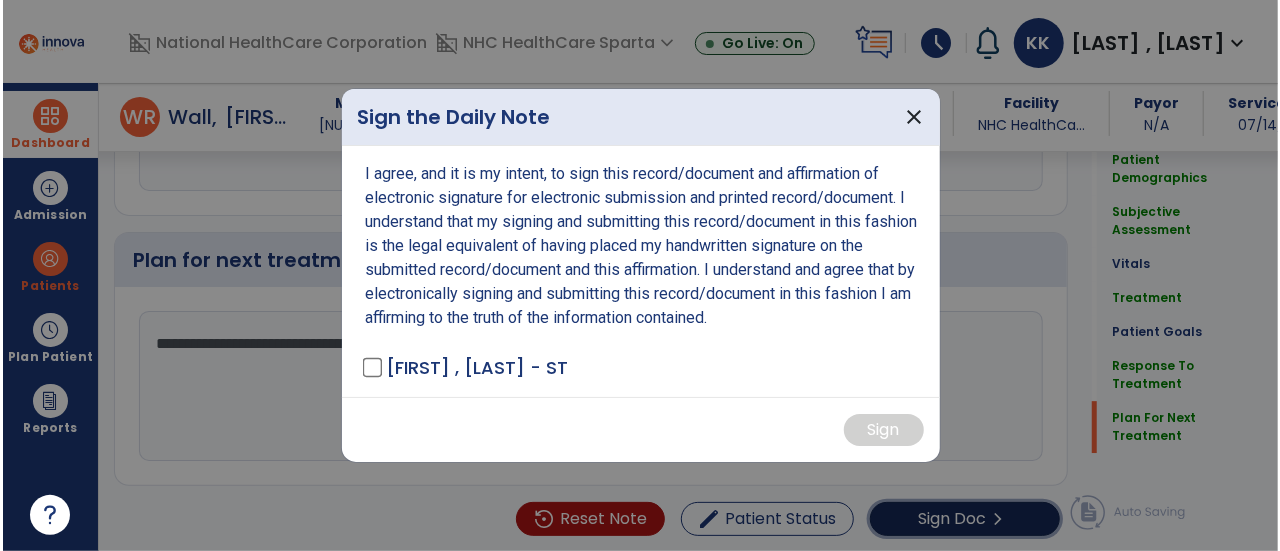 scroll, scrollTop: 2942, scrollLeft: 0, axis: vertical 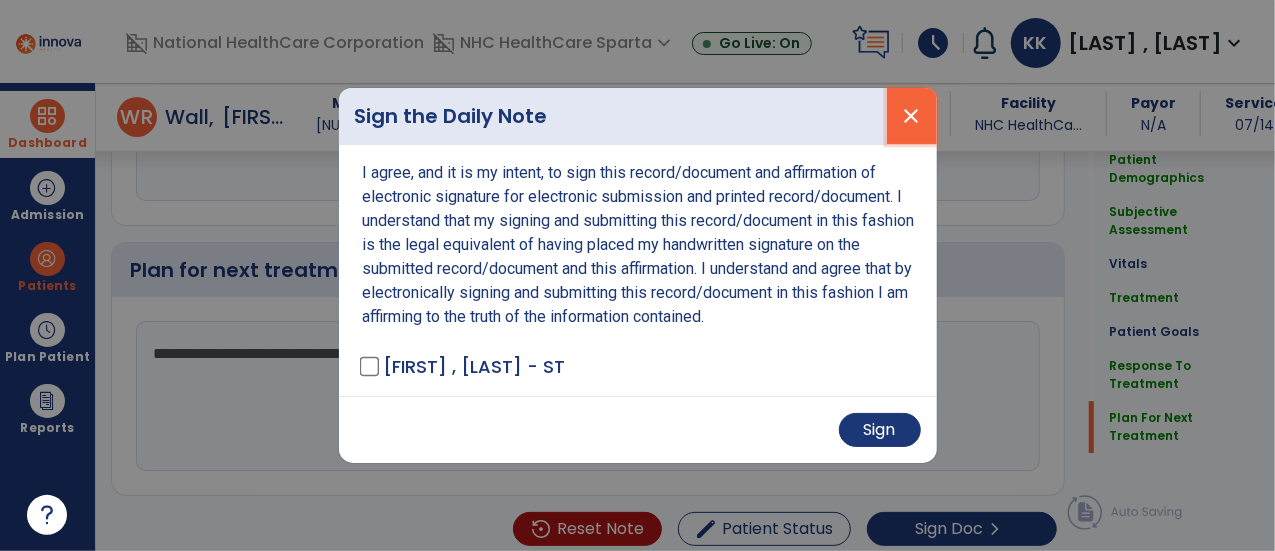 click on "close" at bounding box center (912, 116) 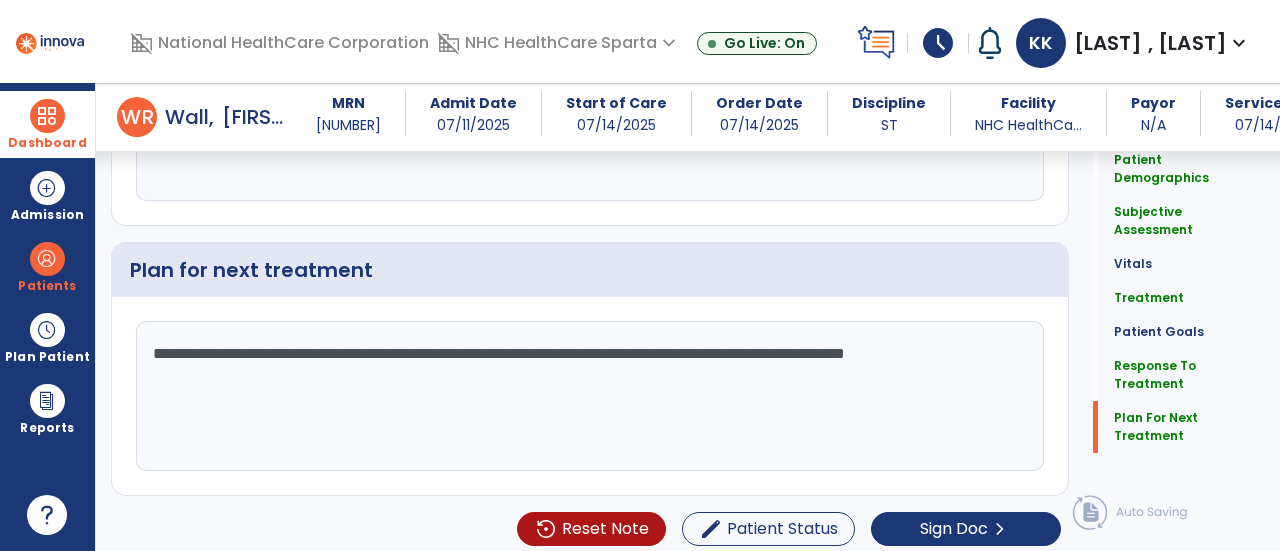 click on "schedule" at bounding box center [938, 43] 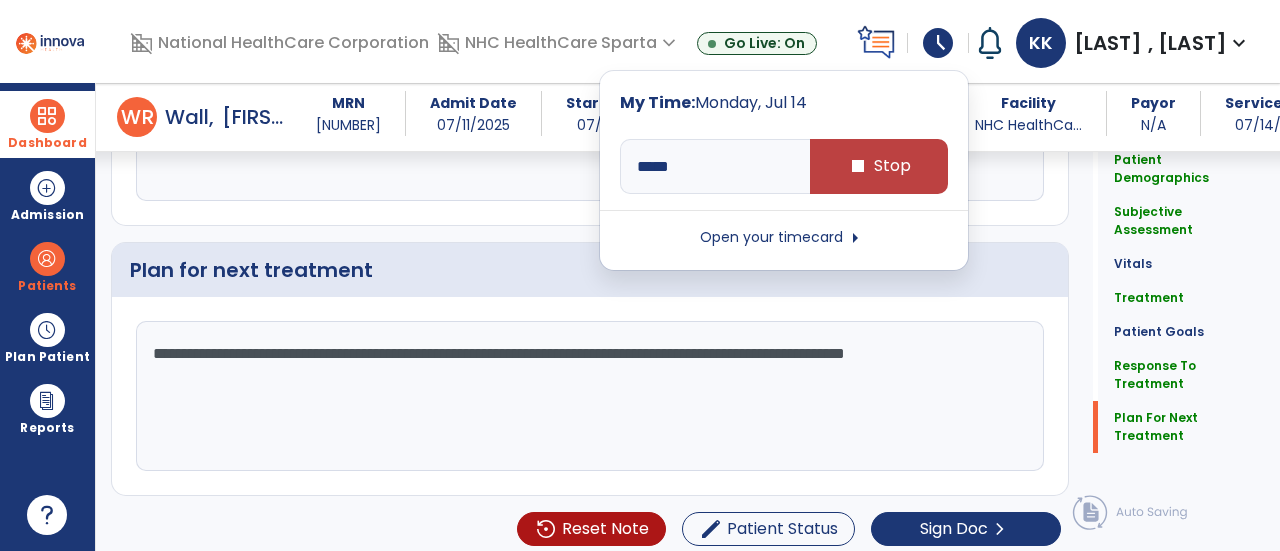 click on "Quick Links  Patient Demographics   Patient Demographics   Subjective Assessment   Subjective Assessment   Vitals   Vitals   Treatment   Treatment   Patient Goals   Patient Goals   Response To Treatment   Response To Treatment   Plan For Next Treatment   Plan For Next Treatment" 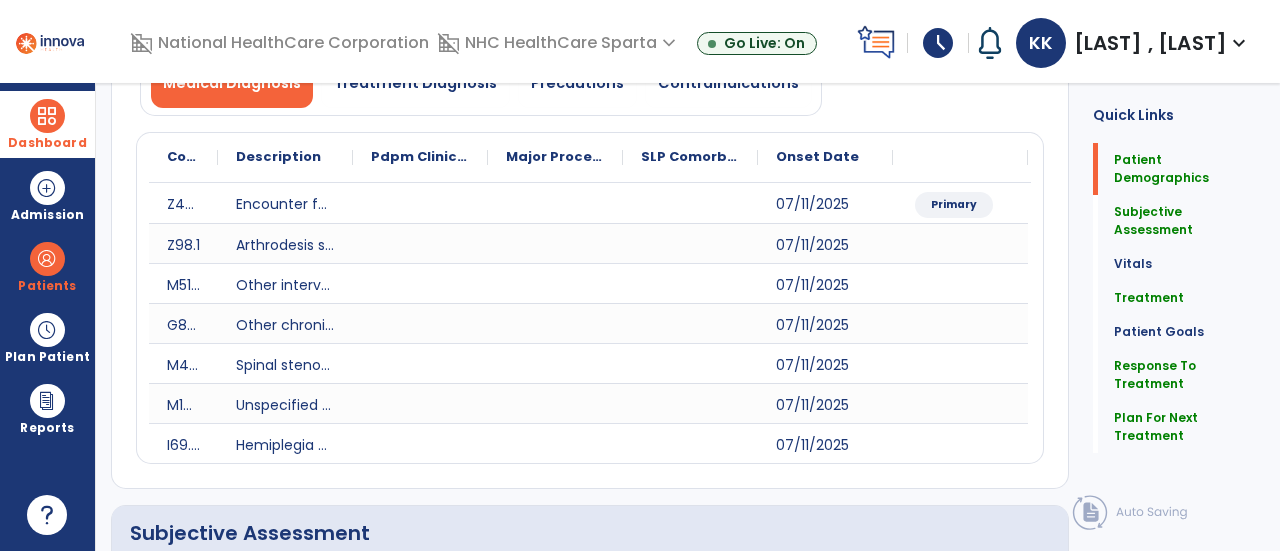 scroll, scrollTop: 0, scrollLeft: 0, axis: both 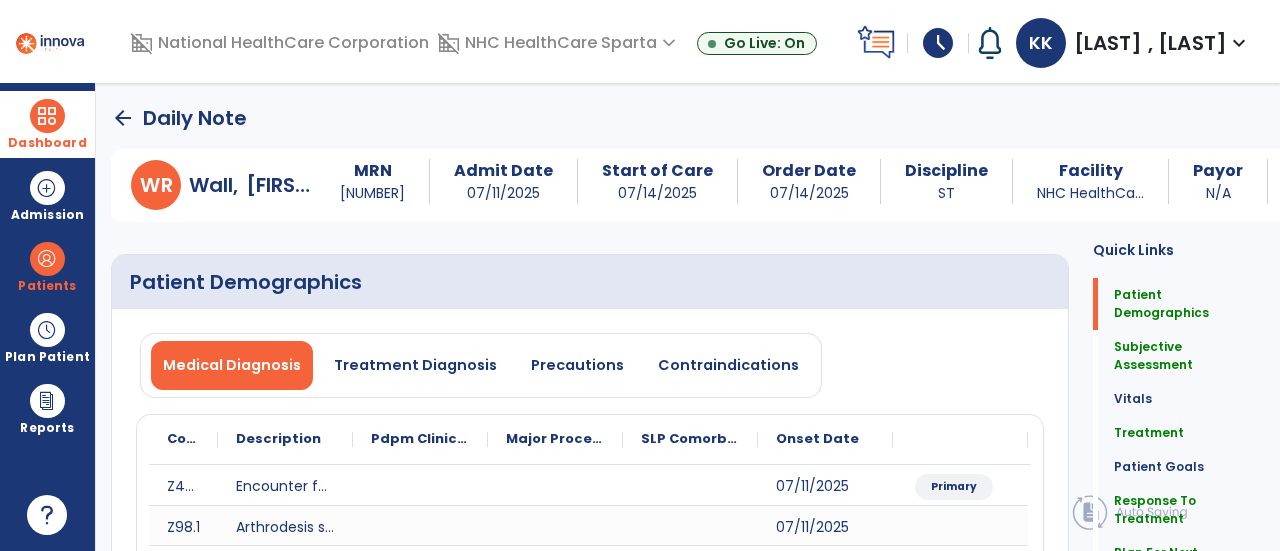 click on "arrow_back" 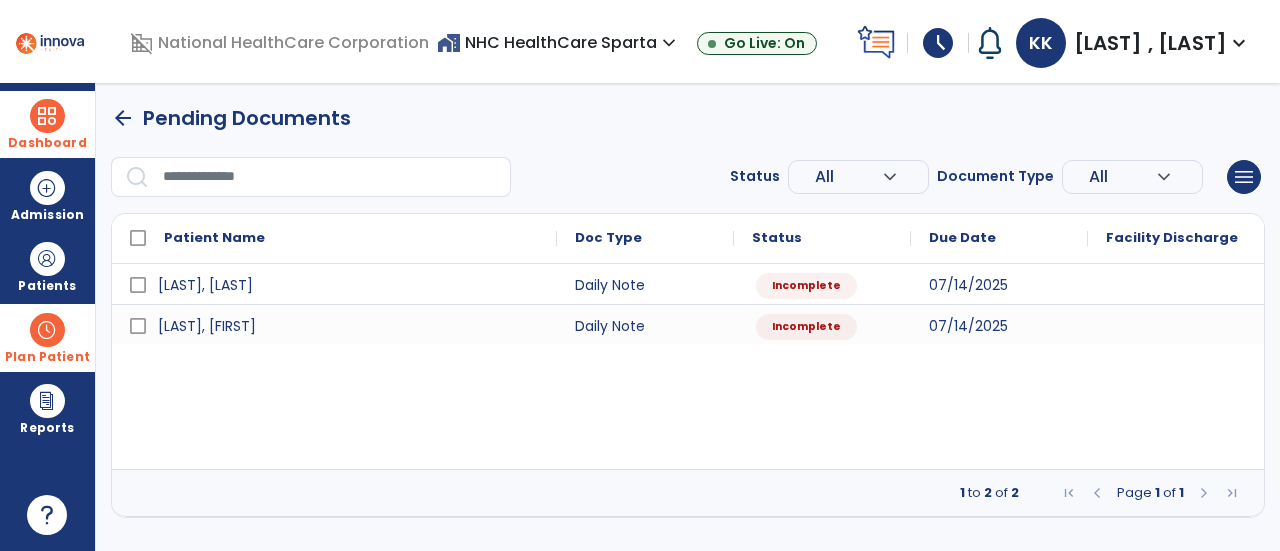 click at bounding box center [47, 330] 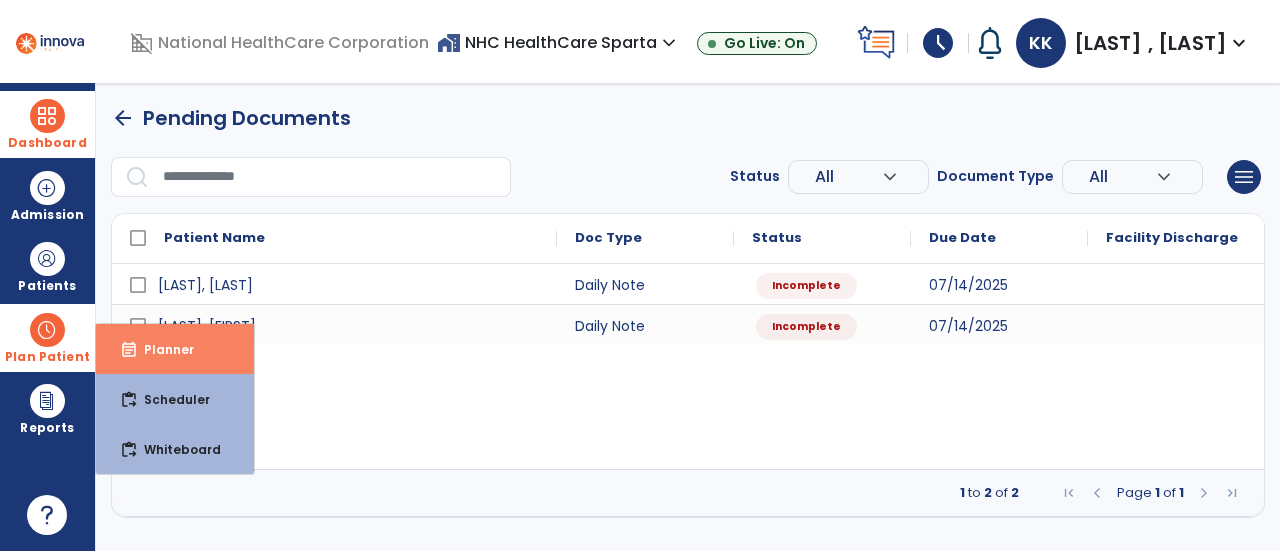 click on "event_note  Planner" at bounding box center [175, 349] 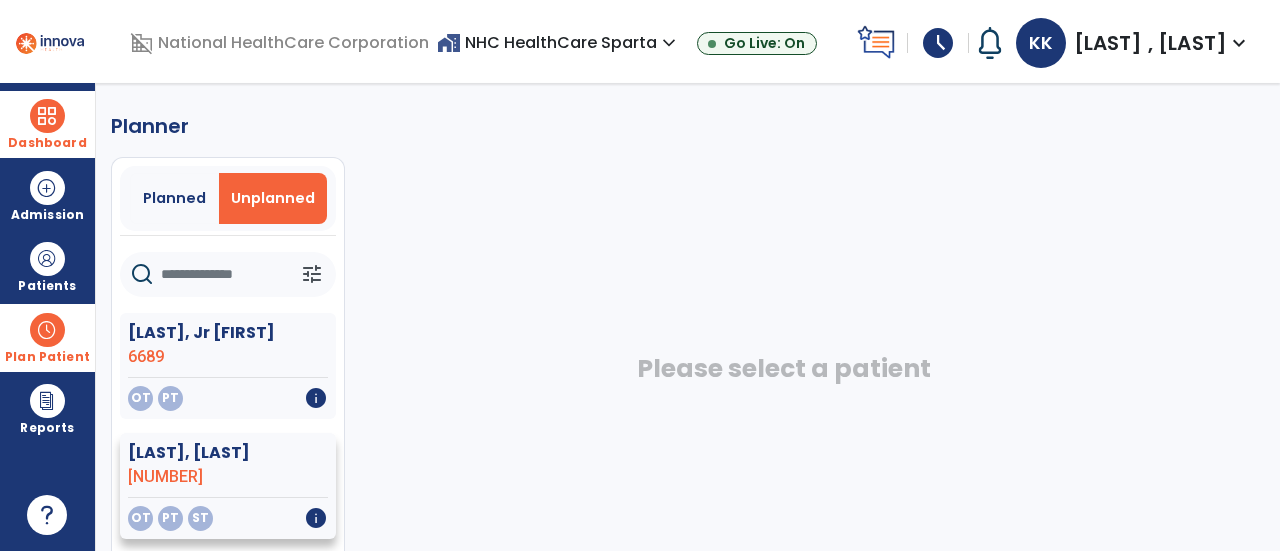 scroll, scrollTop: 67, scrollLeft: 0, axis: vertical 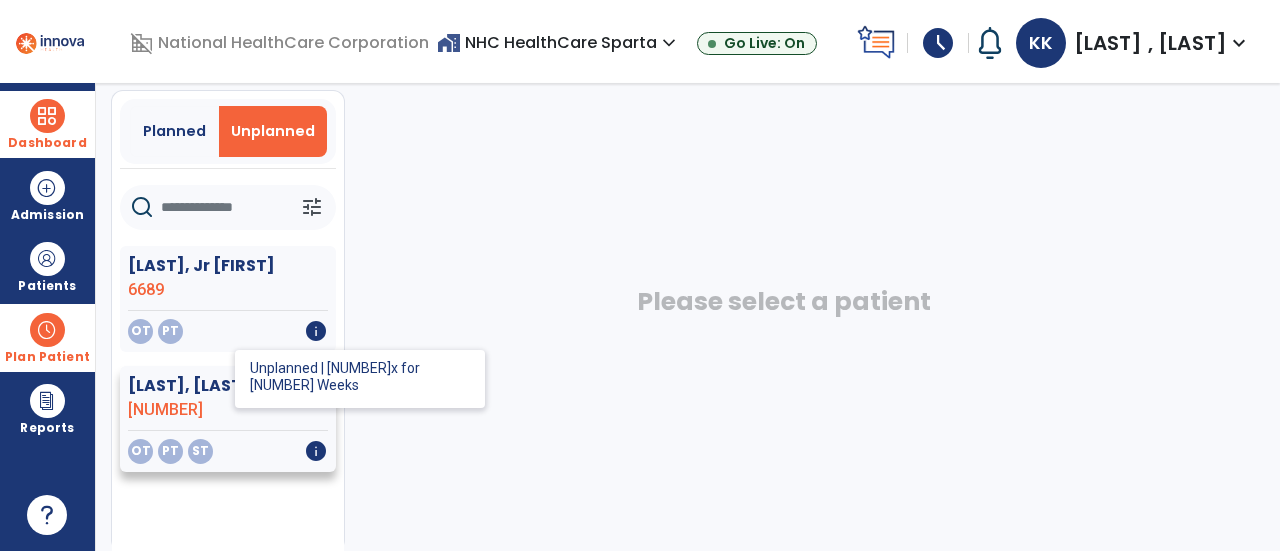 click on "ST" 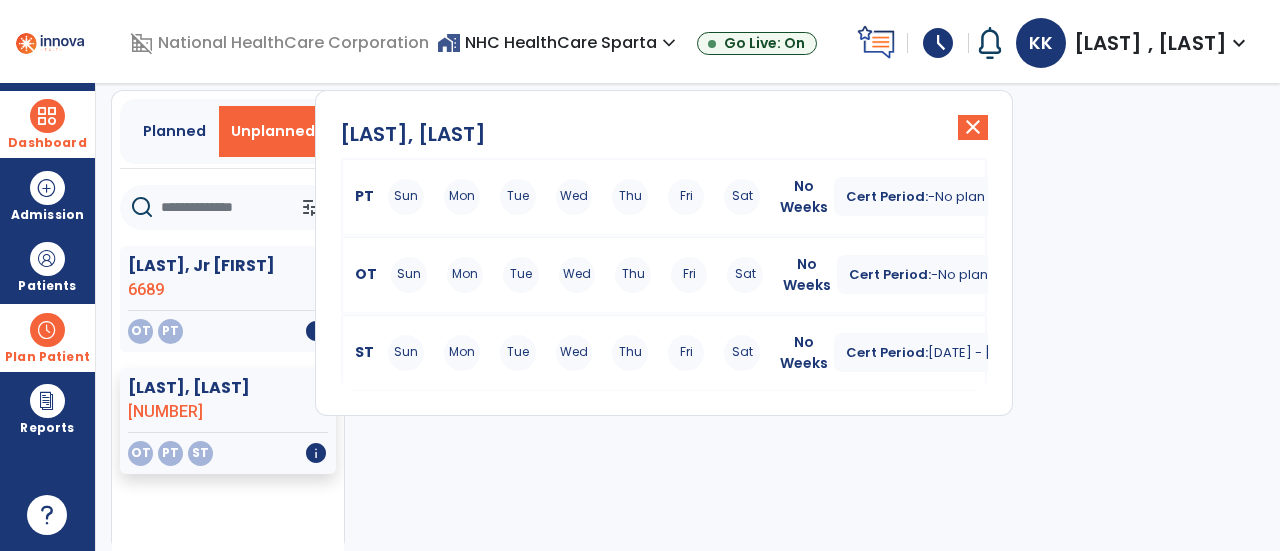 click on "Sun Mon Tue Wed Thu Fri Sat" at bounding box center [574, 353] 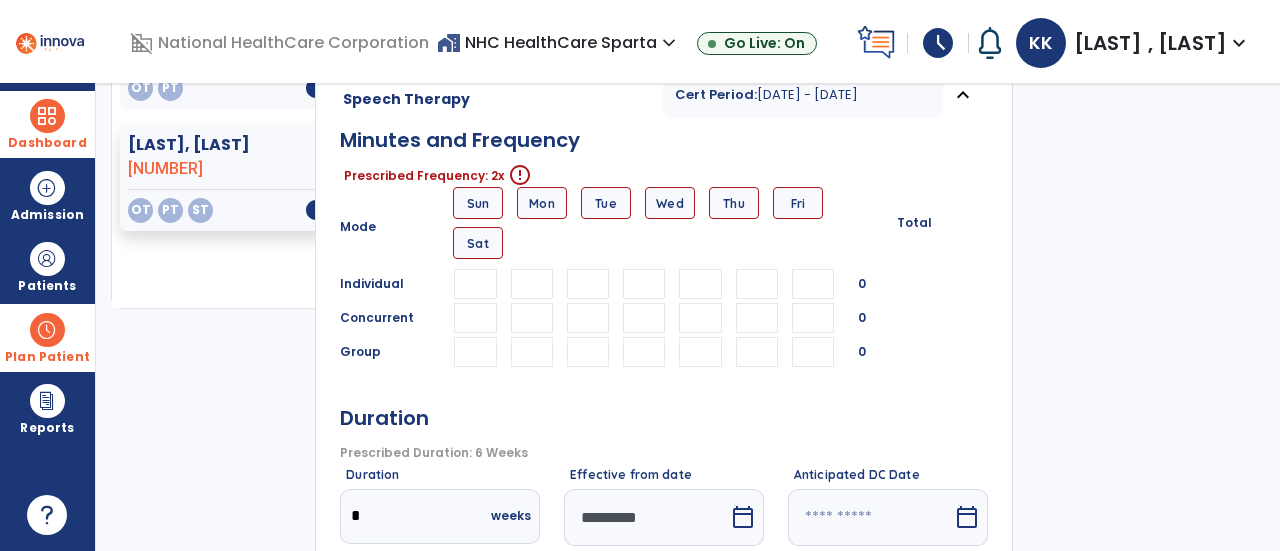 scroll, scrollTop: 308, scrollLeft: 0, axis: vertical 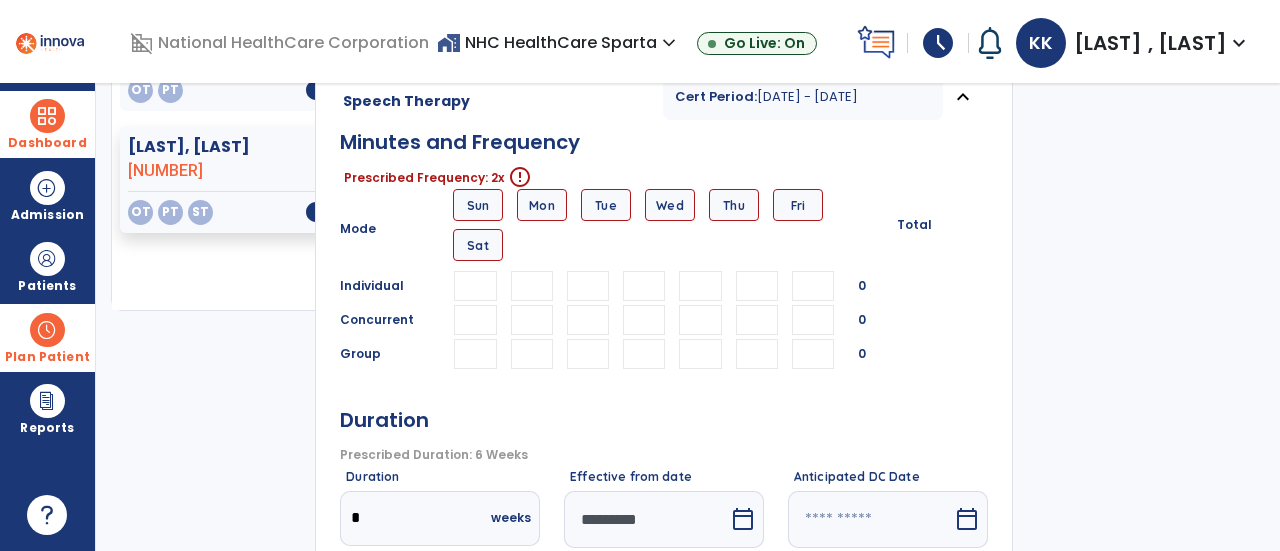 click at bounding box center (532, 286) 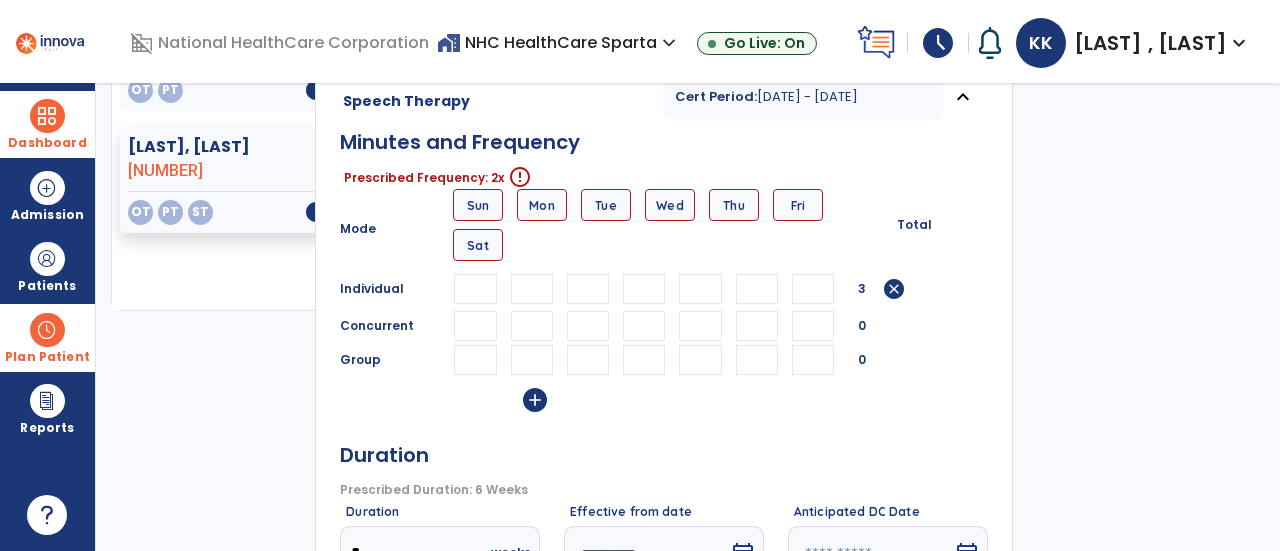 scroll, scrollTop: 0, scrollLeft: 2, axis: horizontal 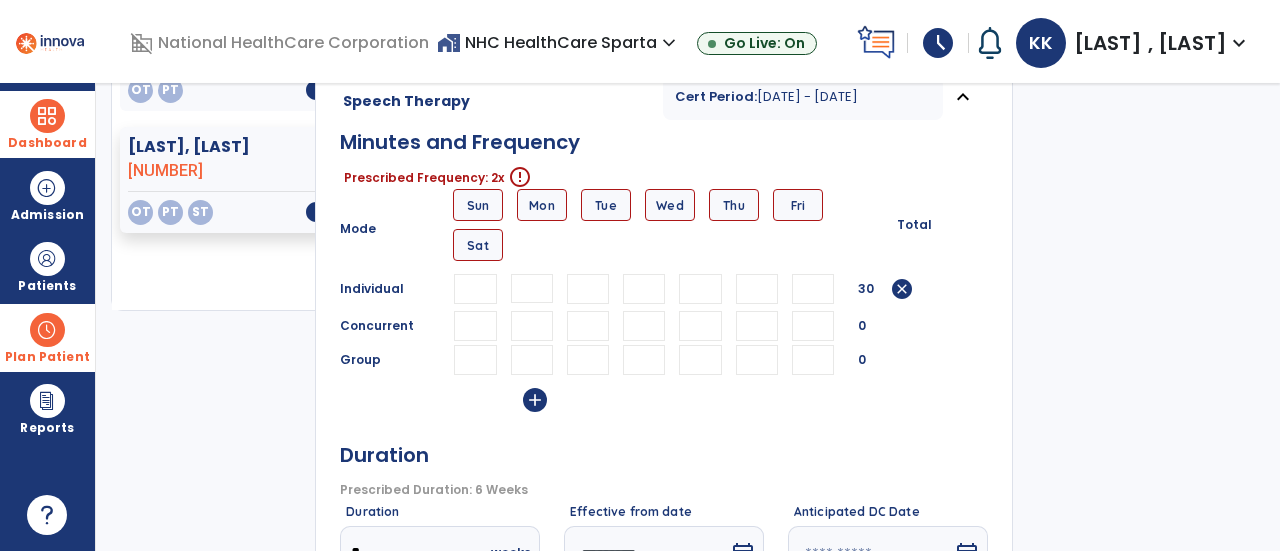 type on "**" 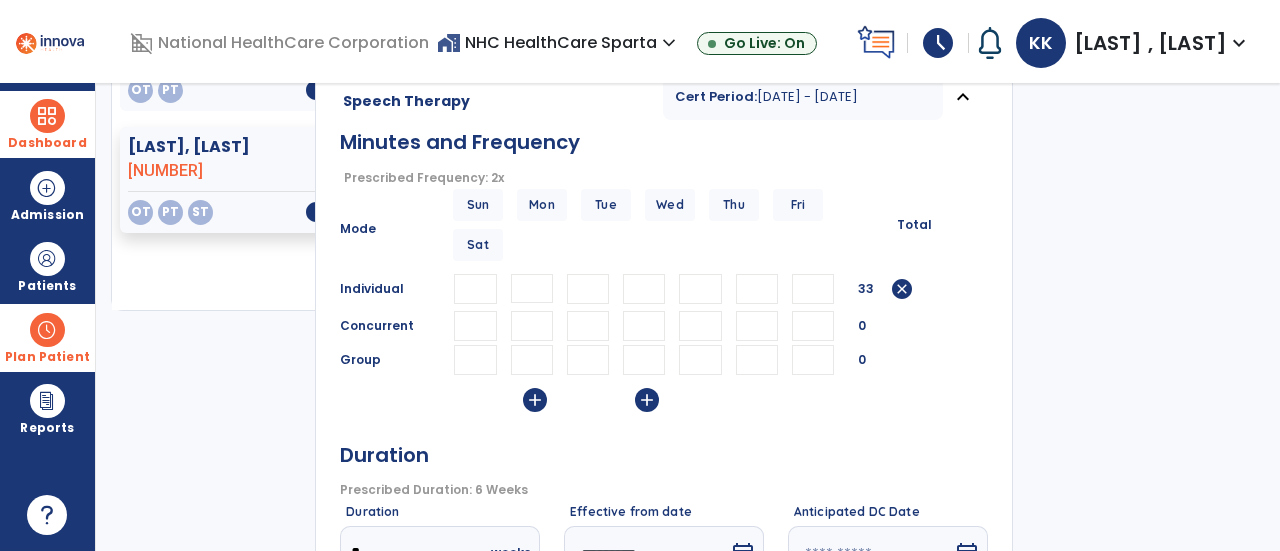 scroll, scrollTop: 0, scrollLeft: 2, axis: horizontal 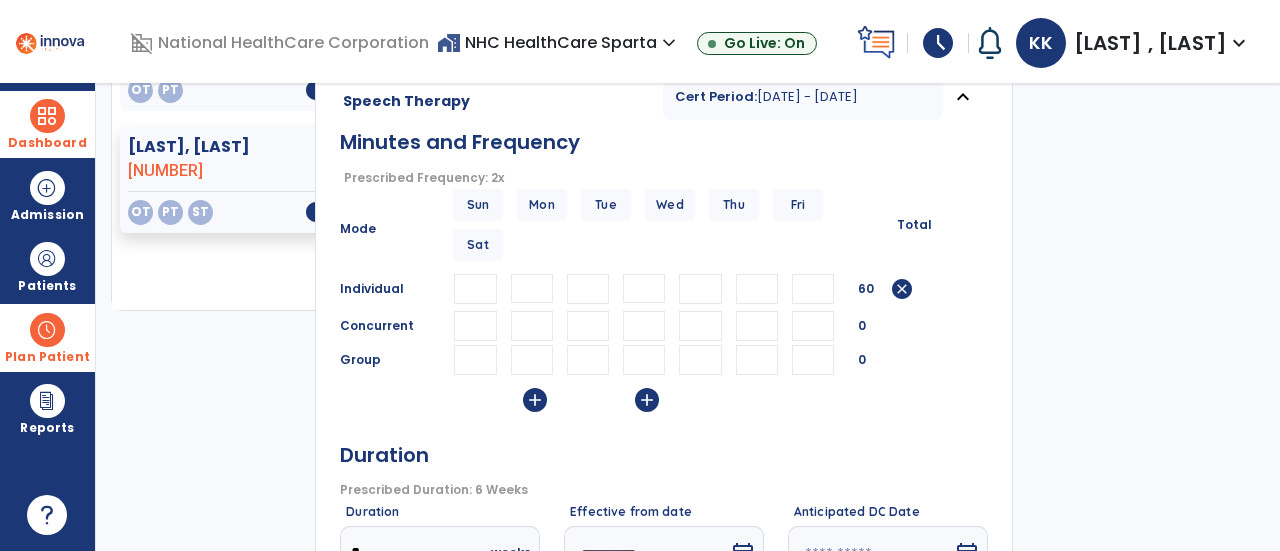 type on "**" 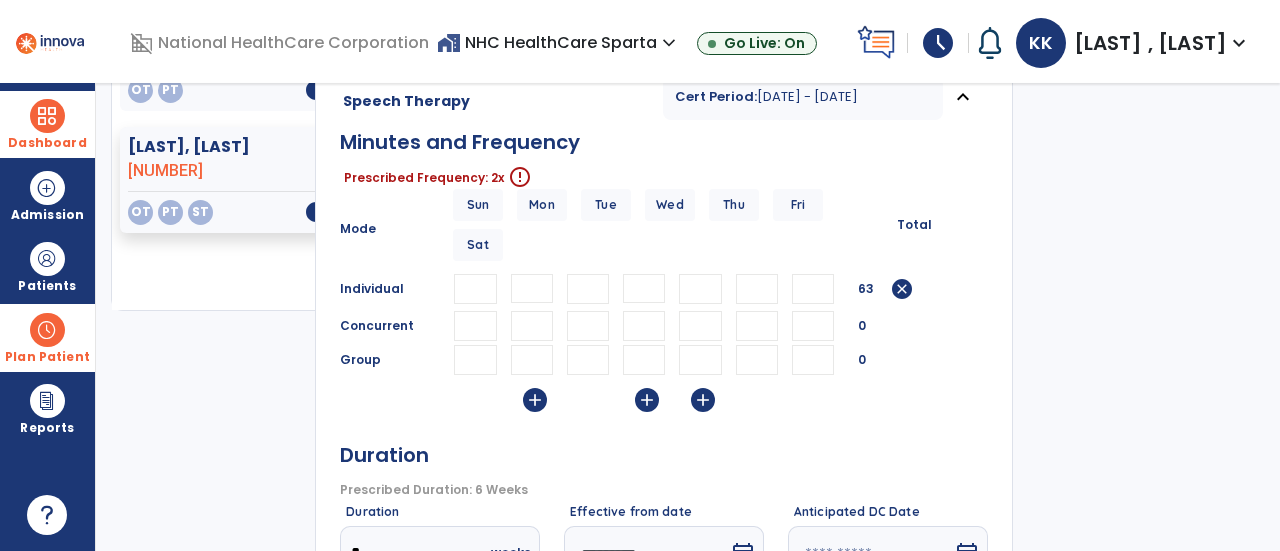 scroll, scrollTop: 0, scrollLeft: 2, axis: horizontal 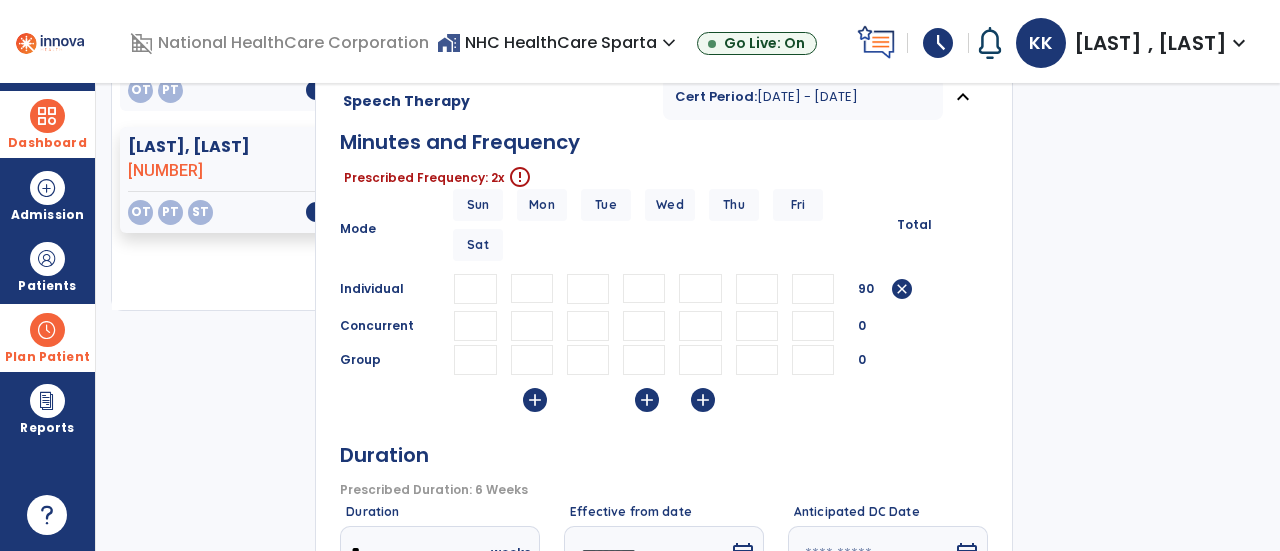 click on "Total" at bounding box center (938, 229) 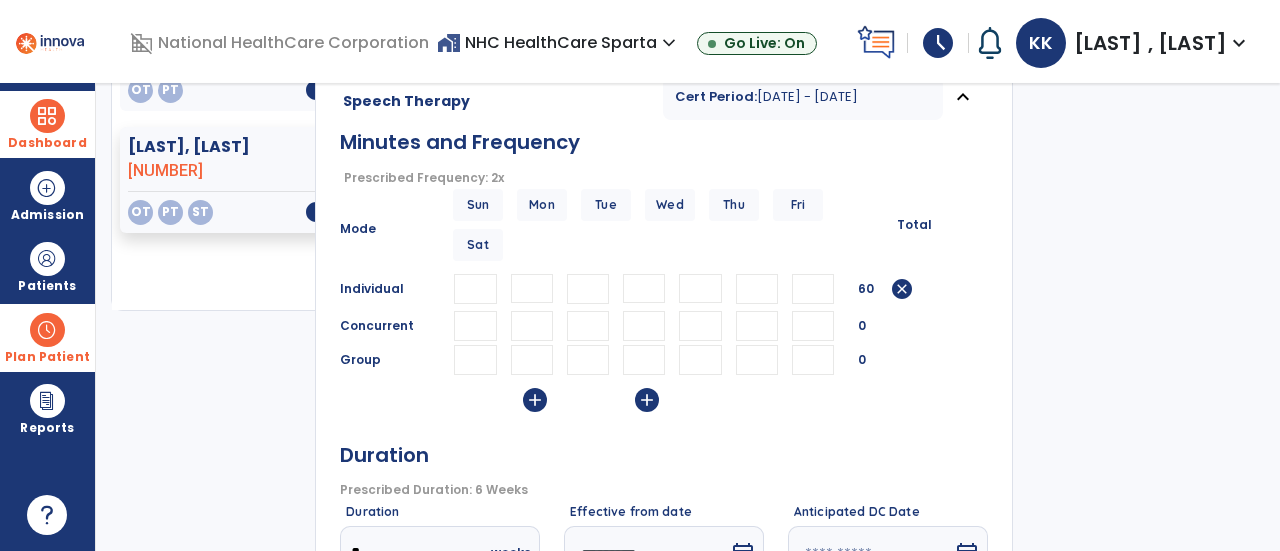 type 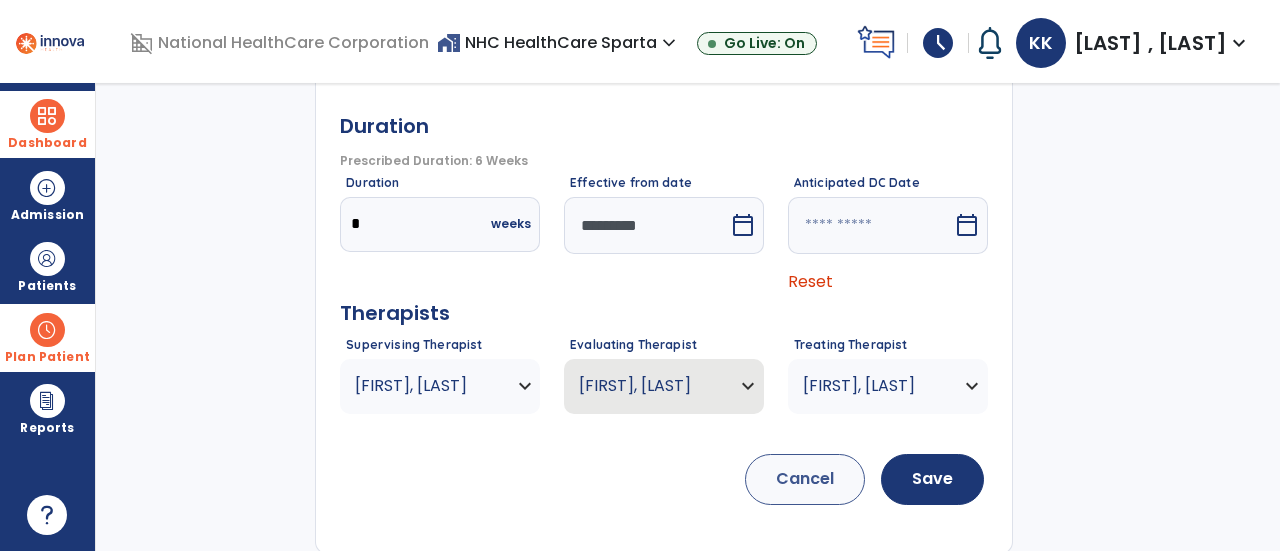 scroll, scrollTop: 636, scrollLeft: 0, axis: vertical 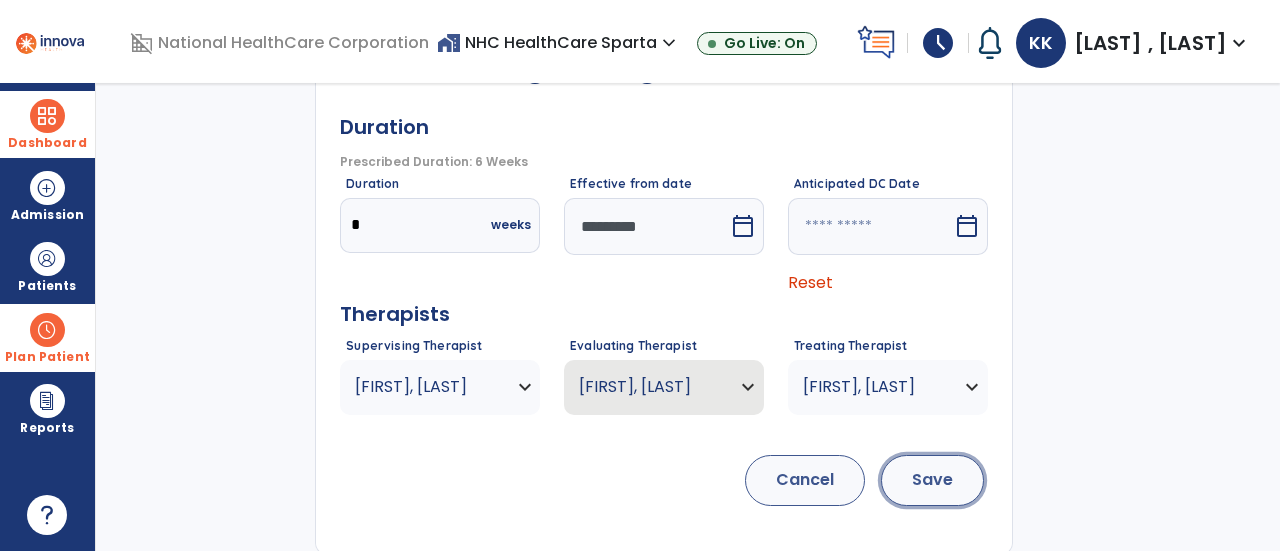click on "Save" at bounding box center [932, 480] 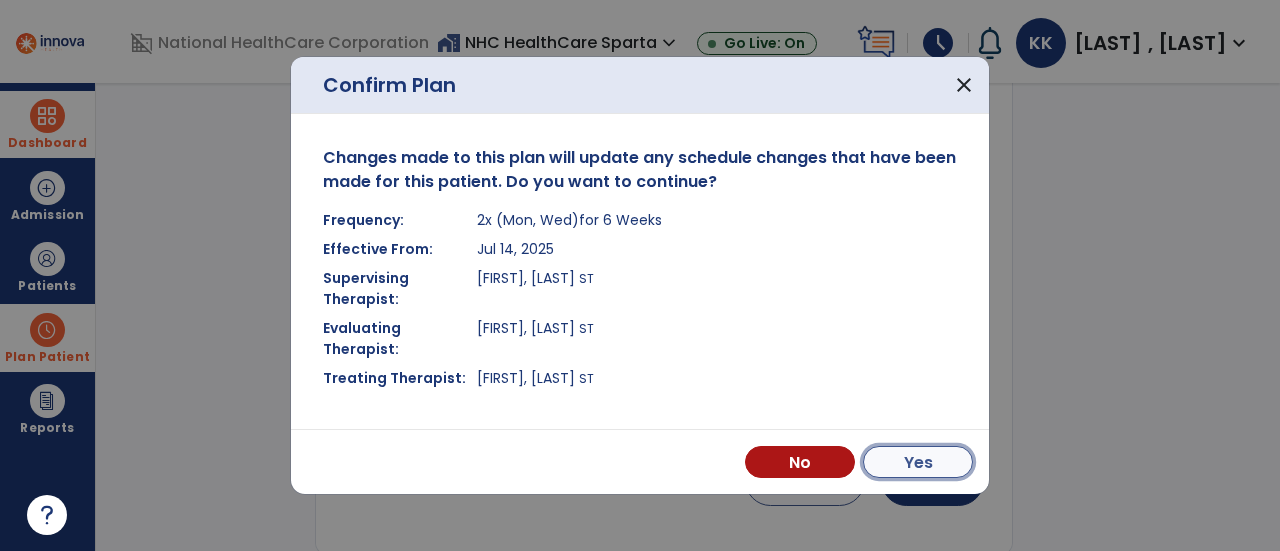 click on "Yes" at bounding box center (918, 462) 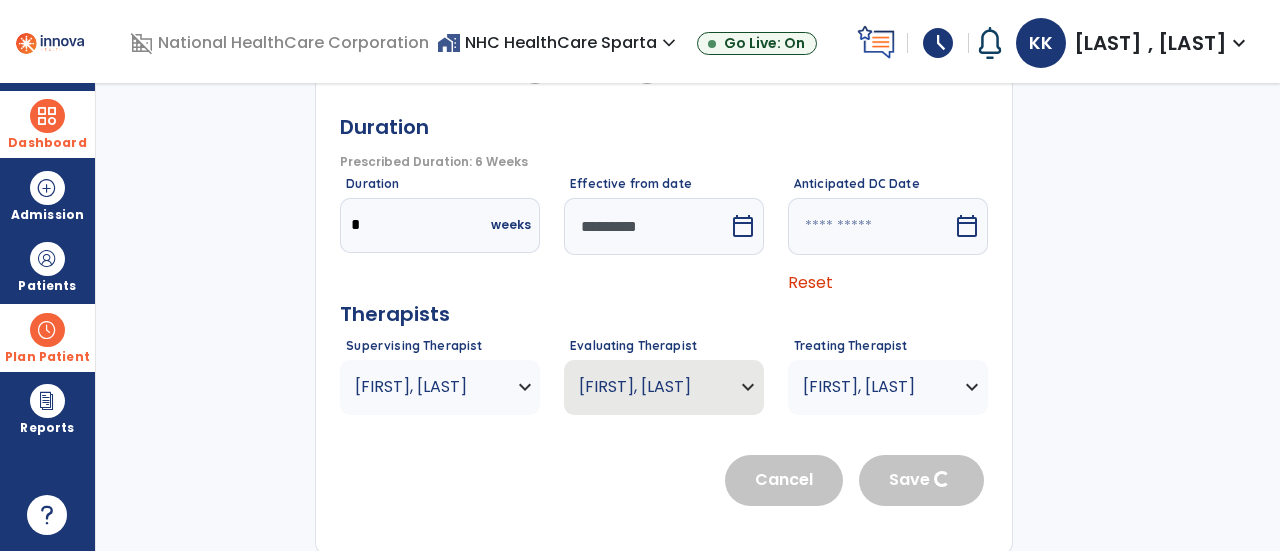 type 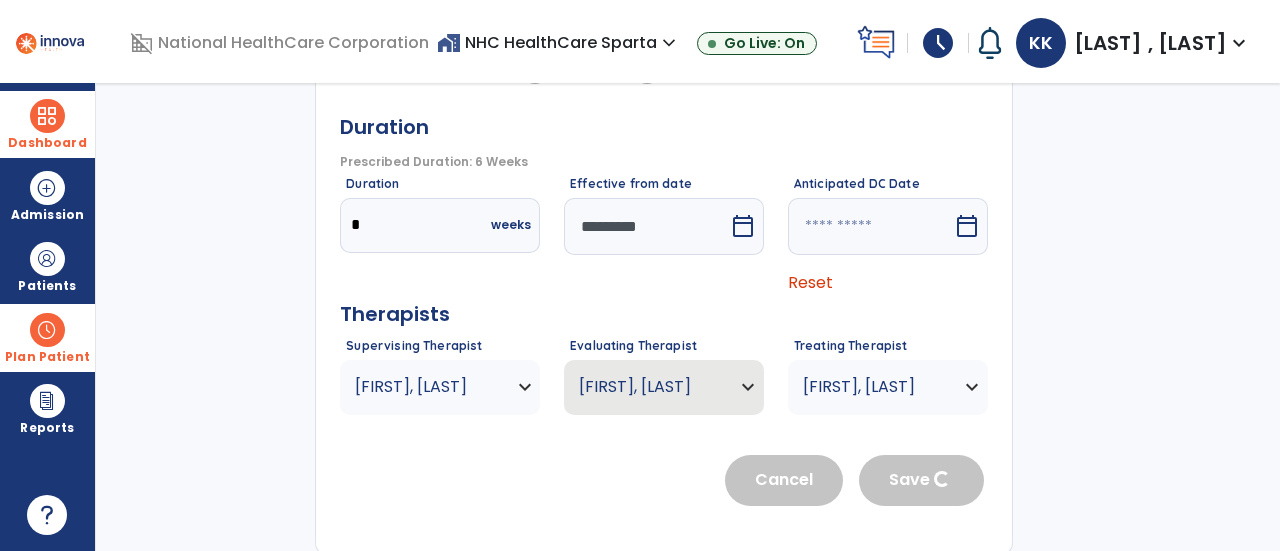 type 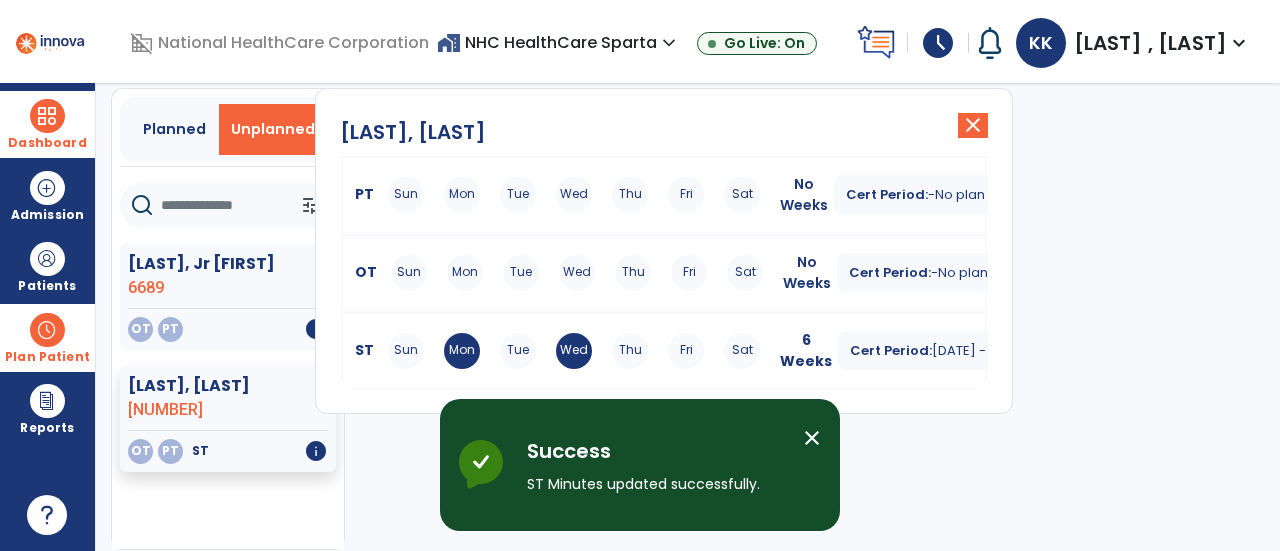 scroll, scrollTop: 67, scrollLeft: 0, axis: vertical 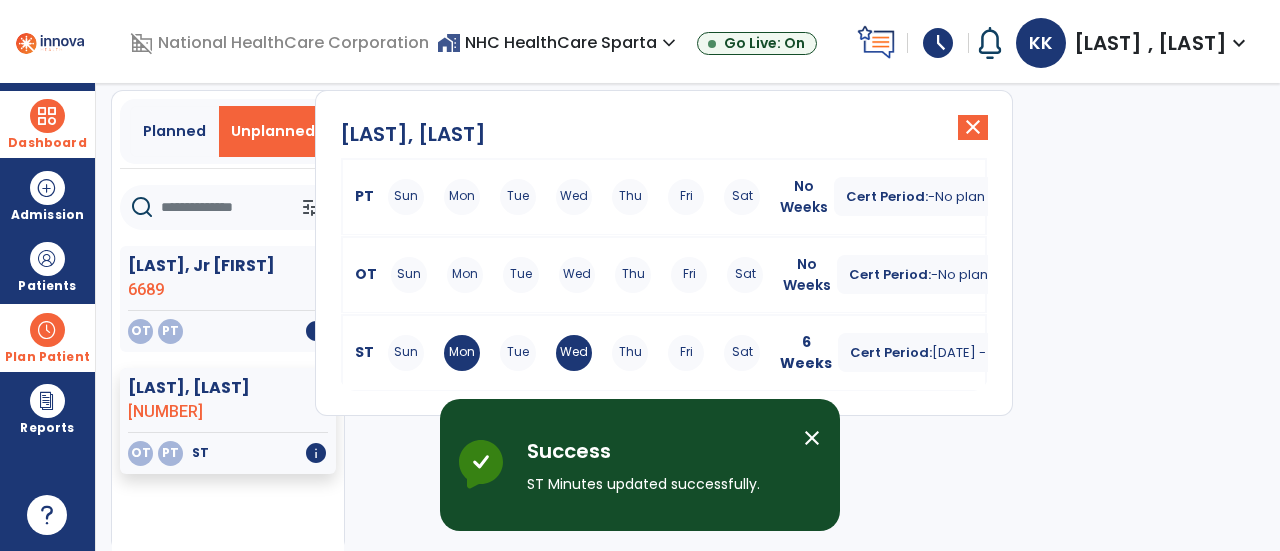 click on "Success ST Minutes updated successfully." at bounding box center (657, 465) 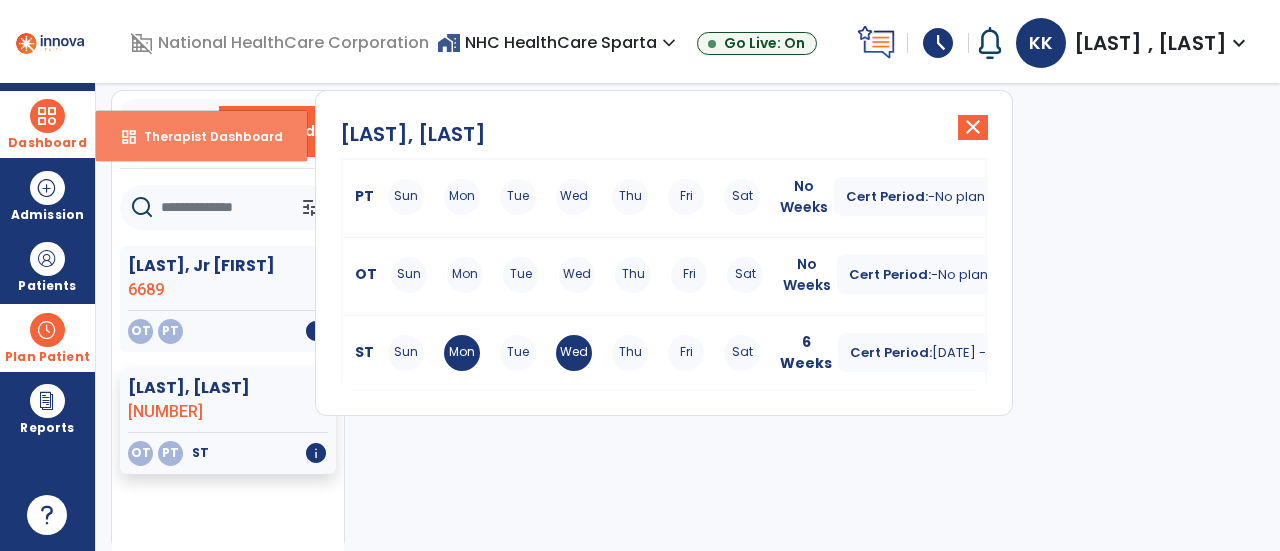 click on "Therapist Dashboard" at bounding box center [205, 136] 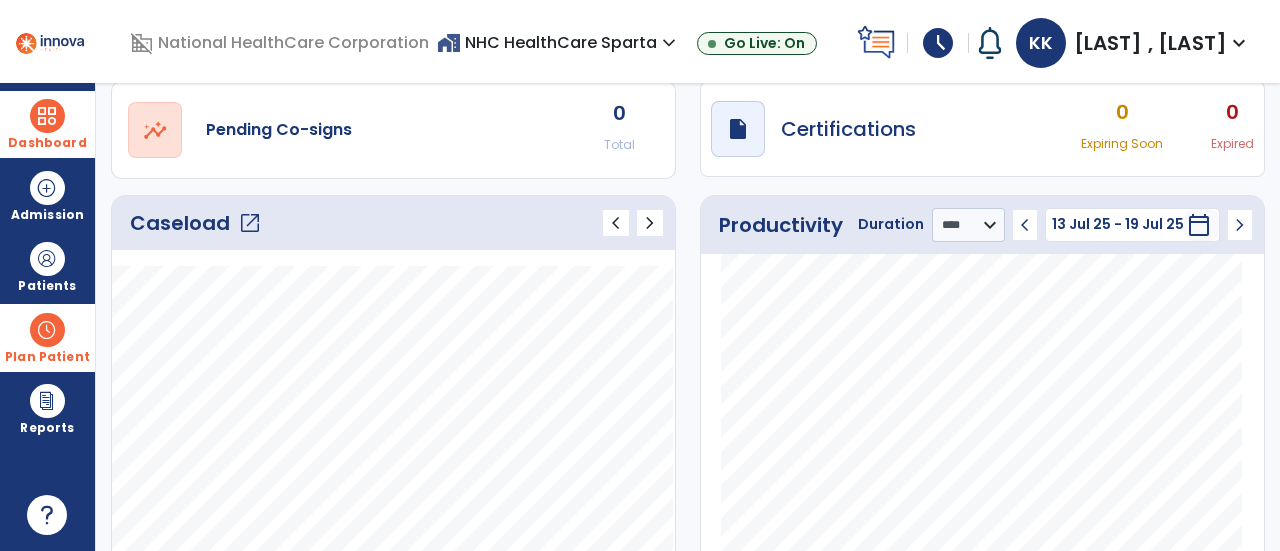 scroll, scrollTop: 0, scrollLeft: 0, axis: both 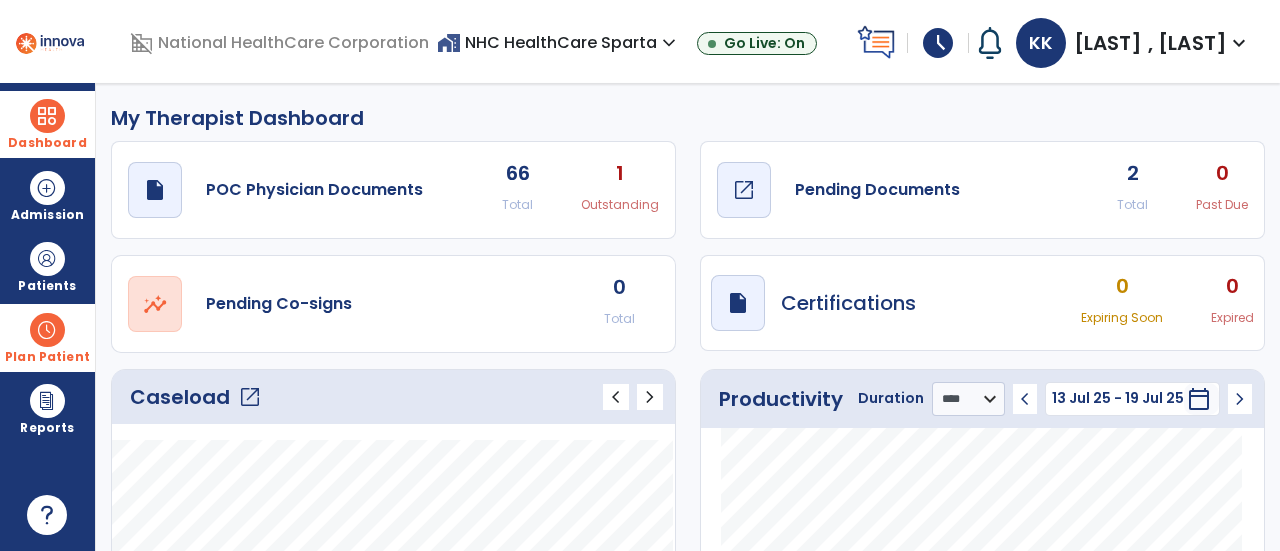 click on "open_in_new" 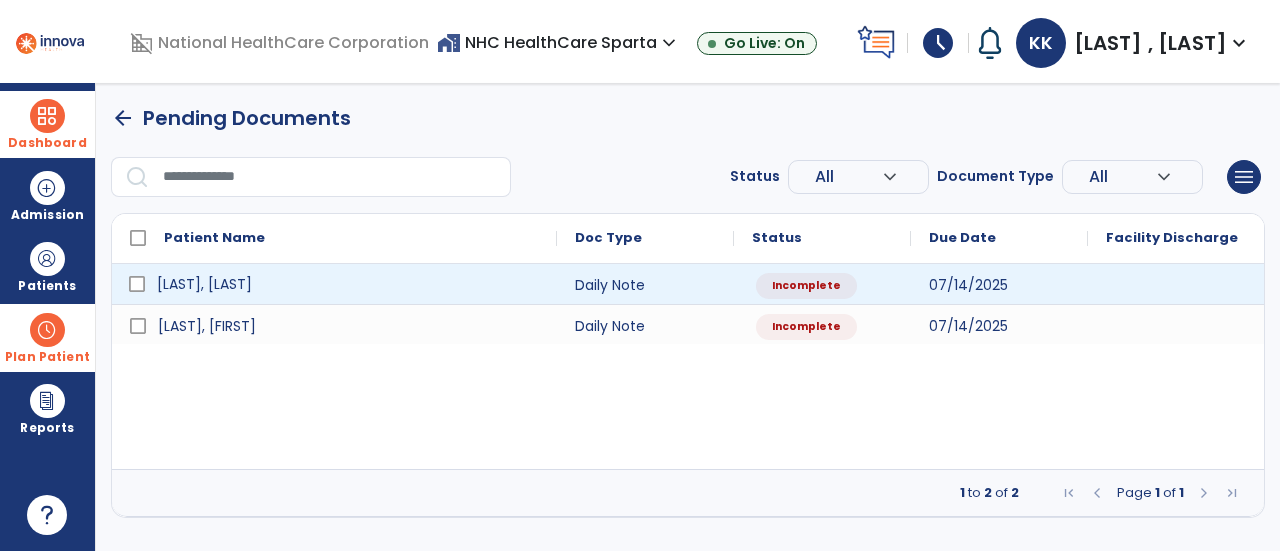 click on "[LAST], [LAST]" at bounding box center (348, 284) 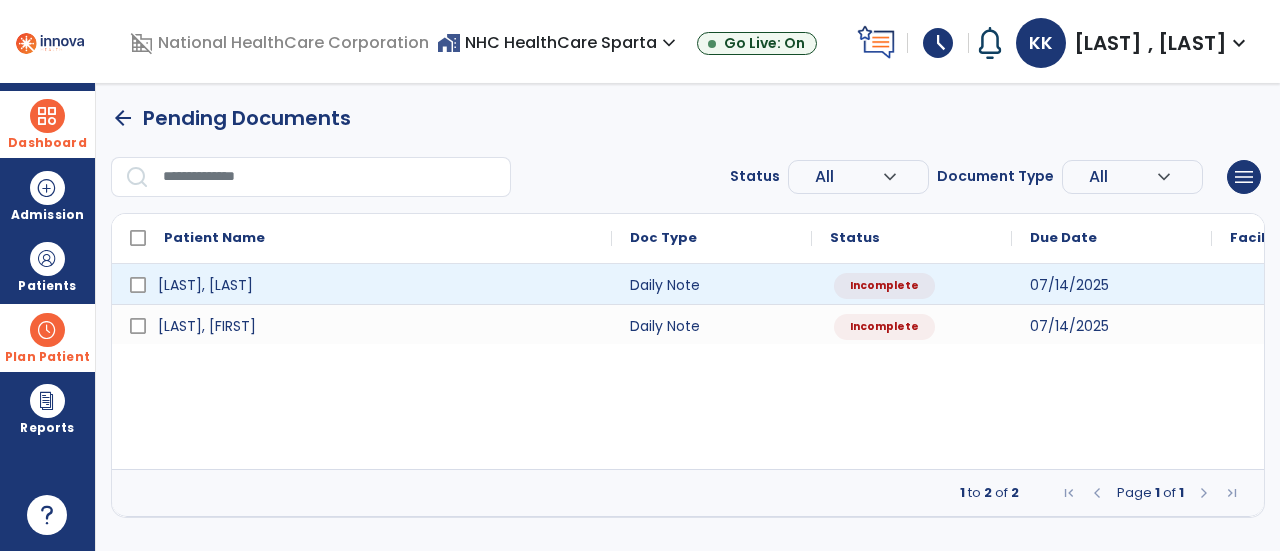 select on "*" 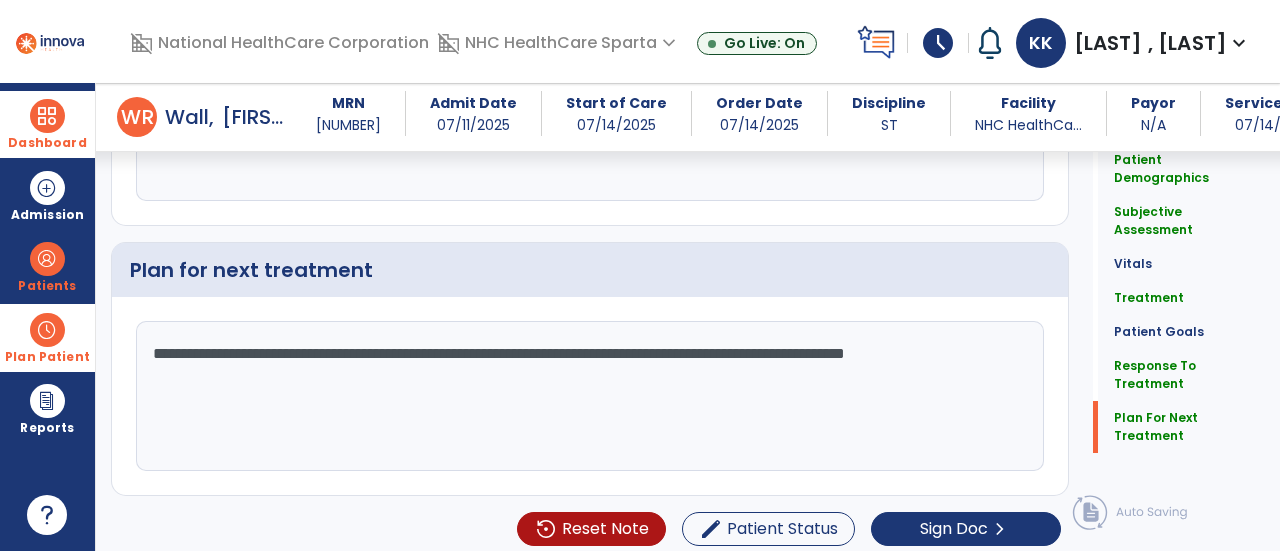 scroll, scrollTop: 2942, scrollLeft: 0, axis: vertical 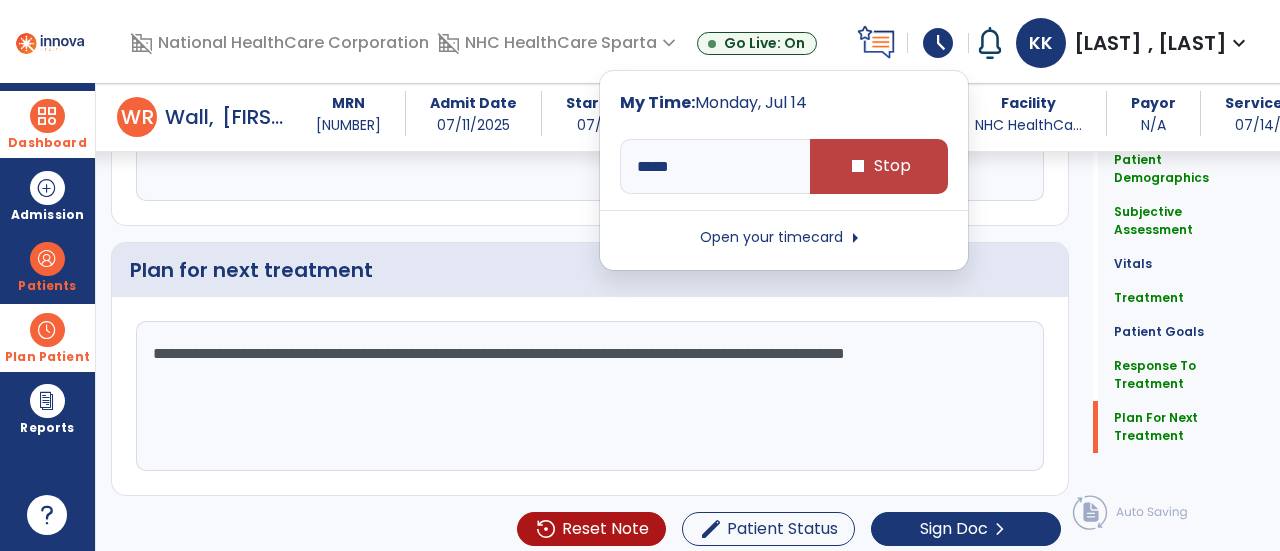click on "Quick Links  Patient Demographics   Patient Demographics   Subjective Assessment   Subjective Assessment   Vitals   Vitals   Treatment   Treatment   Patient Goals   Patient Goals   Response To Treatment   Response To Treatment   Plan For Next Treatment   Plan For Next Treatment" 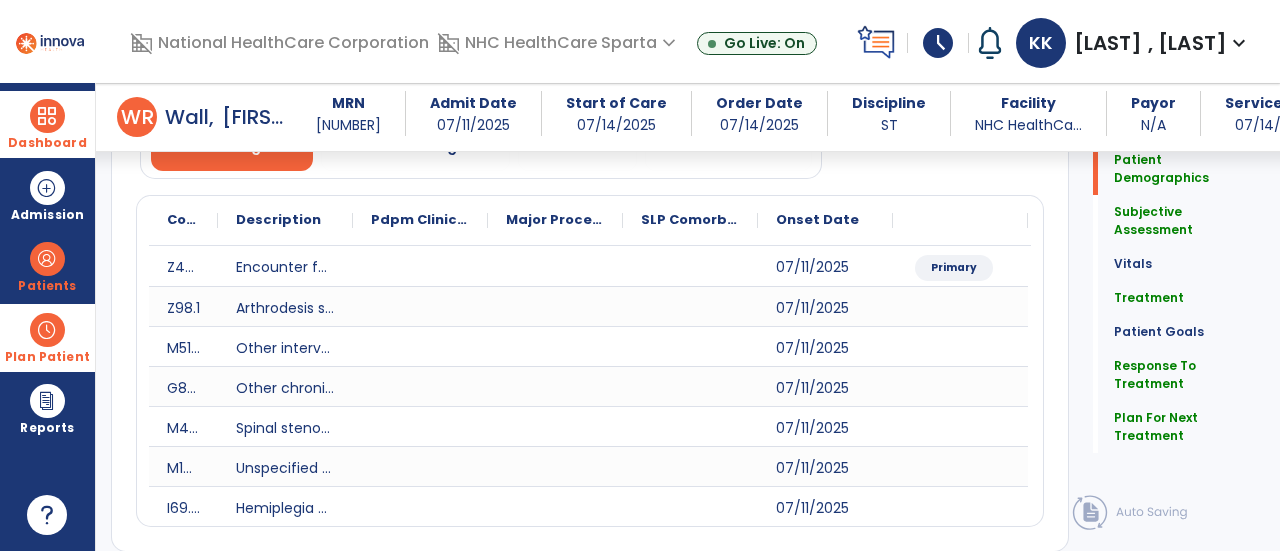 scroll, scrollTop: 0, scrollLeft: 0, axis: both 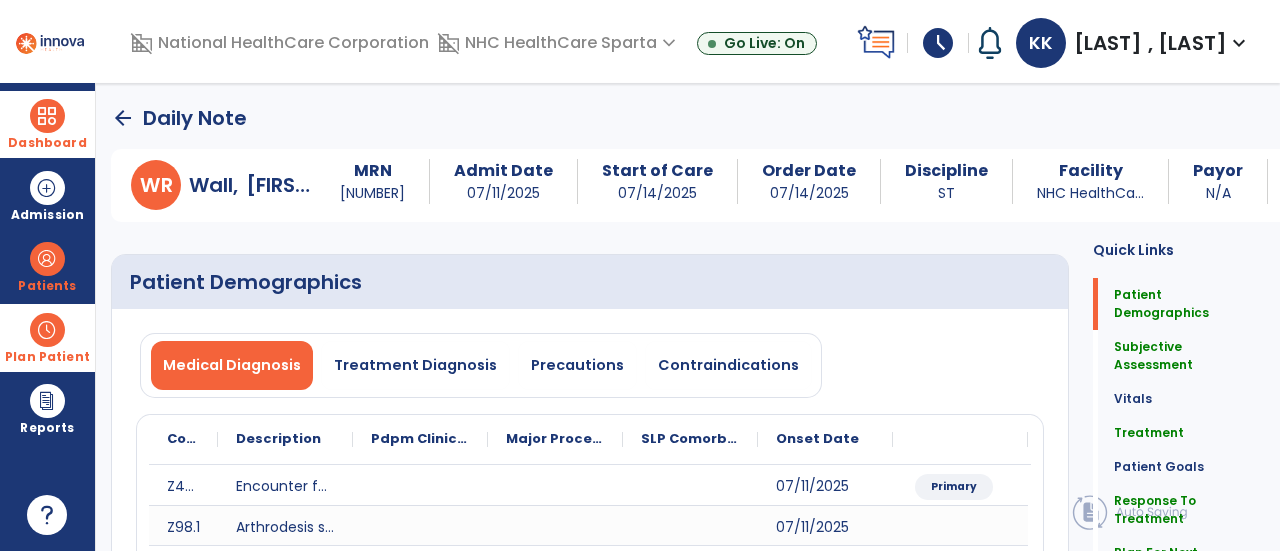 click on "arrow_back" 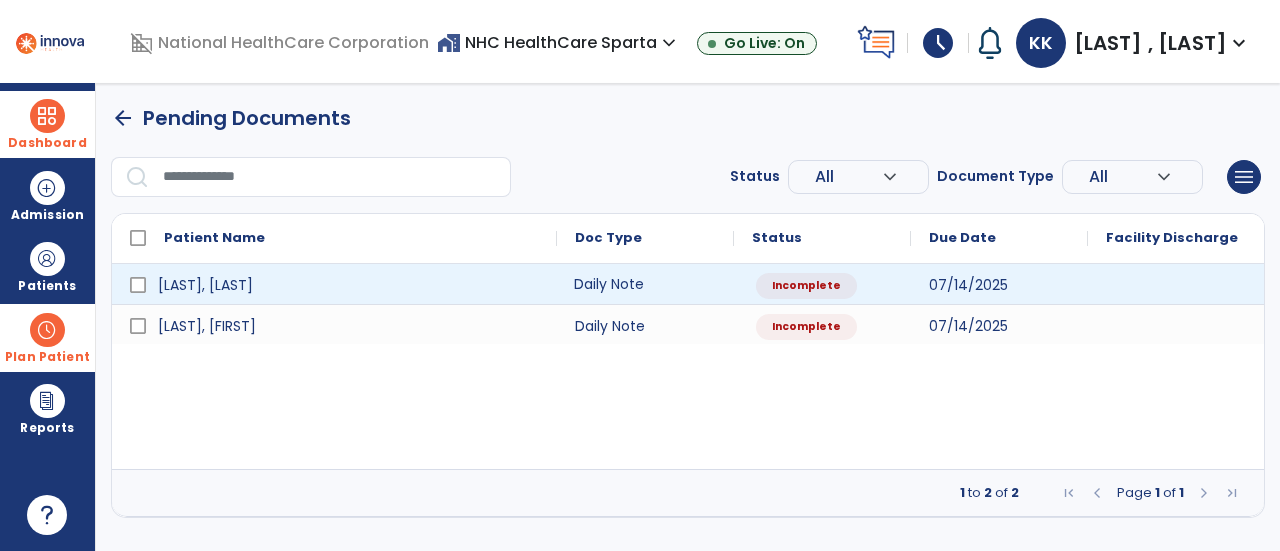 click on "Daily Note" at bounding box center (645, 284) 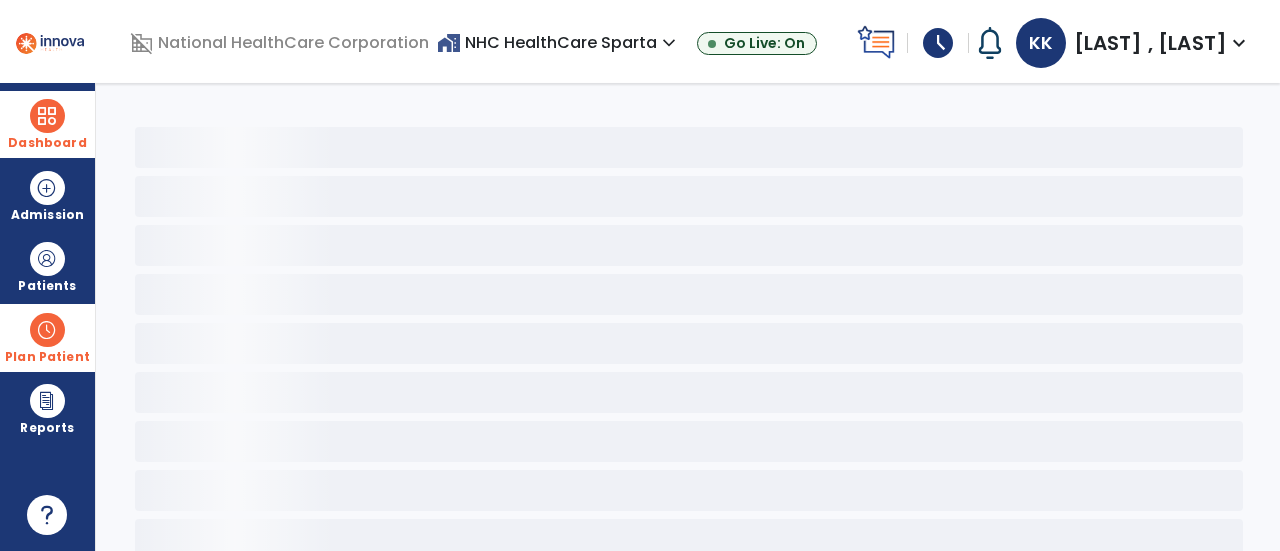 select on "*" 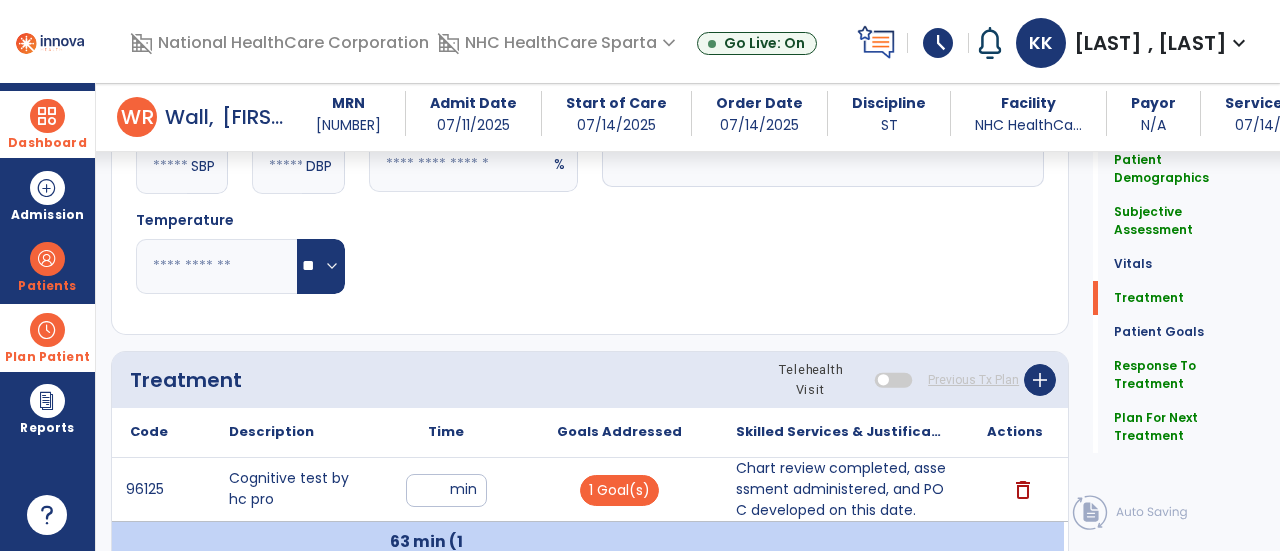 scroll, scrollTop: 1496, scrollLeft: 0, axis: vertical 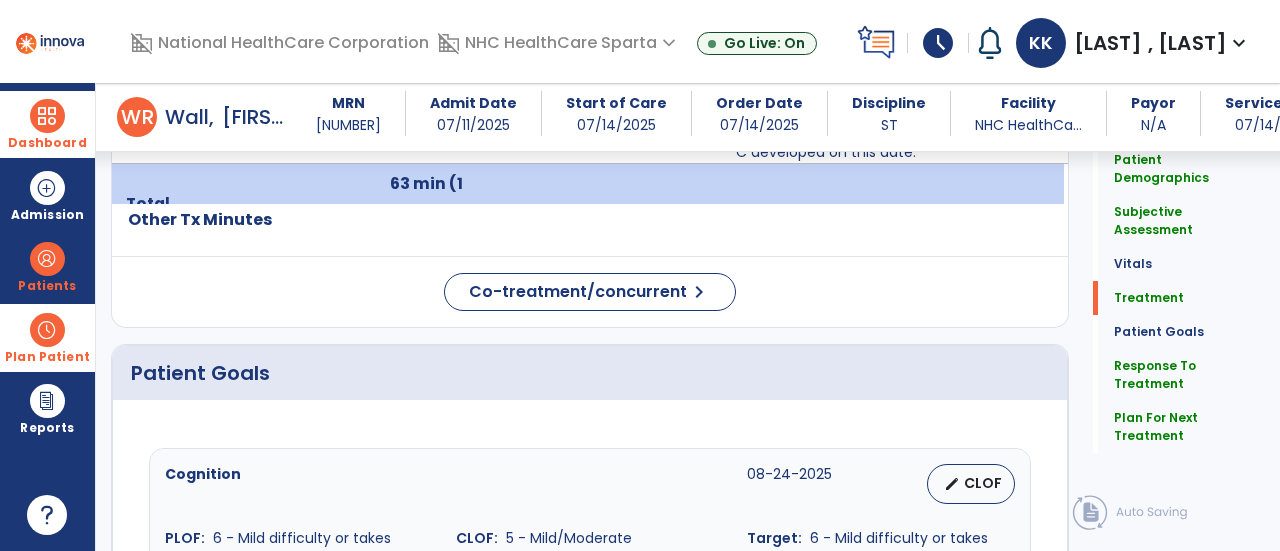 click on "schedule" at bounding box center [938, 43] 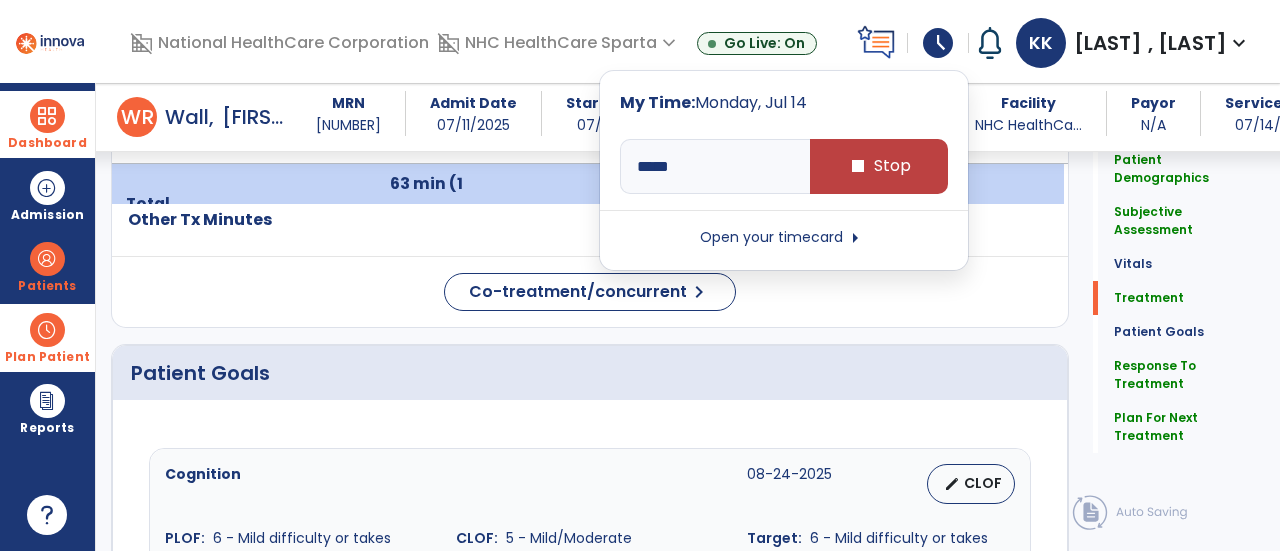 click on "Patient Demographics  Medical Diagnosis   Treatment Diagnosis   Precautions   Contraindications
Code
Description
Pdpm Clinical Category
Z47.89" 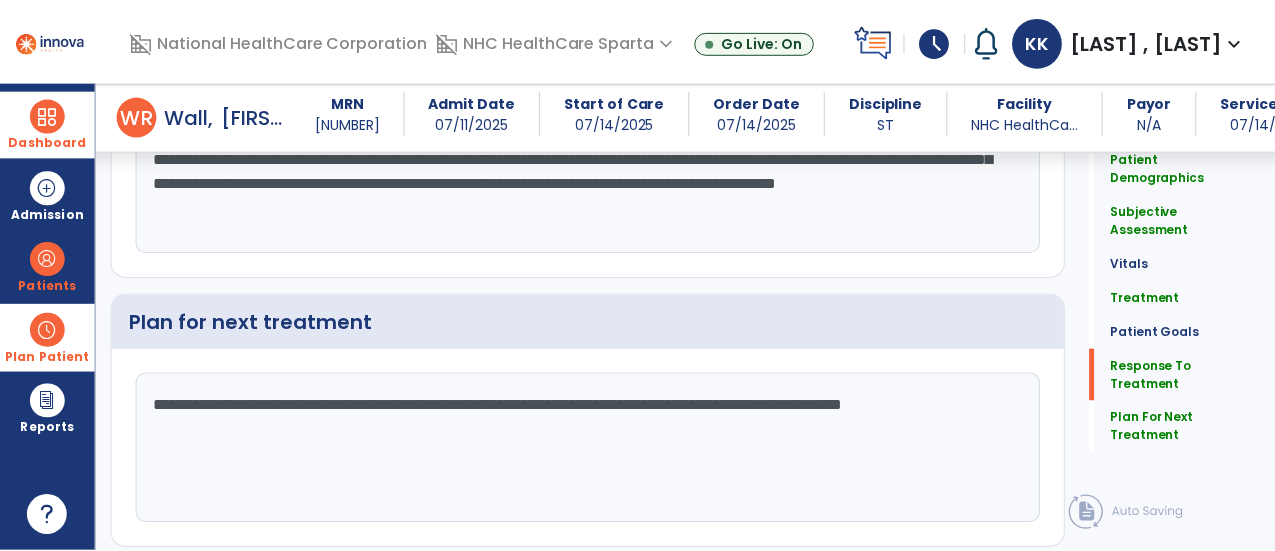 scroll, scrollTop: 2942, scrollLeft: 0, axis: vertical 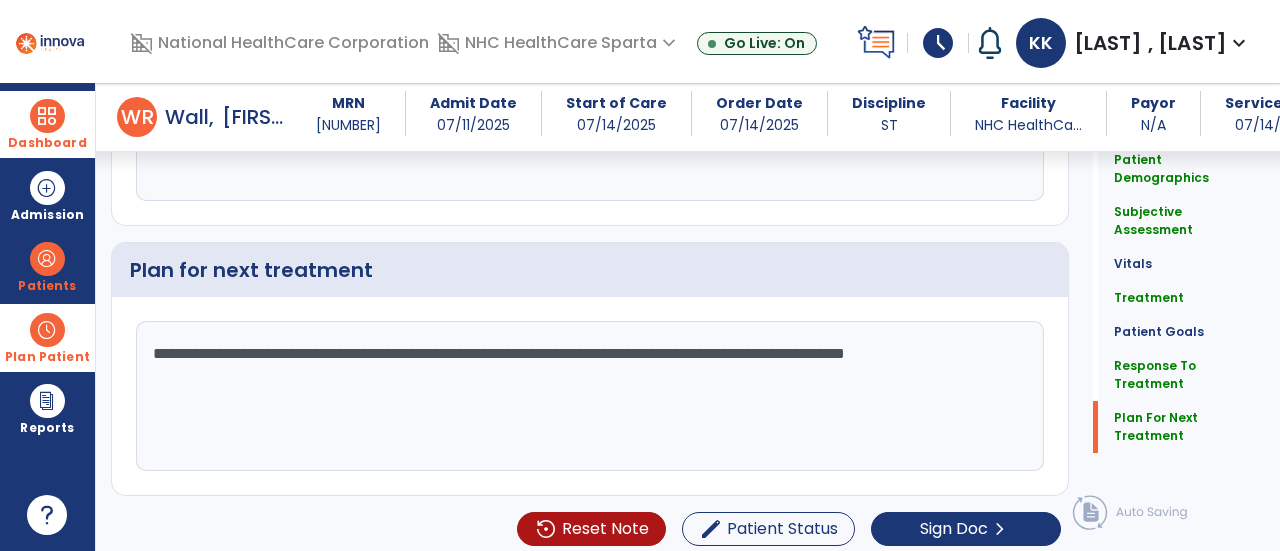 click on "schedule" at bounding box center (938, 43) 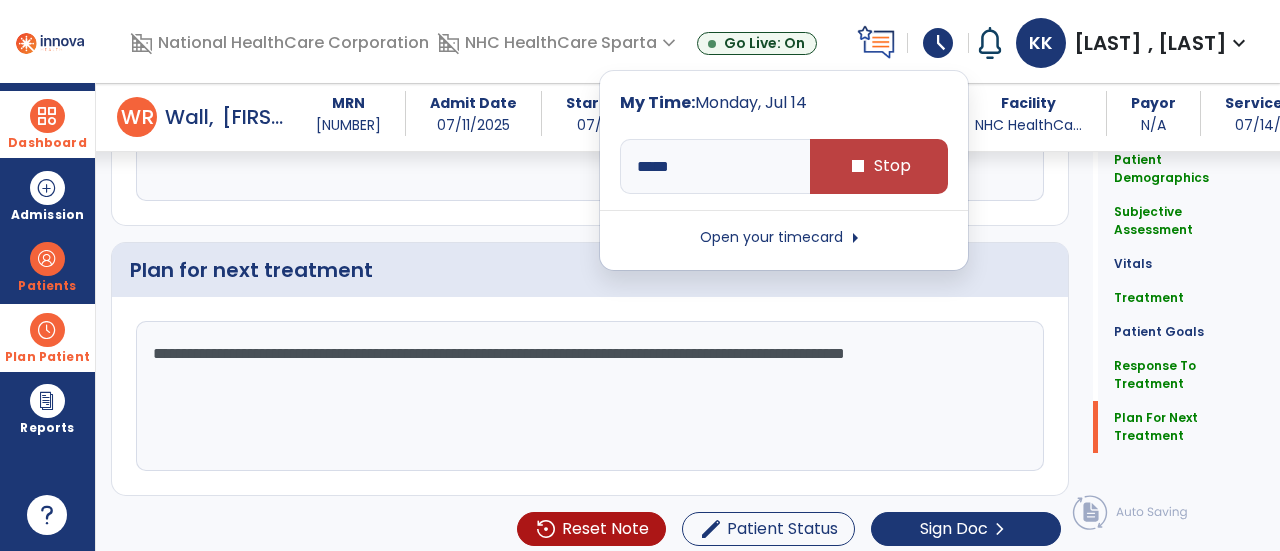 click on "Quick Links  Patient Demographics   Patient Demographics   Subjective Assessment   Subjective Assessment   Vitals   Vitals   Treatment   Treatment   Patient Goals   Patient Goals   Response To Treatment   Response To Treatment   Plan For Next Treatment   Plan For Next Treatment" 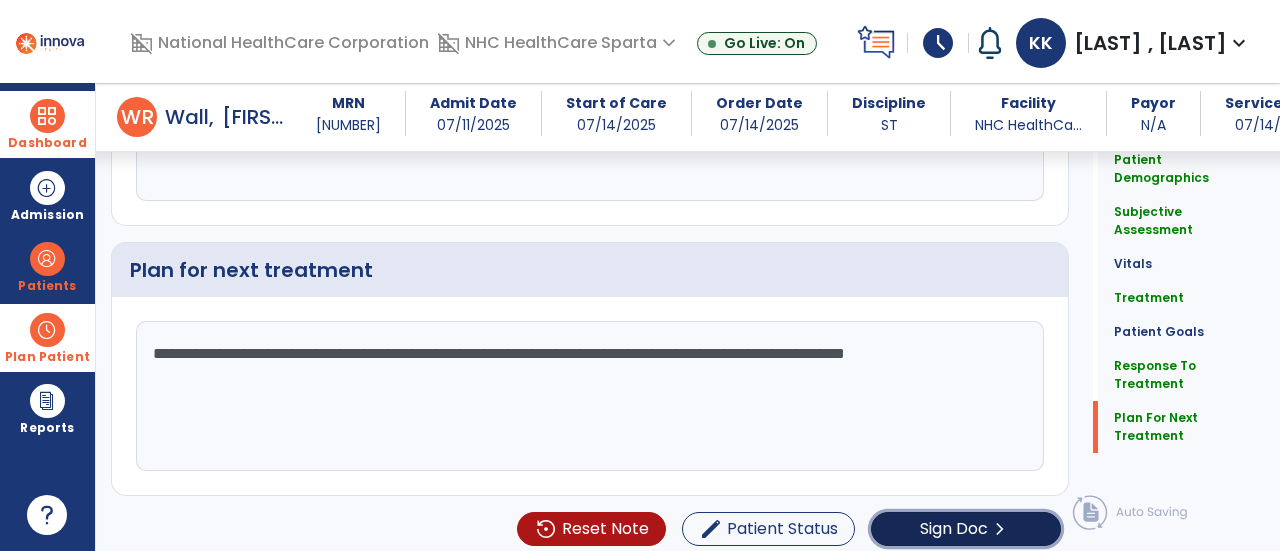 click on "Sign Doc" 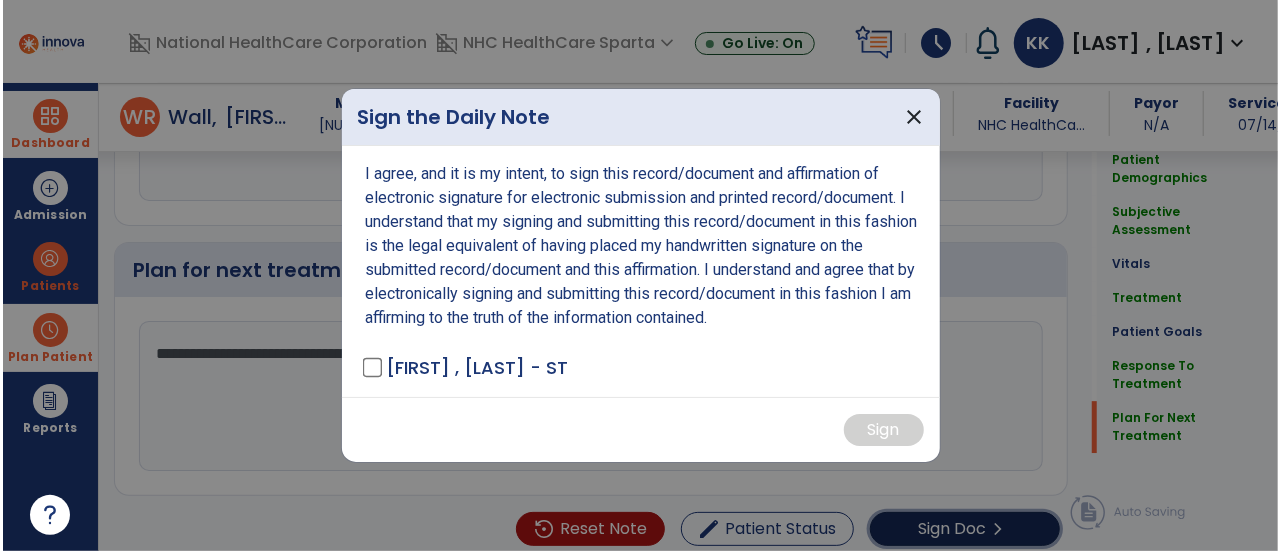 scroll, scrollTop: 2942, scrollLeft: 0, axis: vertical 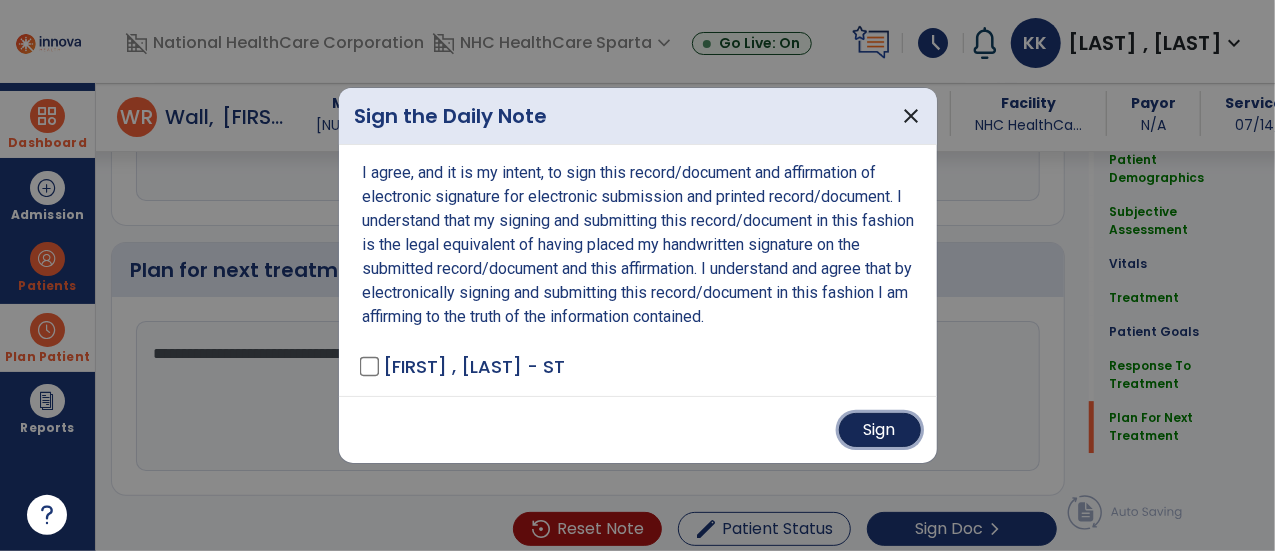 click on "Sign" at bounding box center (880, 430) 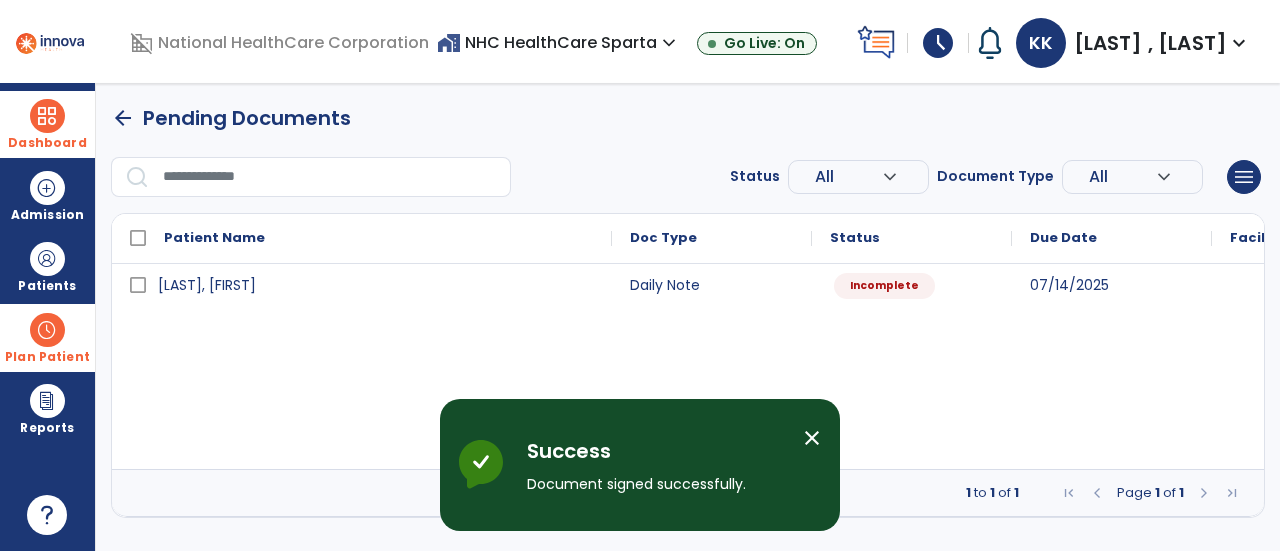 scroll, scrollTop: 0, scrollLeft: 0, axis: both 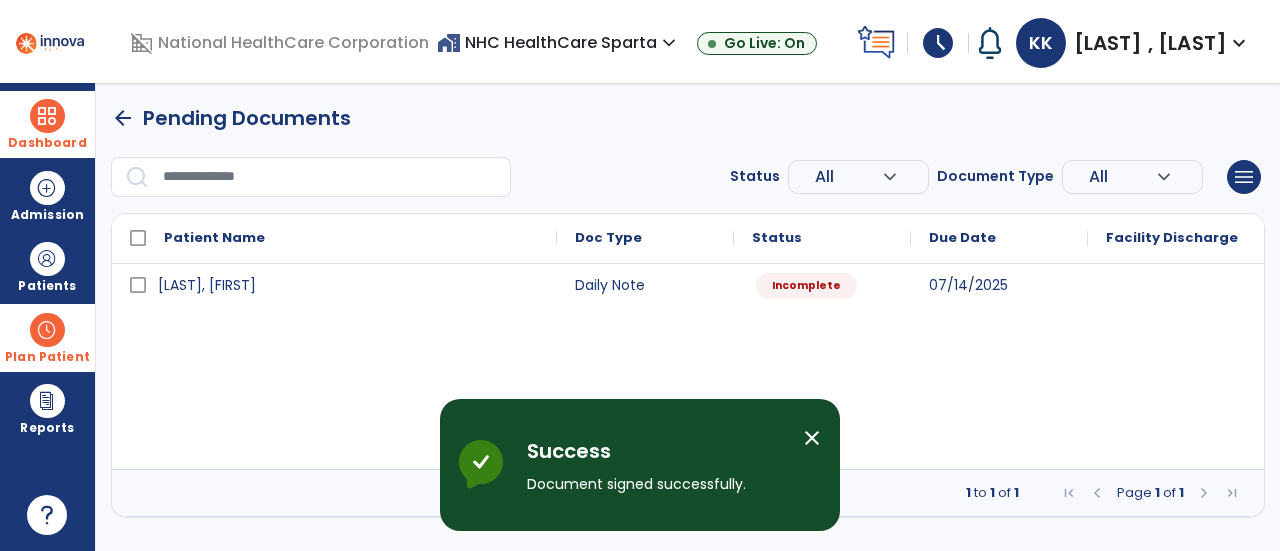 click on "close" at bounding box center [812, 438] 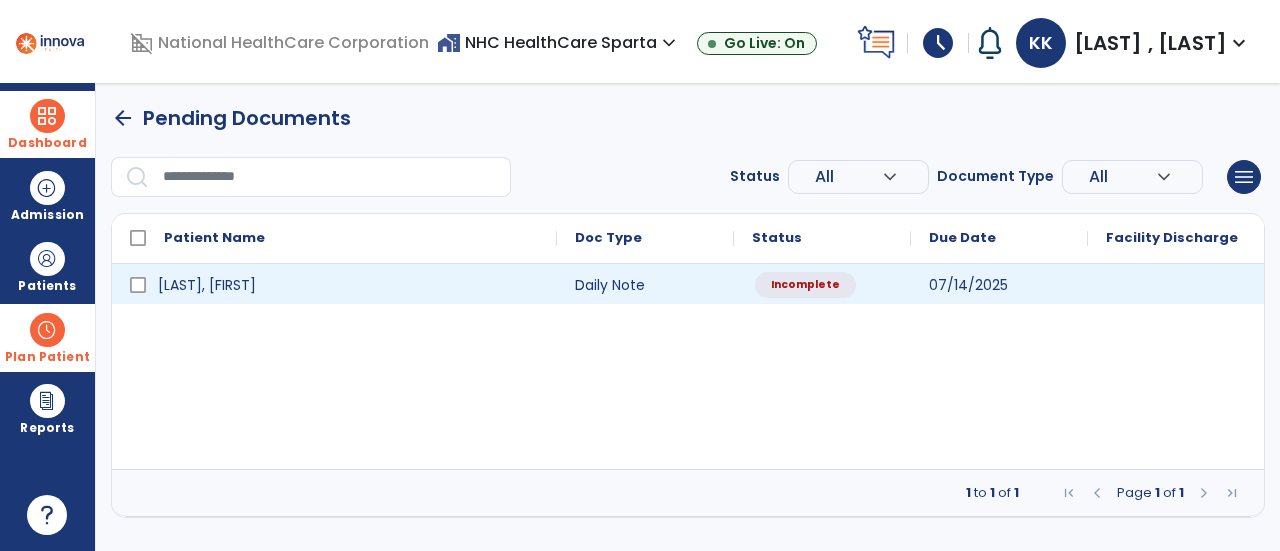 click on "Incomplete" at bounding box center [805, 285] 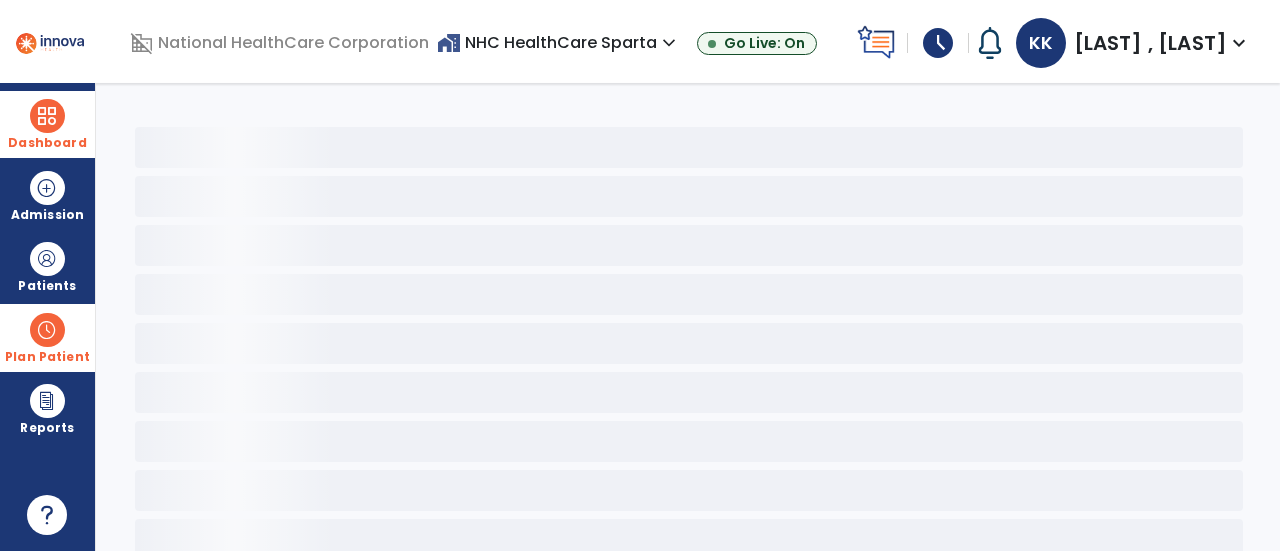 select on "*" 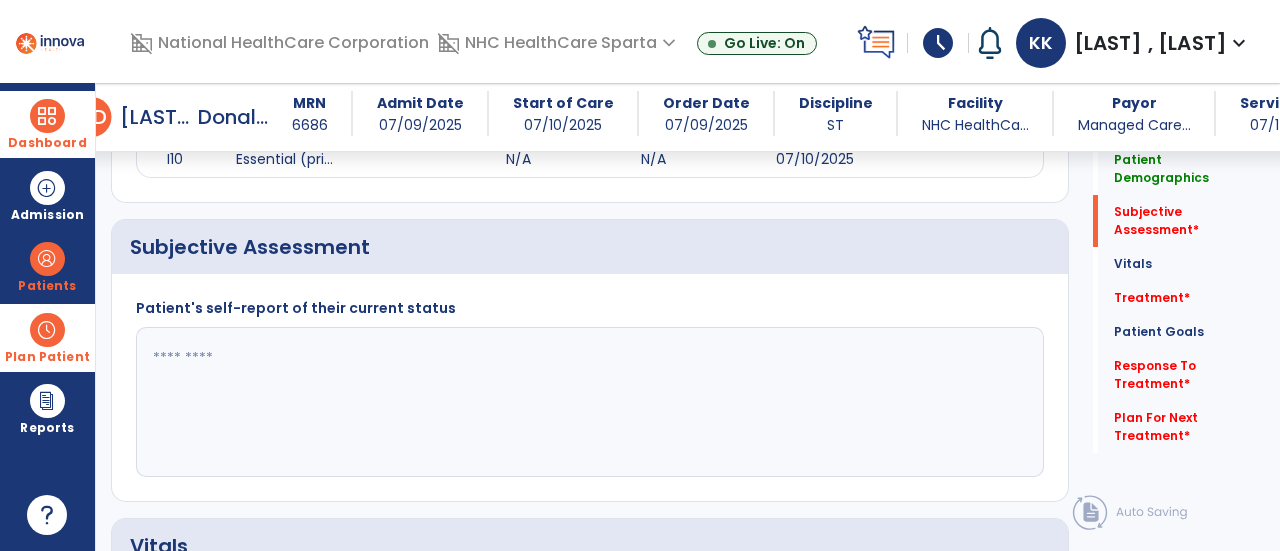 scroll, scrollTop: 438, scrollLeft: 0, axis: vertical 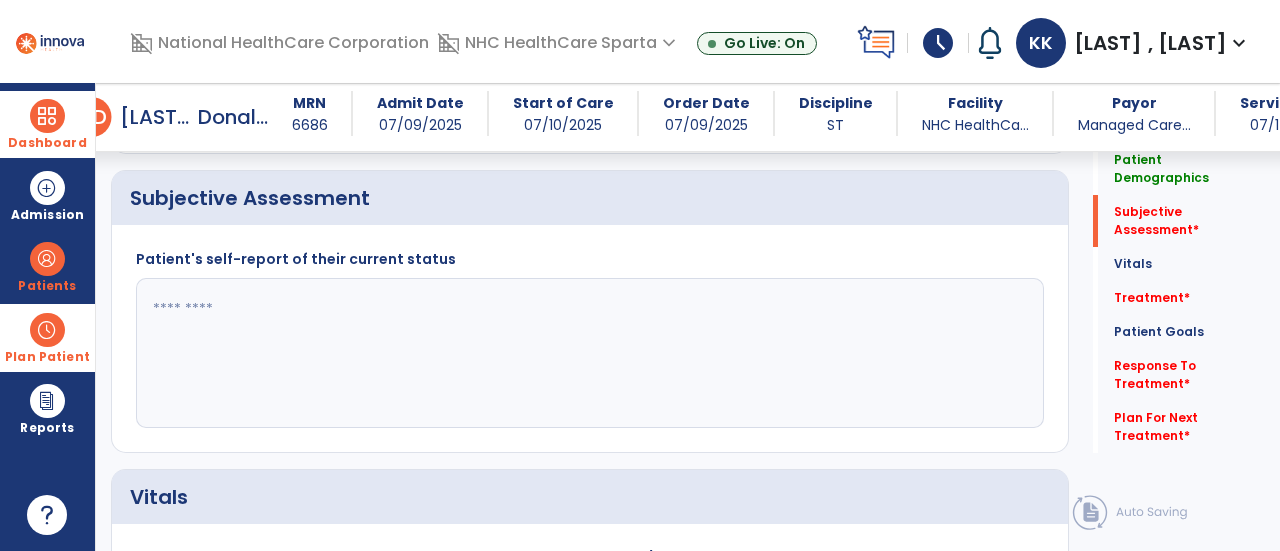 click 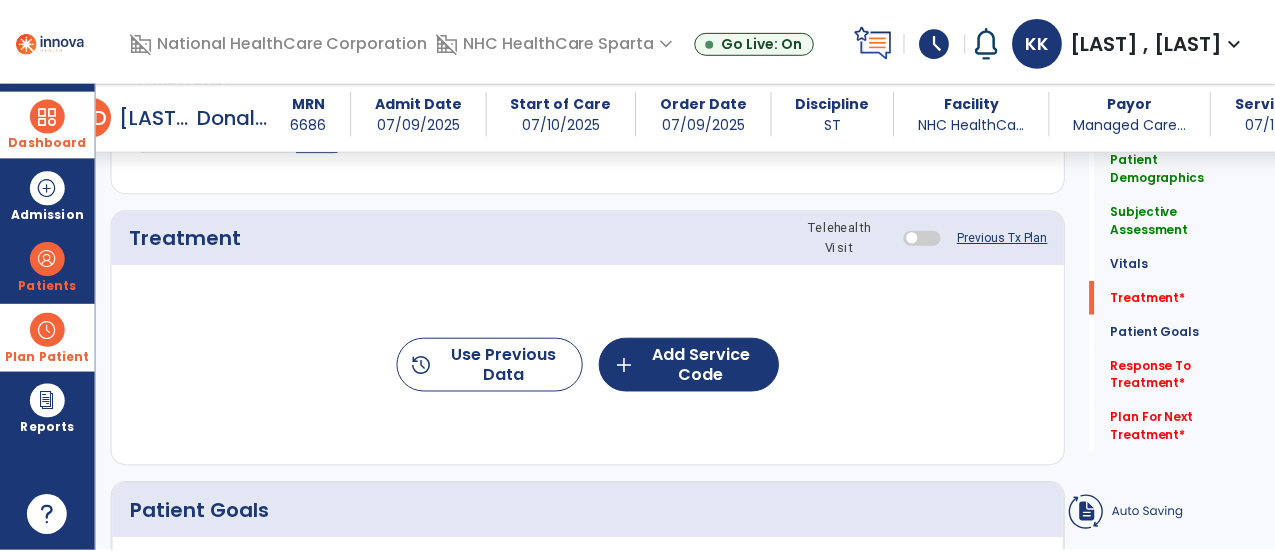 scroll, scrollTop: 1120, scrollLeft: 0, axis: vertical 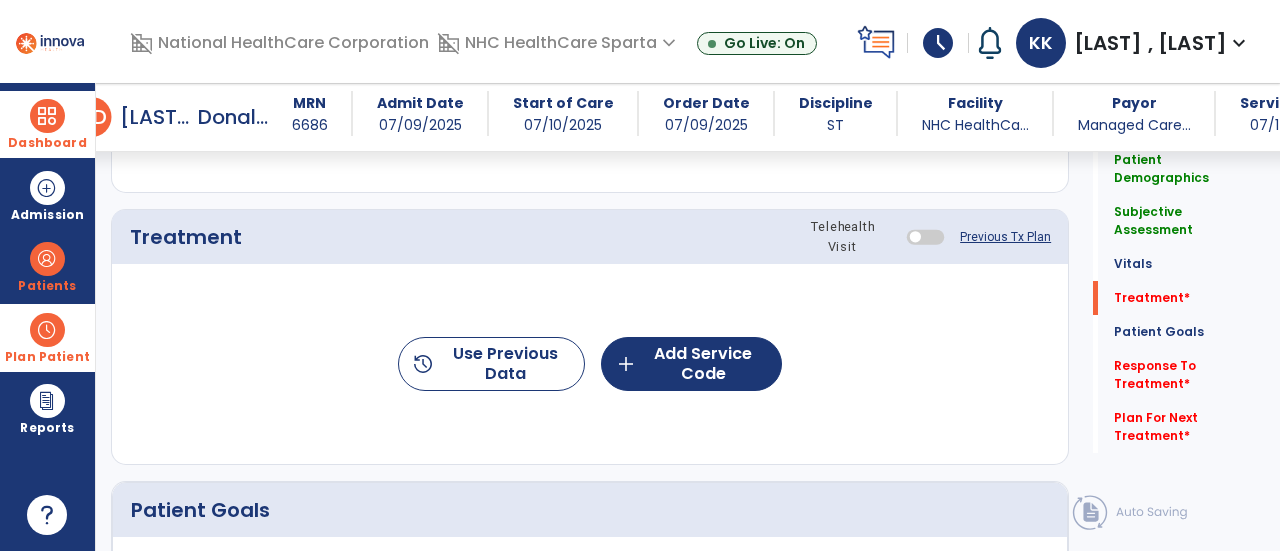 type on "**********" 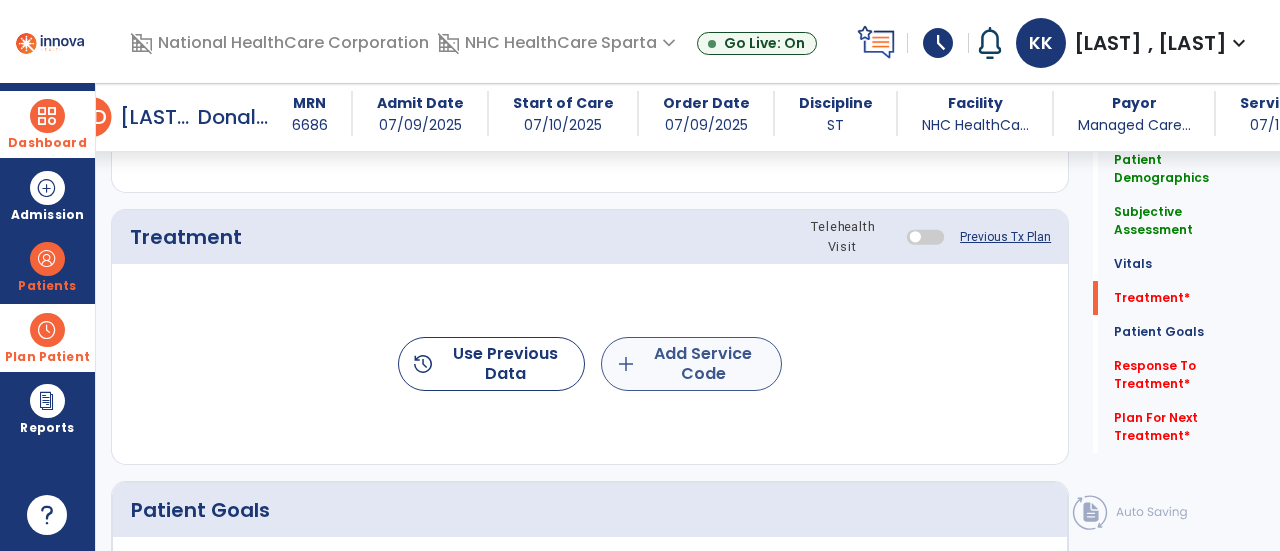 drag, startPoint x: 671, startPoint y: 331, endPoint x: 674, endPoint y: 357, distance: 26.172504 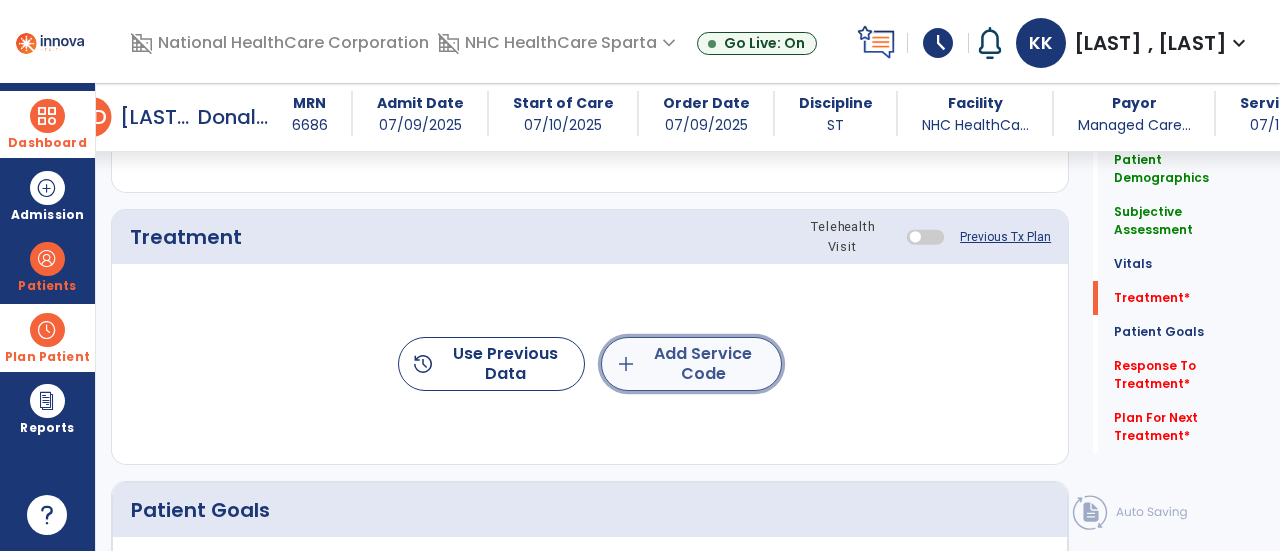 click on "add  Add Service Code" 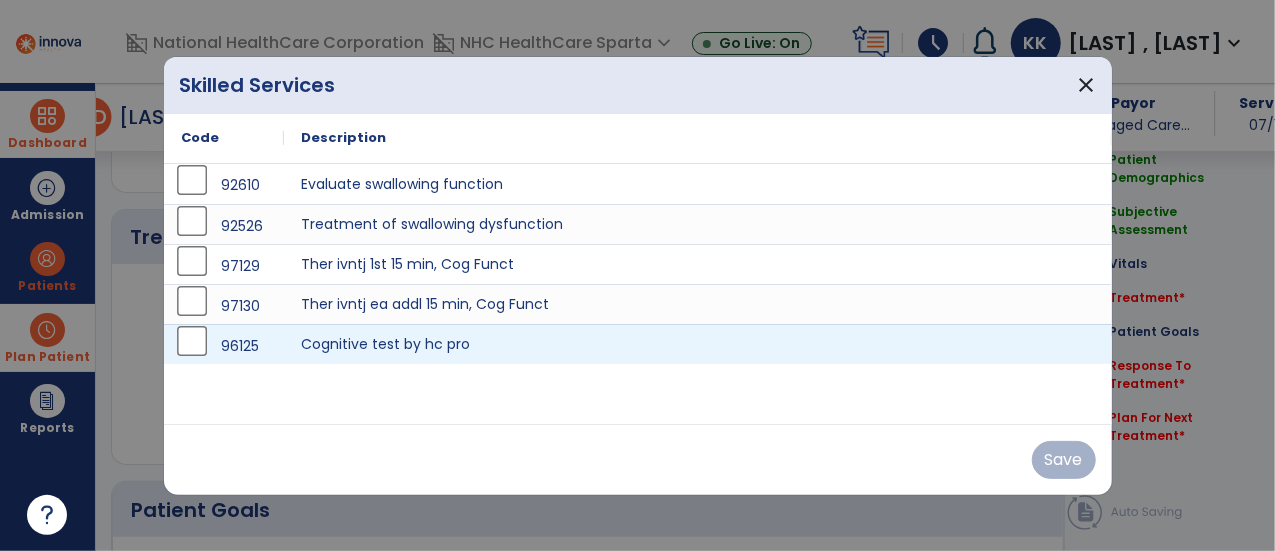 scroll, scrollTop: 1120, scrollLeft: 0, axis: vertical 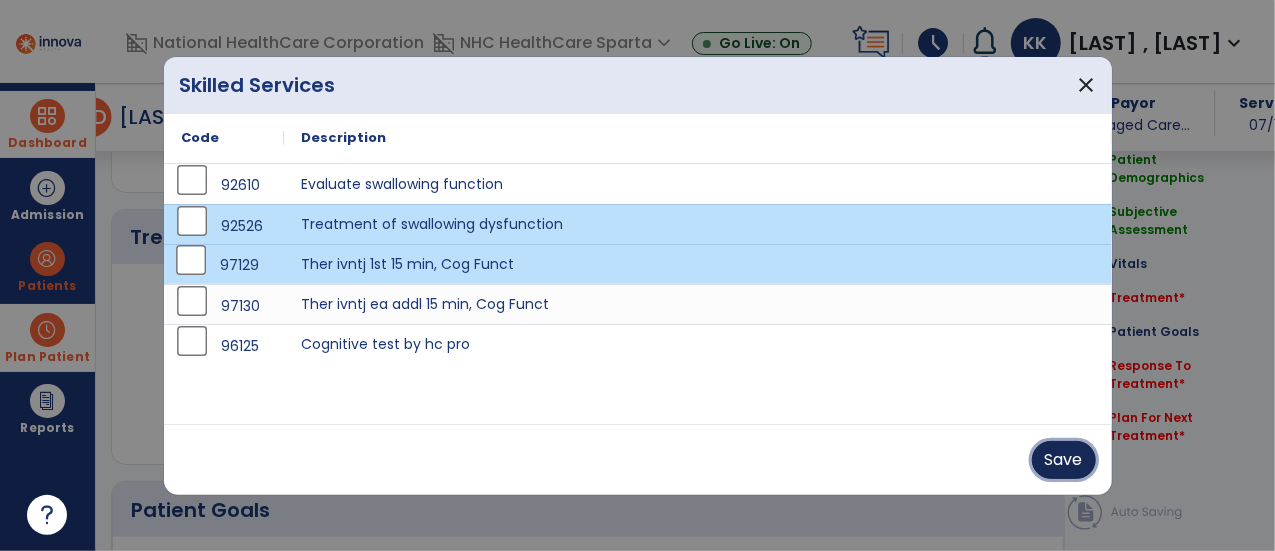 click on "Save" at bounding box center [1064, 460] 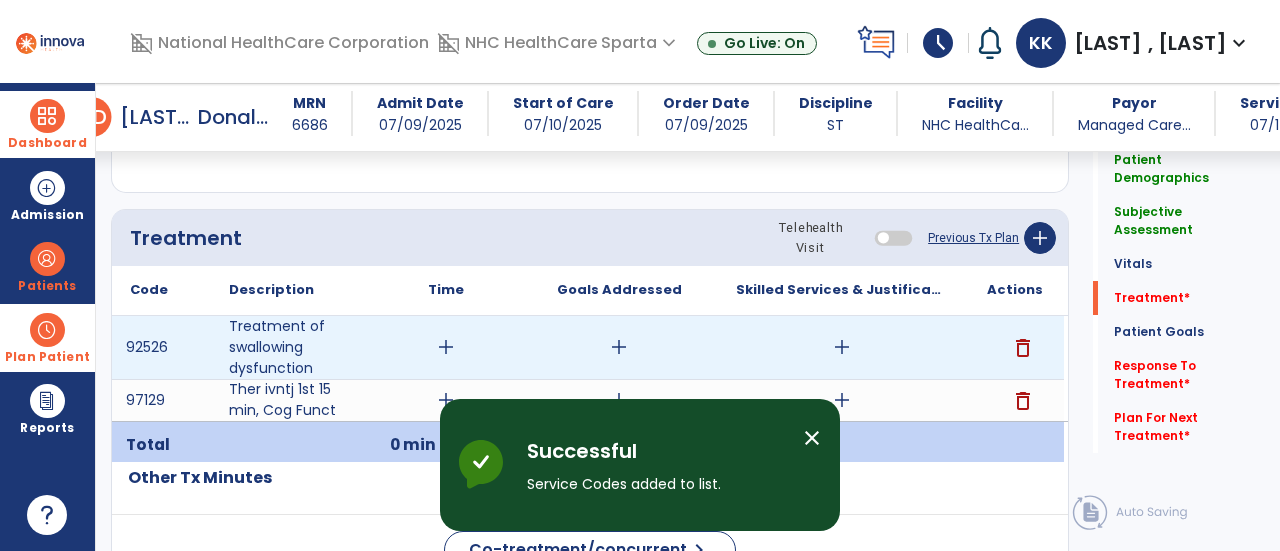 click on "add" at bounding box center (446, 347) 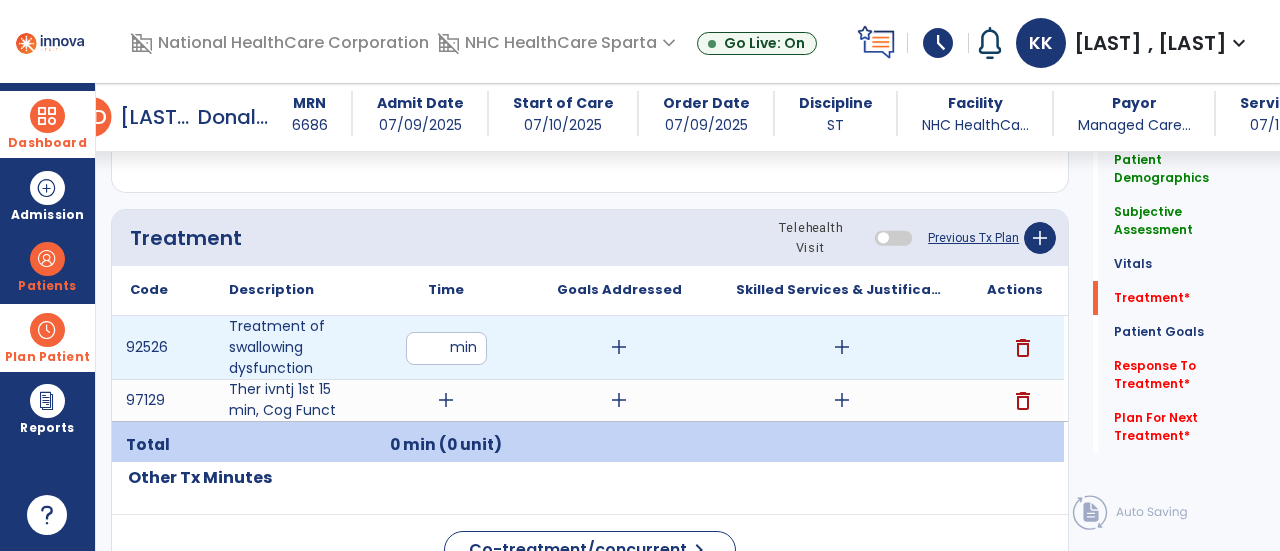 type on "**" 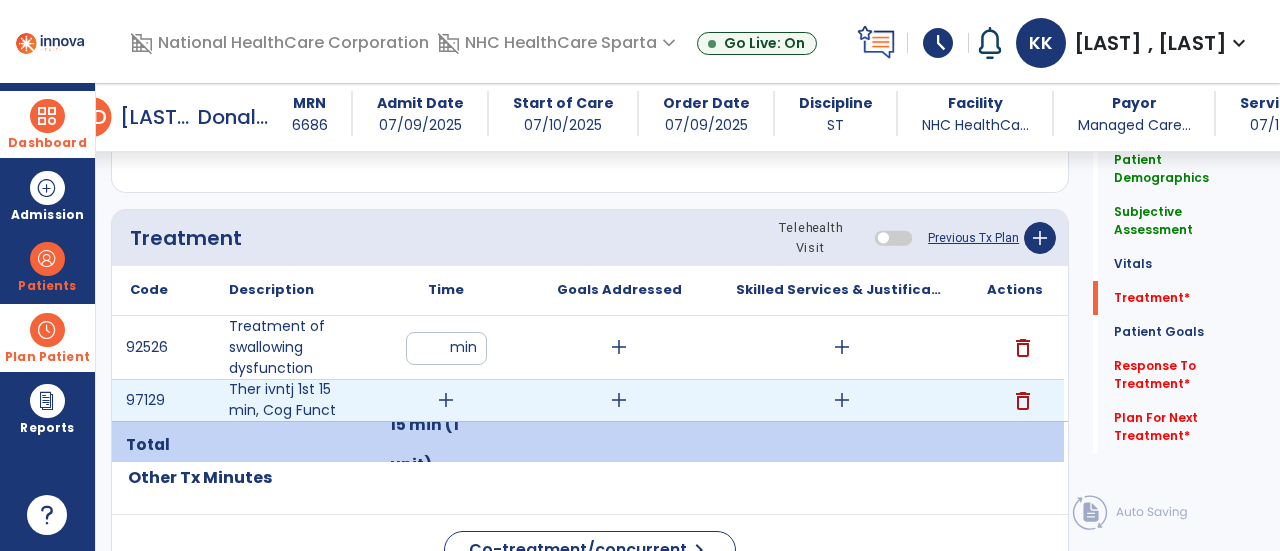 click on "add" at bounding box center (446, 400) 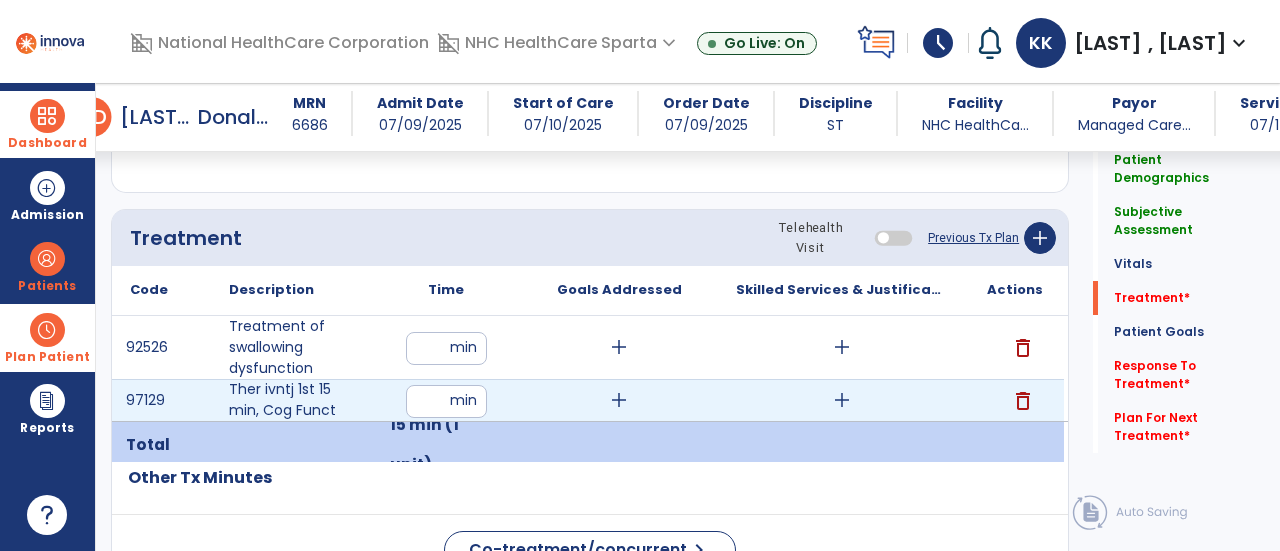 type on "**" 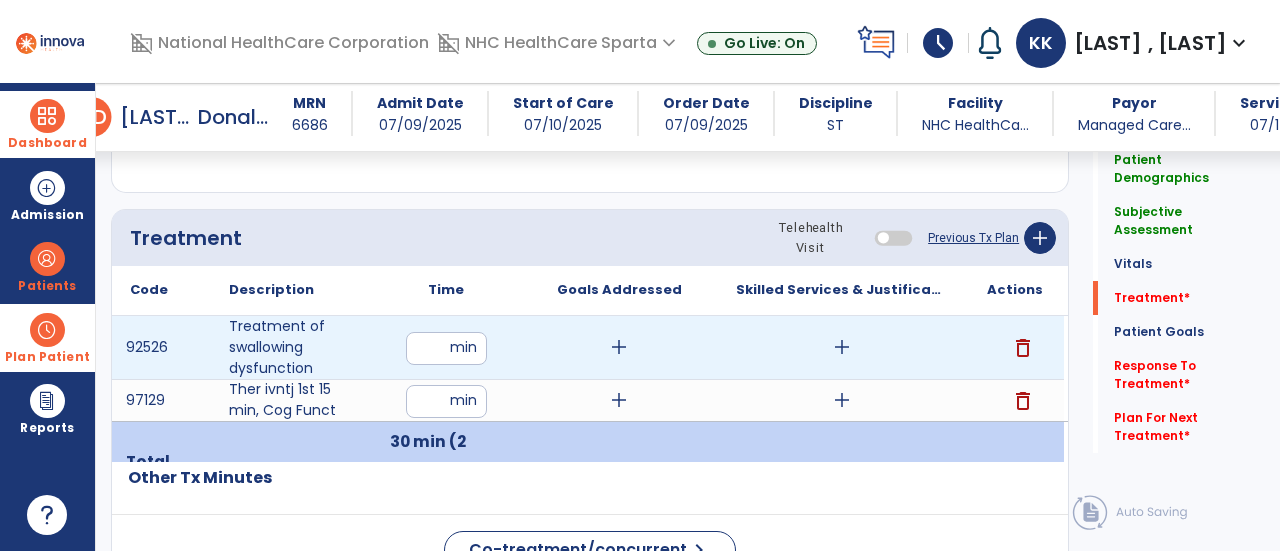 click on "add" at bounding box center (619, 347) 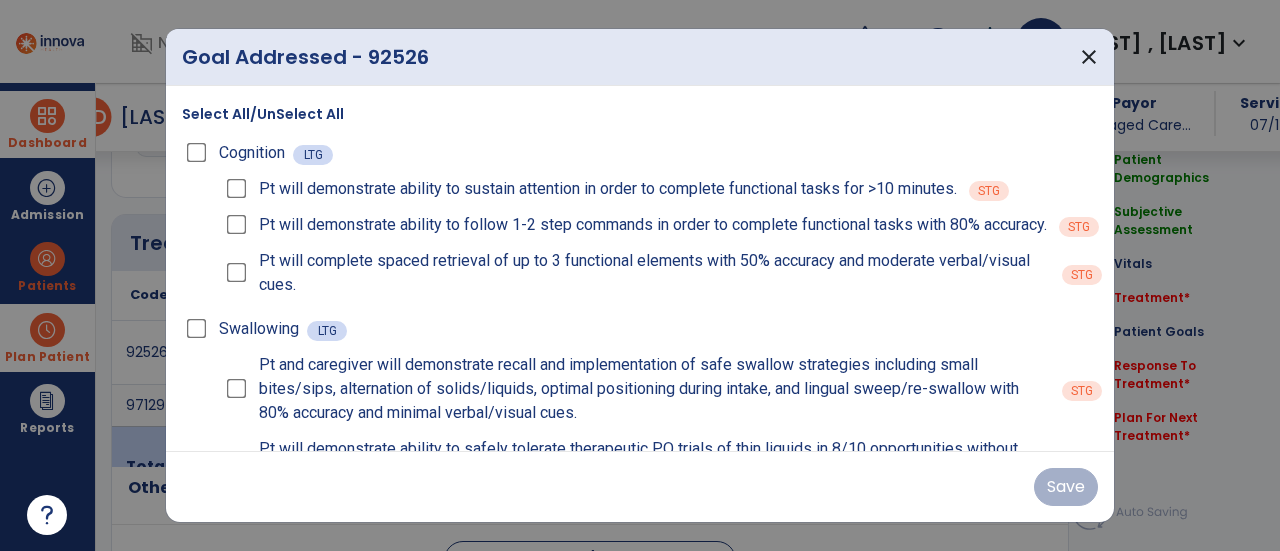 click on "domain_disabled National HealthCare Corporation domain_disabled NHC HealthCare Sparta expand_more NHC HealthCare Sparta Go Live: On schedule My Time: Monday, Jul 14 ***** stop Stop Open your timecard arrow_right Notifications No Notifications yet KK Kelly , Katherine expand_more home Home person Profile help Help logout Log out Dashboard dashboard Therapist Dashboard Admission Patients format_list_bulleted Patient List space_dashboard Patient Board insert_chart PDPM Board Plan Patient event_note Planner content_paste_go Scheduler content_paste_go Whiteboard Reports export_notes Billing Exports note_alt EOM Report event_note Minutes By Payor inbox_customize Service Log playlist_add_check Triple Check Report arrow_back Daily Note arrow_back C D [LAST_NAME], [FIRST_NAME] MRN 6686 Admit Date 07/09/2025 Start of Care 07/10/2025 Order Date 07/09/2025 Discipline ST Facility NHC HealthCa... Payor Managed Care... Service Date 07/14/2025" at bounding box center (640, 275) 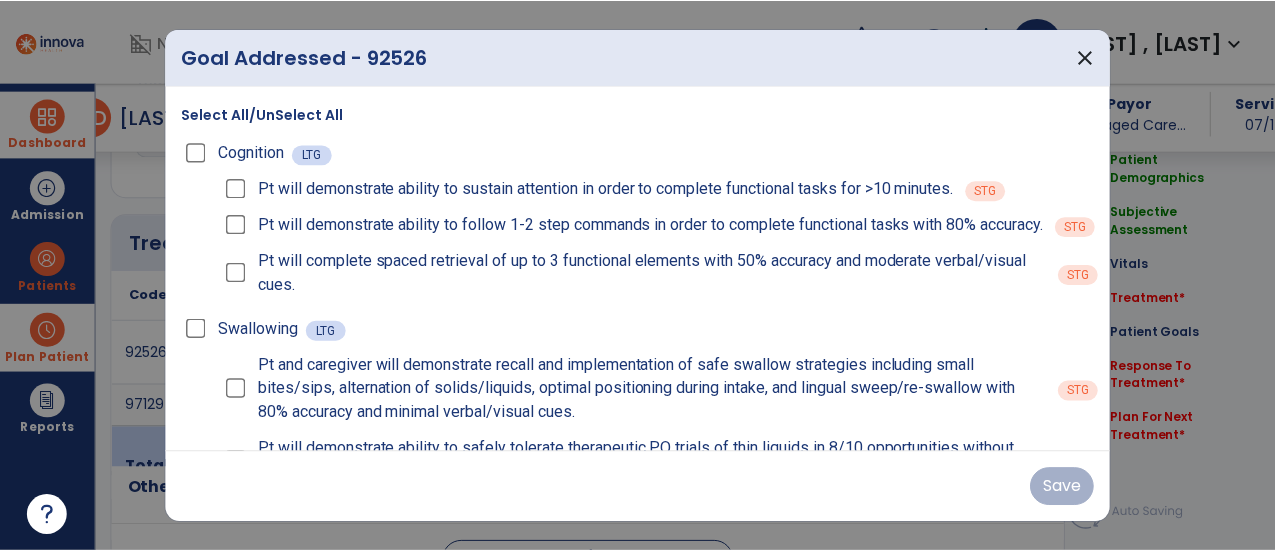 scroll, scrollTop: 1120, scrollLeft: 0, axis: vertical 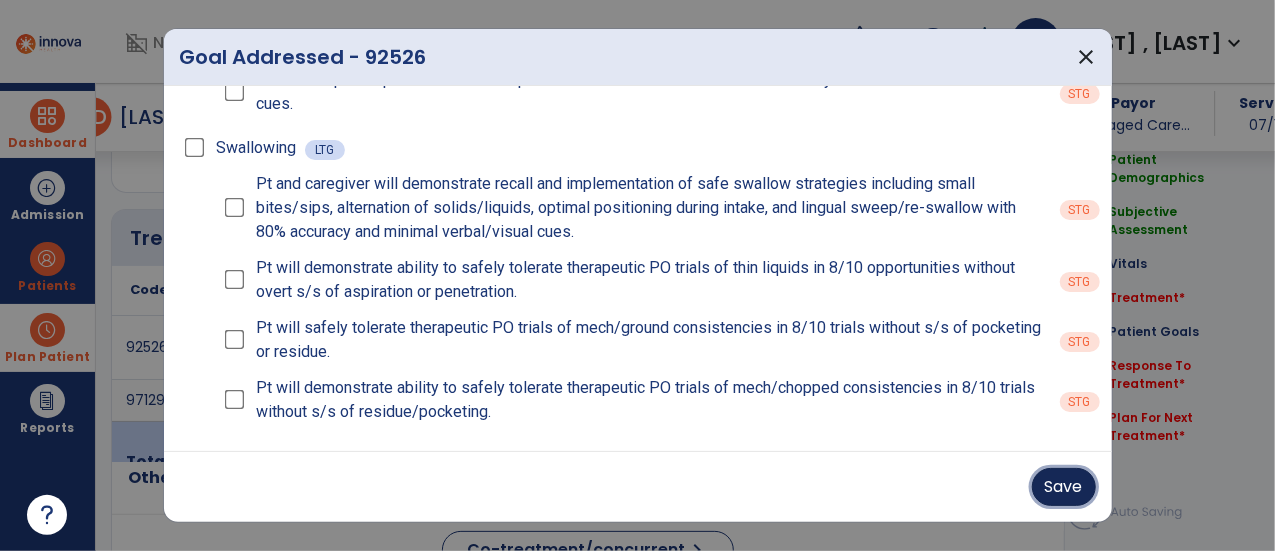 click on "Save" at bounding box center [1064, 487] 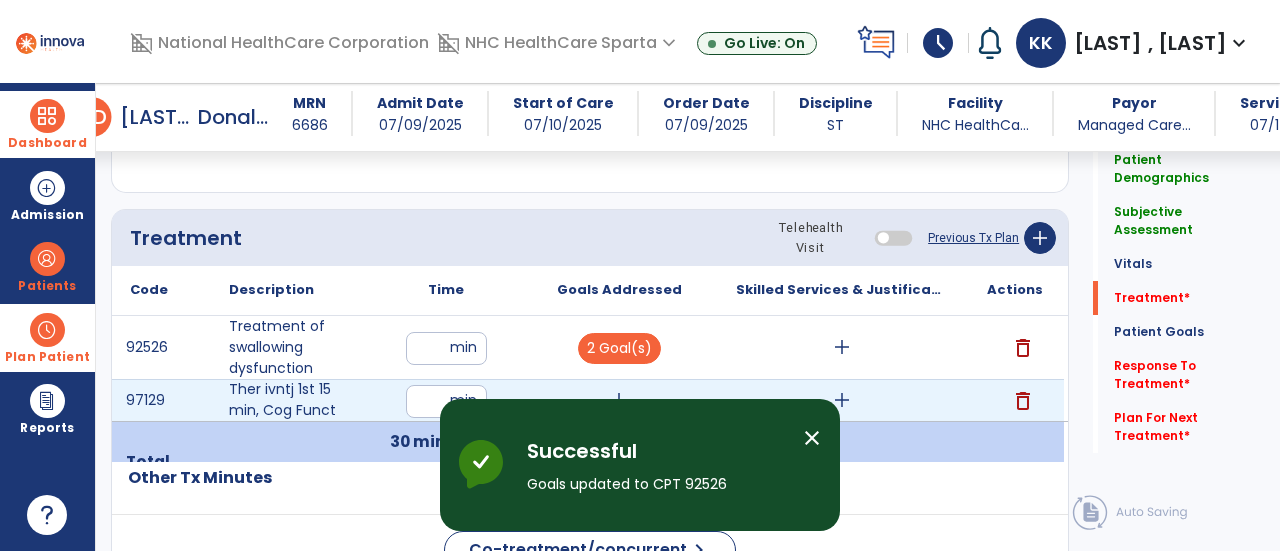 click on "add" at bounding box center (619, 400) 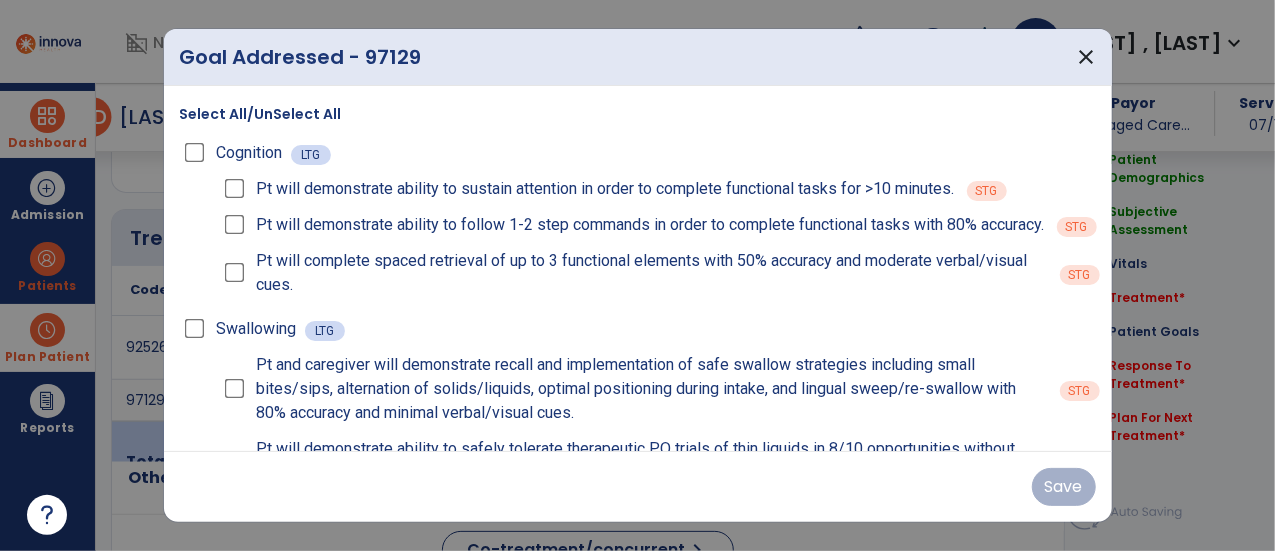 scroll, scrollTop: 1120, scrollLeft: 0, axis: vertical 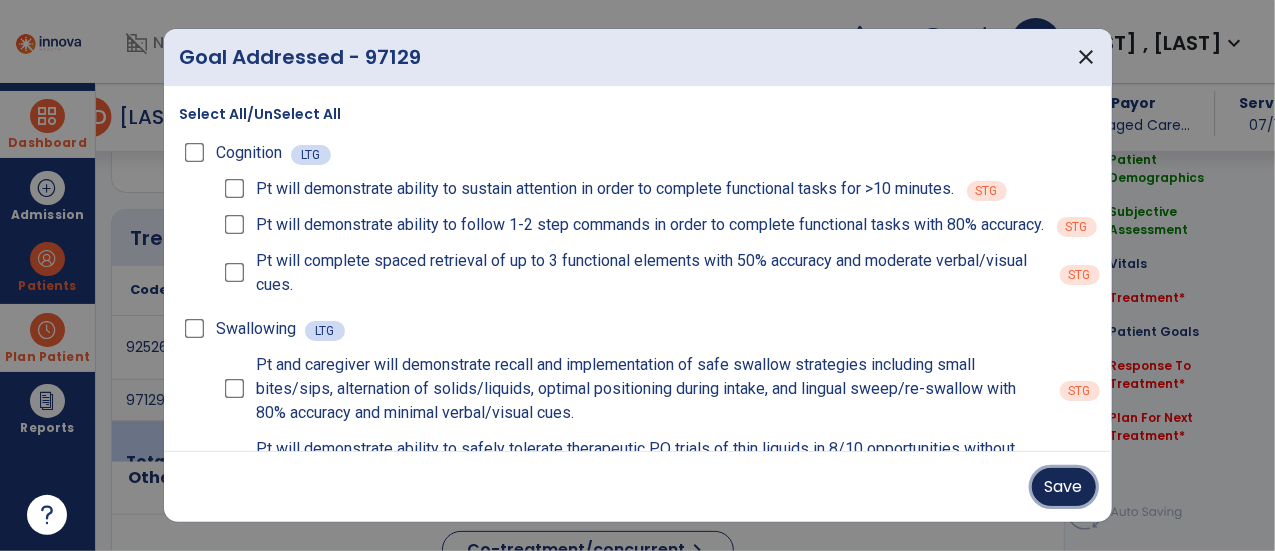 click on "Save" at bounding box center (1064, 487) 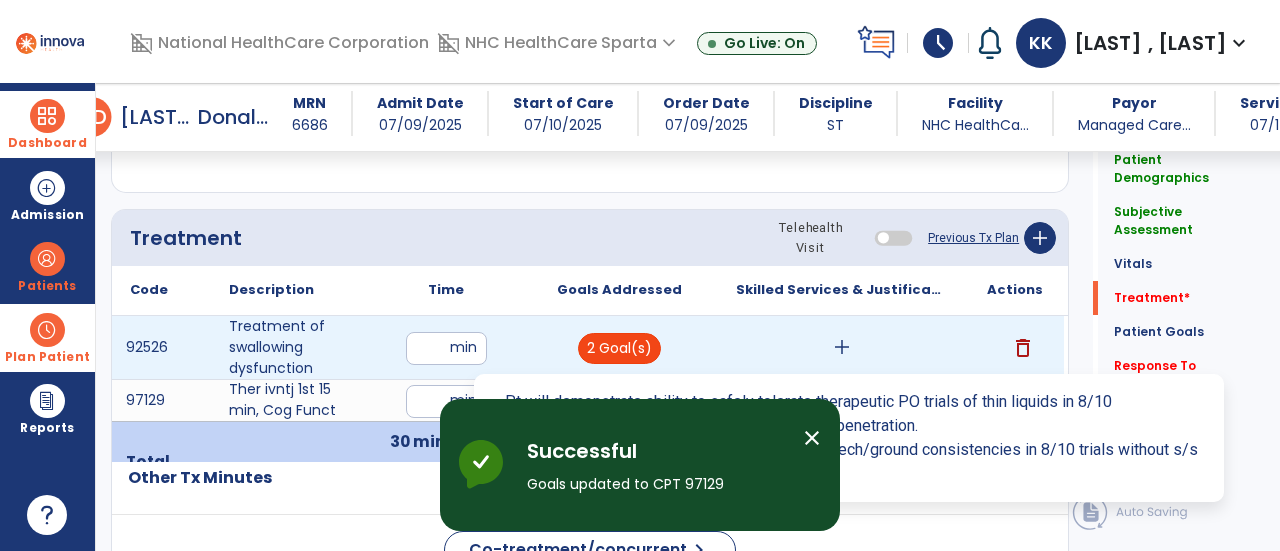 click on "2 Goal(s)" at bounding box center (619, 348) 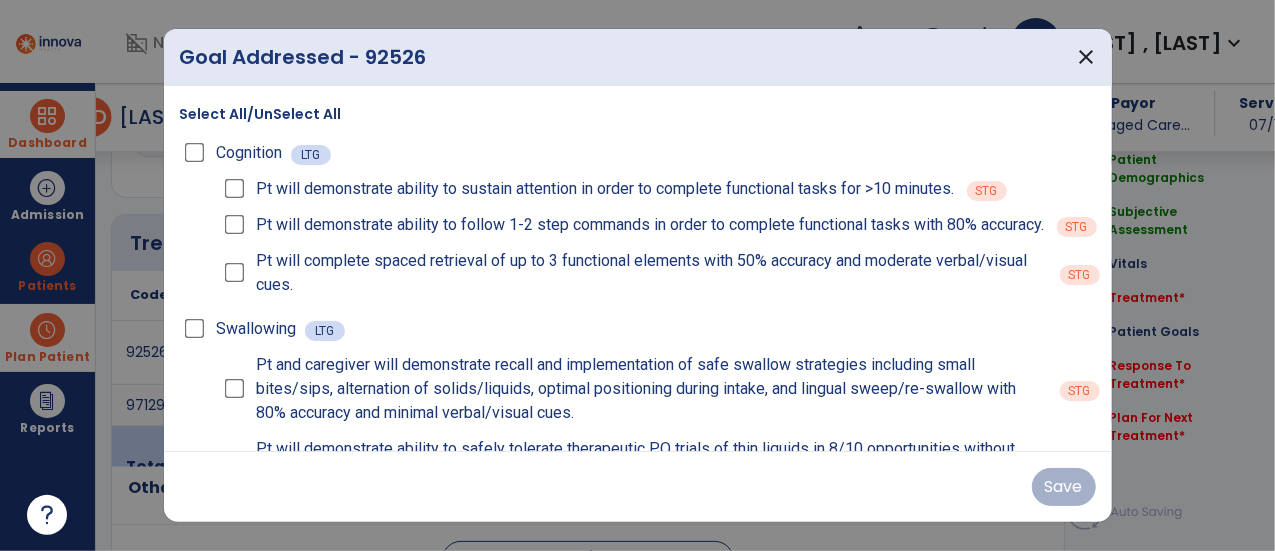 scroll, scrollTop: 1120, scrollLeft: 0, axis: vertical 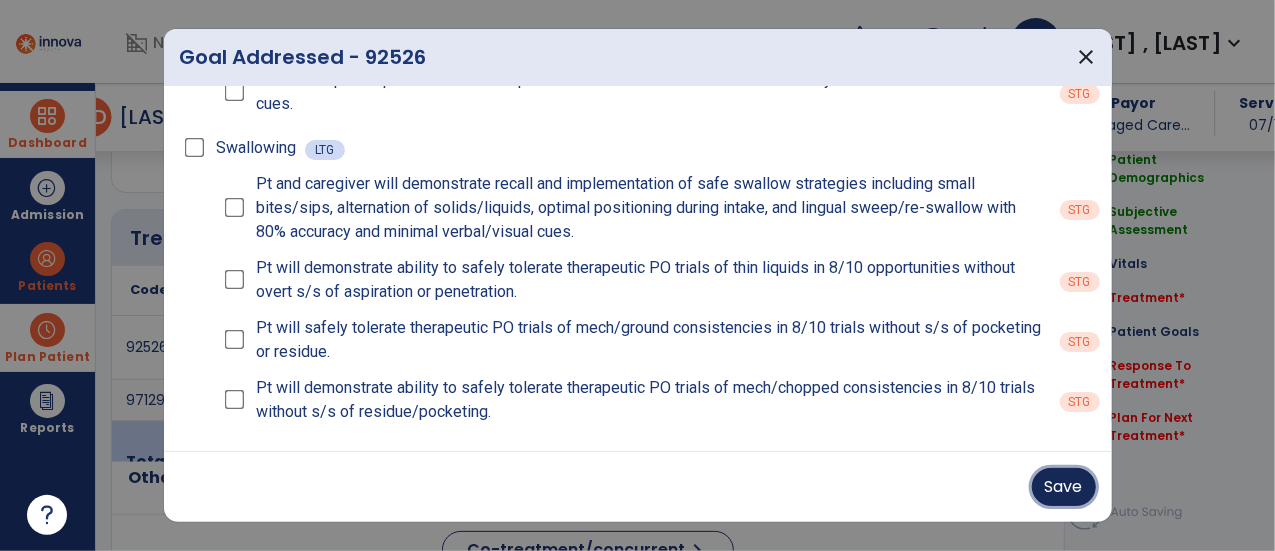 click on "Save" at bounding box center [1064, 487] 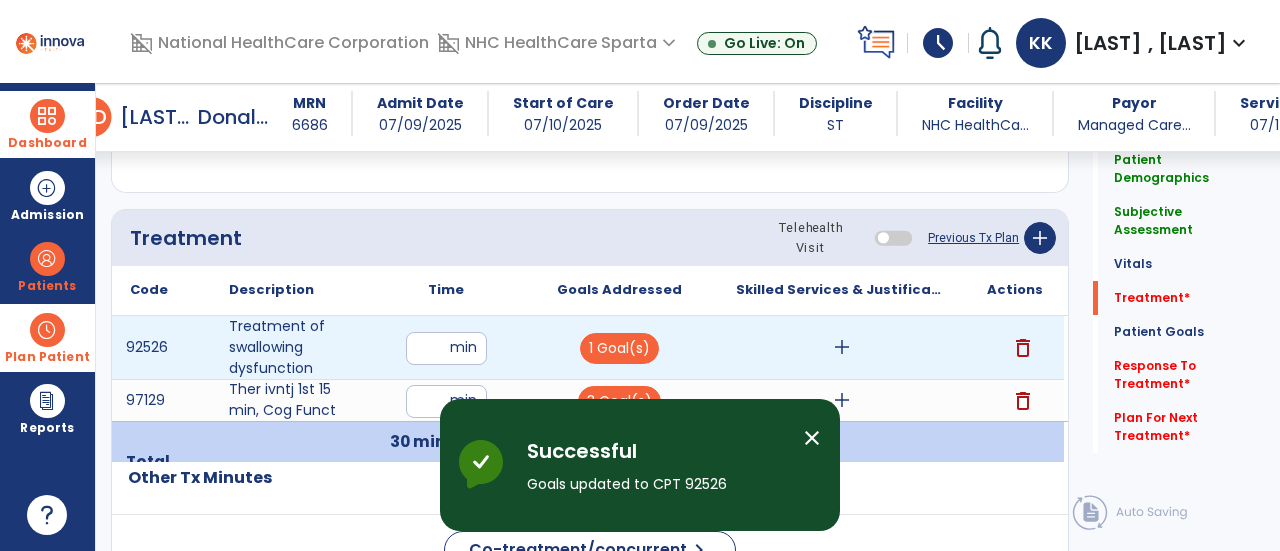 click on "add" at bounding box center (842, 347) 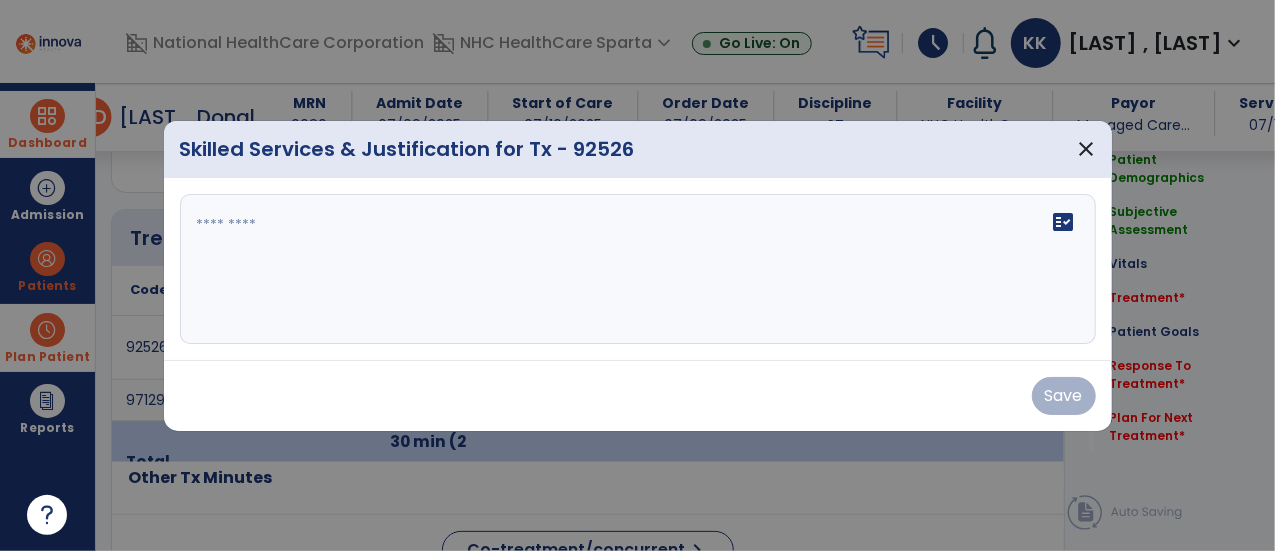 scroll, scrollTop: 1120, scrollLeft: 0, axis: vertical 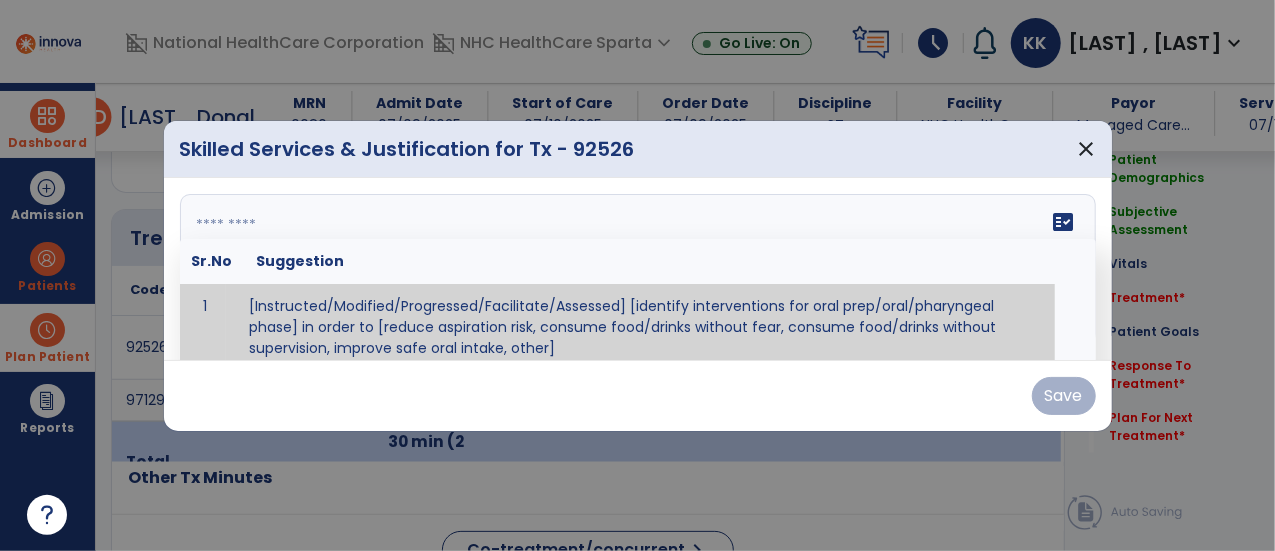click on "fact_check  Sr.No Suggestion 1 [Instructed/Modified/Progressed/Facilitate/Assessed] [identify interventions for oral prep/oral/pharyngeal phase] in order to [reduce aspiration risk, consume food/drinks without fear, consume food/drinks without supervision, improve safe oral intake, other] 2 [Instructed/Modified/Progressed/Facilitate/Assessed] [identify compensatory methods such as alternating bites/sips, effortful swallow, other] in order to [reduce aspiration risk, consume food/drinks without fear, consume food/drinks without supervision, improve safe oral intake, other] 3 [Instructed/Modified/Progressed/Assessed] trials of [identify IDDSI Food/Drink Level or NDD Solid/Liquid Level] in order to [reduce aspiration risk, consume food/drinks without fear, consume food/drinks without supervision, improve safe oral intake, other] 4 5 Assessed swallow with administration of [identify test]" at bounding box center [638, 269] 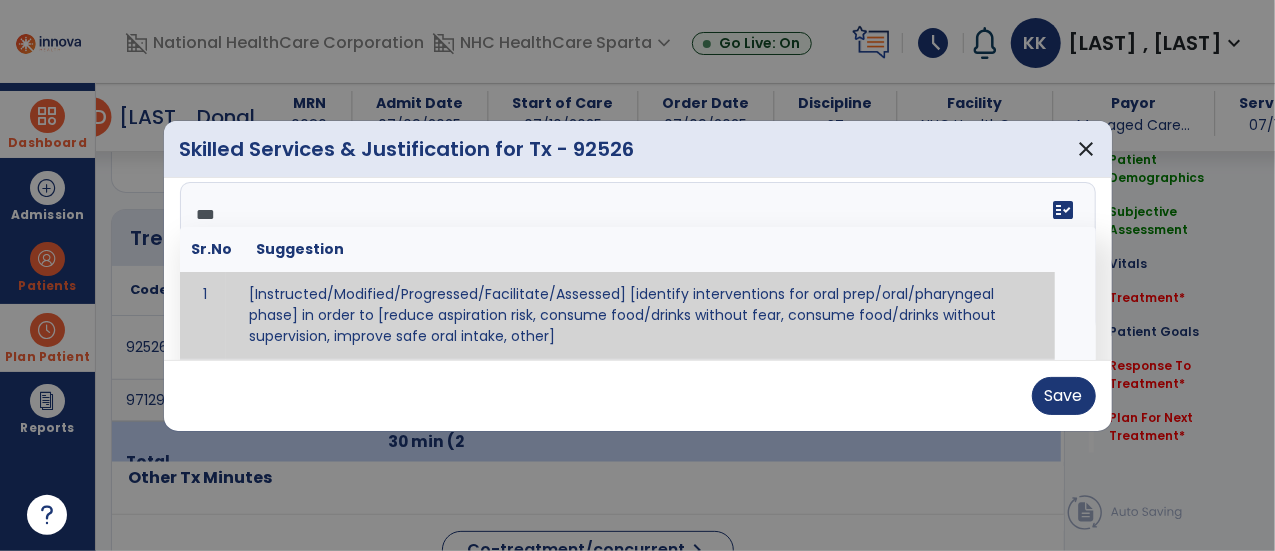 scroll, scrollTop: 0, scrollLeft: 0, axis: both 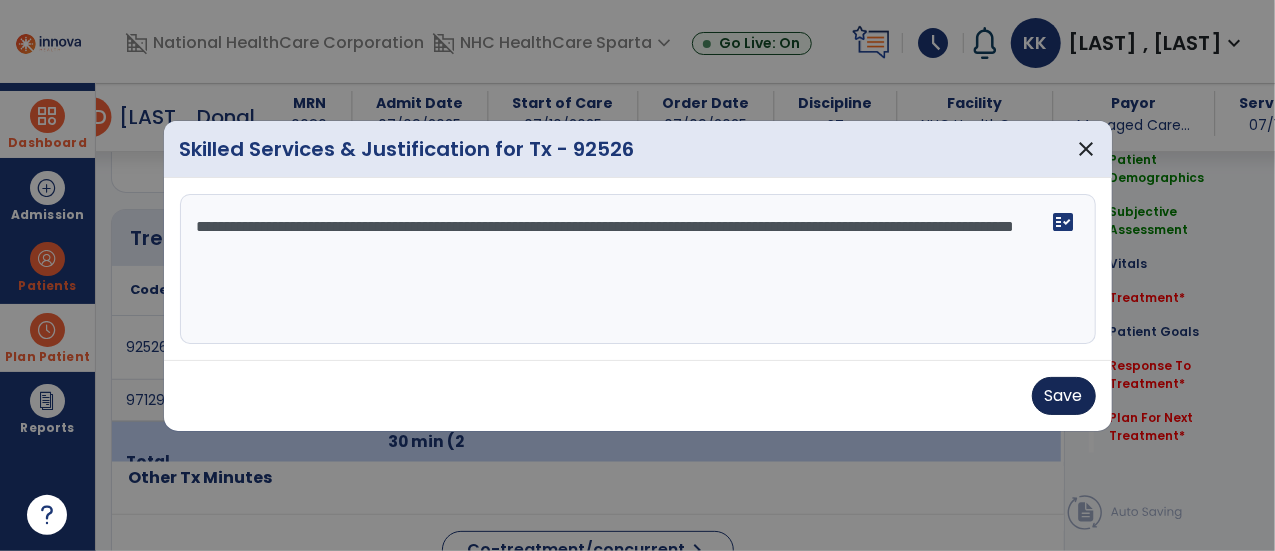 type on "**********" 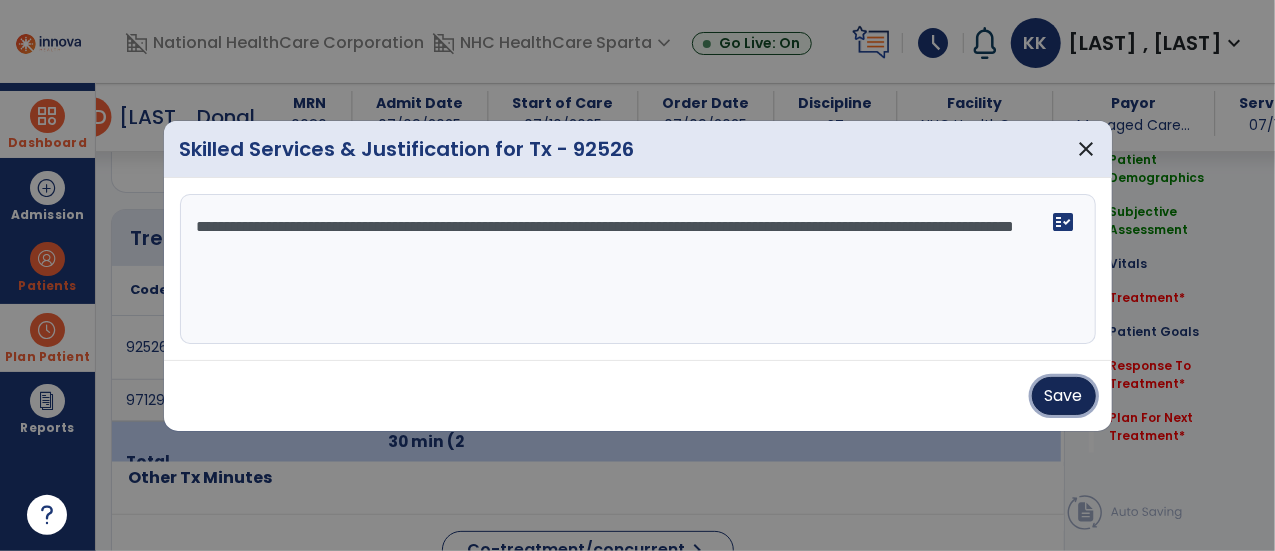 click on "Save" at bounding box center [1064, 396] 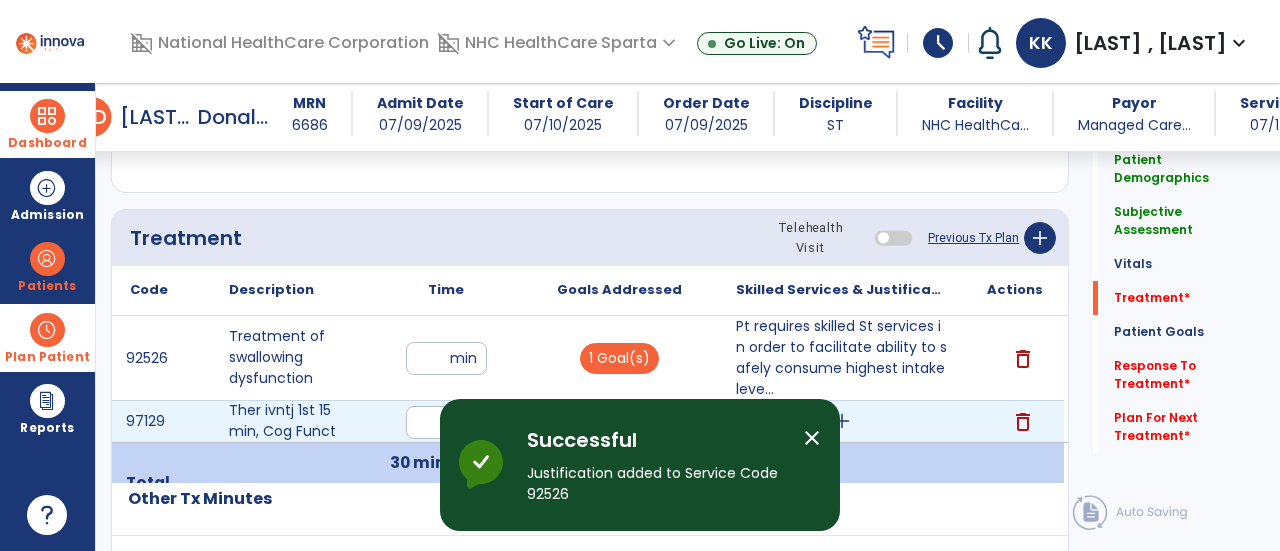 click on "add" at bounding box center (842, 421) 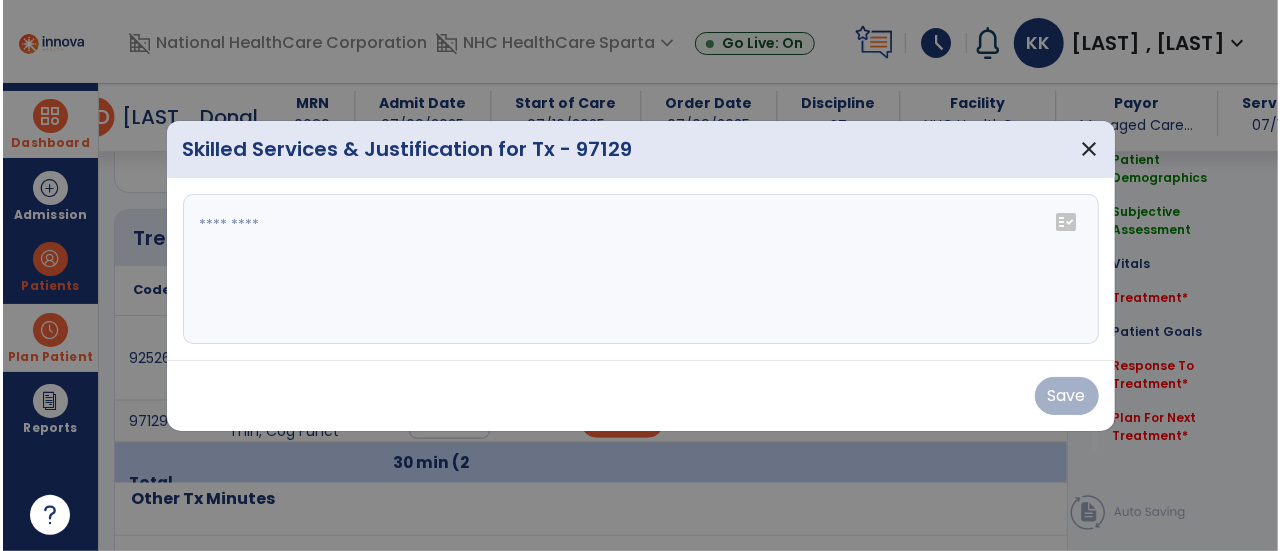 scroll, scrollTop: 1120, scrollLeft: 0, axis: vertical 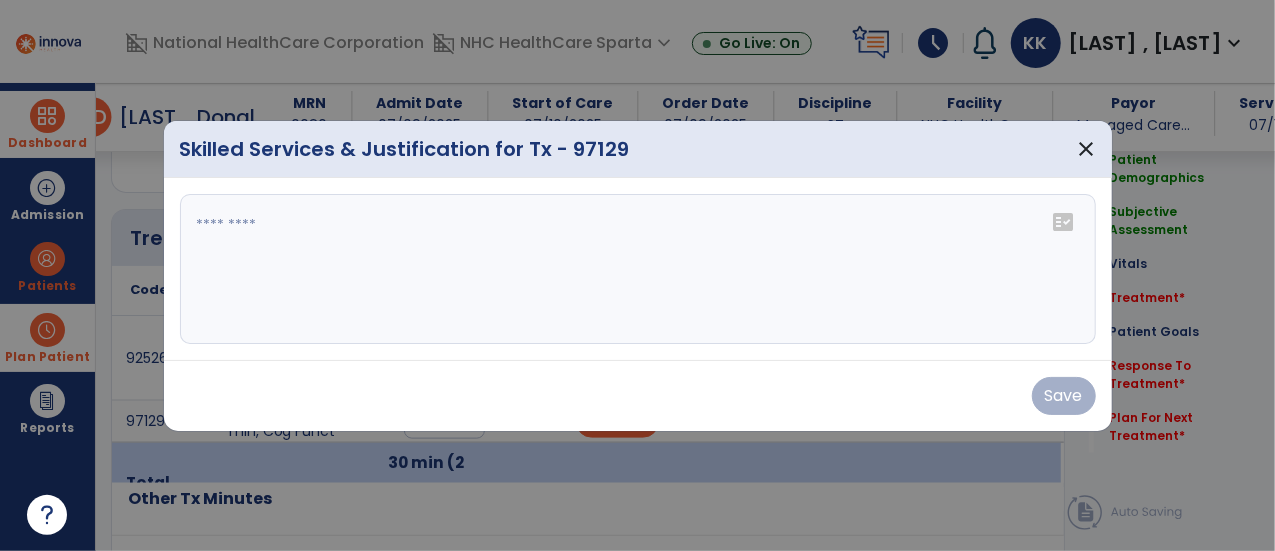 click at bounding box center (638, 269) 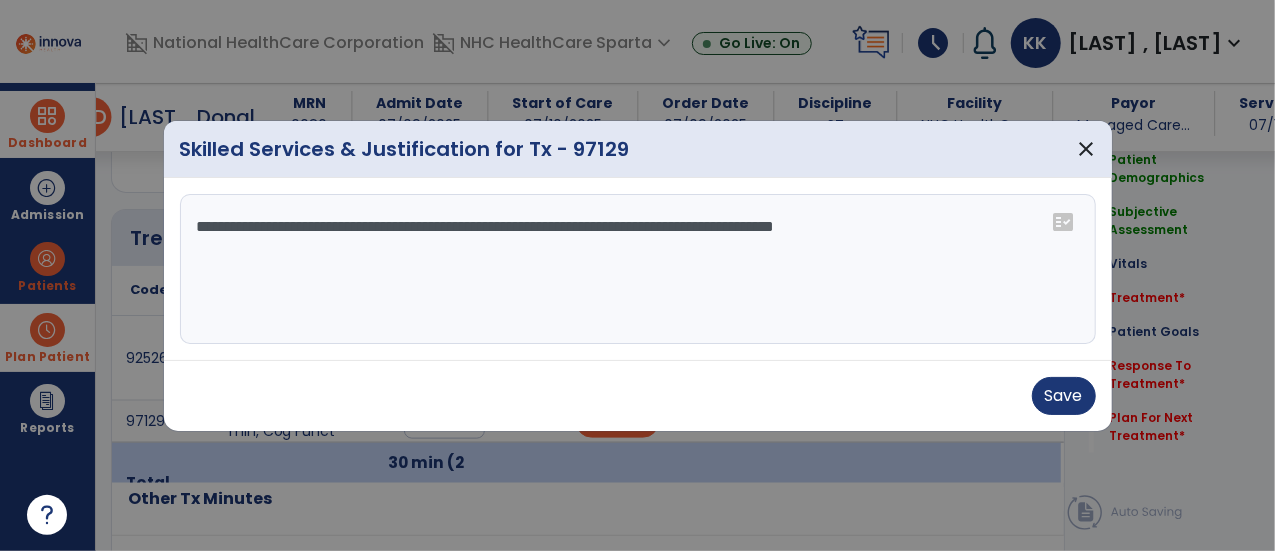 click on "**********" at bounding box center (638, 269) 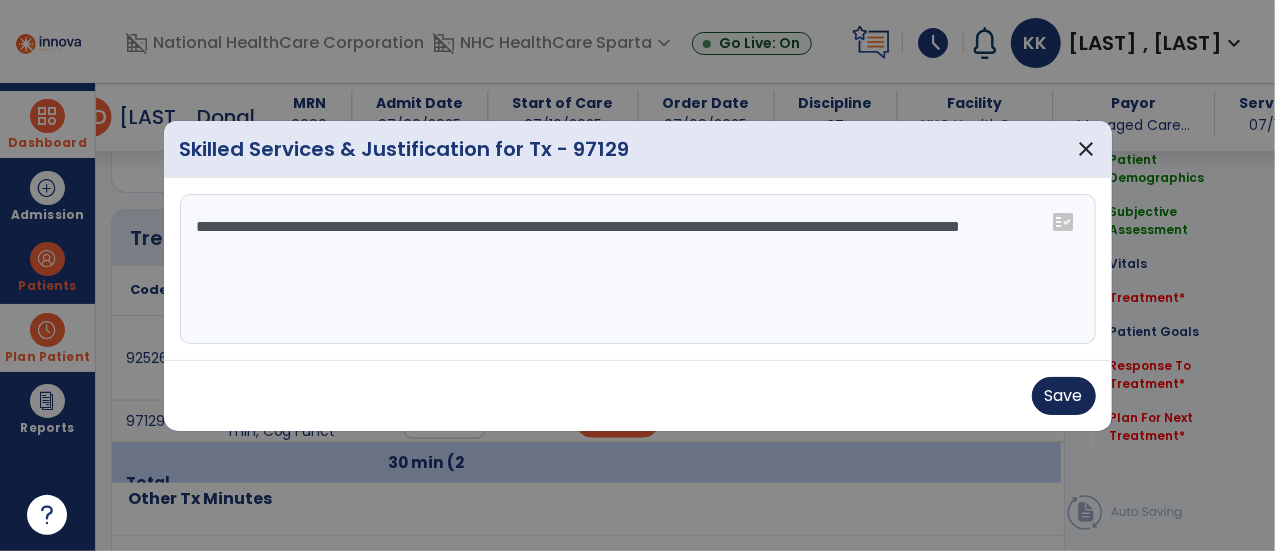 type on "**********" 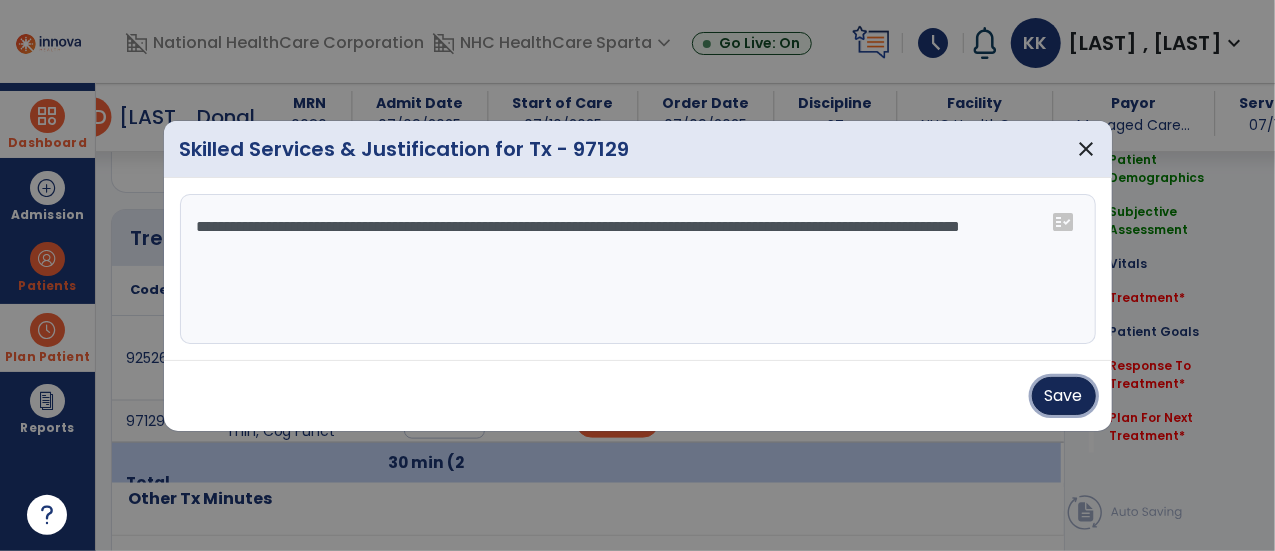 click on "Save" at bounding box center (1064, 396) 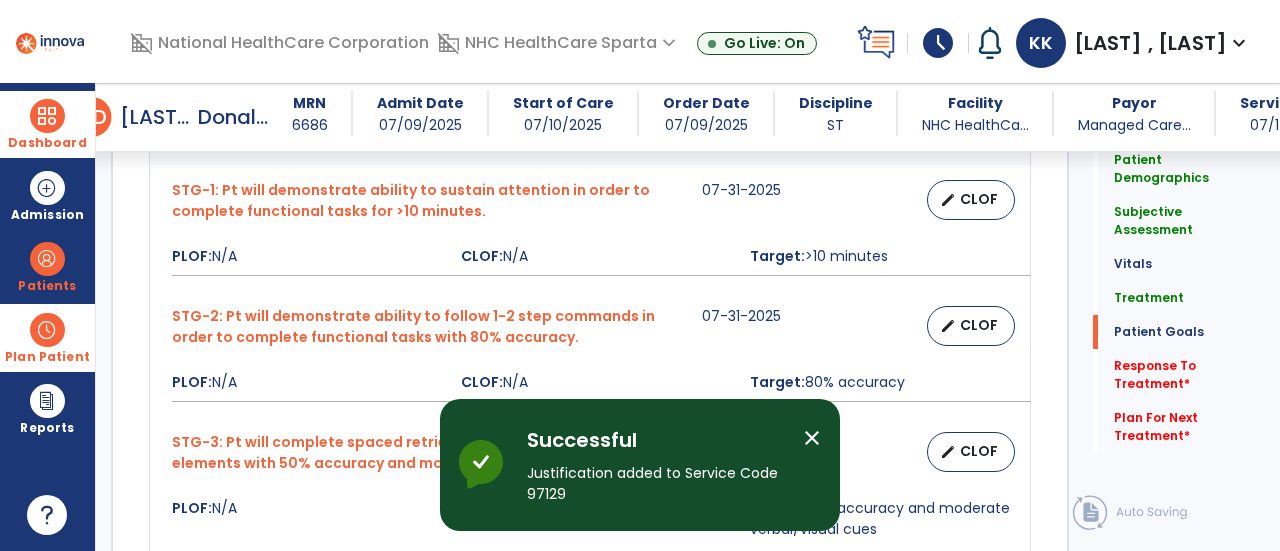scroll, scrollTop: 1864, scrollLeft: 0, axis: vertical 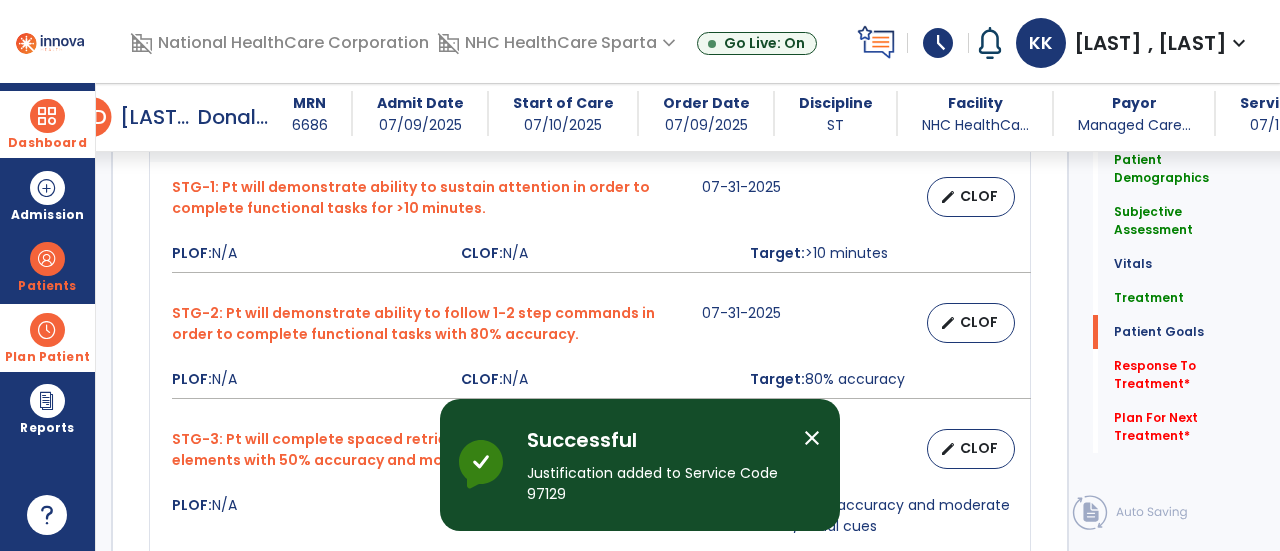 click on "close" at bounding box center [812, 438] 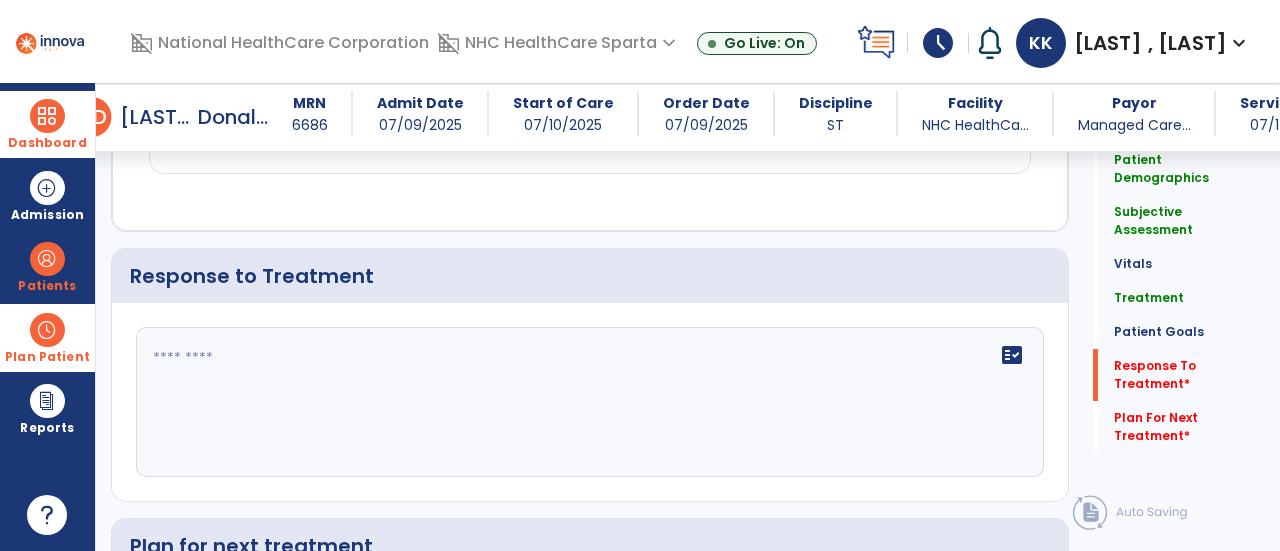 scroll, scrollTop: 3475, scrollLeft: 0, axis: vertical 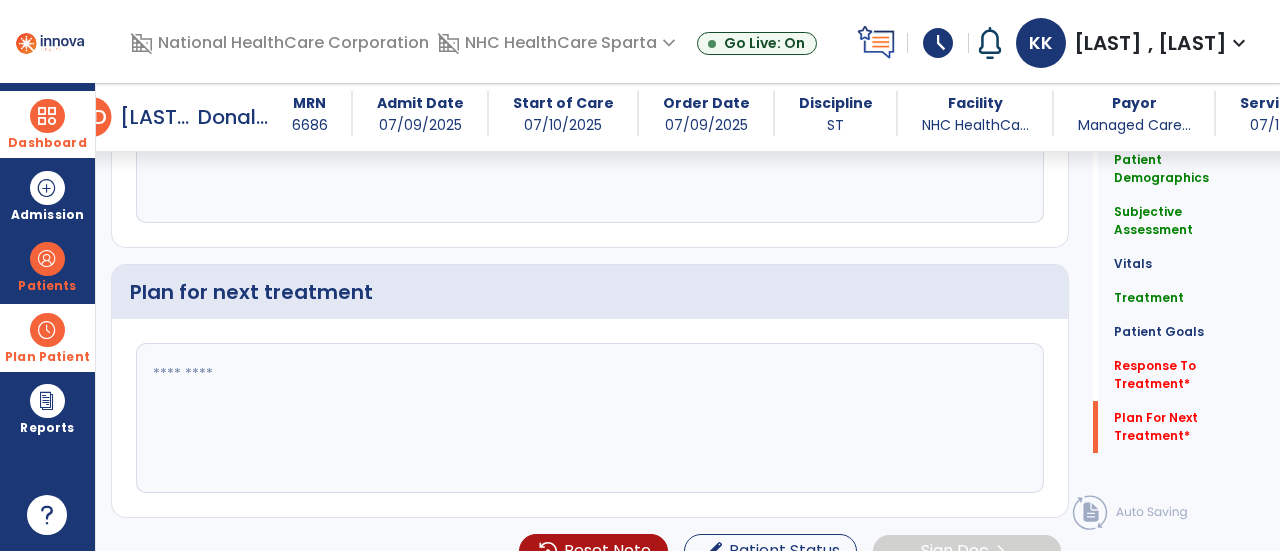 click 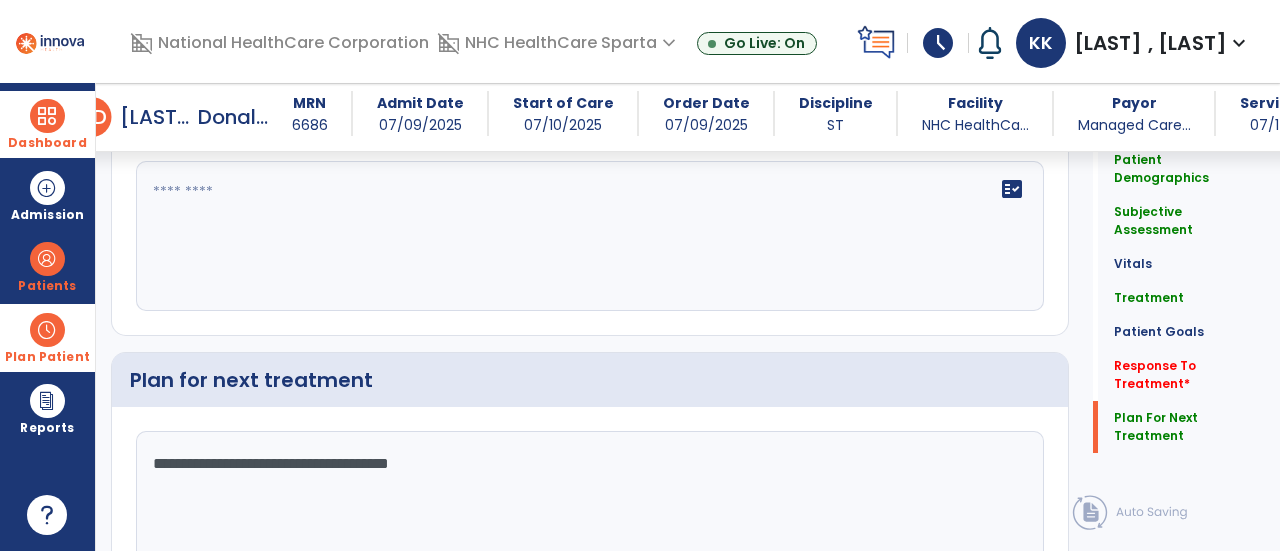 scroll, scrollTop: 3475, scrollLeft: 0, axis: vertical 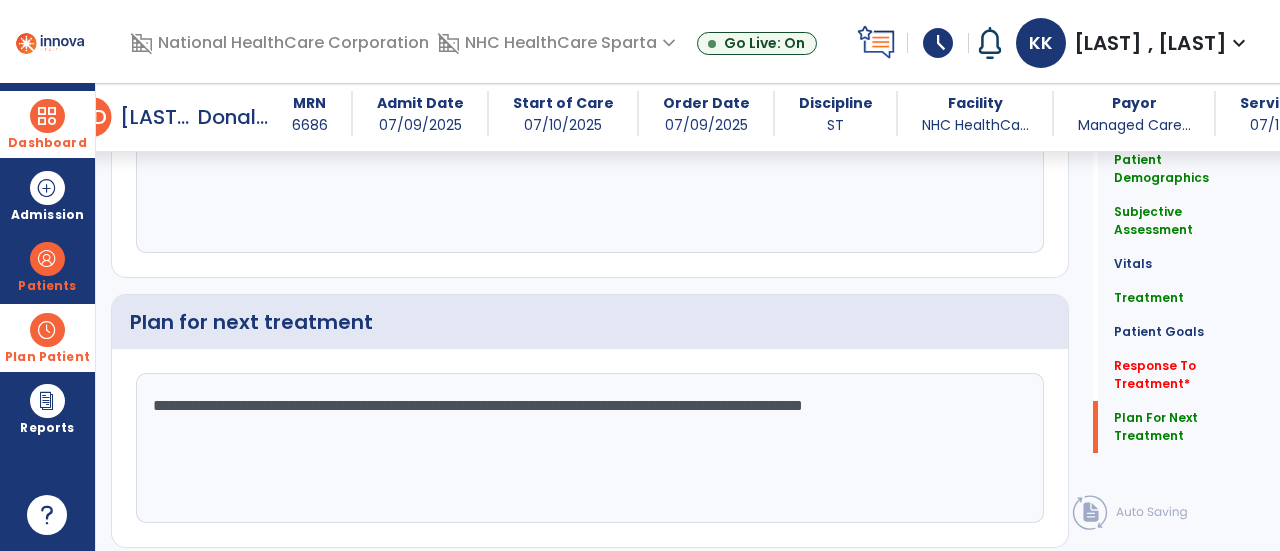 click on "**********" 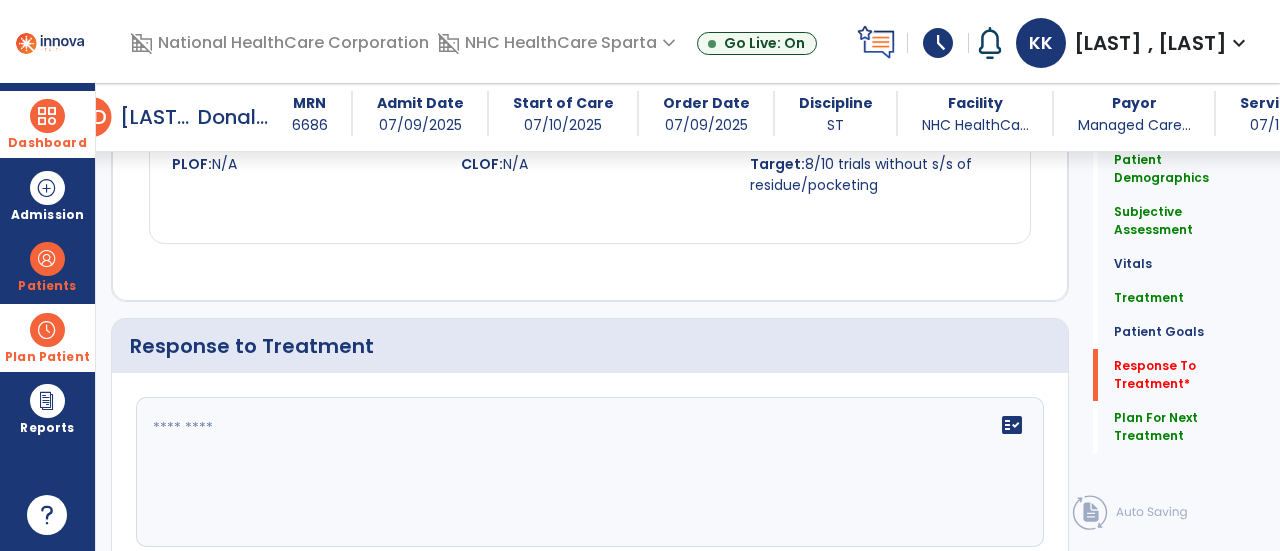 scroll, scrollTop: 3143, scrollLeft: 0, axis: vertical 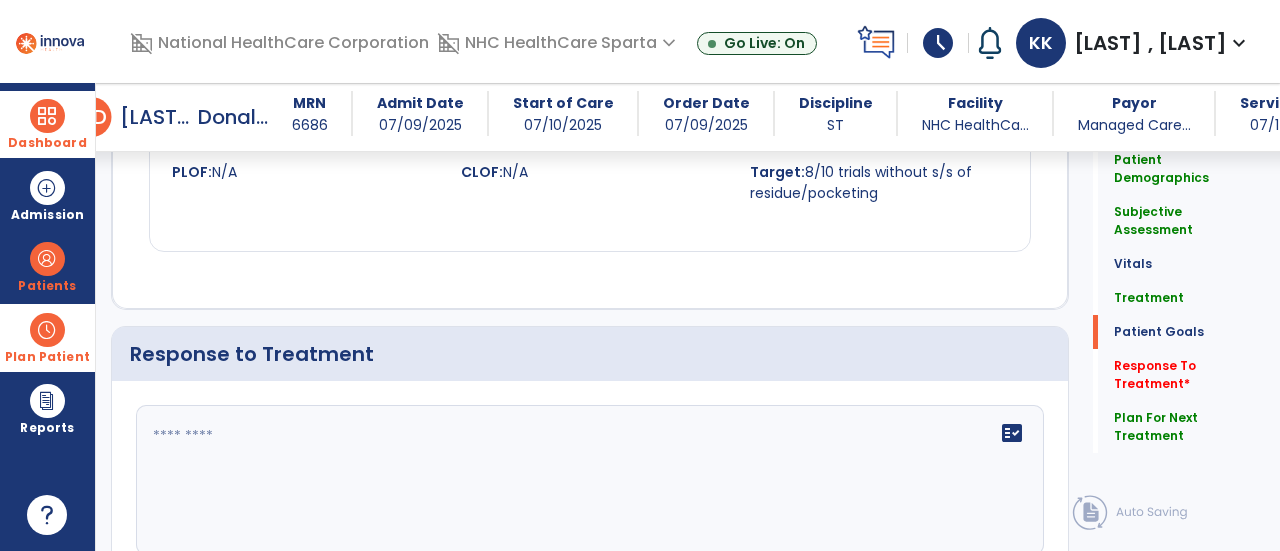type on "**********" 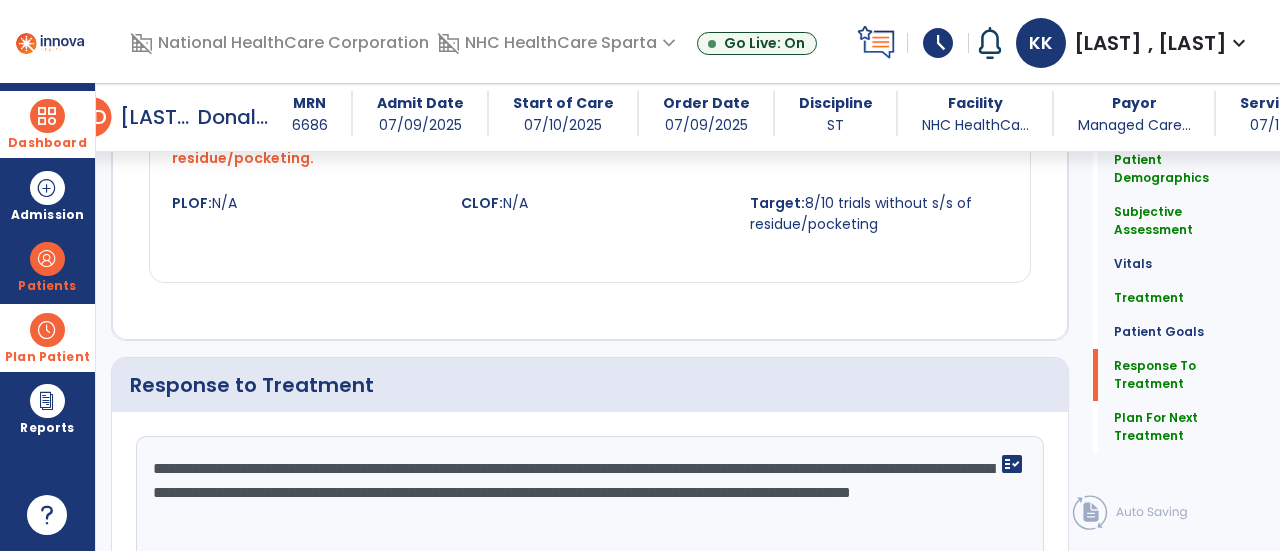 scroll, scrollTop: 3200, scrollLeft: 0, axis: vertical 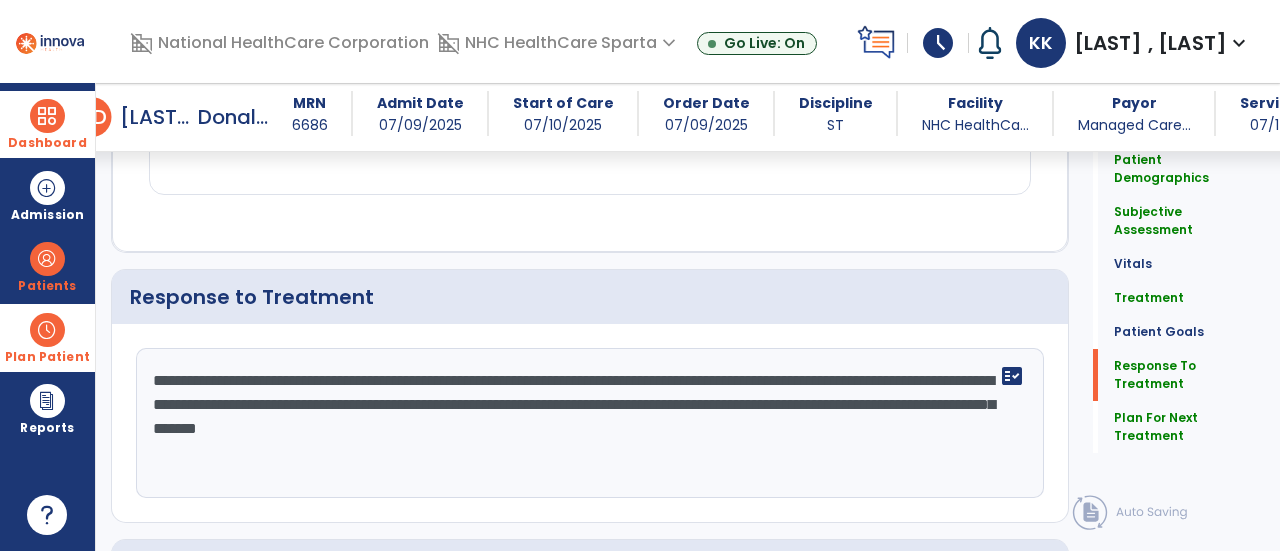 click on "**********" 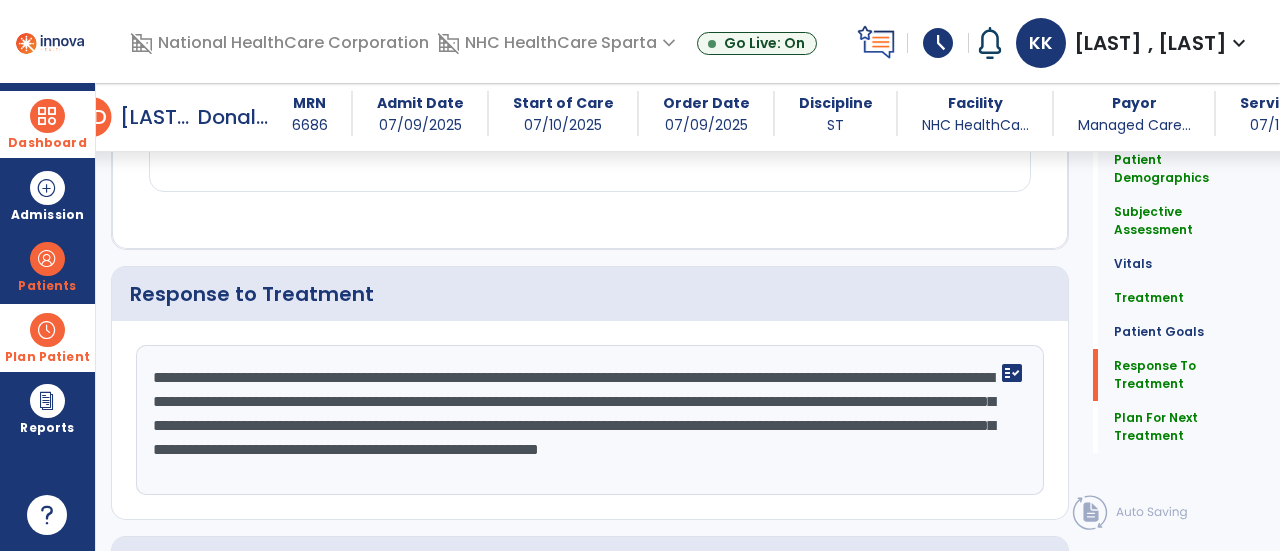 scroll, scrollTop: 3204, scrollLeft: 0, axis: vertical 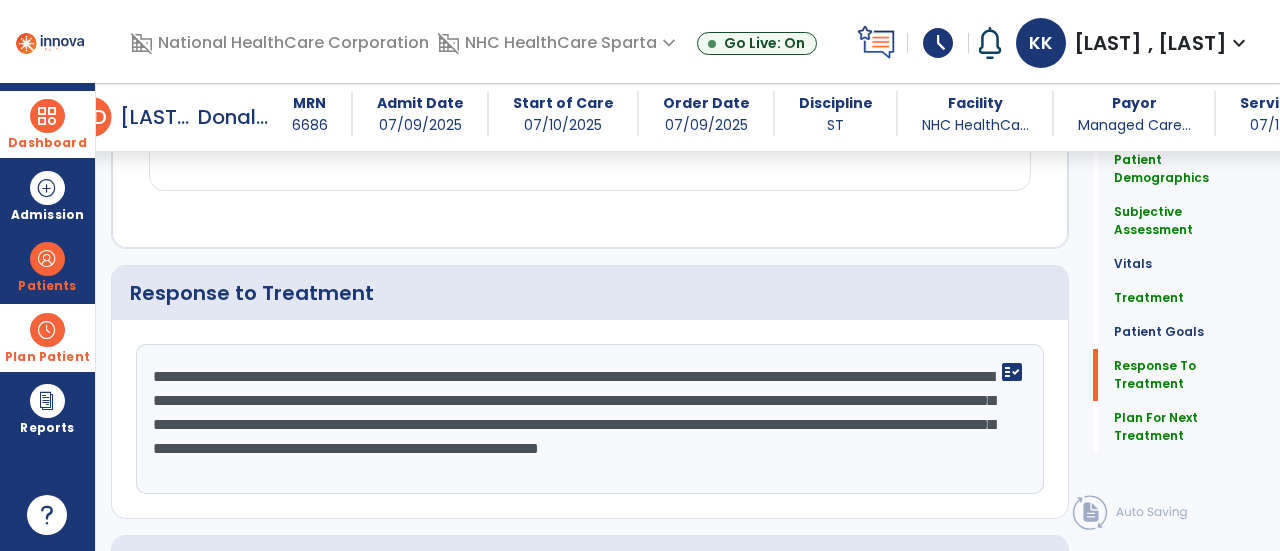click on "**********" 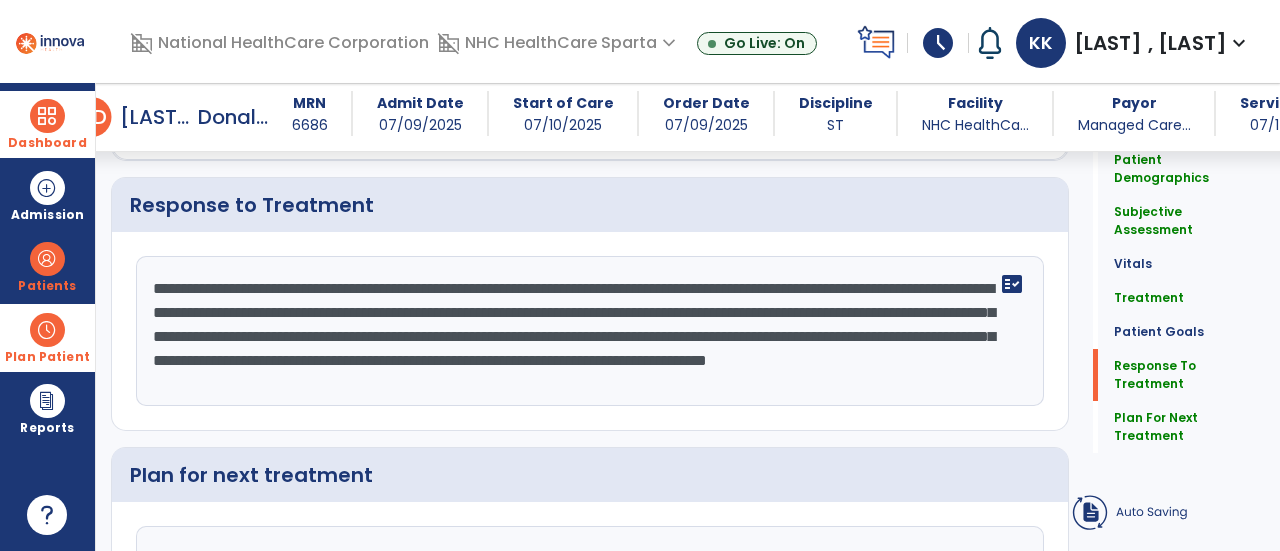 scroll, scrollTop: 3116, scrollLeft: 0, axis: vertical 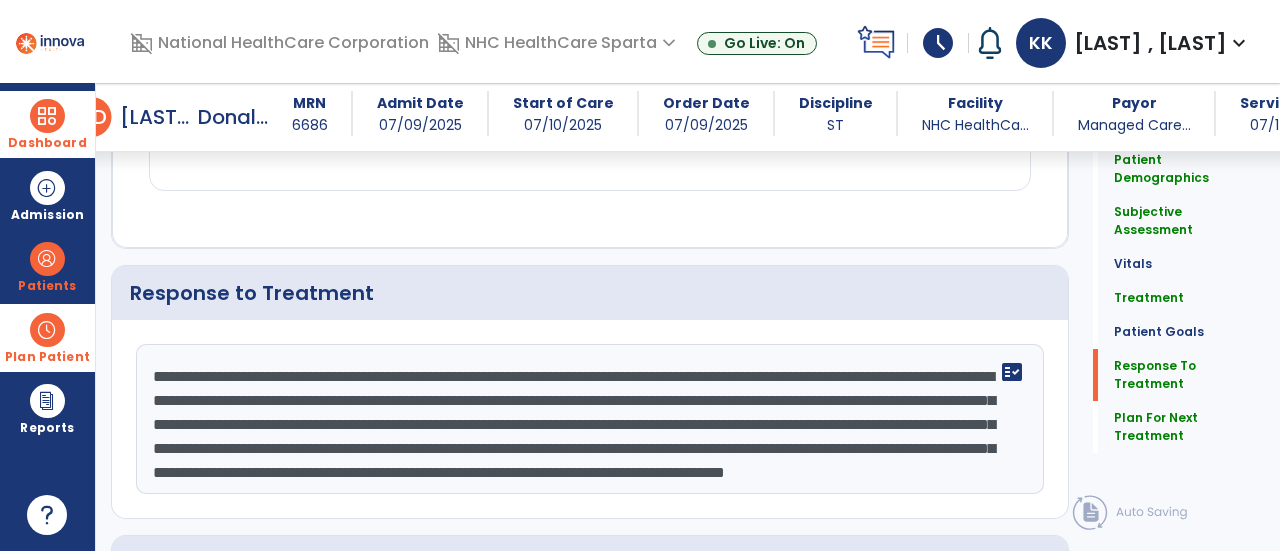 click on "**********" 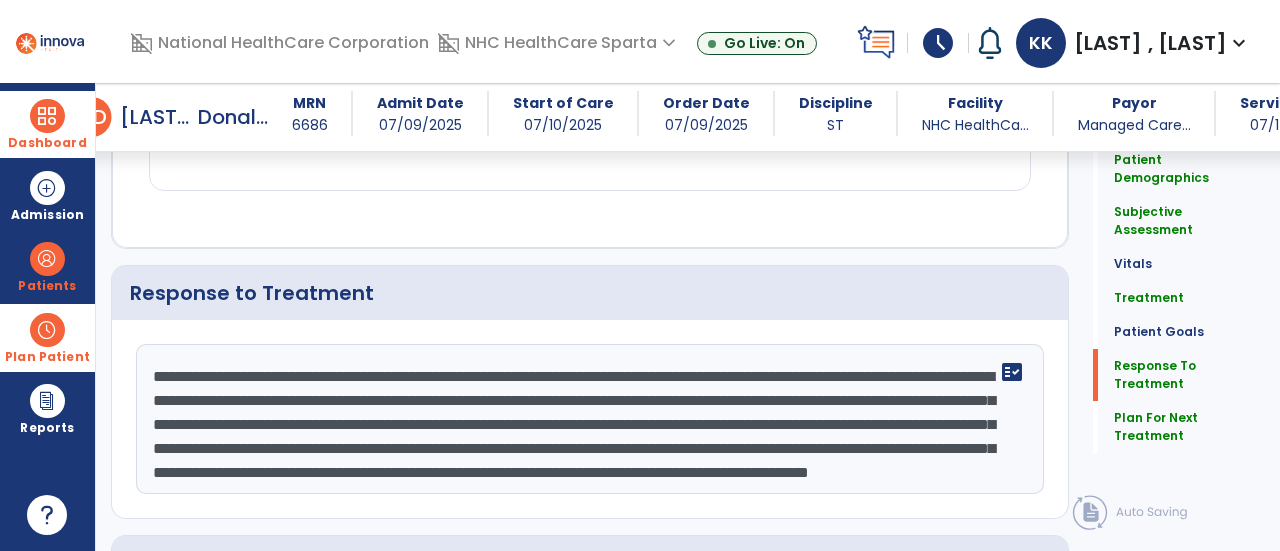scroll, scrollTop: 3204, scrollLeft: 0, axis: vertical 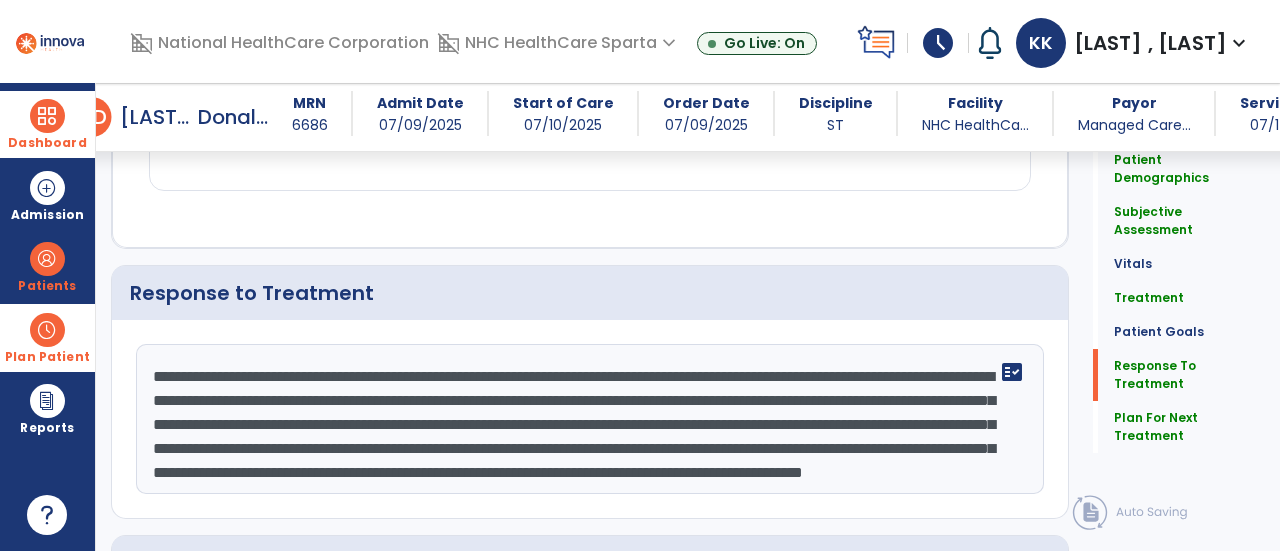 click on "**********" 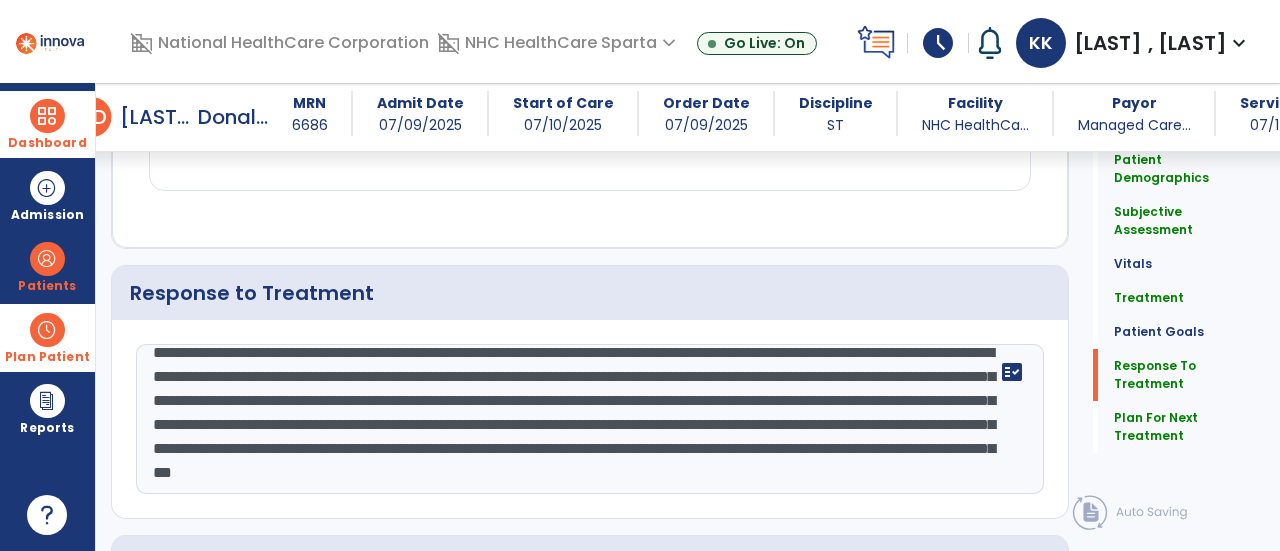 scroll, scrollTop: 3204, scrollLeft: 0, axis: vertical 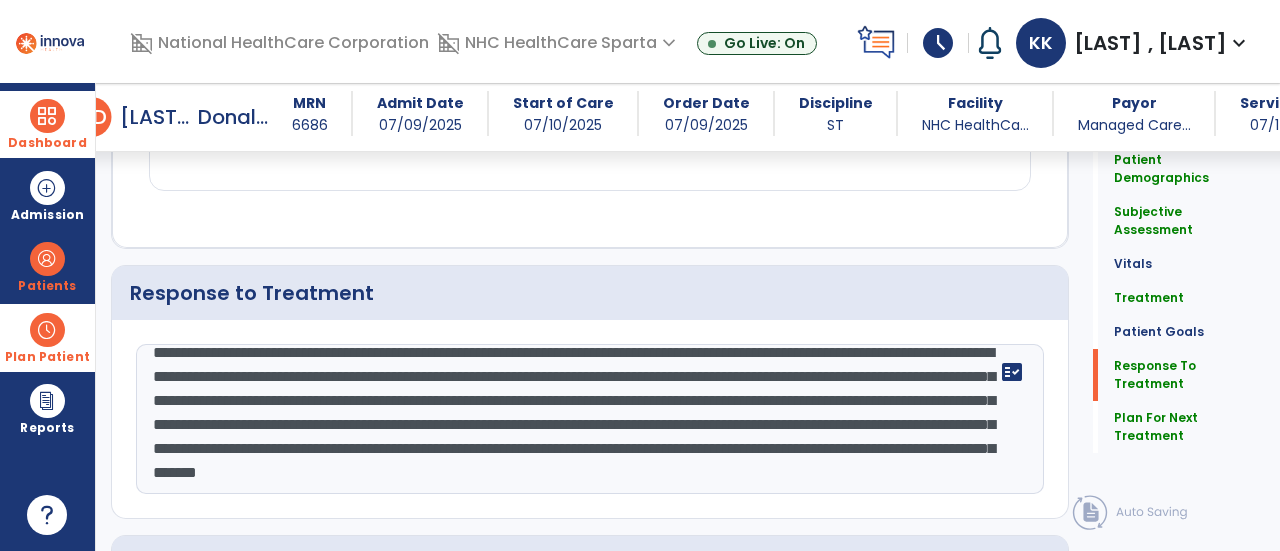 click on "**********" 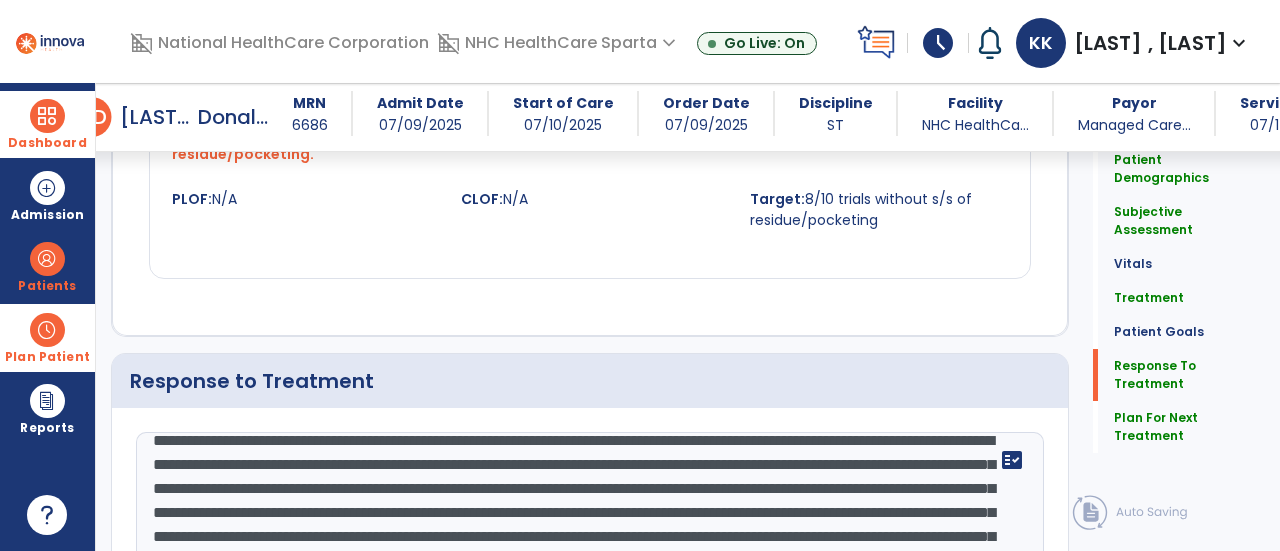 scroll, scrollTop: 3204, scrollLeft: 0, axis: vertical 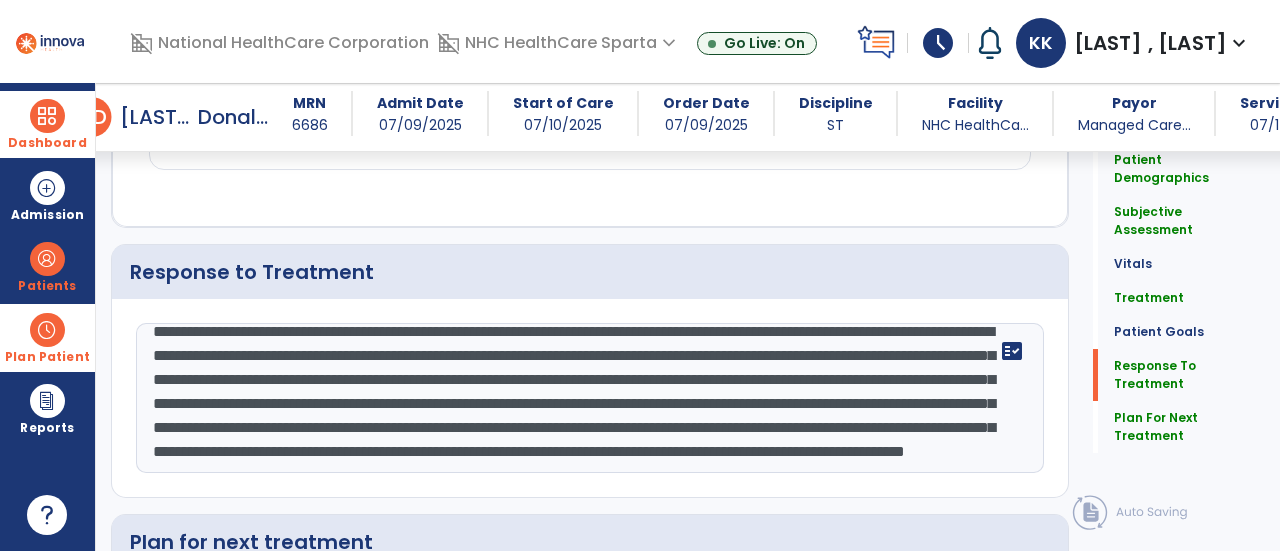 click on "**********" 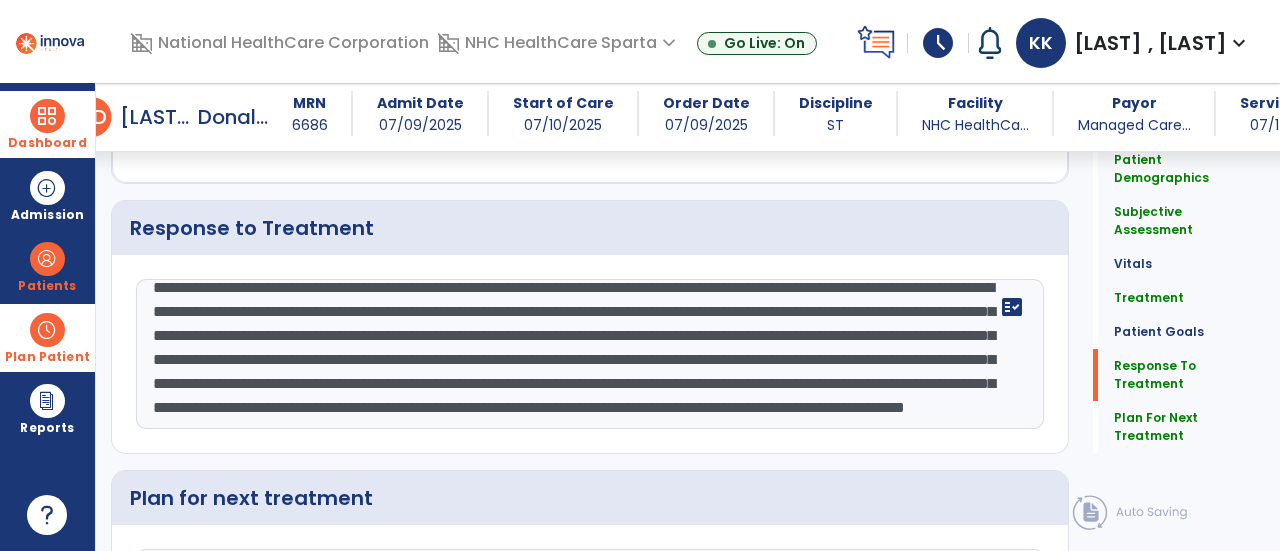click on "**********" 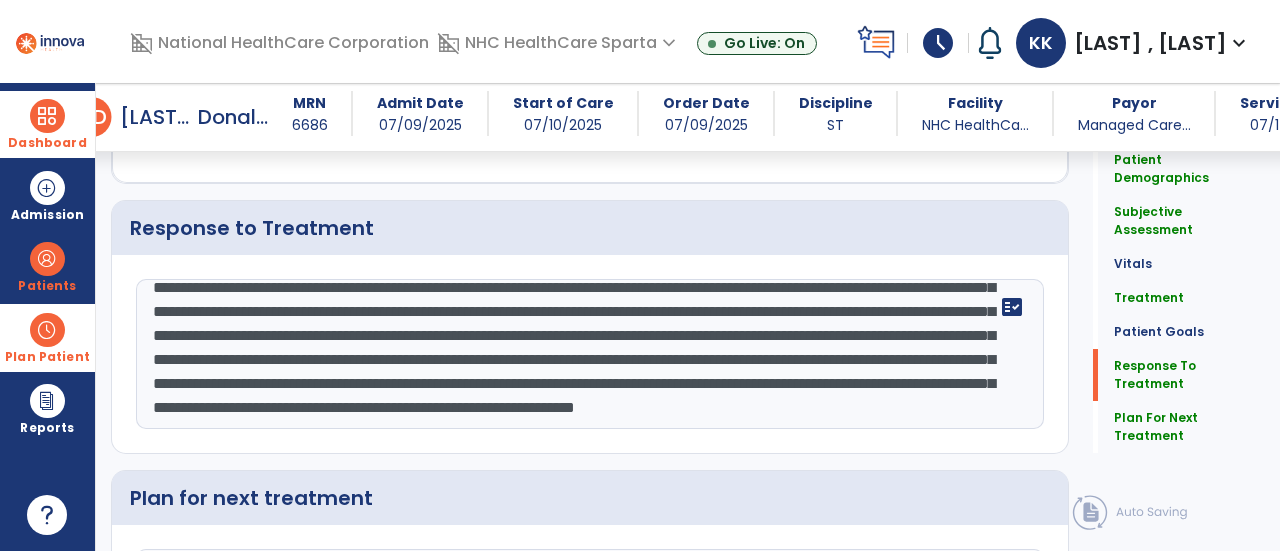 scroll, scrollTop: 94, scrollLeft: 0, axis: vertical 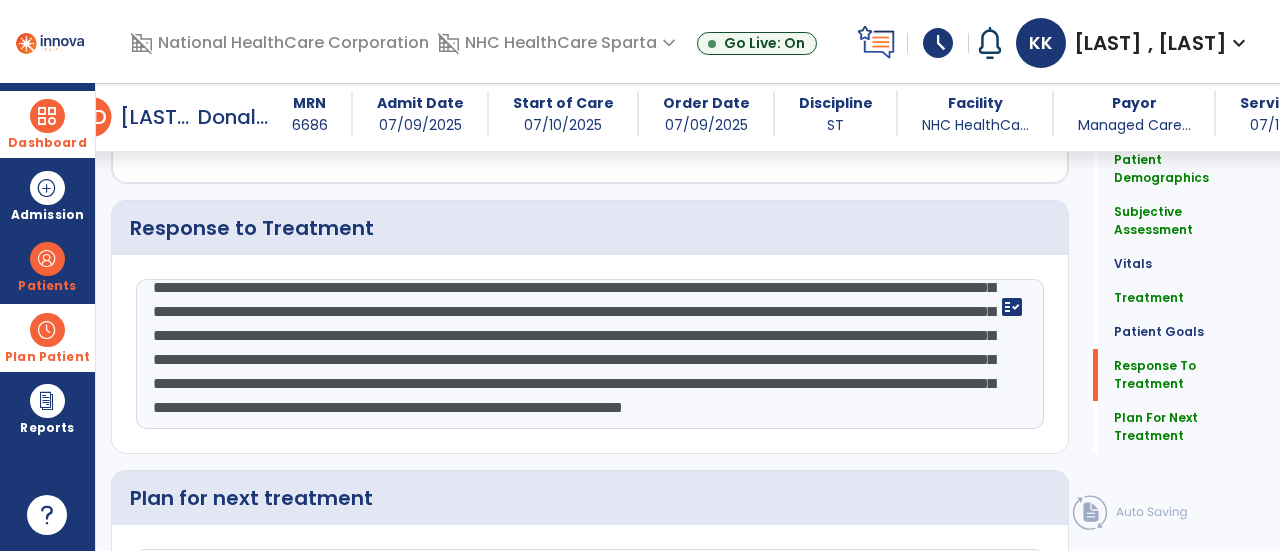 click on "**********" 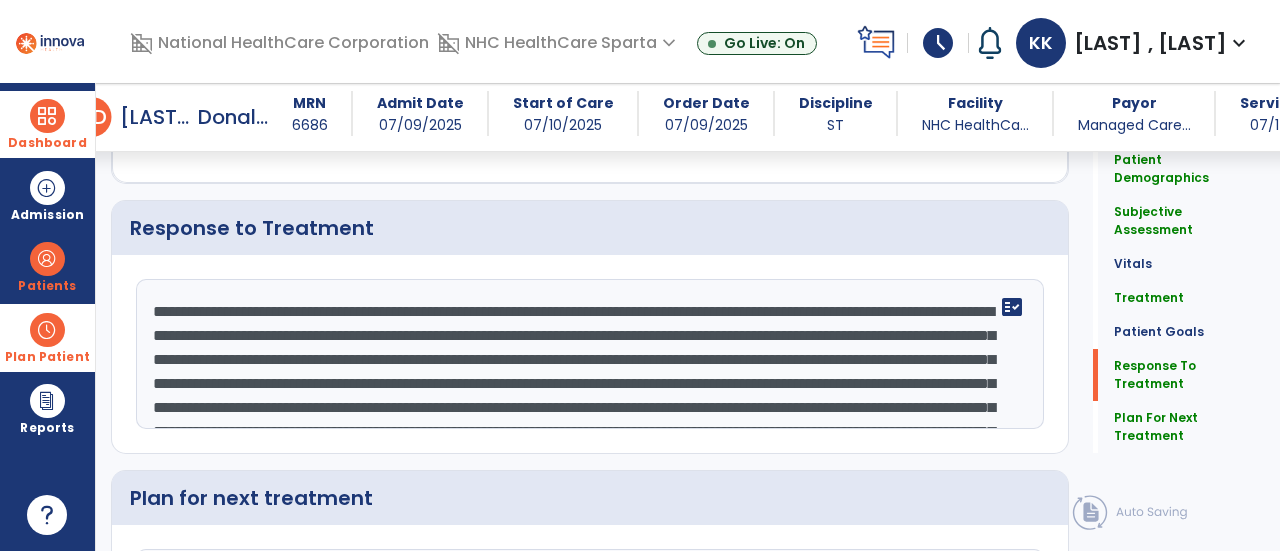 scroll, scrollTop: 3, scrollLeft: 0, axis: vertical 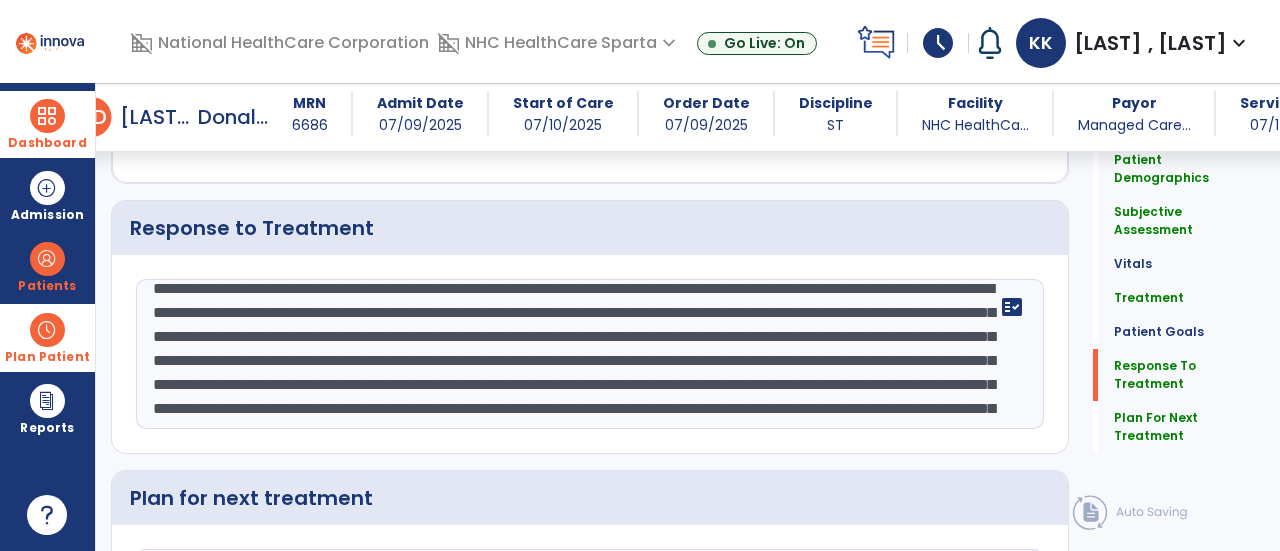 click on "**********" 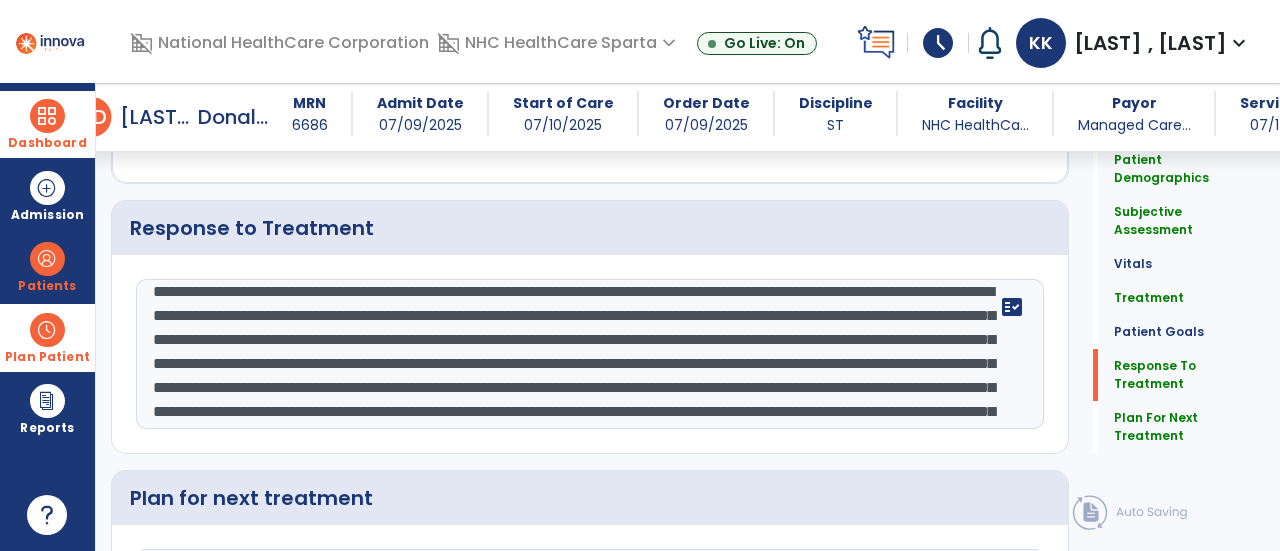 scroll, scrollTop: 20, scrollLeft: 0, axis: vertical 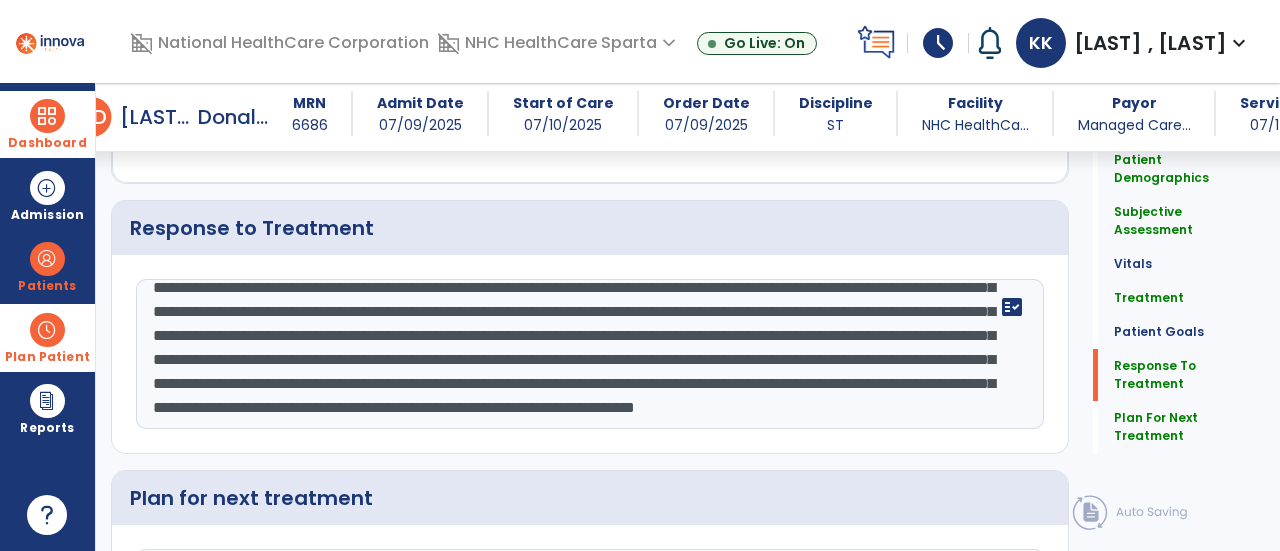 click on "**********" 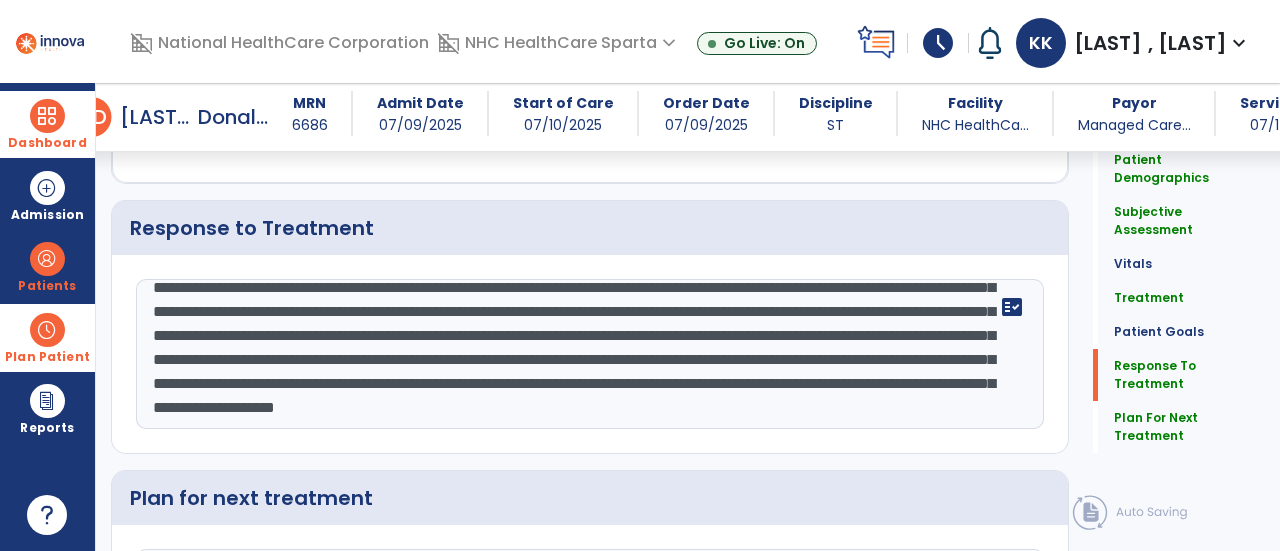 click on "**********" 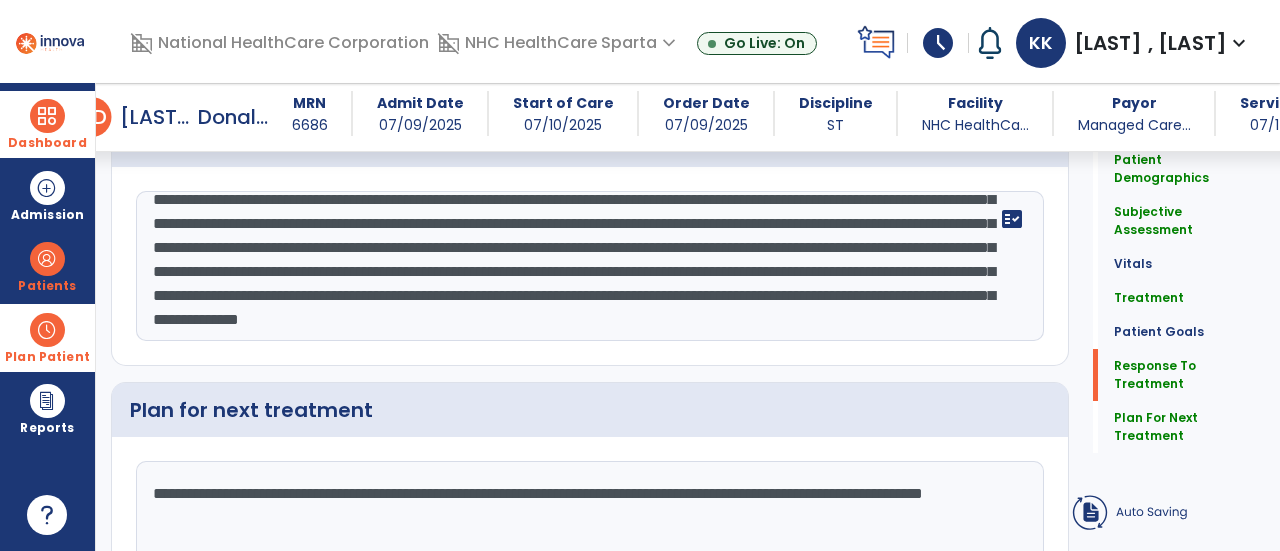 click on "**********" 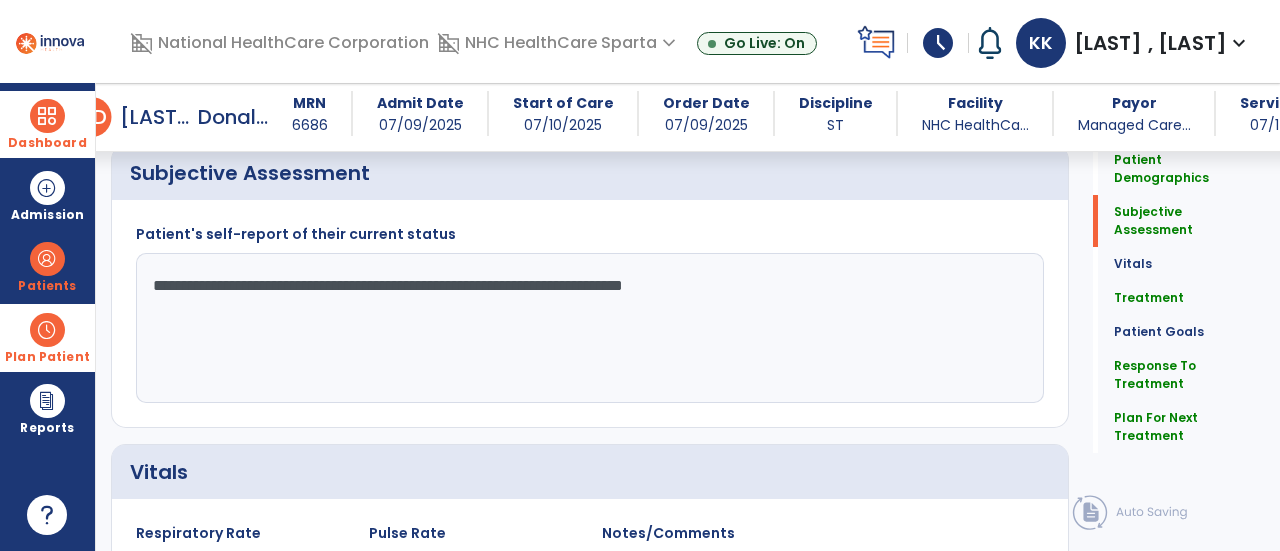 scroll, scrollTop: 463, scrollLeft: 0, axis: vertical 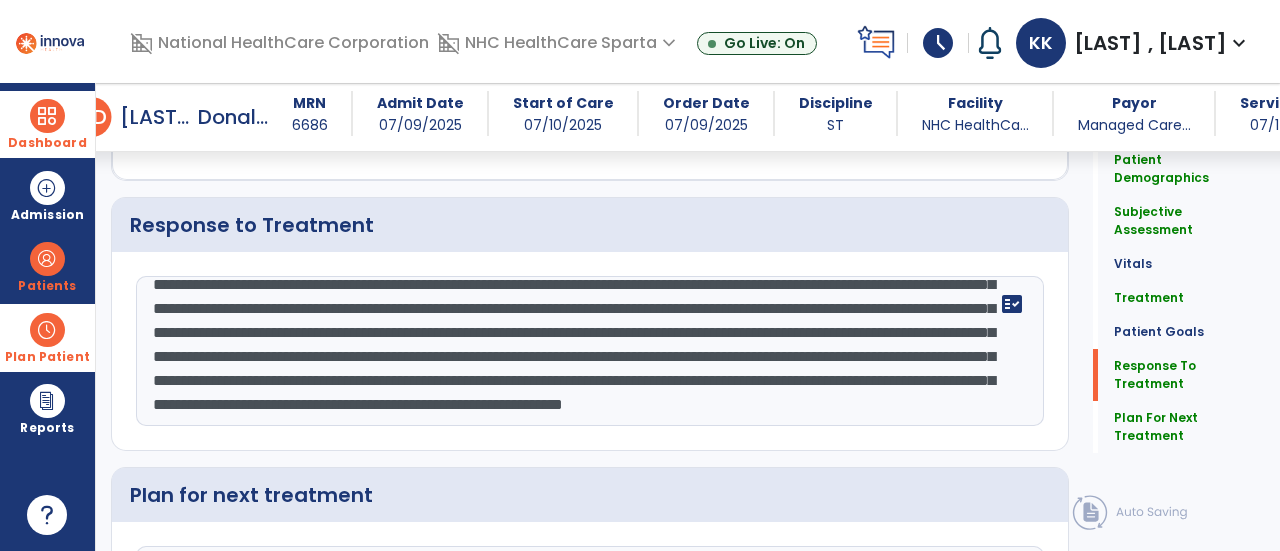 type on "**********" 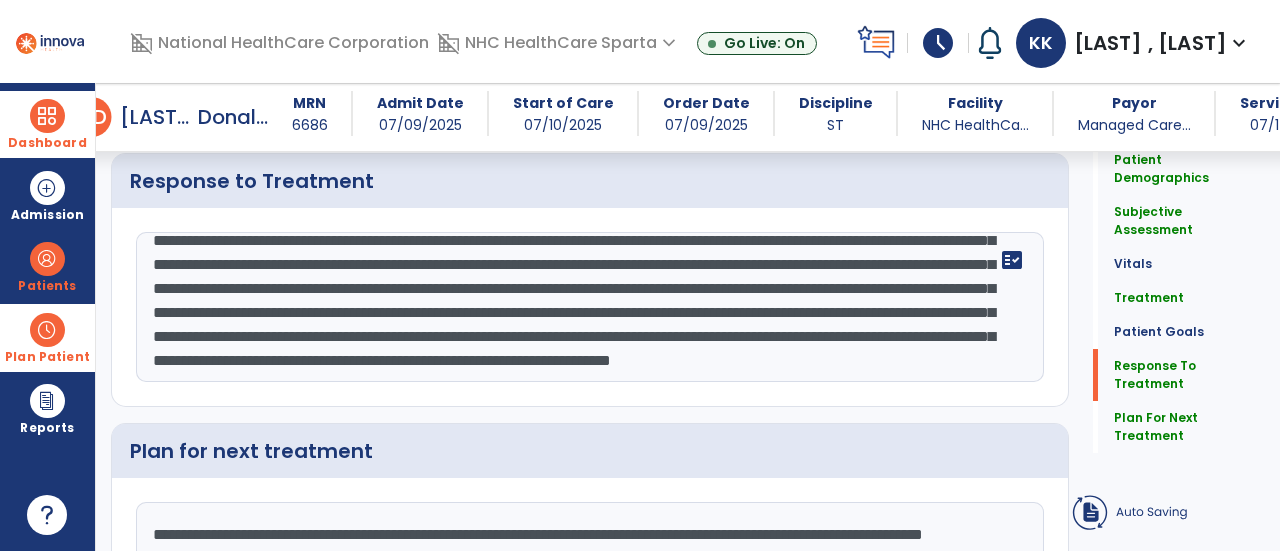 click on "**********" 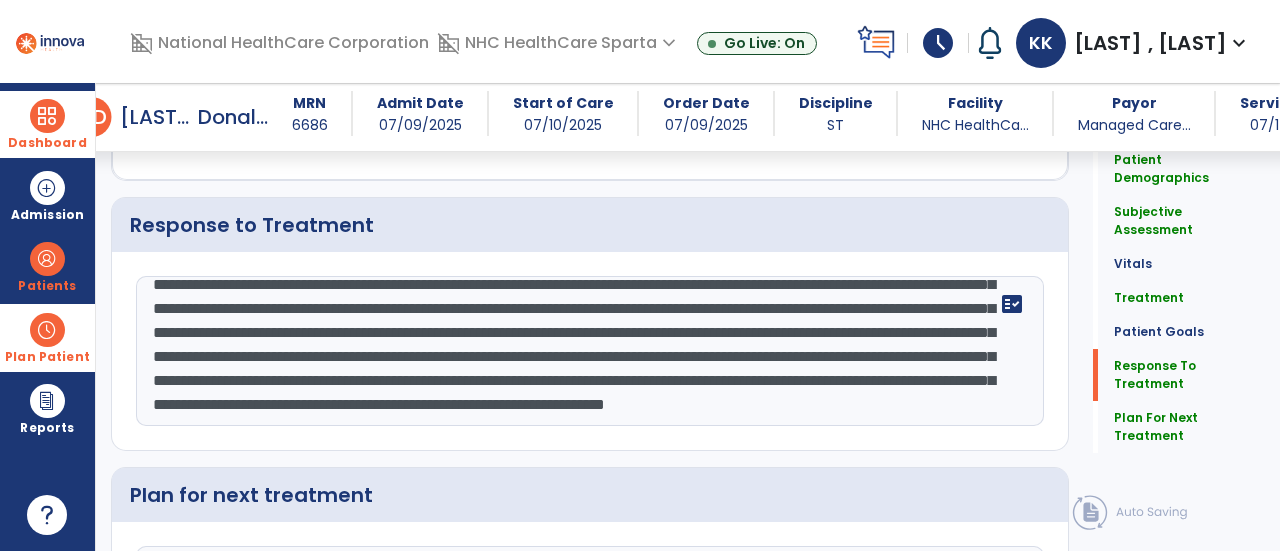 scroll, scrollTop: 3272, scrollLeft: 0, axis: vertical 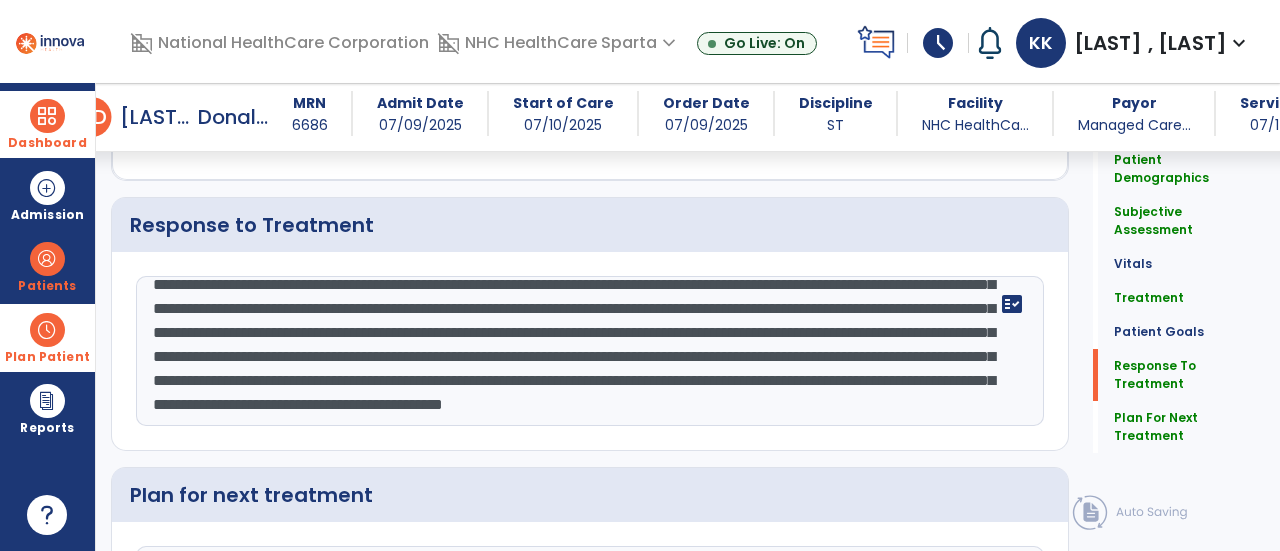 drag, startPoint x: 804, startPoint y: 289, endPoint x: 710, endPoint y: 283, distance: 94.19129 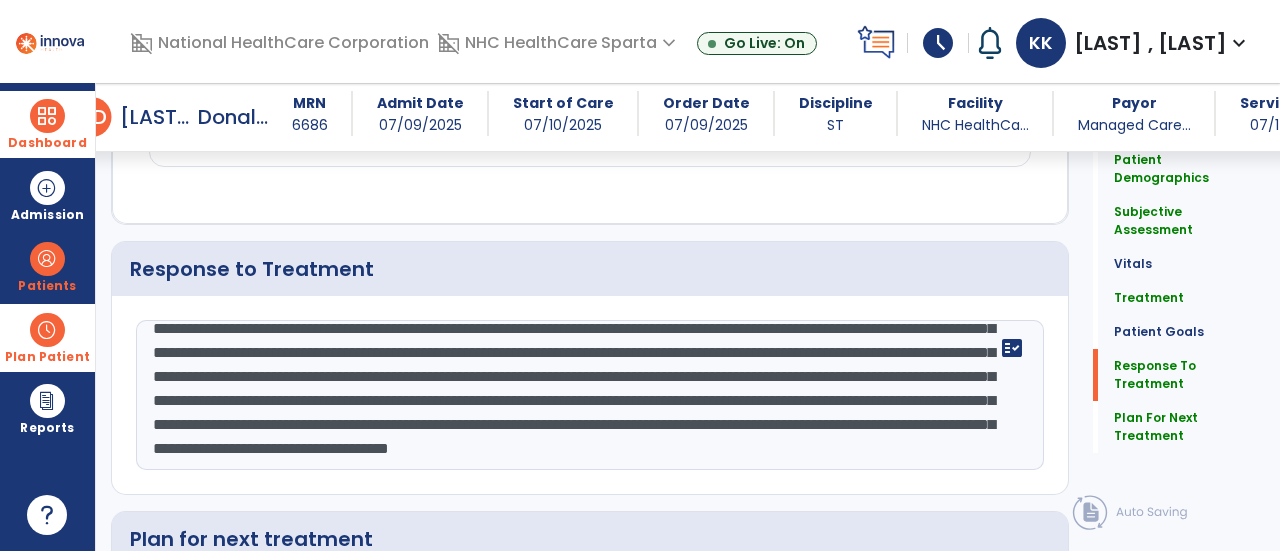 scroll, scrollTop: 3272, scrollLeft: 0, axis: vertical 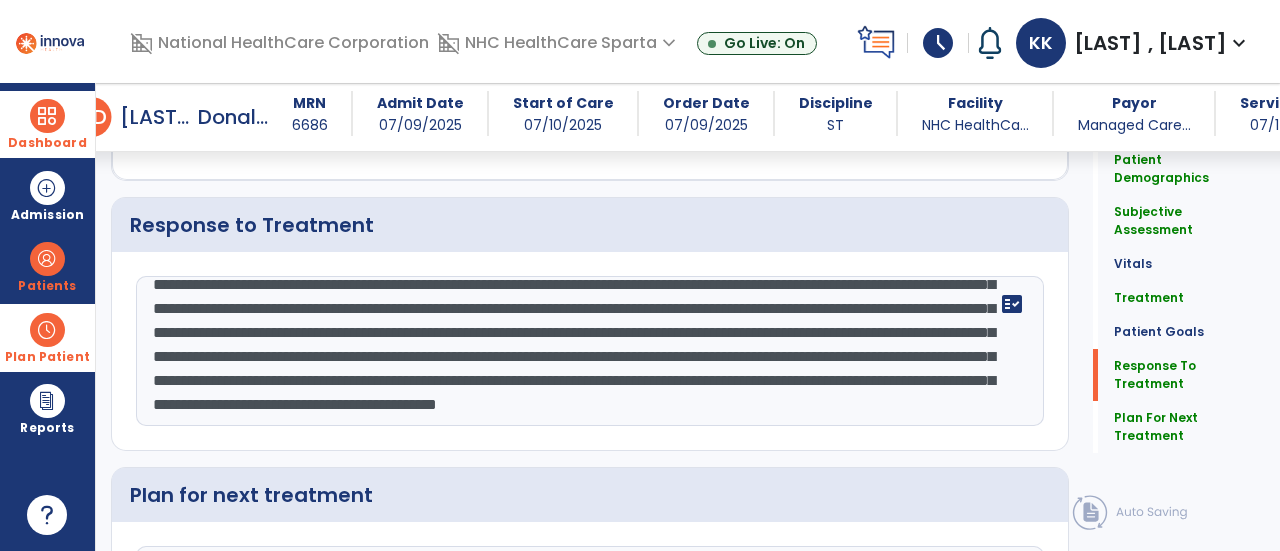 click on "**********" 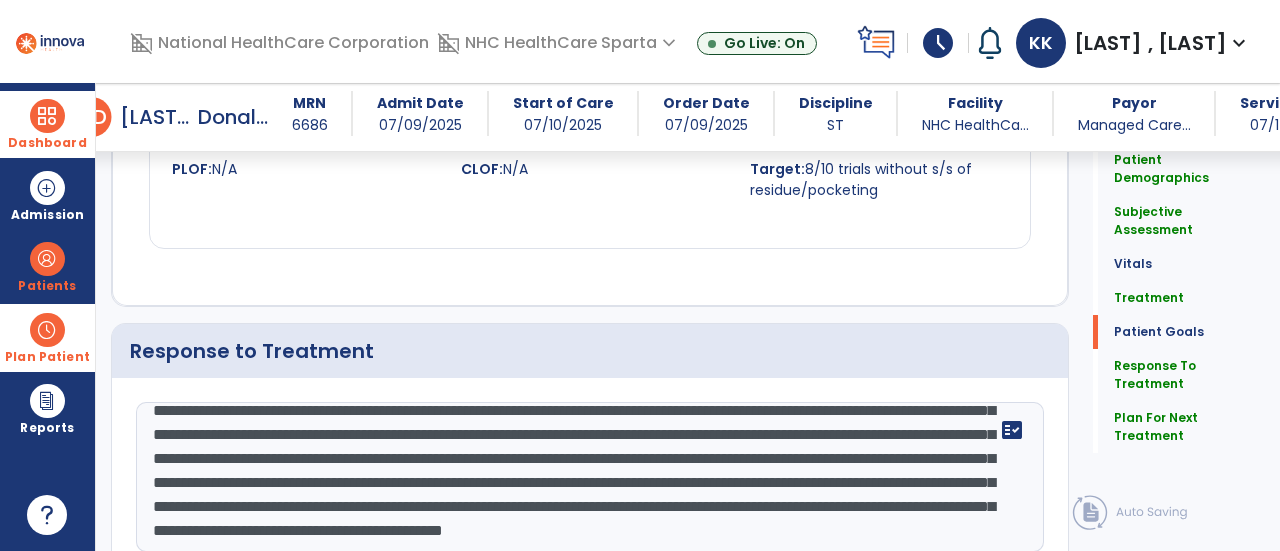 scroll, scrollTop: 3145, scrollLeft: 0, axis: vertical 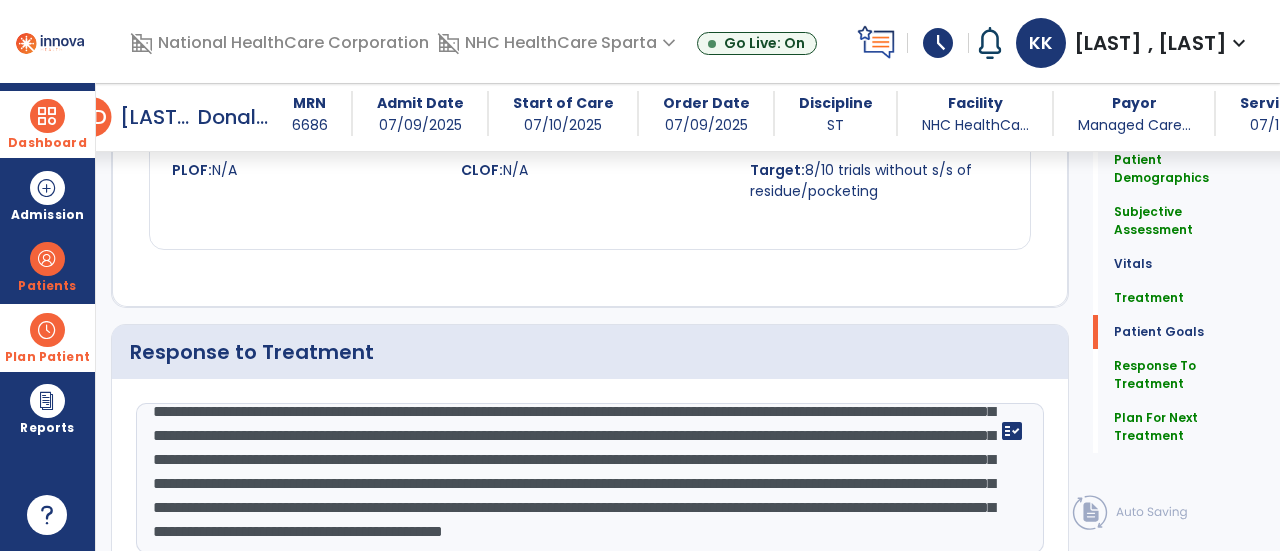 click on "**********" 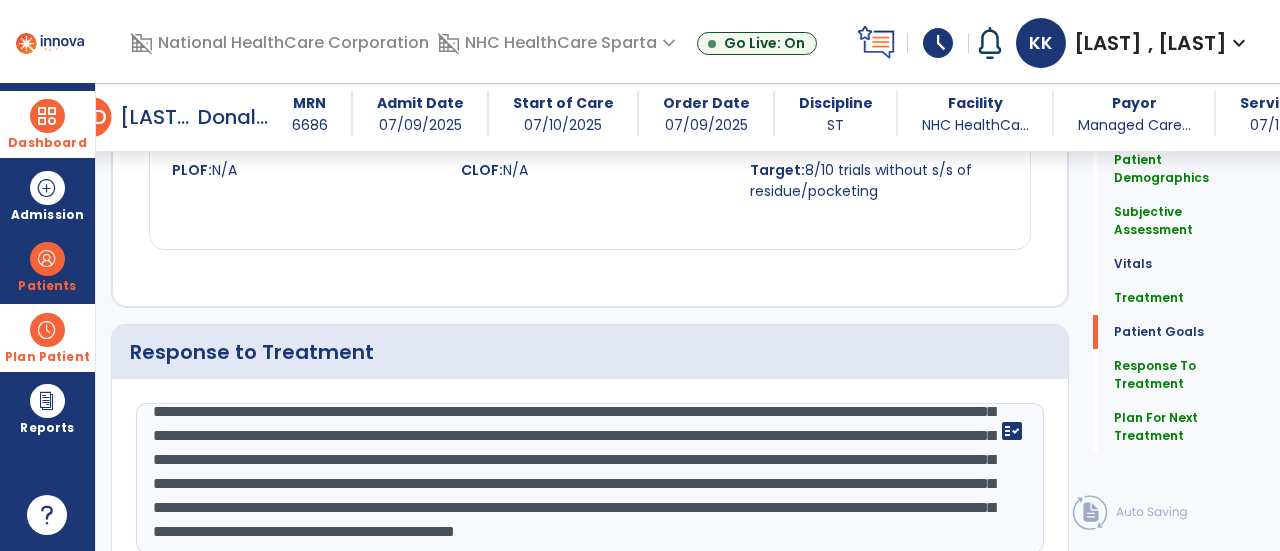 click on "**********" 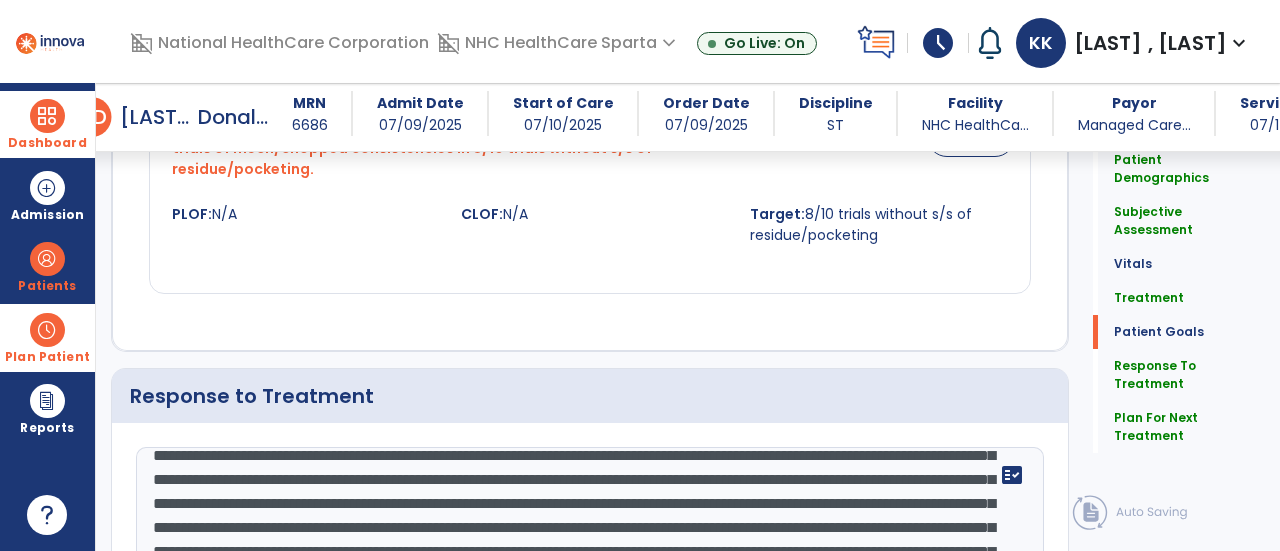 scroll, scrollTop: 3145, scrollLeft: 0, axis: vertical 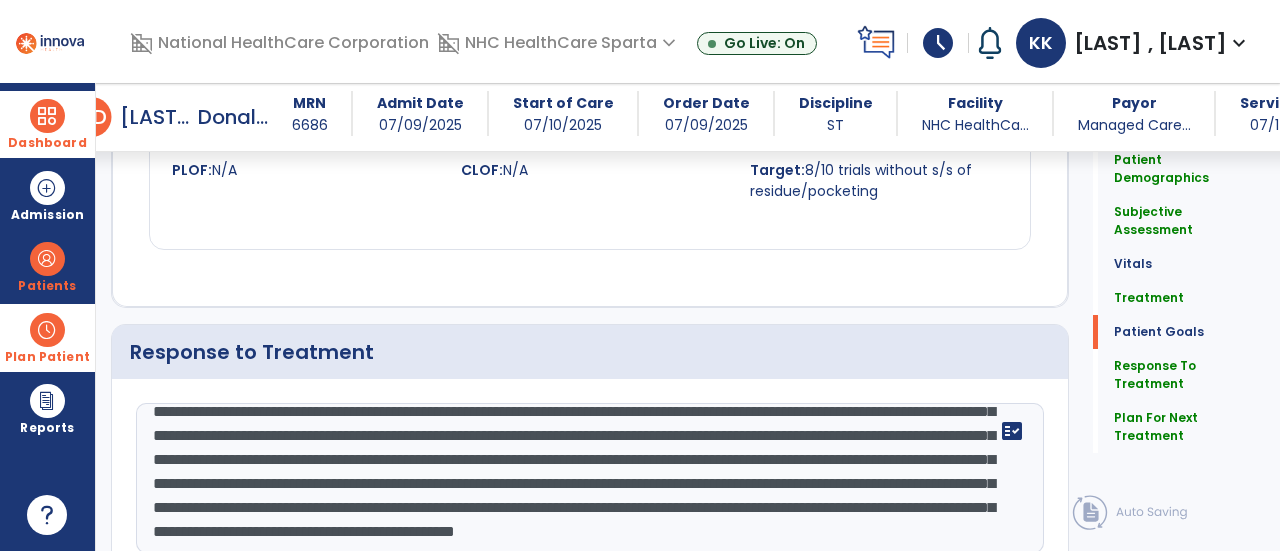 click on "**********" 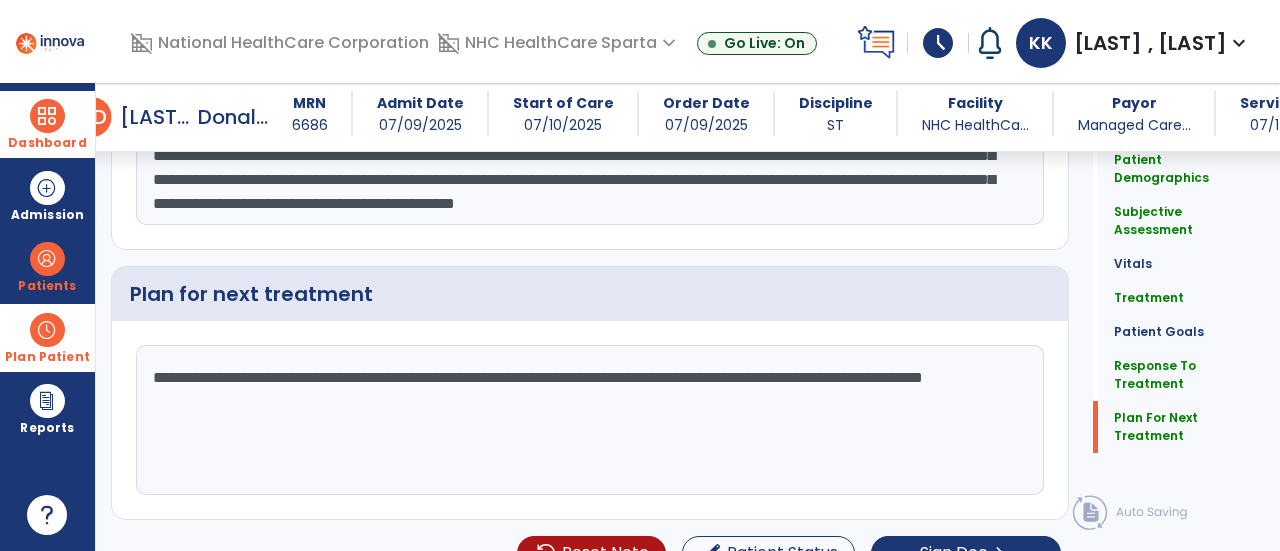 scroll, scrollTop: 3475, scrollLeft: 0, axis: vertical 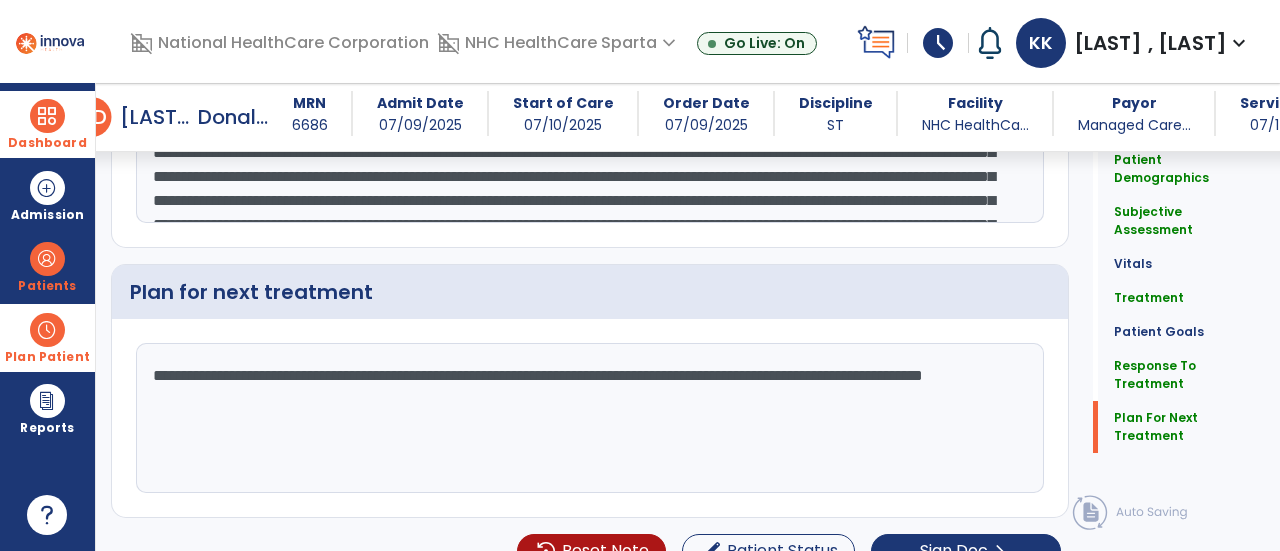 type on "**********" 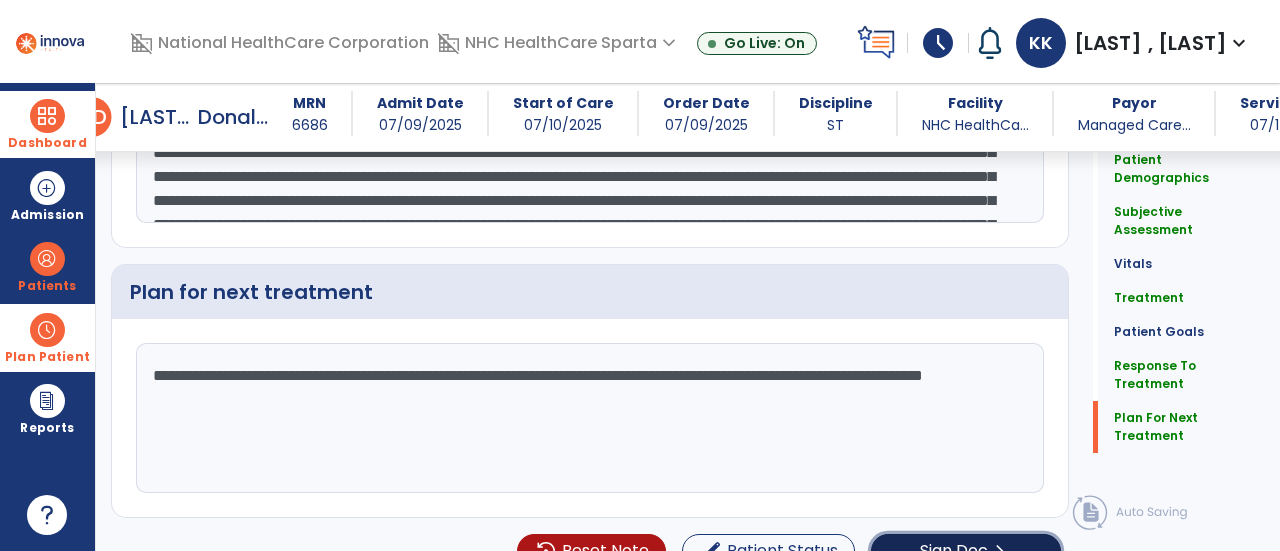 click on "Sign Doc" 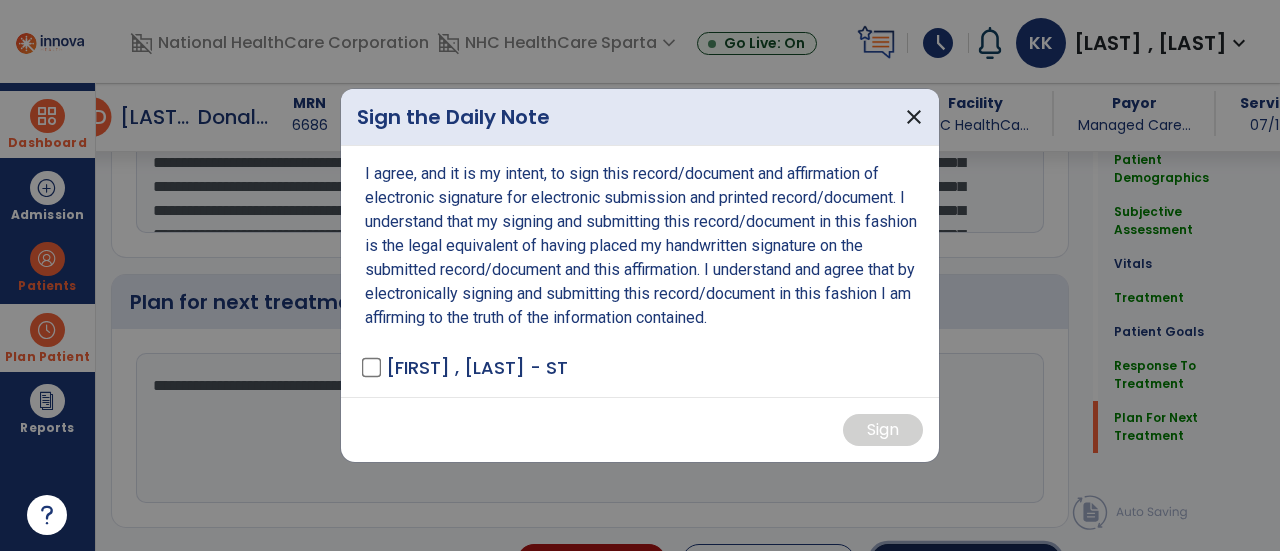 scroll, scrollTop: 3517, scrollLeft: 0, axis: vertical 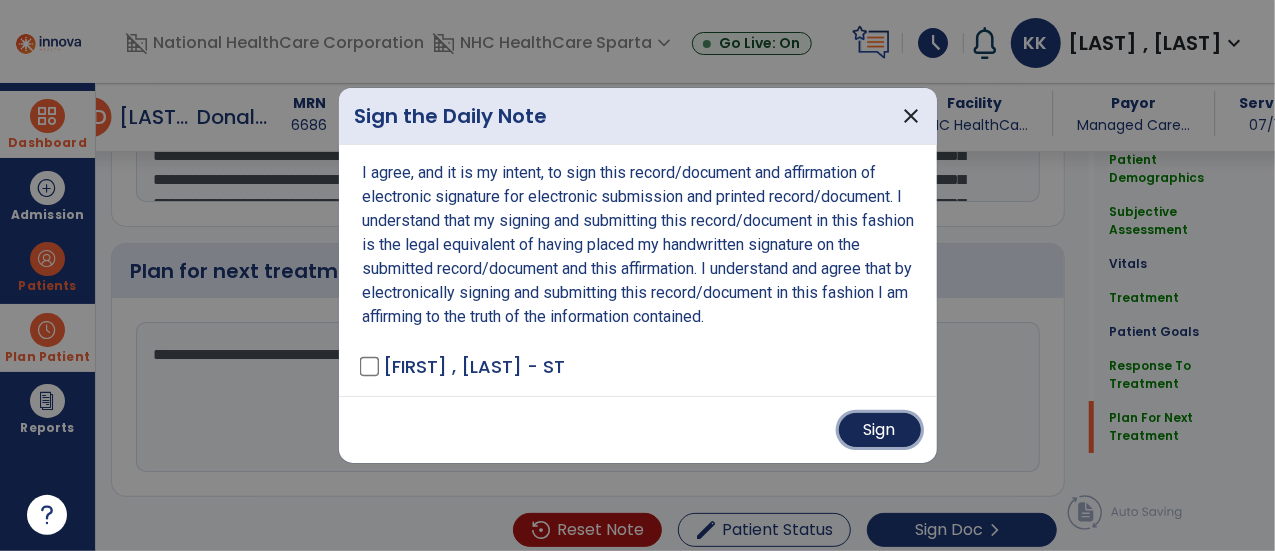 click on "Sign" at bounding box center [880, 430] 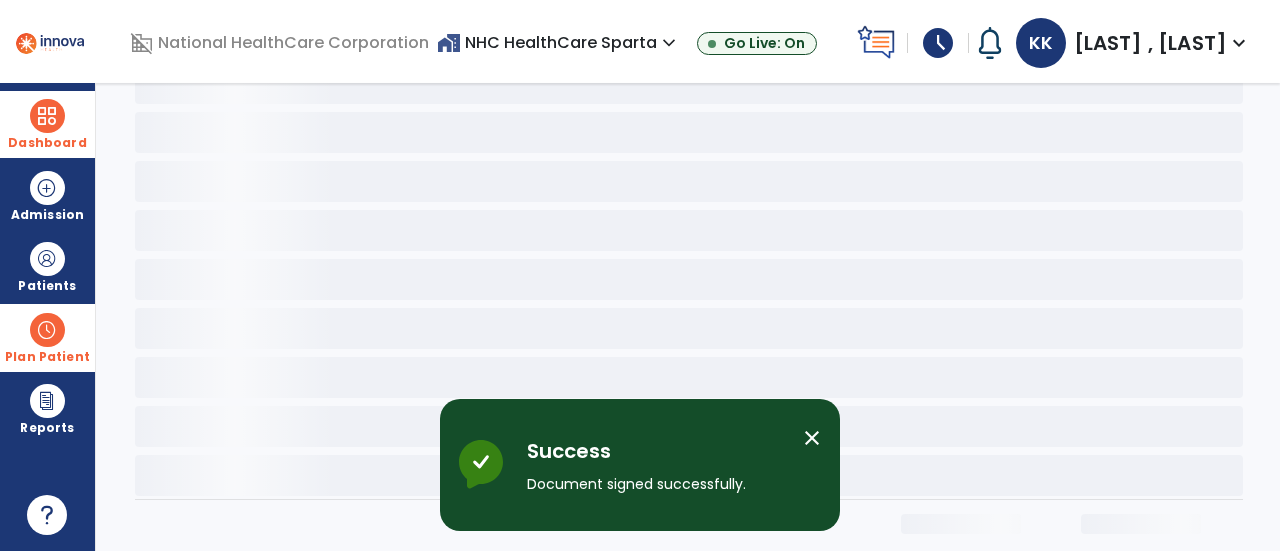 scroll, scrollTop: 141, scrollLeft: 0, axis: vertical 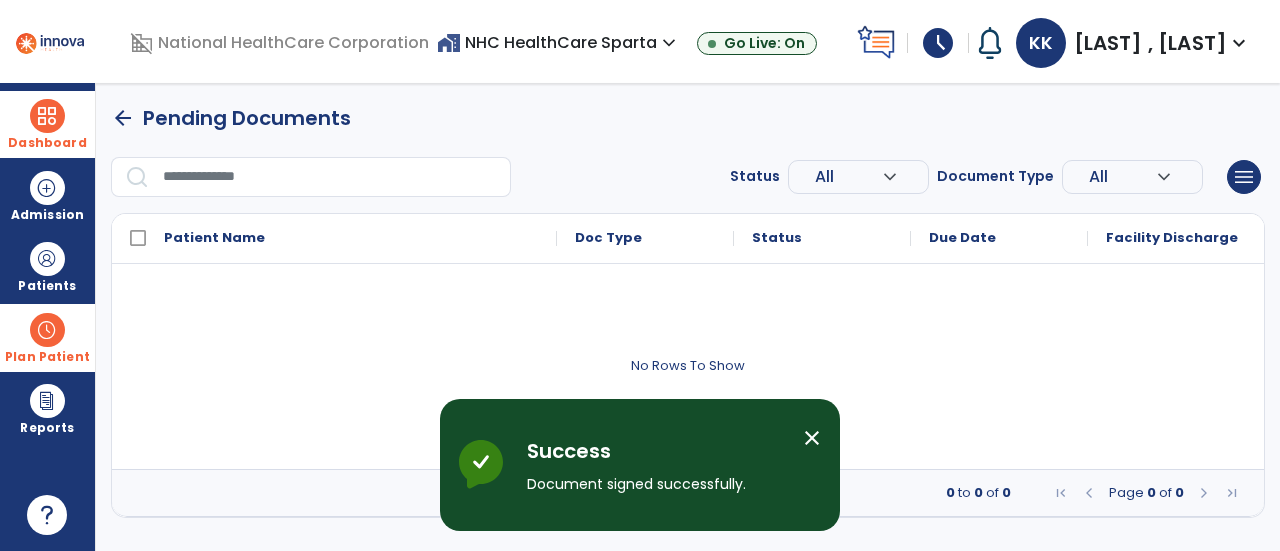 click on "close" at bounding box center [812, 438] 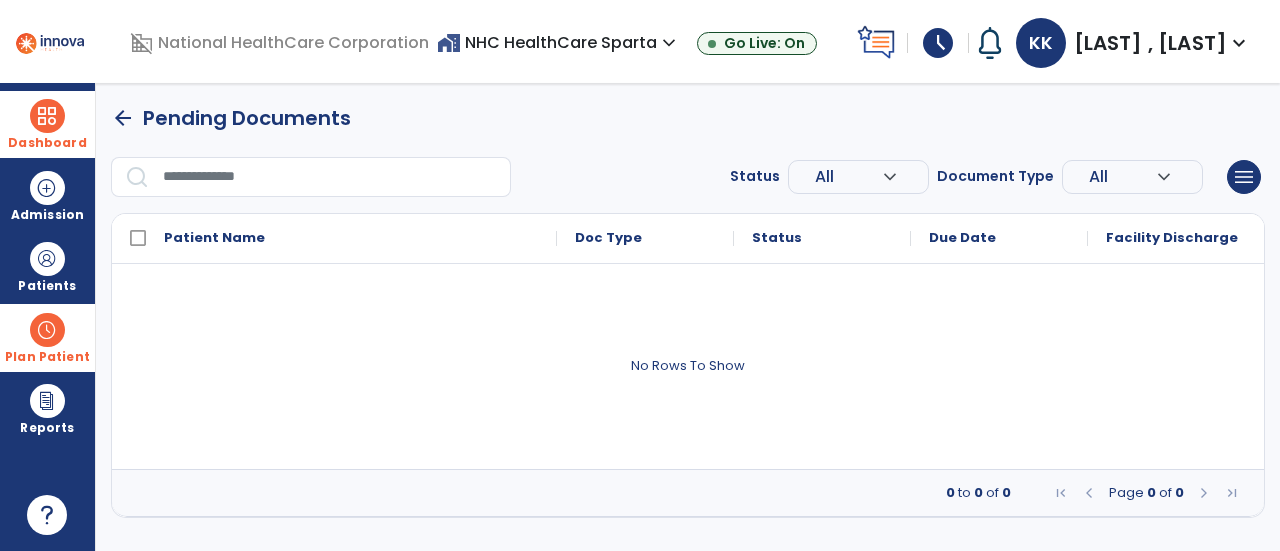 click at bounding box center (47, 116) 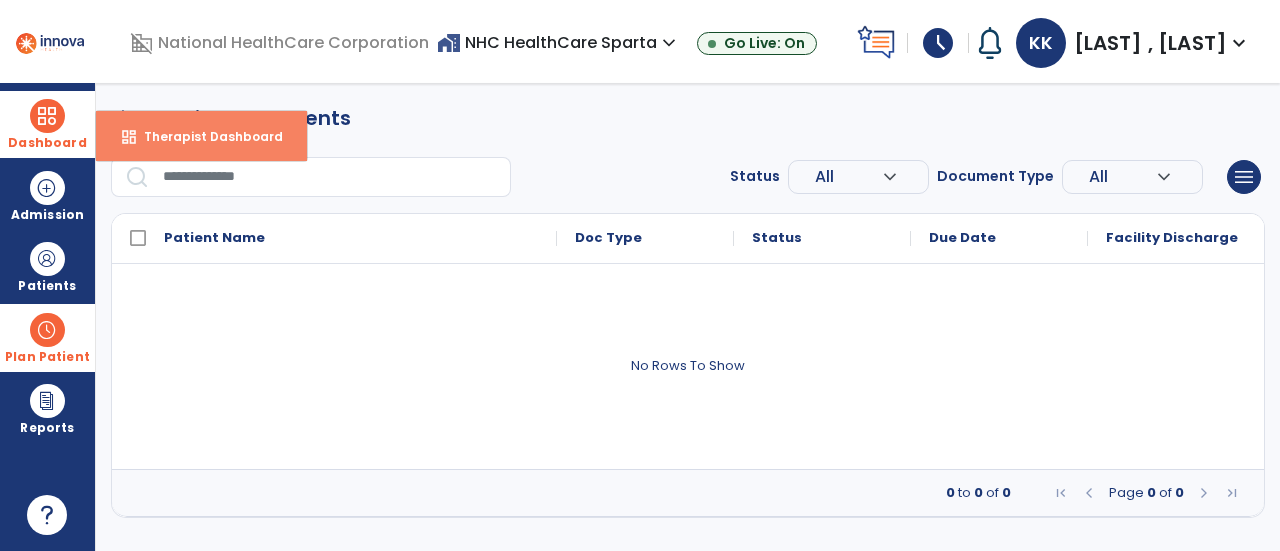 click on "dashboard  Therapist Dashboard" at bounding box center [201, 136] 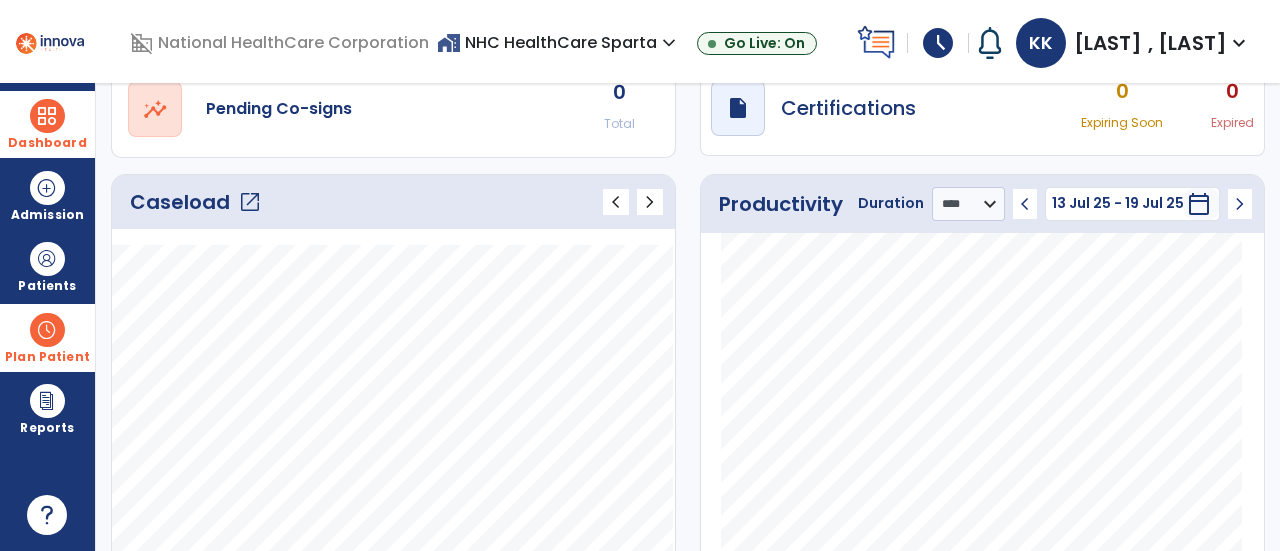 scroll, scrollTop: 0, scrollLeft: 0, axis: both 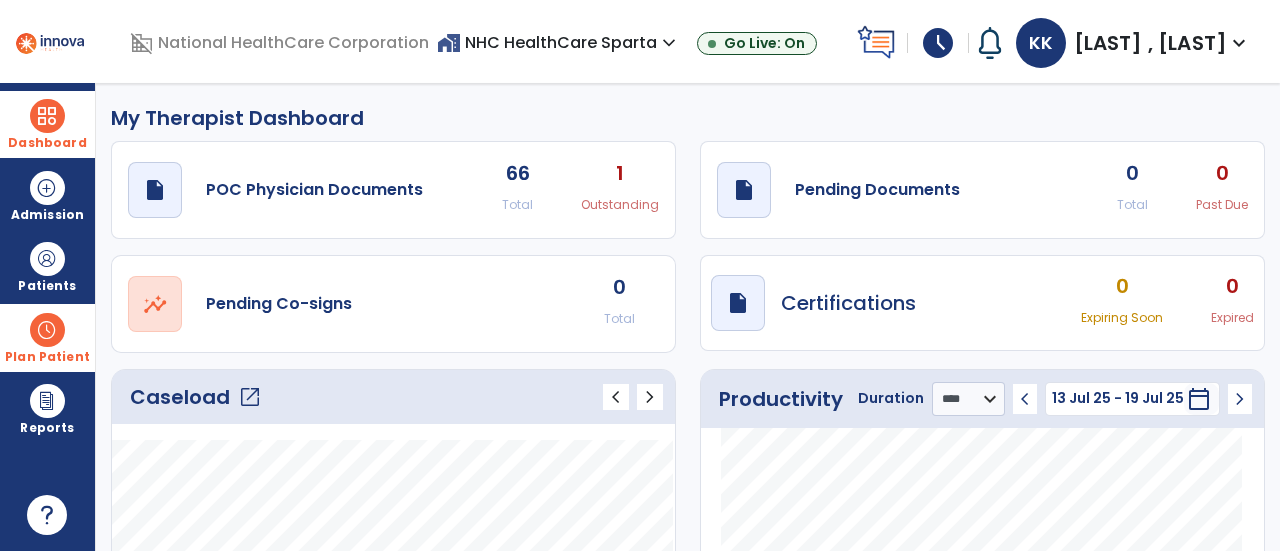 click on "schedule" at bounding box center [938, 43] 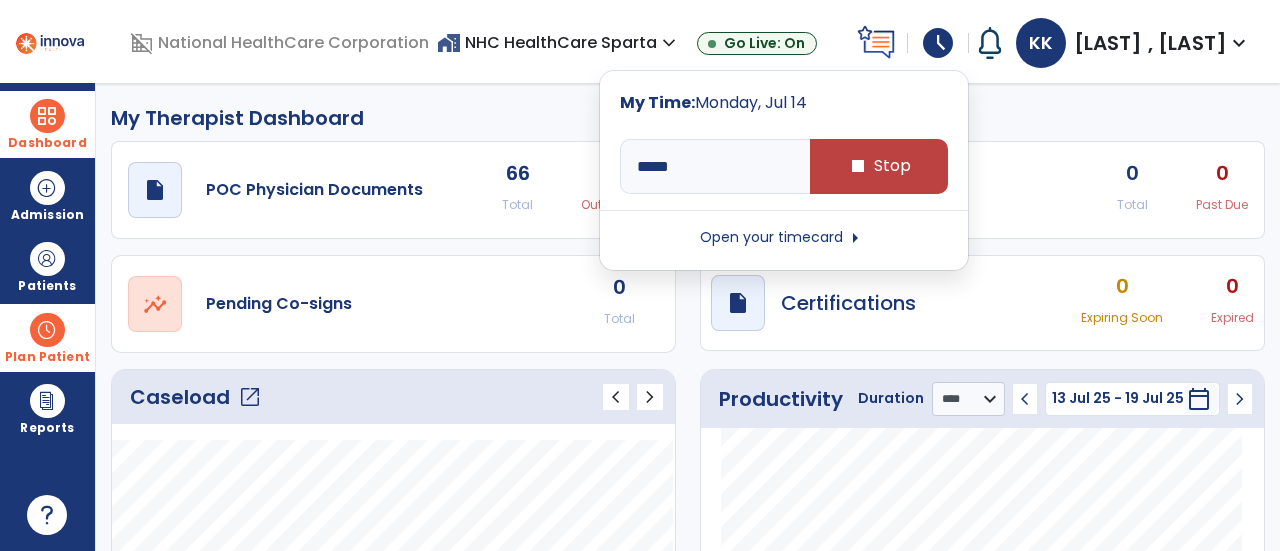 click on "My Therapist Dashboard" 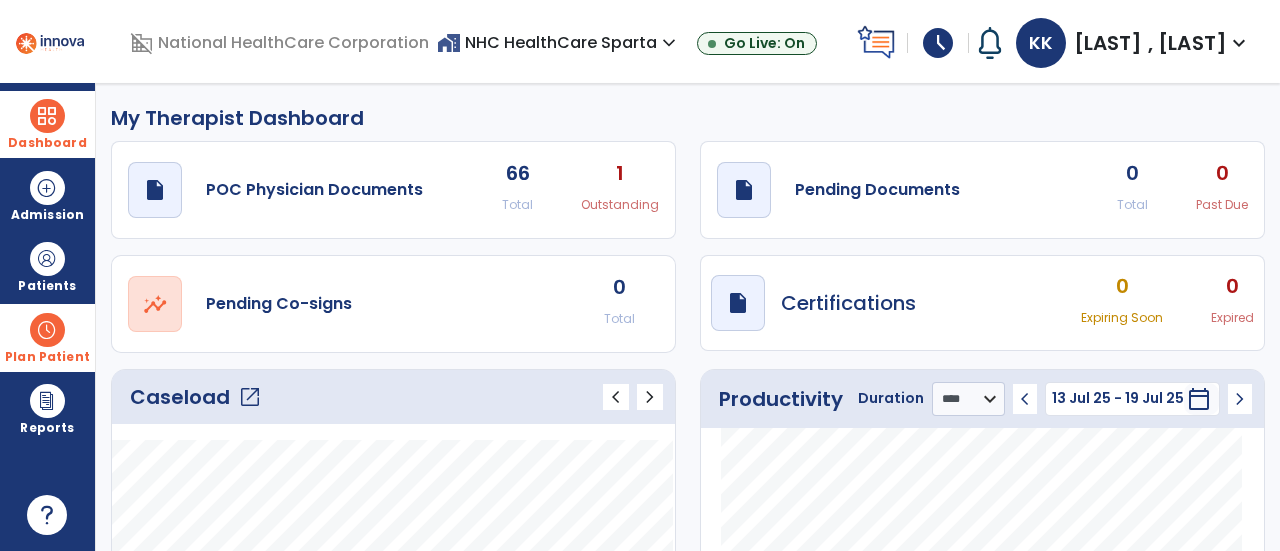 click on "schedule" at bounding box center [938, 43] 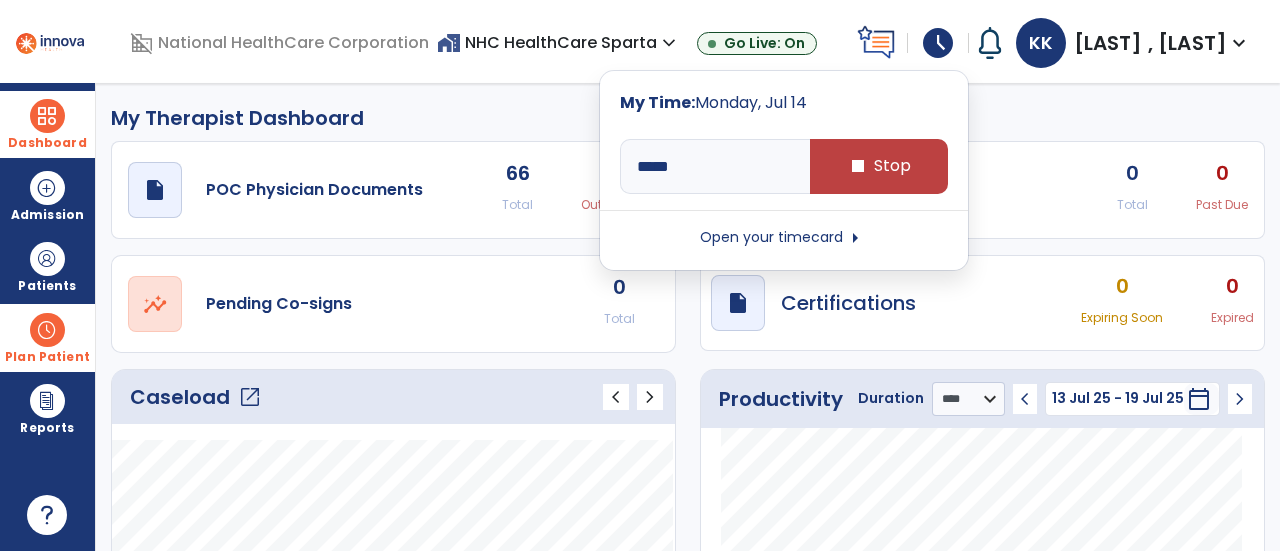 click on "My Therapist Dashboard" 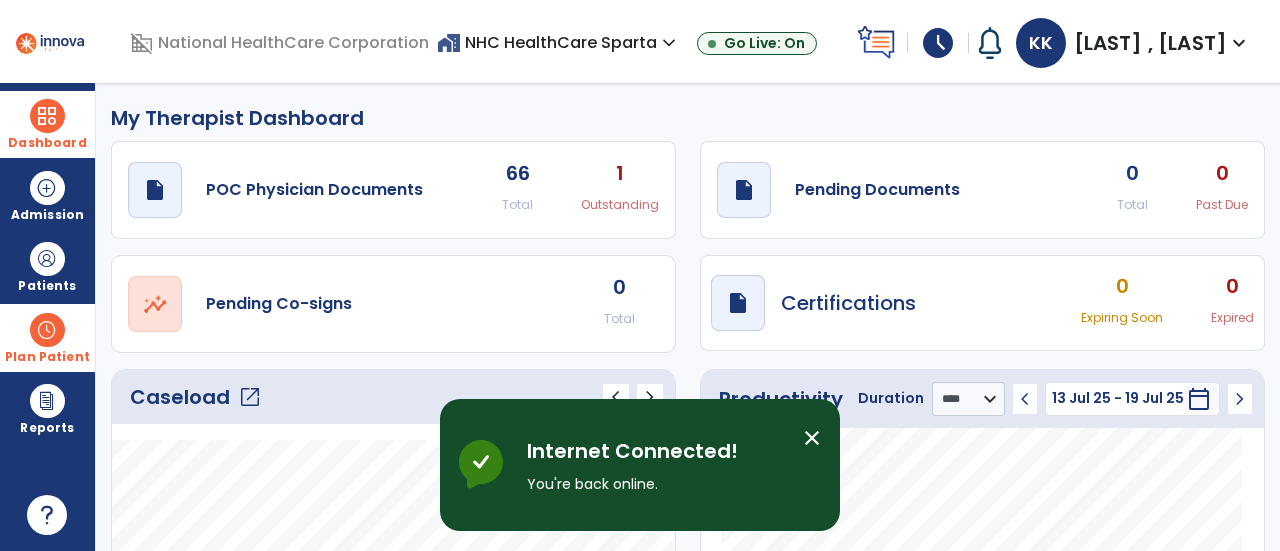 click on "close" at bounding box center [812, 438] 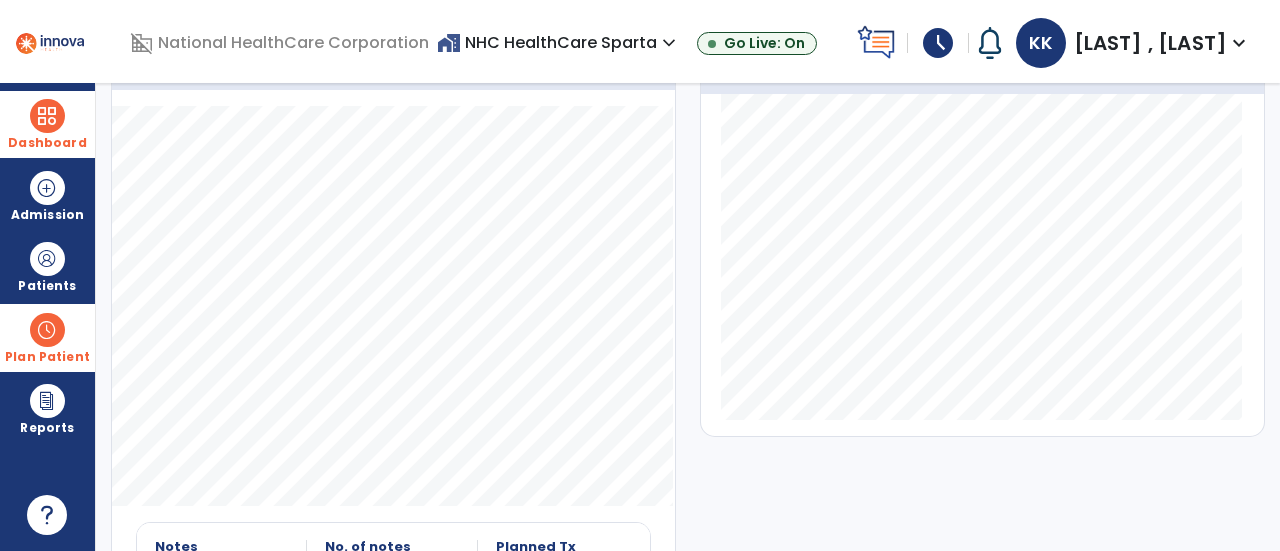 scroll, scrollTop: 0, scrollLeft: 0, axis: both 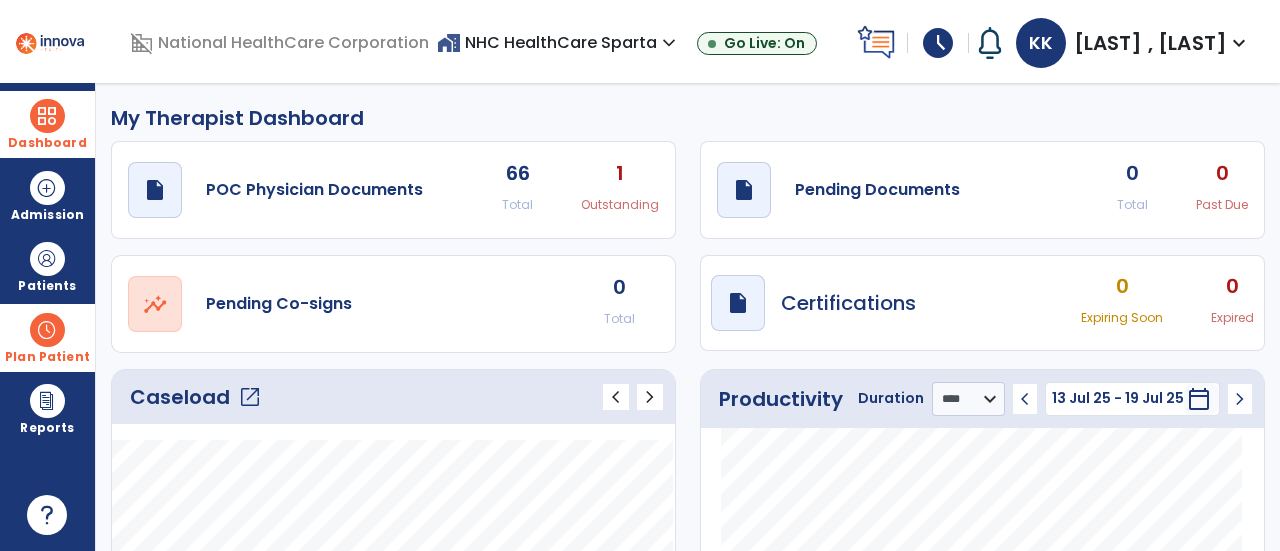 click on "schedule" at bounding box center [938, 43] 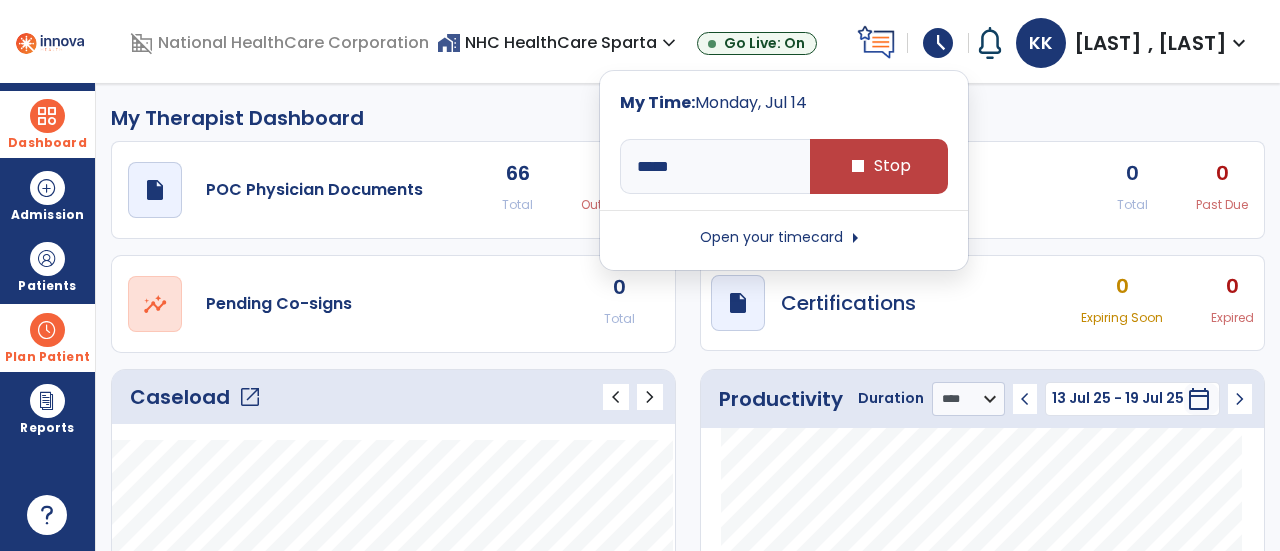 click on "My Therapist Dashboard" 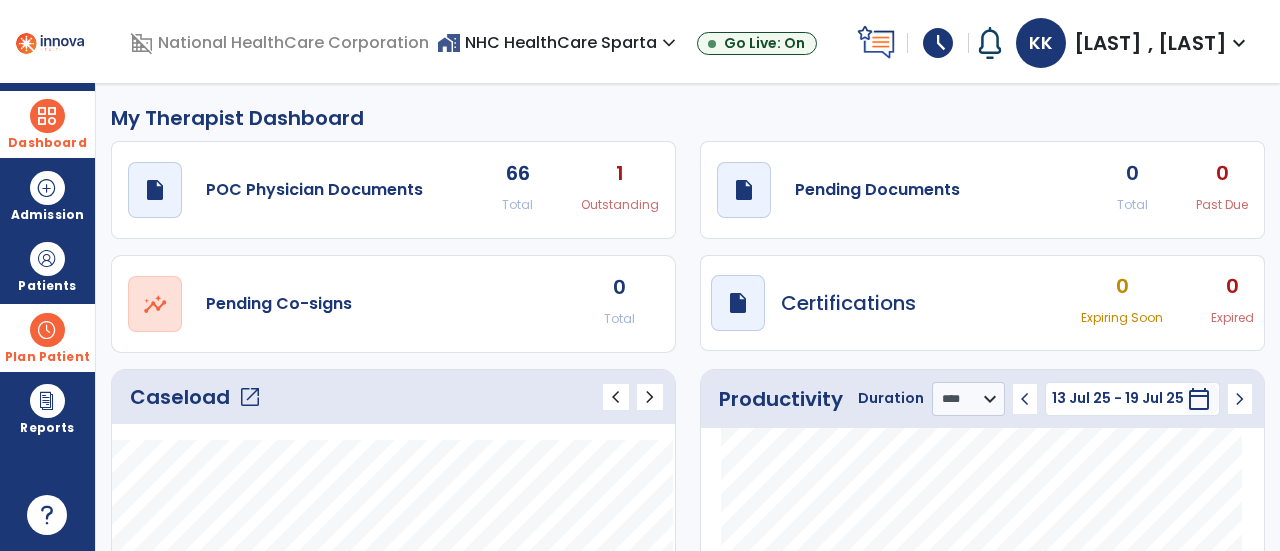 click on "schedule" at bounding box center (938, 43) 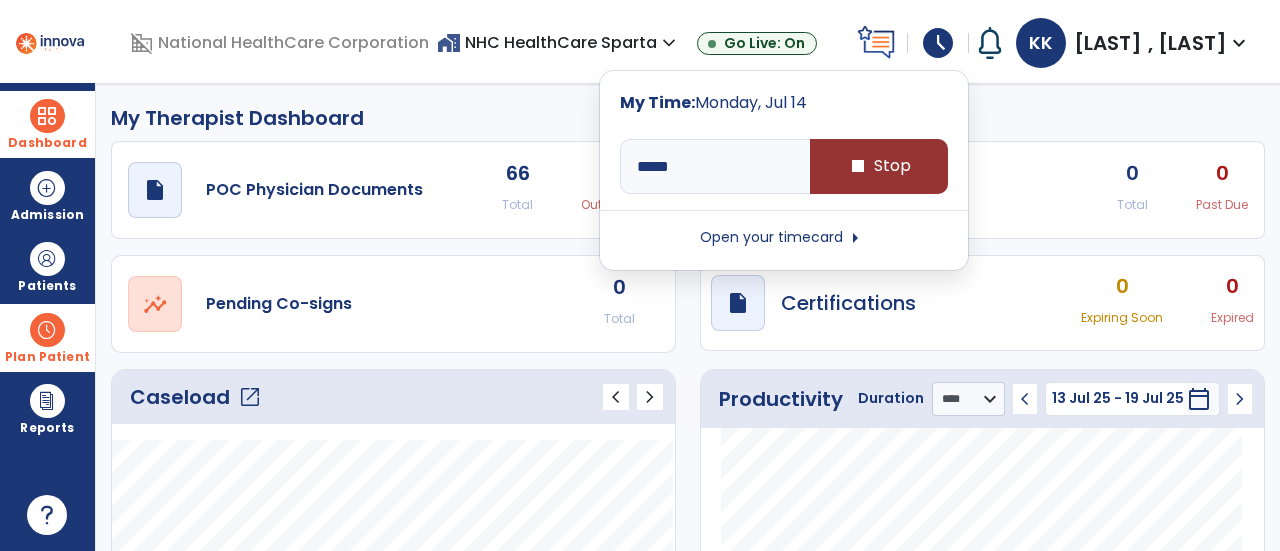 click on "stop  Stop" at bounding box center [879, 166] 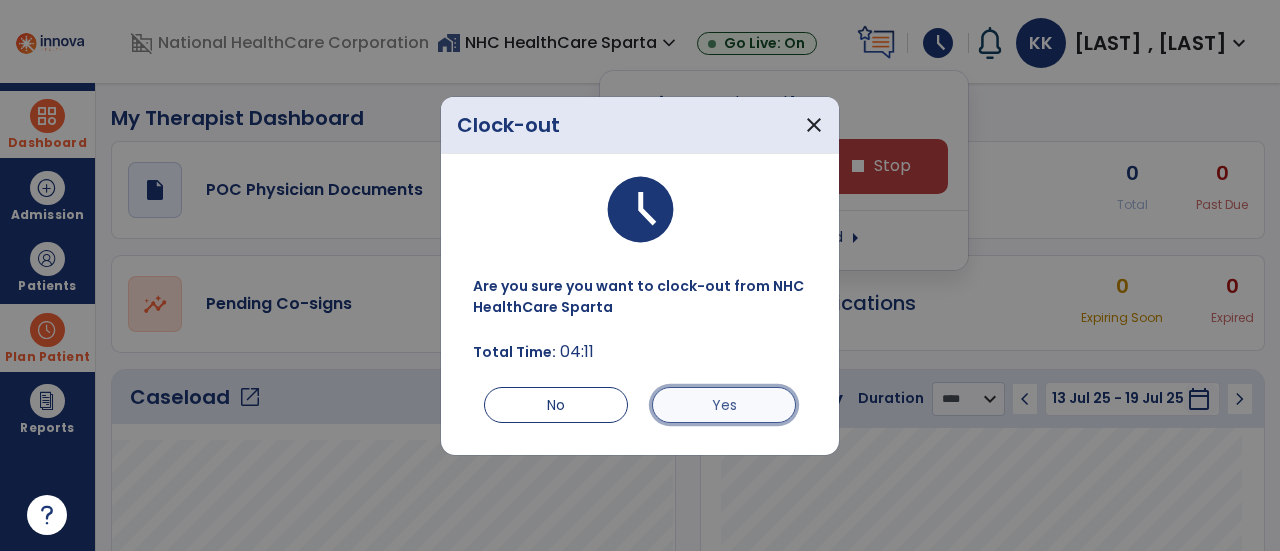 click on "Yes" at bounding box center (724, 405) 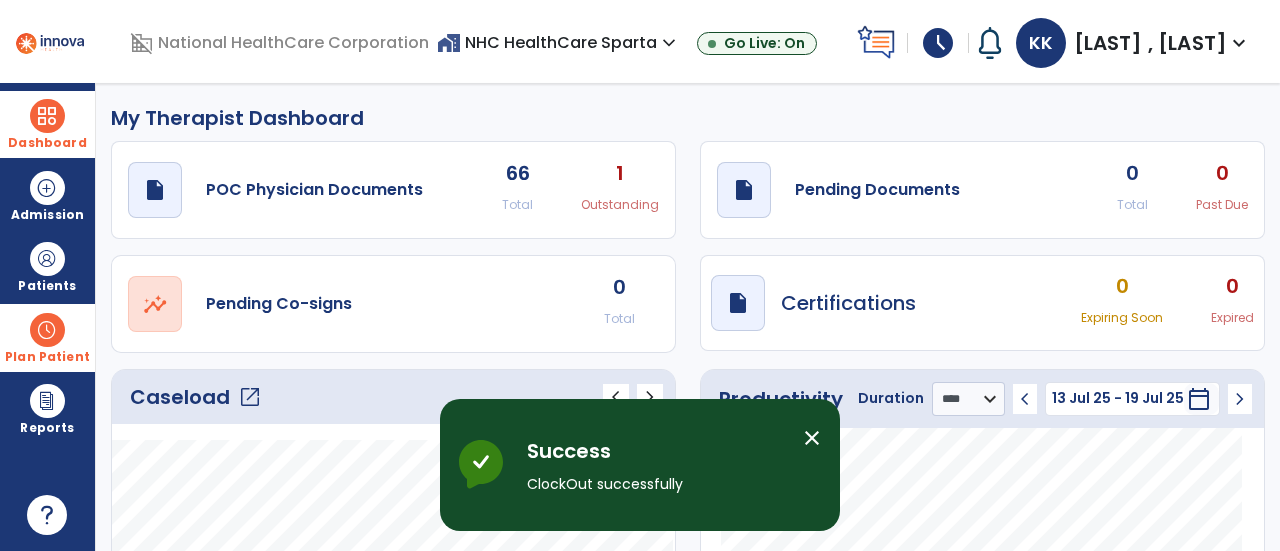 click on "close" at bounding box center [812, 438] 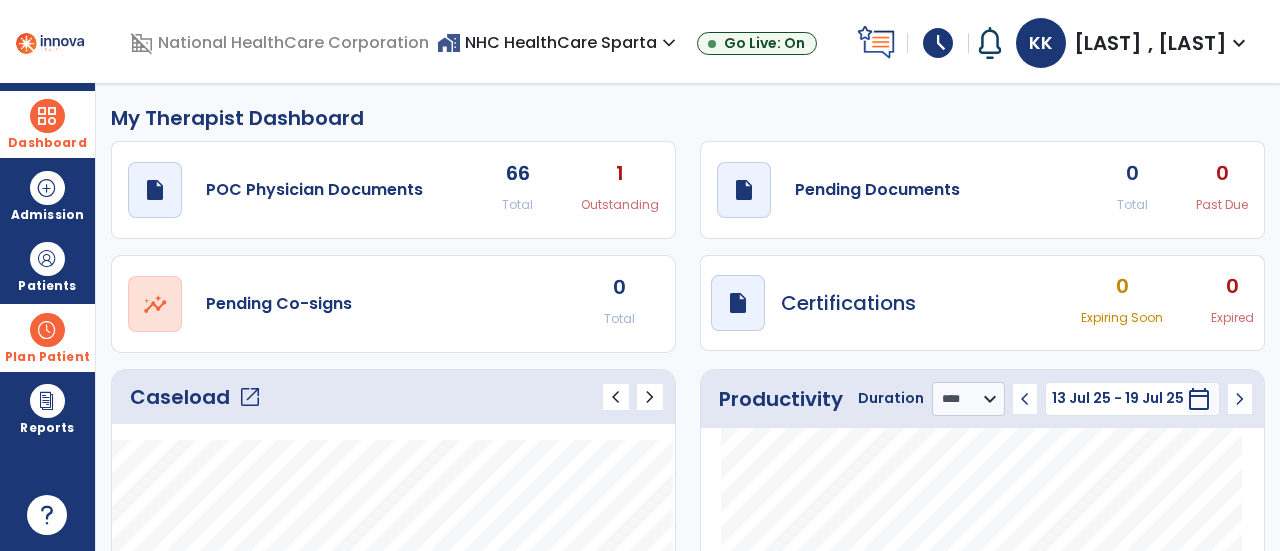 scroll, scrollTop: 315, scrollLeft: 0, axis: vertical 